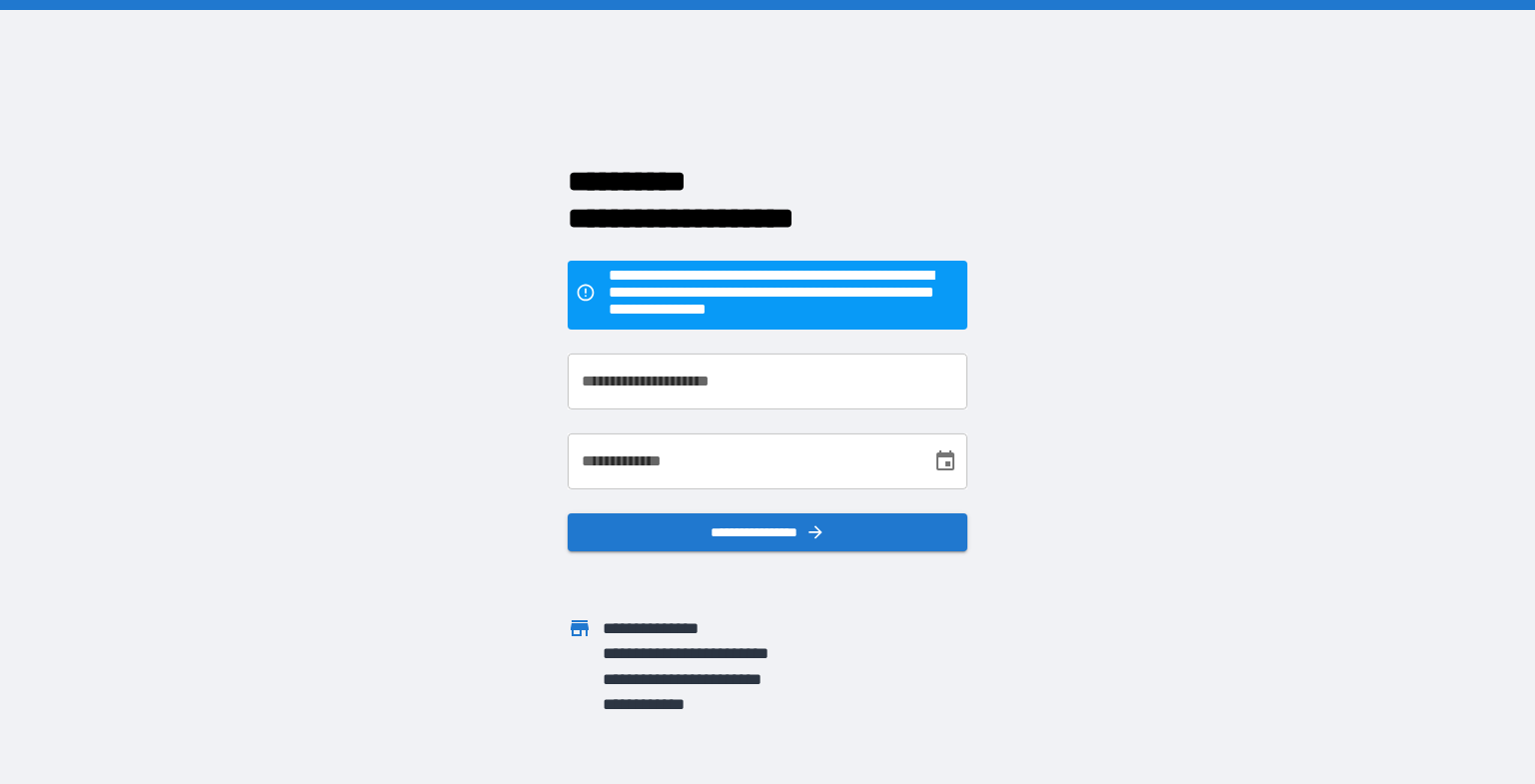 scroll, scrollTop: 0, scrollLeft: 0, axis: both 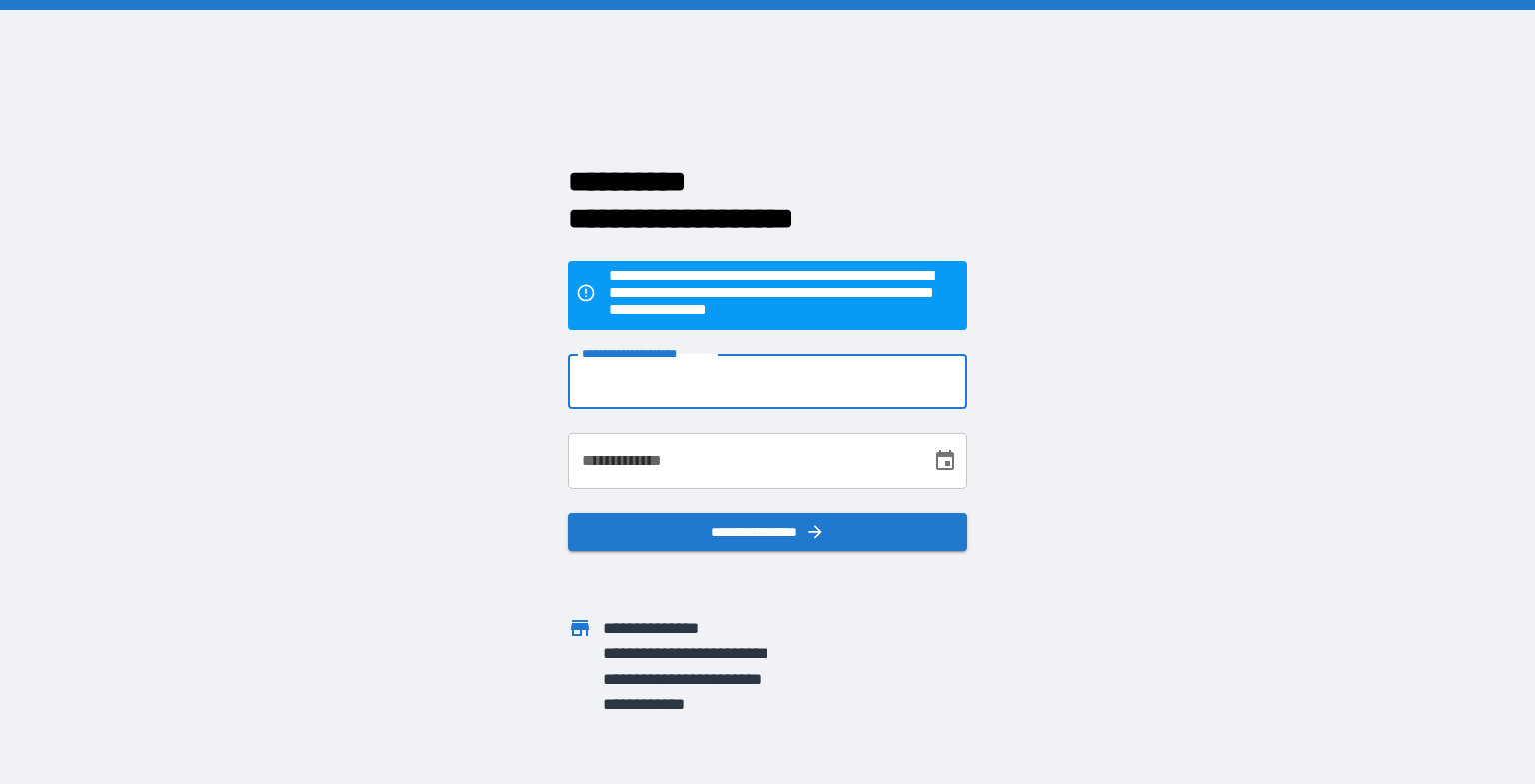 click on "**********" at bounding box center (768, 382) 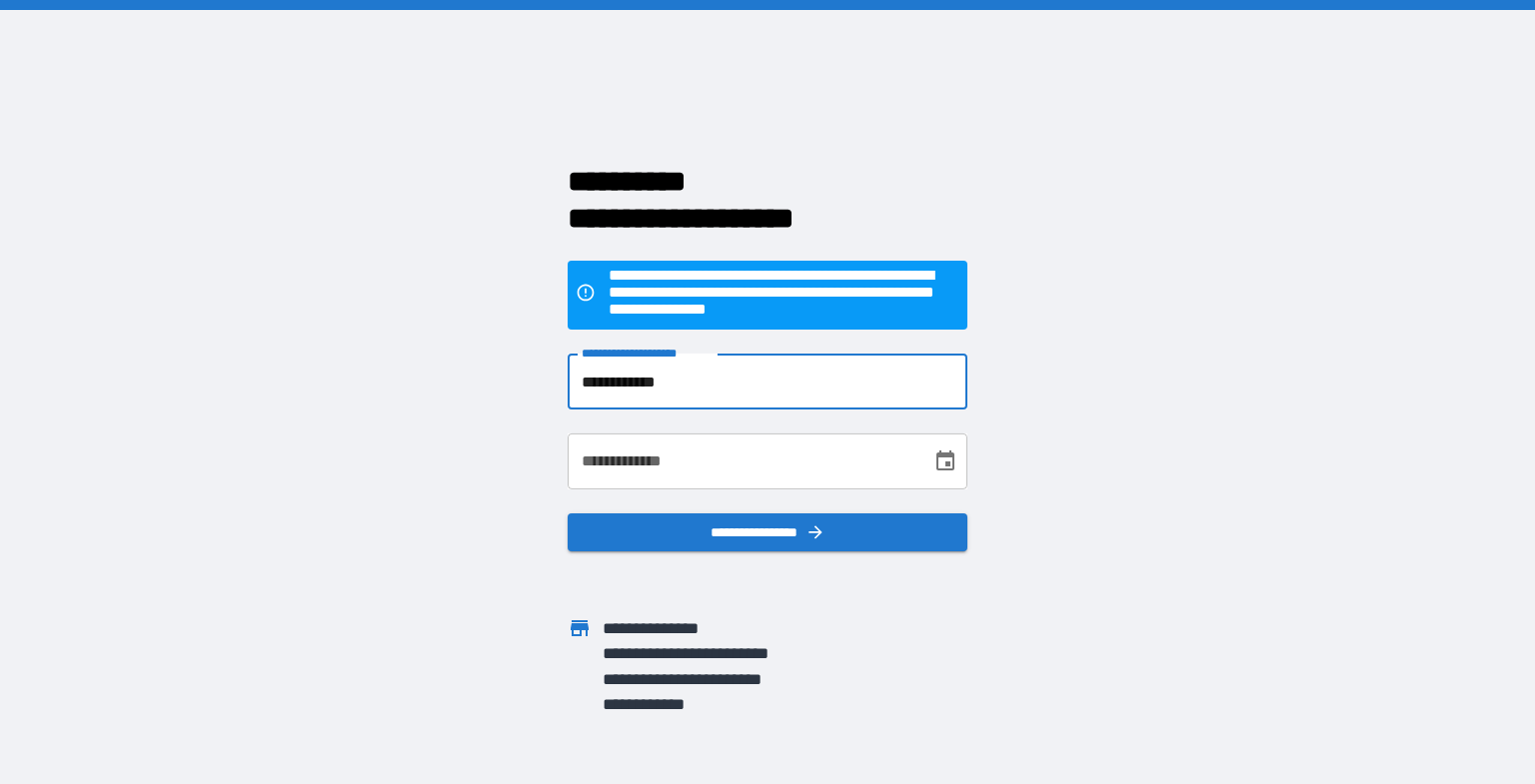 type on "**********" 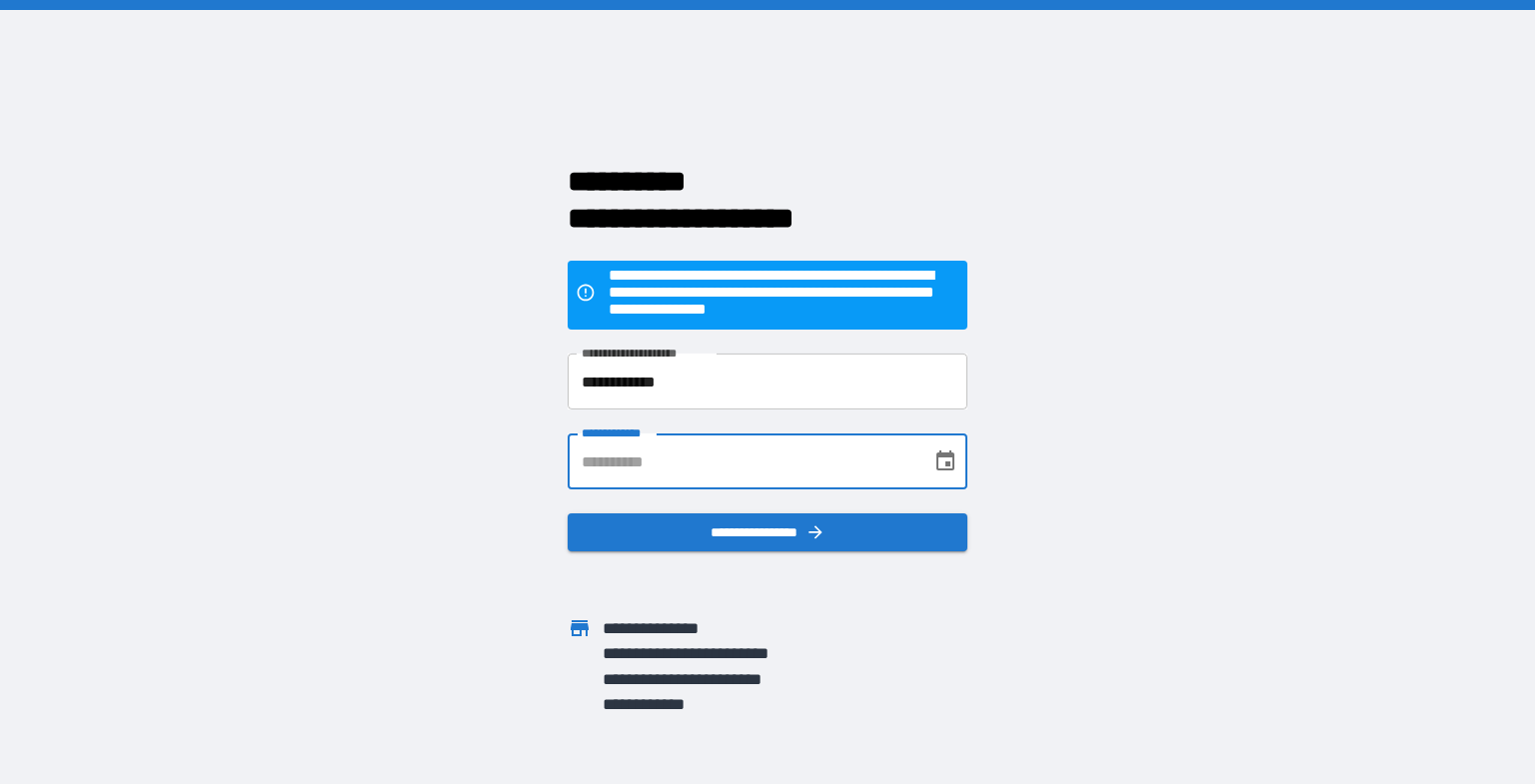 type on "**********" 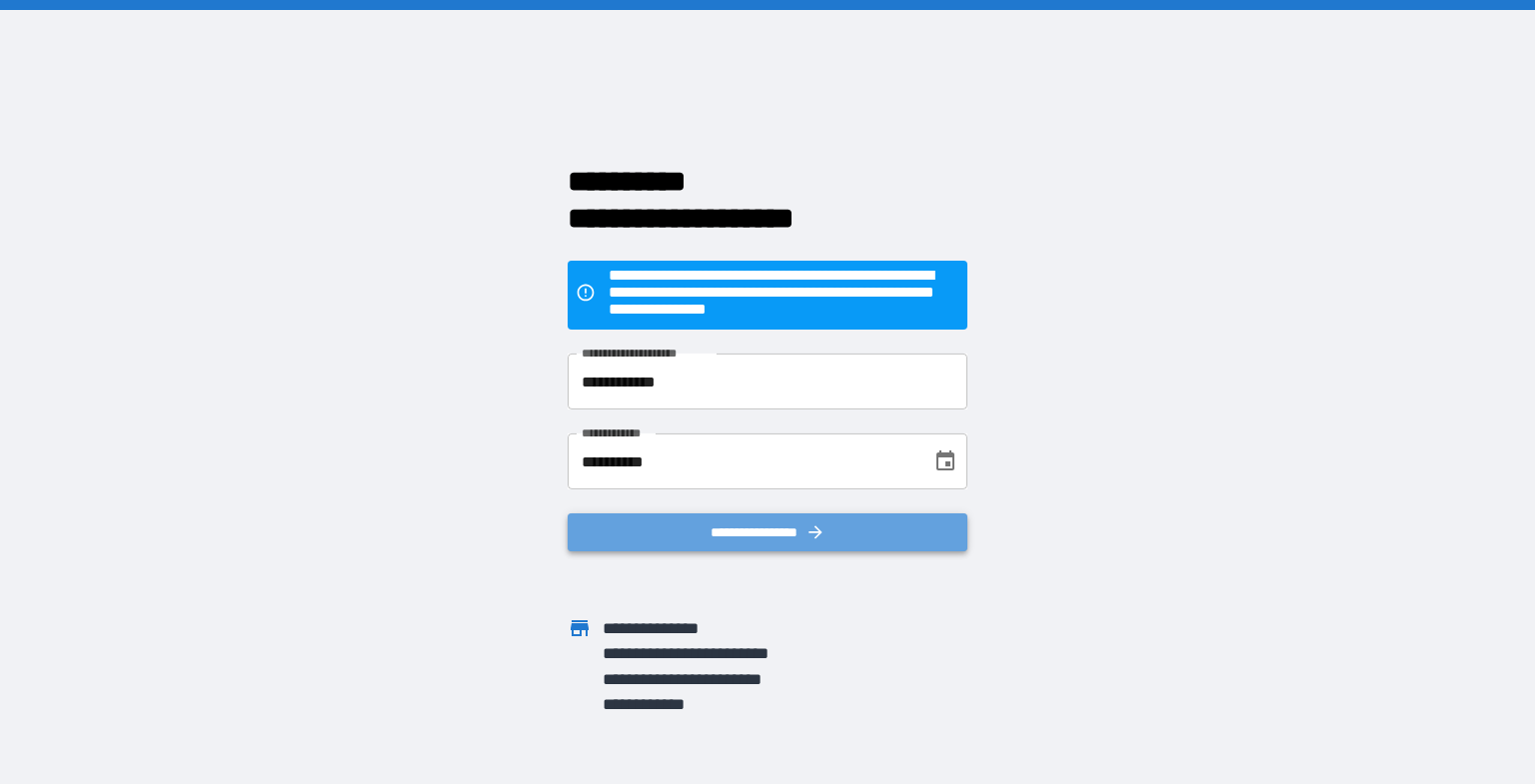 click on "**********" at bounding box center (768, 532) 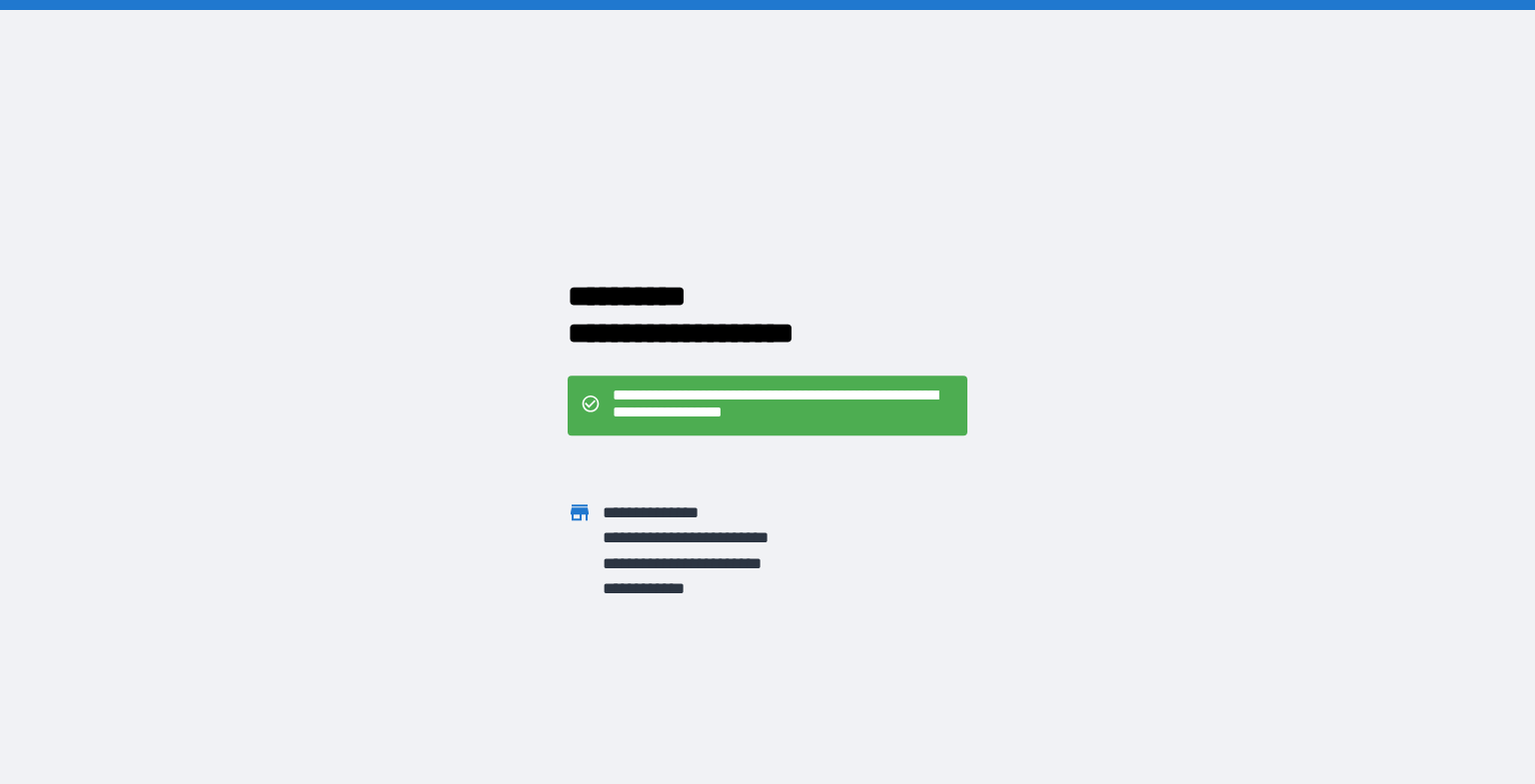 click 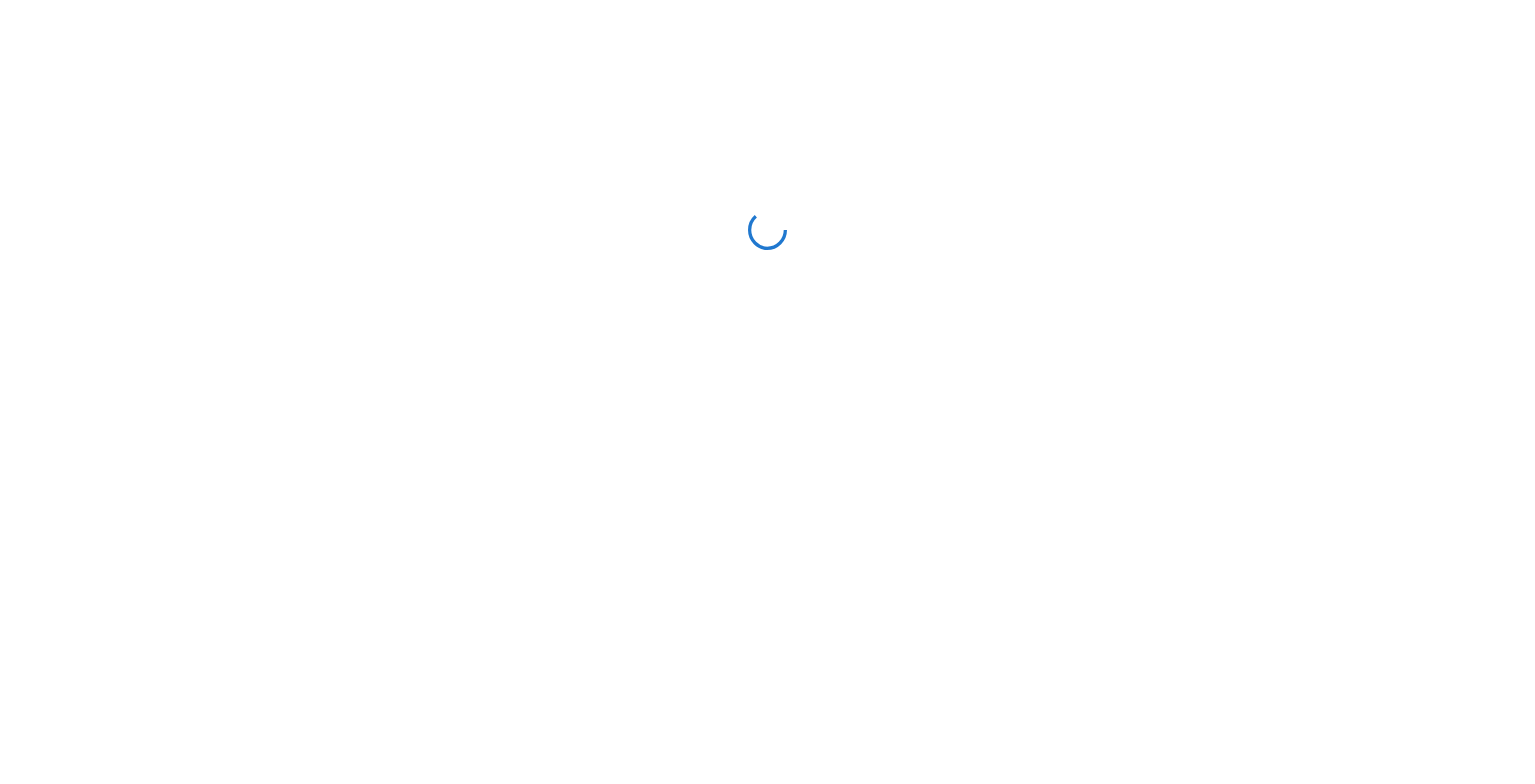 scroll, scrollTop: 0, scrollLeft: 0, axis: both 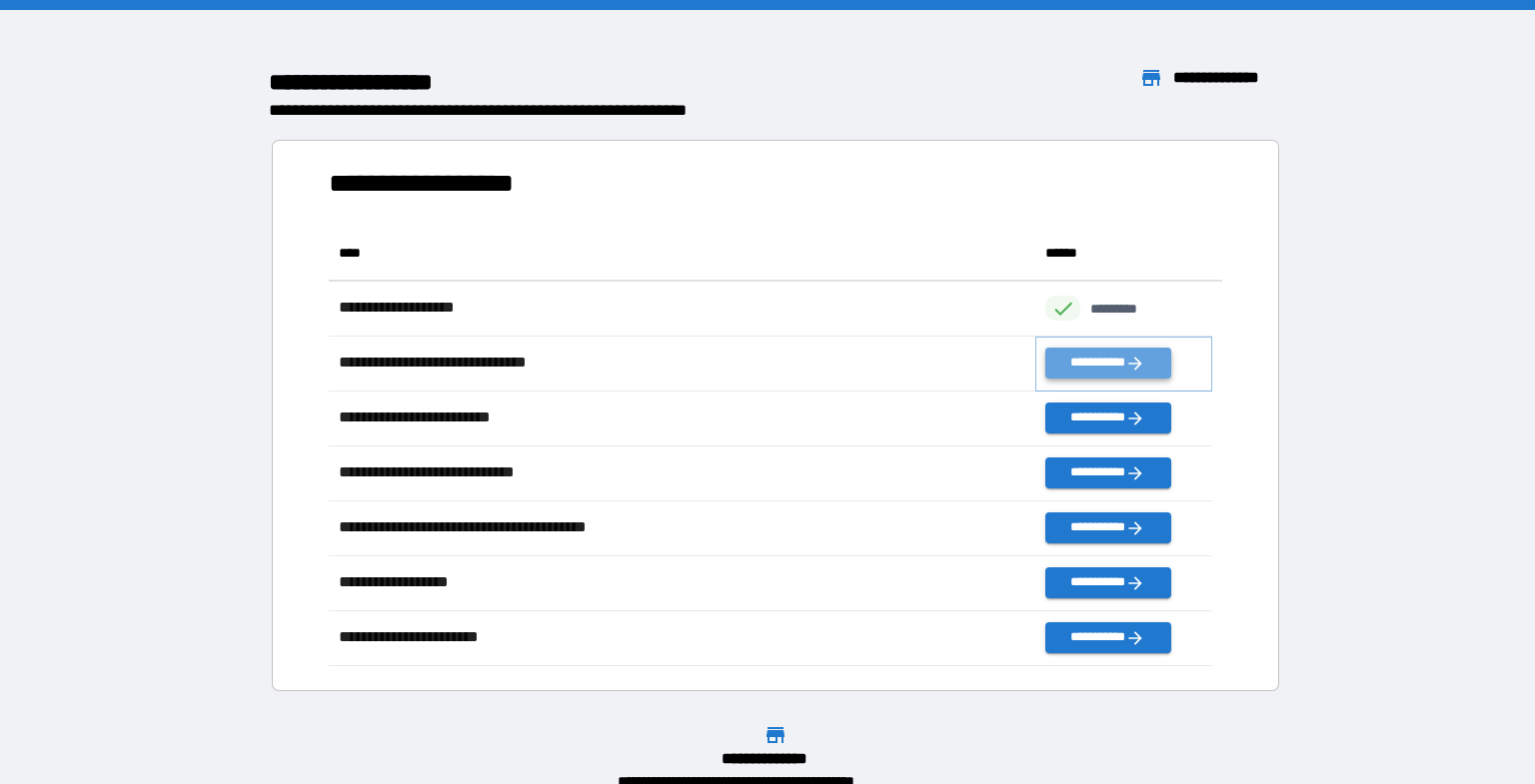 click on "**********" at bounding box center (1107, 363) 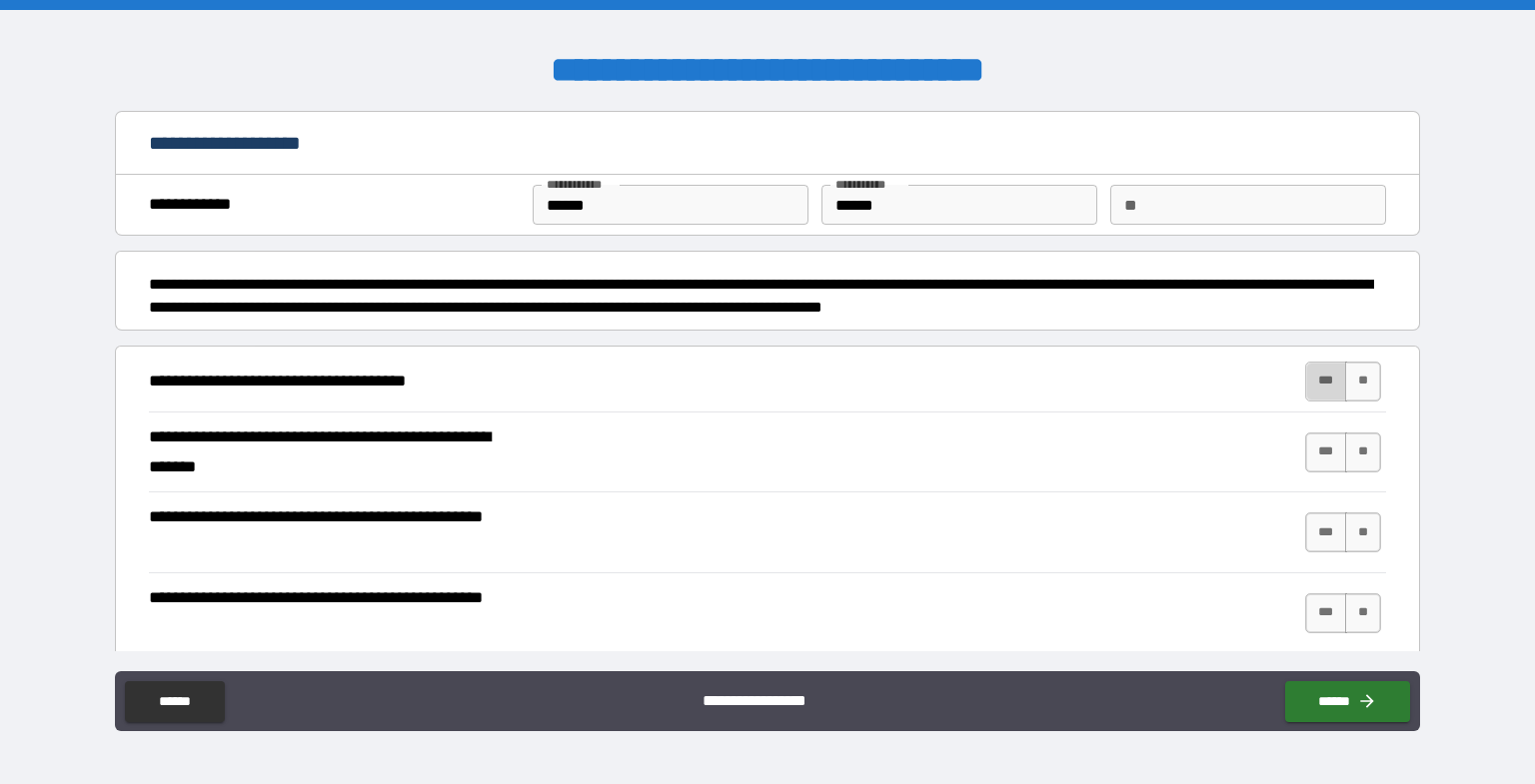 click on "***" at bounding box center [1326, 382] 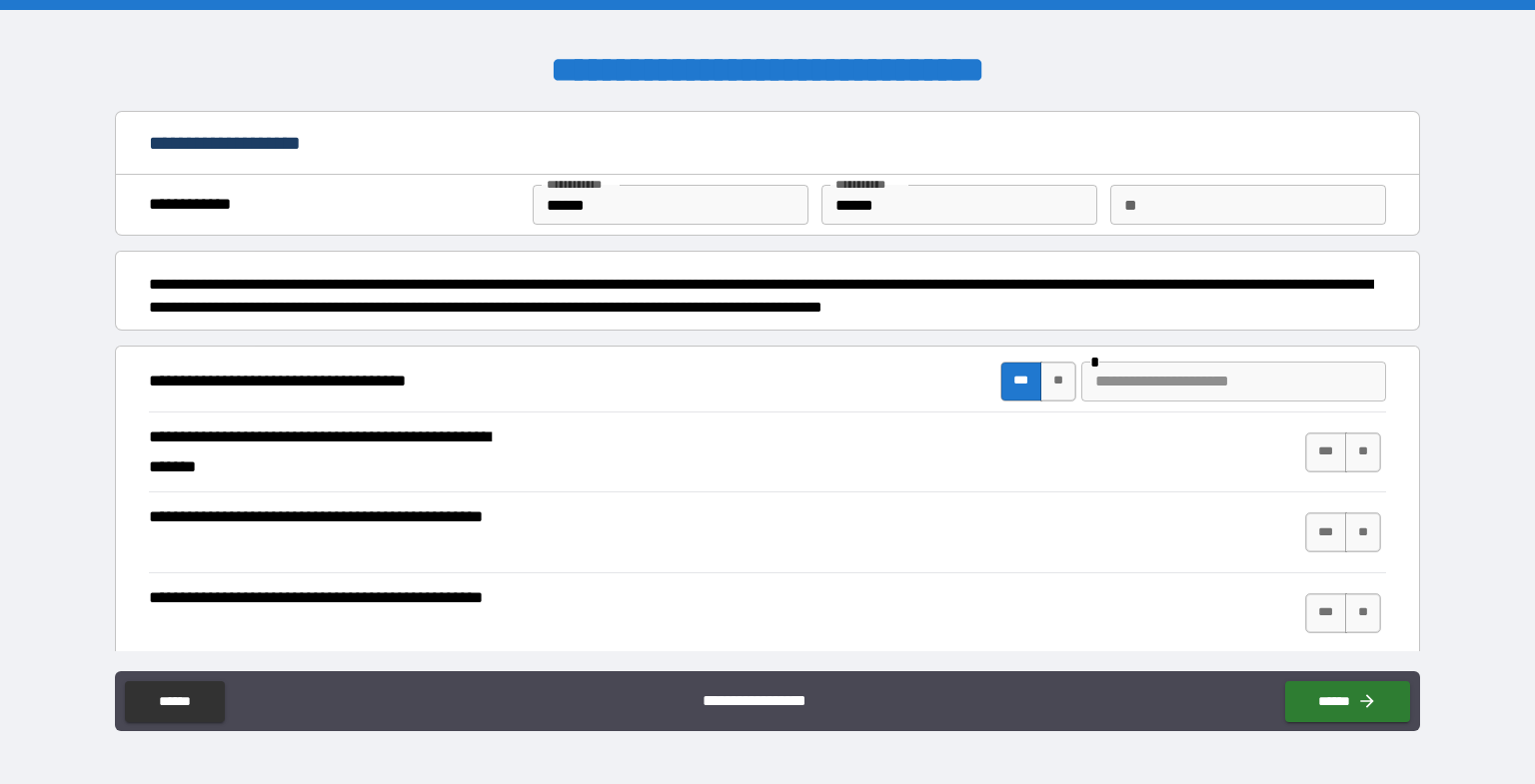 click on "**********" at bounding box center (333, 382) 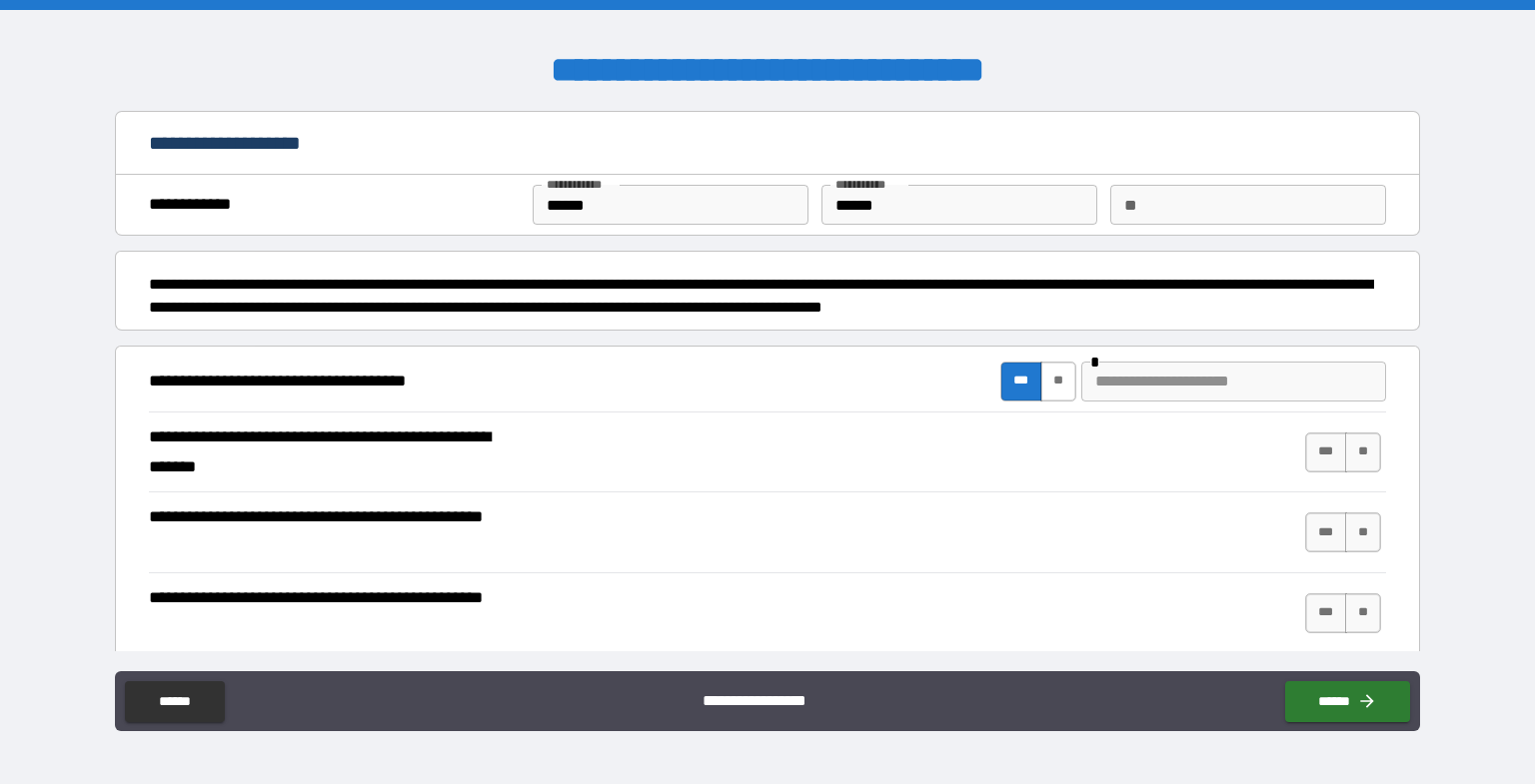 click on "**" at bounding box center [1058, 382] 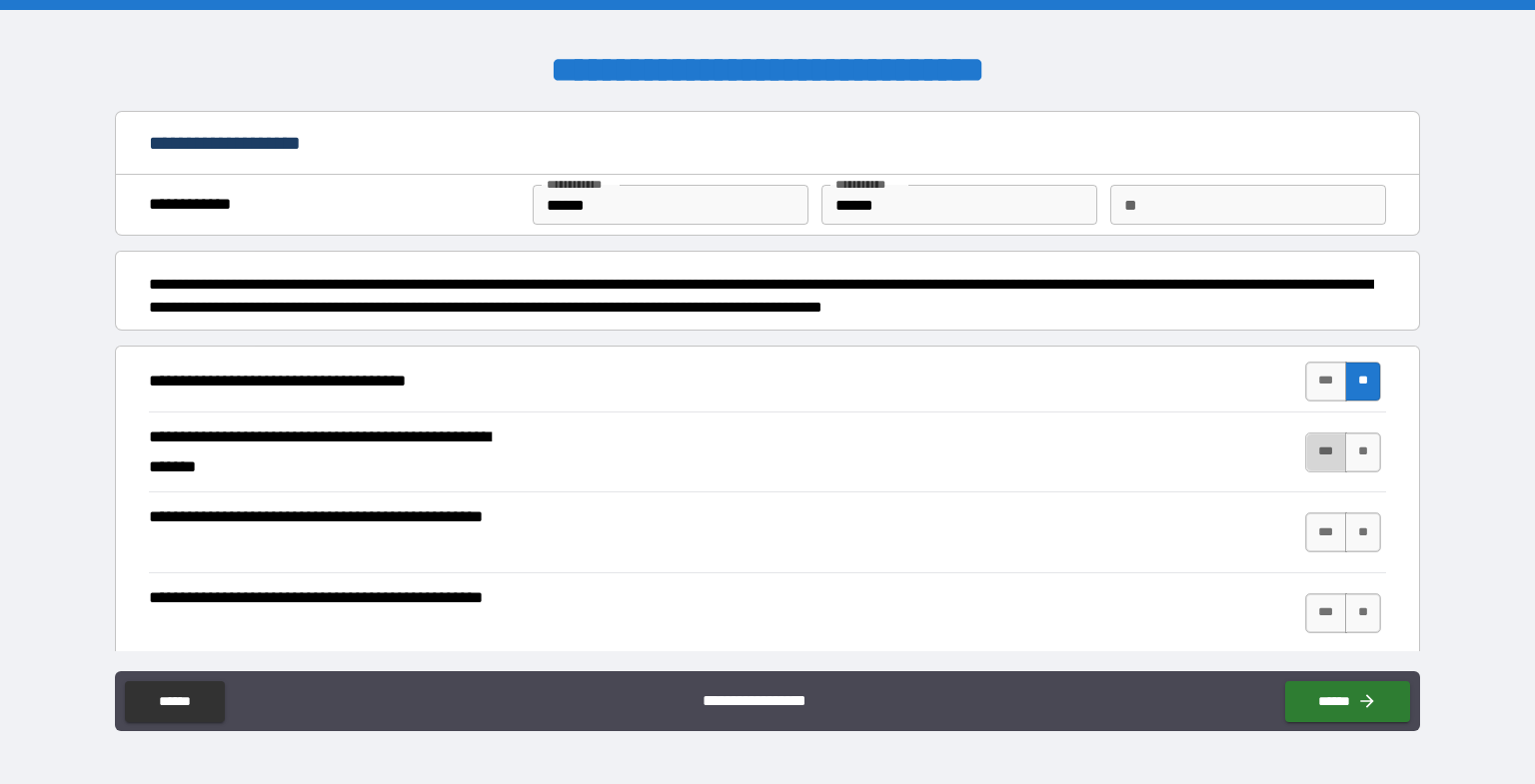click on "***" at bounding box center [1326, 452] 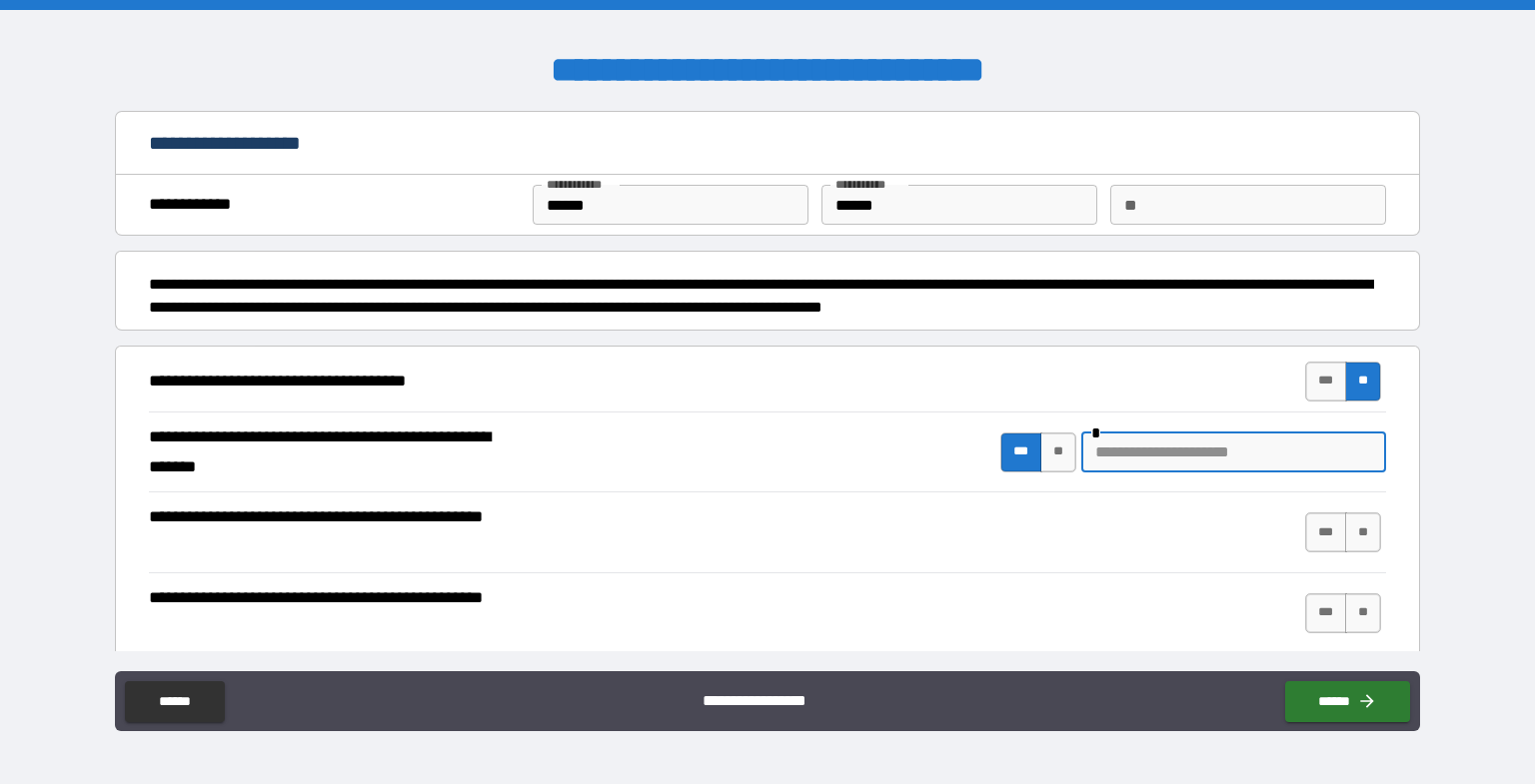 click at bounding box center (1233, 452) 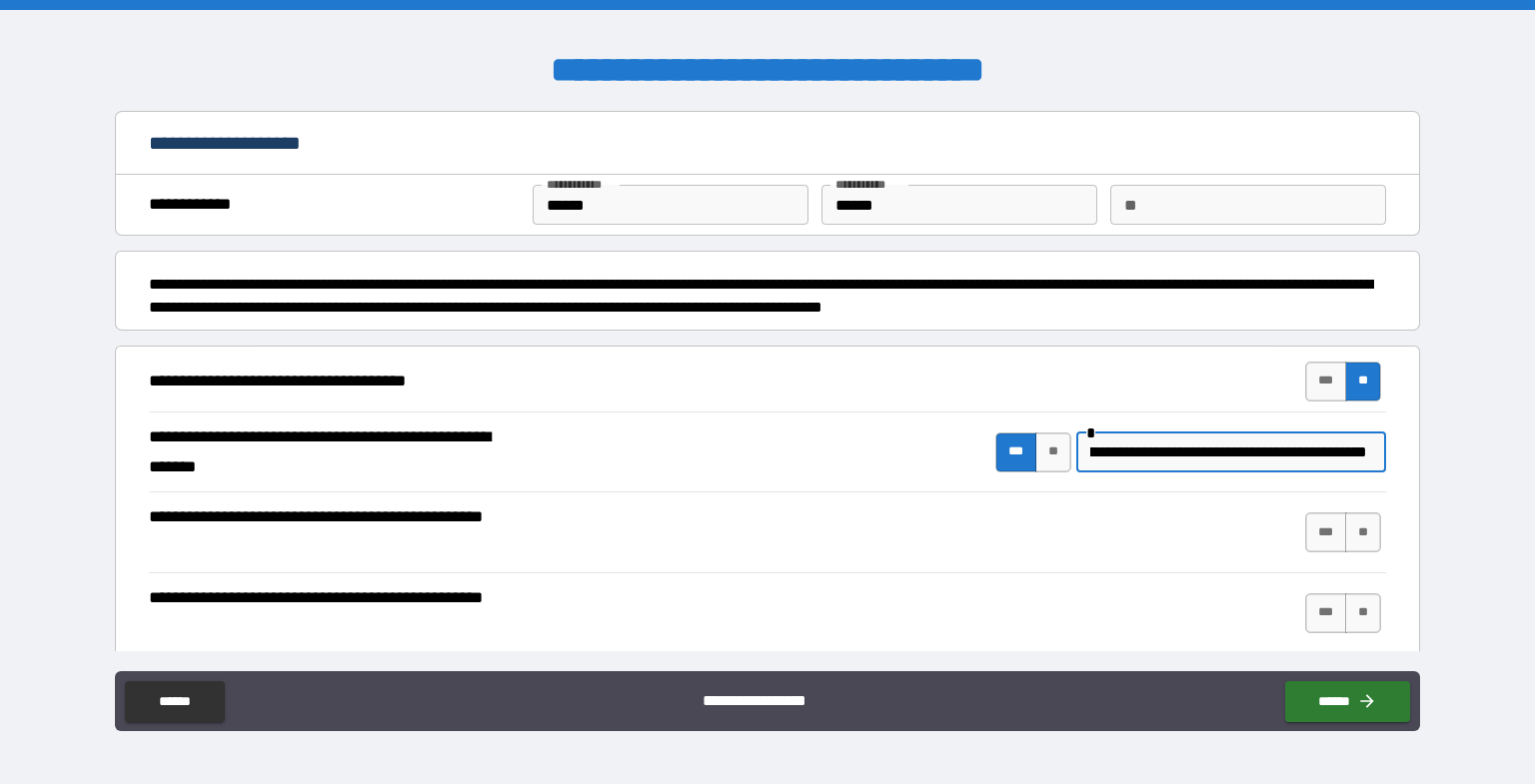 scroll, scrollTop: 0, scrollLeft: 43, axis: horizontal 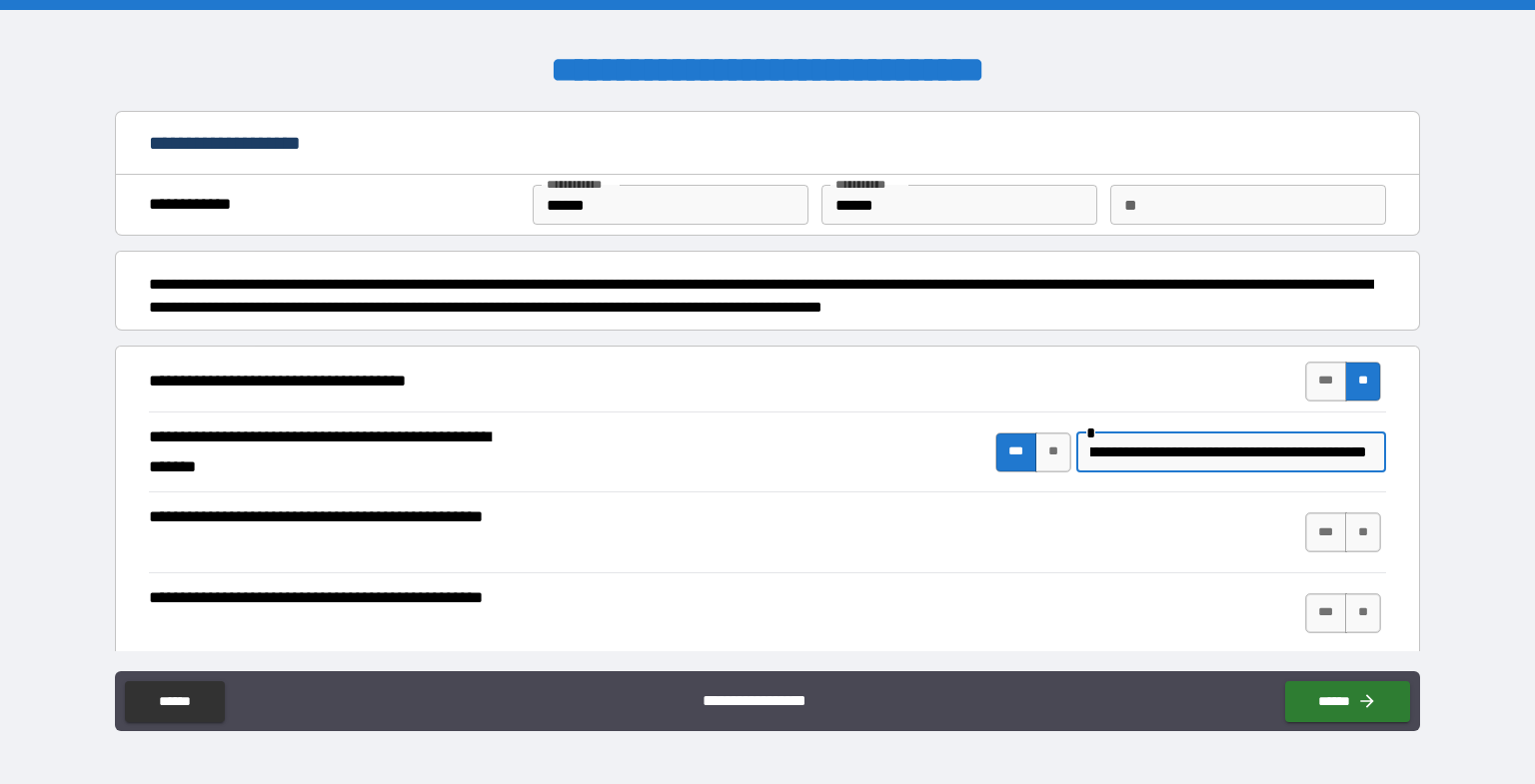 click on "**********" at bounding box center [1228, 452] 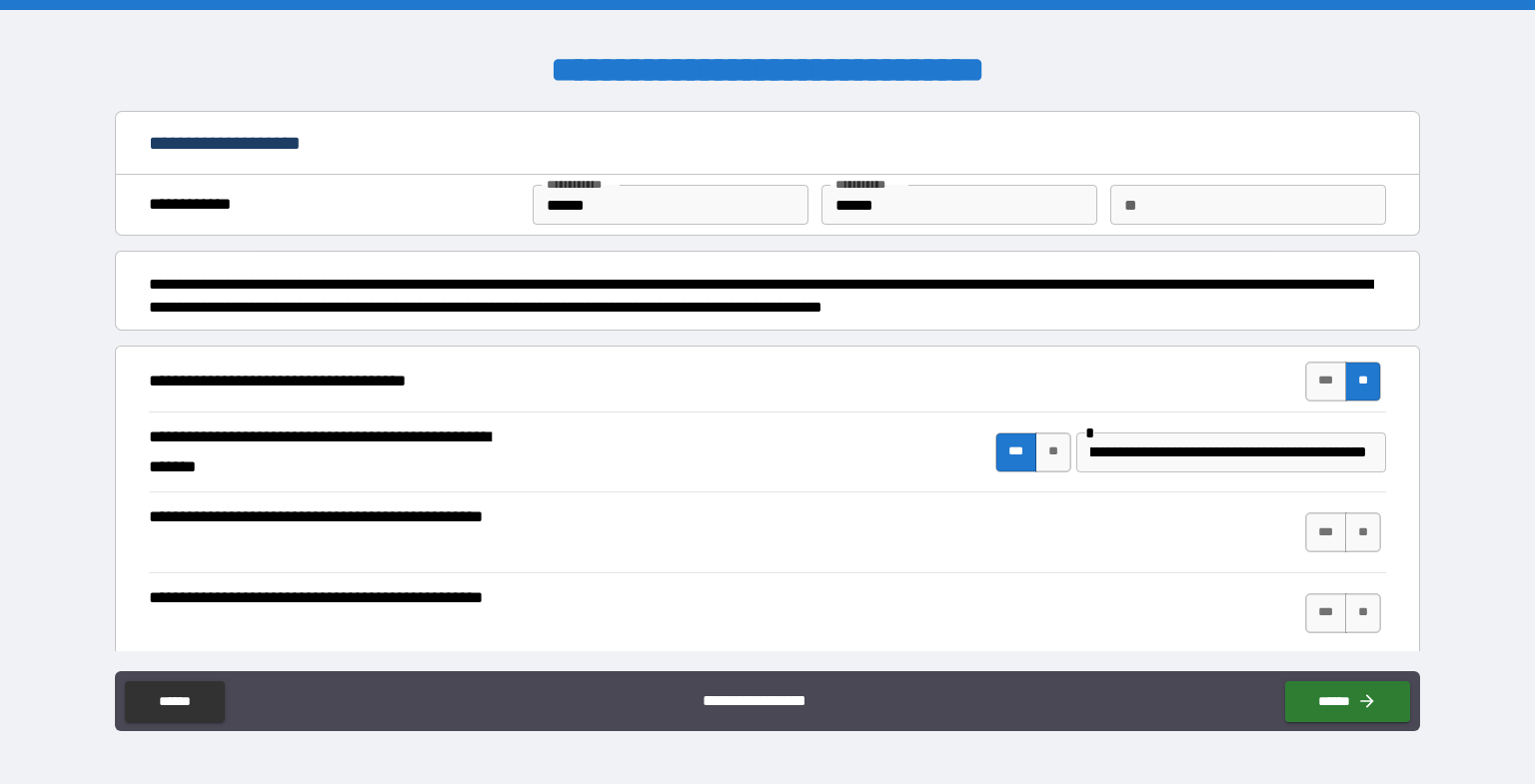 scroll, scrollTop: 0, scrollLeft: 0, axis: both 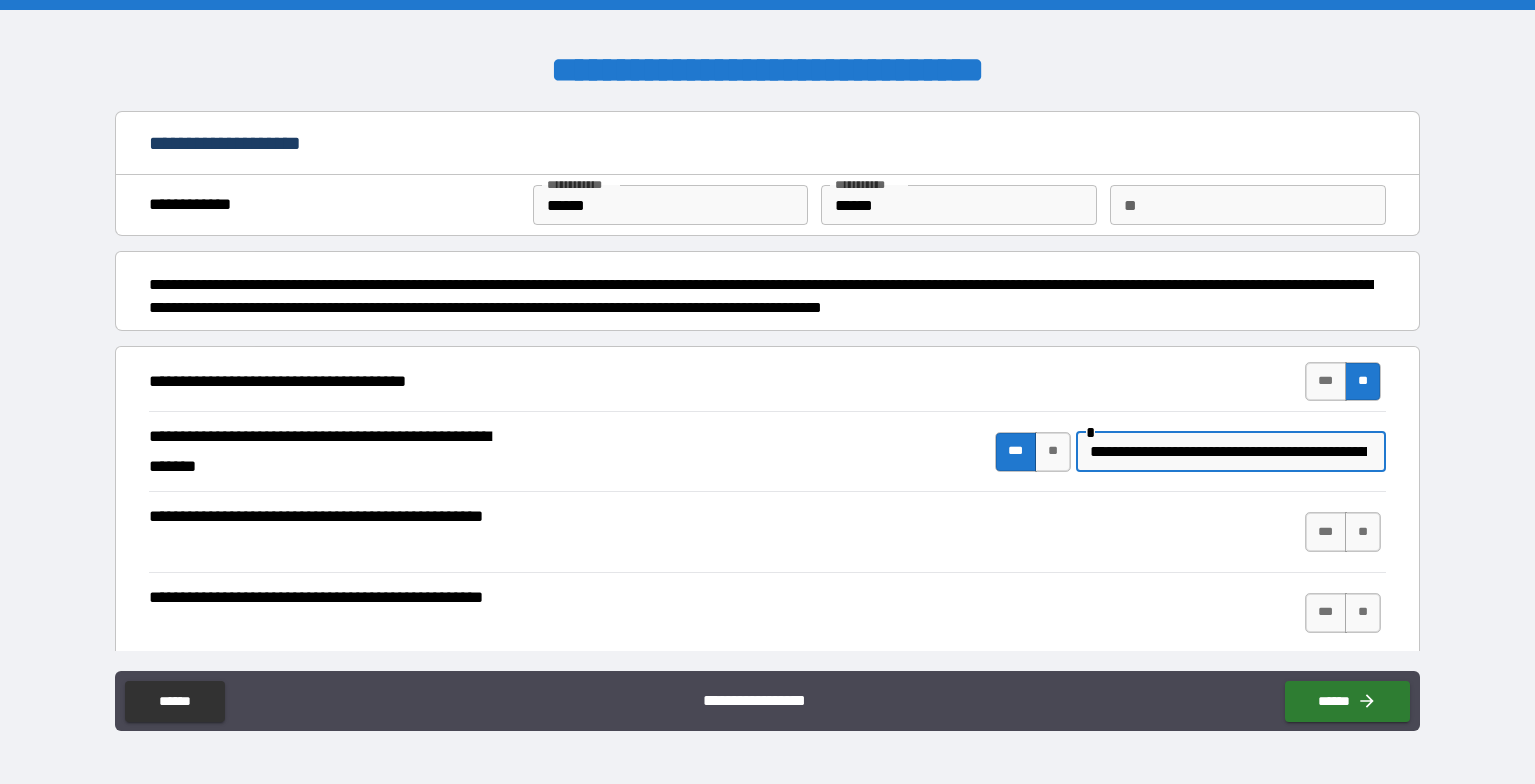 click on "**********" at bounding box center (1228, 452) 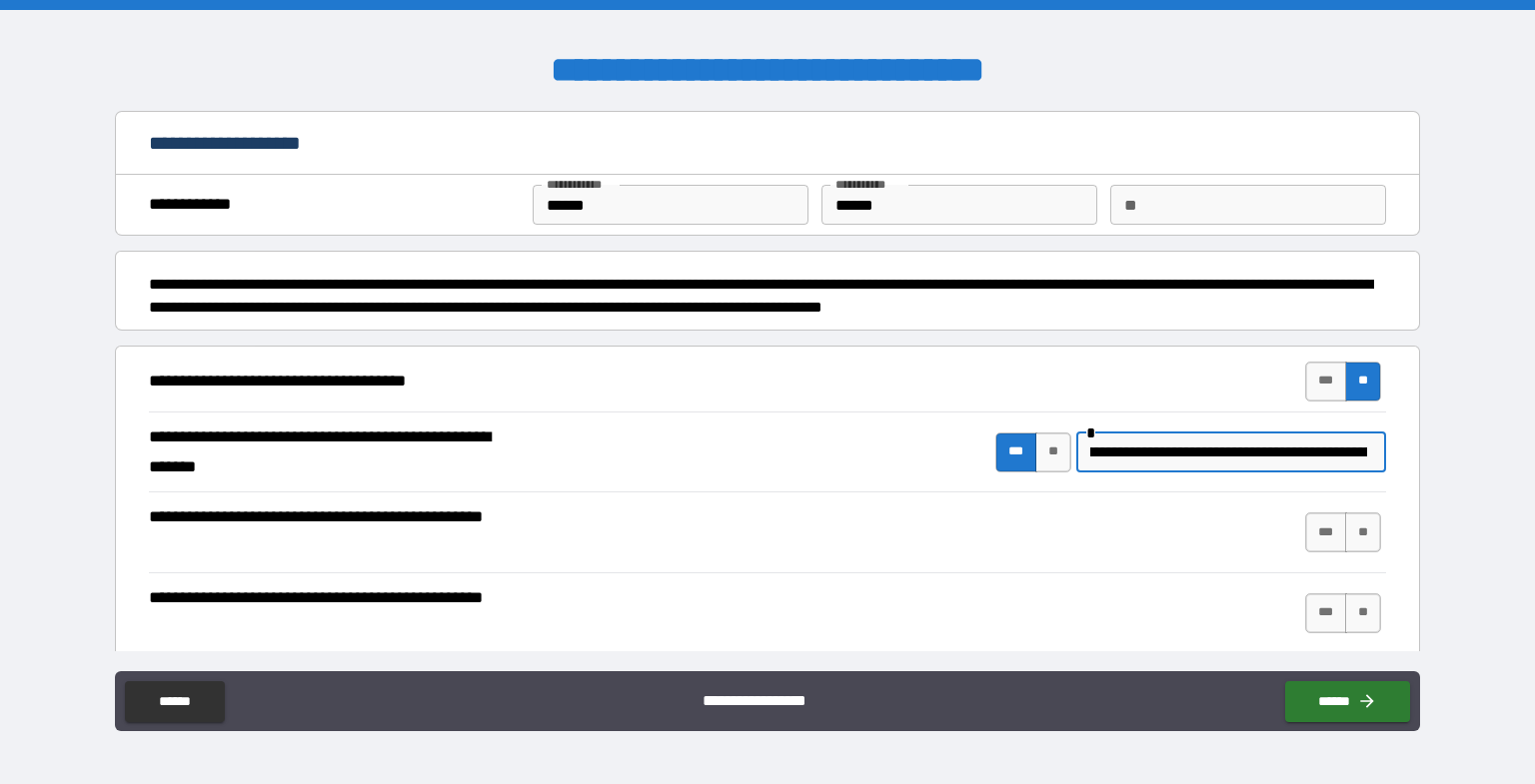 scroll, scrollTop: 0, scrollLeft: 173, axis: horizontal 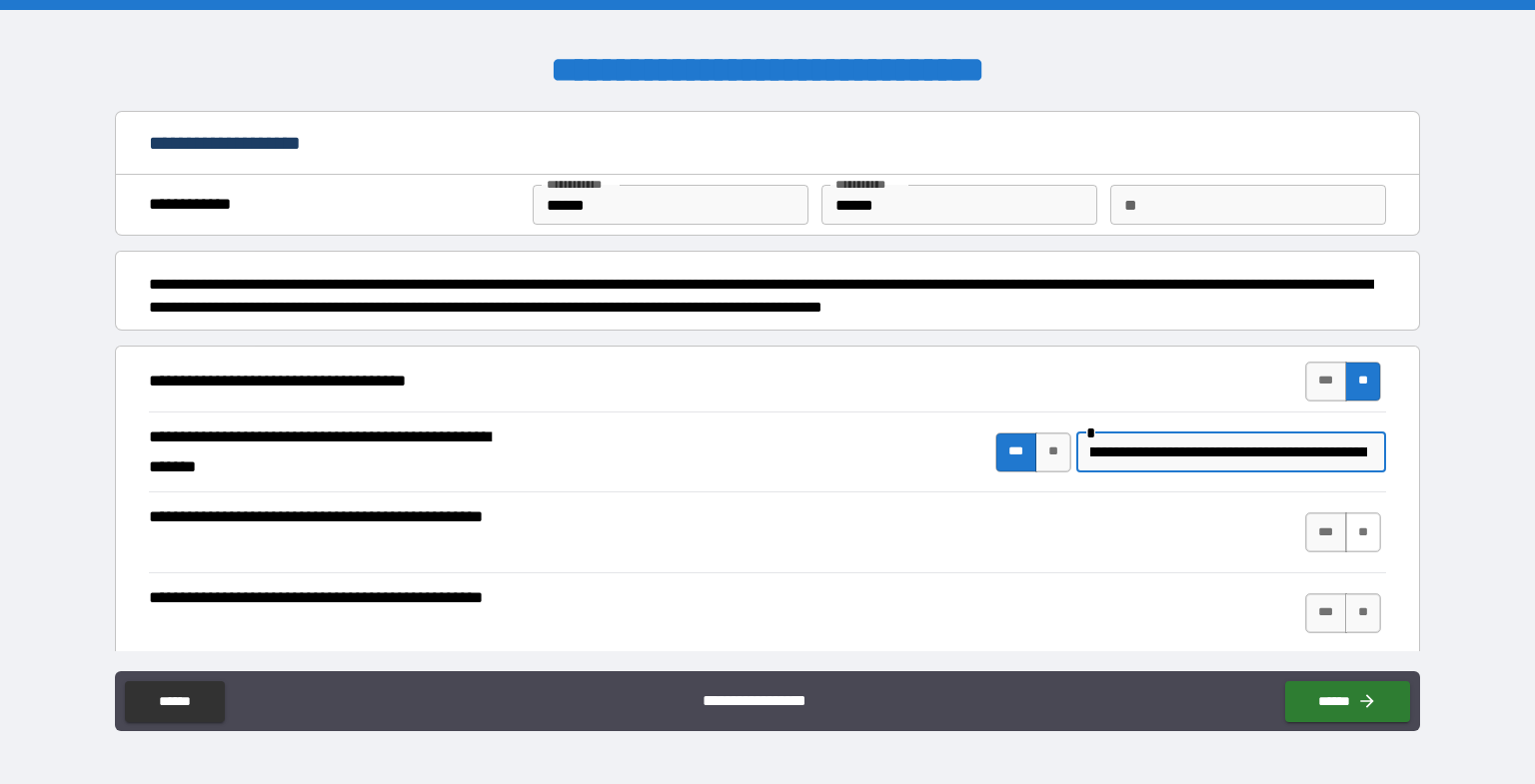 type on "**********" 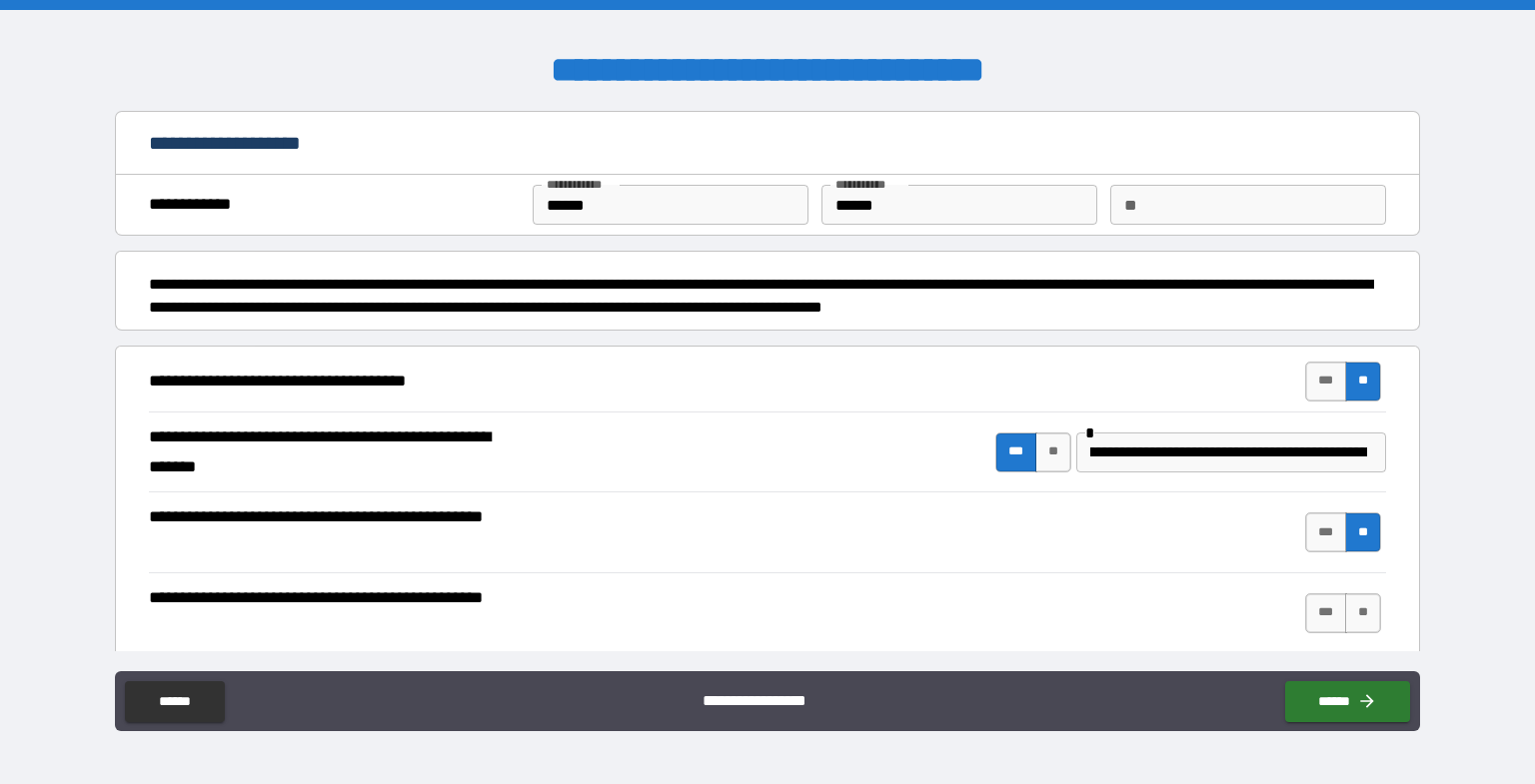 scroll, scrollTop: 0, scrollLeft: 0, axis: both 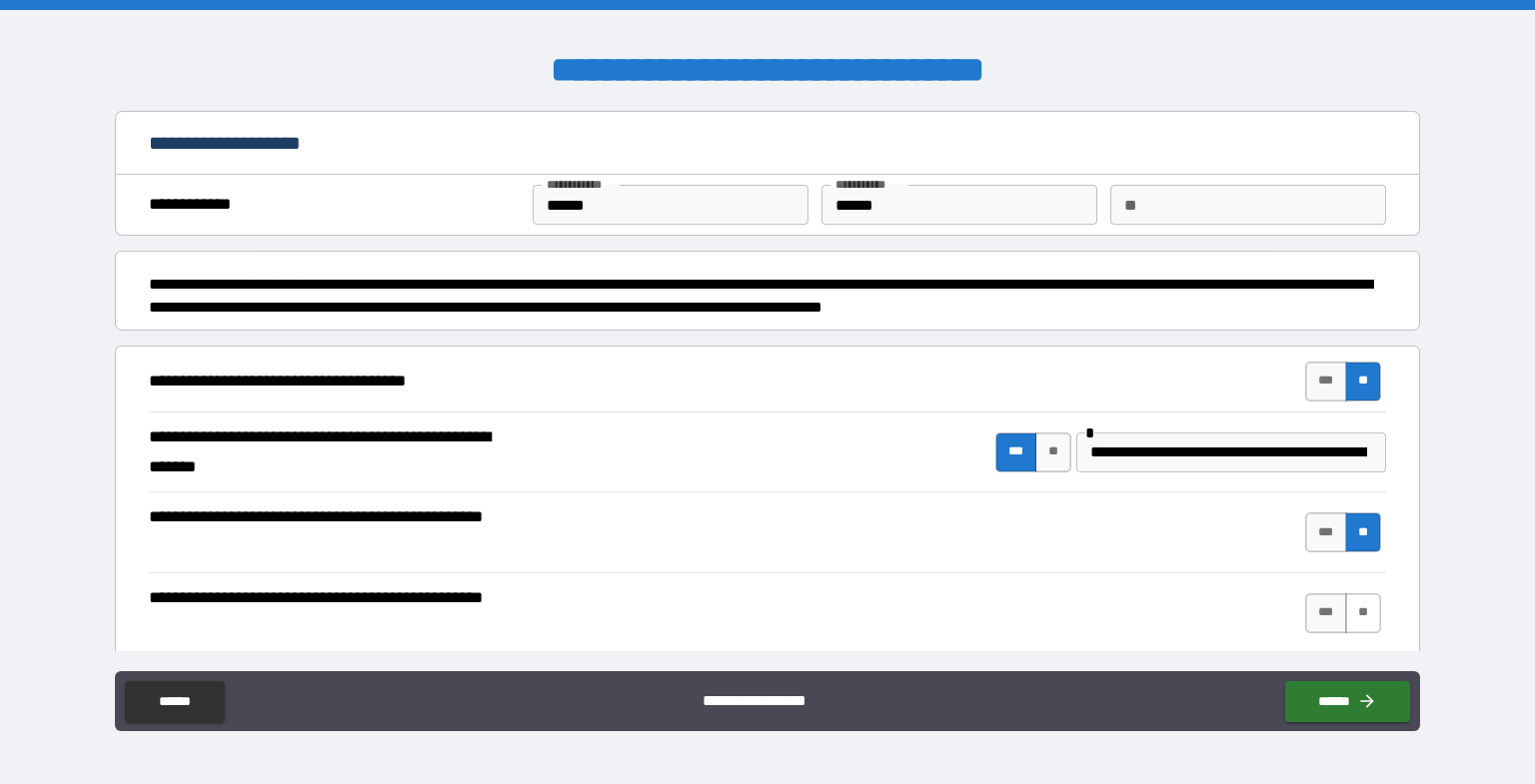 click on "**" at bounding box center (1363, 613) 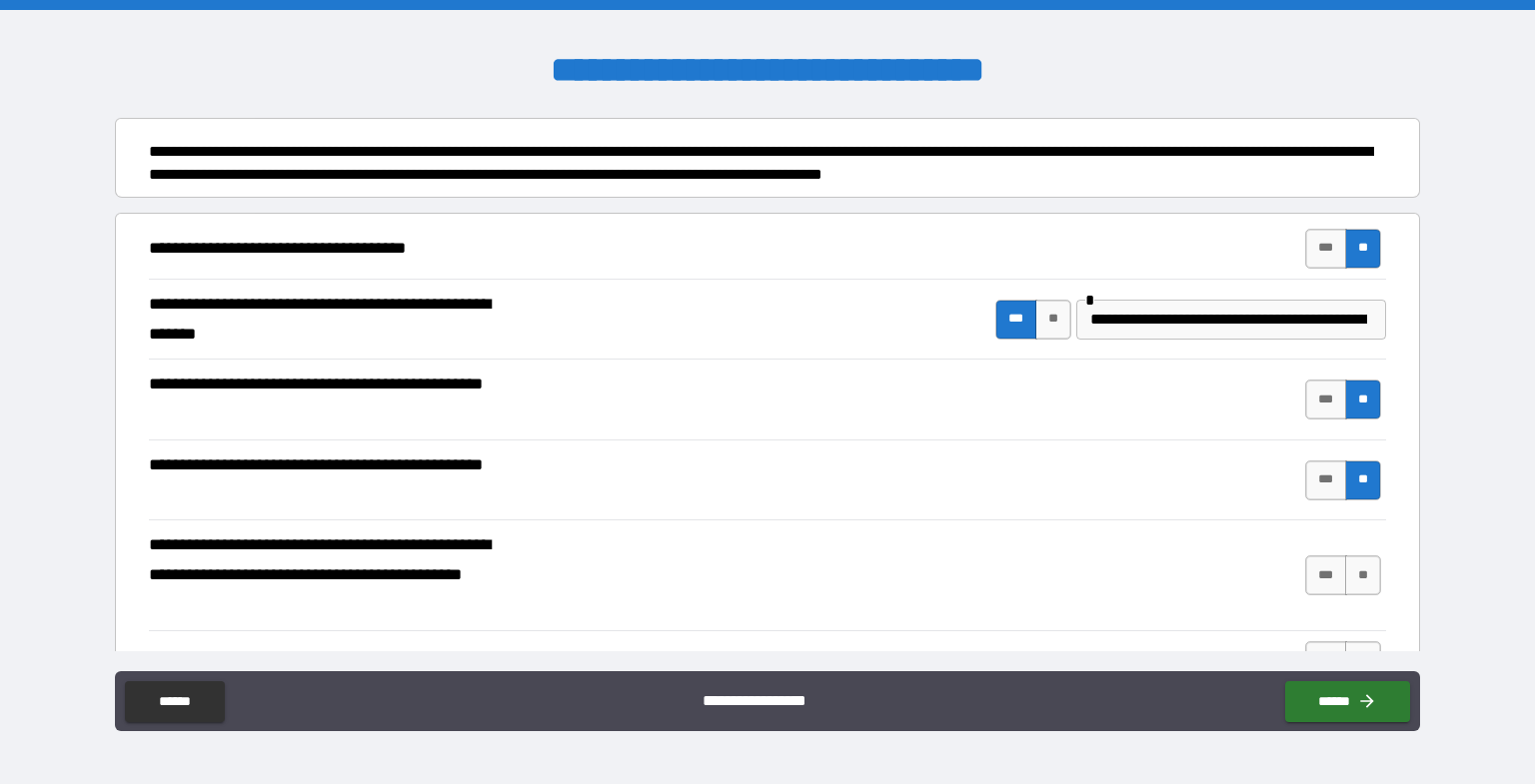 scroll, scrollTop: 266, scrollLeft: 0, axis: vertical 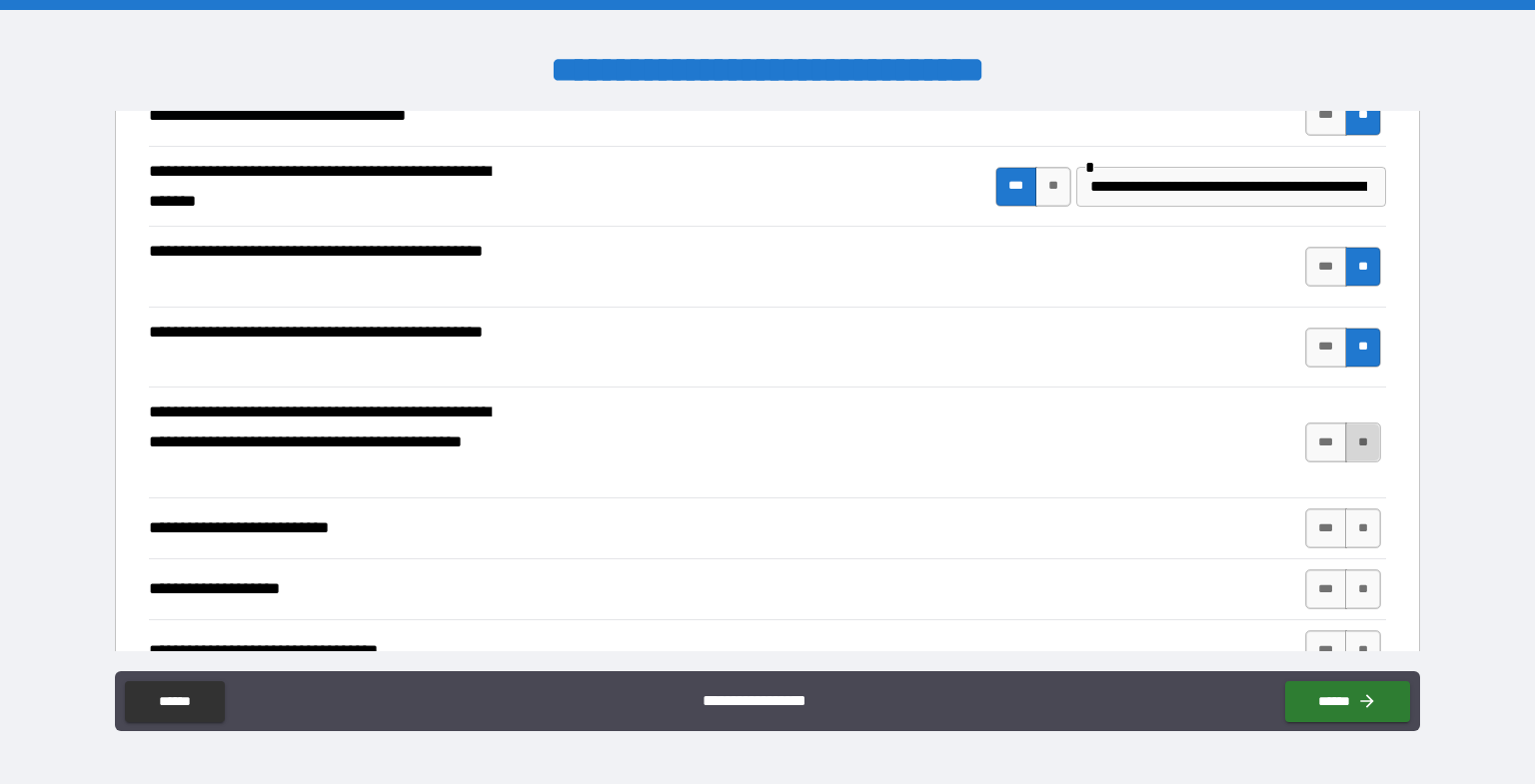 click on "**" at bounding box center (1363, 442) 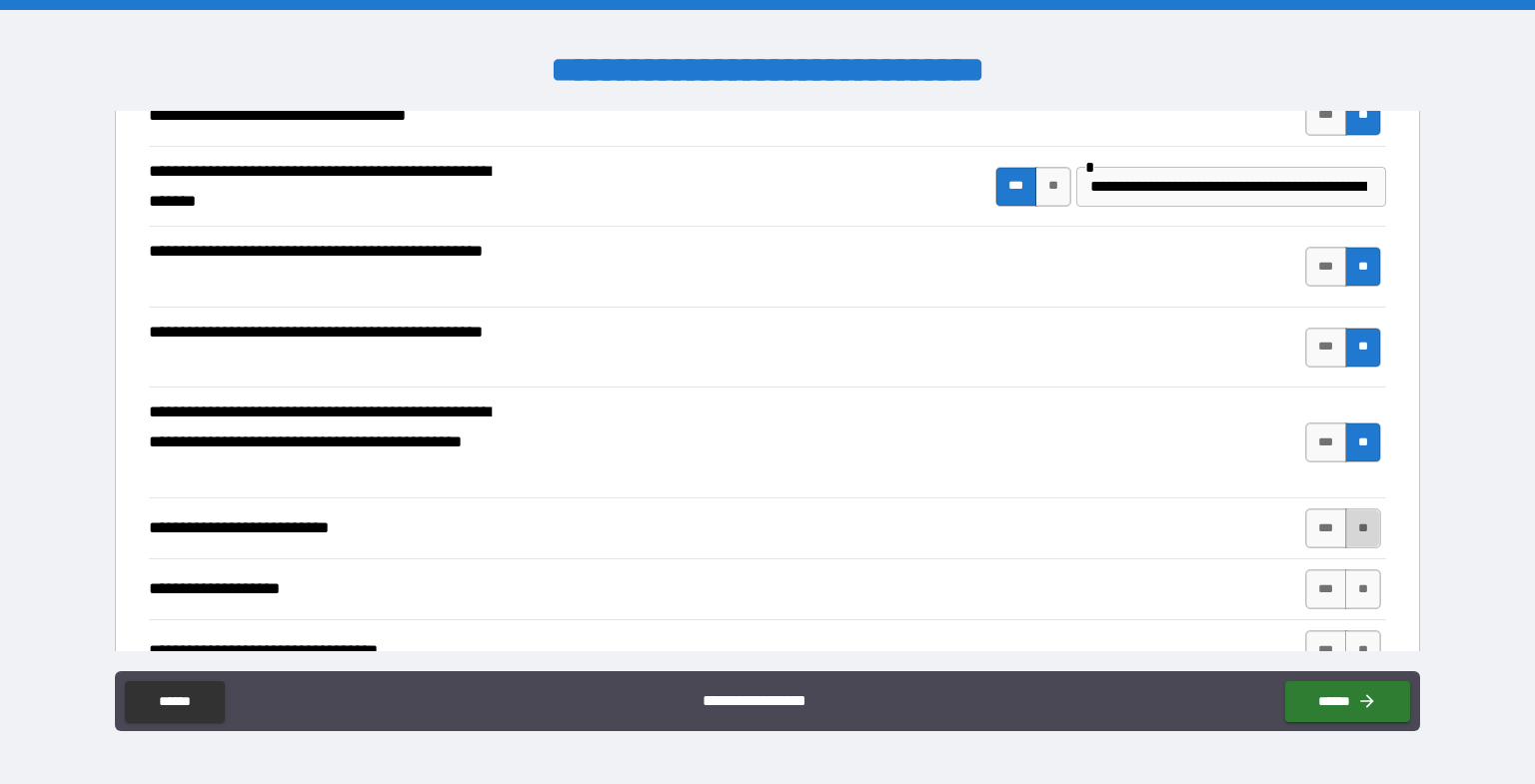 click on "**" at bounding box center (1363, 528) 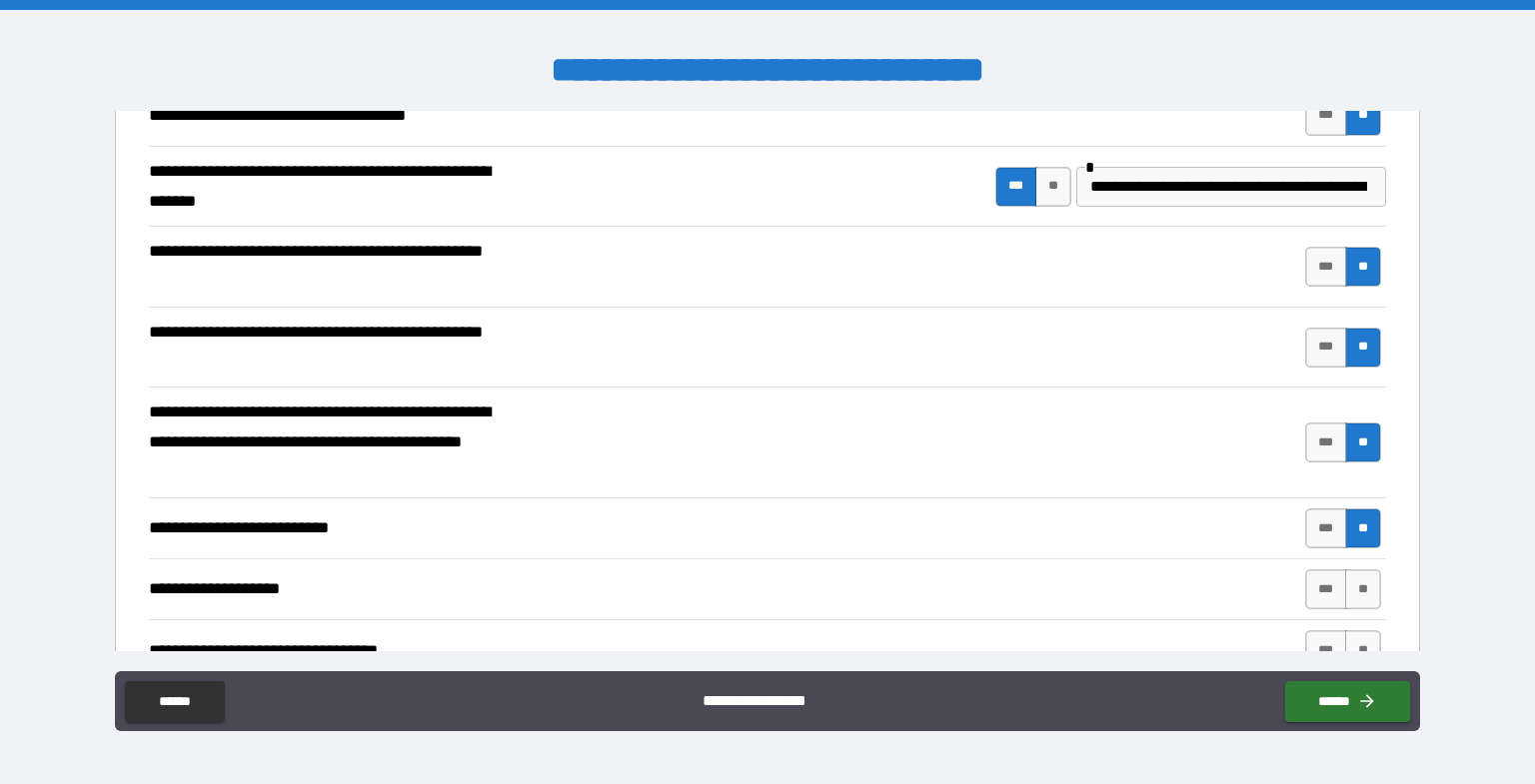 scroll, scrollTop: 399, scrollLeft: 0, axis: vertical 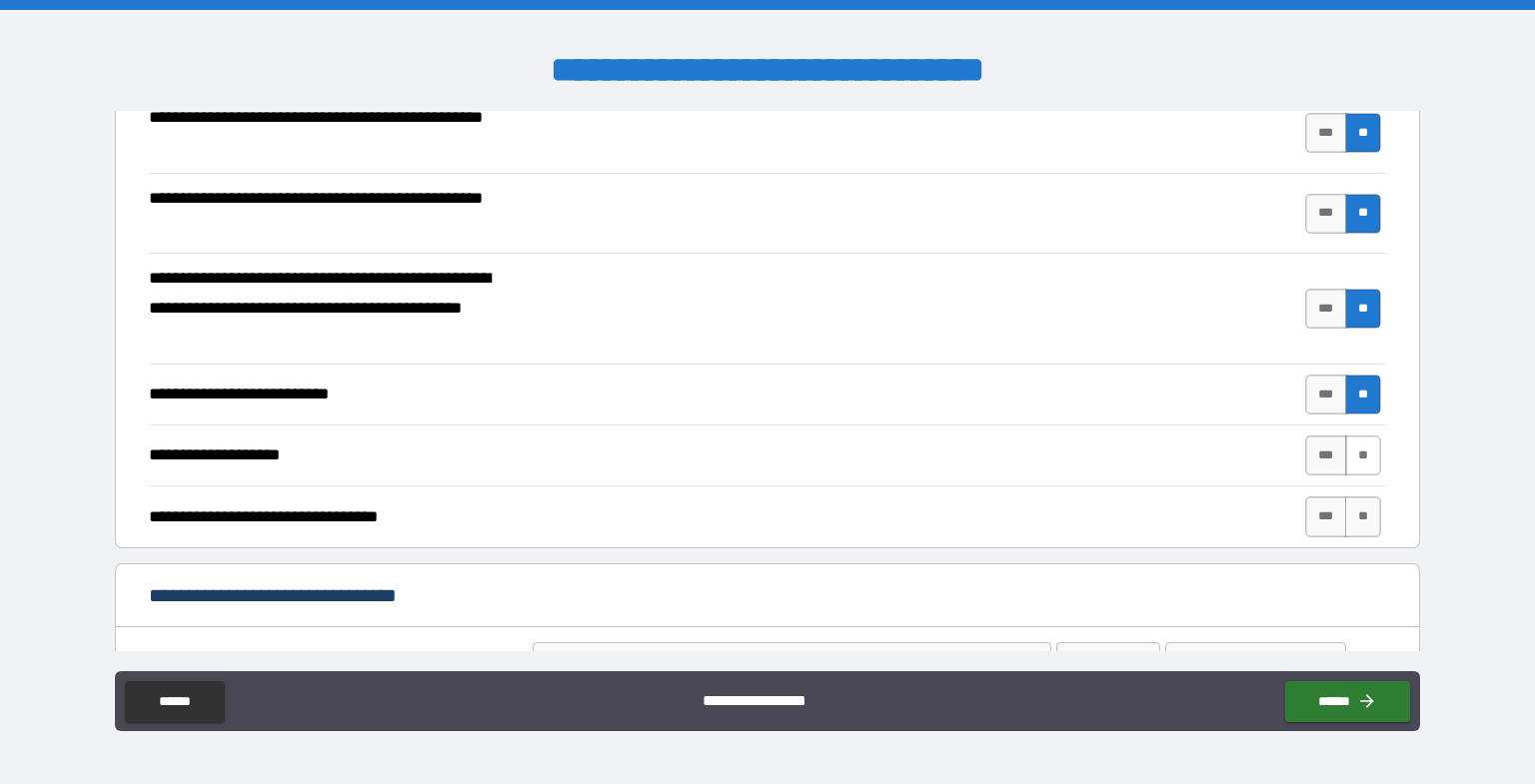 click on "**" at bounding box center [1363, 455] 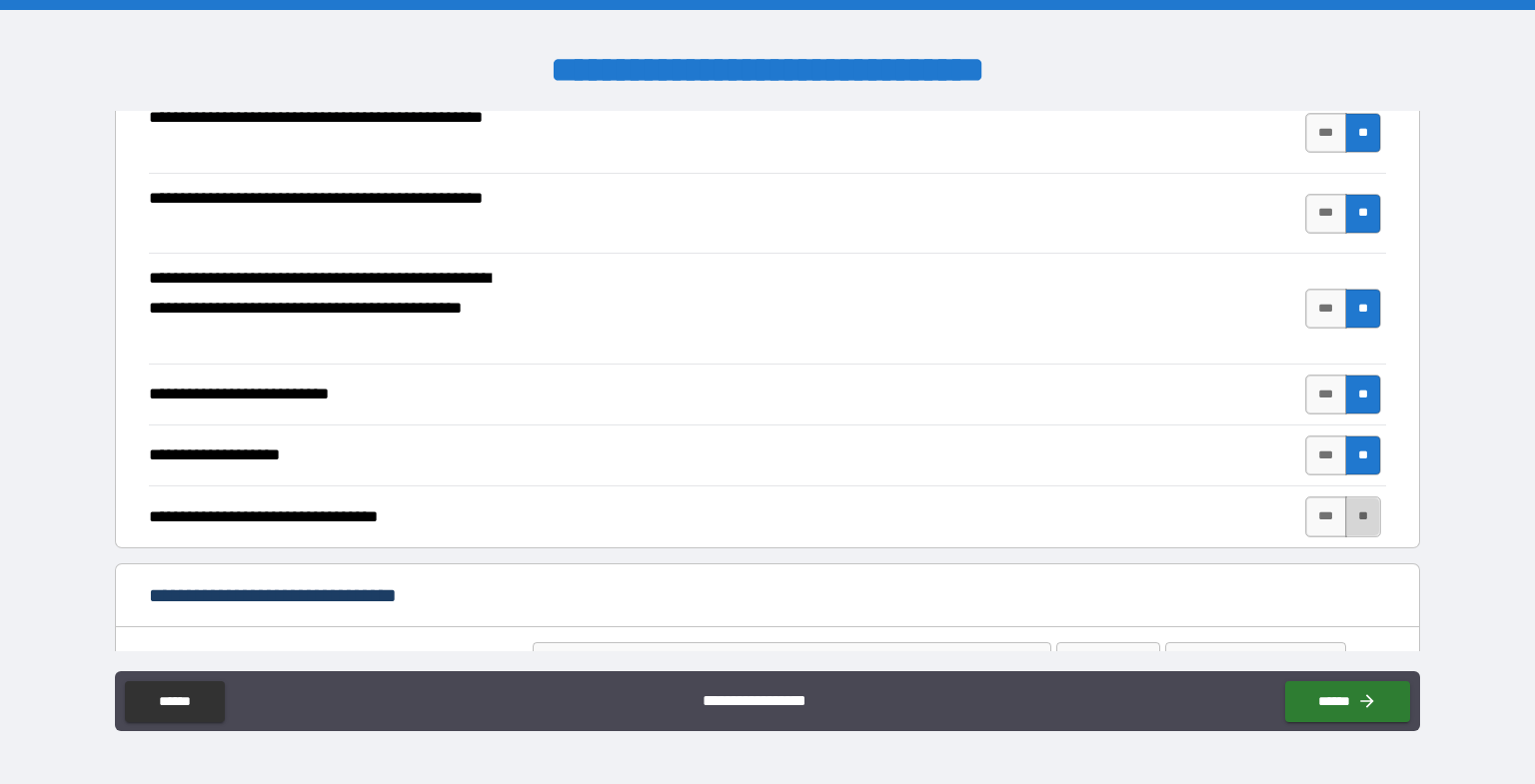 click on "**" at bounding box center (1363, 516) 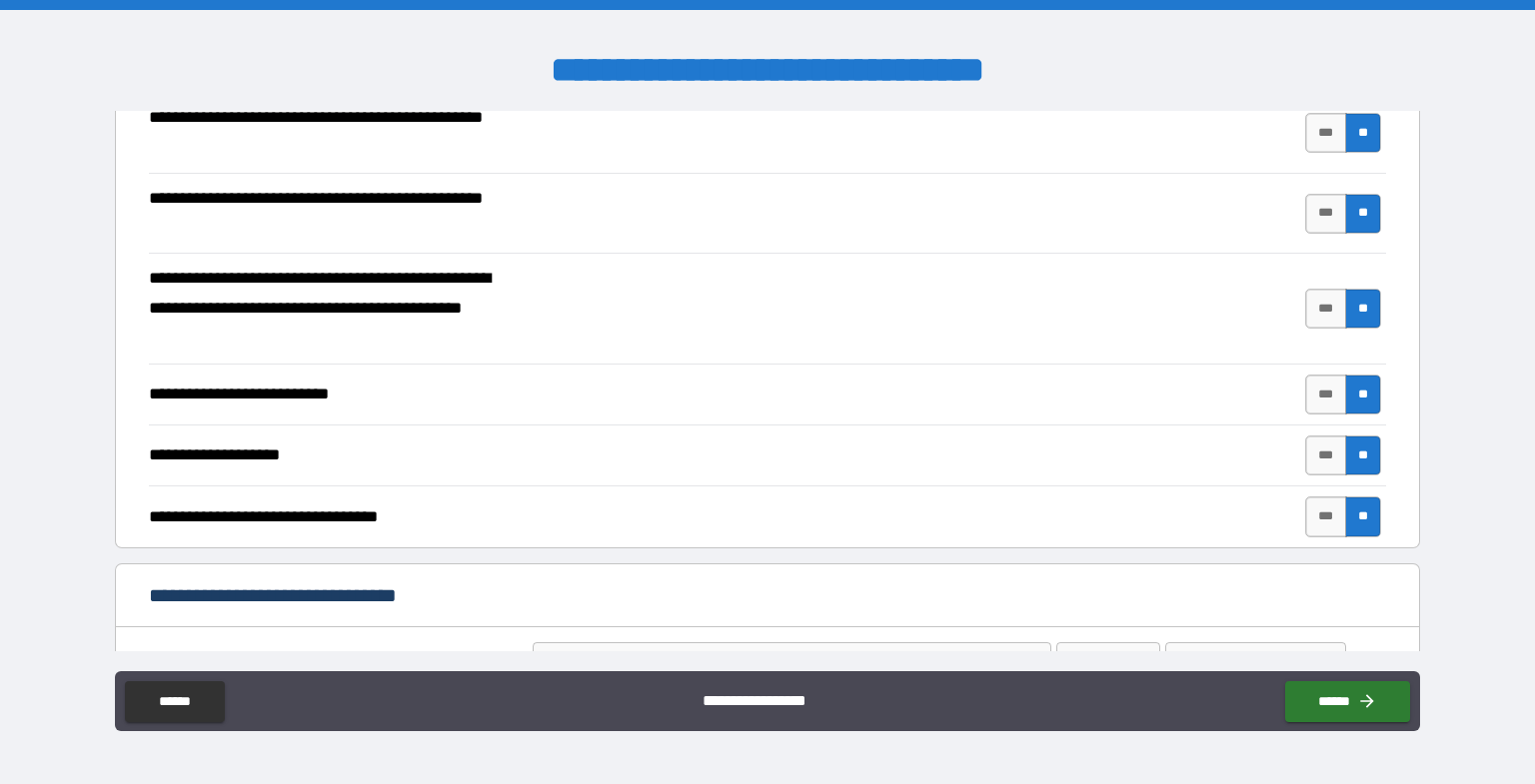 drag, startPoint x: 1073, startPoint y: 379, endPoint x: 1051, endPoint y: 398, distance: 29.068884 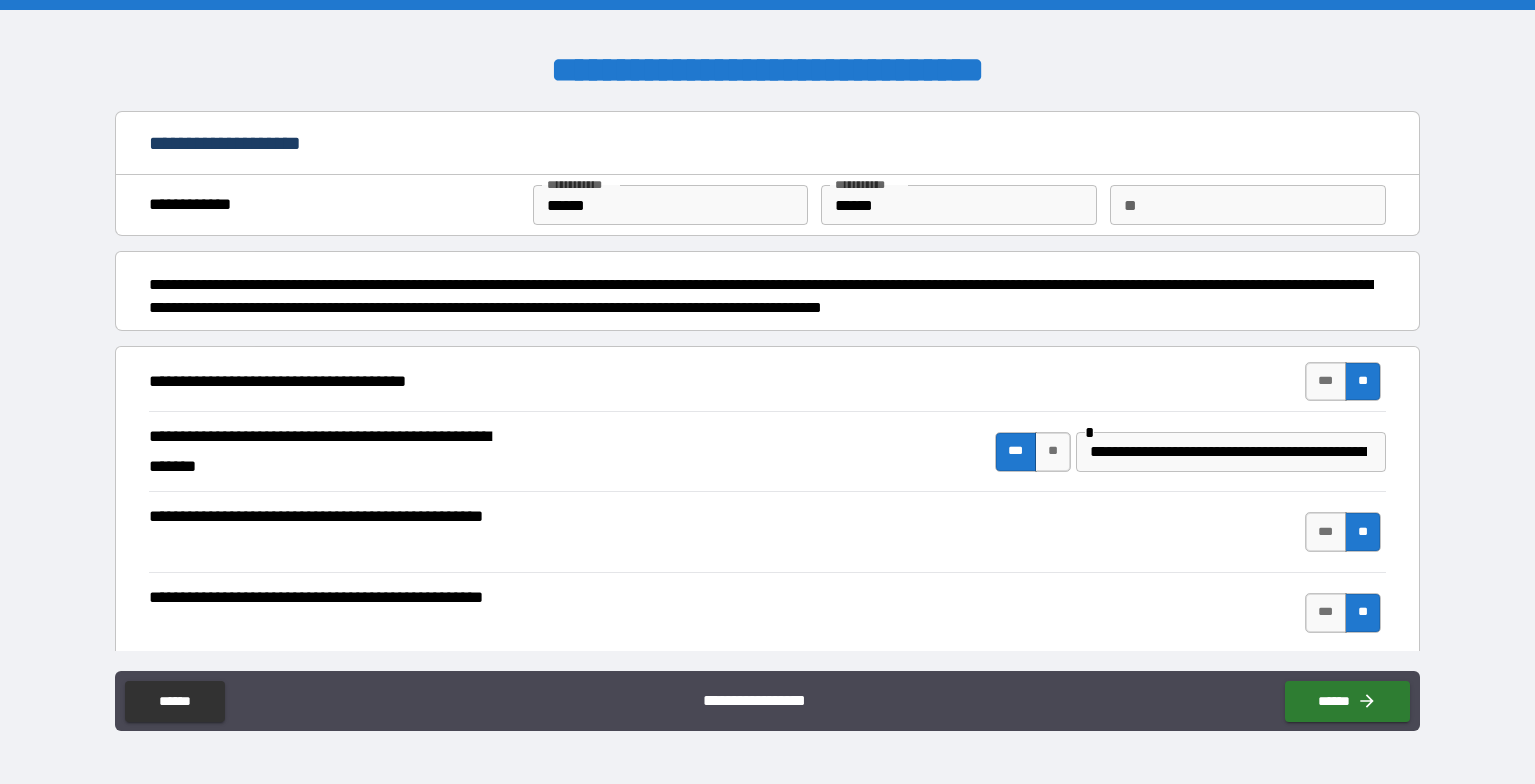 scroll, scrollTop: 133, scrollLeft: 0, axis: vertical 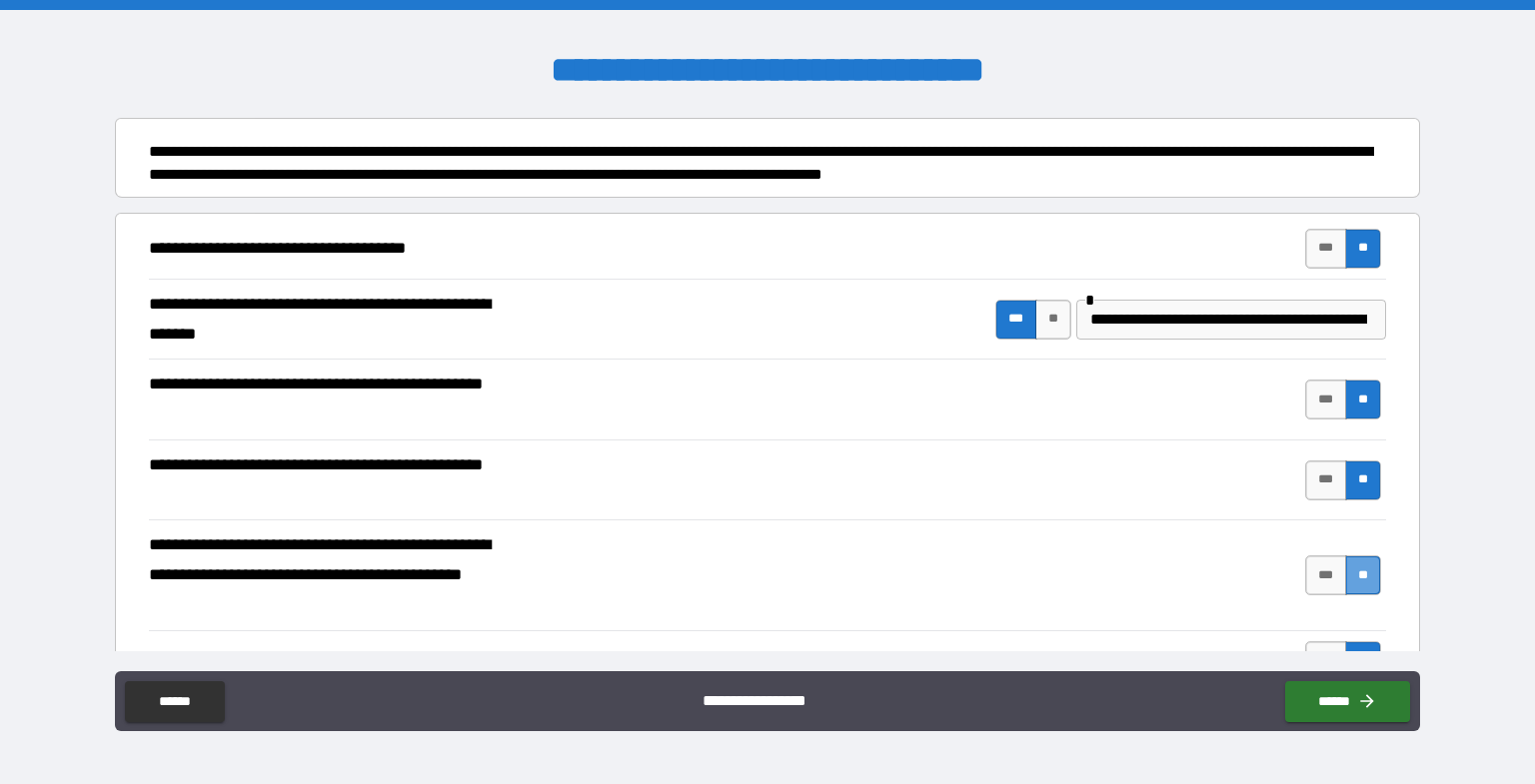 click on "**" at bounding box center (1363, 575) 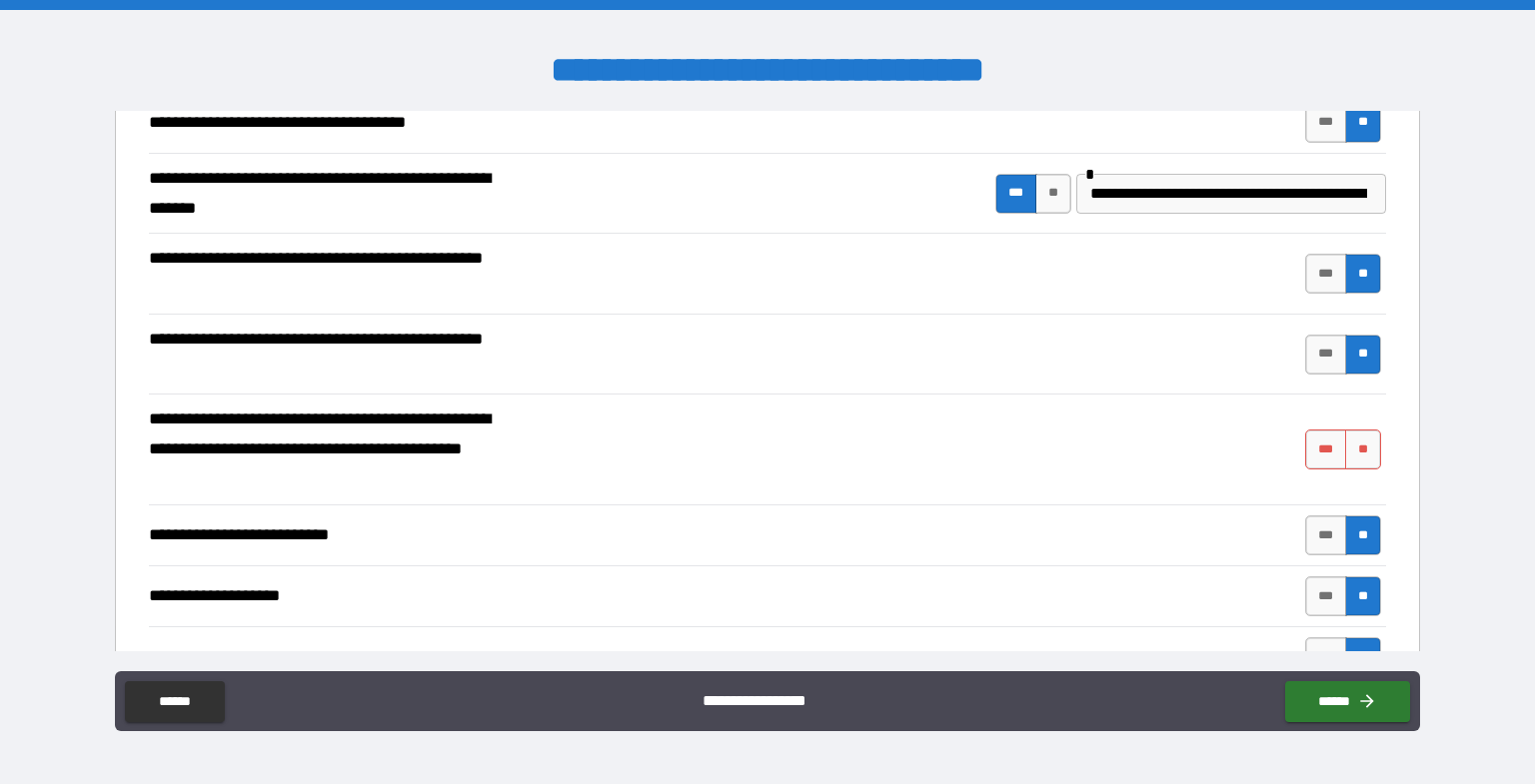 scroll, scrollTop: 266, scrollLeft: 0, axis: vertical 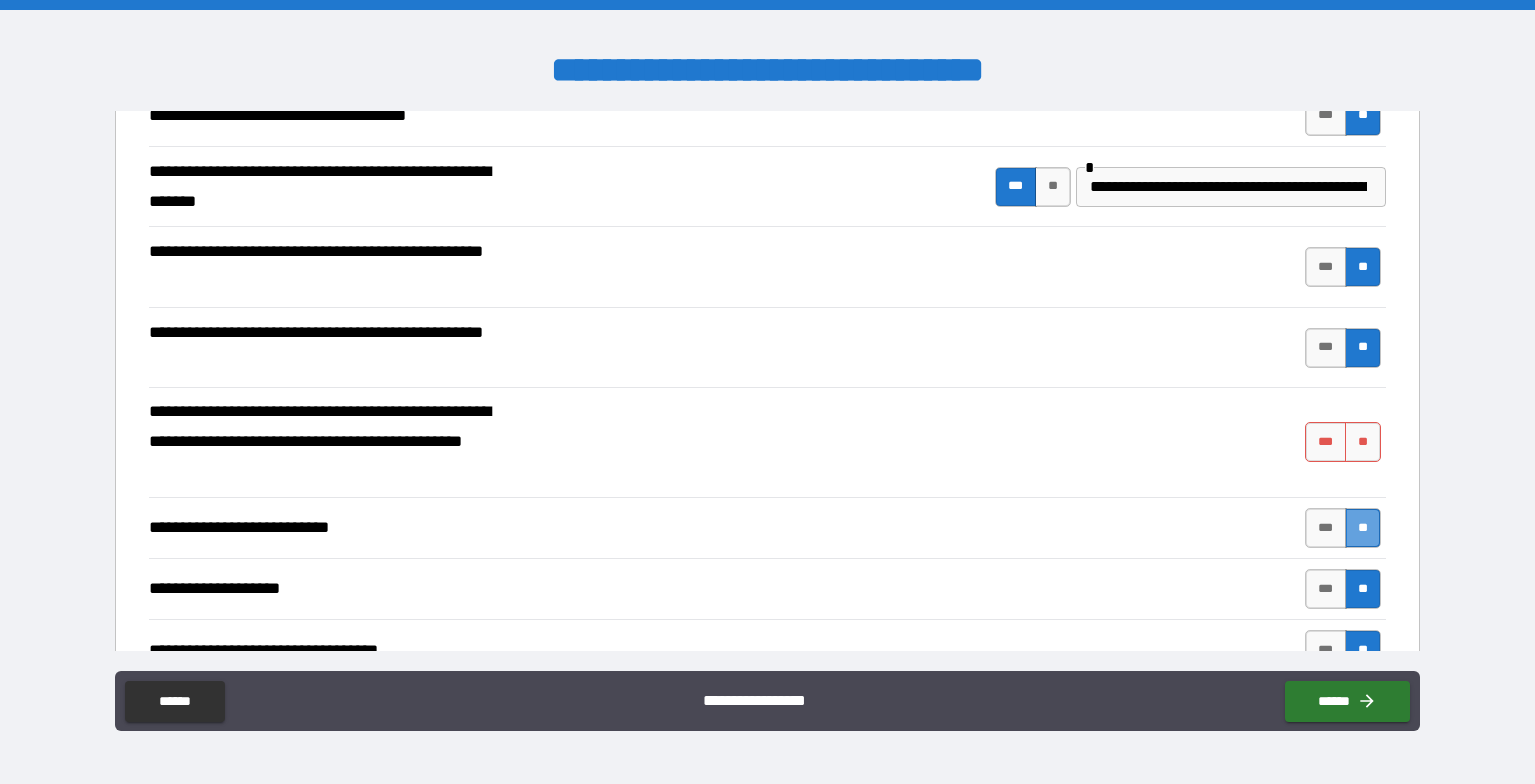 click on "**" at bounding box center [1363, 528] 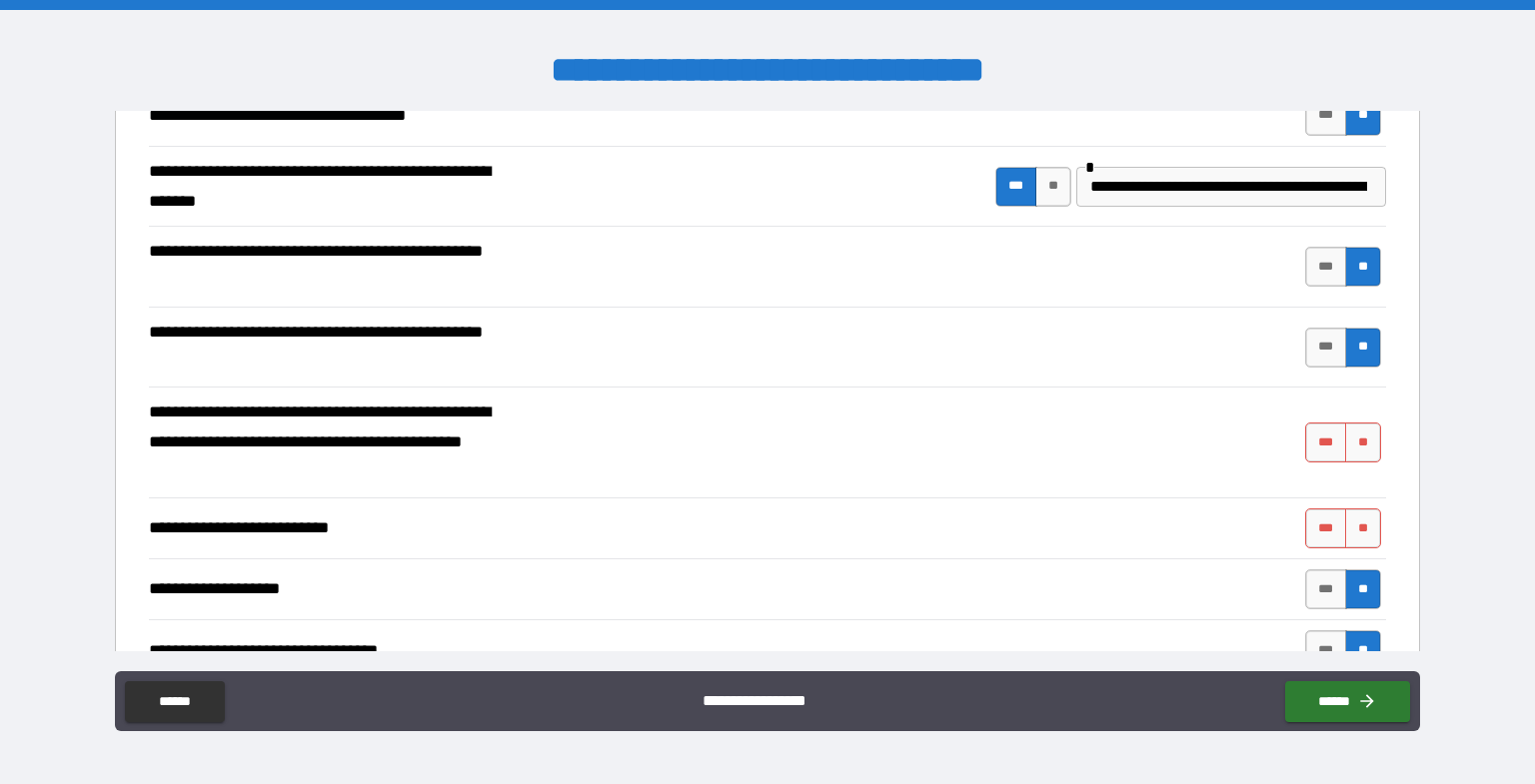 click on "**" at bounding box center [1363, 348] 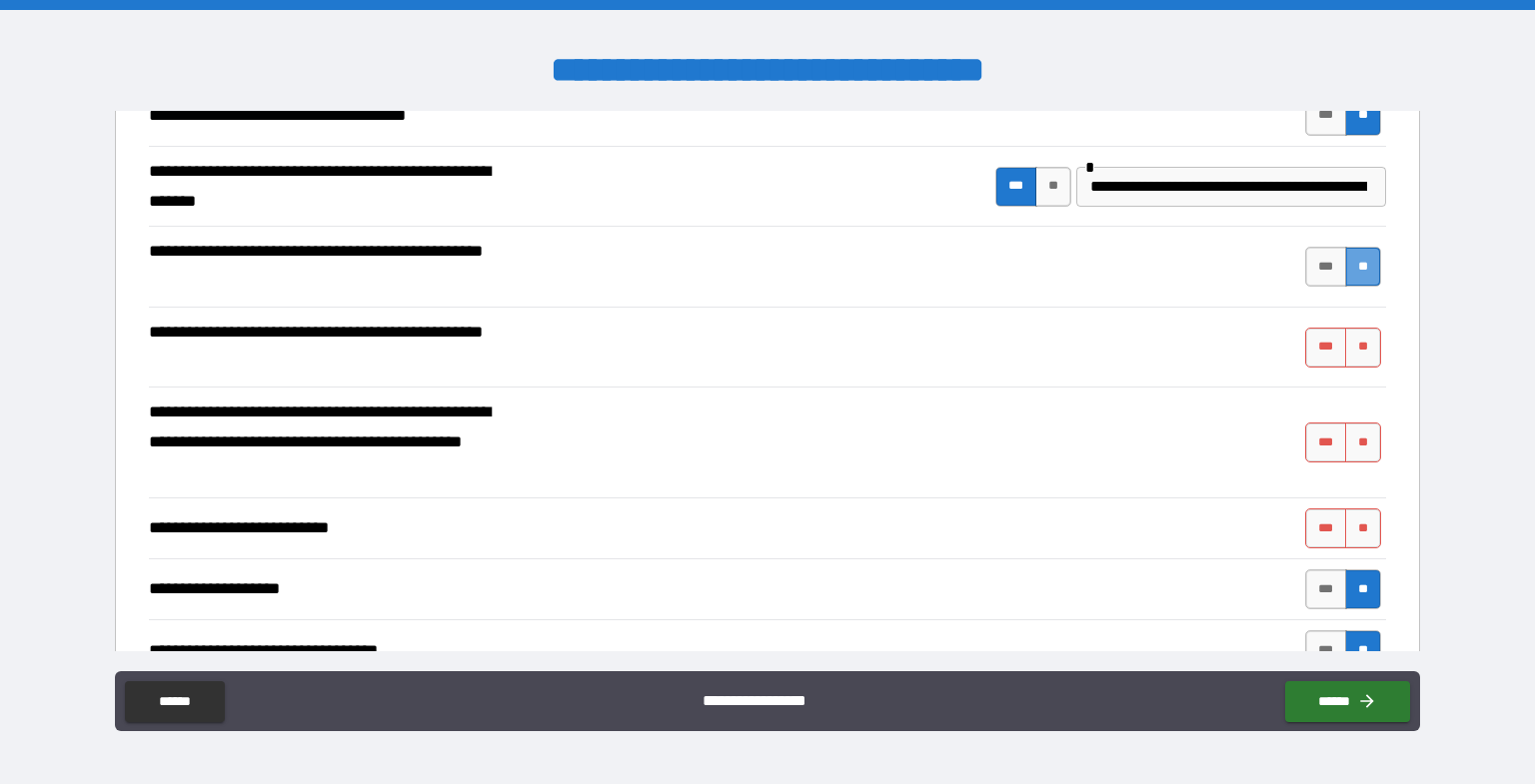 click on "**" at bounding box center (1363, 267) 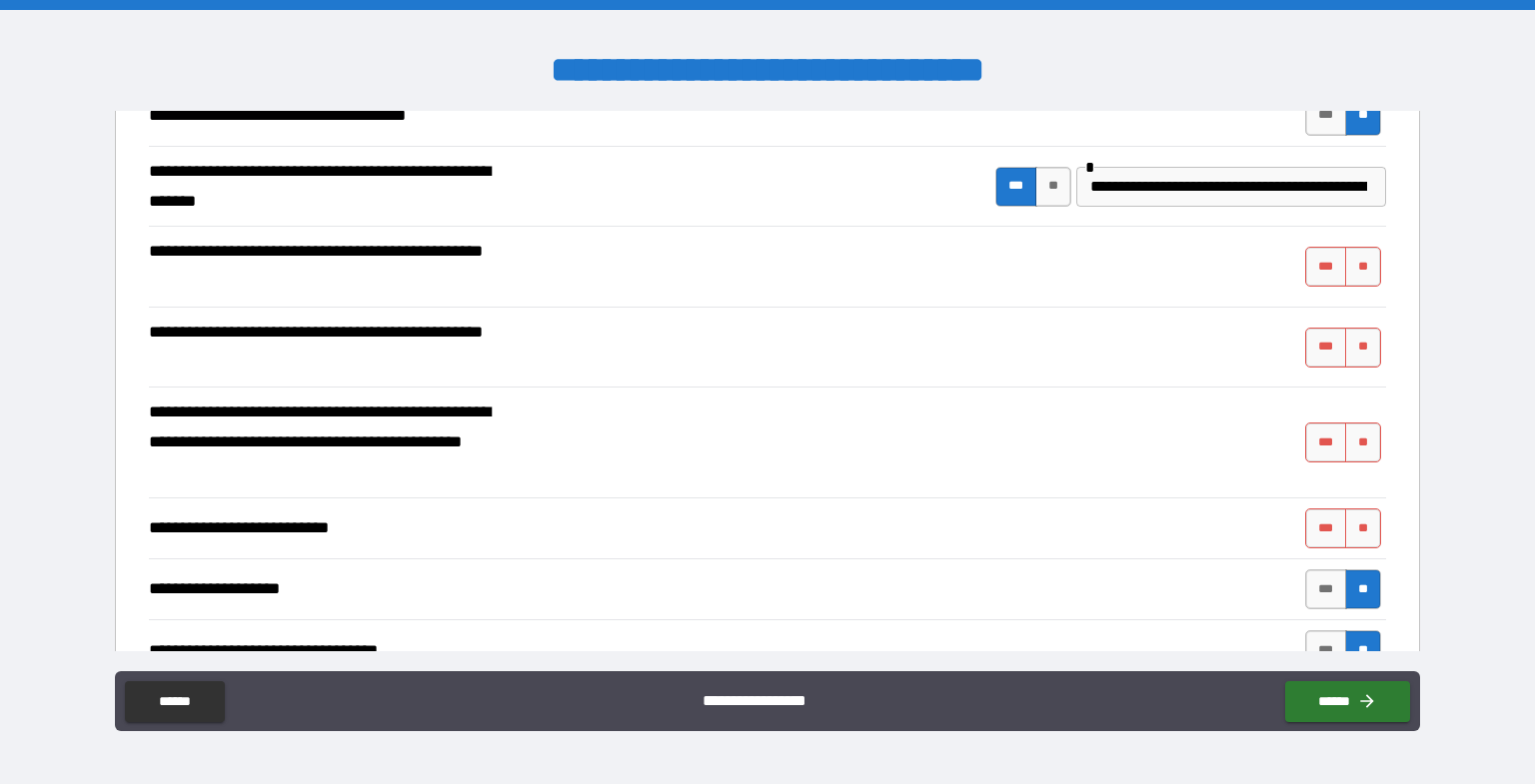 click on "***" at bounding box center (1016, 187) 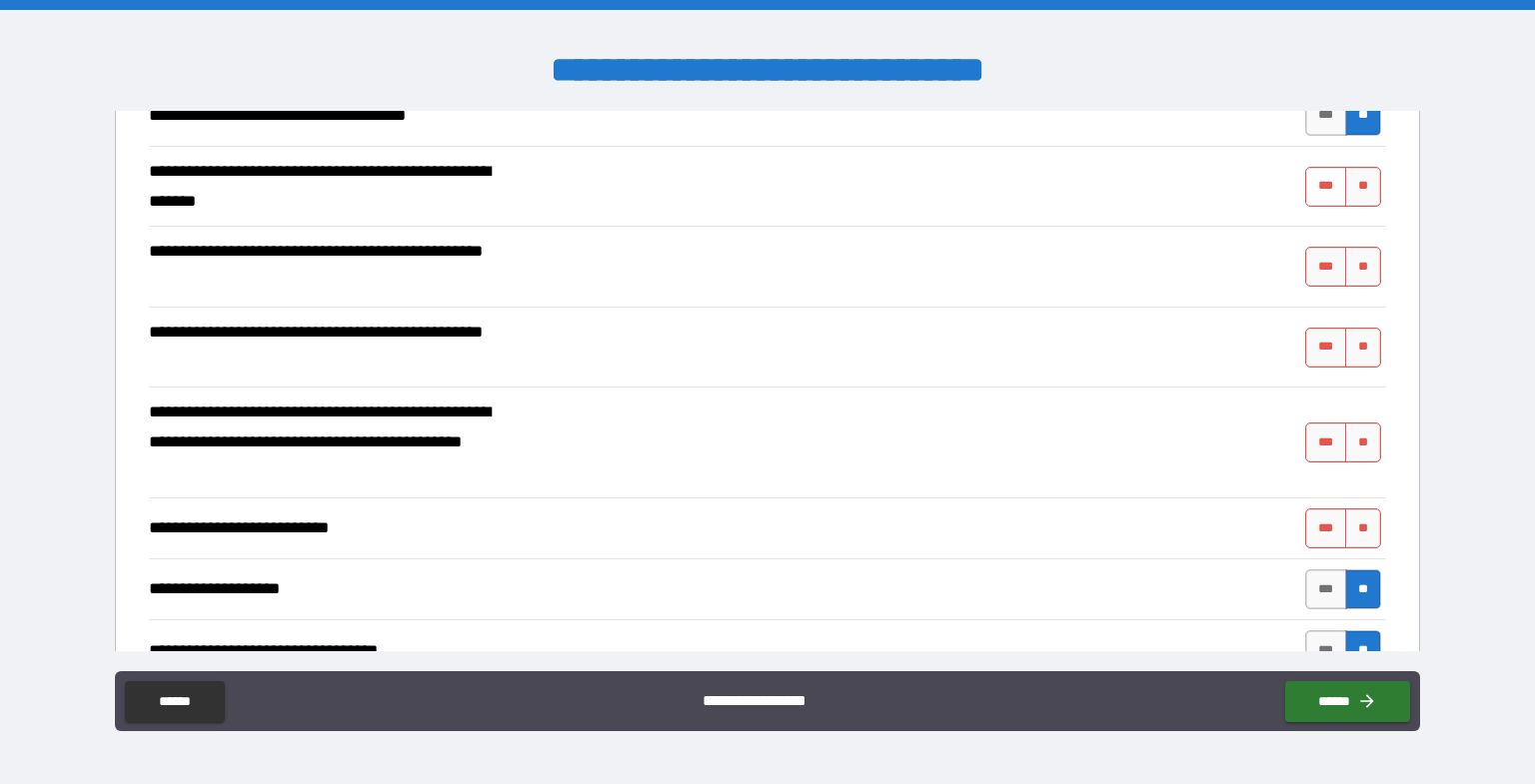 click on "***" at bounding box center [1326, 187] 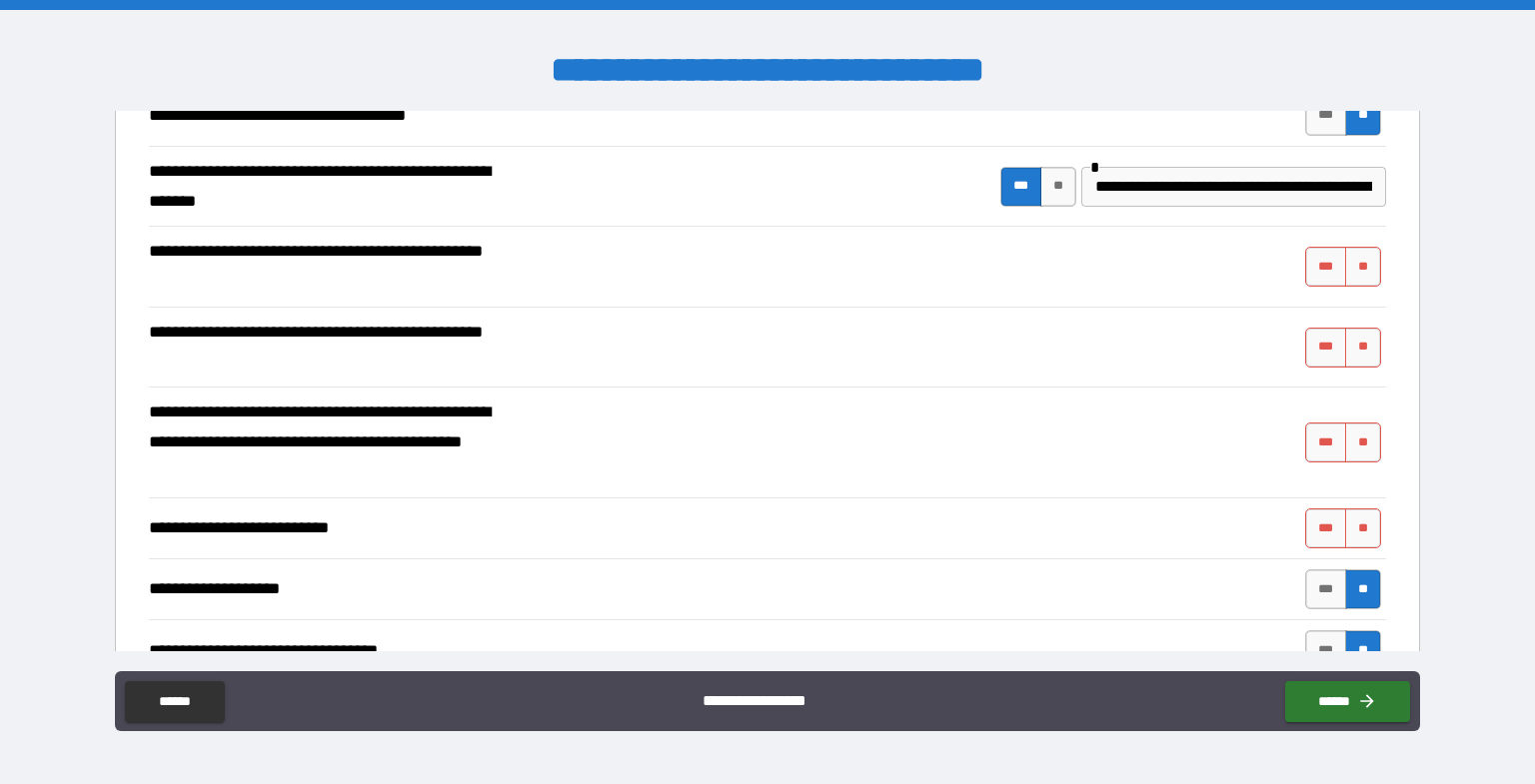 click on "**********" at bounding box center [1233, 187] 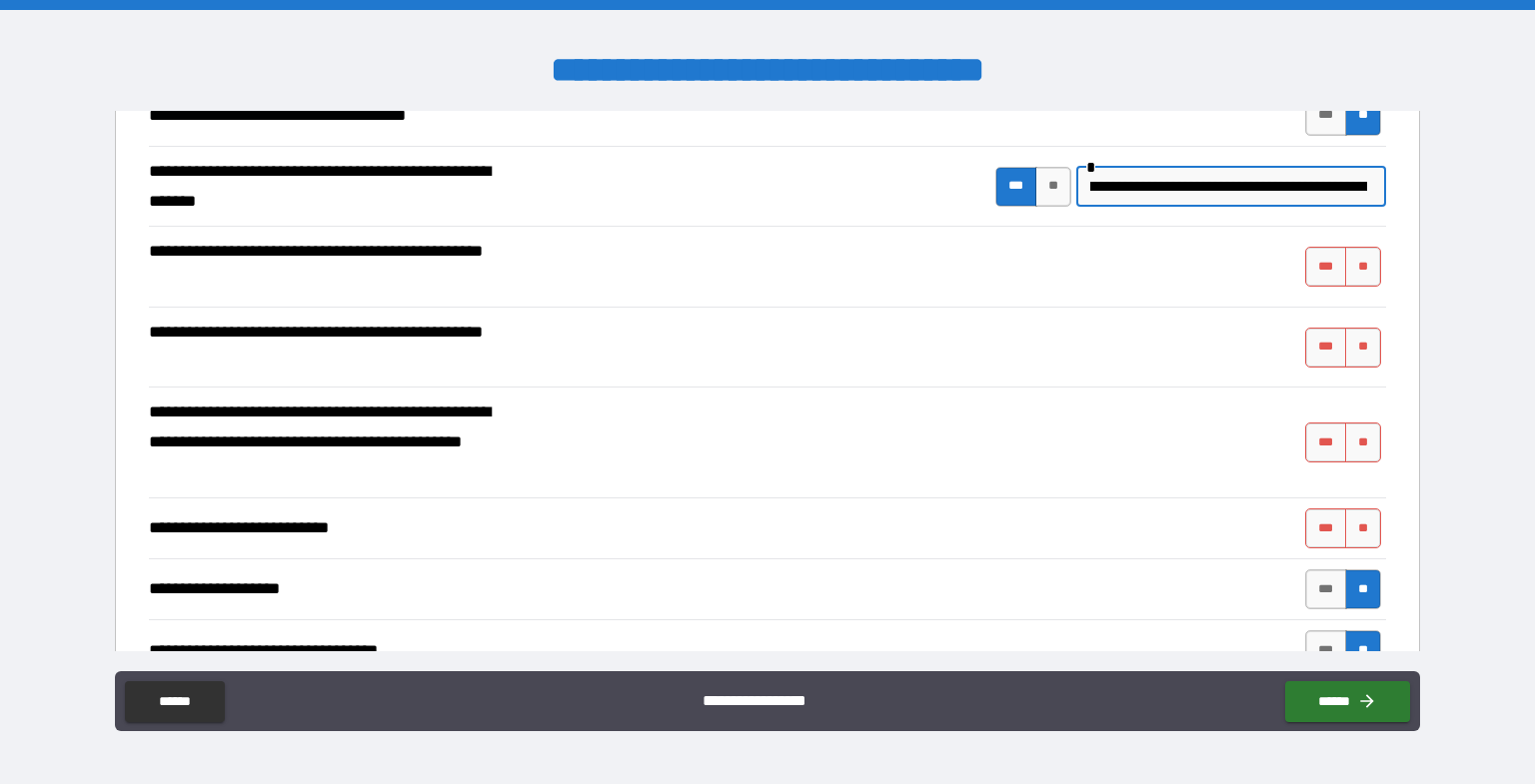 scroll, scrollTop: 0, scrollLeft: 372, axis: horizontal 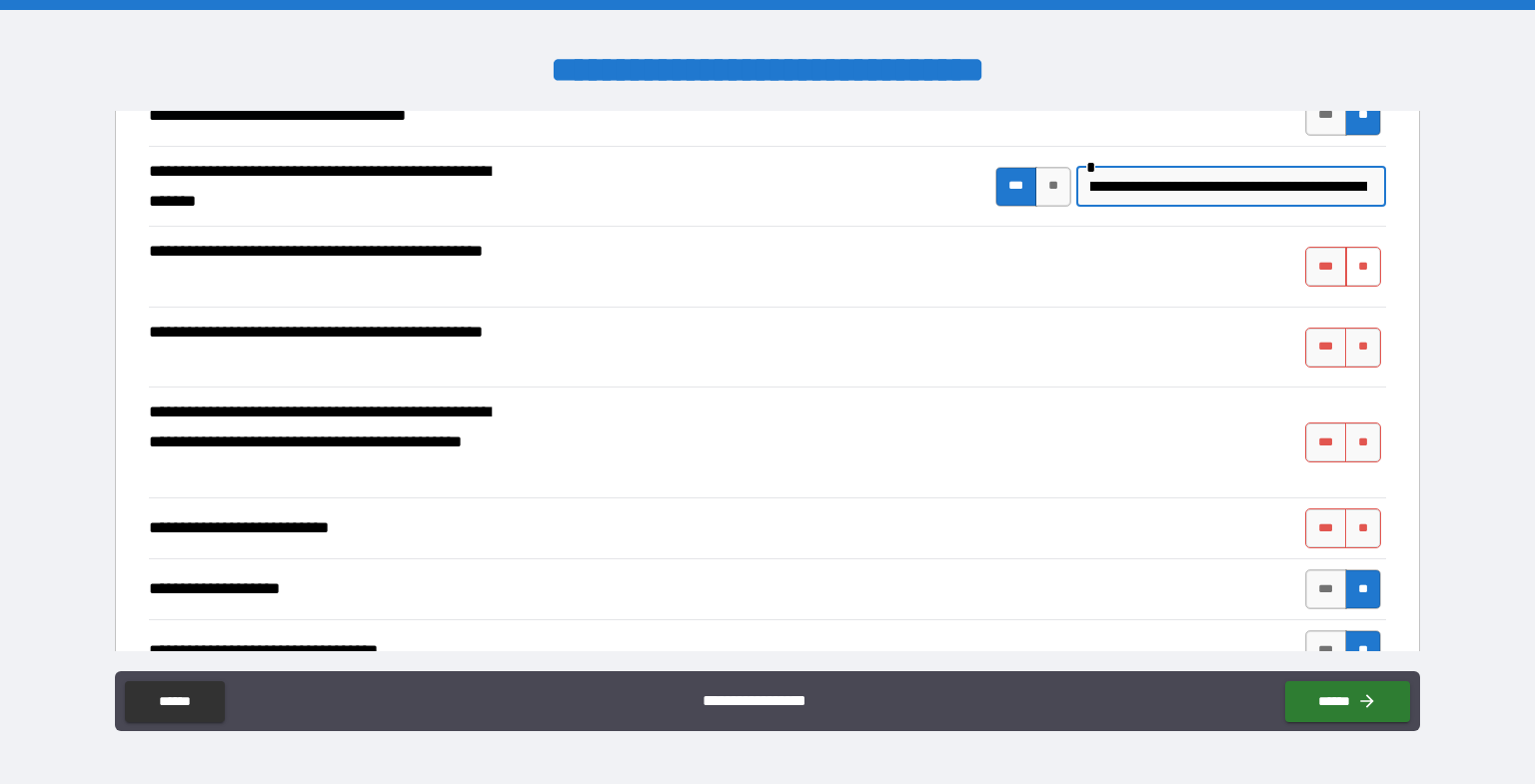 type on "**********" 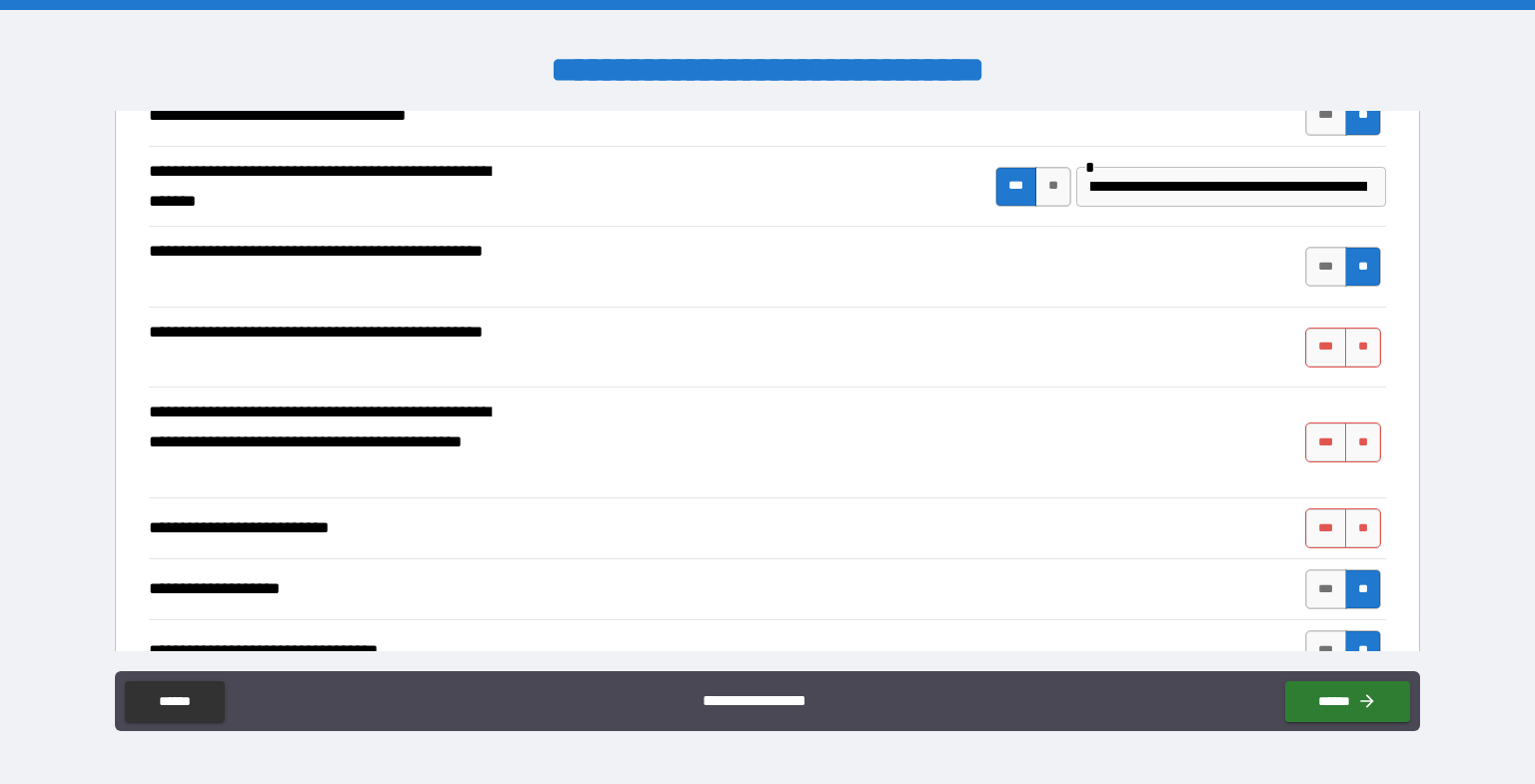 scroll, scrollTop: 0, scrollLeft: 0, axis: both 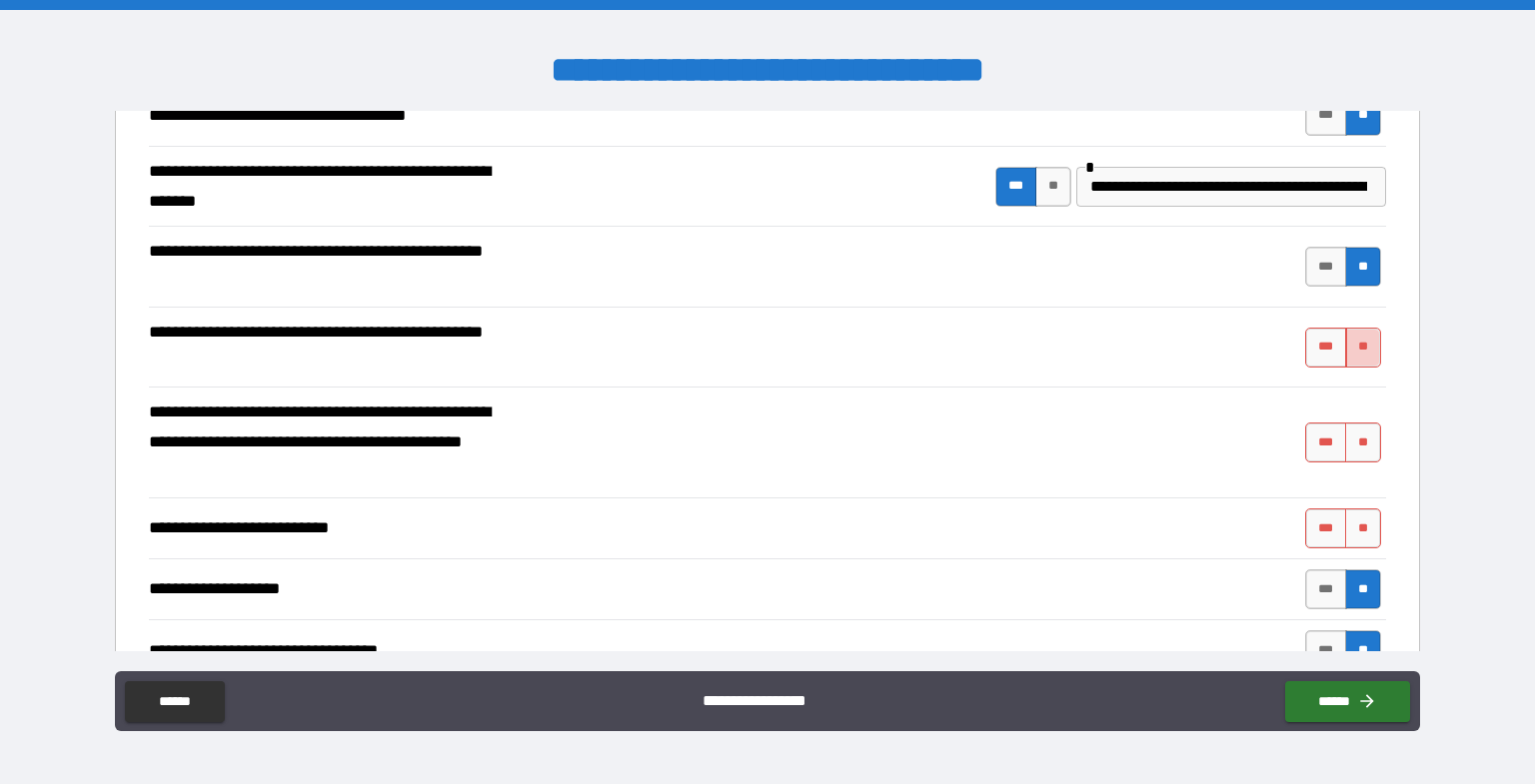 click on "**" at bounding box center (1363, 348) 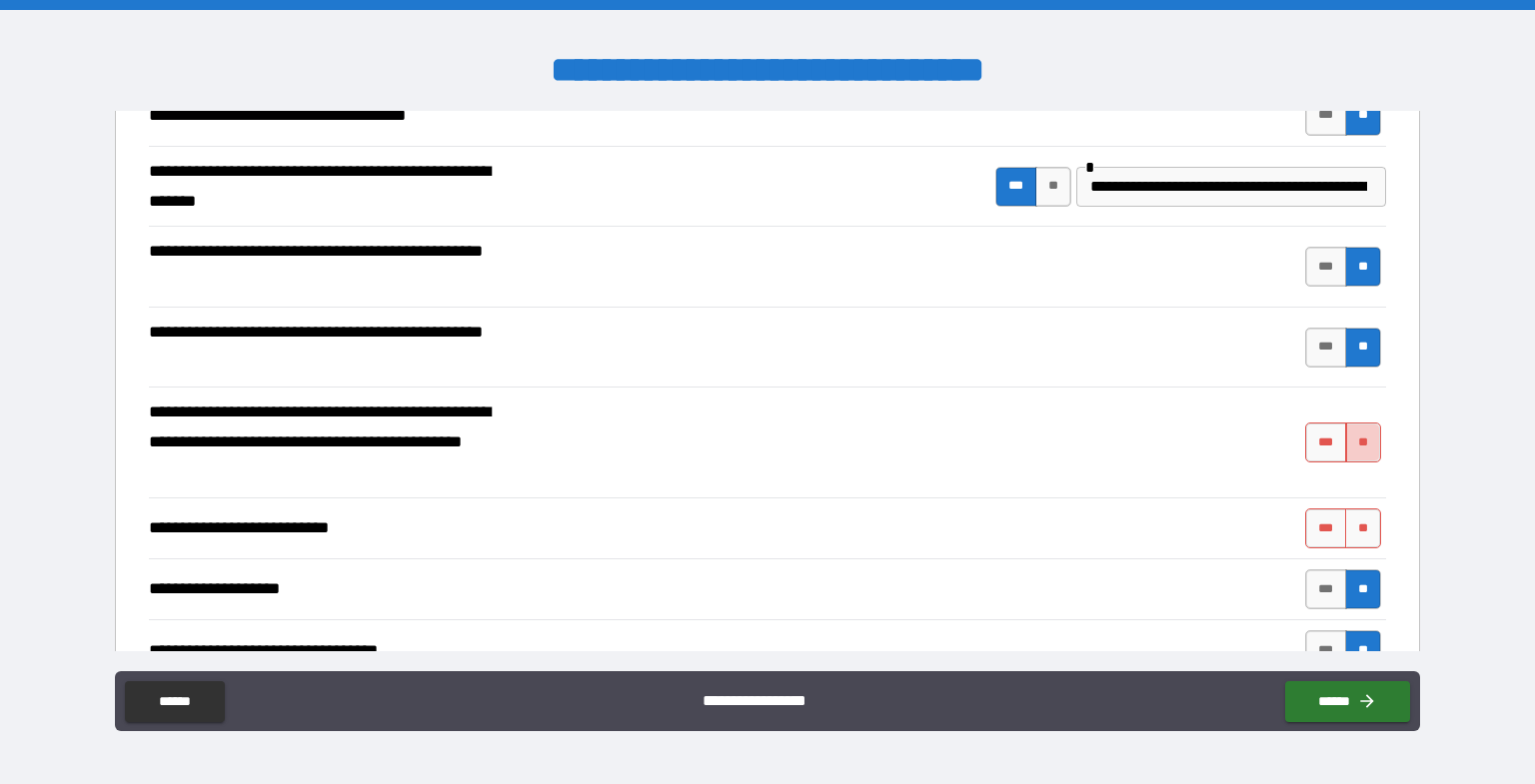 click on "**" at bounding box center (1363, 442) 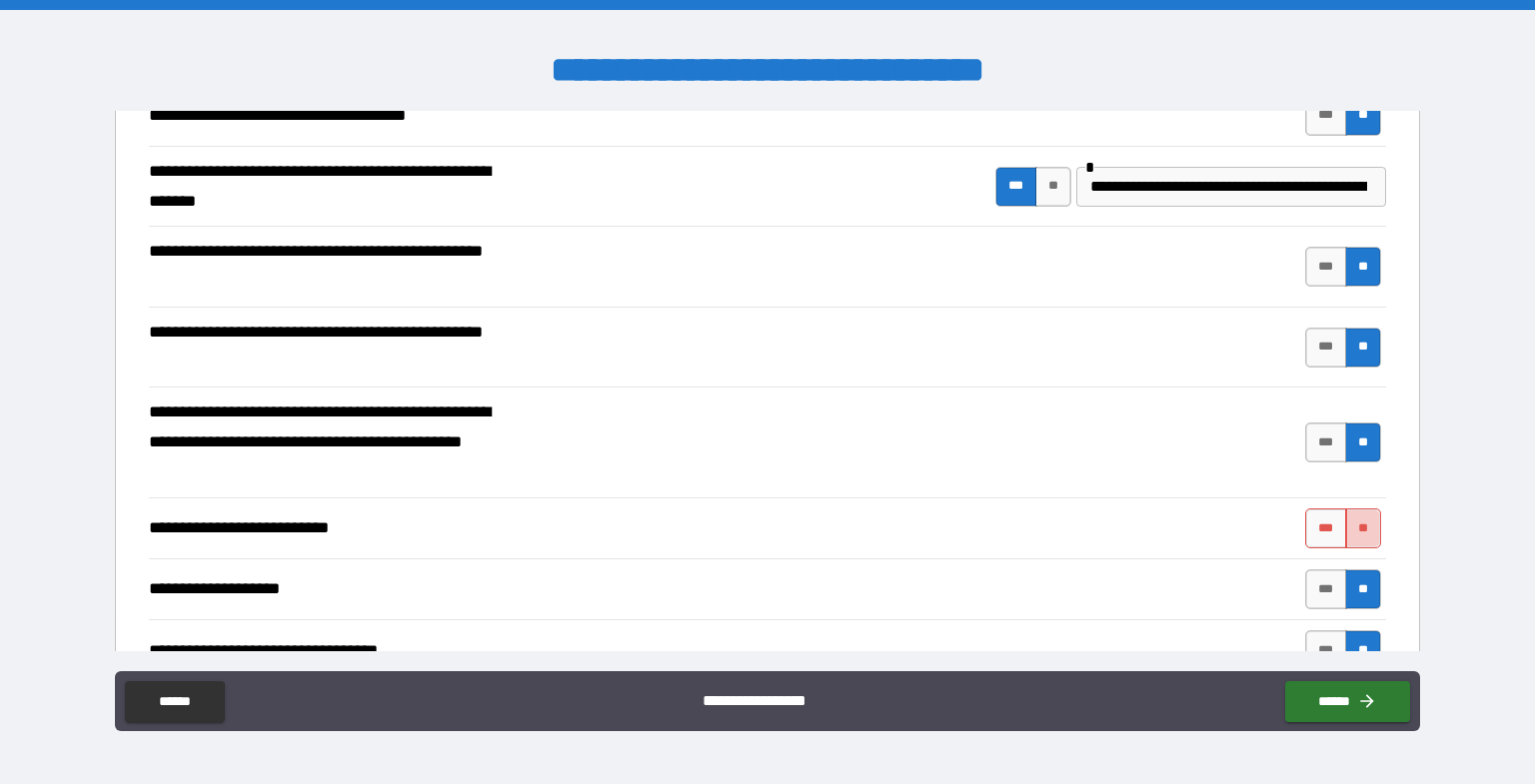 click on "**" at bounding box center (1363, 528) 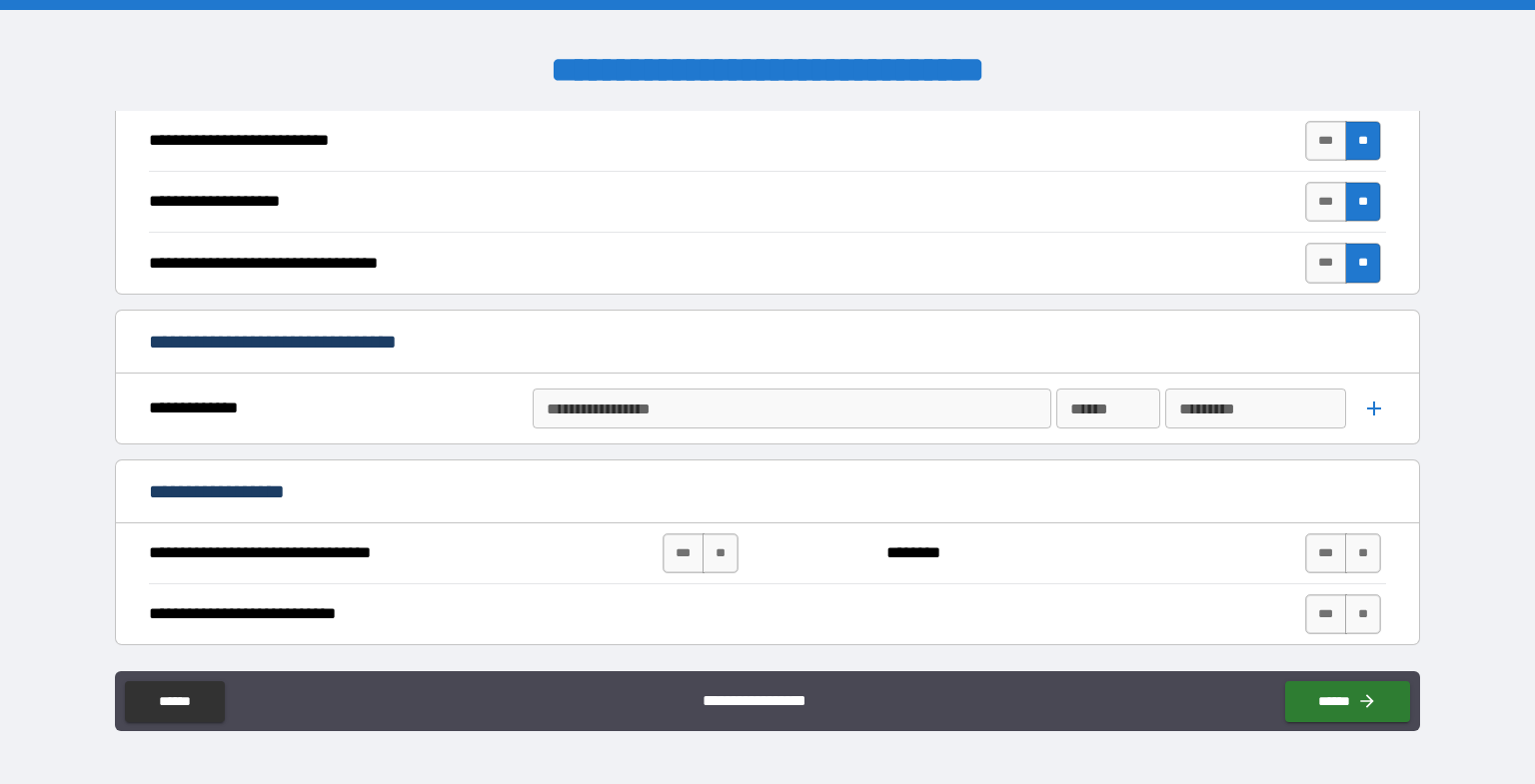 scroll, scrollTop: 665, scrollLeft: 0, axis: vertical 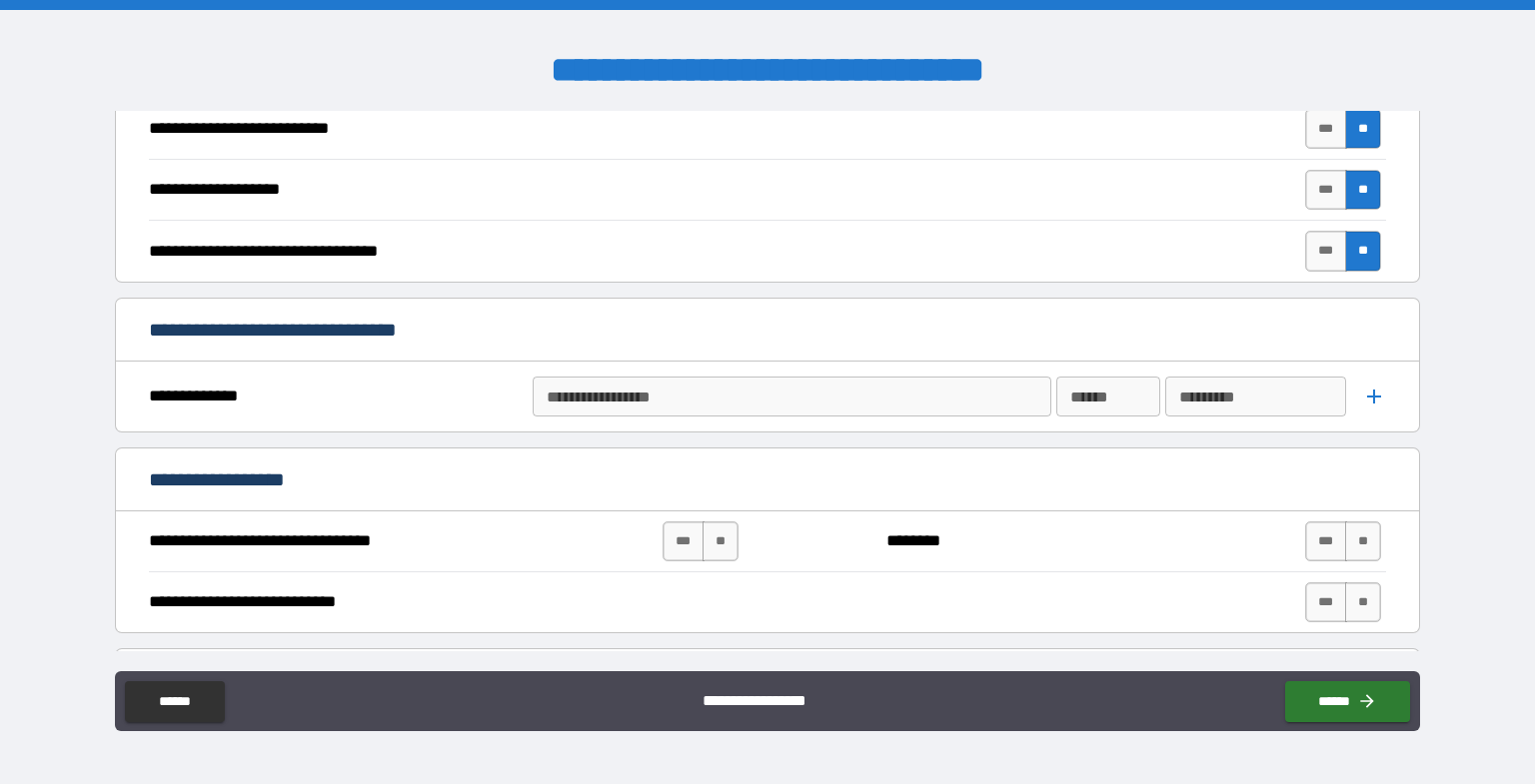 click on "**********" at bounding box center [790, 396] 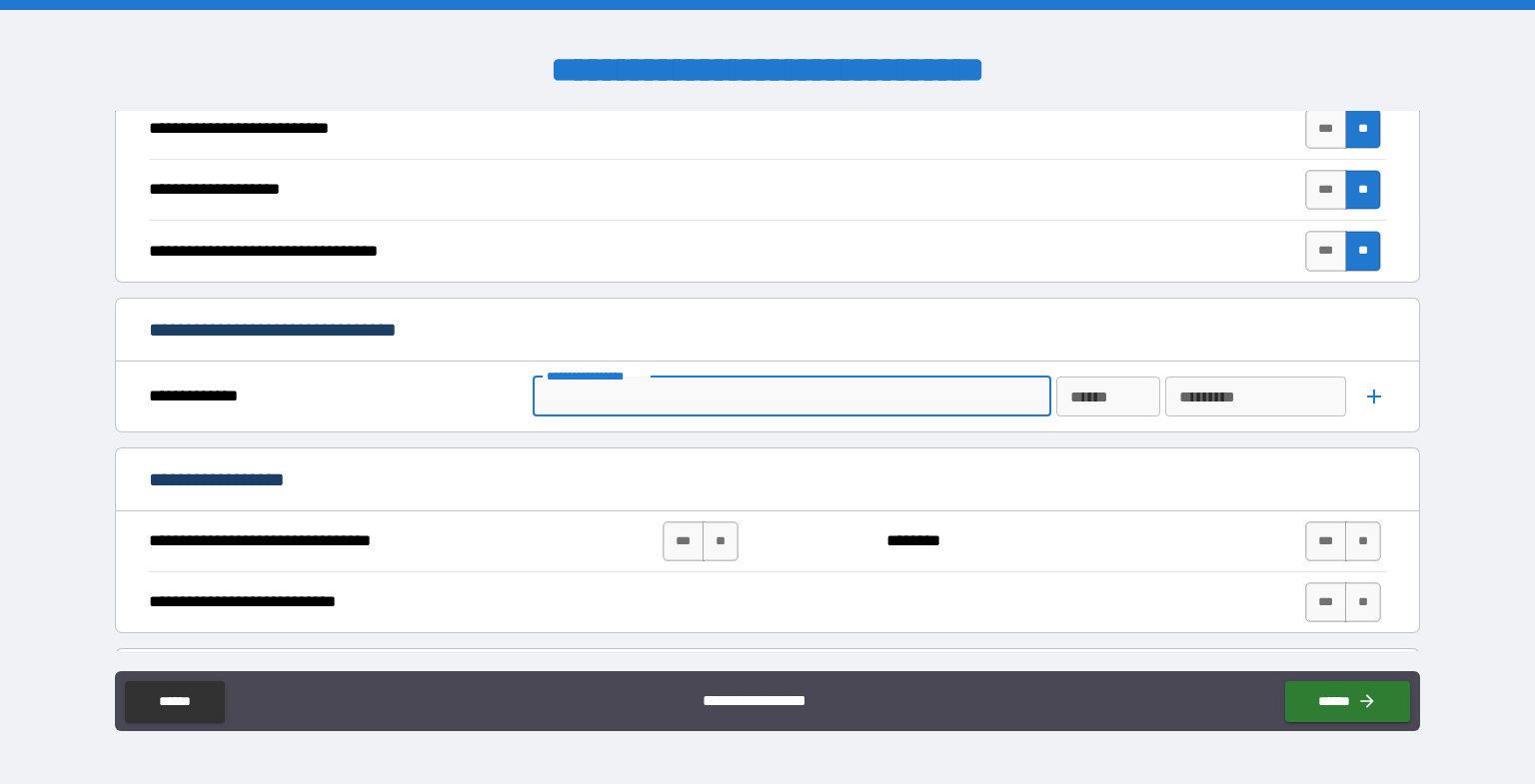 click on "*********" at bounding box center [1256, 396] 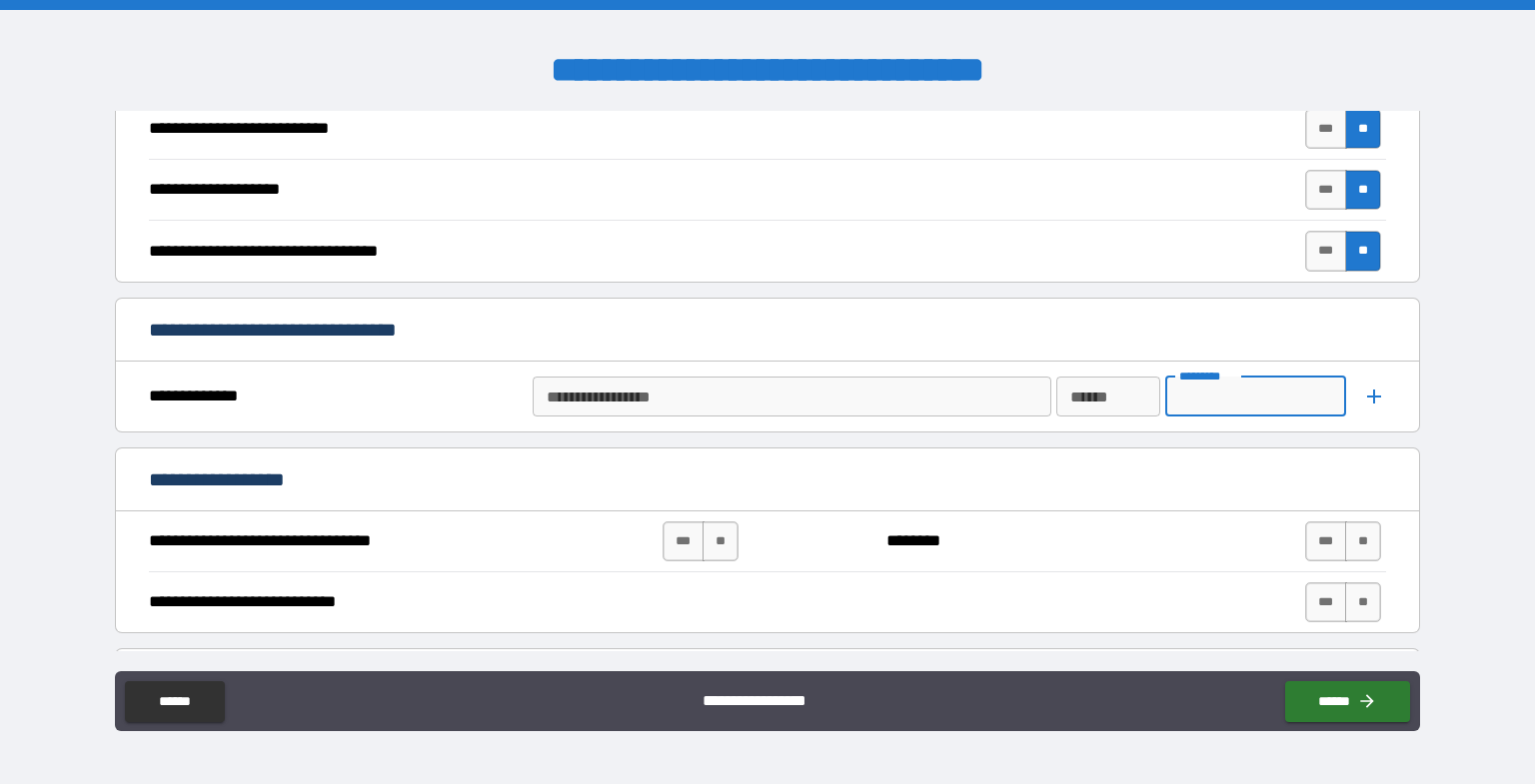 click on "**********" at bounding box center (791, 396) 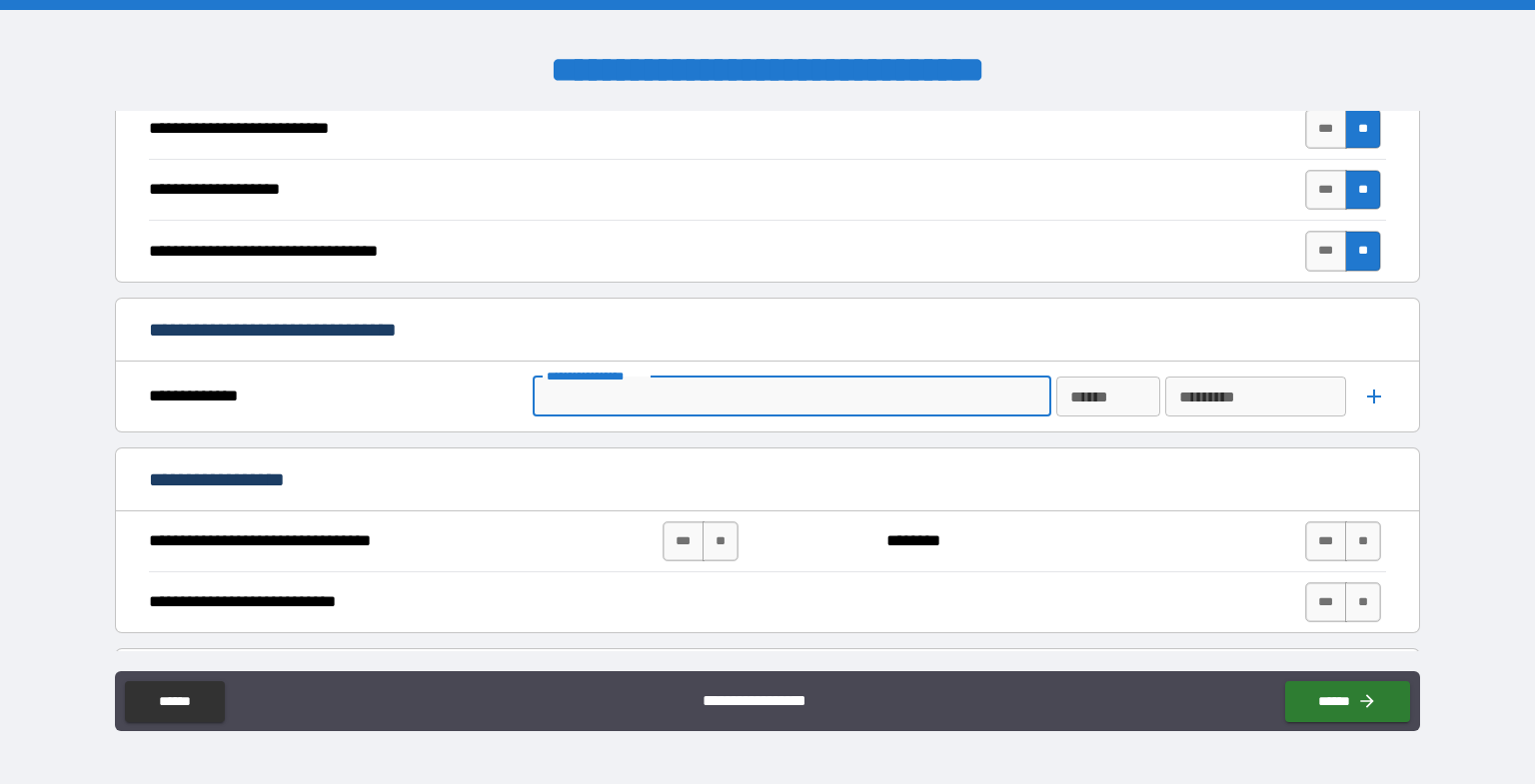 click on "**********" at bounding box center [790, 396] 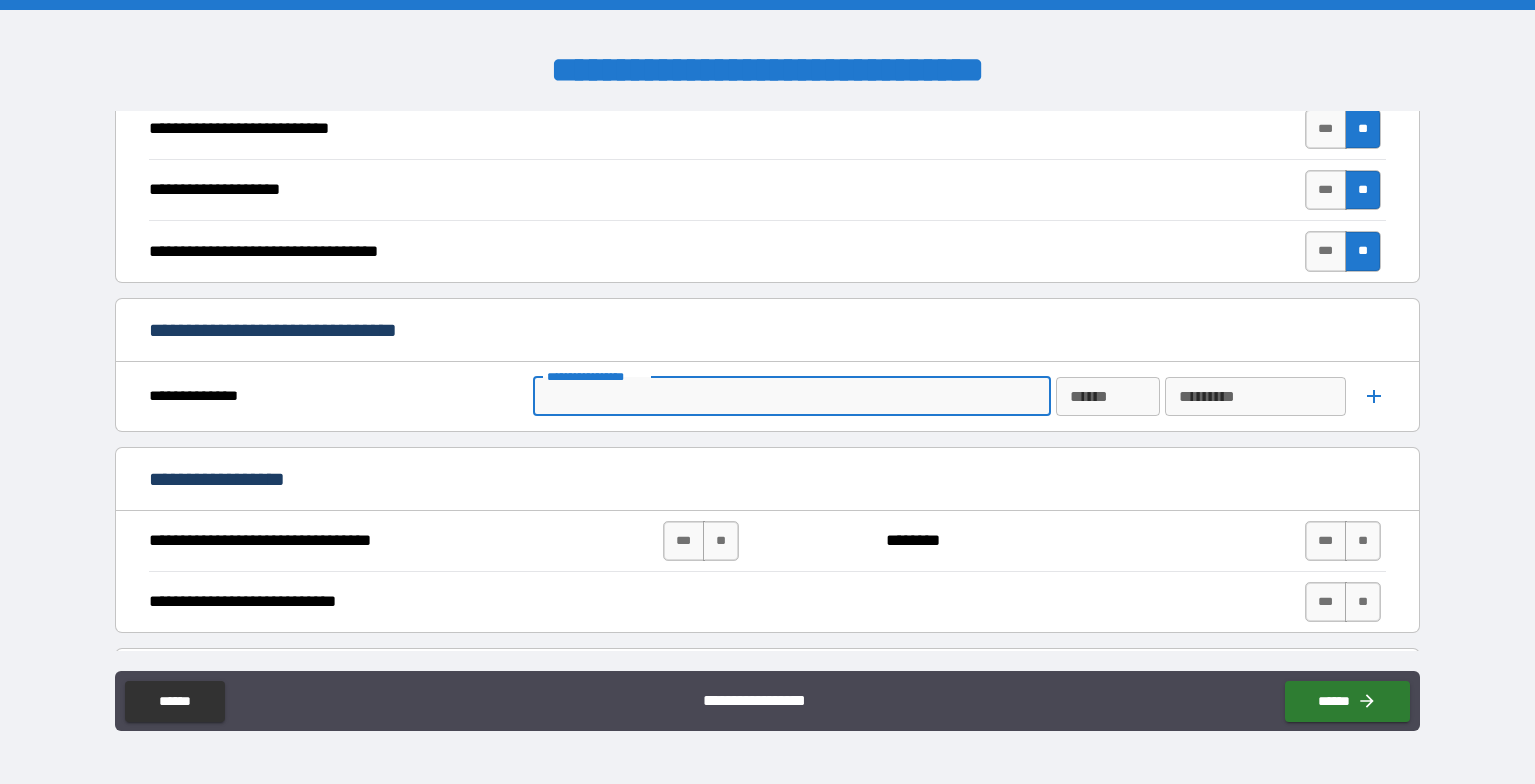 click on "**********" at bounding box center (790, 396) 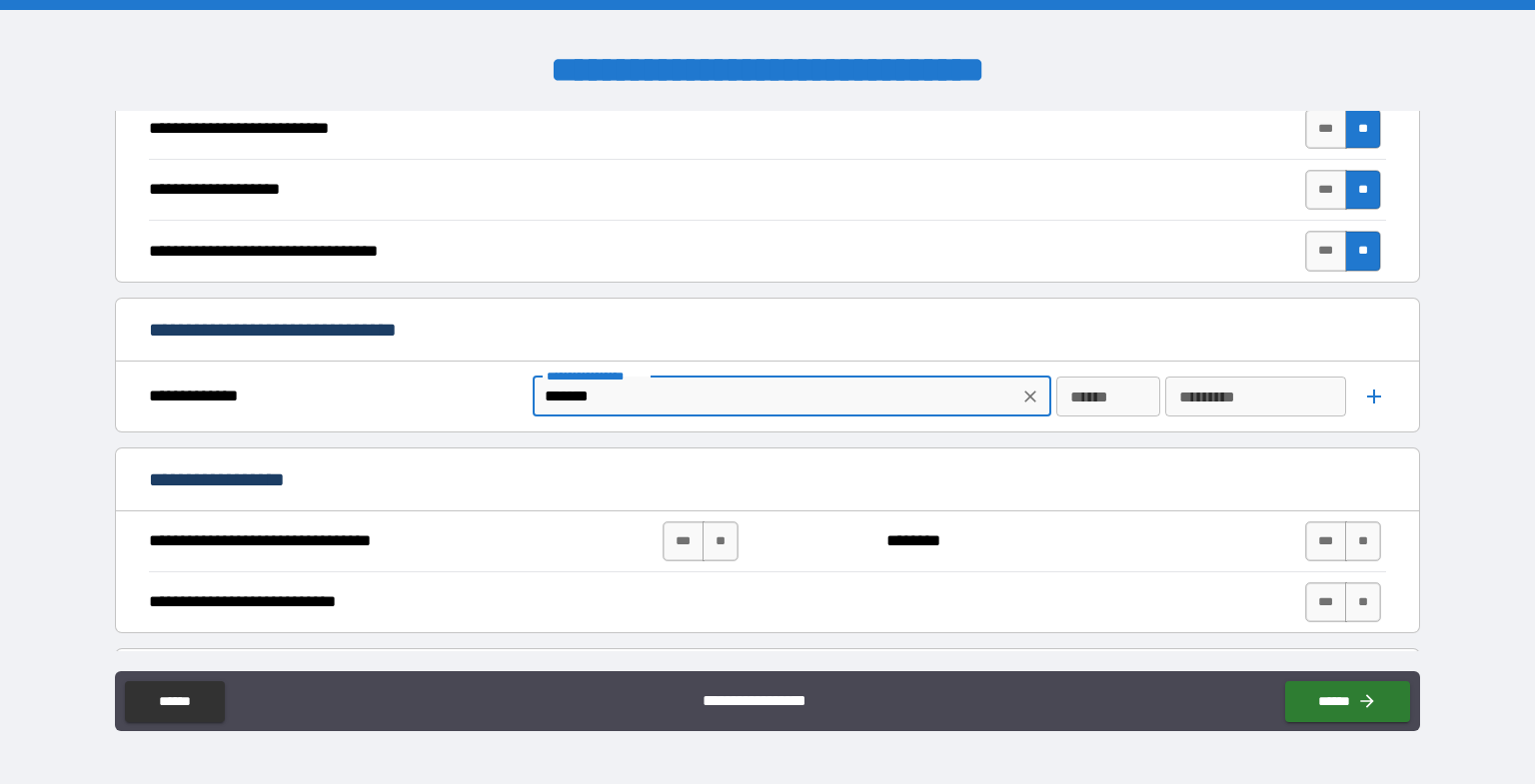 type on "*******" 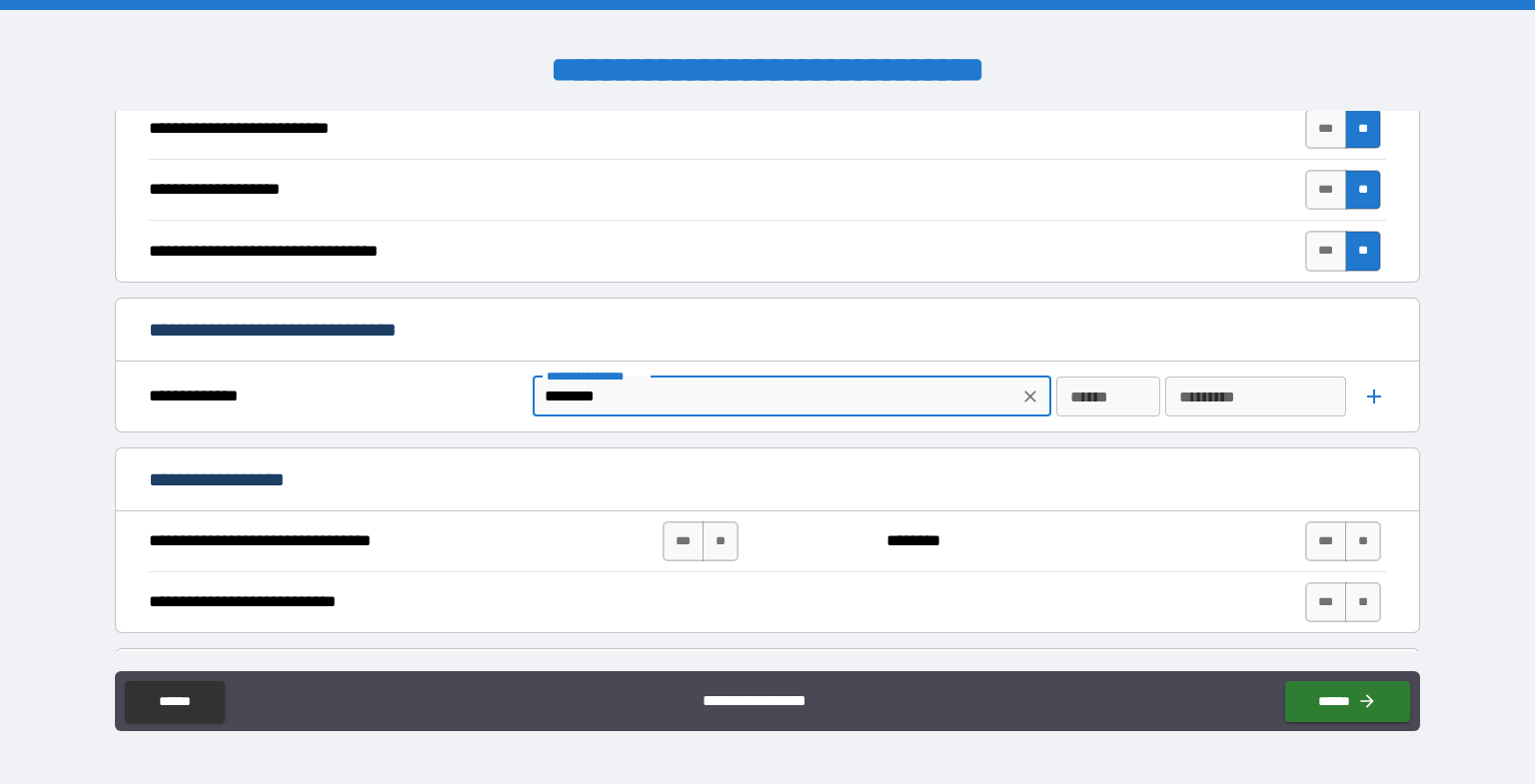 click on "**********" at bounding box center [596, 376] 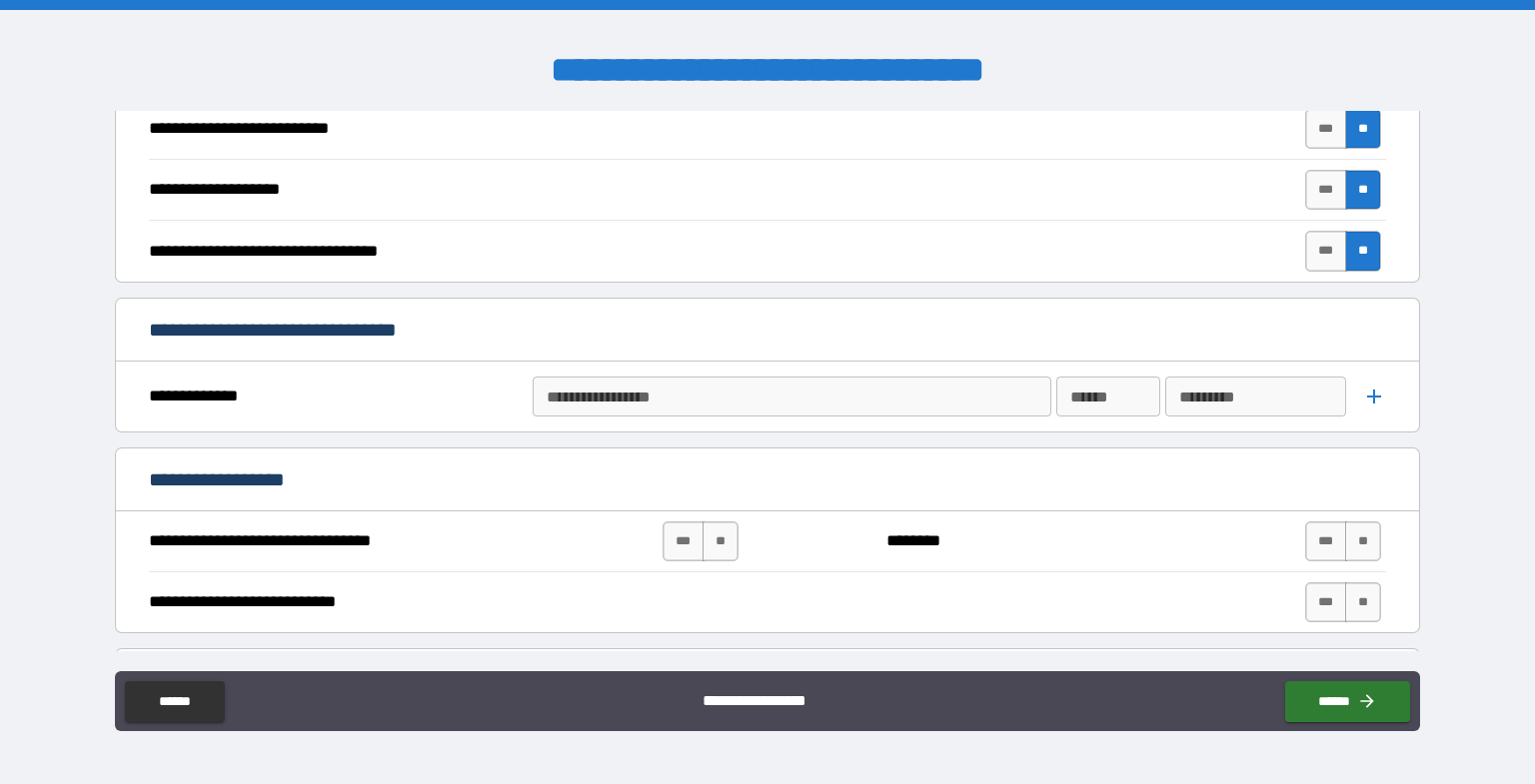 click on "**********" at bounding box center [204, 401] 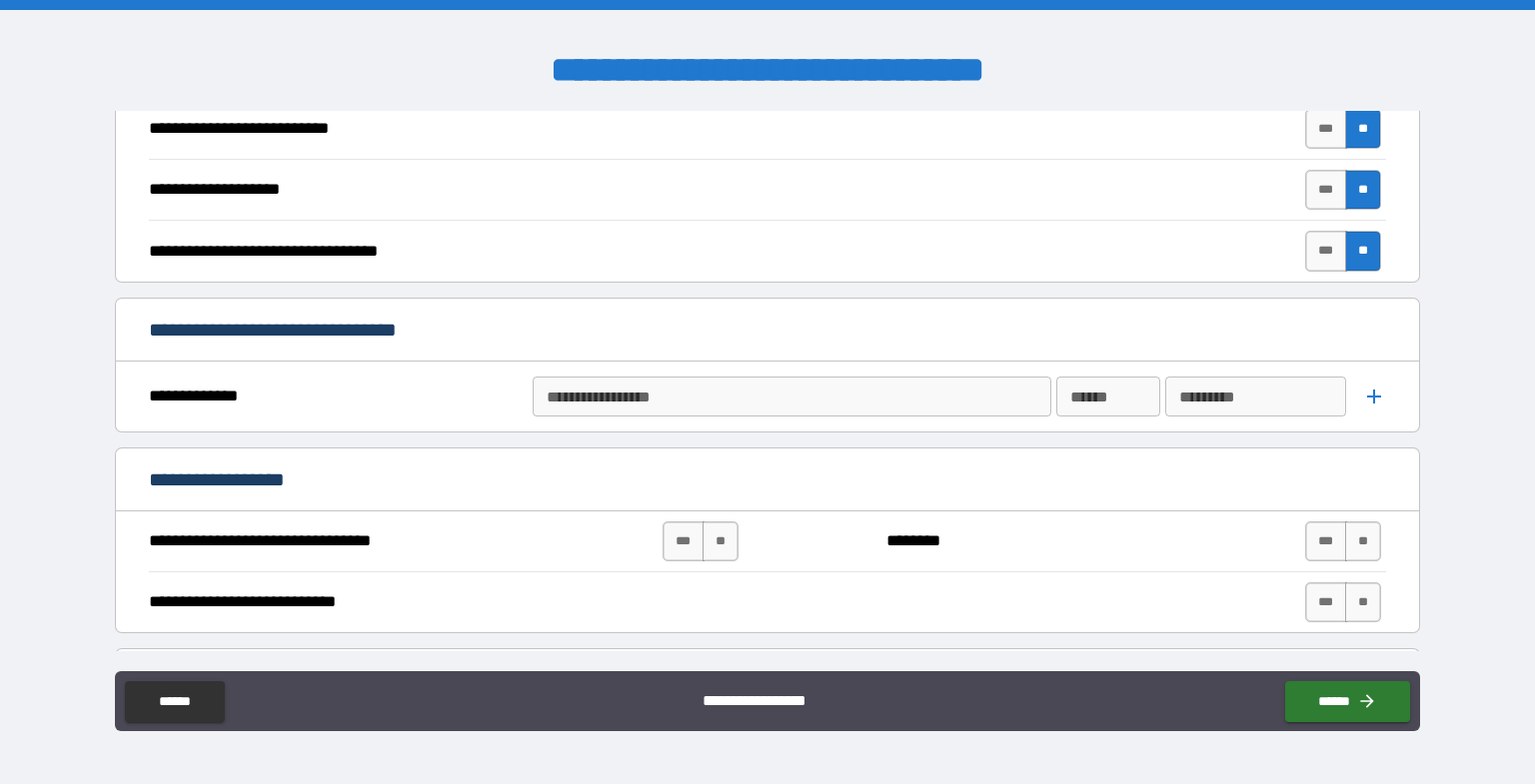 click on "**********" at bounding box center [790, 396] 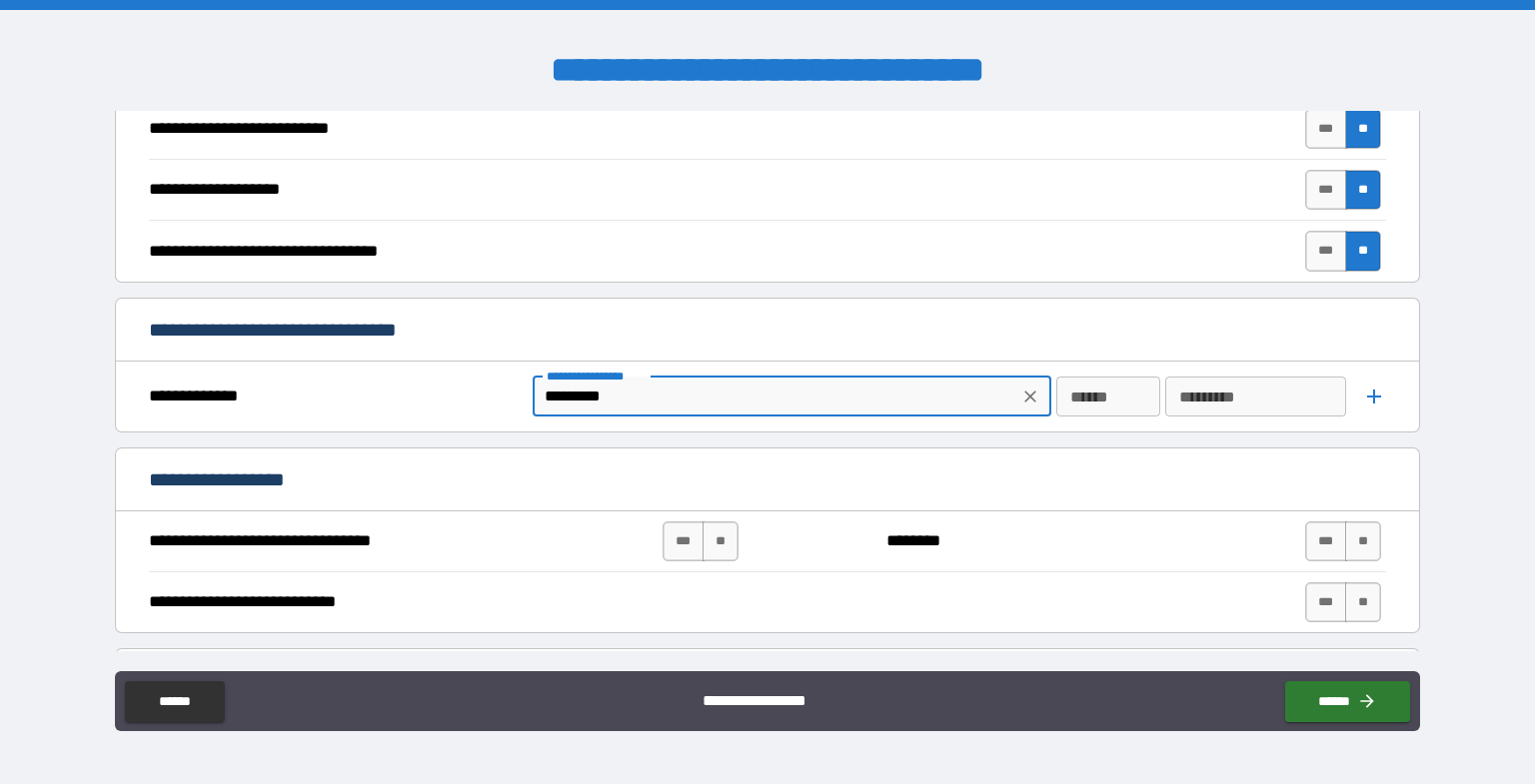 type on "********" 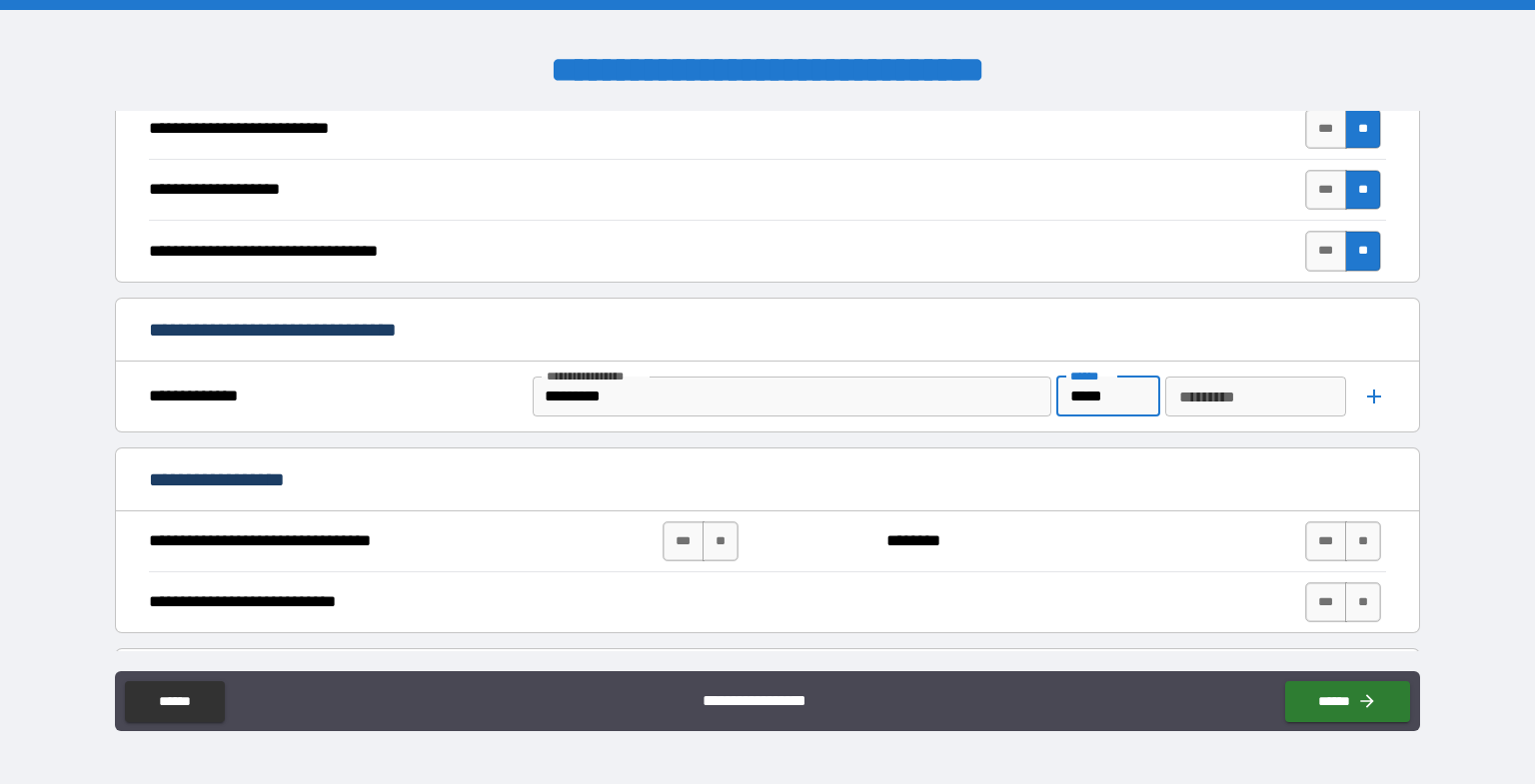 type on "*****" 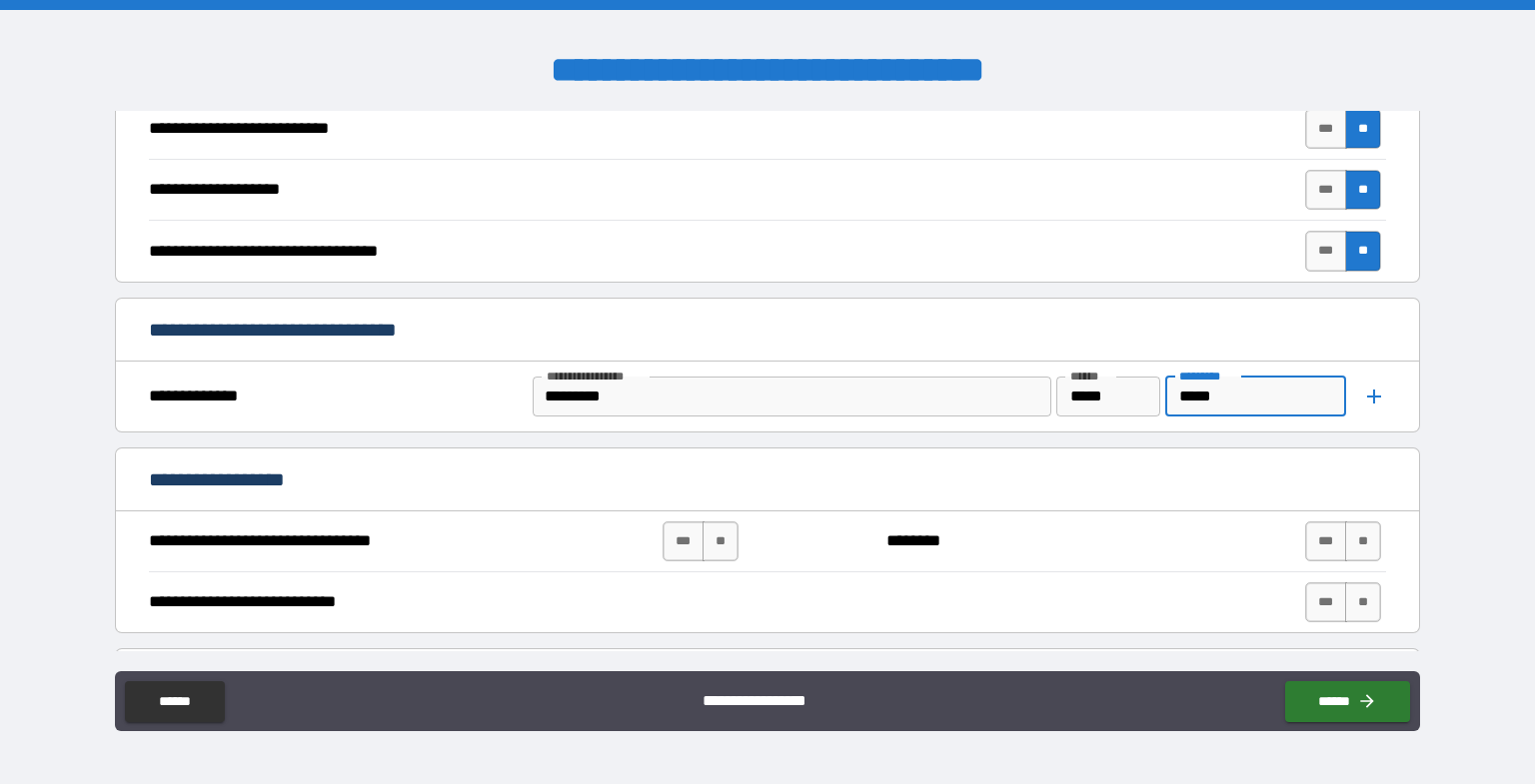 type on "*****" 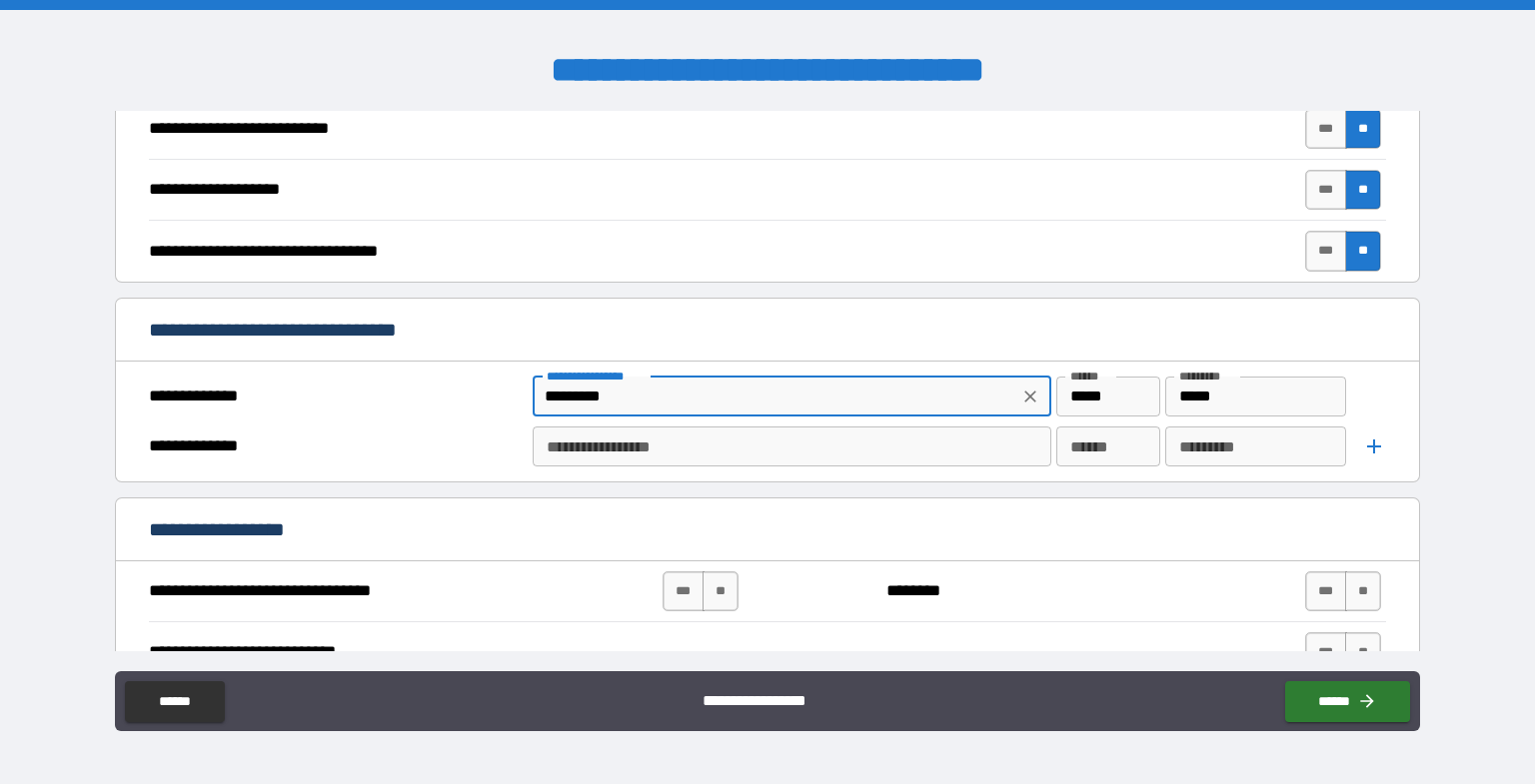 drag, startPoint x: 596, startPoint y: 391, endPoint x: 623, endPoint y: 391, distance: 27 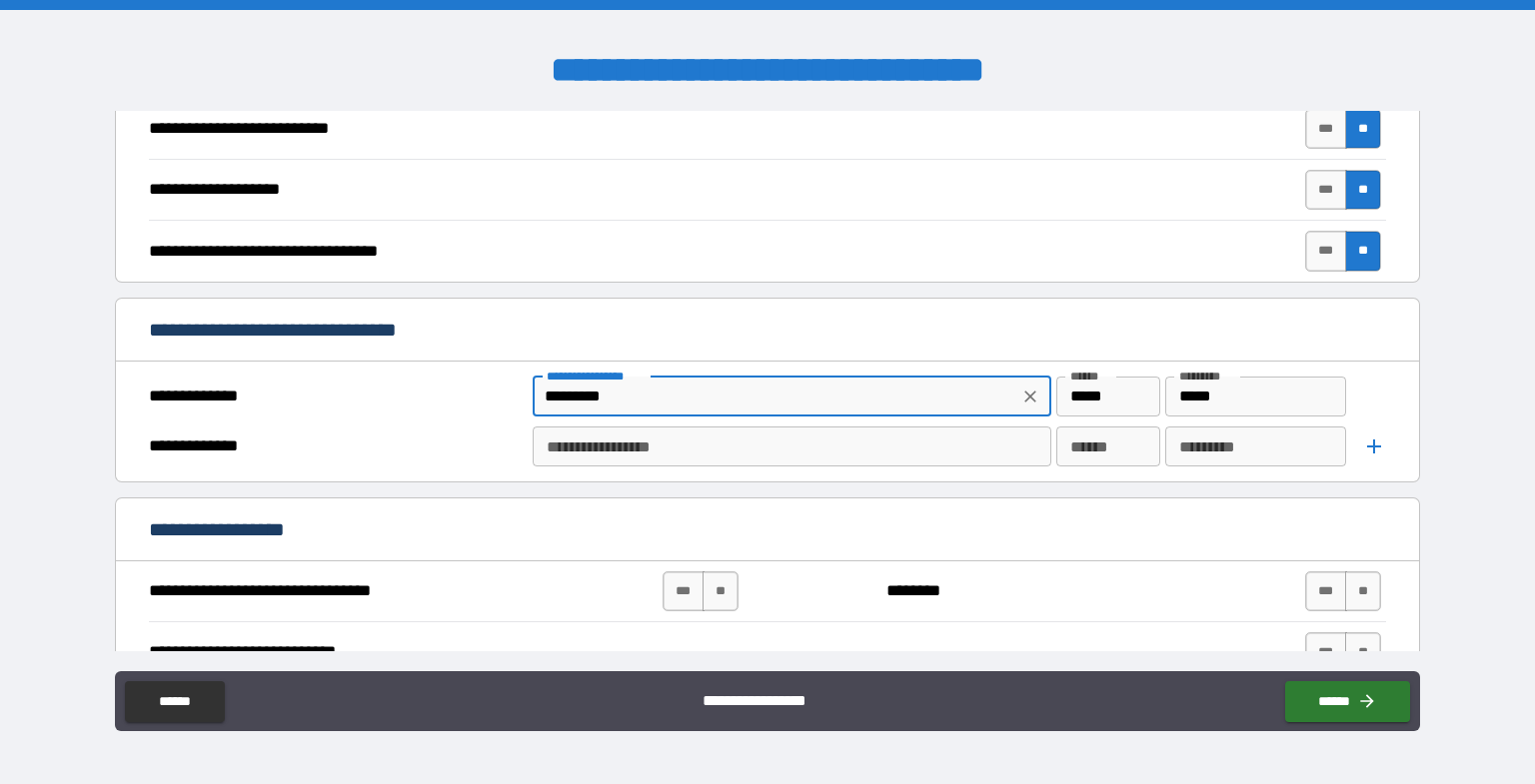 click on "********" at bounding box center [775, 396] 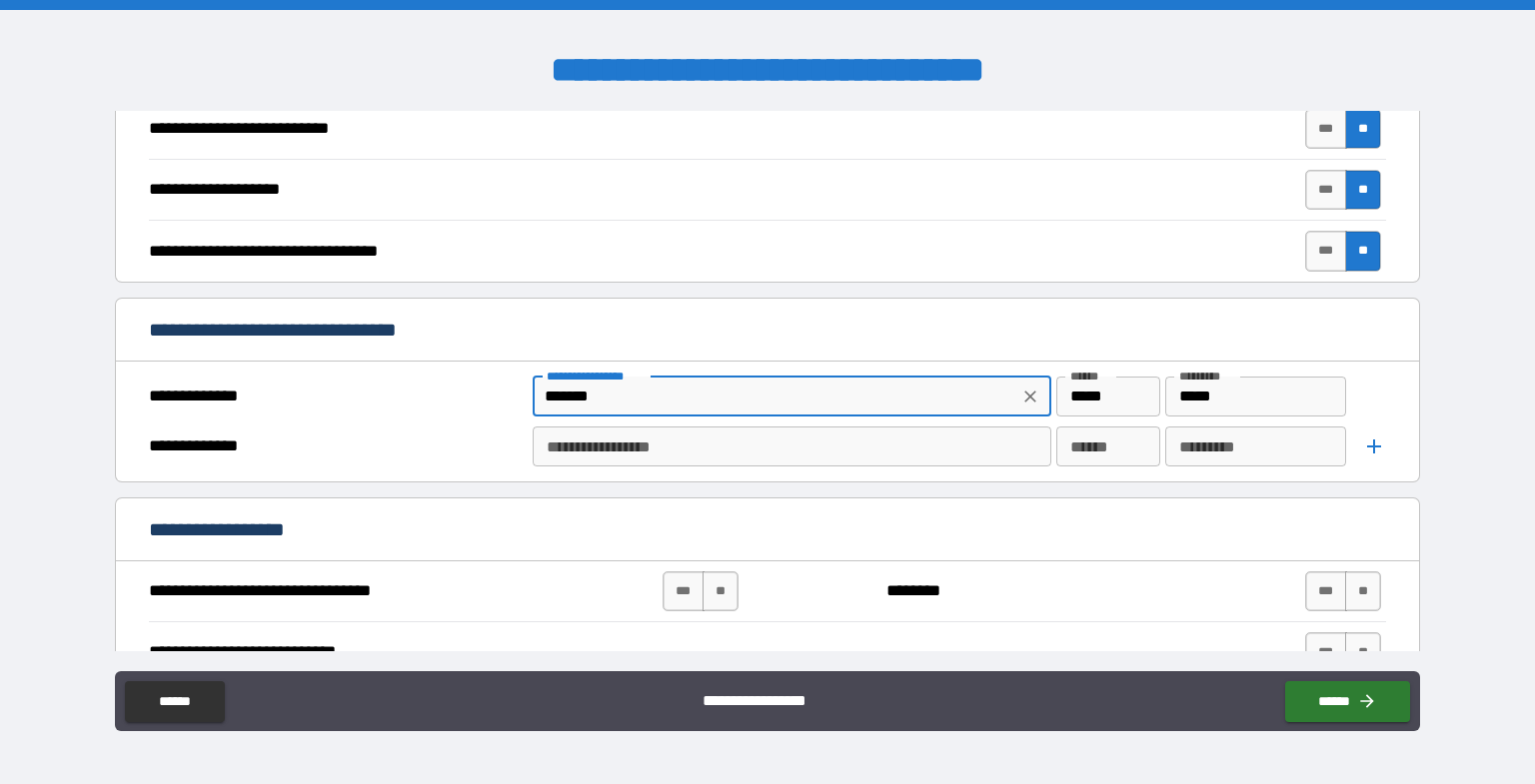 type on "*******" 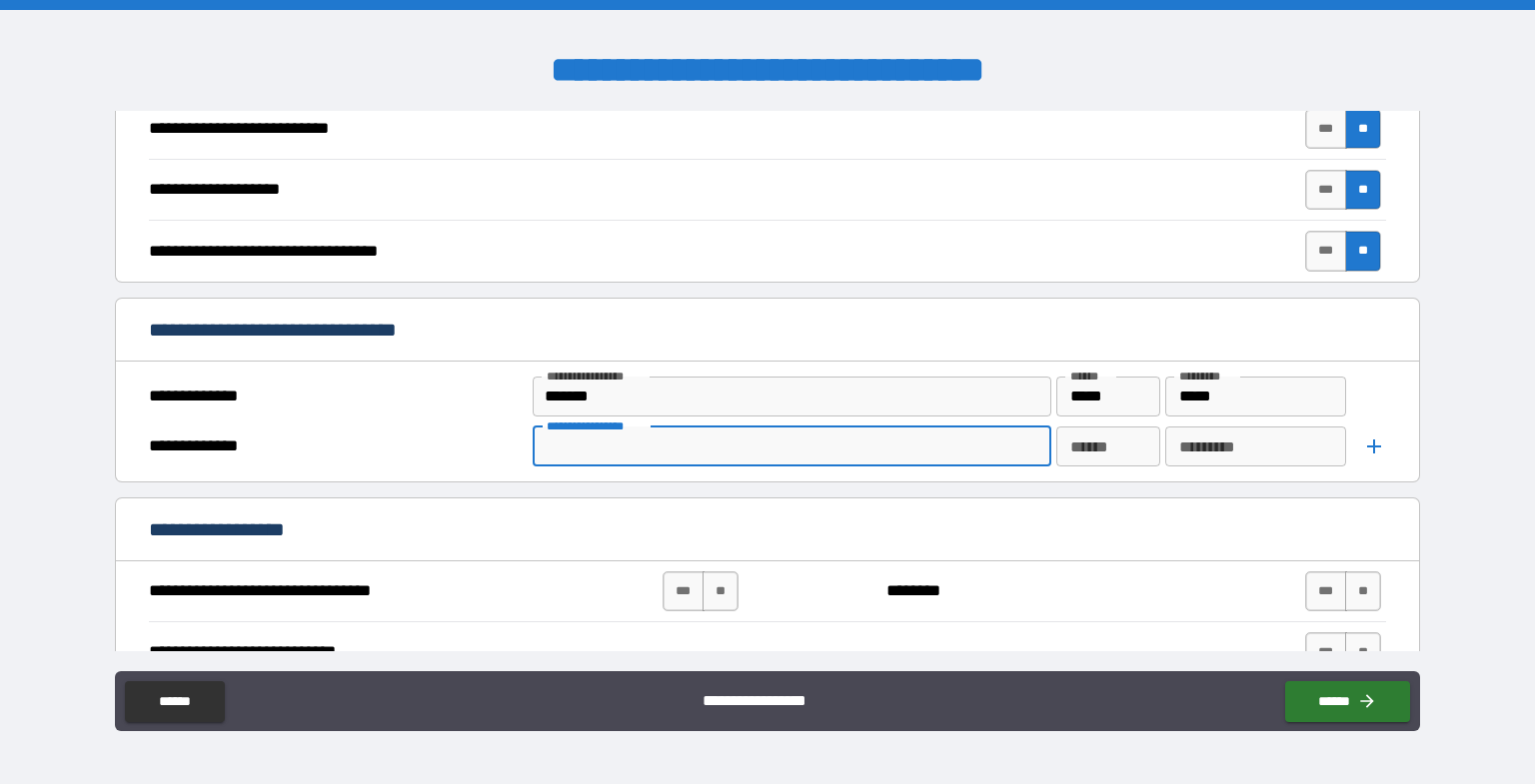 click on "**********" at bounding box center [790, 446] 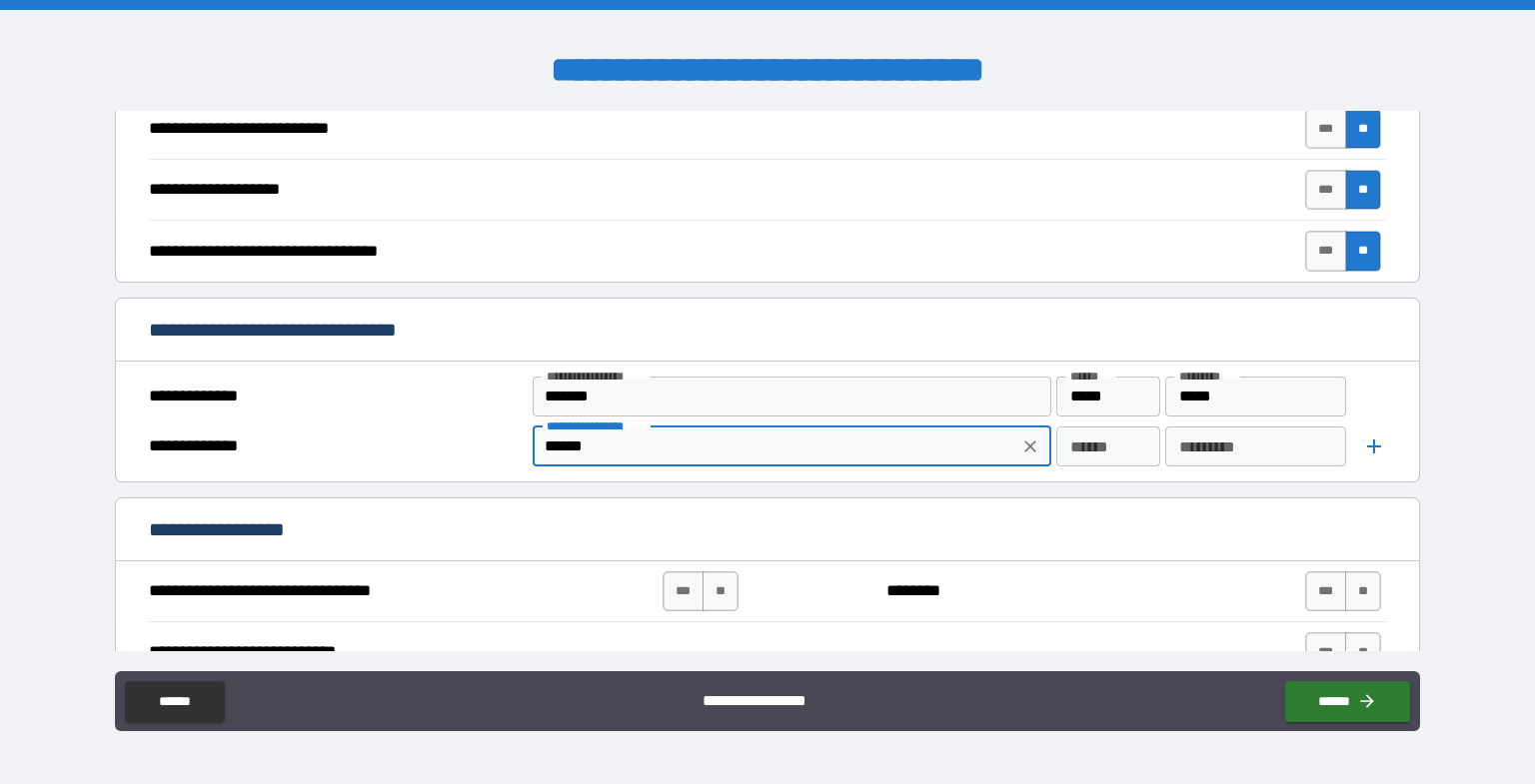 type on "******" 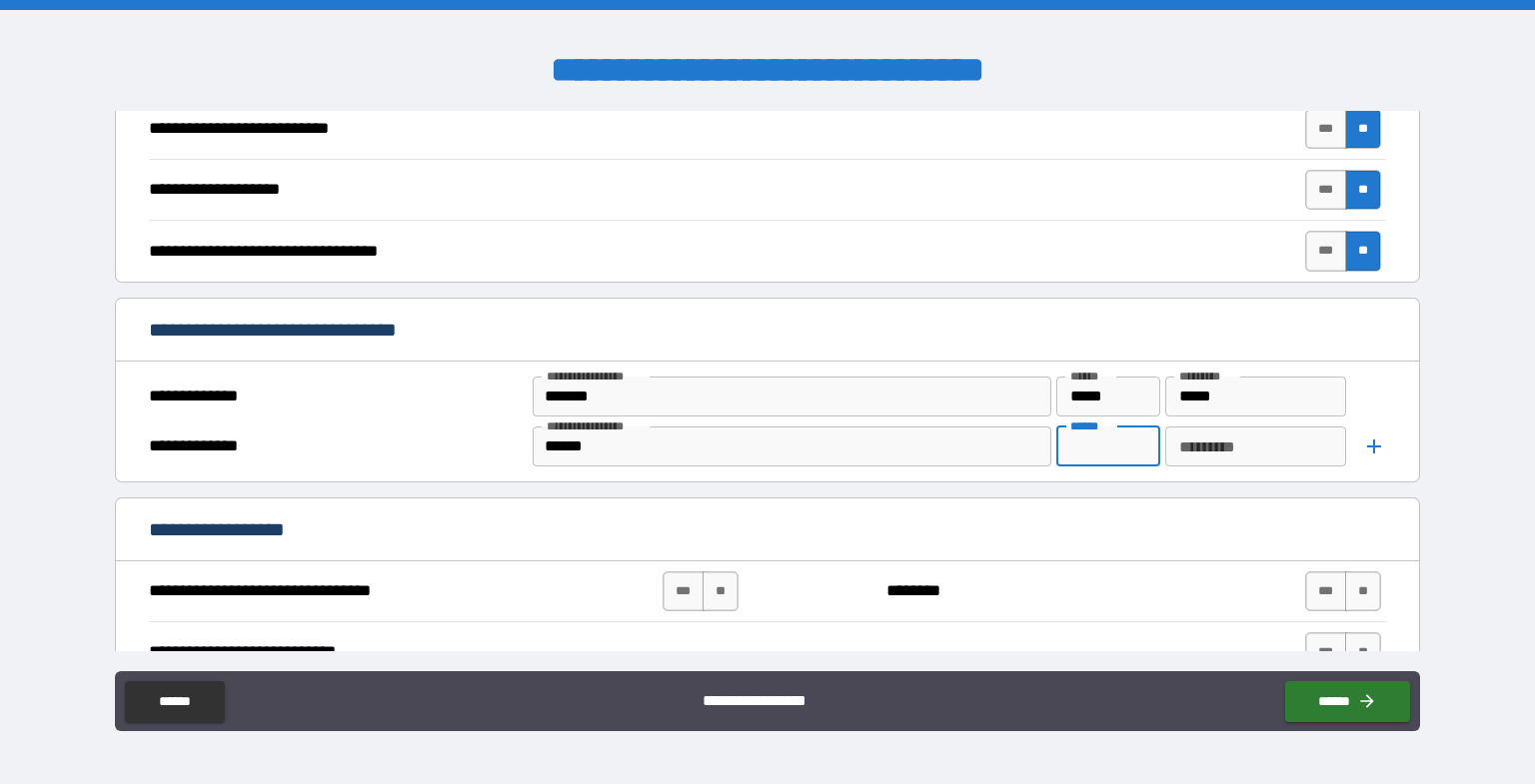click on "******" at bounding box center (1108, 446) 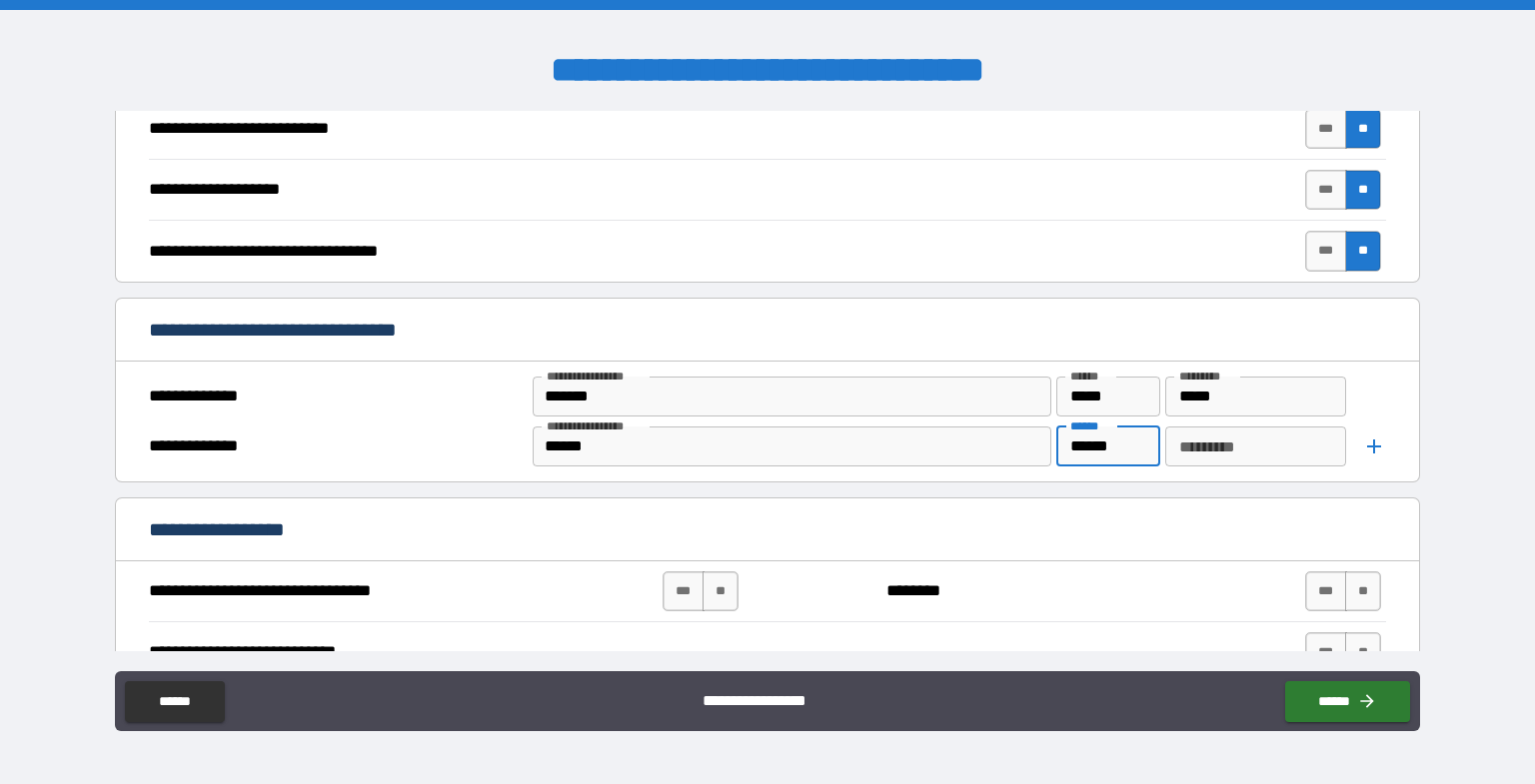 type on "******" 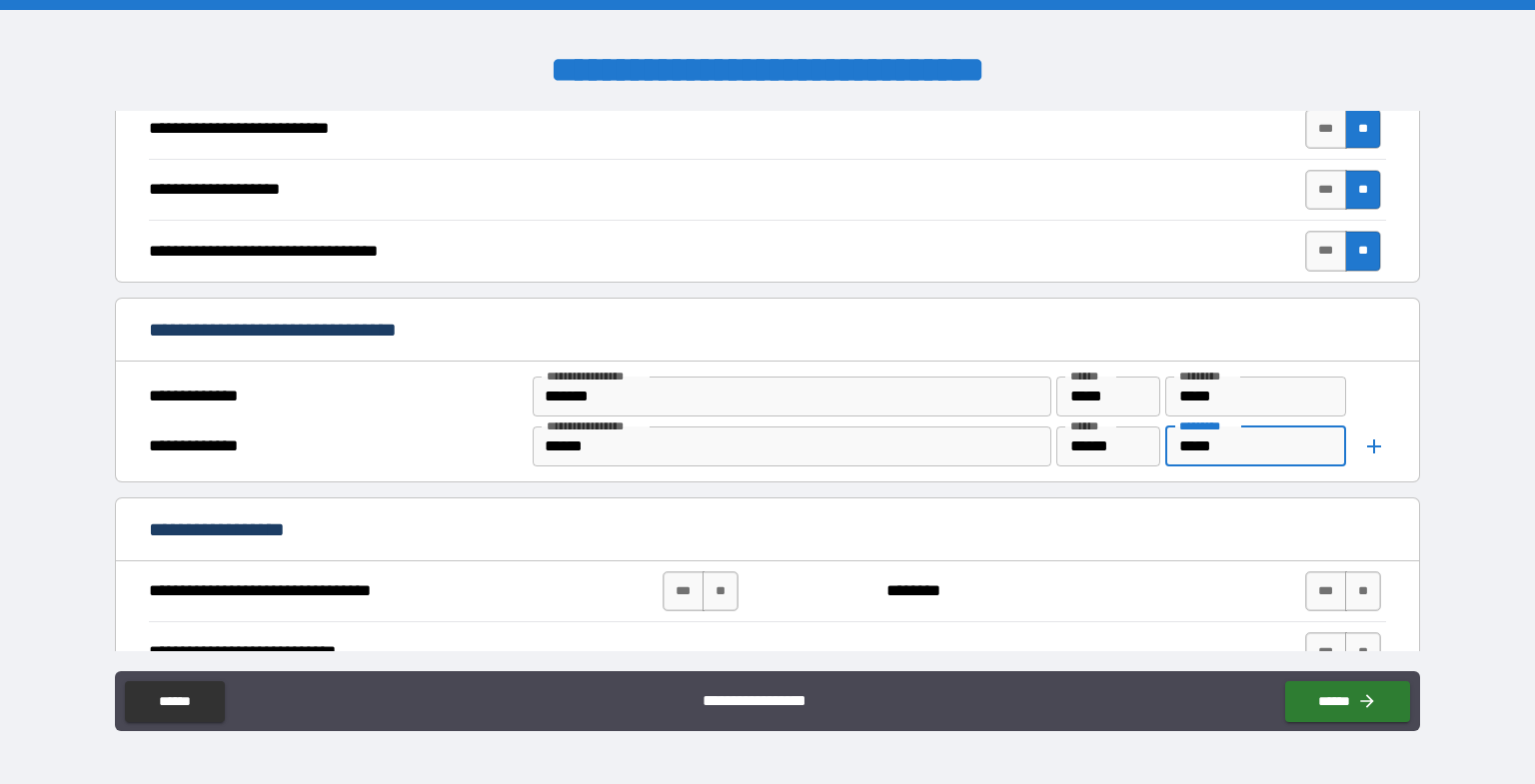 type on "*****" 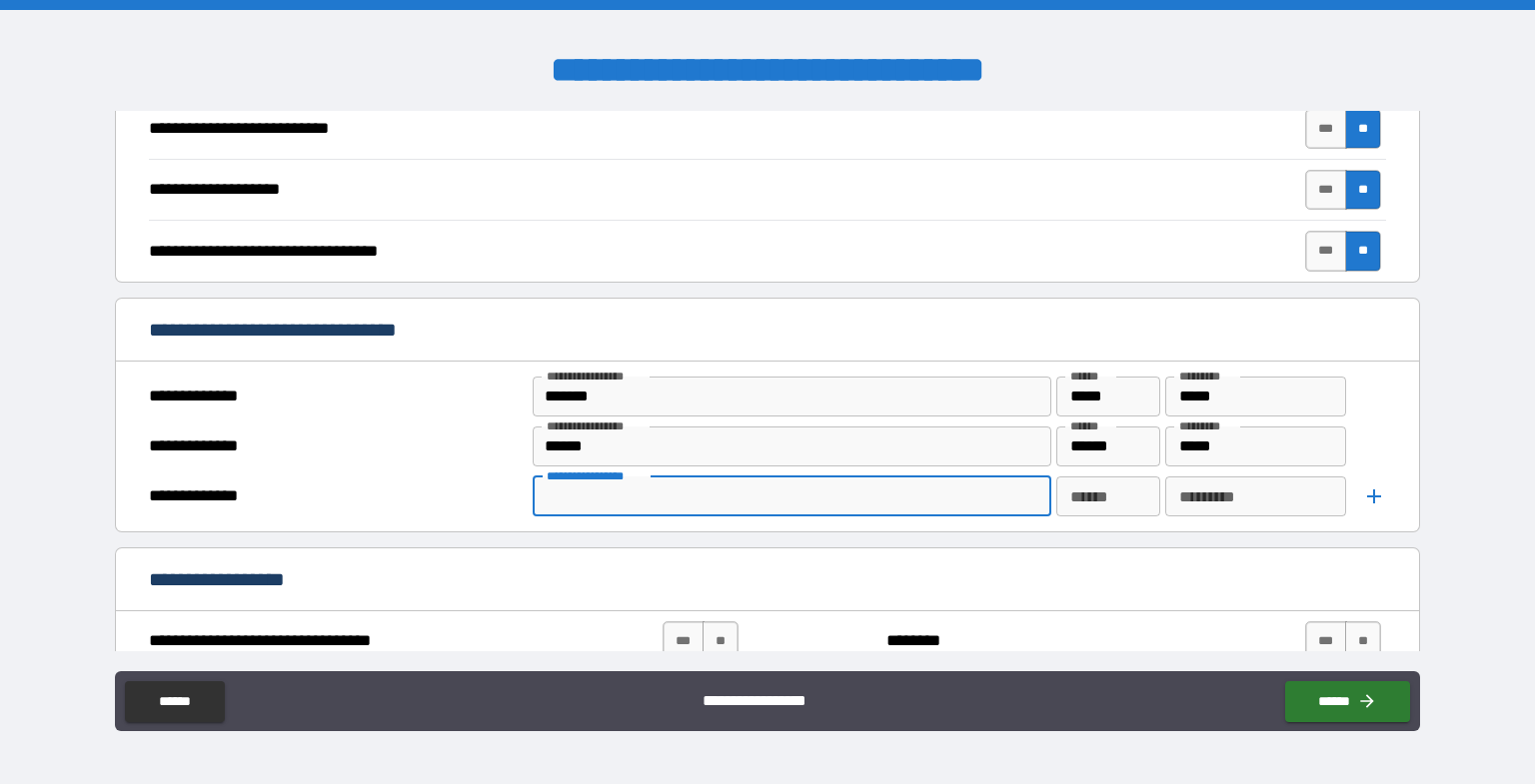 click on "**********" at bounding box center (790, 496) 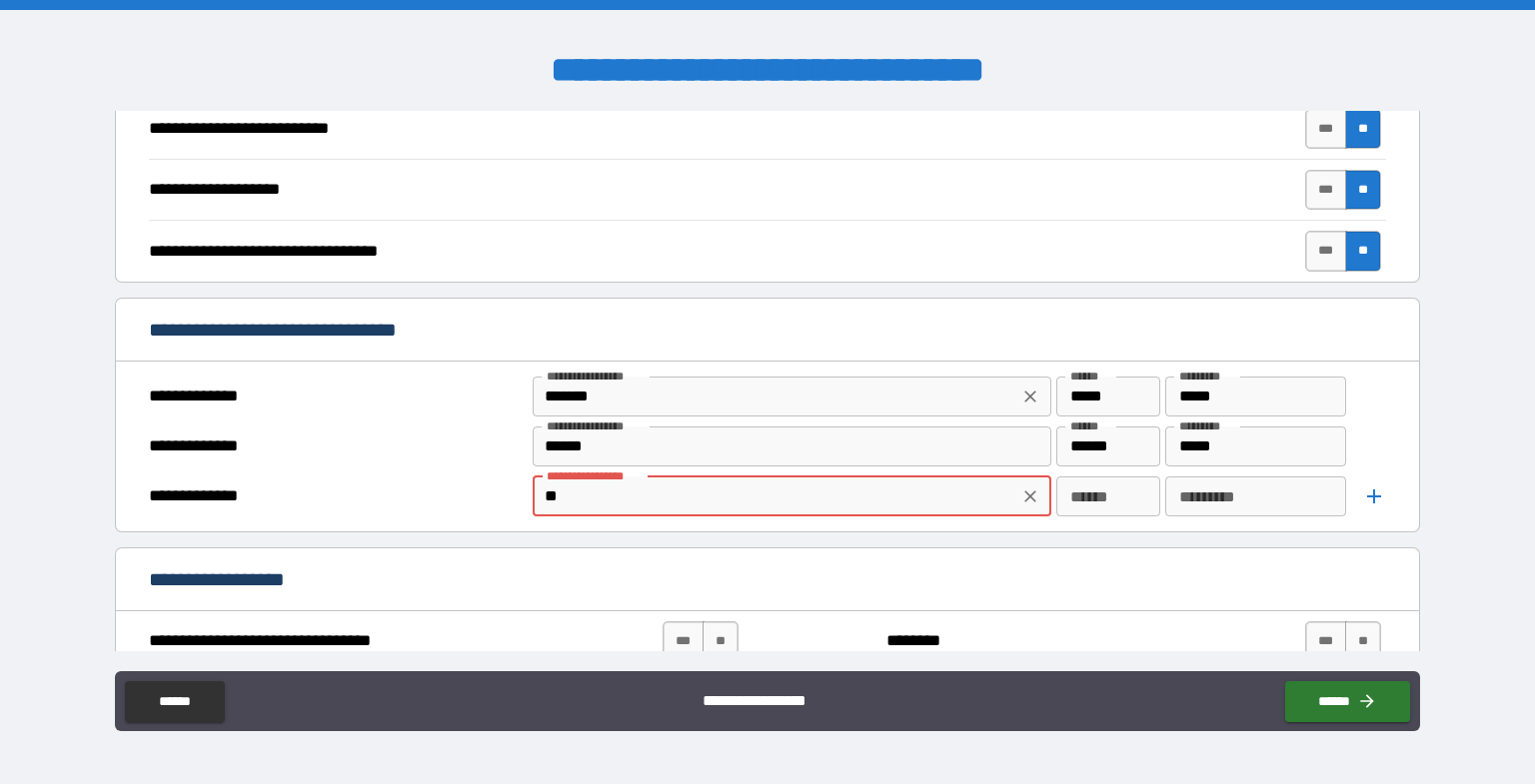 type on "*" 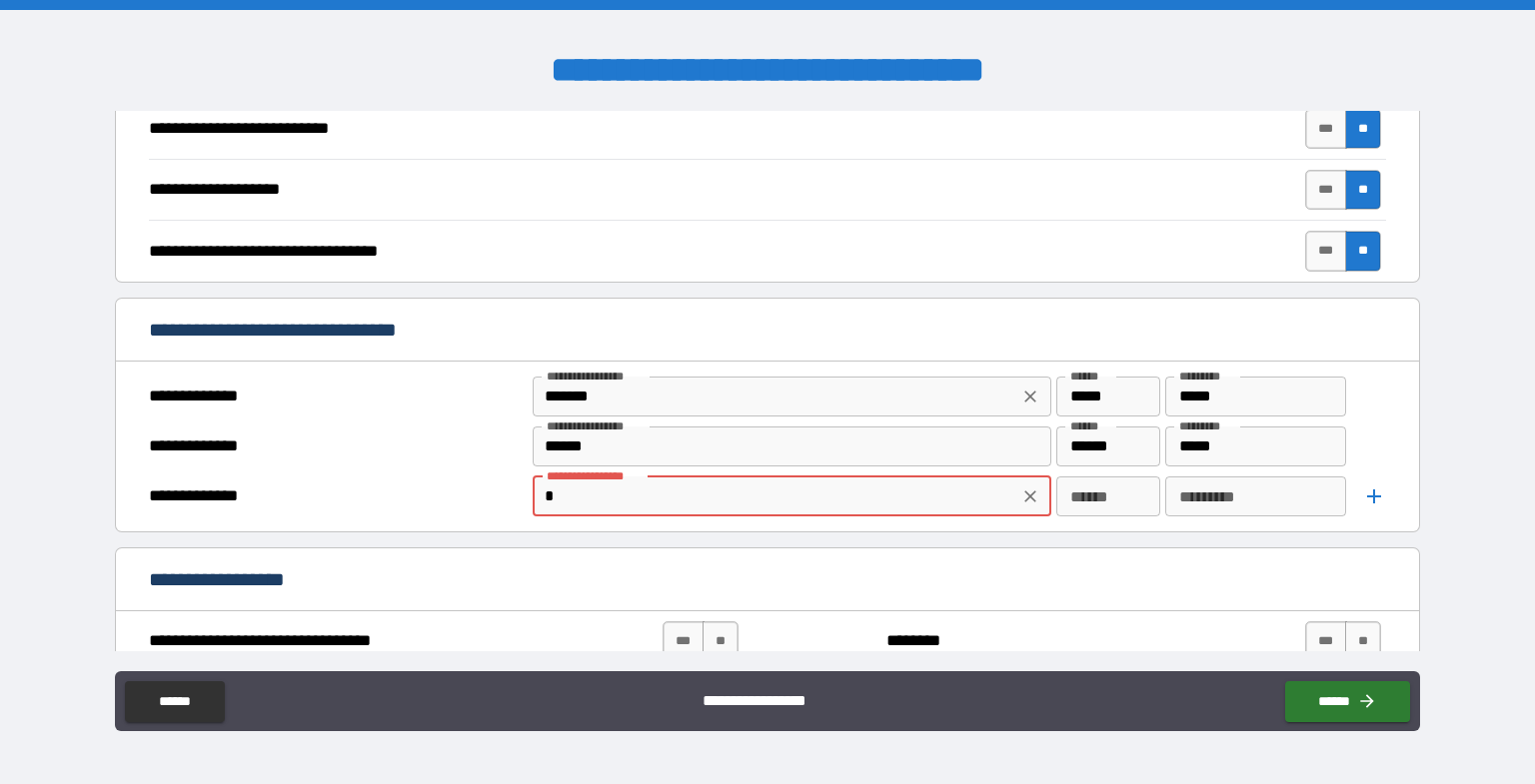type 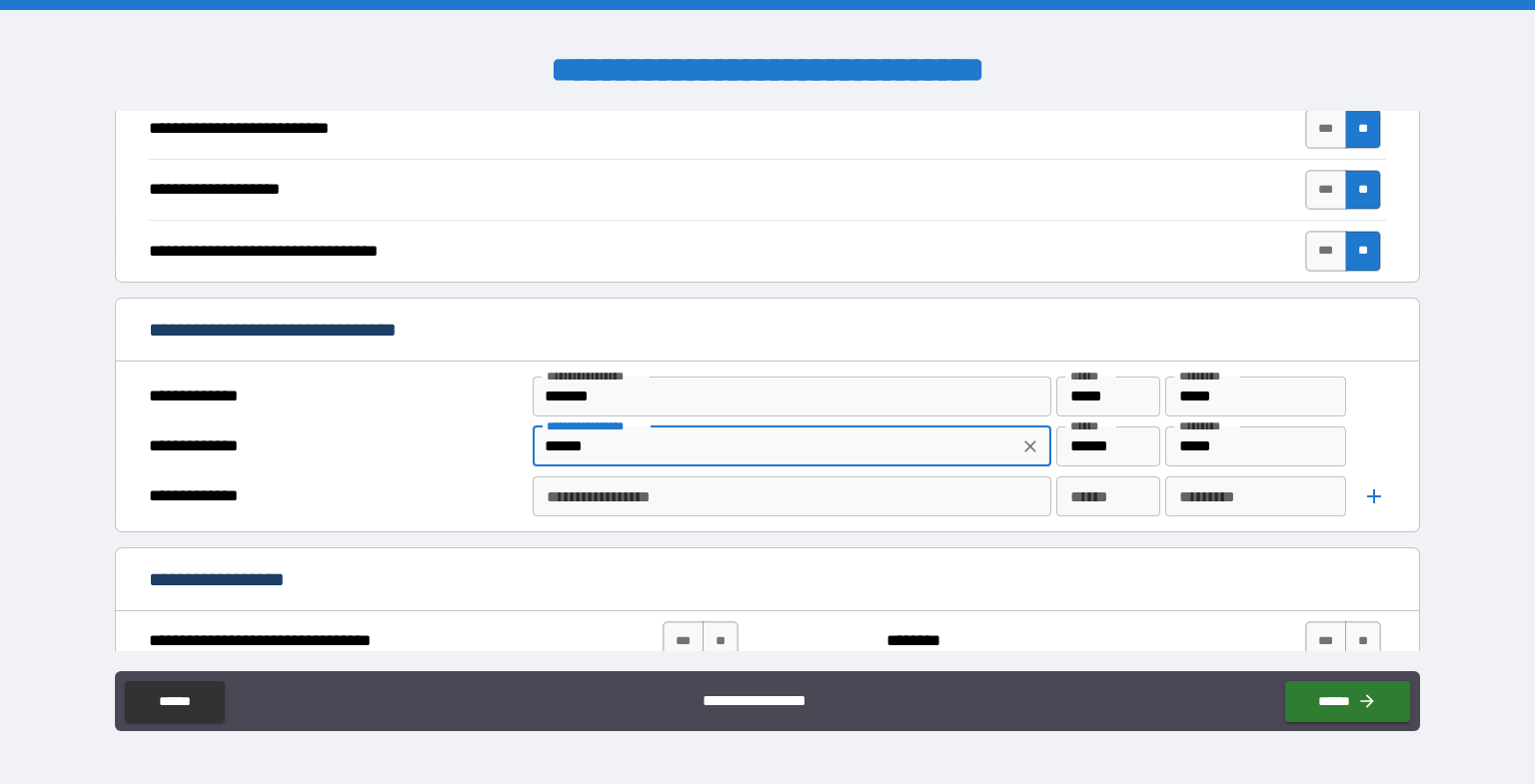 drag, startPoint x: 604, startPoint y: 438, endPoint x: 523, endPoint y: 426, distance: 81.88406 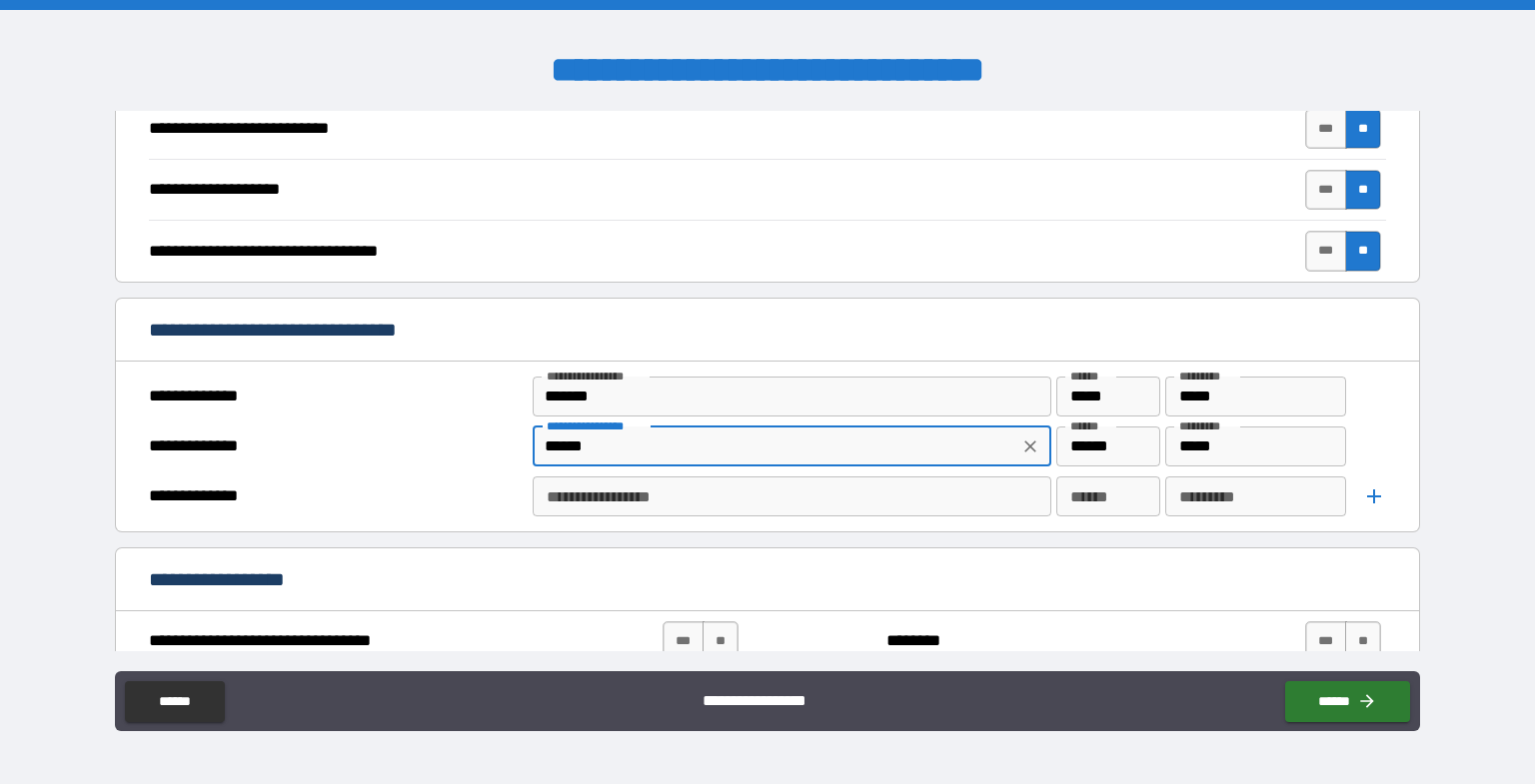 click on "**********" at bounding box center (768, 446) 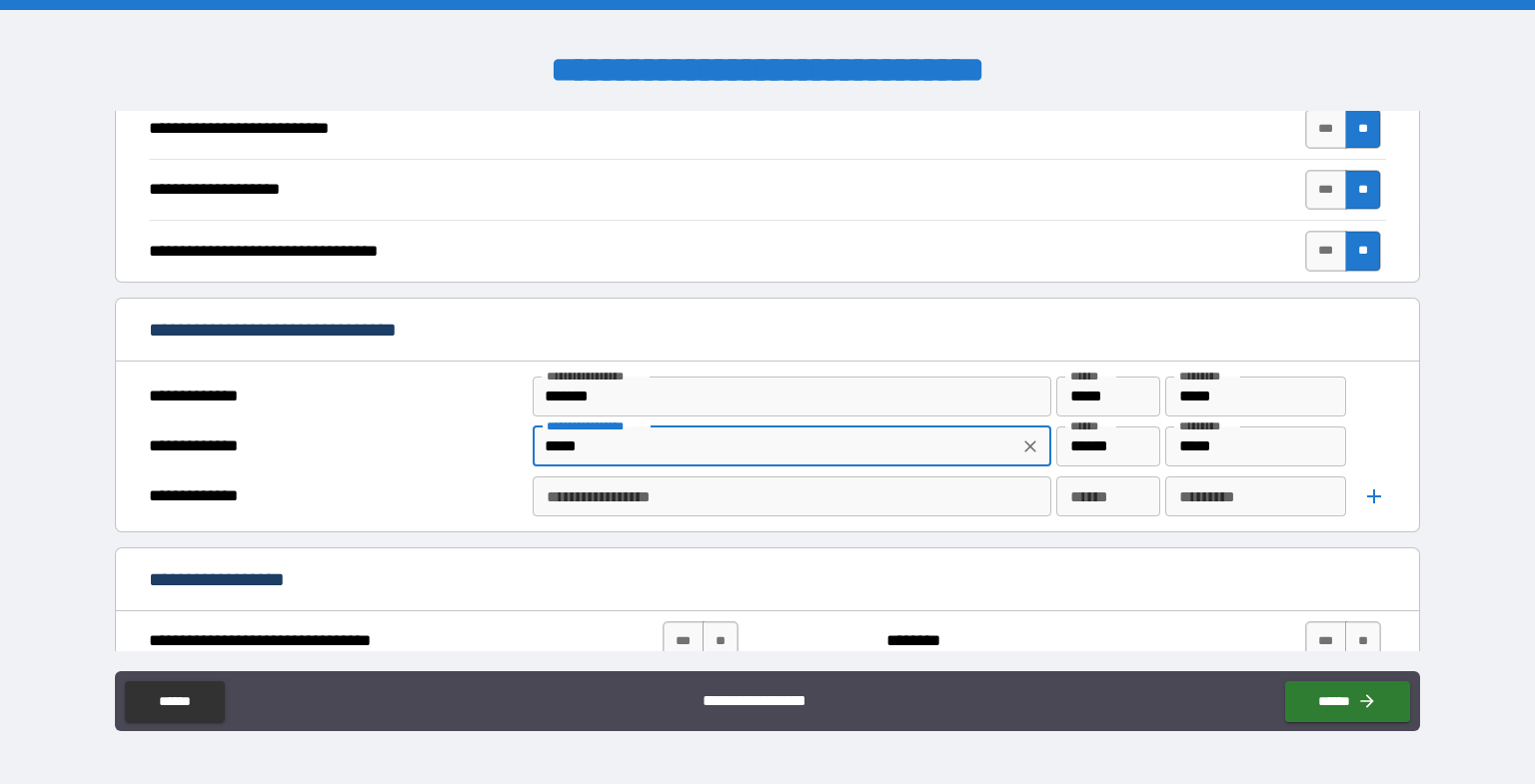 drag, startPoint x: 552, startPoint y: 433, endPoint x: 574, endPoint y: 432, distance: 22.022716 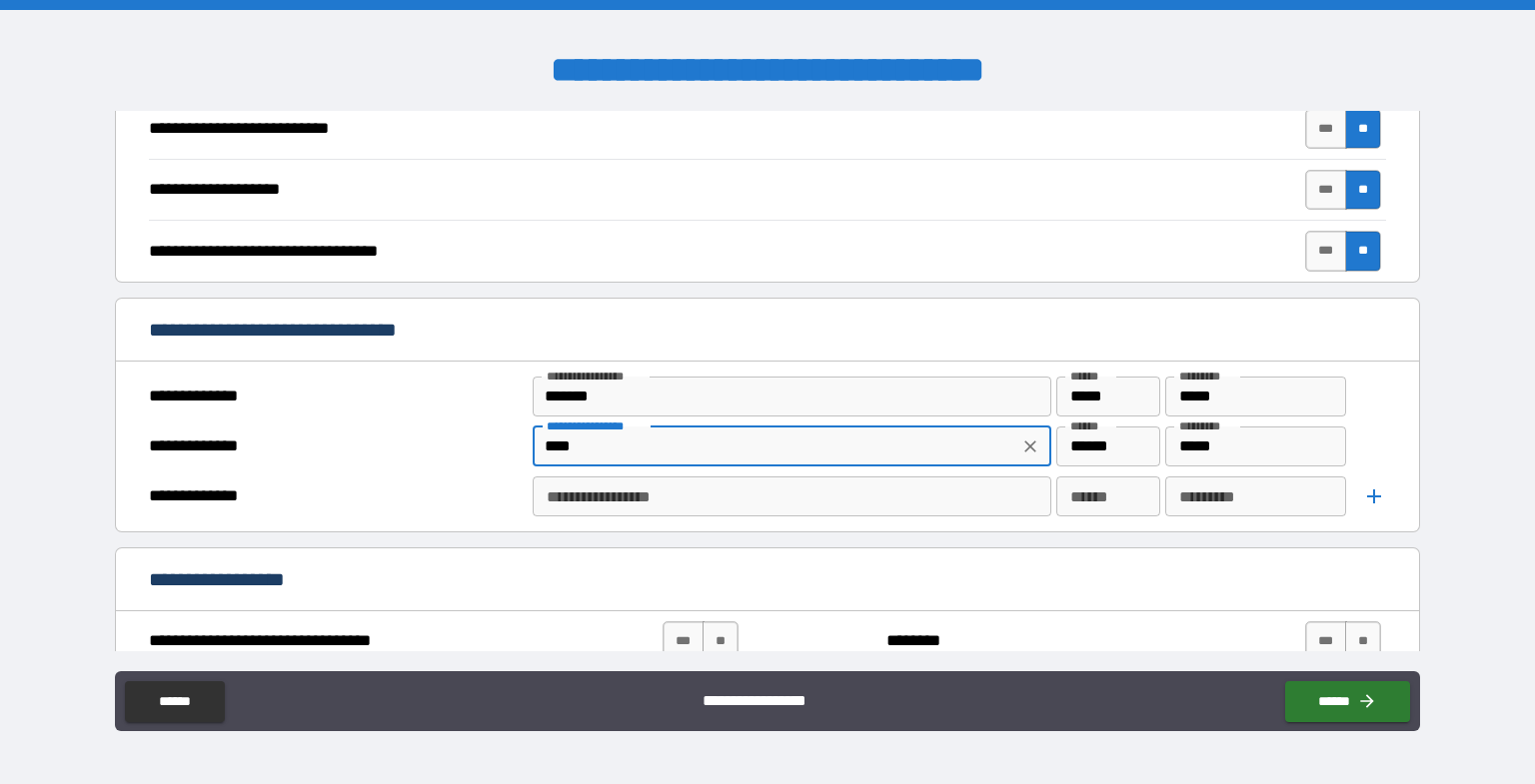 click on "****" at bounding box center (775, 446) 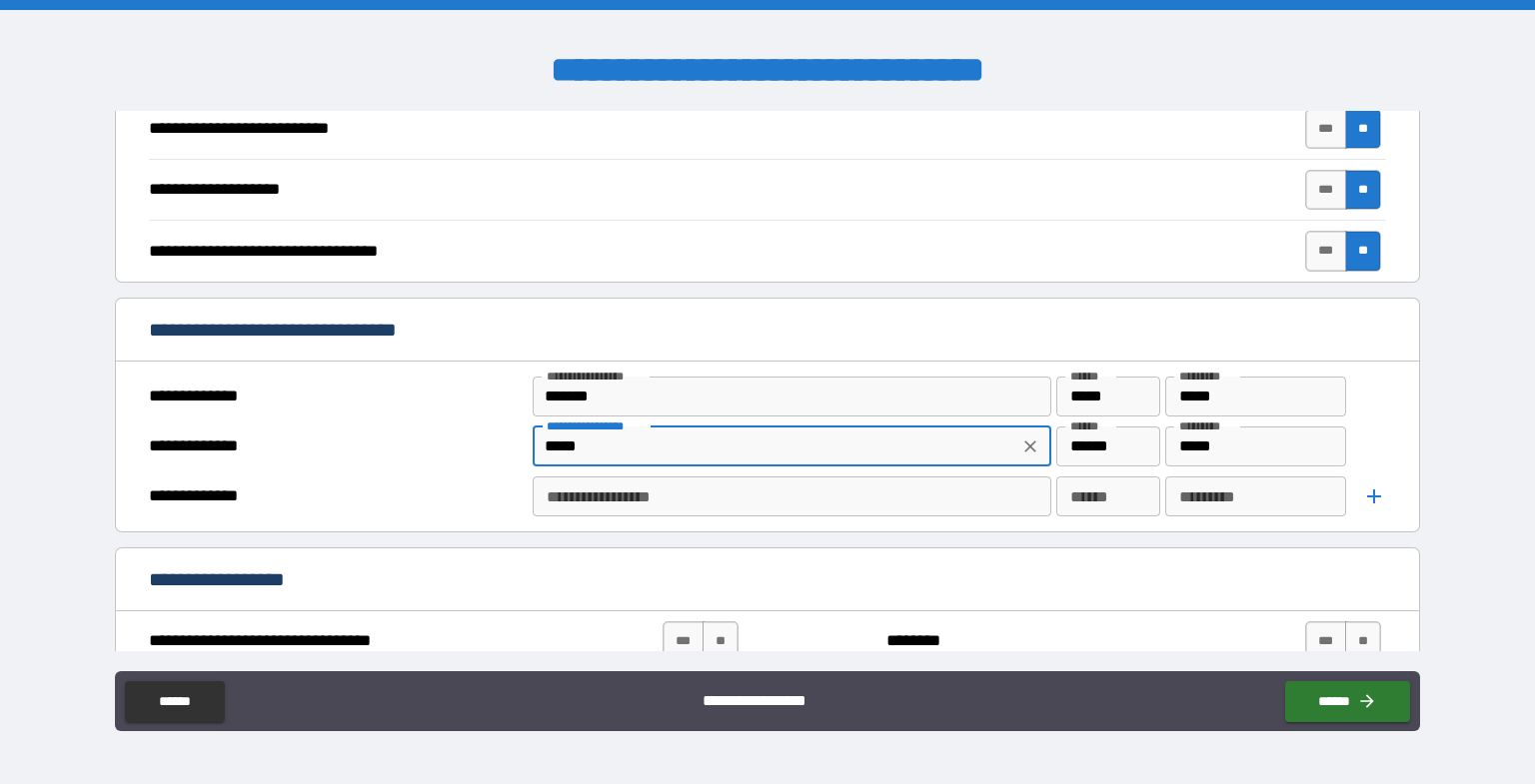 type on "*****" 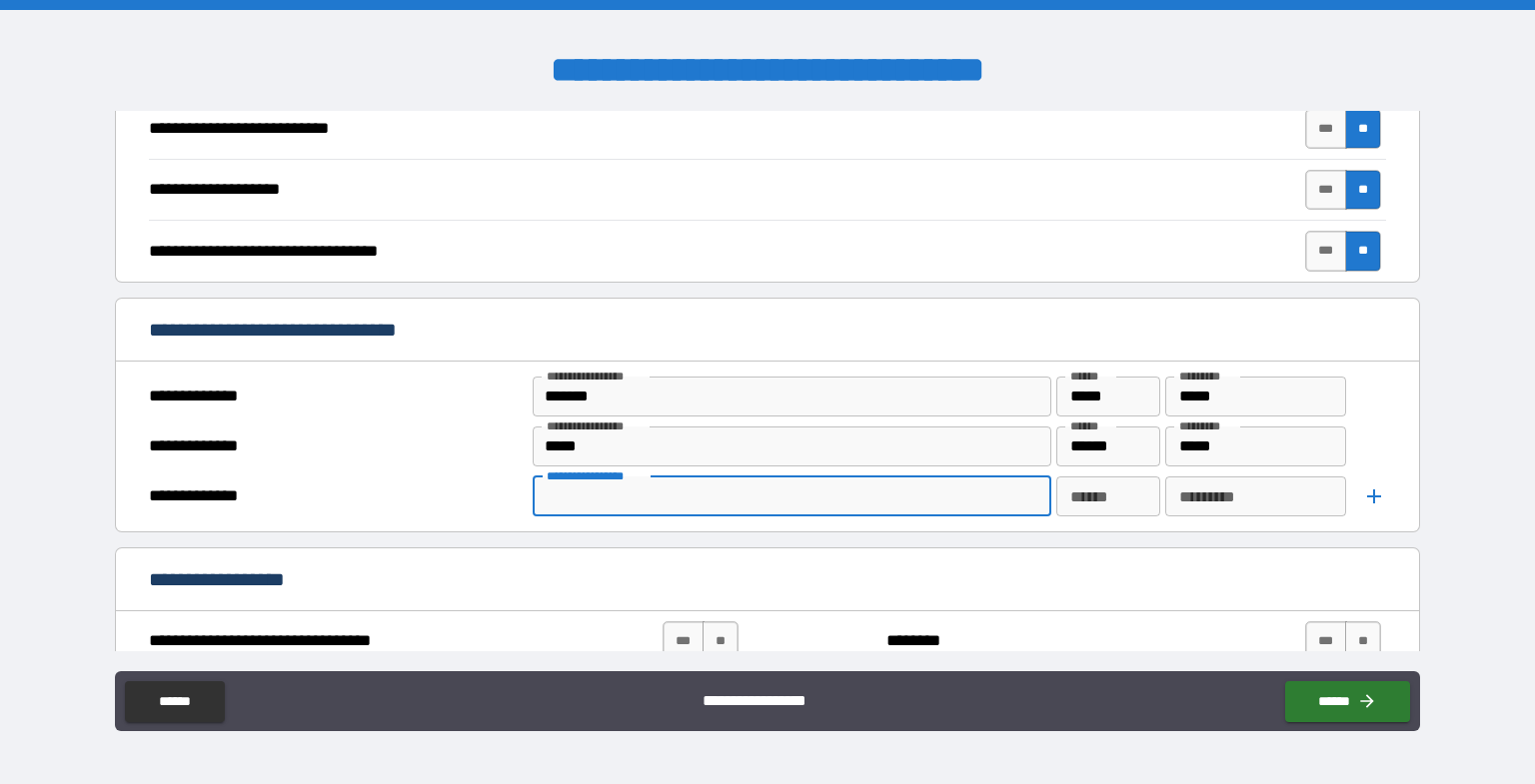 click on "**********" at bounding box center (790, 496) 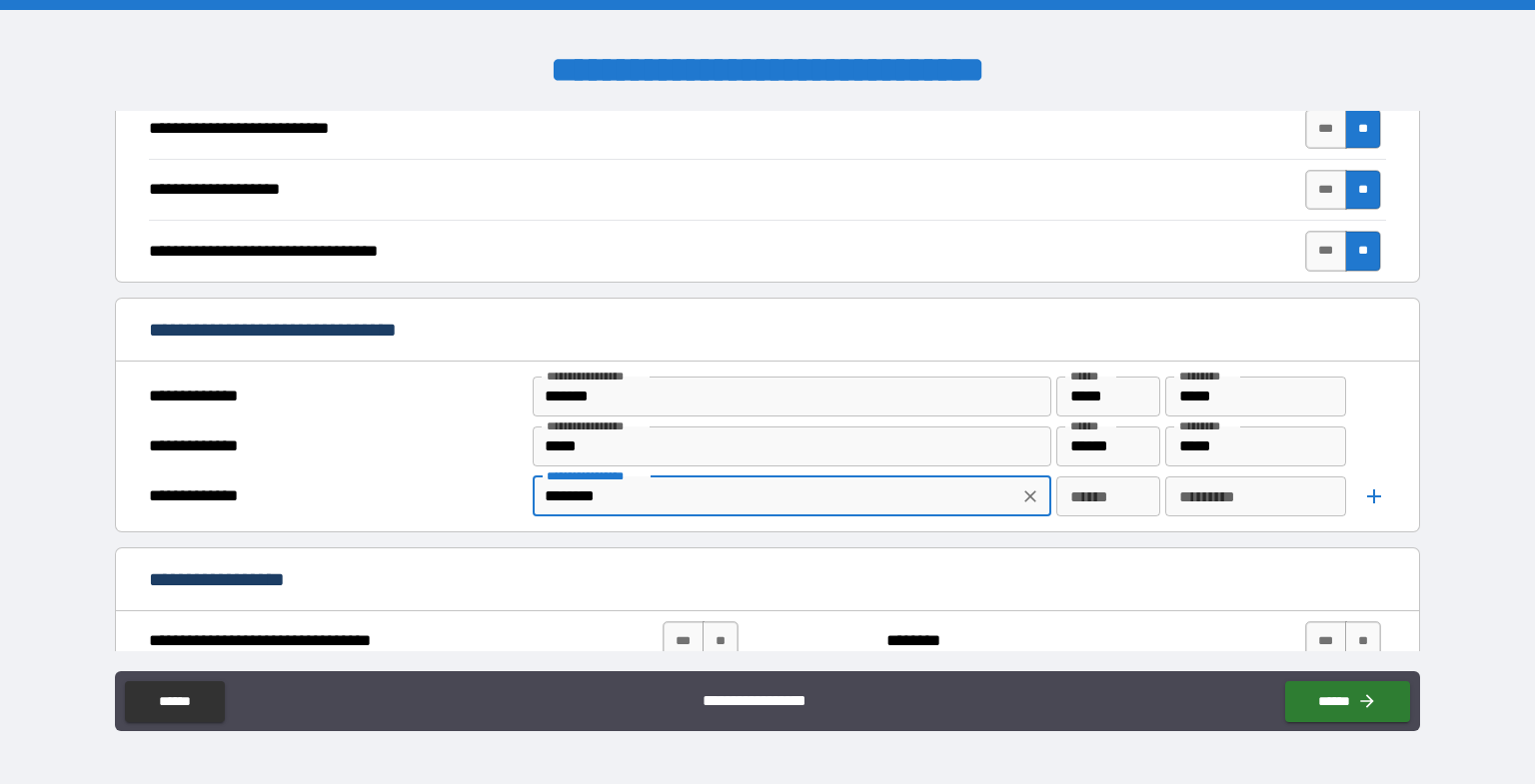 type on "********" 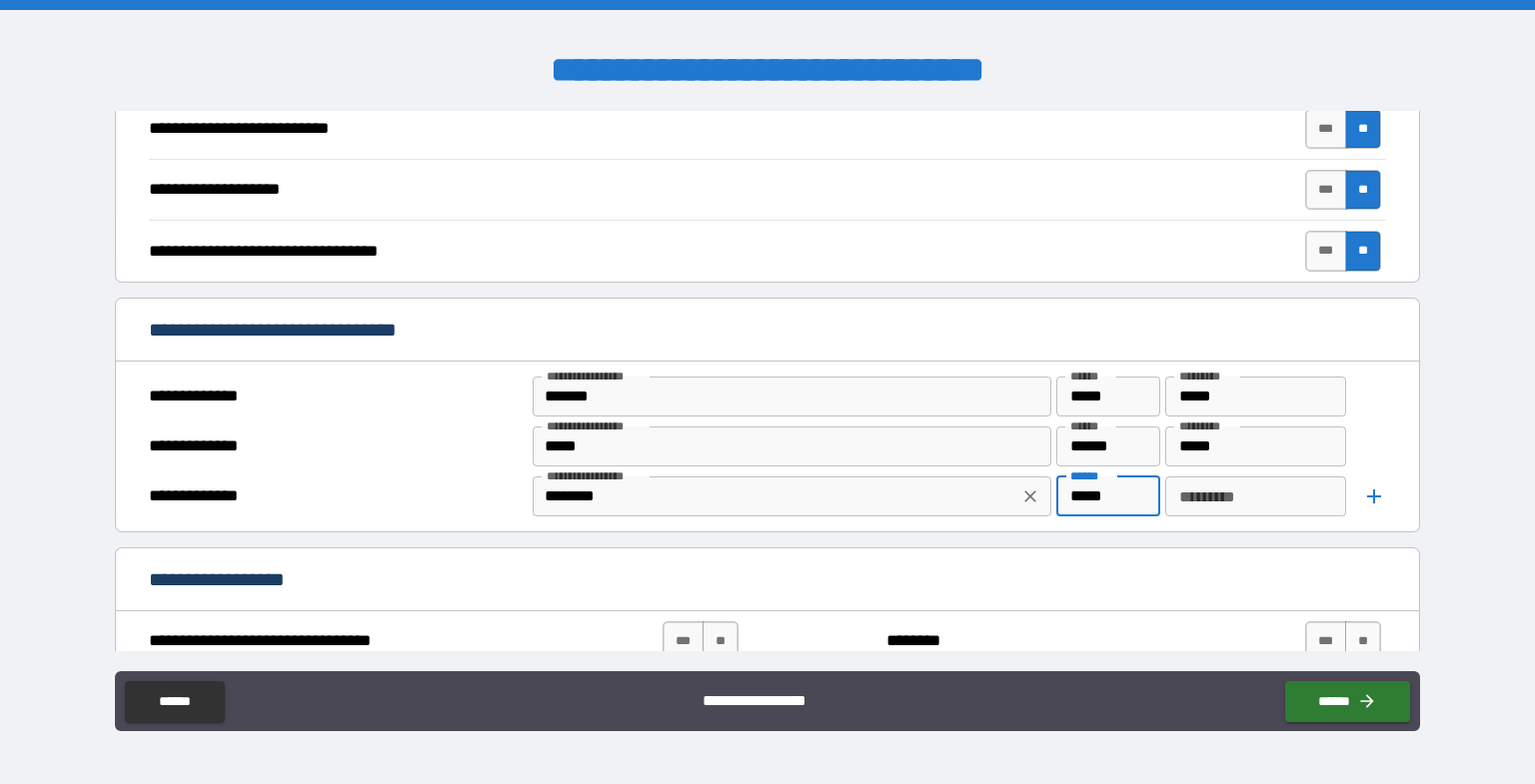 type on "*****" 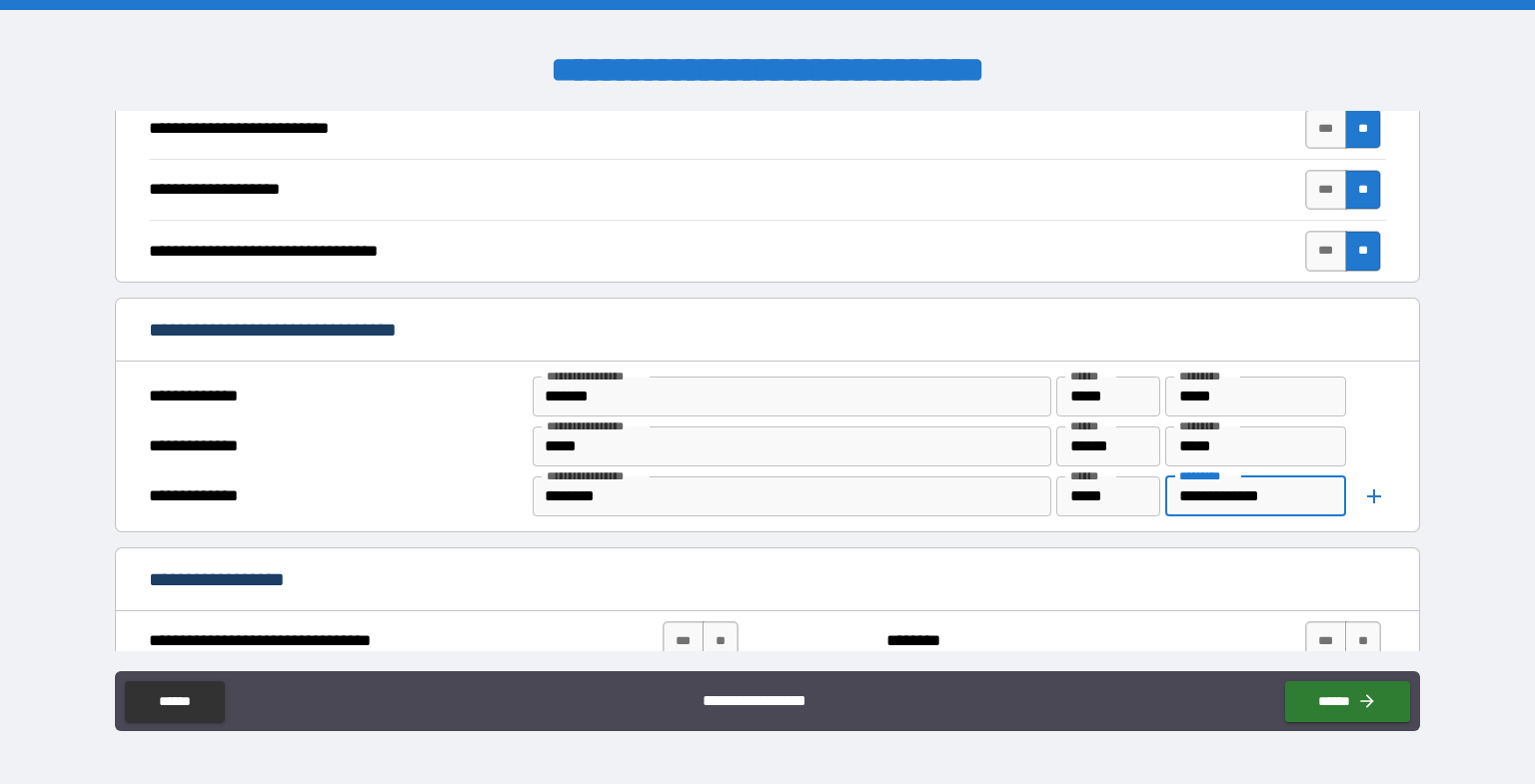 type on "**********" 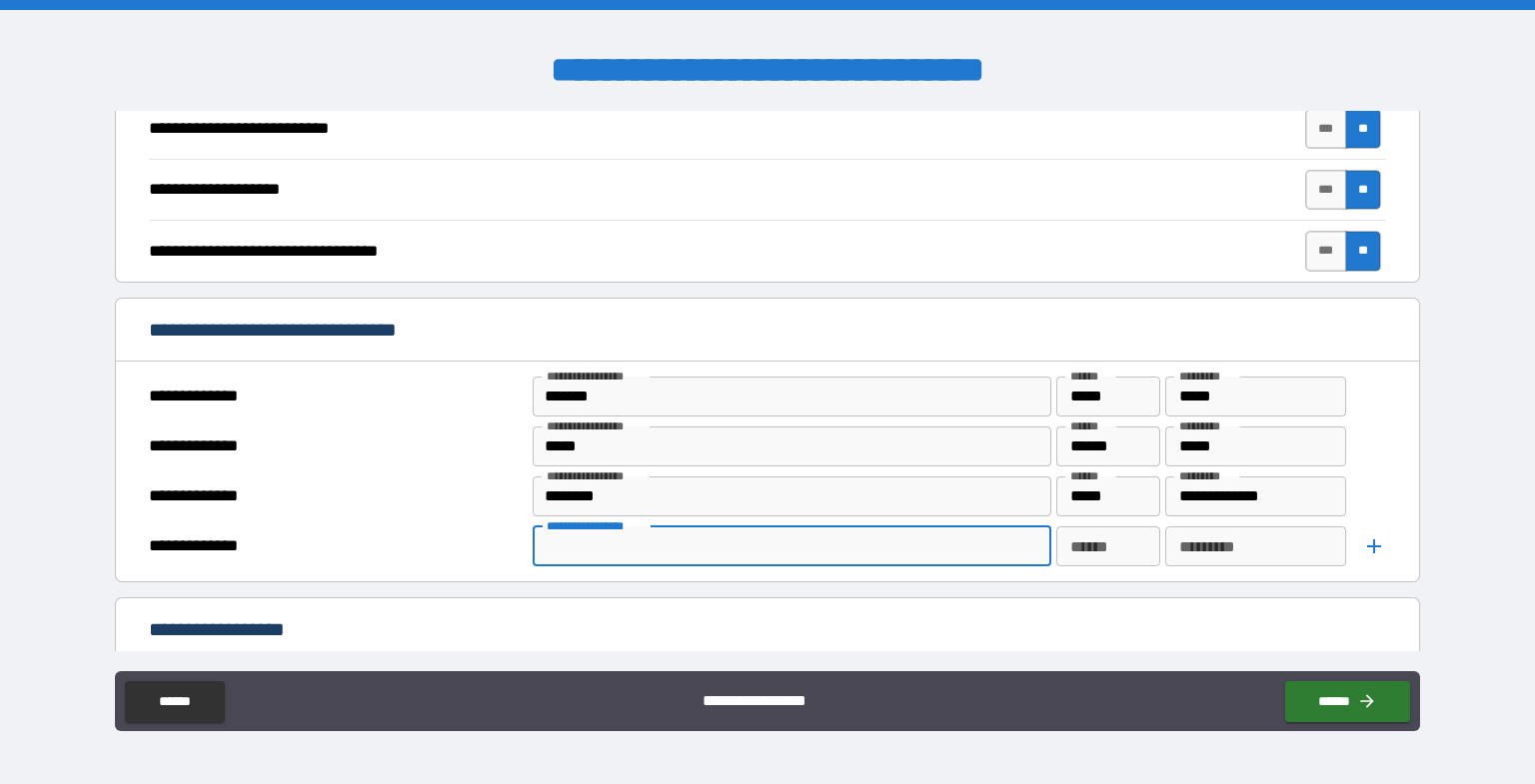 click on "**********" at bounding box center [790, 546] 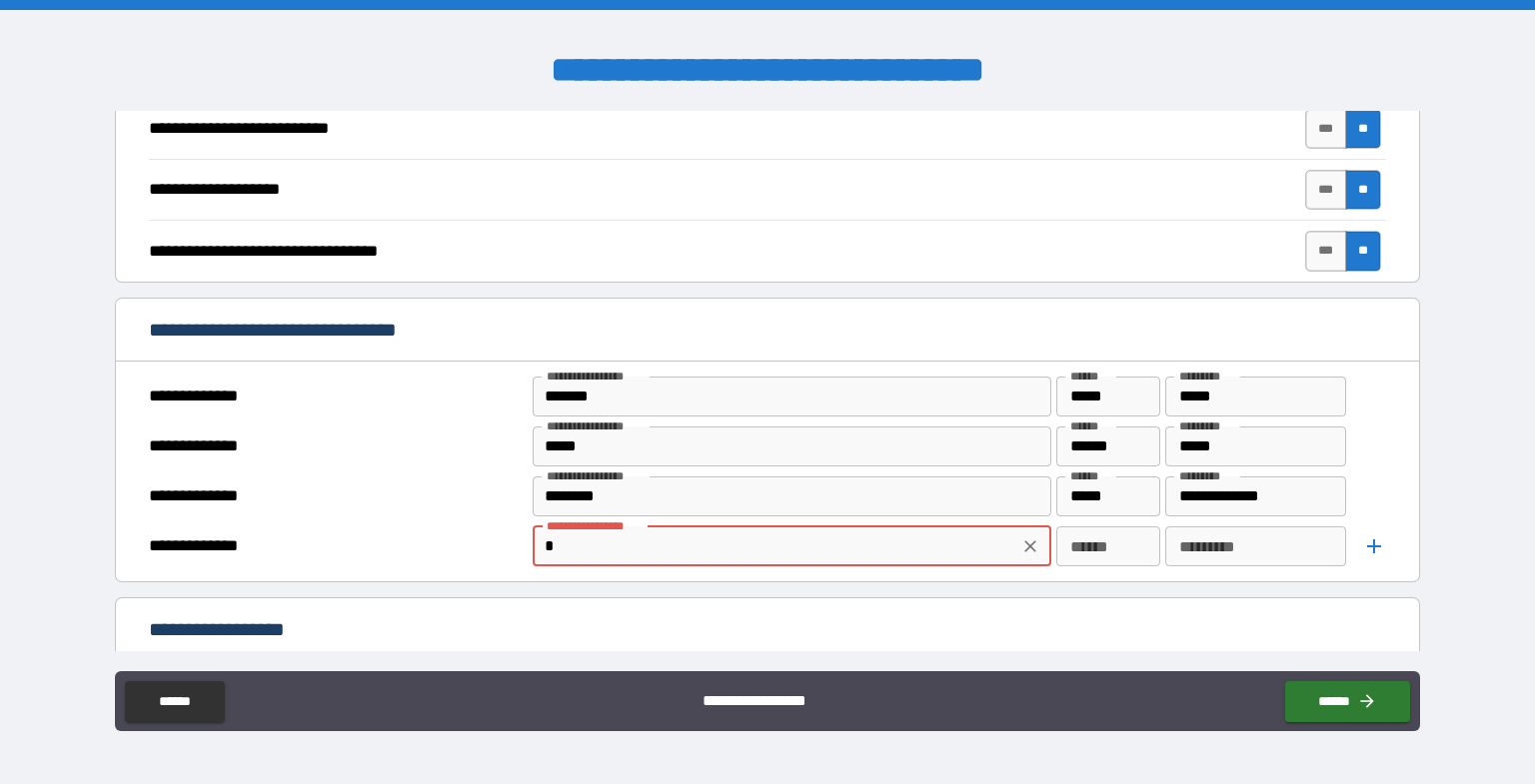 type on "*" 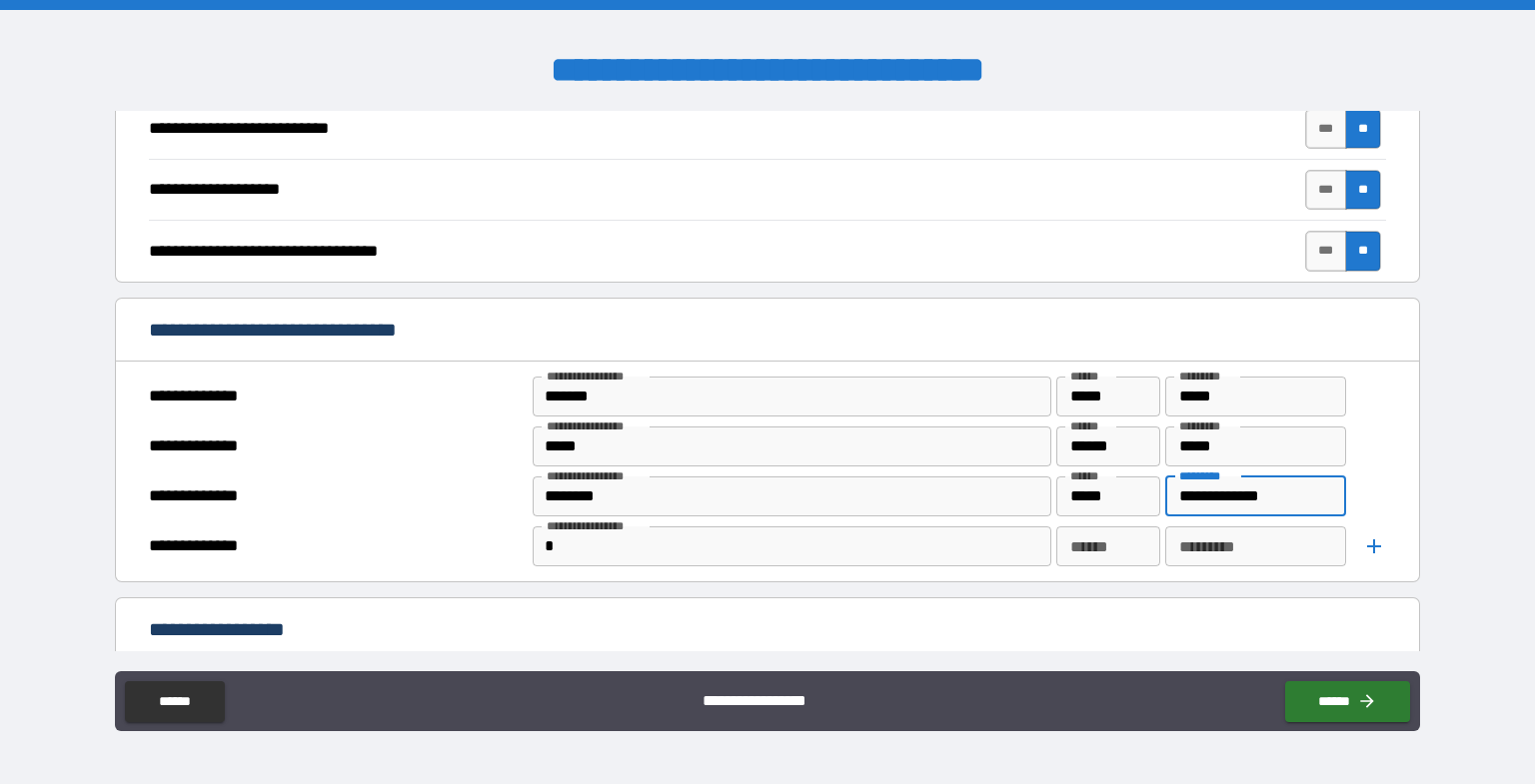 drag, startPoint x: 1185, startPoint y: 499, endPoint x: 1300, endPoint y: 500, distance: 115.00435 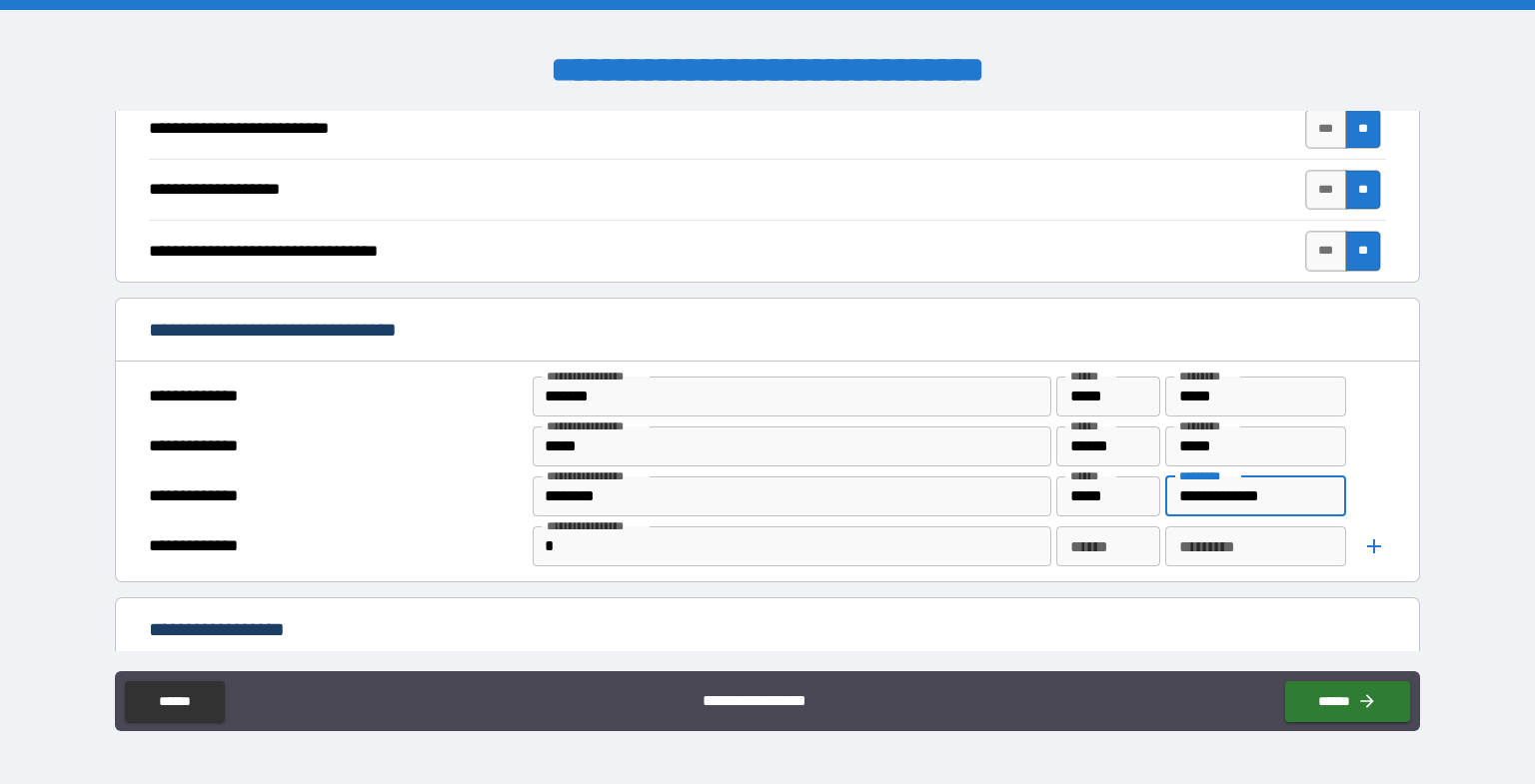click on "**********" at bounding box center [1256, 496] 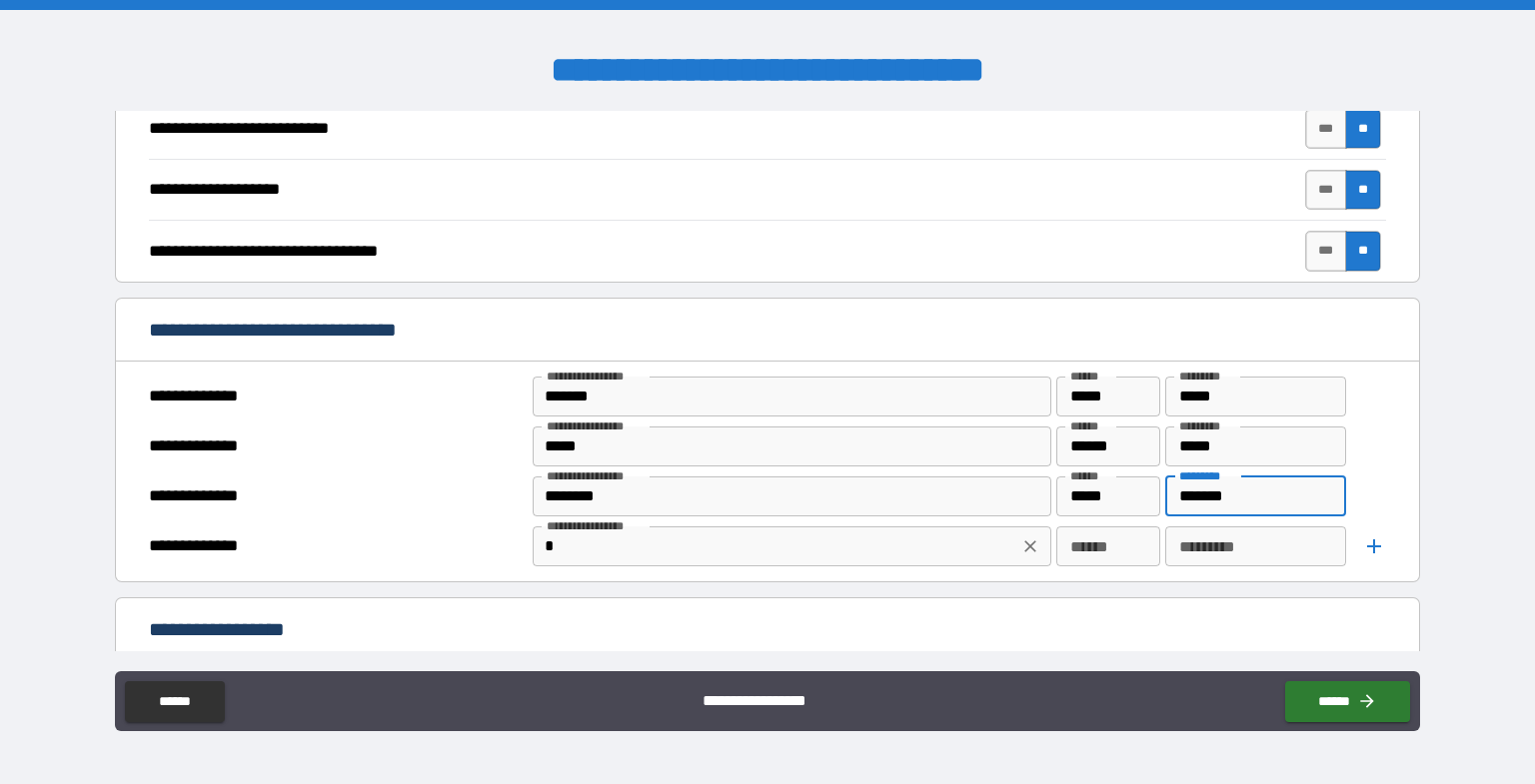 type on "*******" 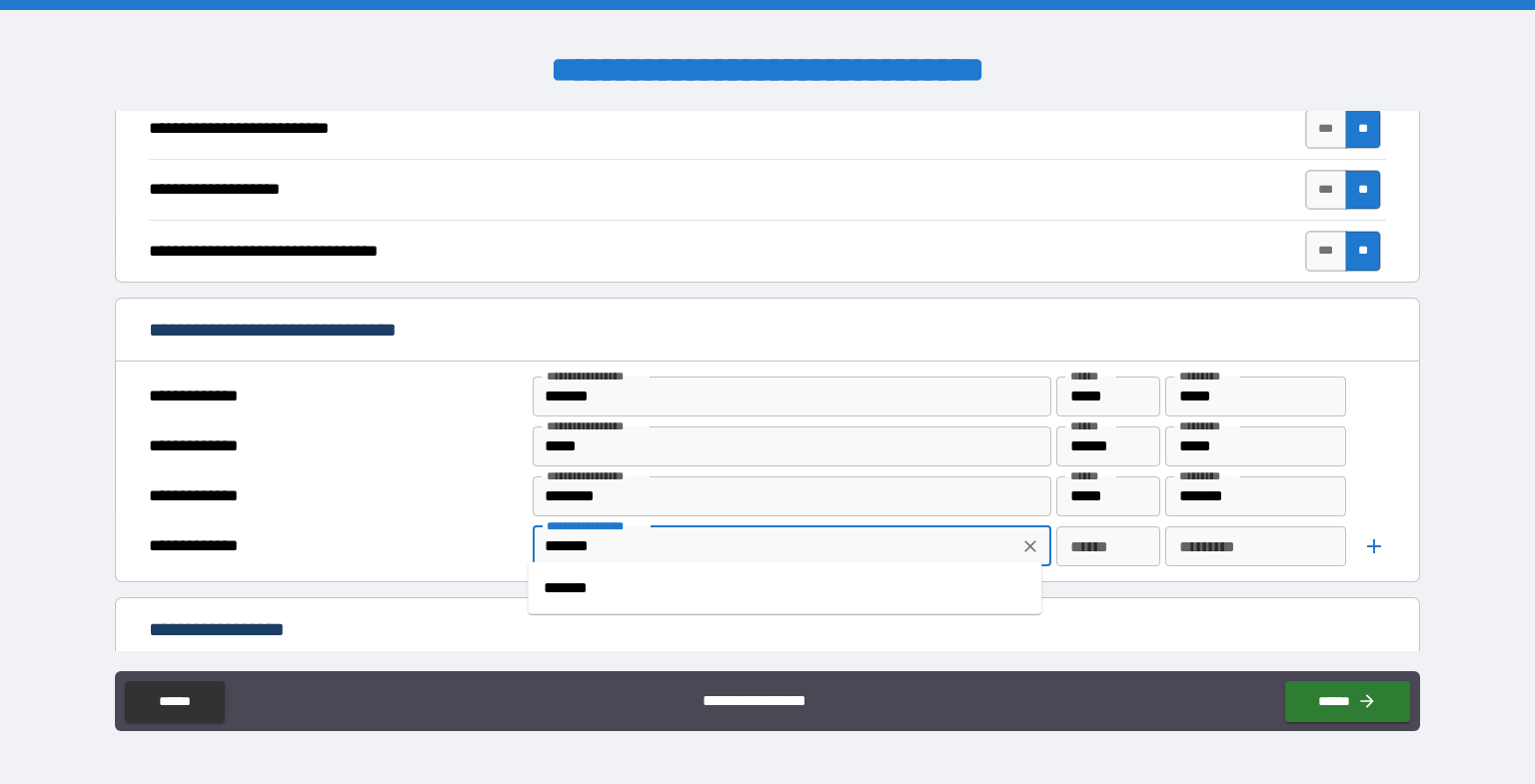 type on "*******" 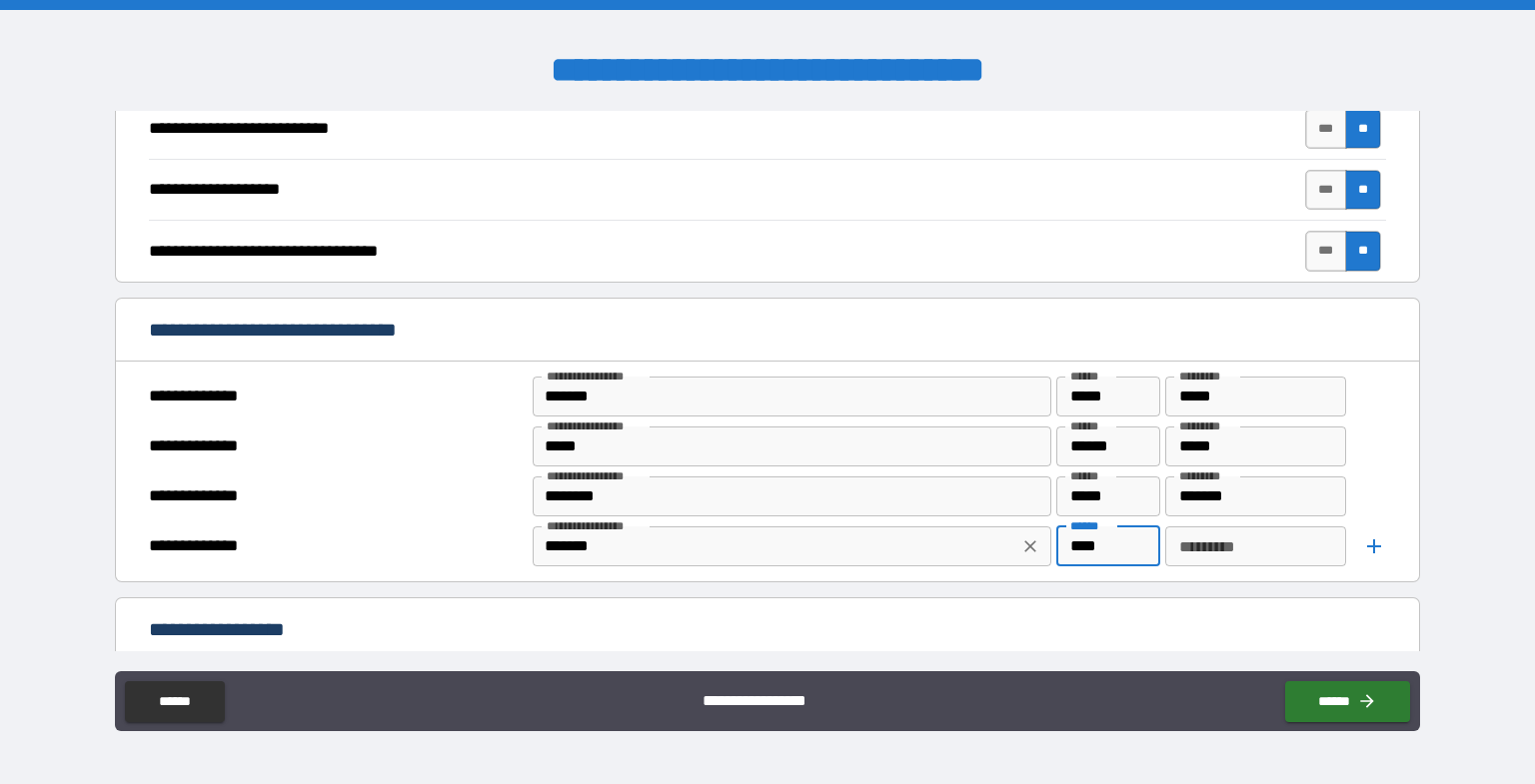 type on "****" 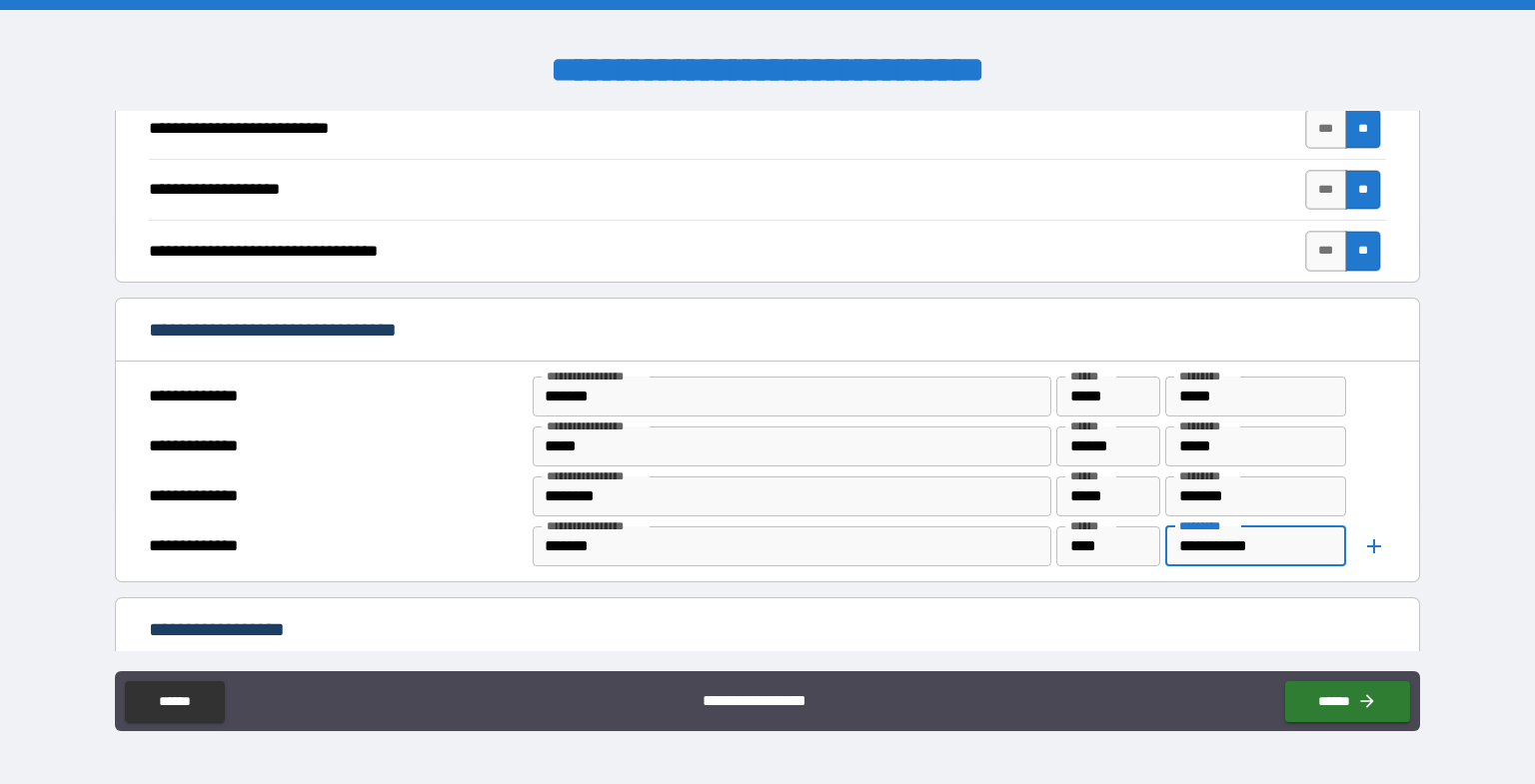 type on "**********" 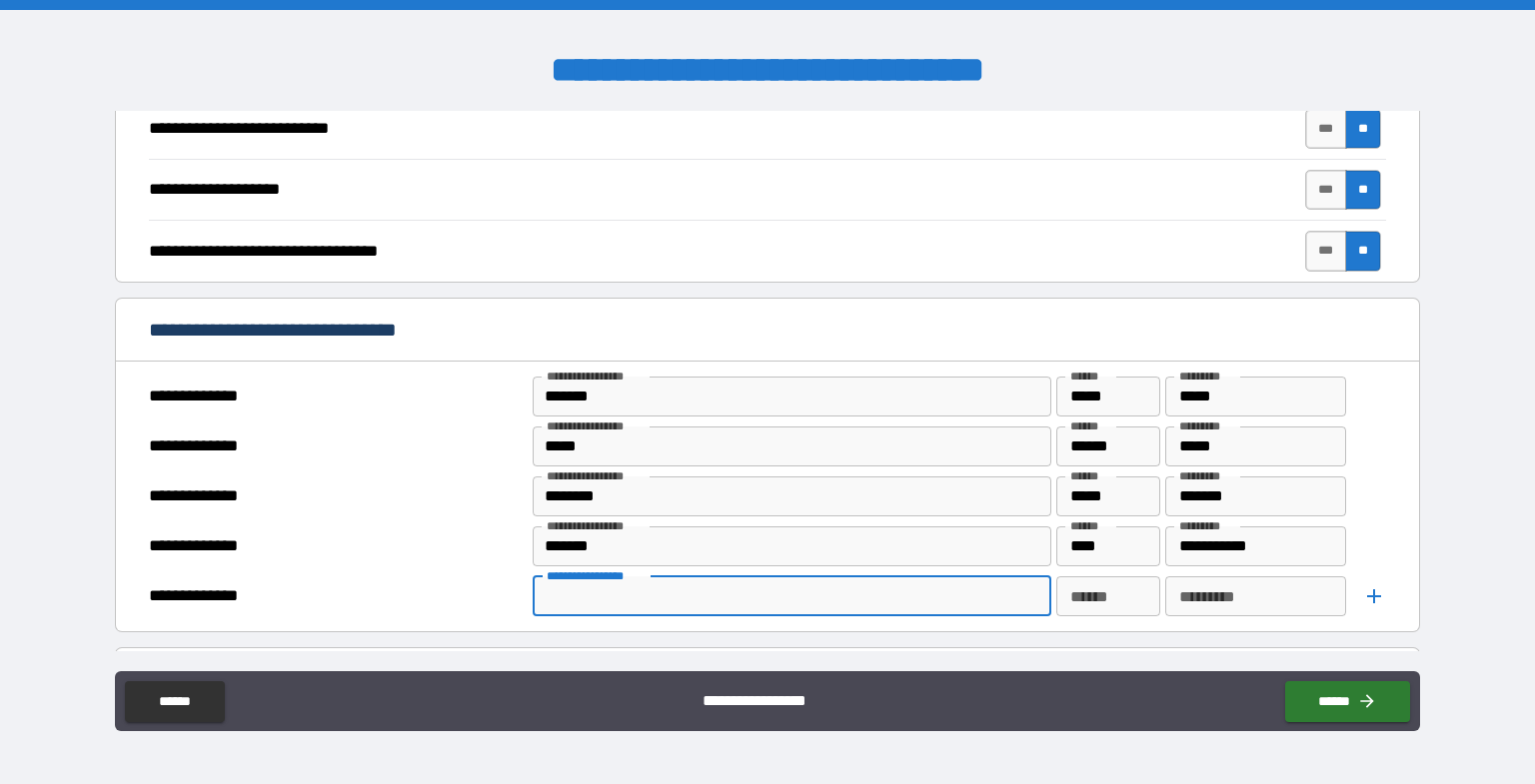 click on "**********" at bounding box center (790, 596) 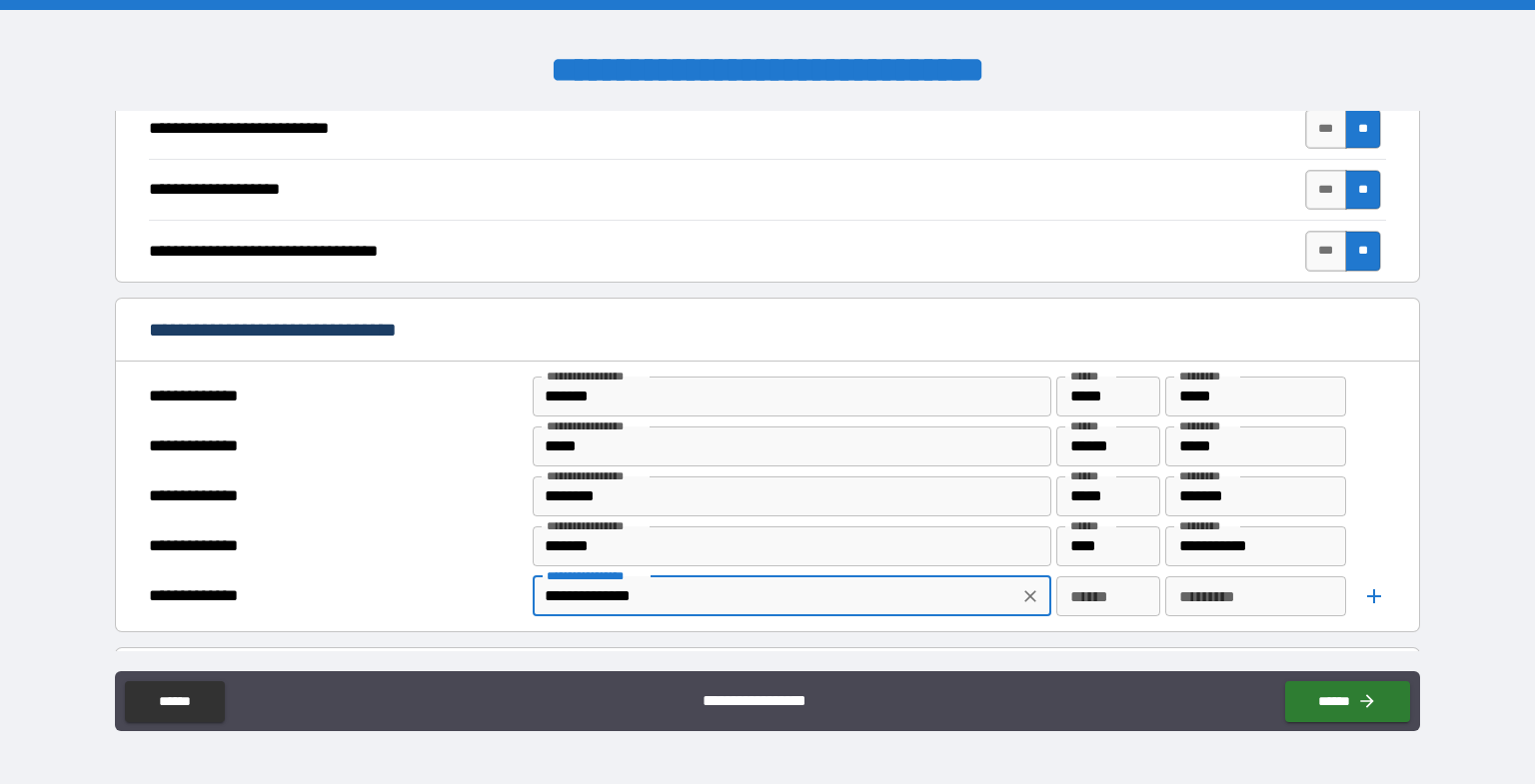 type on "**********" 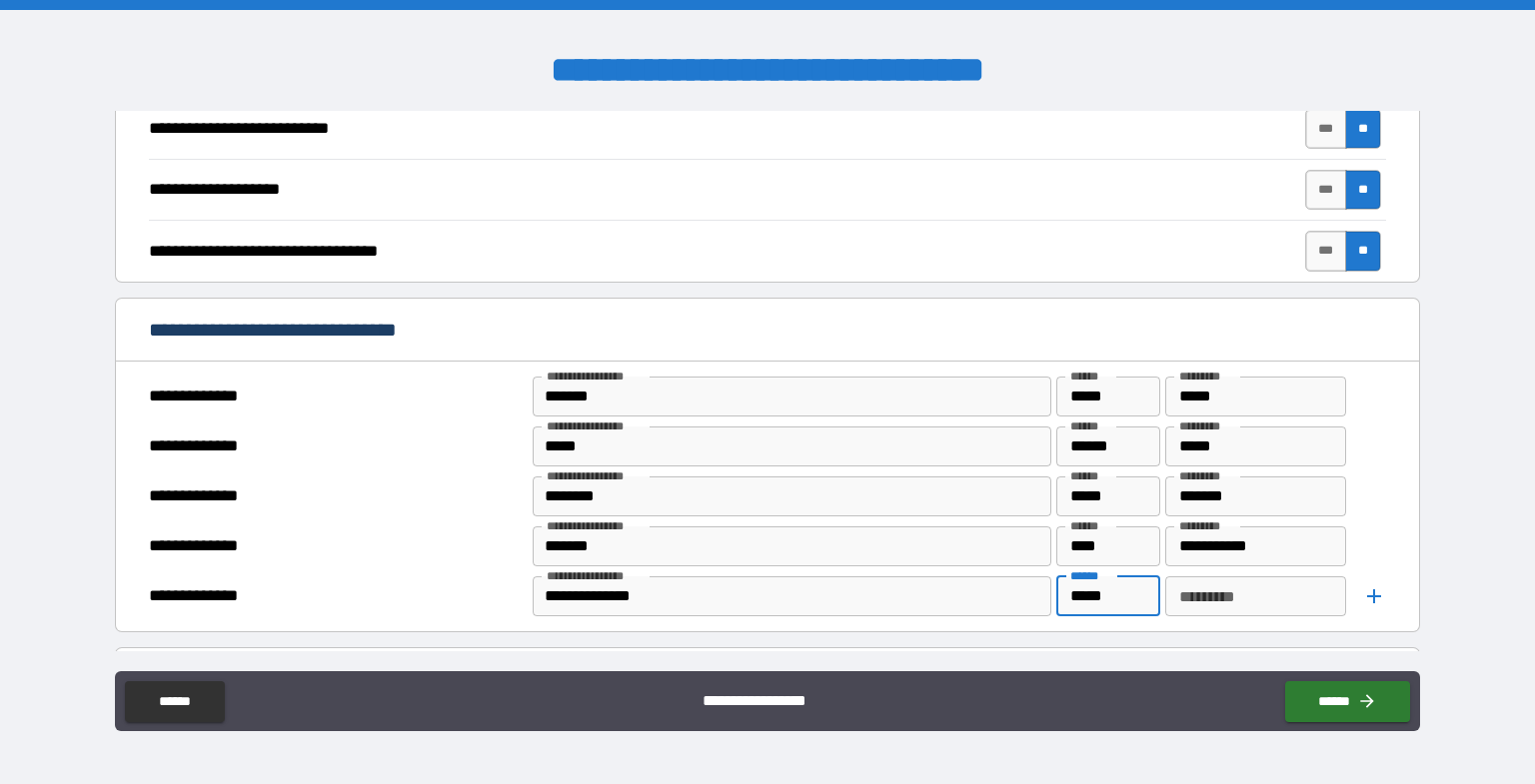 type on "*****" 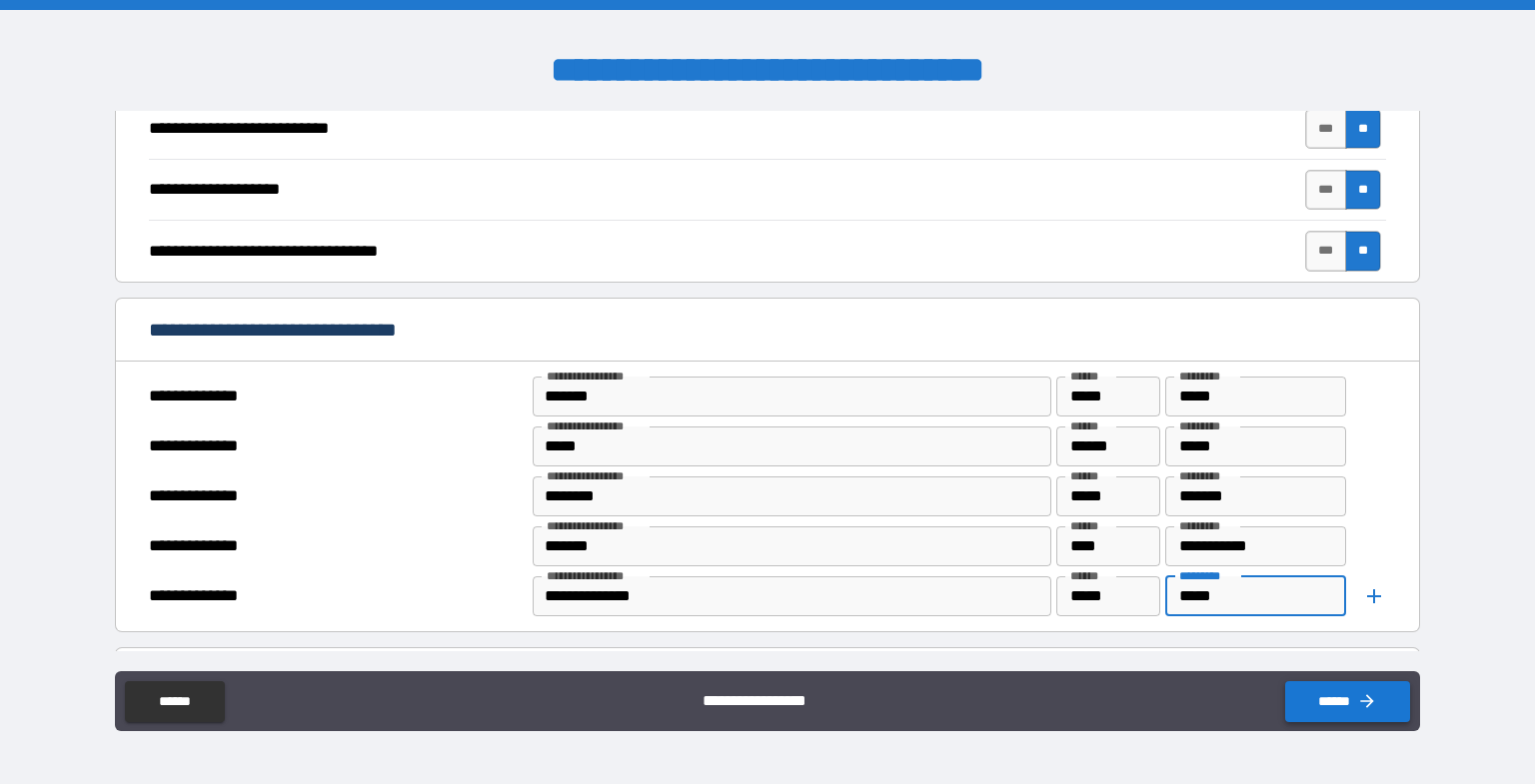 type on "*****" 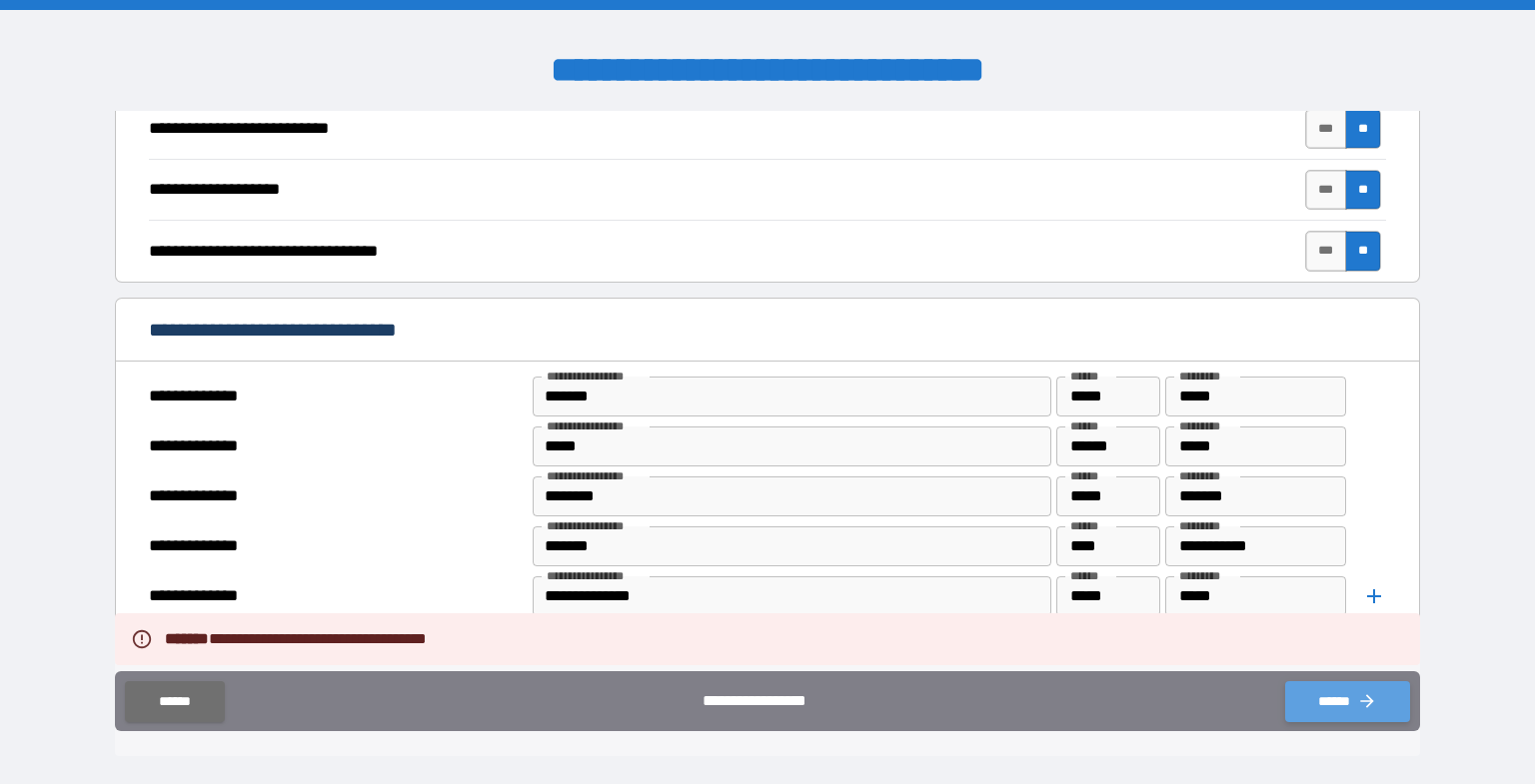 click on "******" at bounding box center (1347, 701) 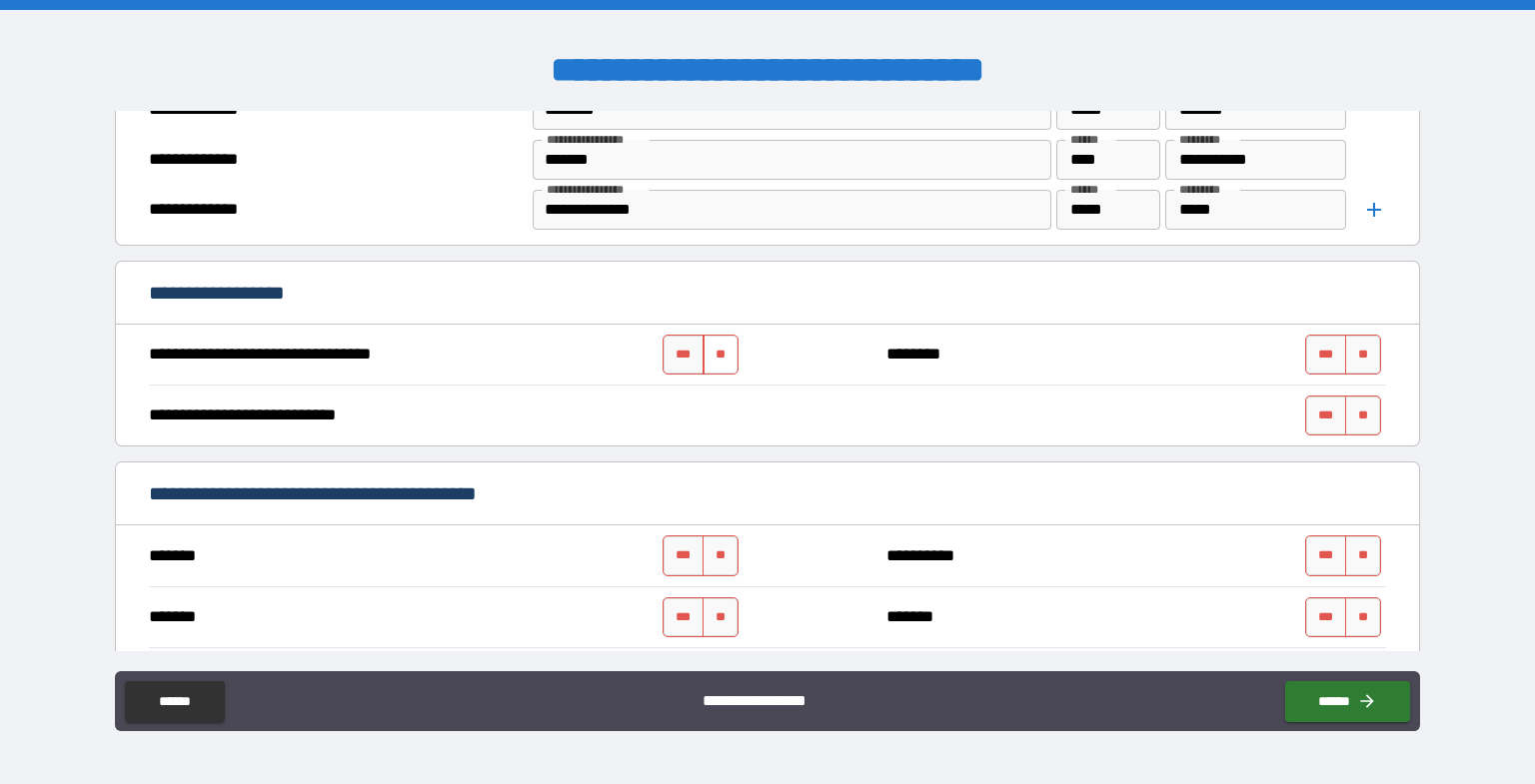 scroll, scrollTop: 1065, scrollLeft: 0, axis: vertical 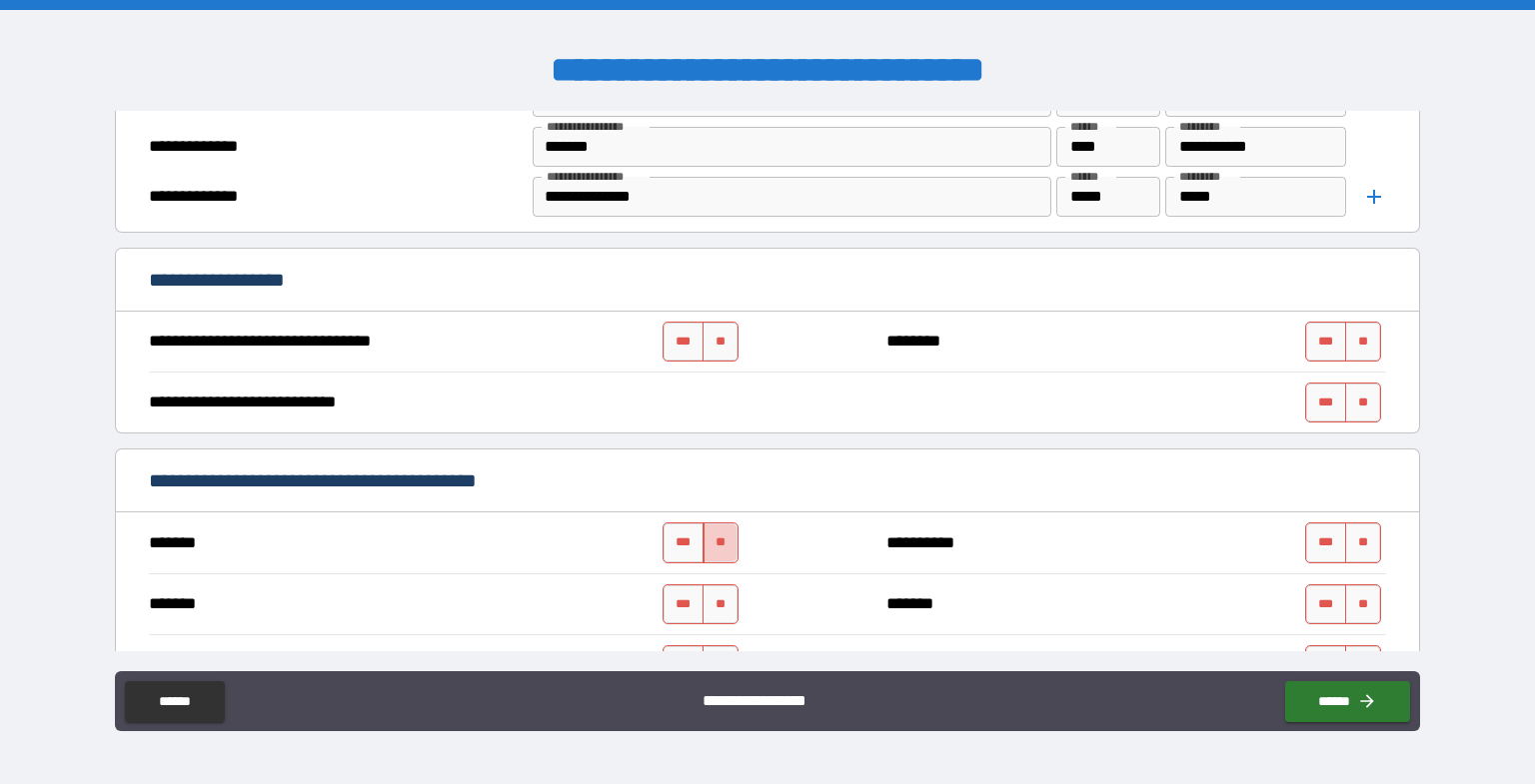 click on "**" at bounding box center (721, 542) 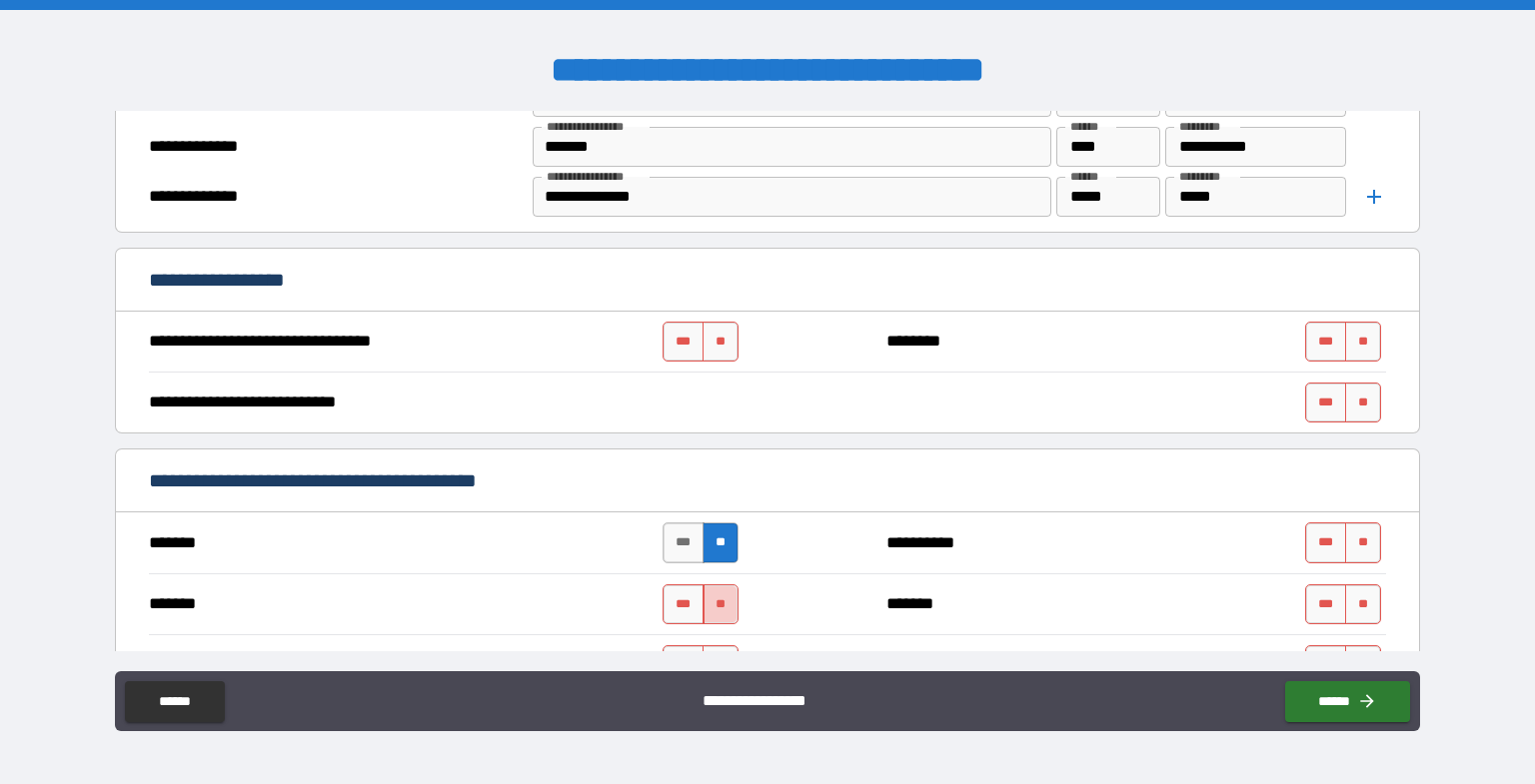 click on "**" at bounding box center [721, 604] 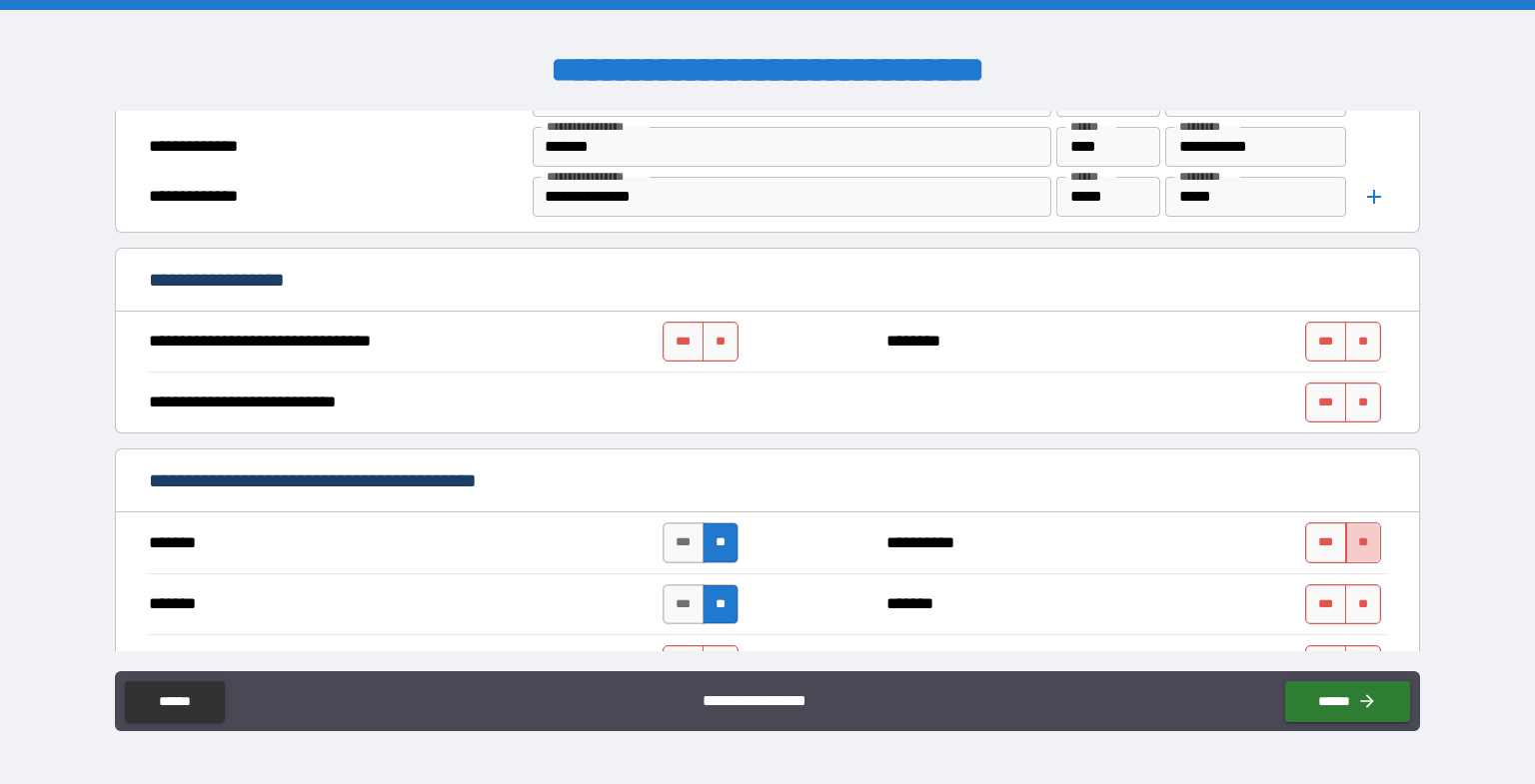 click on "**" at bounding box center (1363, 542) 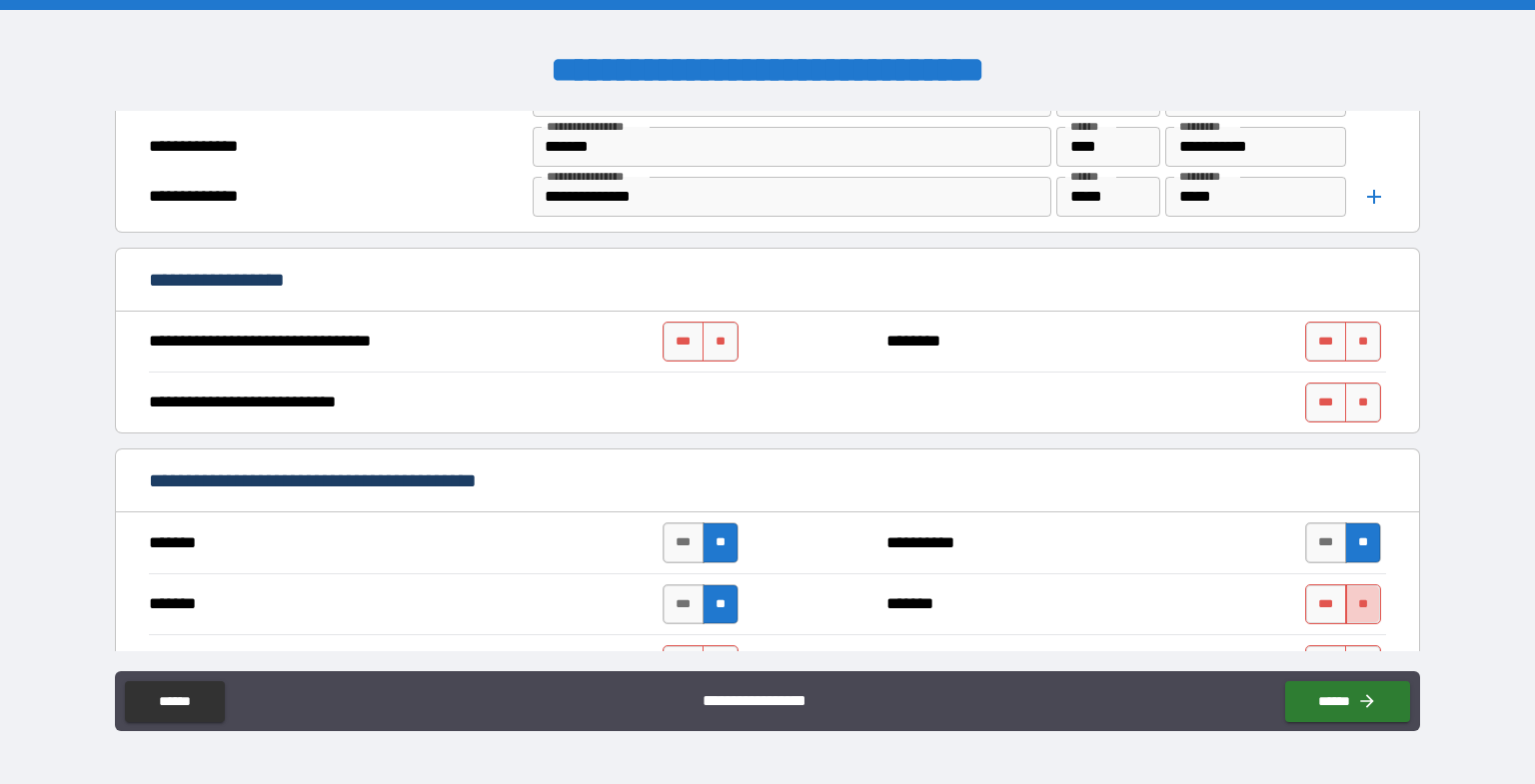 click on "**" at bounding box center [1363, 604] 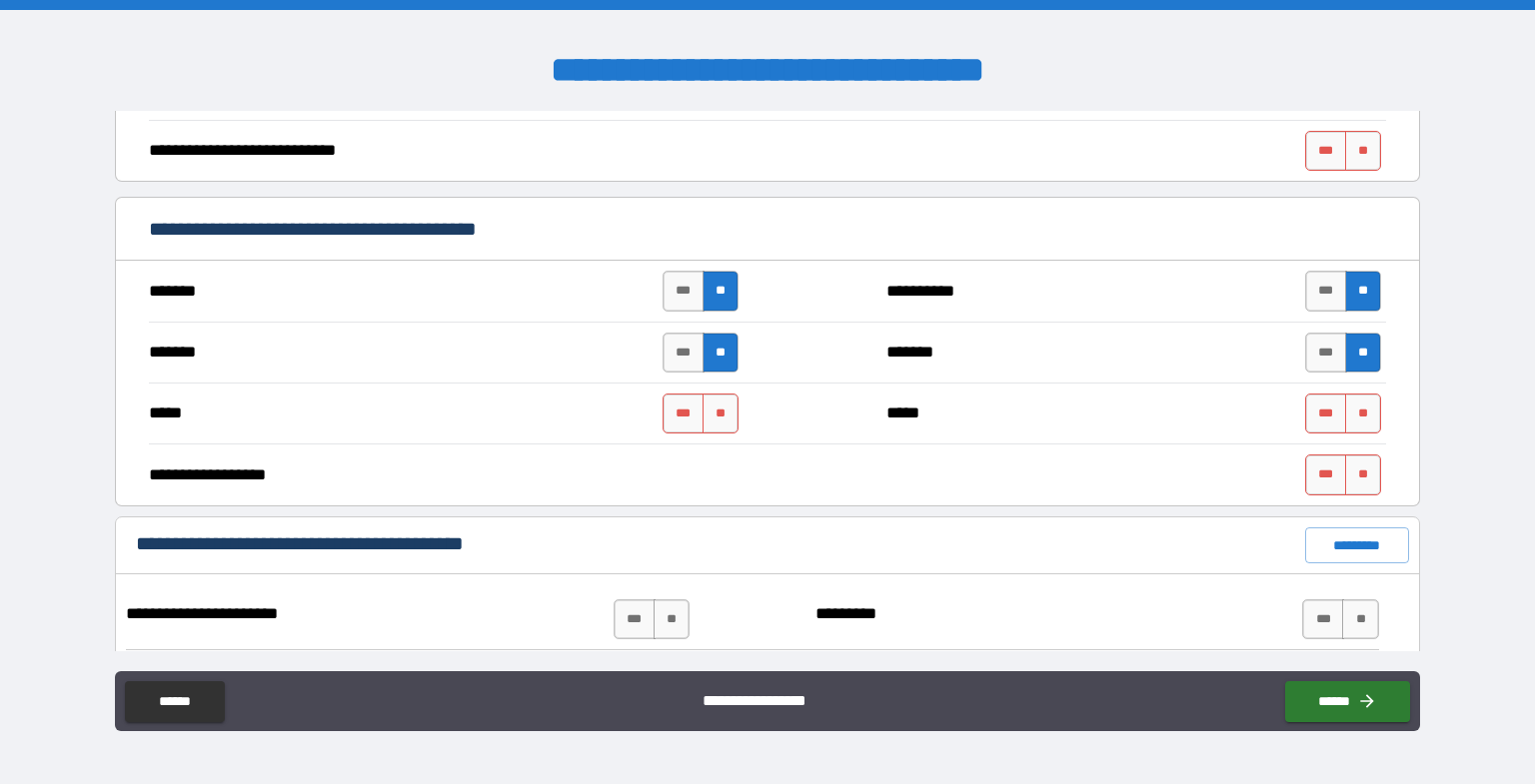 scroll, scrollTop: 1331, scrollLeft: 0, axis: vertical 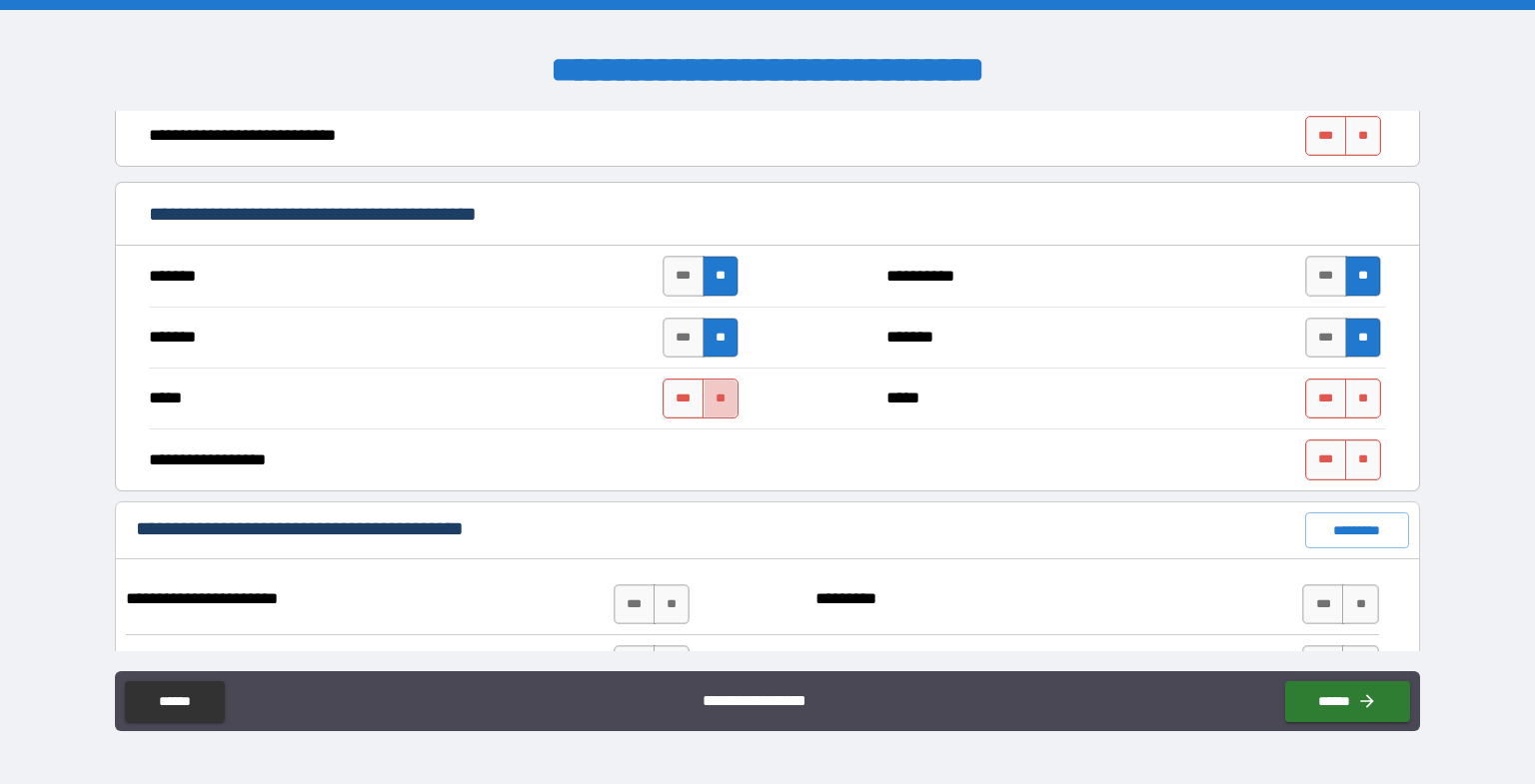 drag, startPoint x: 717, startPoint y: 397, endPoint x: 830, endPoint y: 422, distance: 115.73245 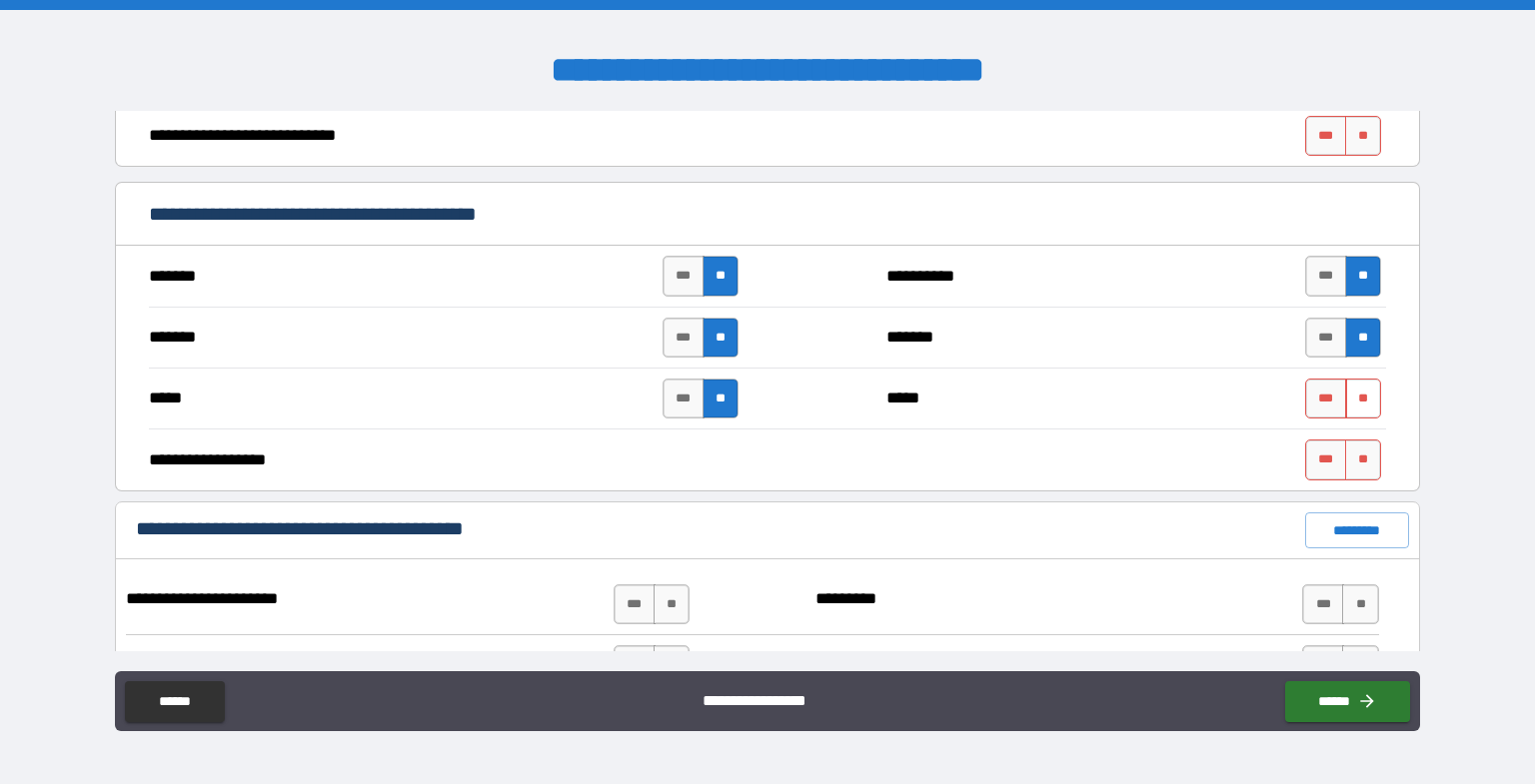 click on "**" at bounding box center (1363, 398) 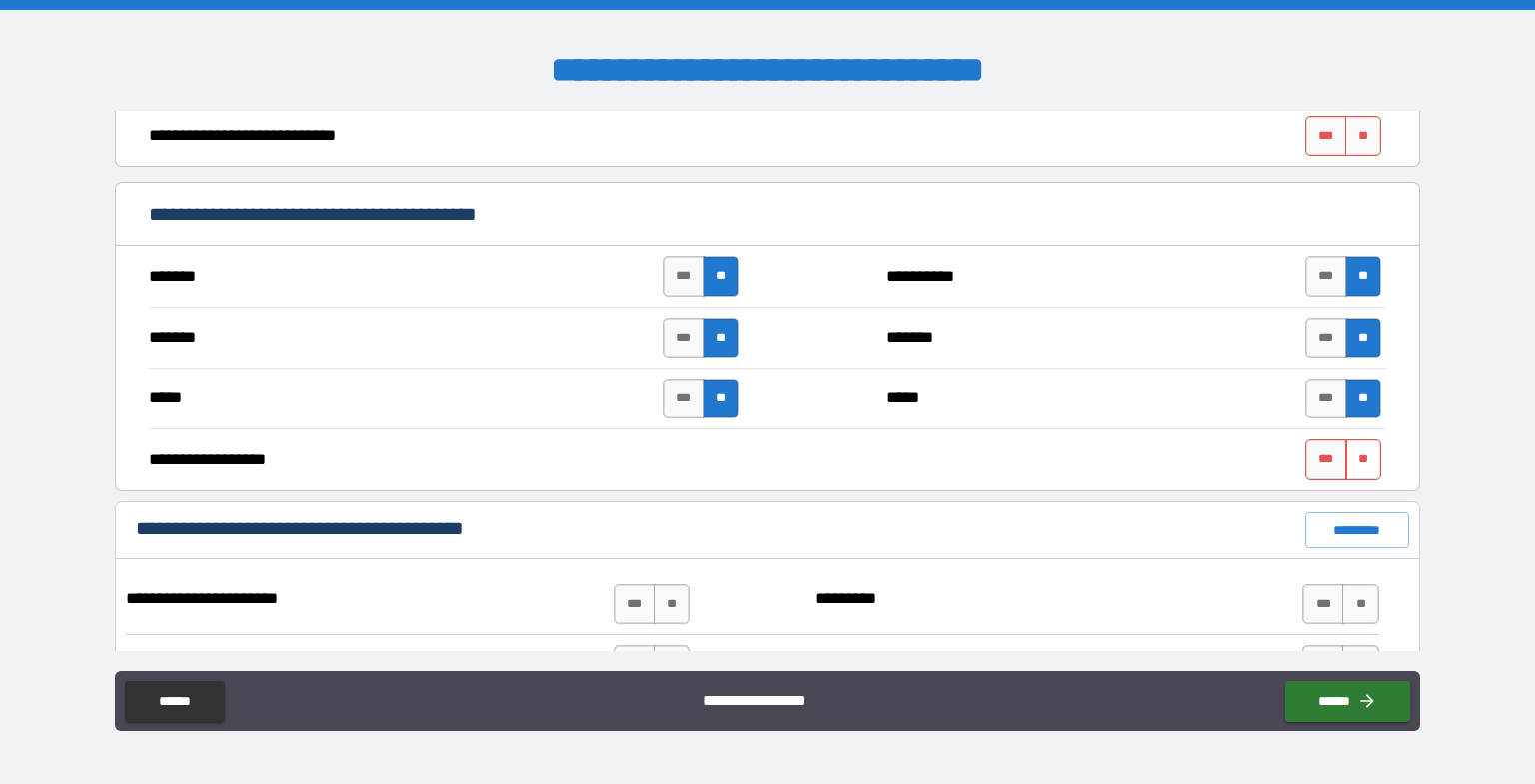 click on "**" at bounding box center [1363, 459] 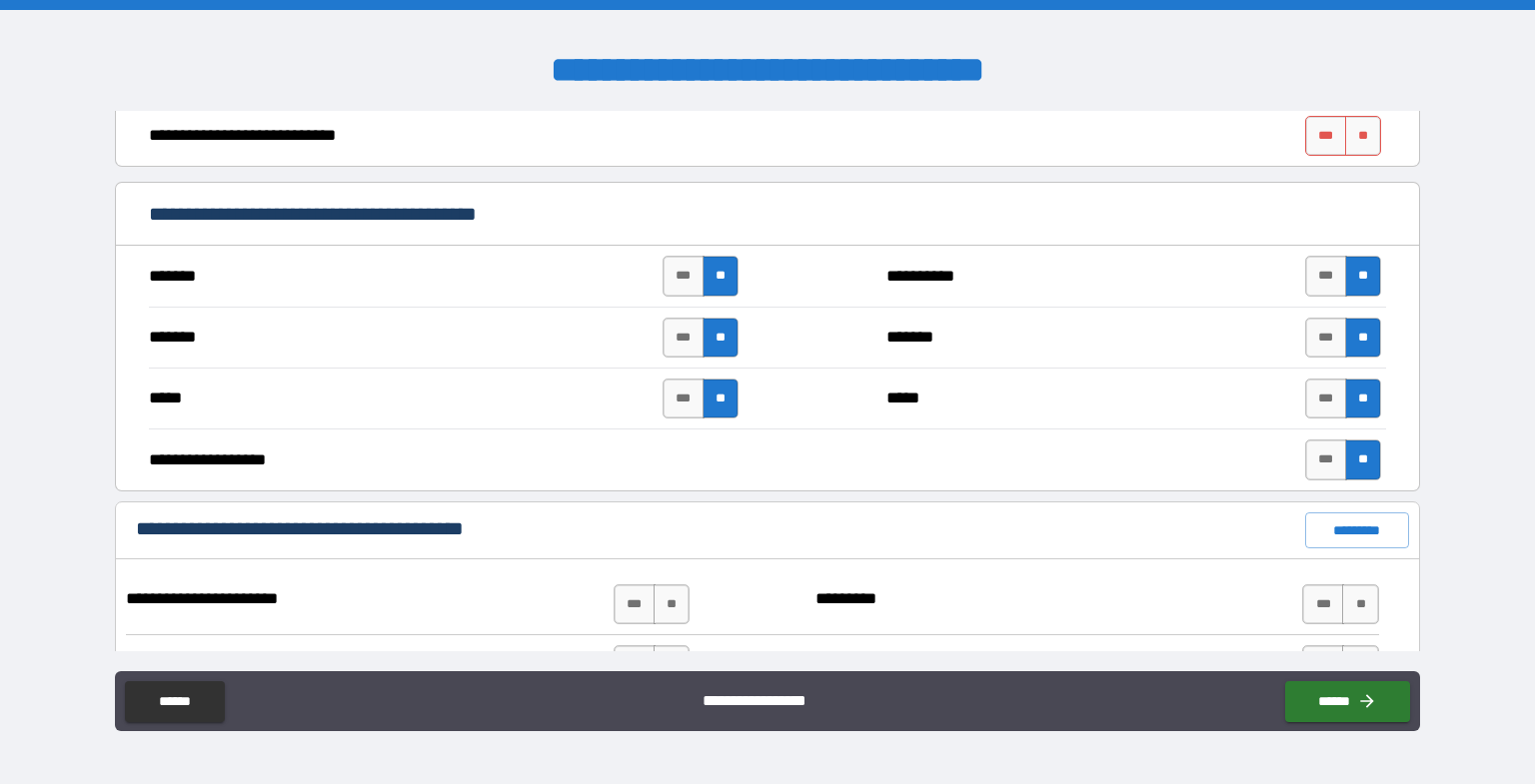 scroll, scrollTop: 1464, scrollLeft: 0, axis: vertical 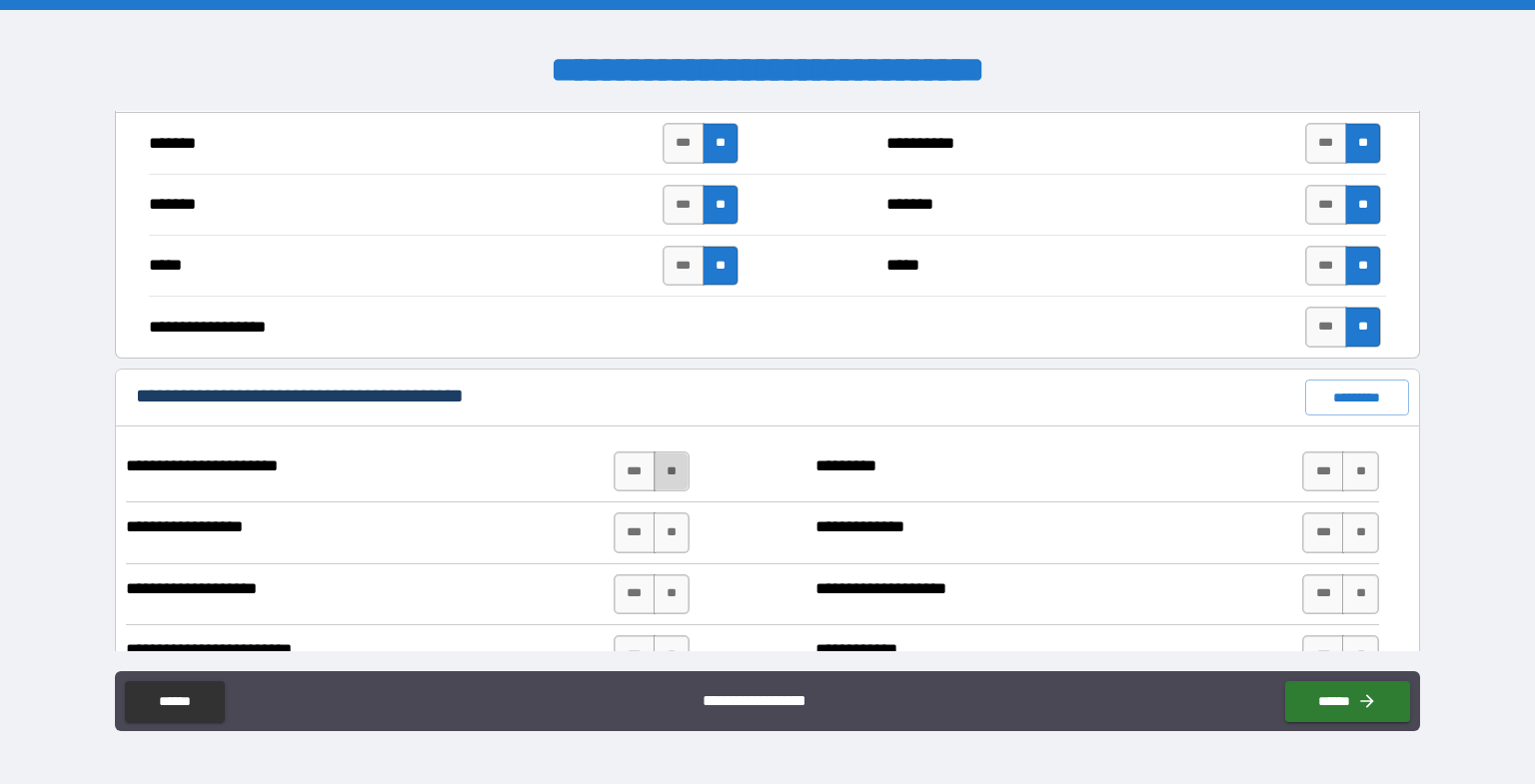 click on "**" at bounding box center [672, 471] 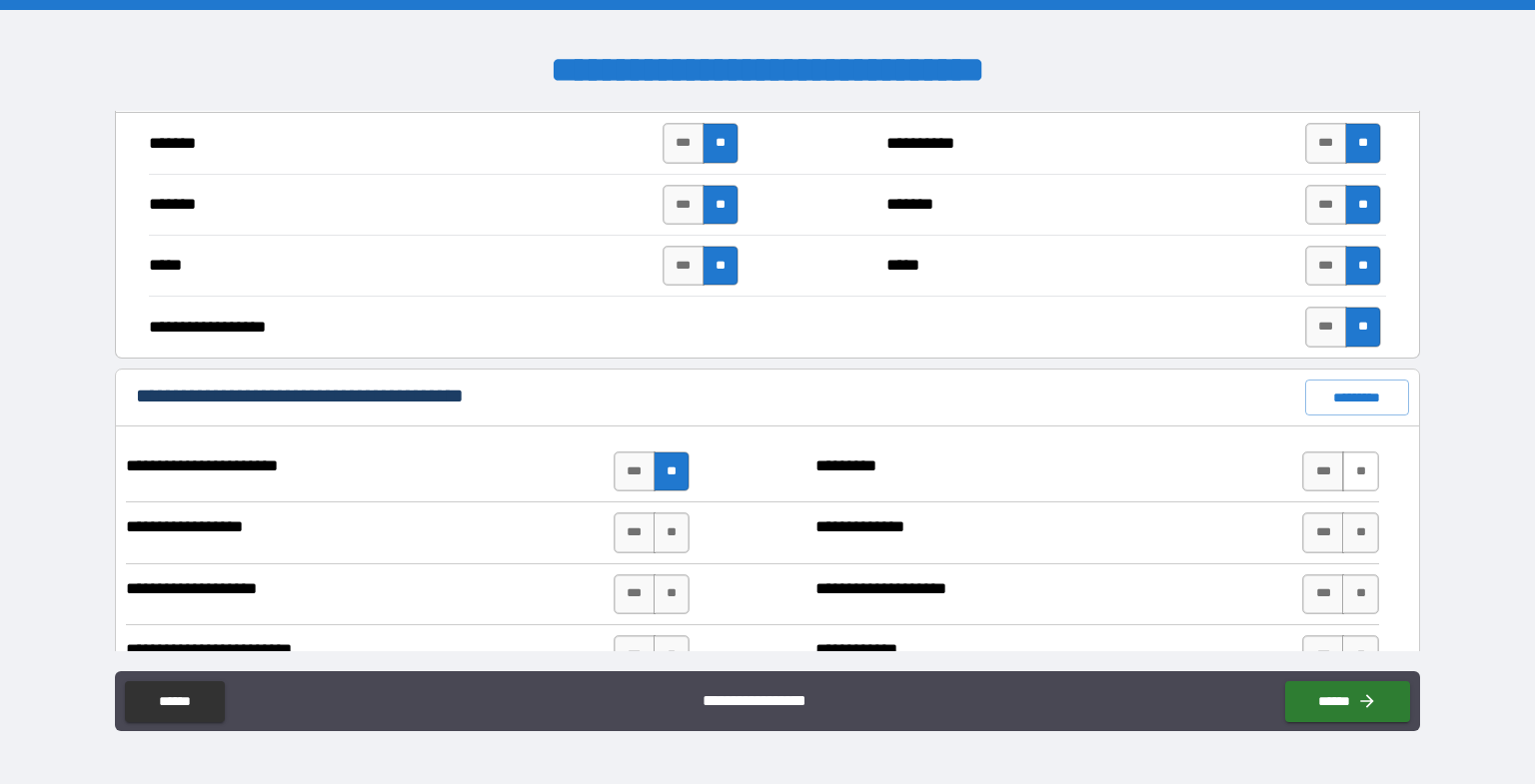 click on "**" at bounding box center (1360, 471) 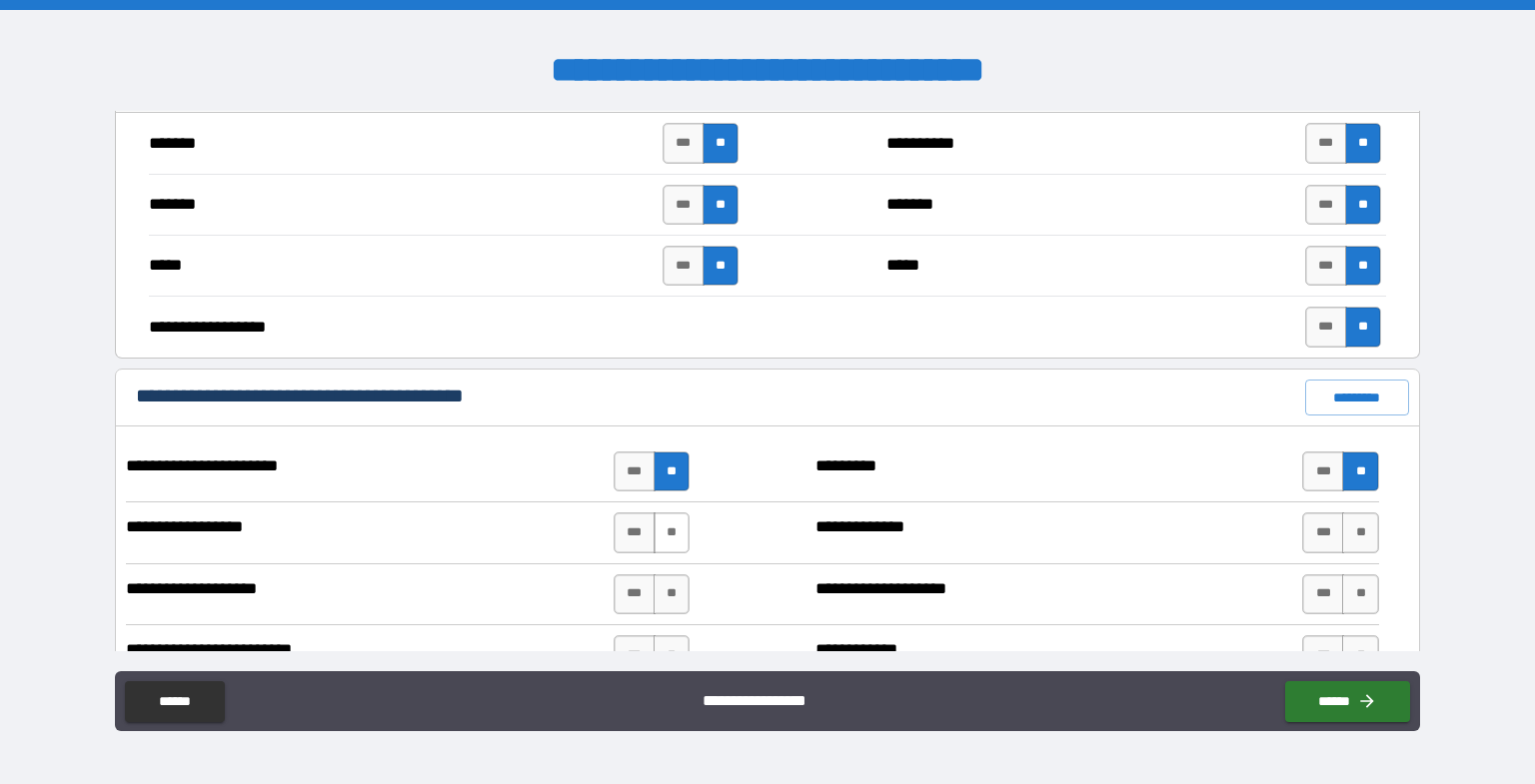 click on "**" at bounding box center [672, 532] 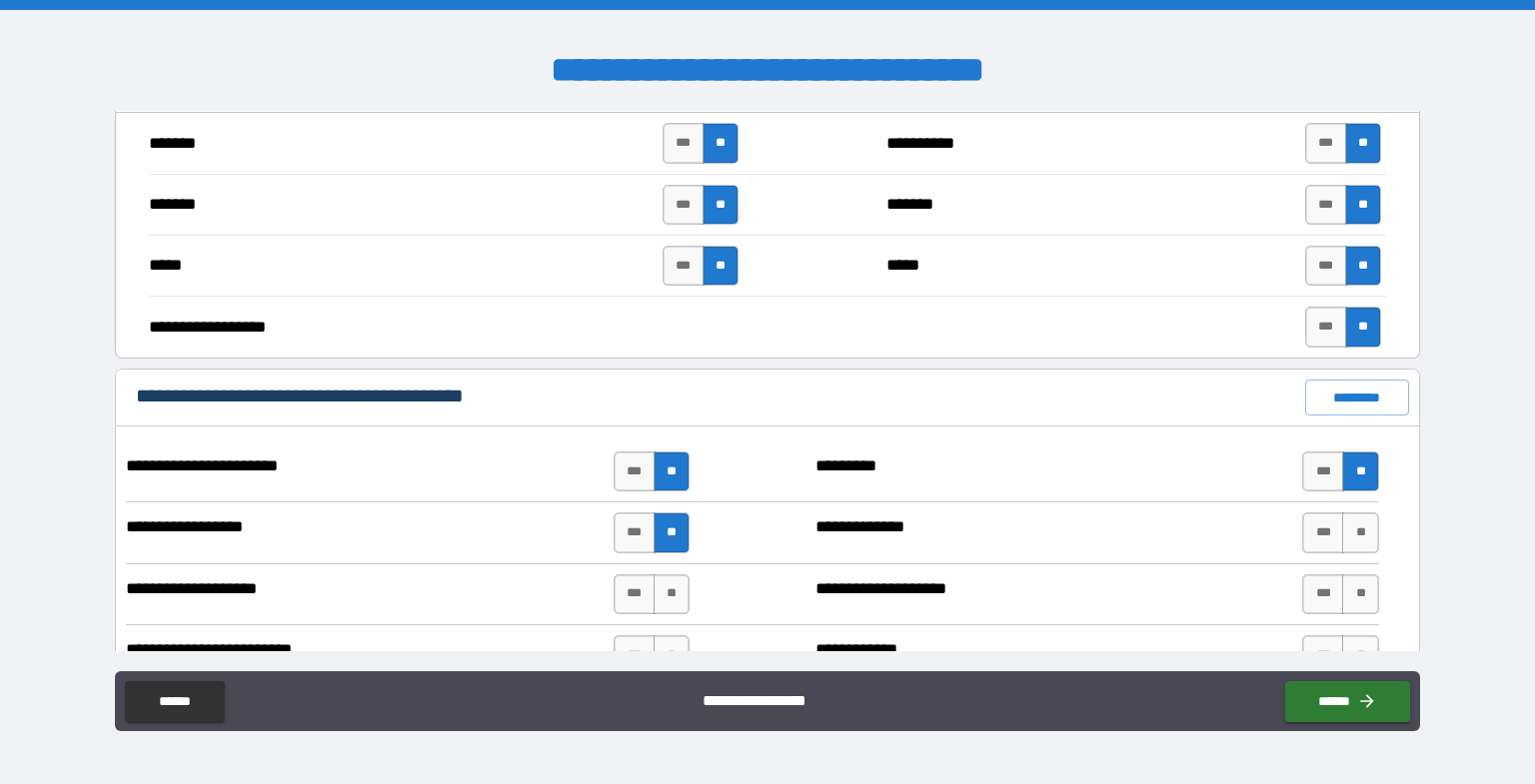 click on "**" at bounding box center [1360, 532] 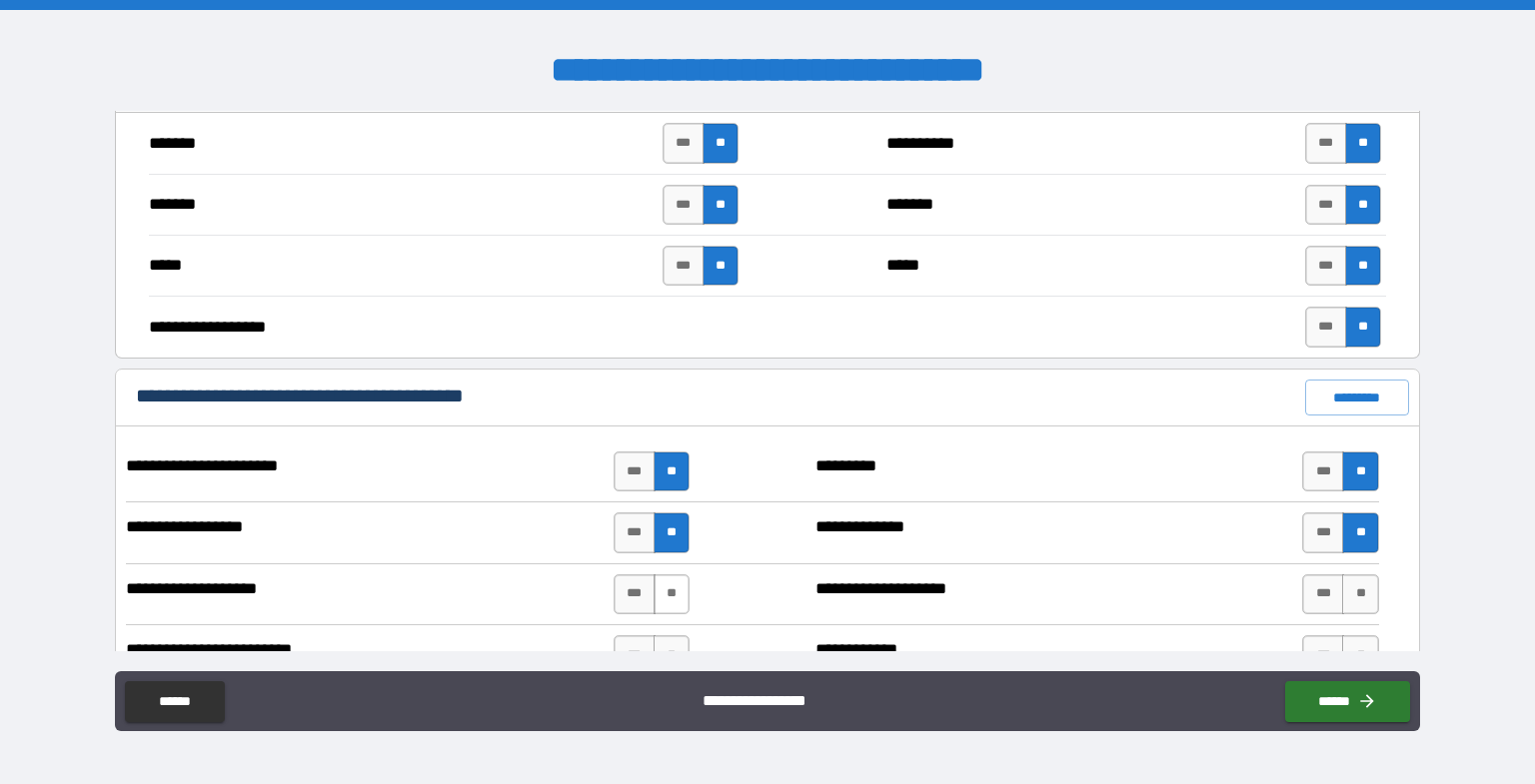 click on "**" at bounding box center (672, 594) 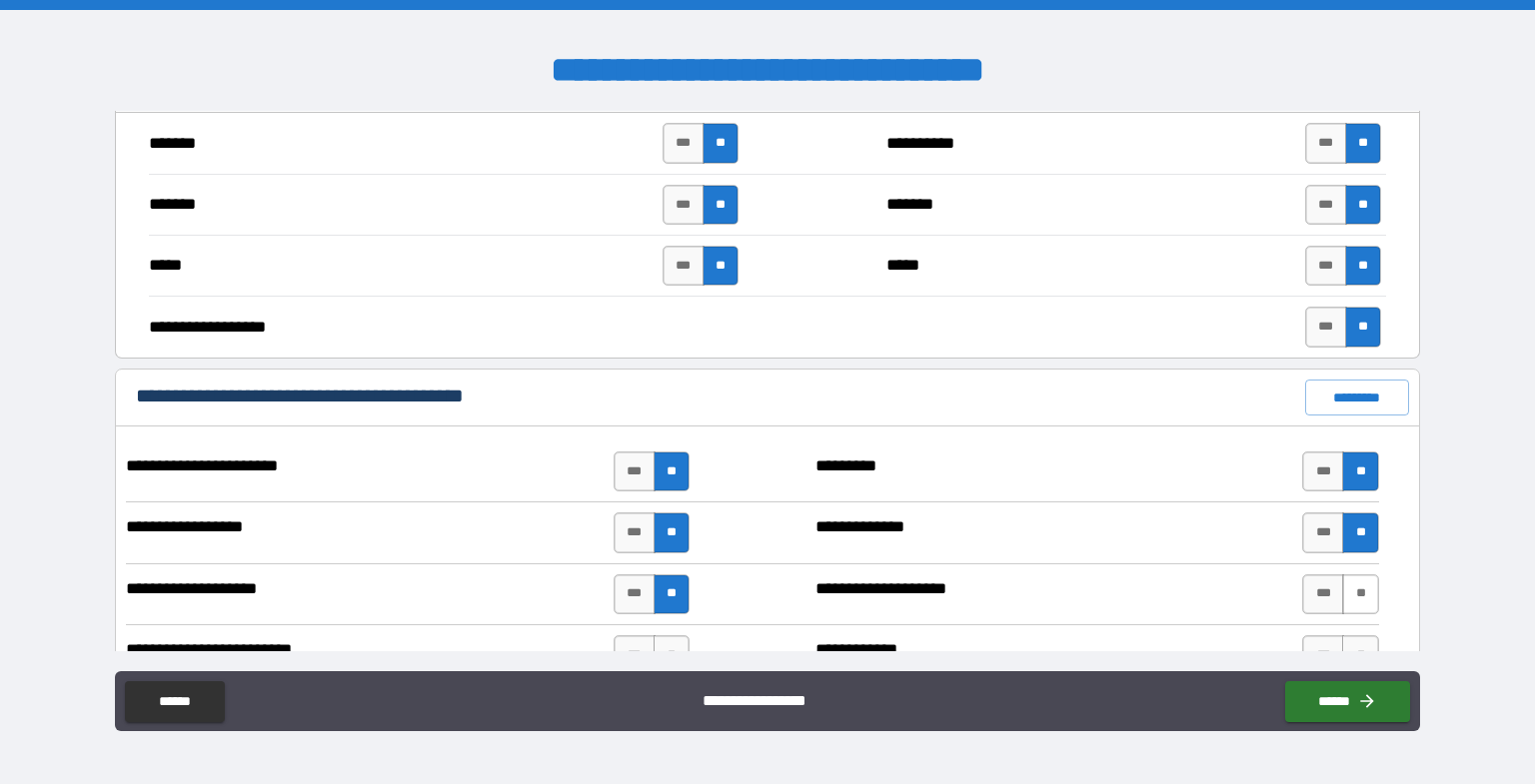 click on "**" at bounding box center (1360, 594) 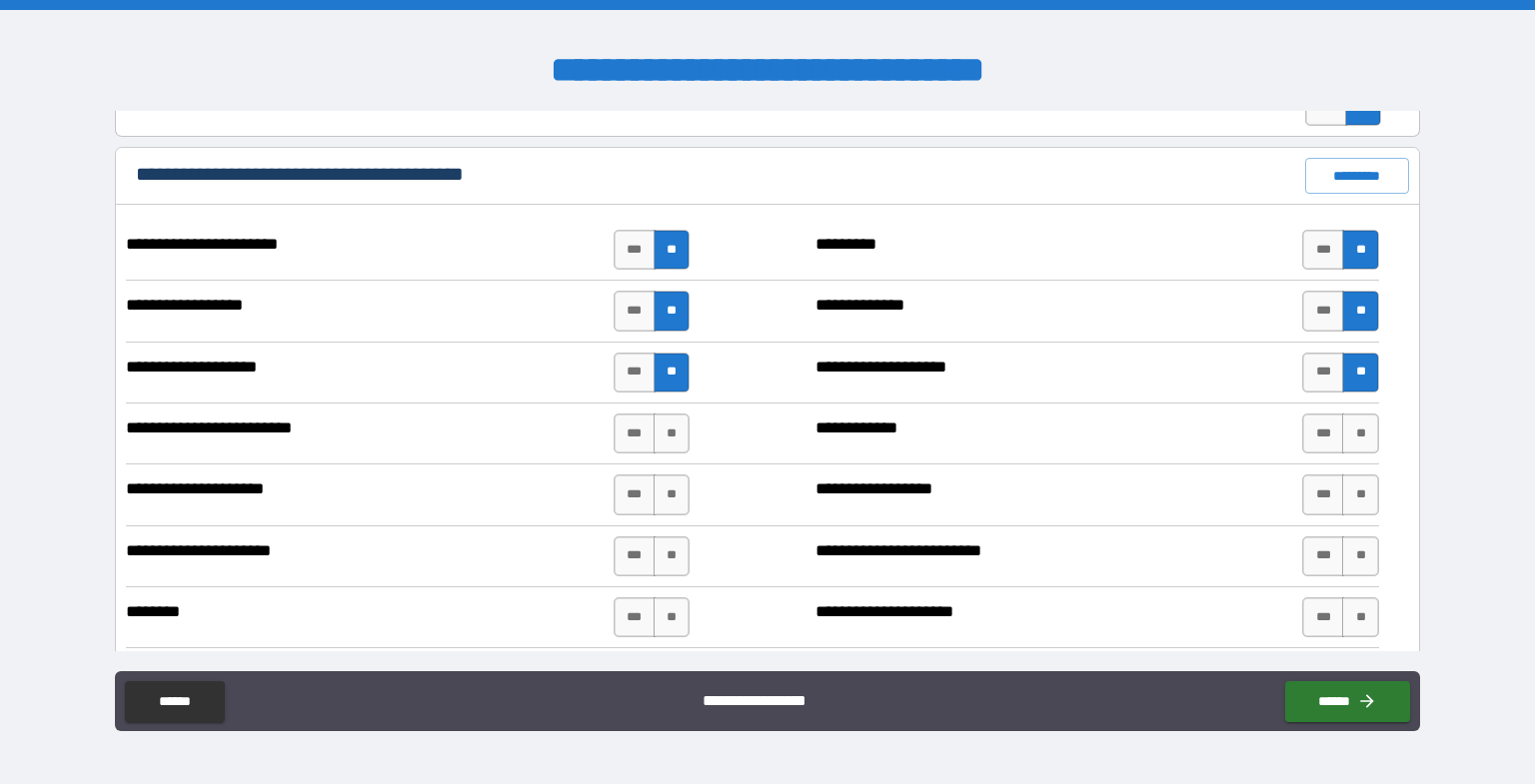 scroll, scrollTop: 1731, scrollLeft: 0, axis: vertical 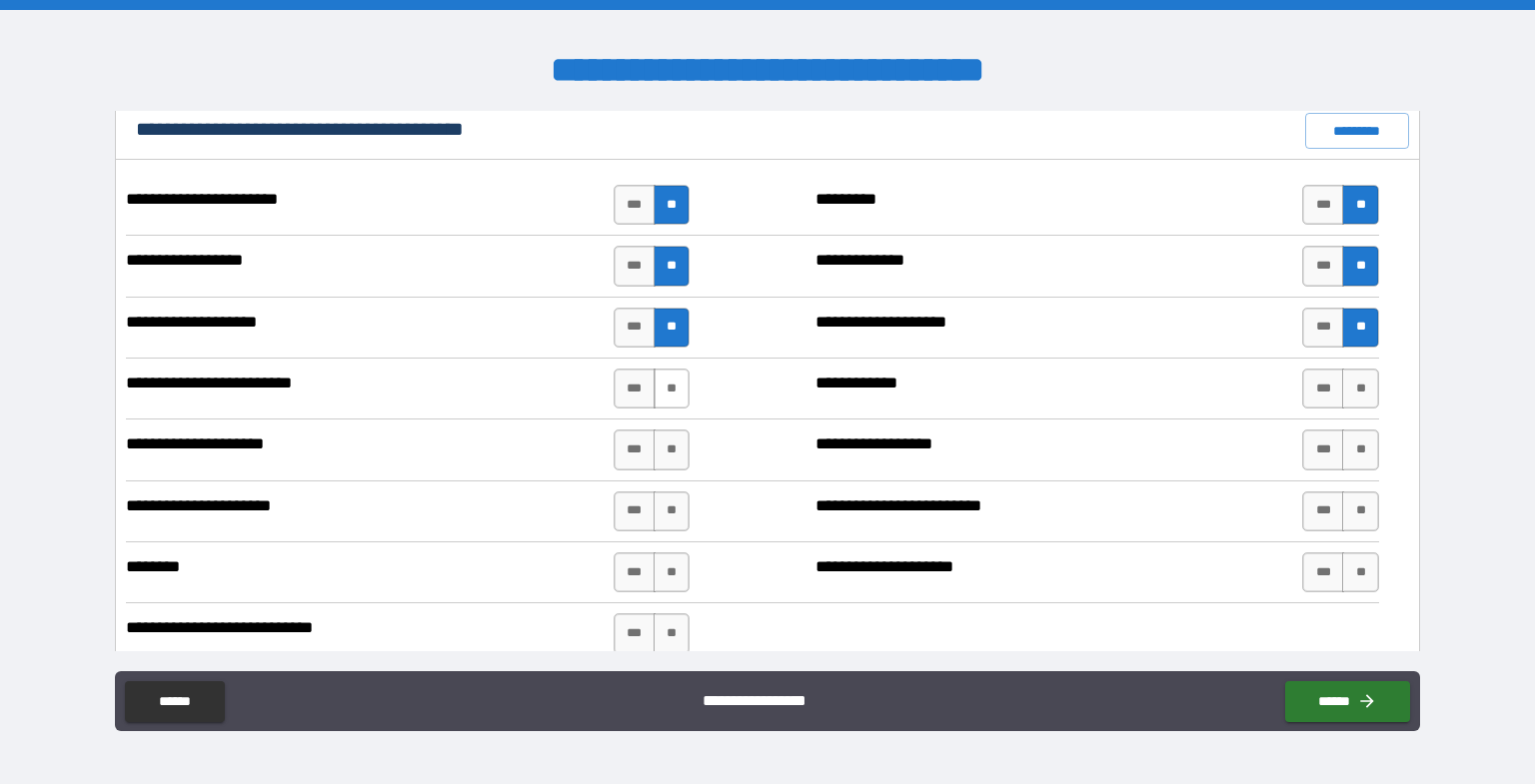 click on "**" at bounding box center [672, 389] 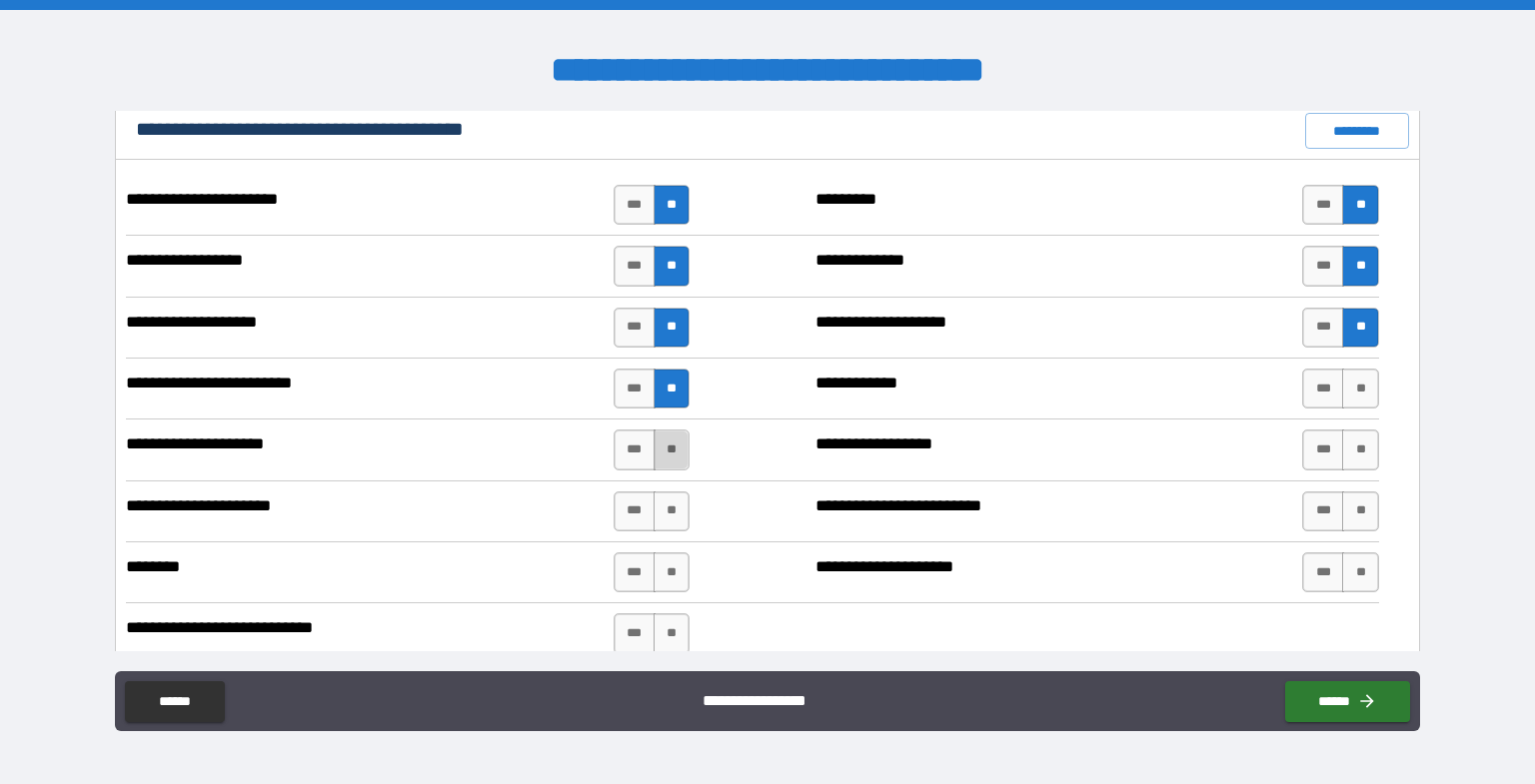 click on "**" at bounding box center (672, 449) 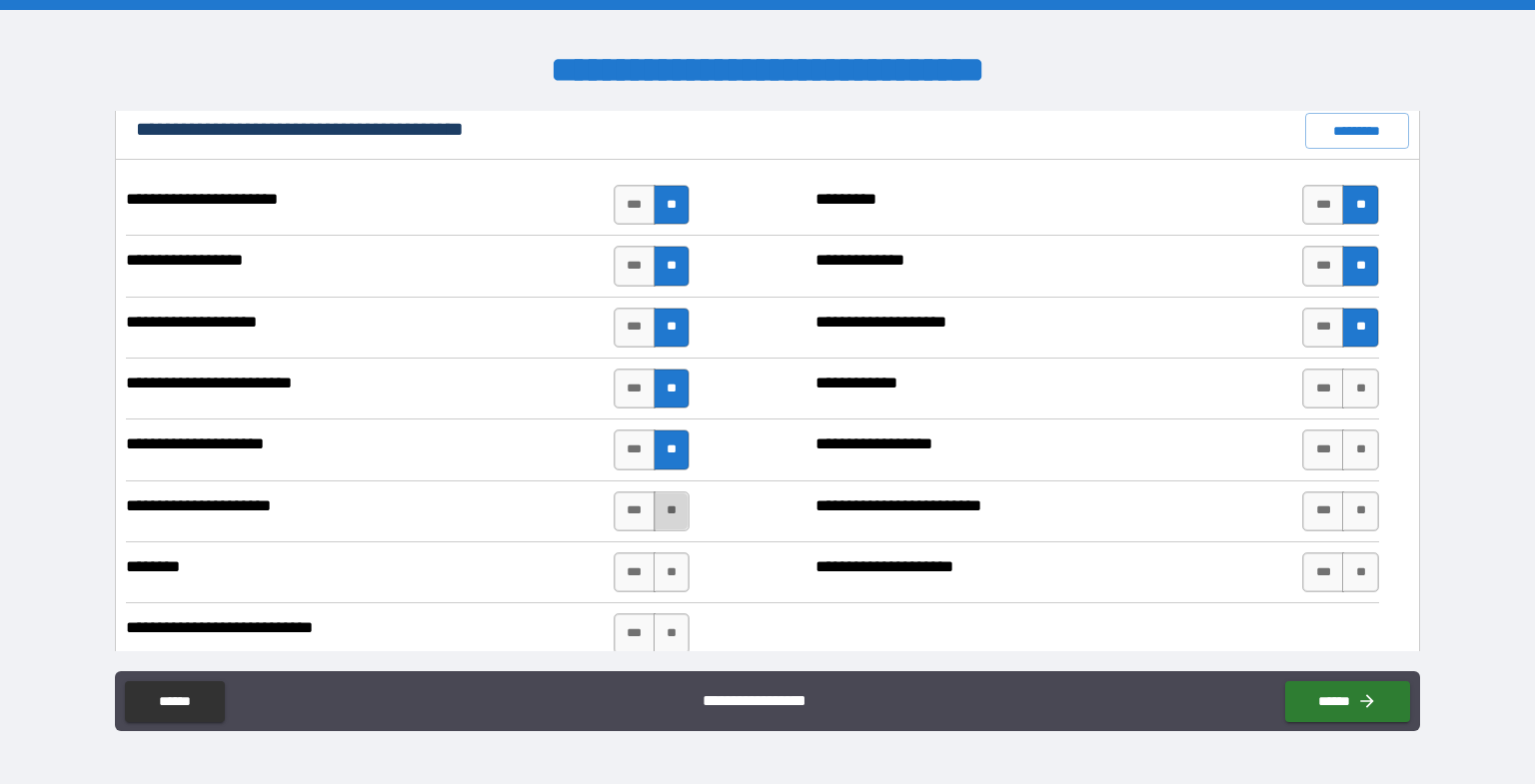 click on "**" at bounding box center (672, 511) 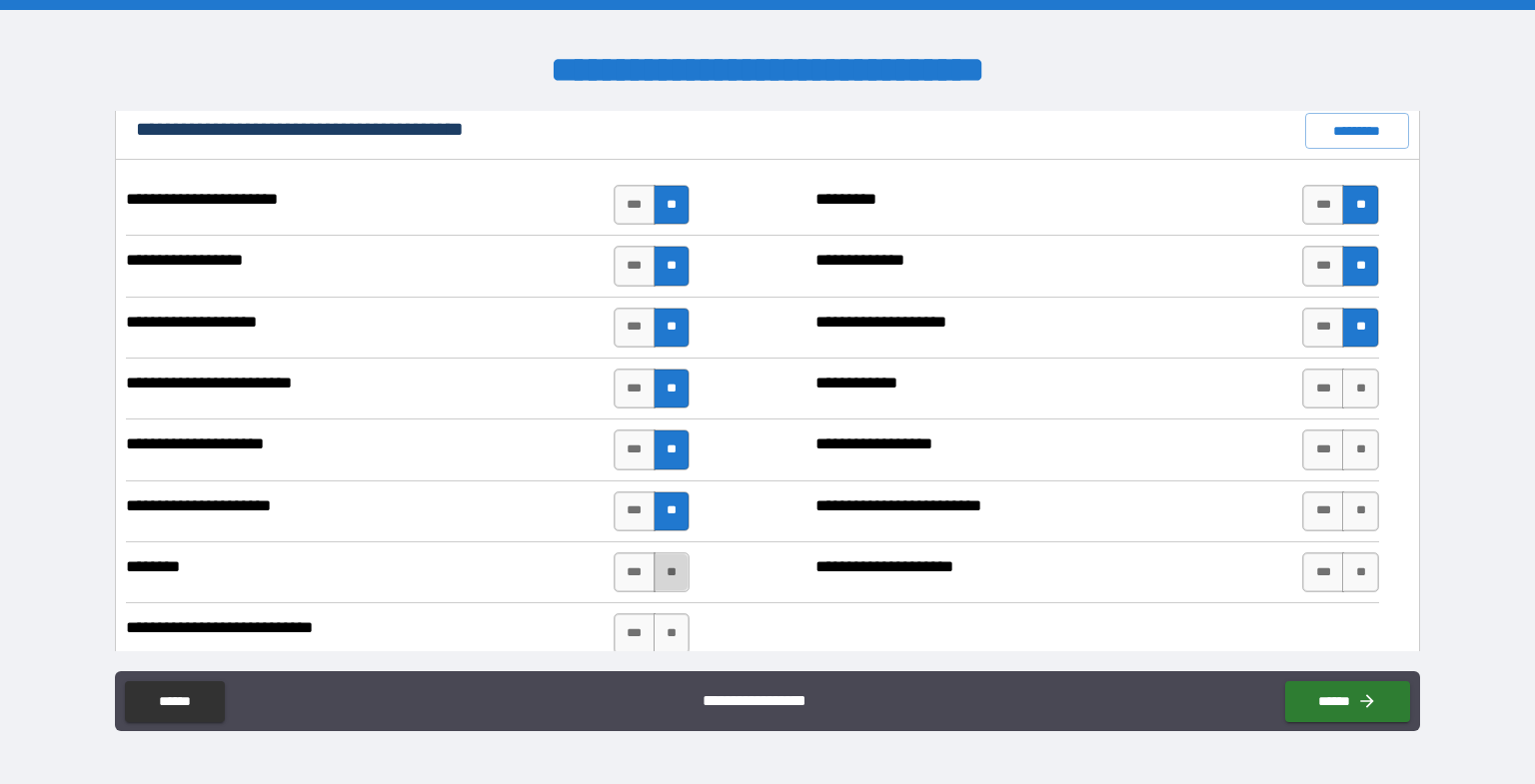 click on "**" at bounding box center (672, 572) 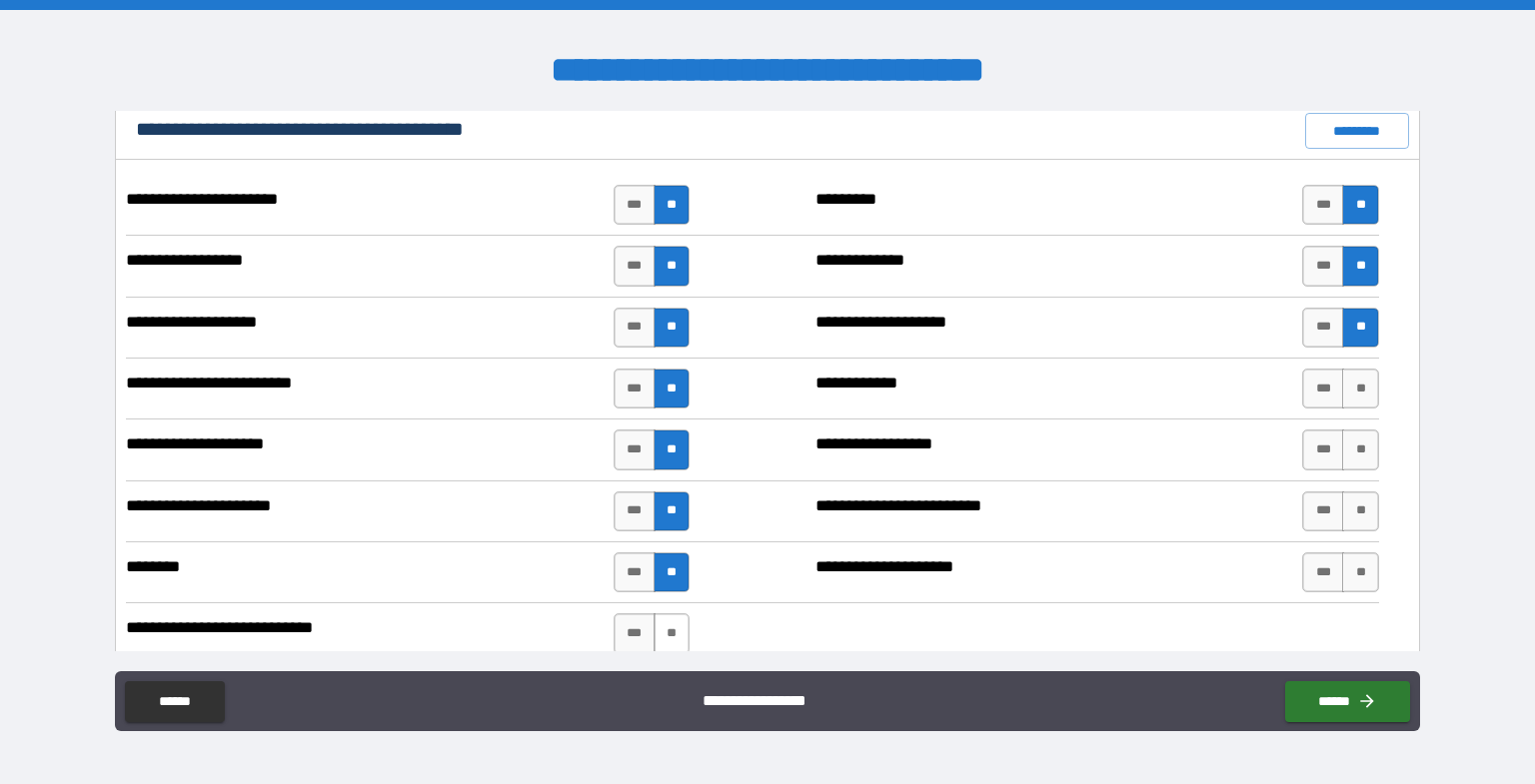 click on "**" at bounding box center [672, 633] 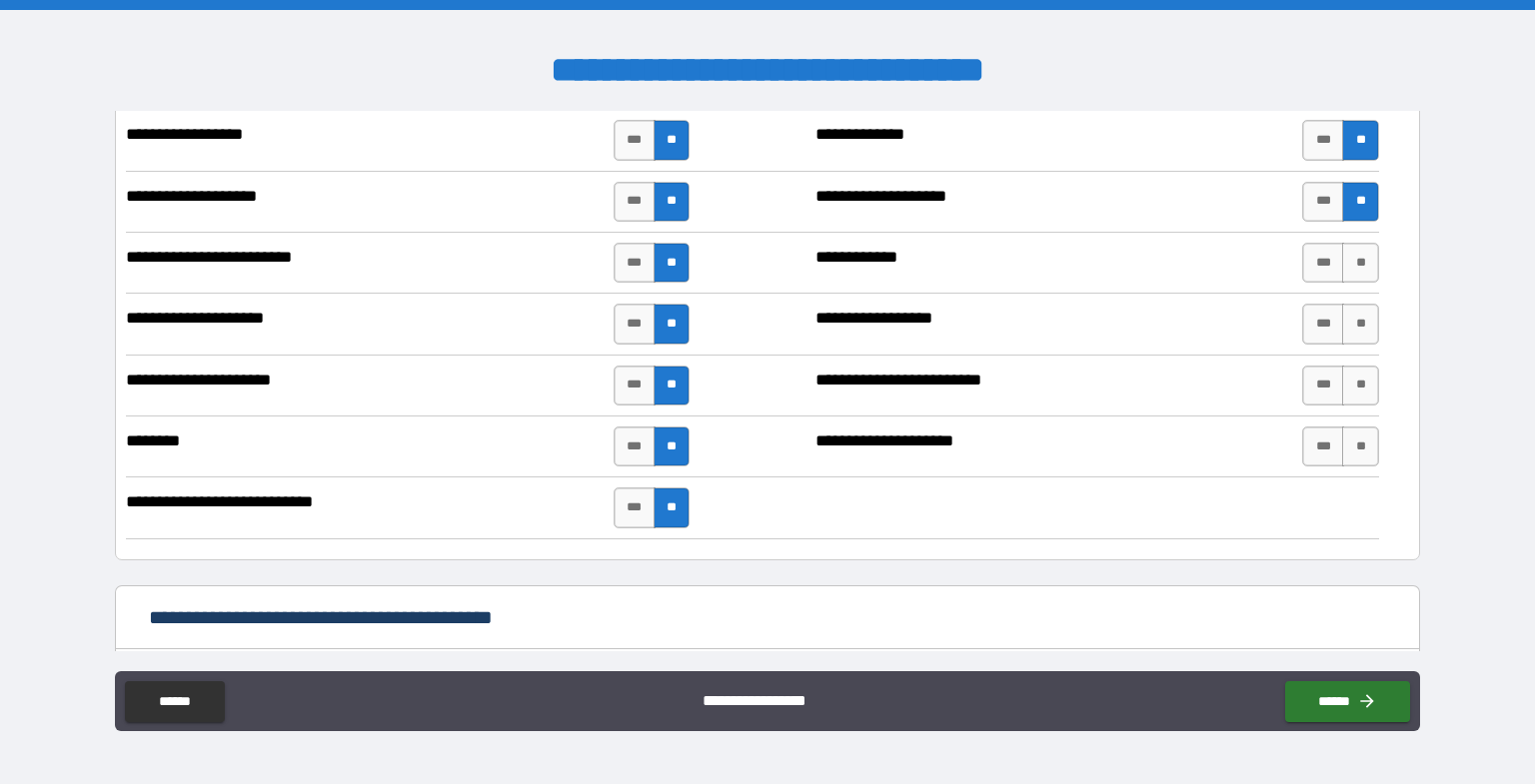 scroll, scrollTop: 1864, scrollLeft: 0, axis: vertical 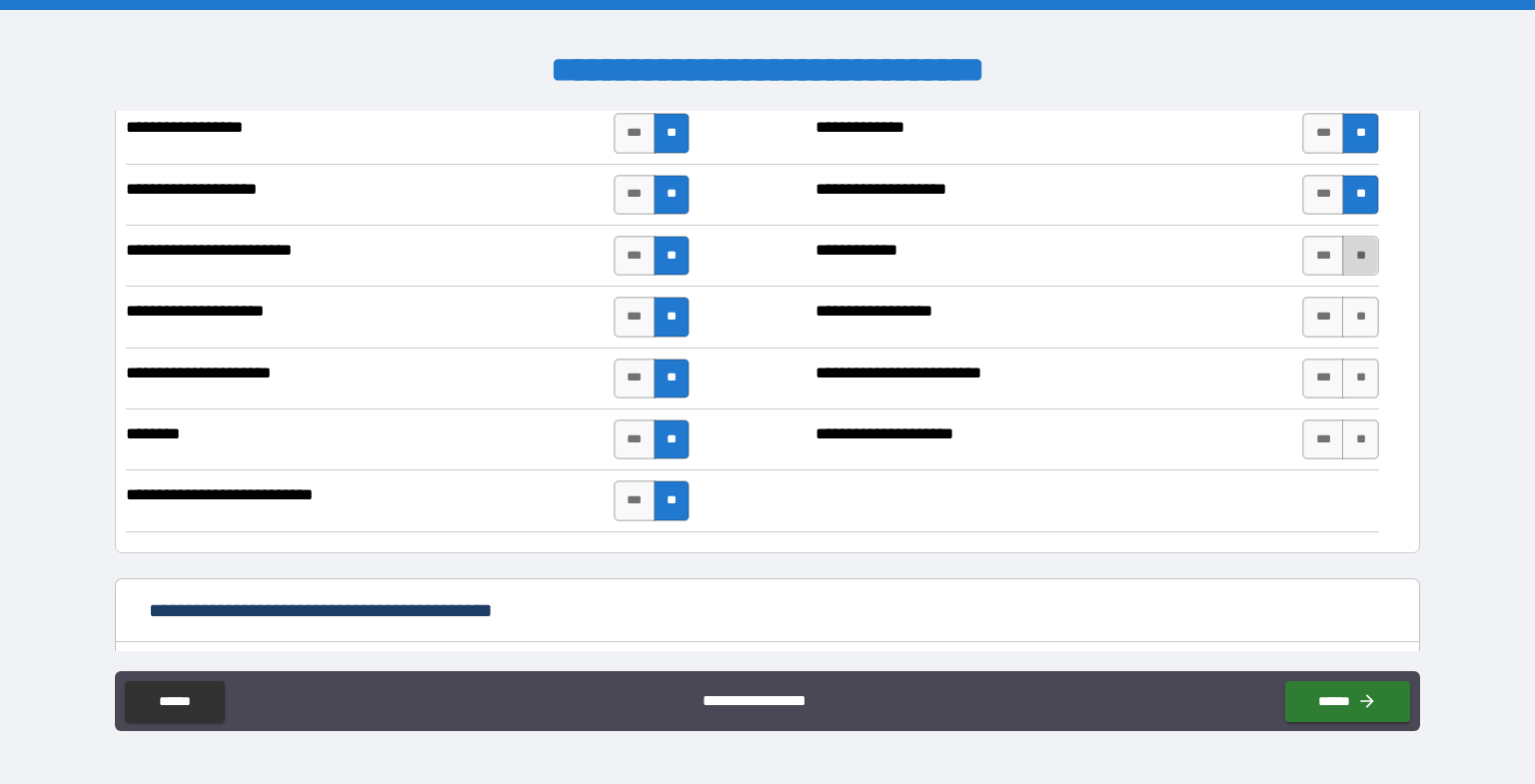 click on "**" at bounding box center (1360, 256) 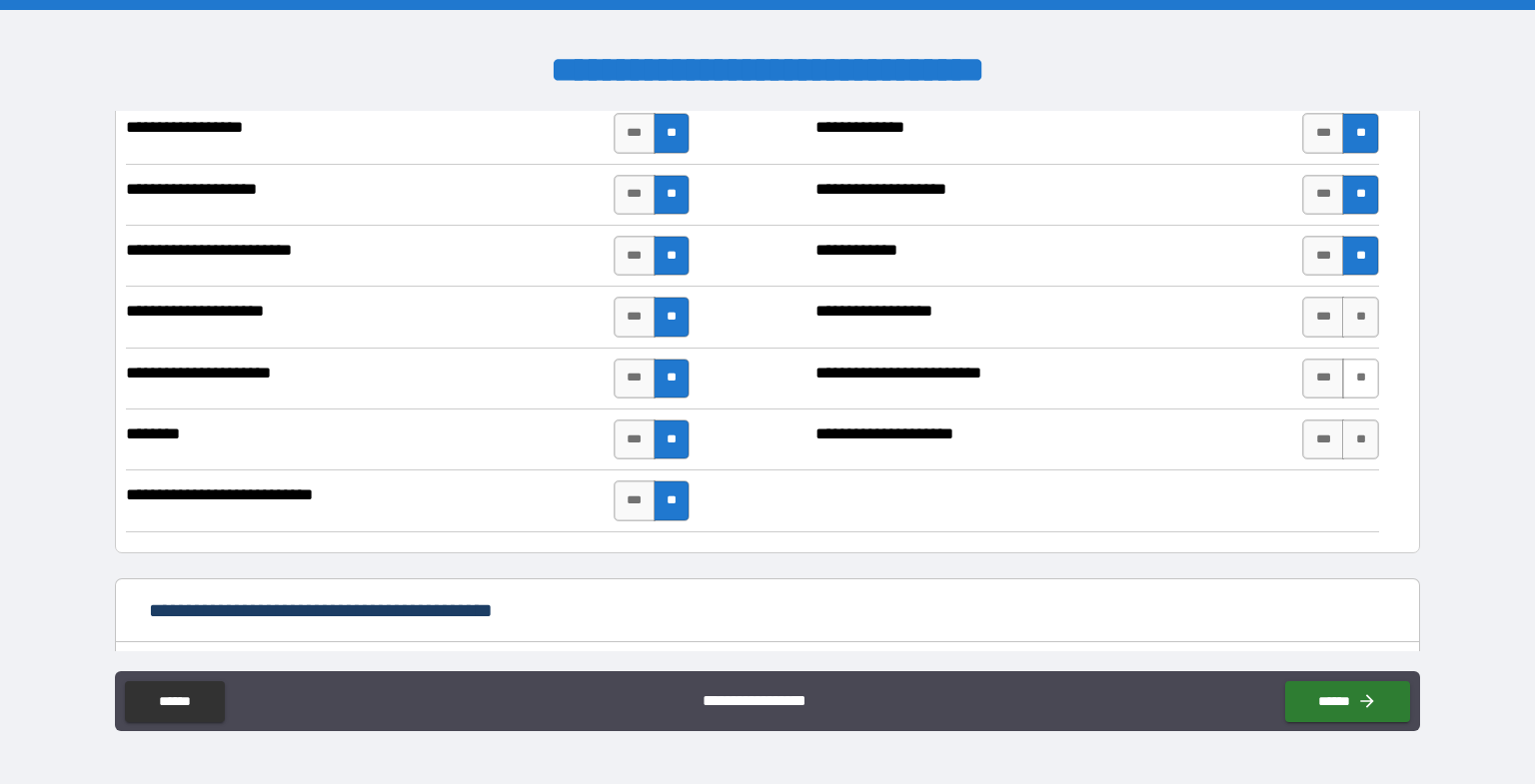 drag, startPoint x: 1346, startPoint y: 304, endPoint x: 1339, endPoint y: 365, distance: 61.400326 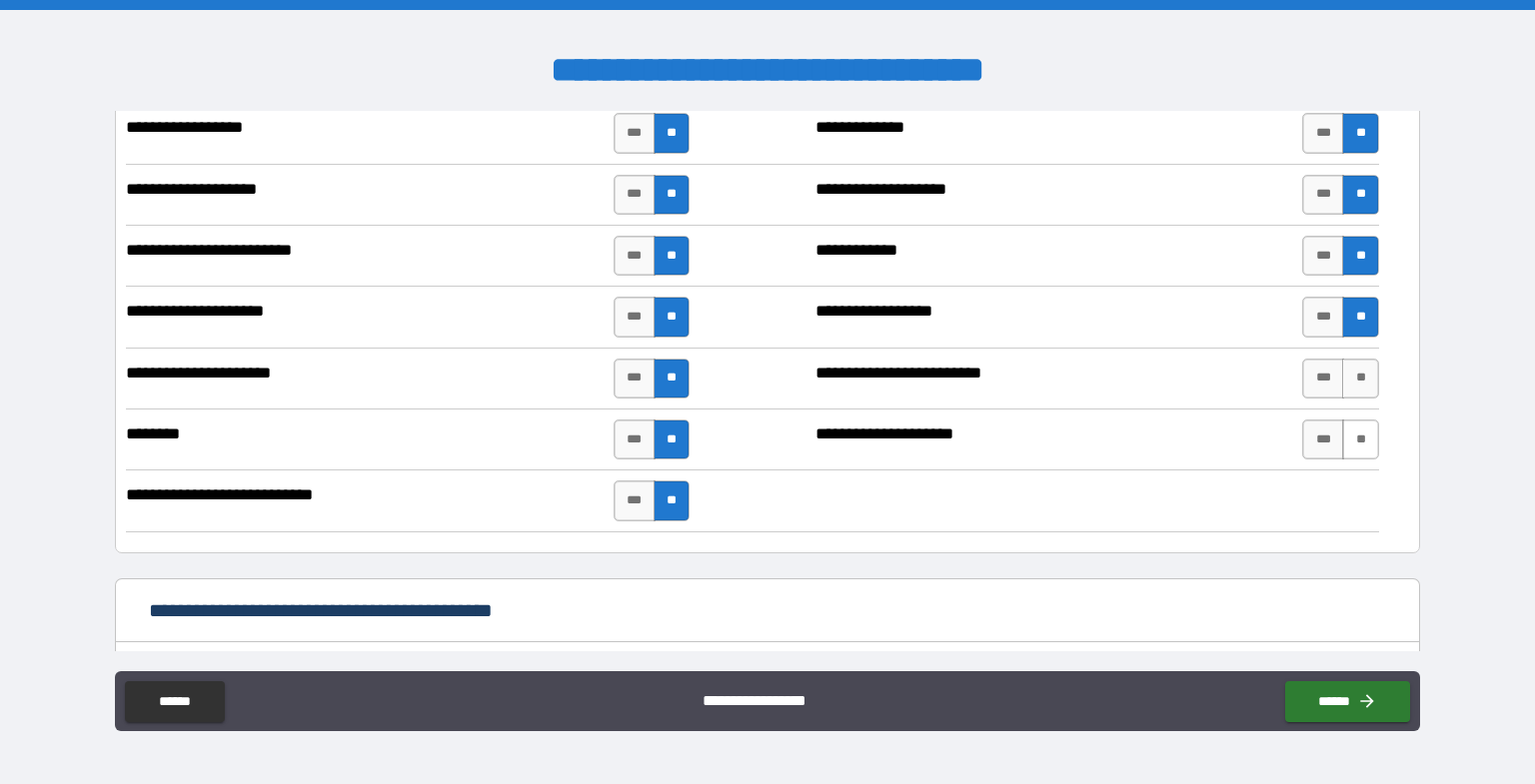 drag, startPoint x: 1339, startPoint y: 367, endPoint x: 1343, endPoint y: 416, distance: 49.162994 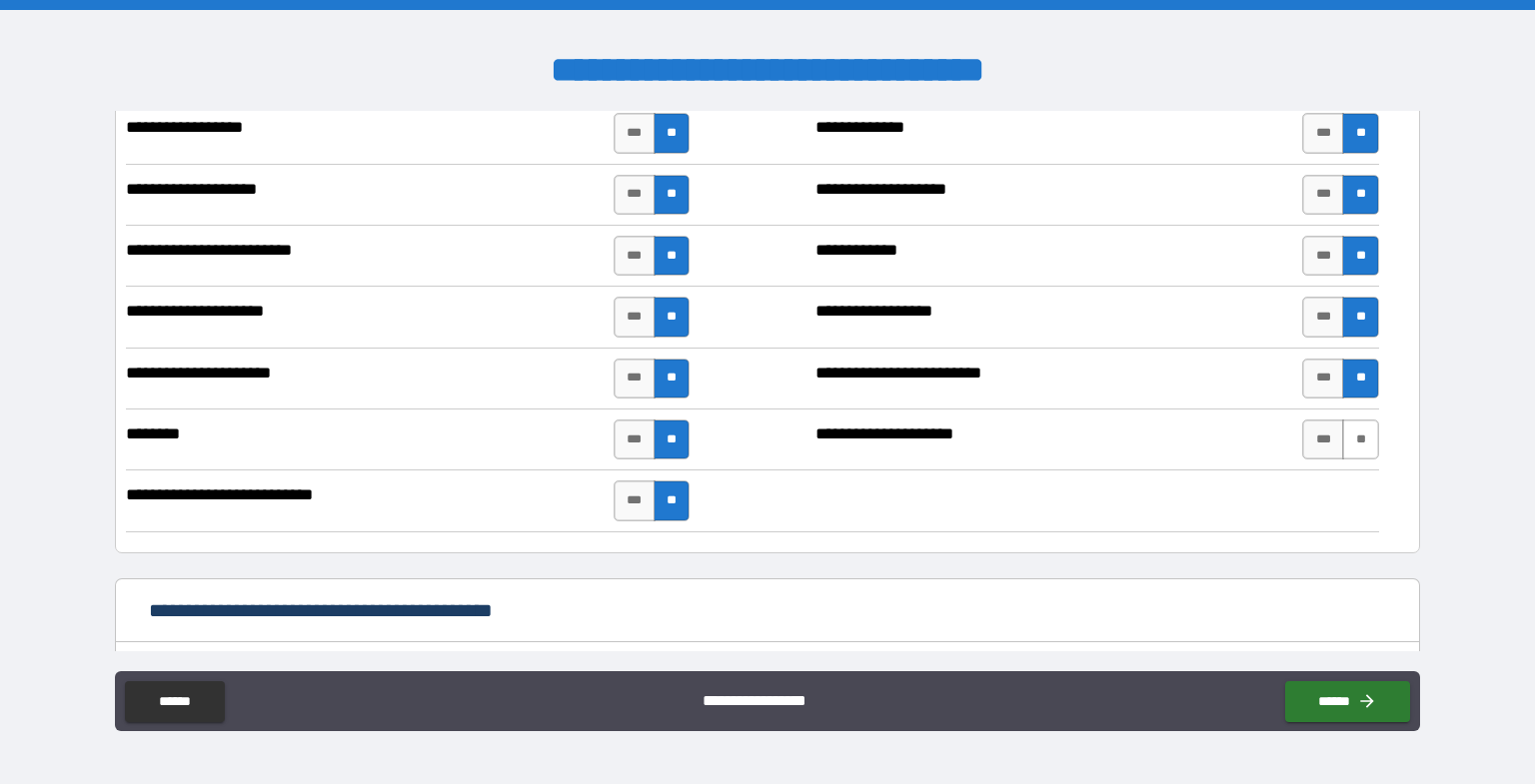 click on "**" at bounding box center [1360, 439] 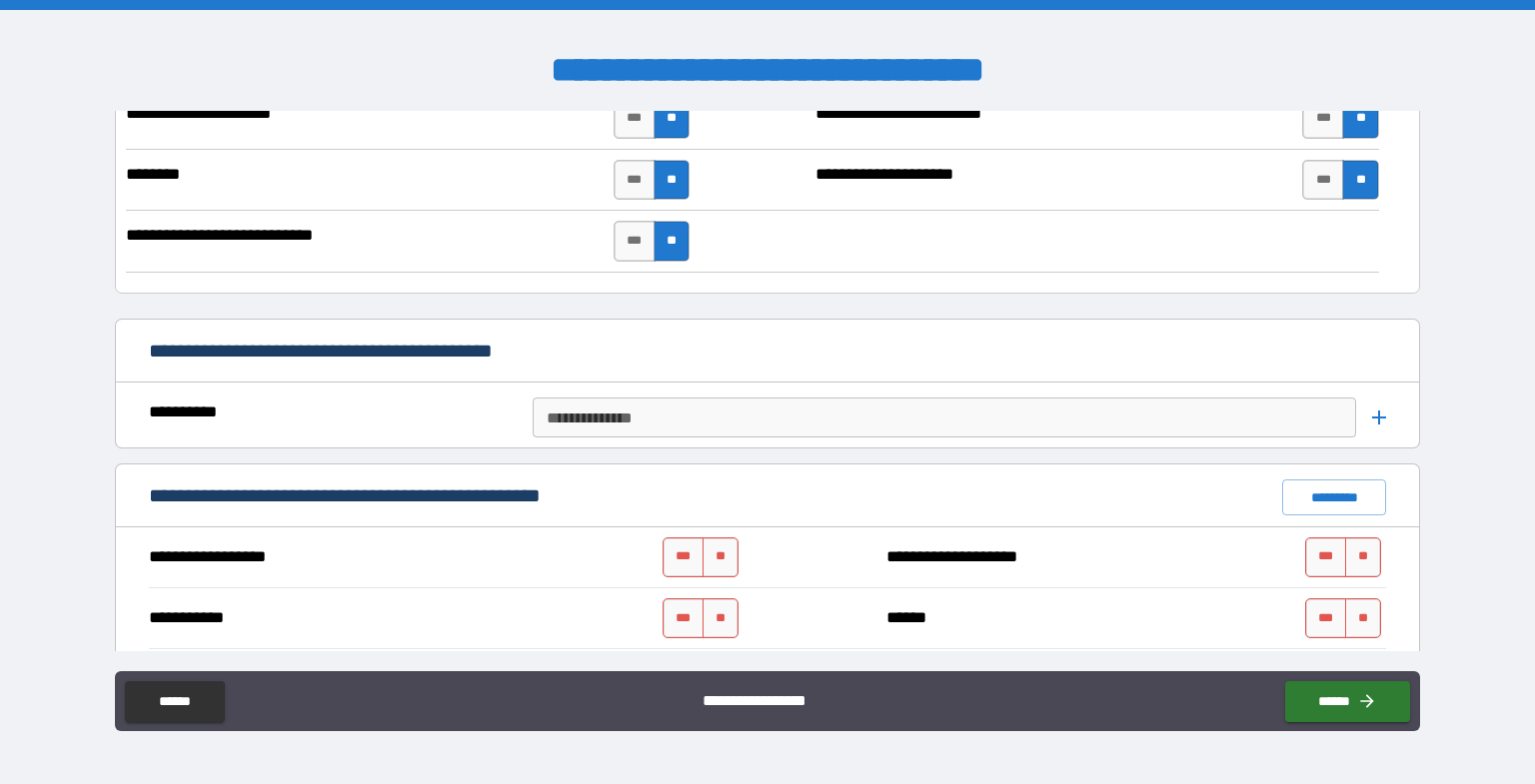 scroll, scrollTop: 2130, scrollLeft: 0, axis: vertical 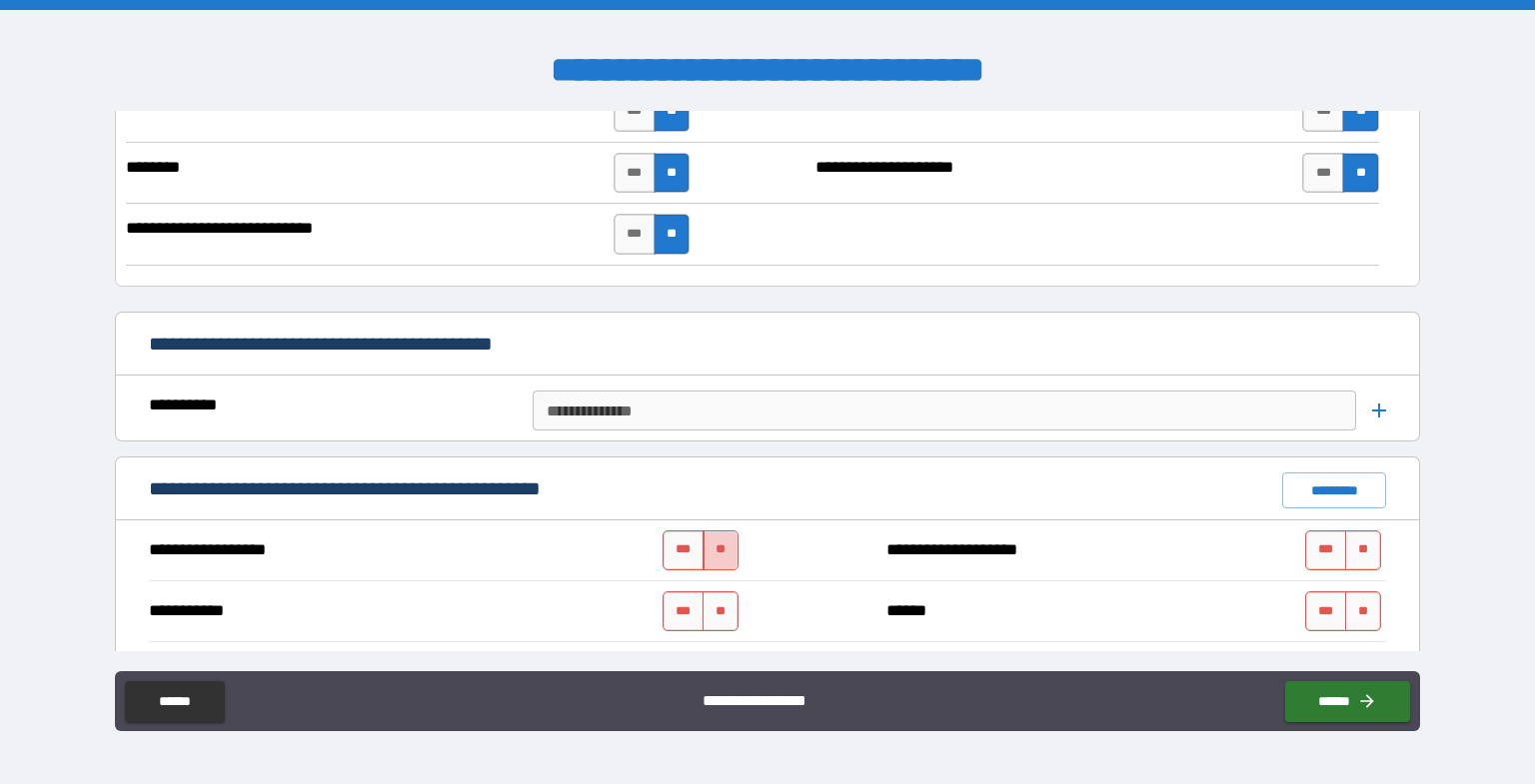 click on "**" at bounding box center (721, 550) 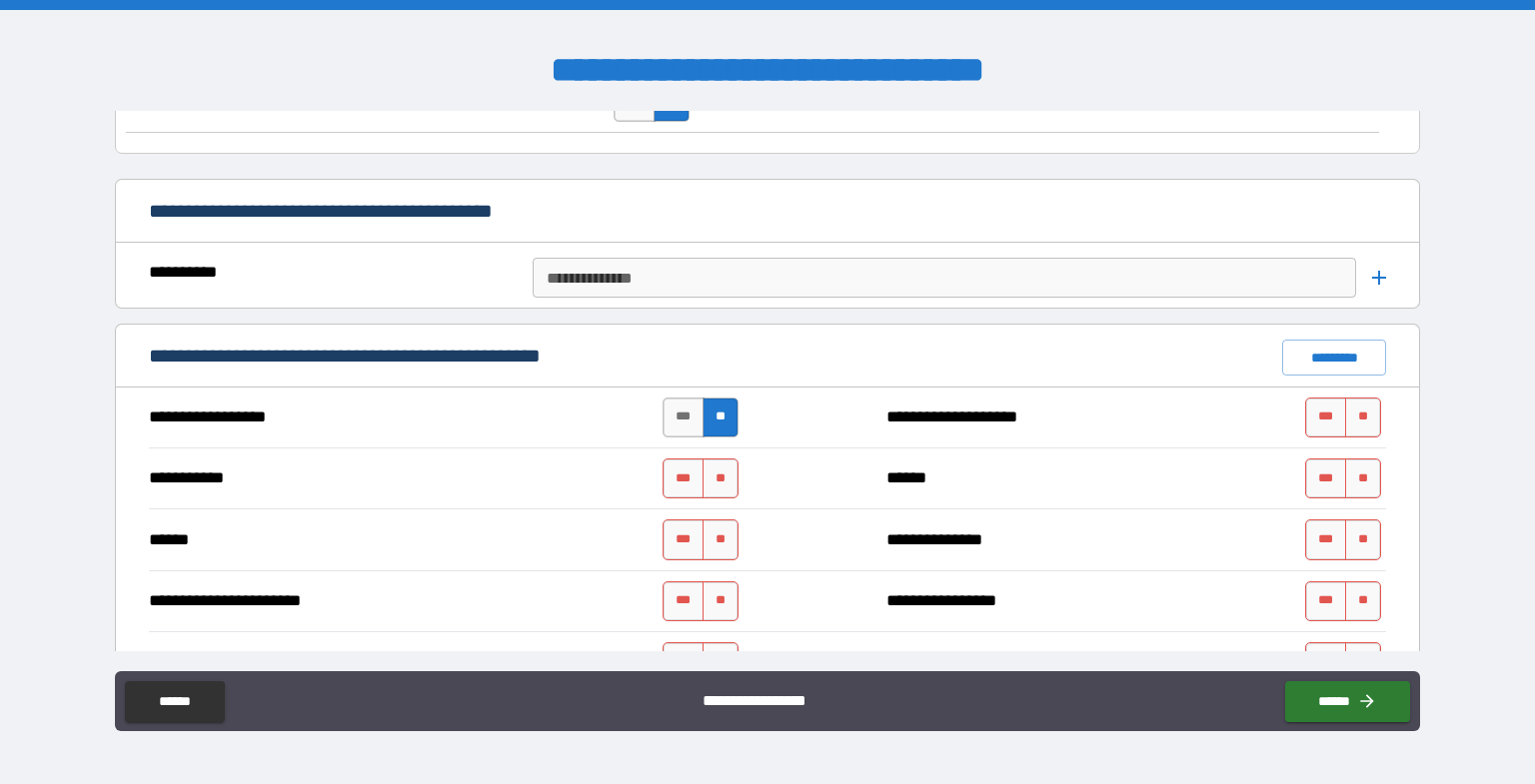scroll, scrollTop: 2263, scrollLeft: 0, axis: vertical 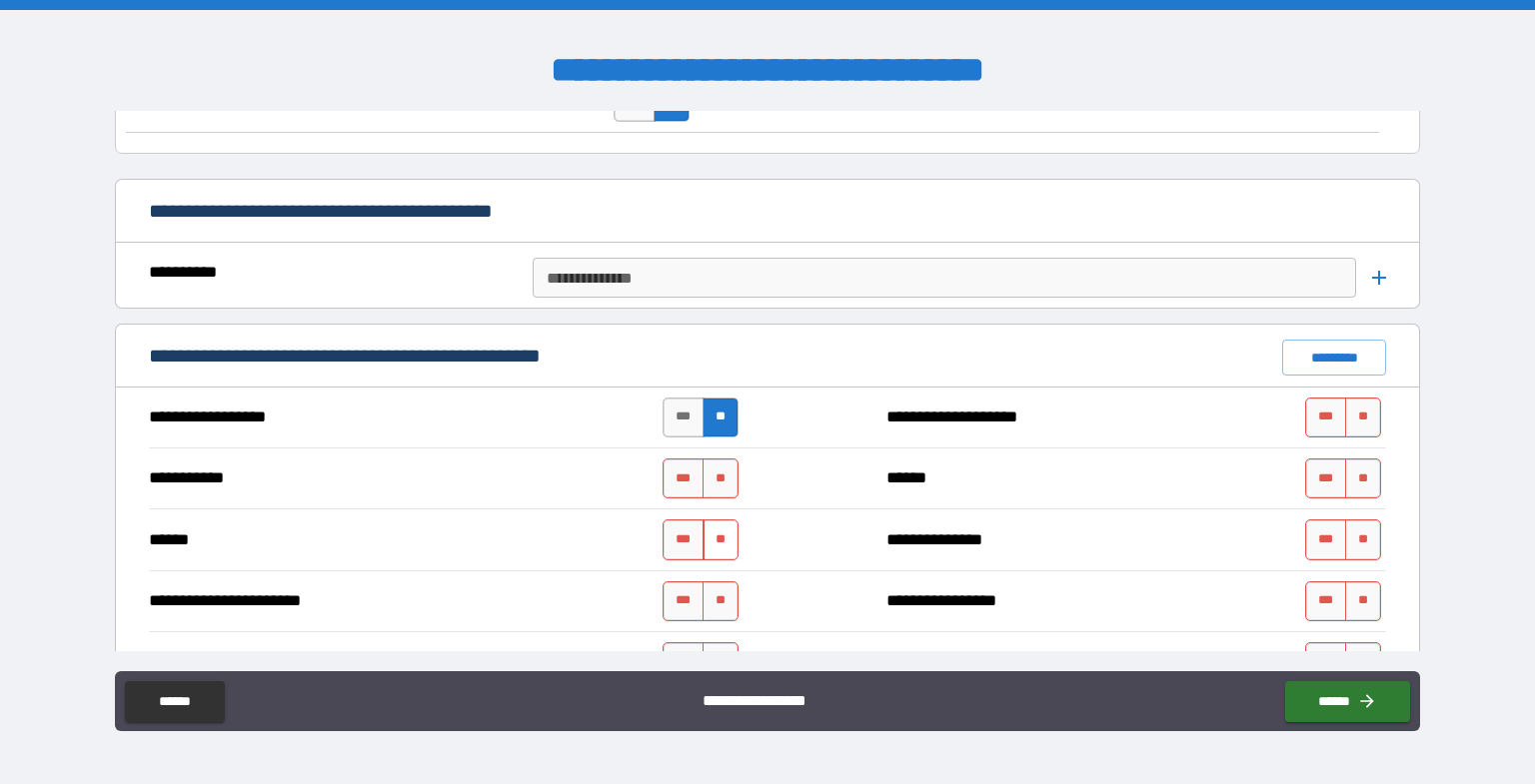 drag, startPoint x: 712, startPoint y: 472, endPoint x: 712, endPoint y: 516, distance: 44 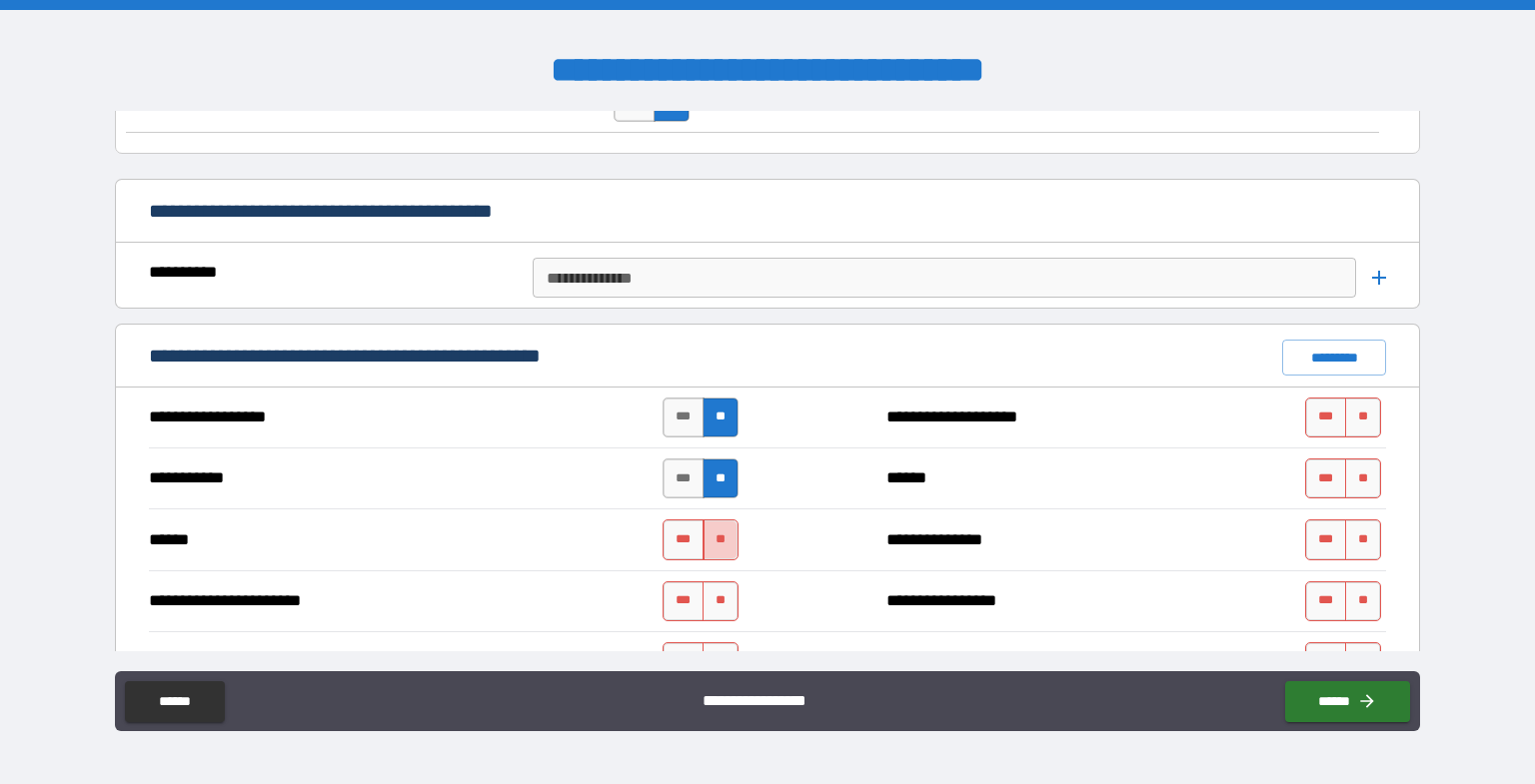 click on "**" at bounding box center [721, 539] 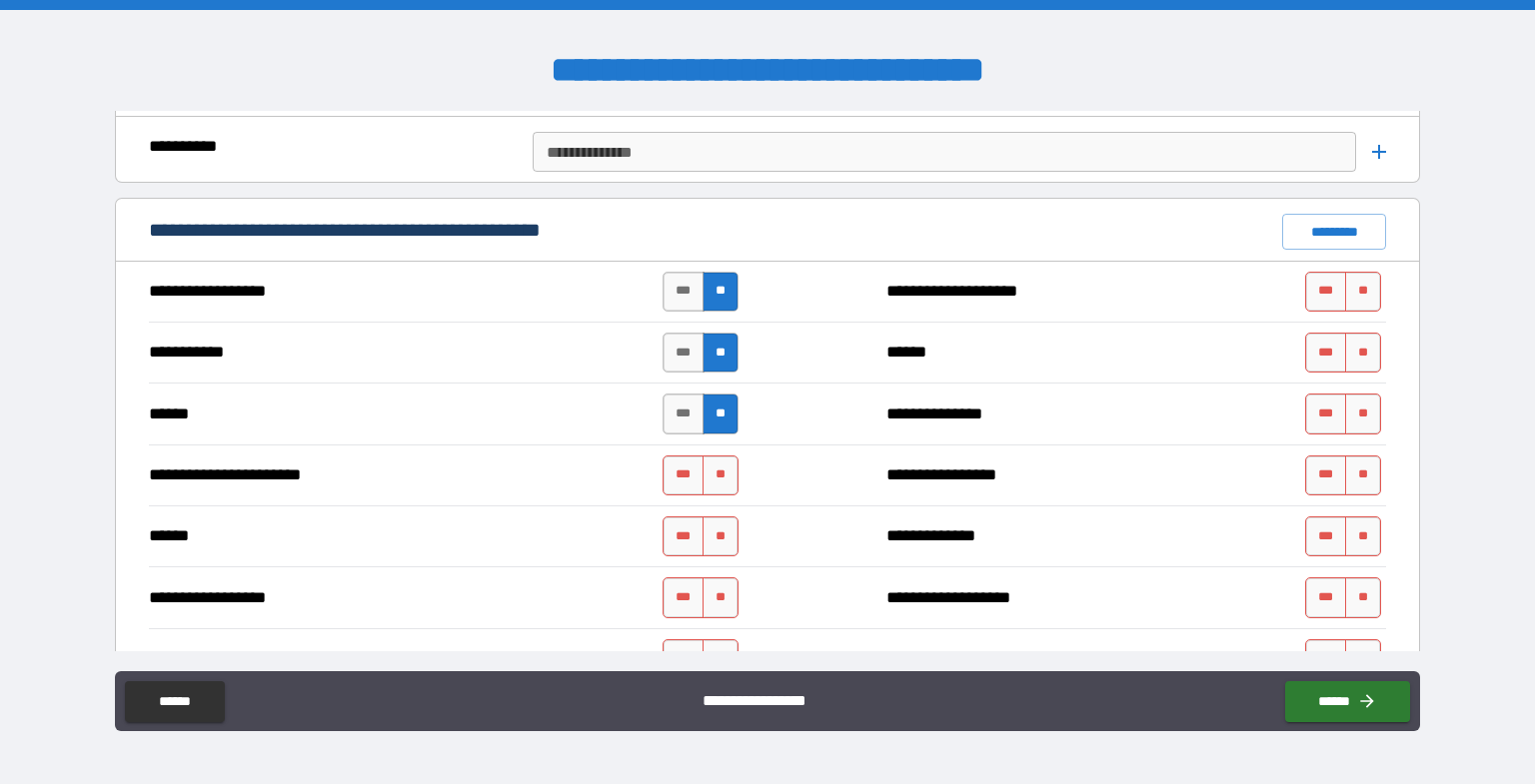 scroll, scrollTop: 2397, scrollLeft: 0, axis: vertical 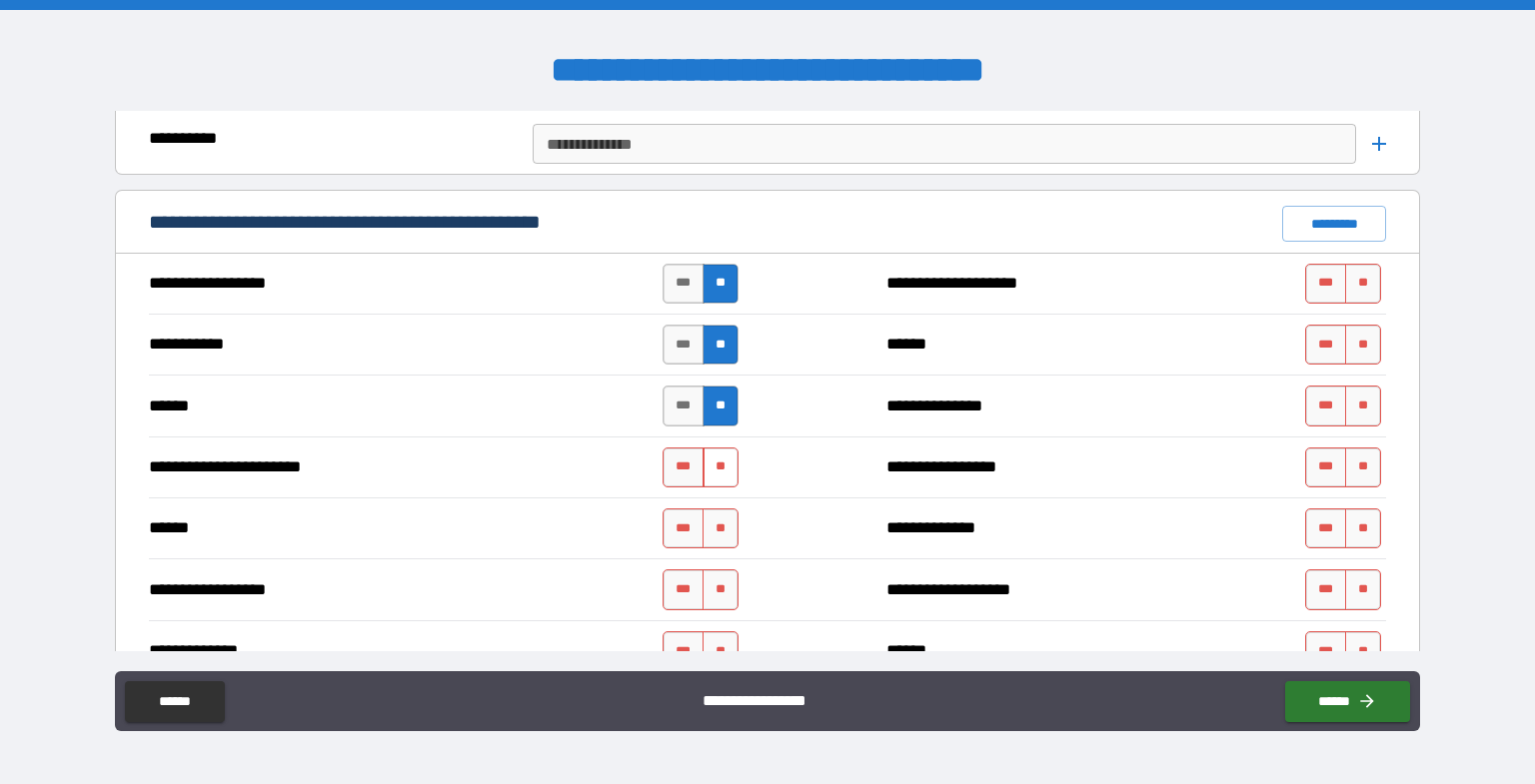 click on "**" at bounding box center [721, 467] 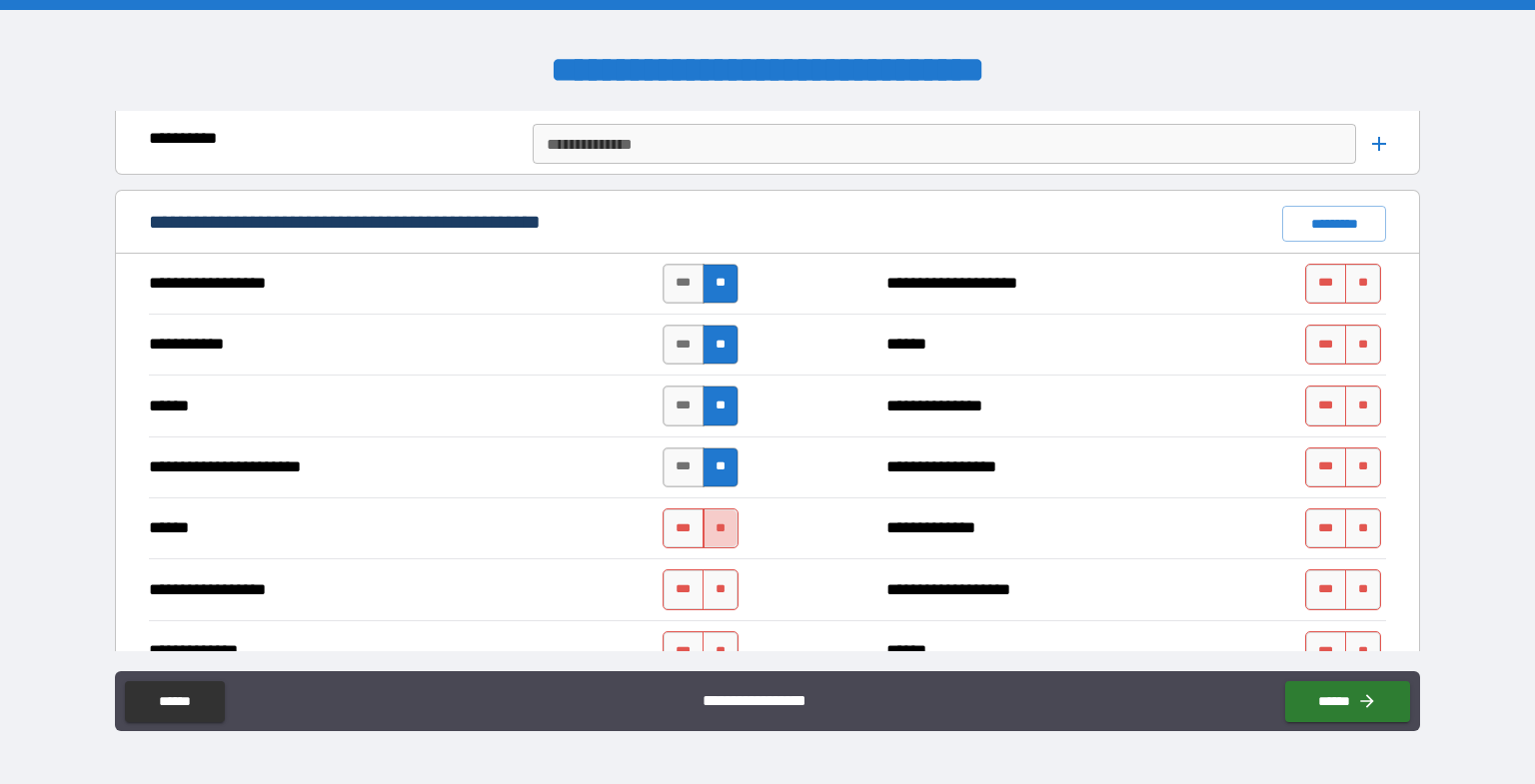 click on "**" at bounding box center [721, 528] 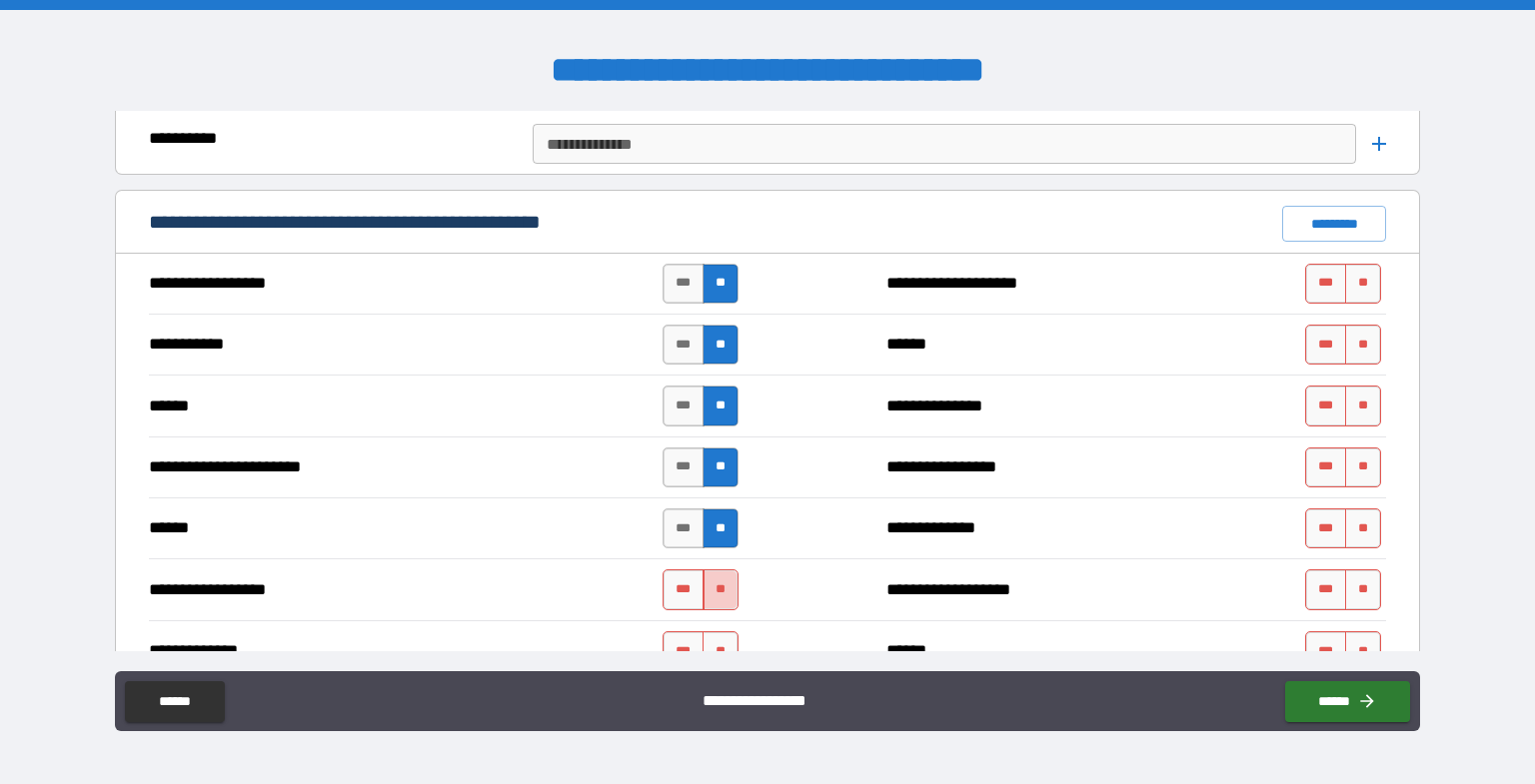 click on "**" at bounding box center [721, 589] 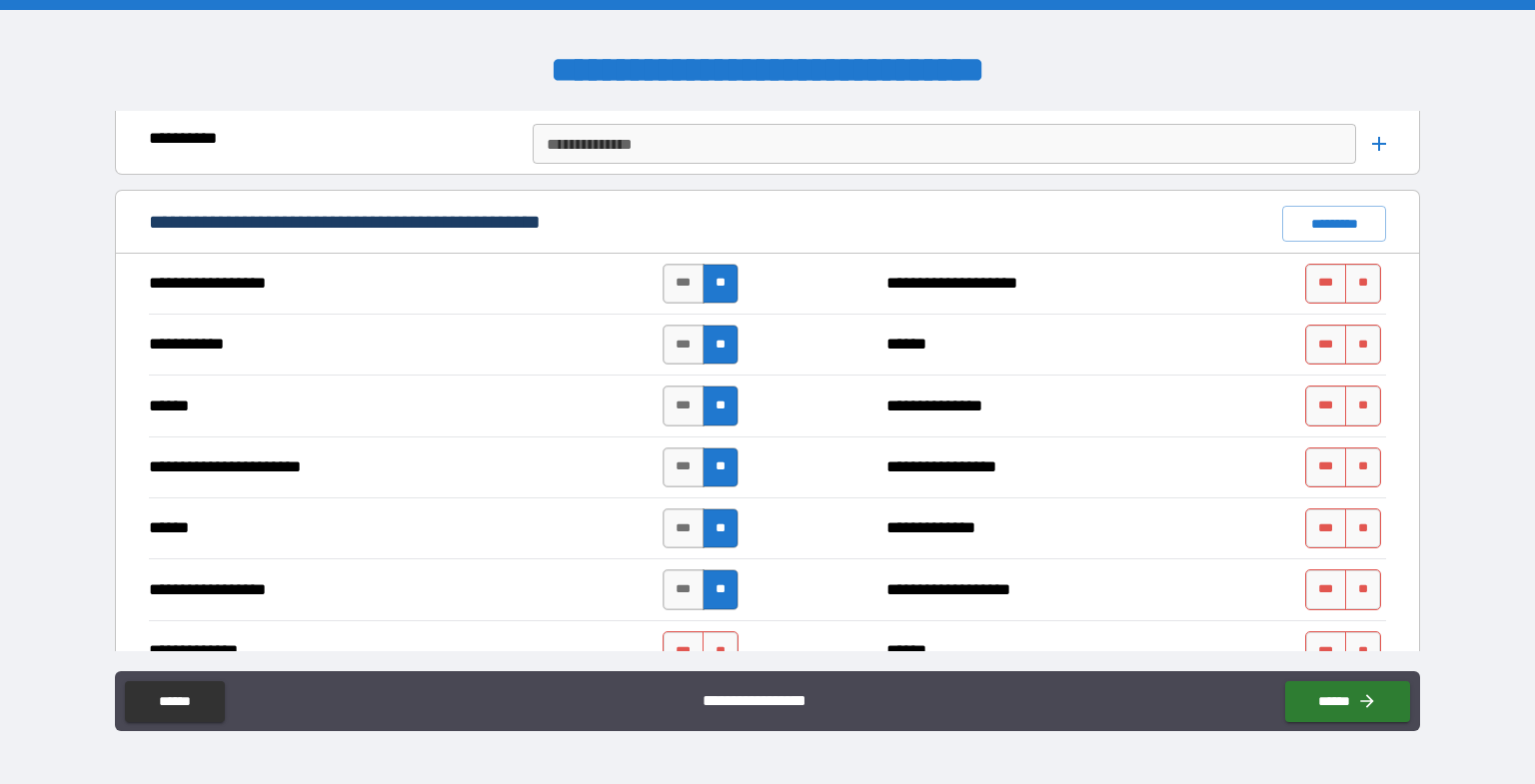 scroll, scrollTop: 2530, scrollLeft: 0, axis: vertical 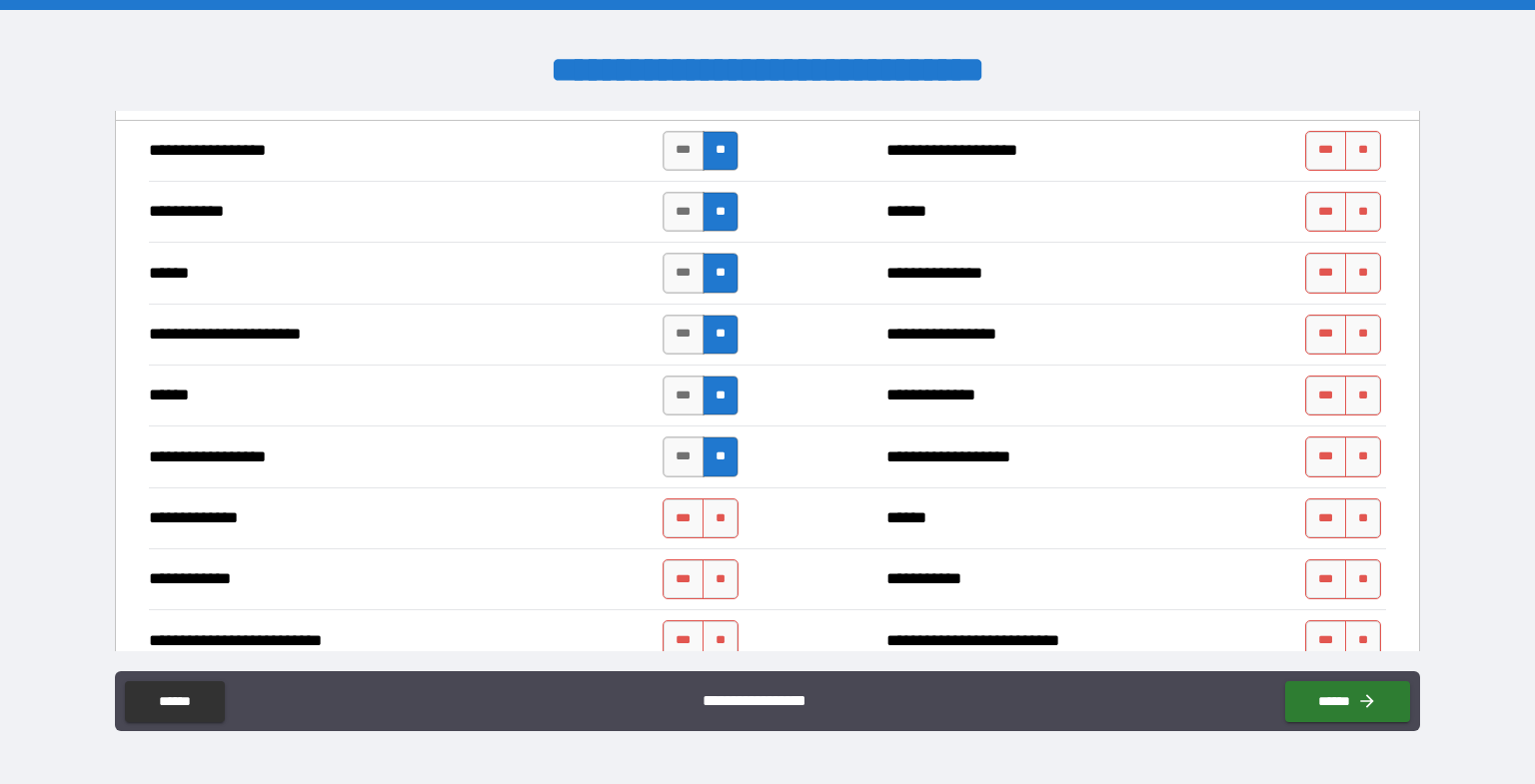 drag, startPoint x: 674, startPoint y: 506, endPoint x: 726, endPoint y: 539, distance: 61.587336 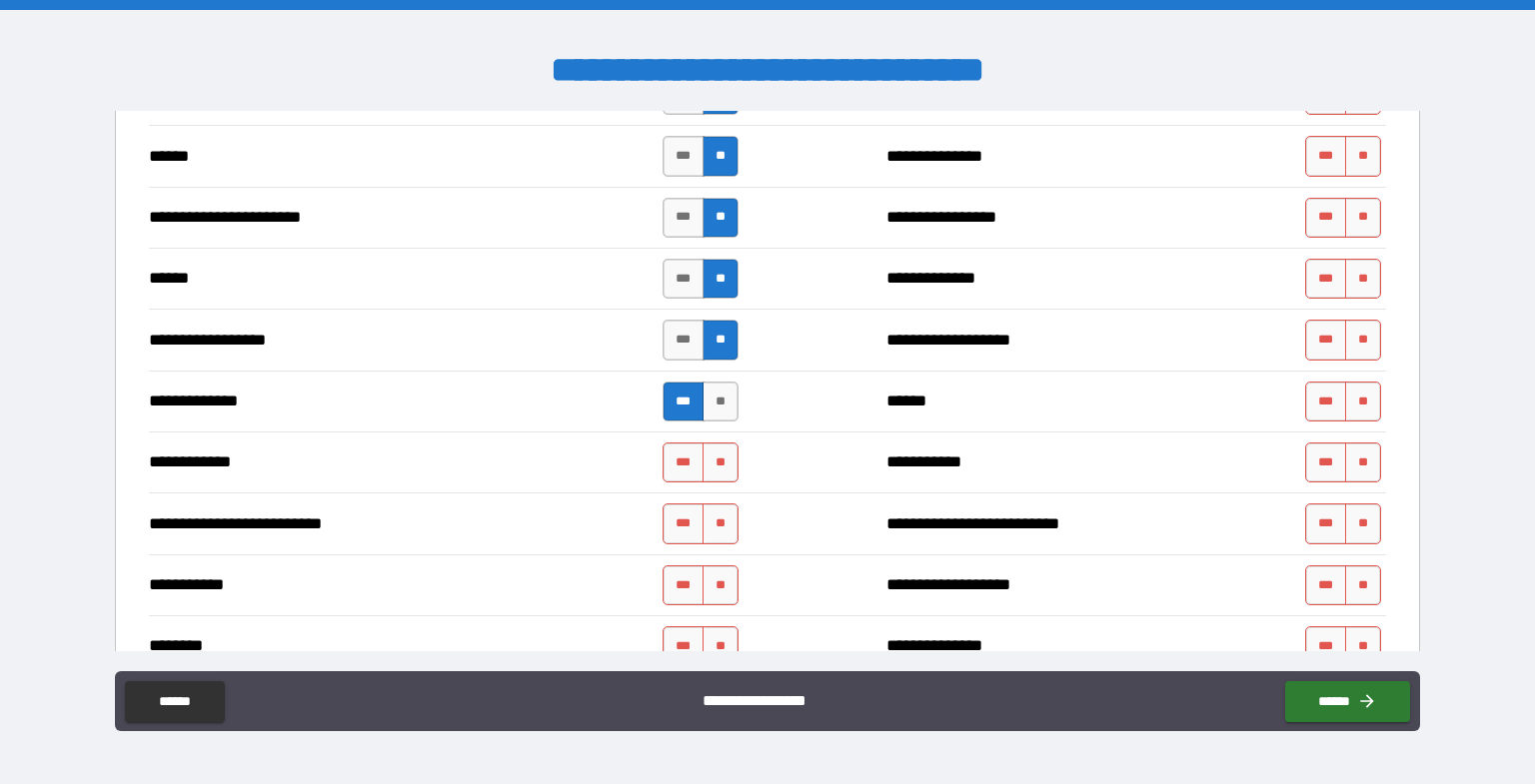 scroll, scrollTop: 2663, scrollLeft: 0, axis: vertical 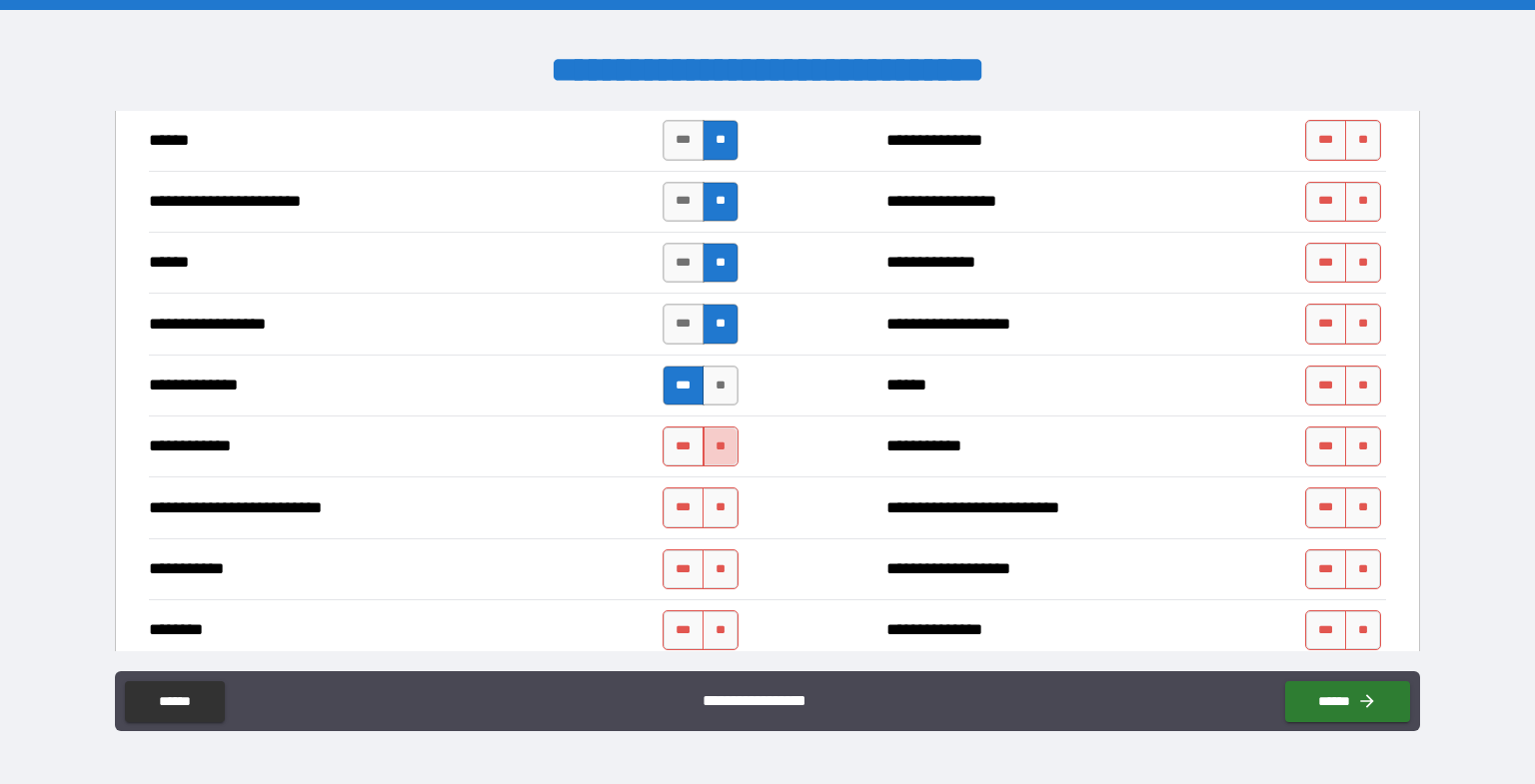 click on "**" at bounding box center (721, 446) 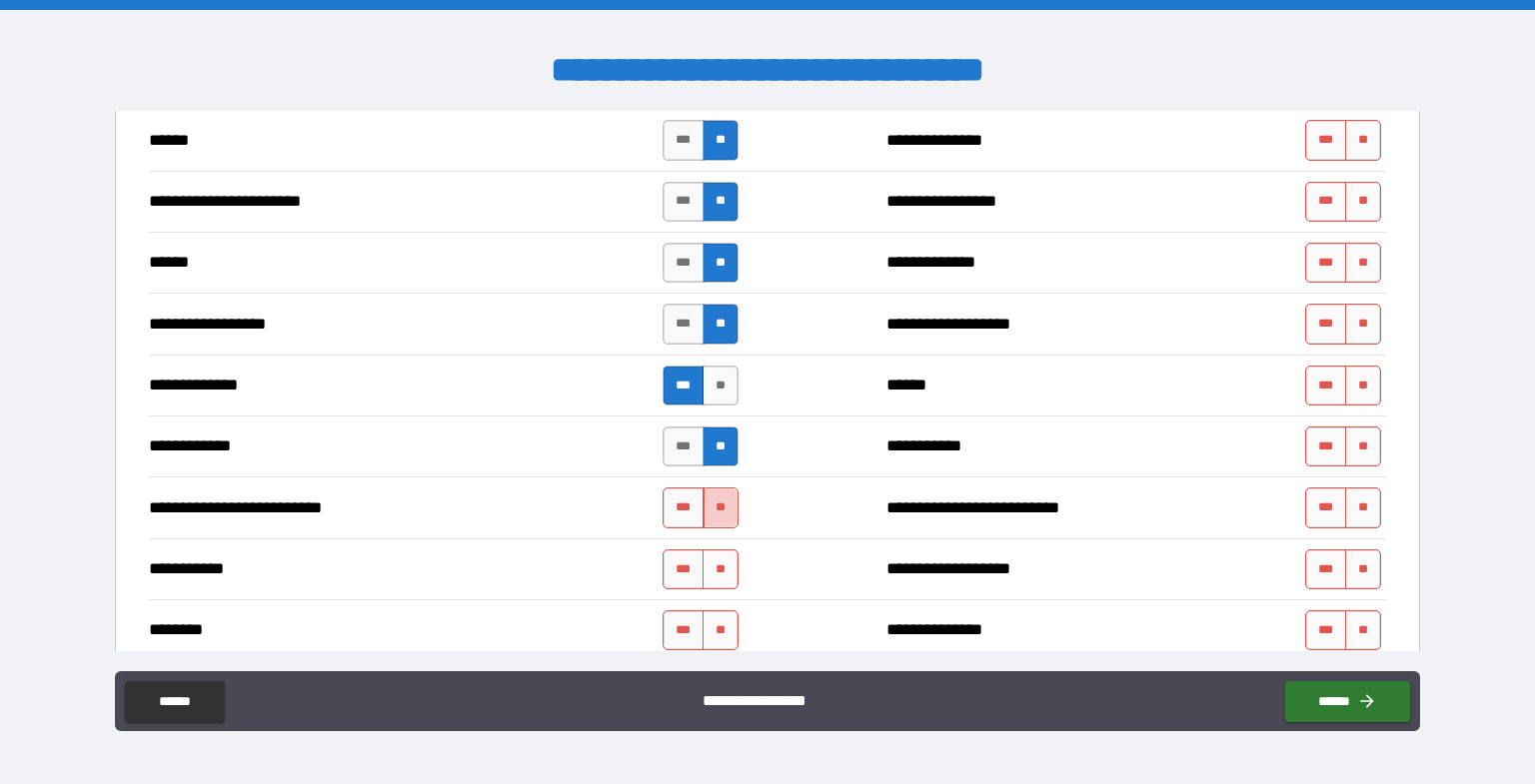 click on "**" at bounding box center (721, 507) 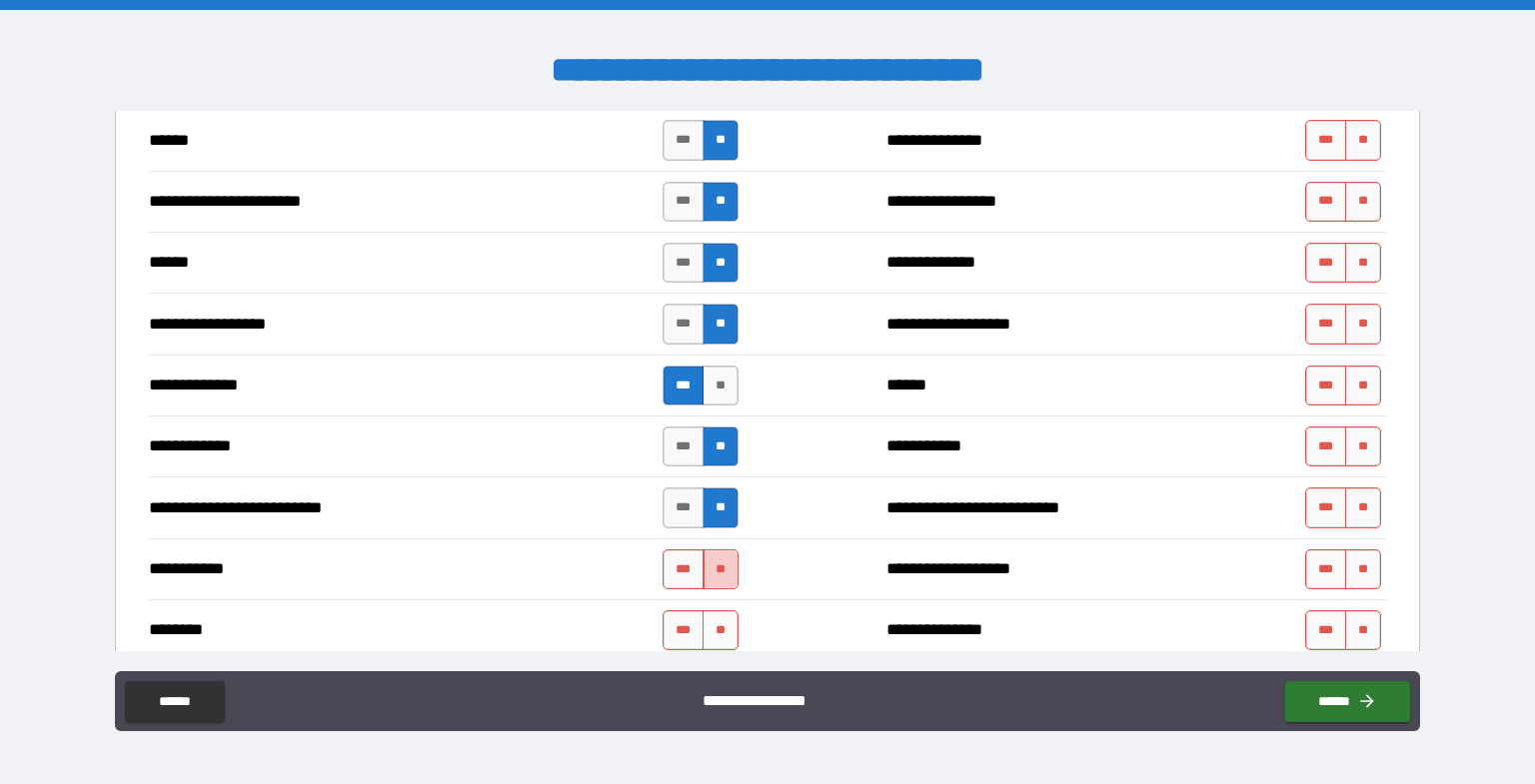 click on "**" at bounding box center (721, 569) 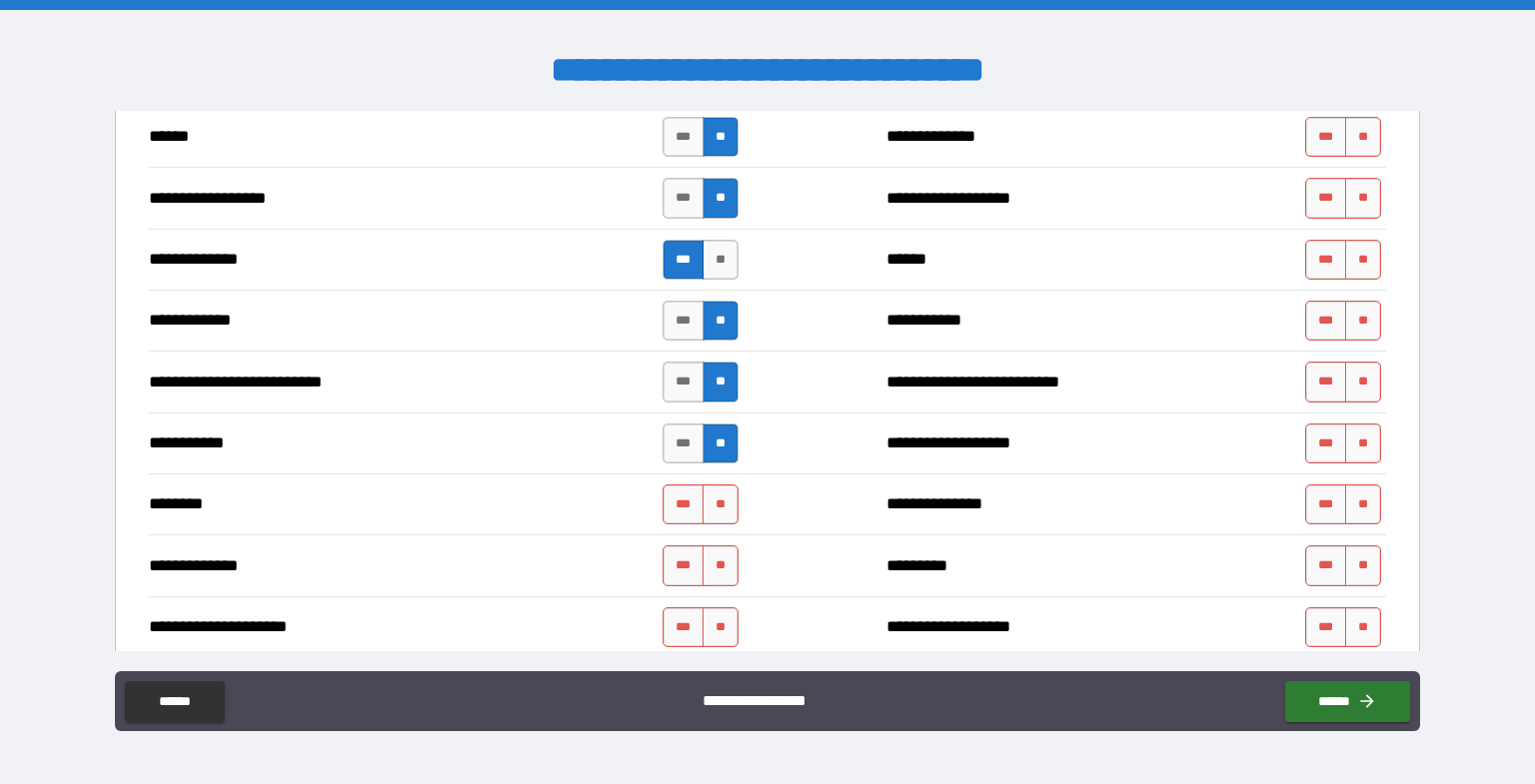 scroll, scrollTop: 2796, scrollLeft: 0, axis: vertical 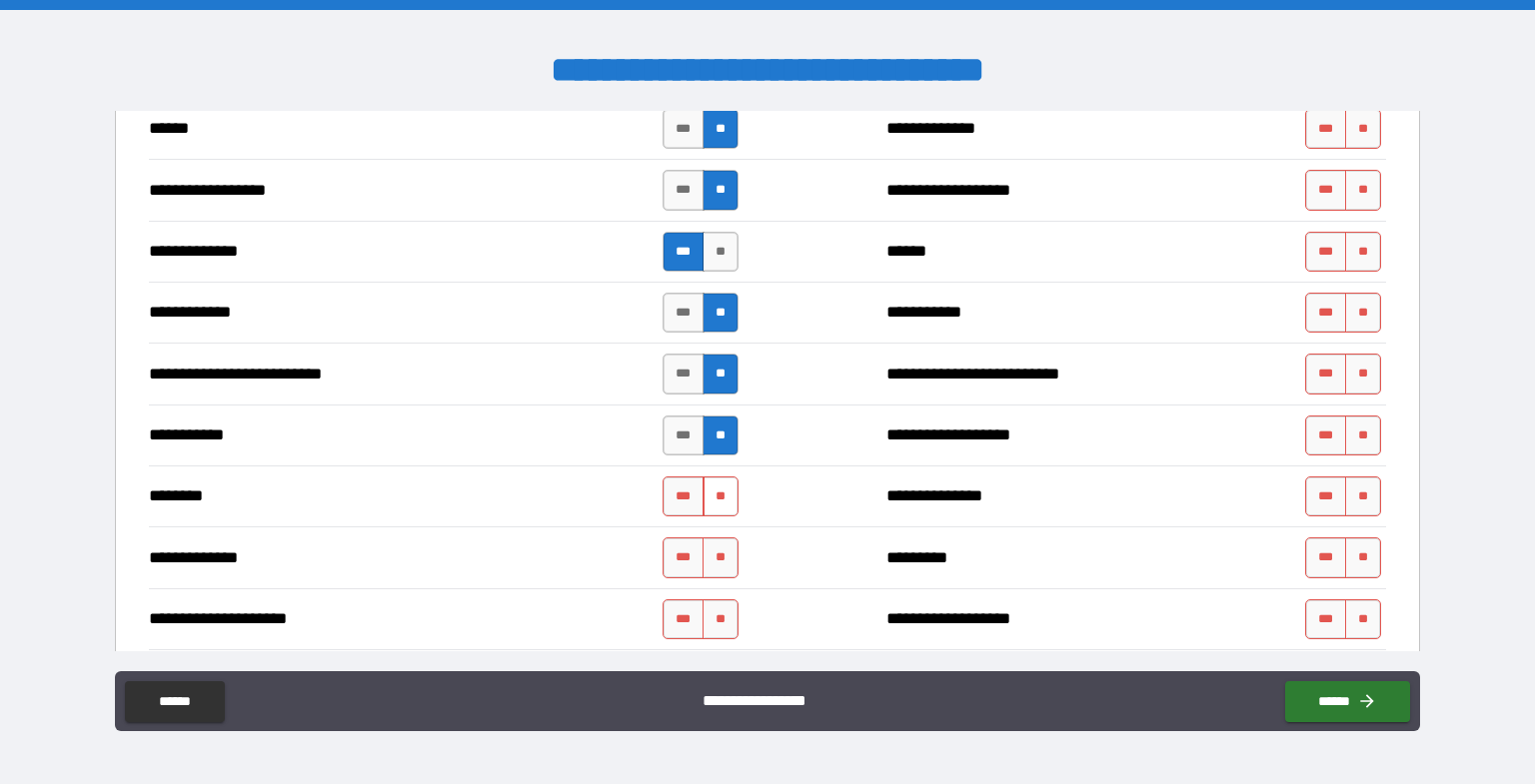 click on "**" at bounding box center [721, 496] 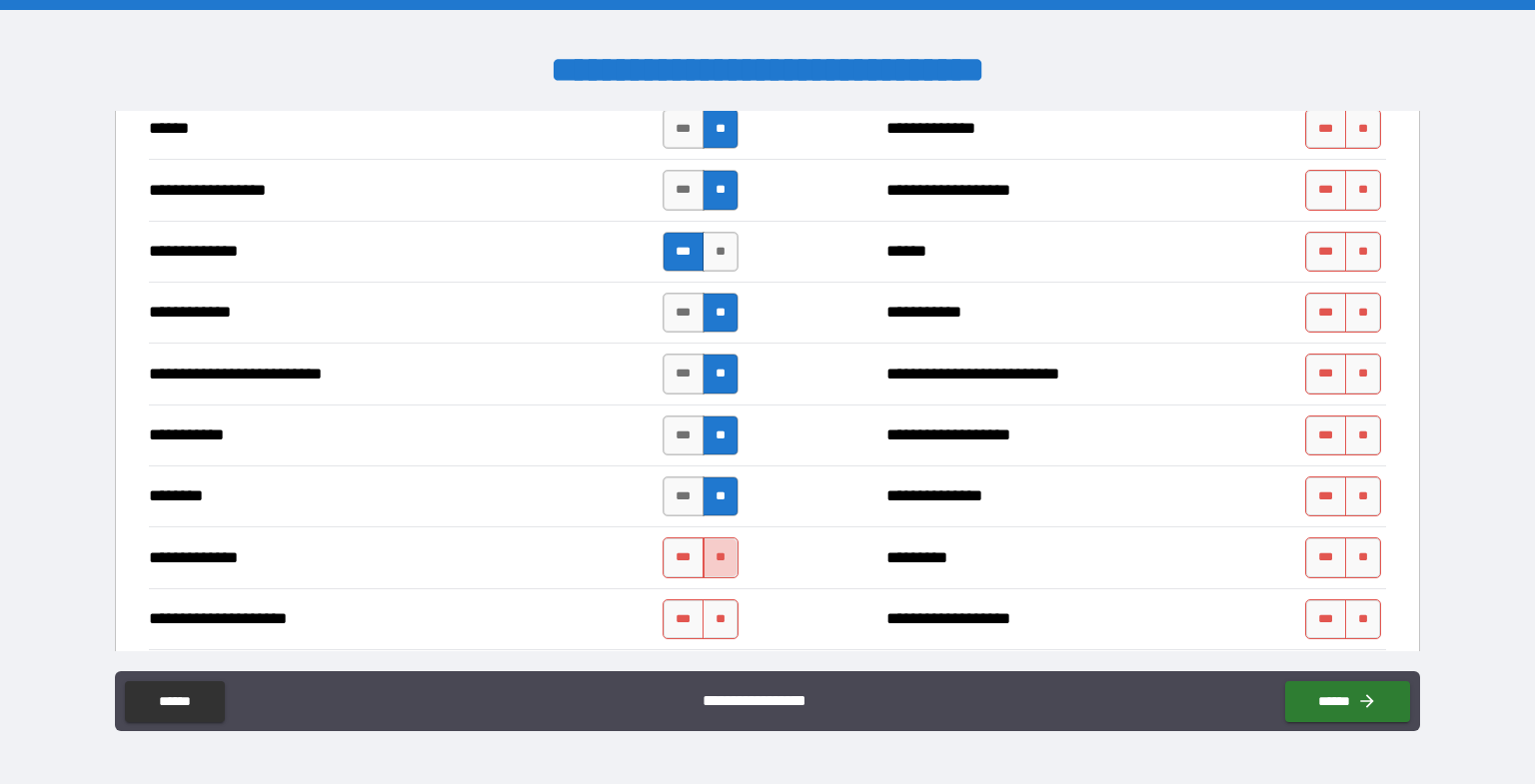 click on "**" at bounding box center [721, 557] 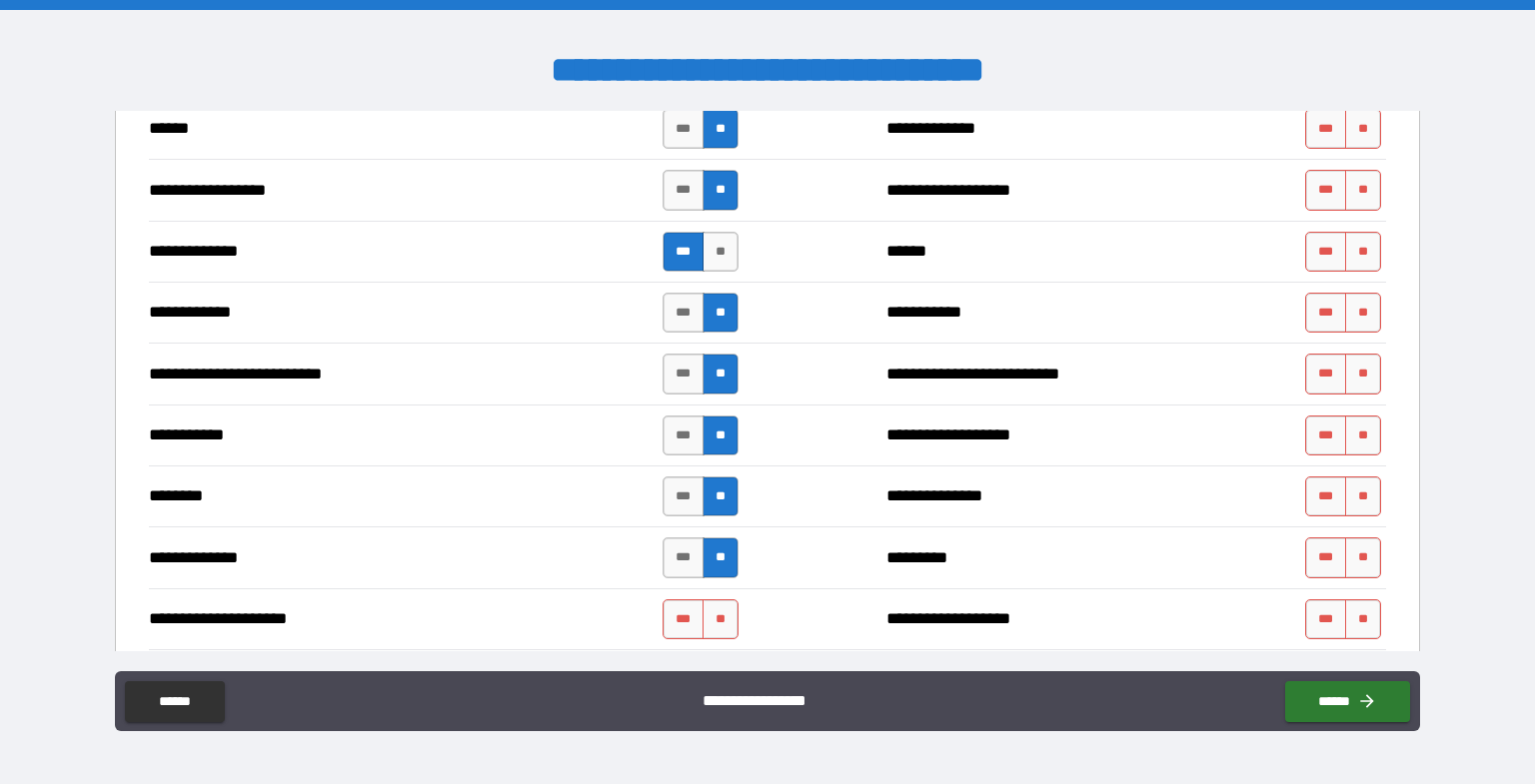 drag, startPoint x: 711, startPoint y: 596, endPoint x: 741, endPoint y: 598, distance: 30.066593 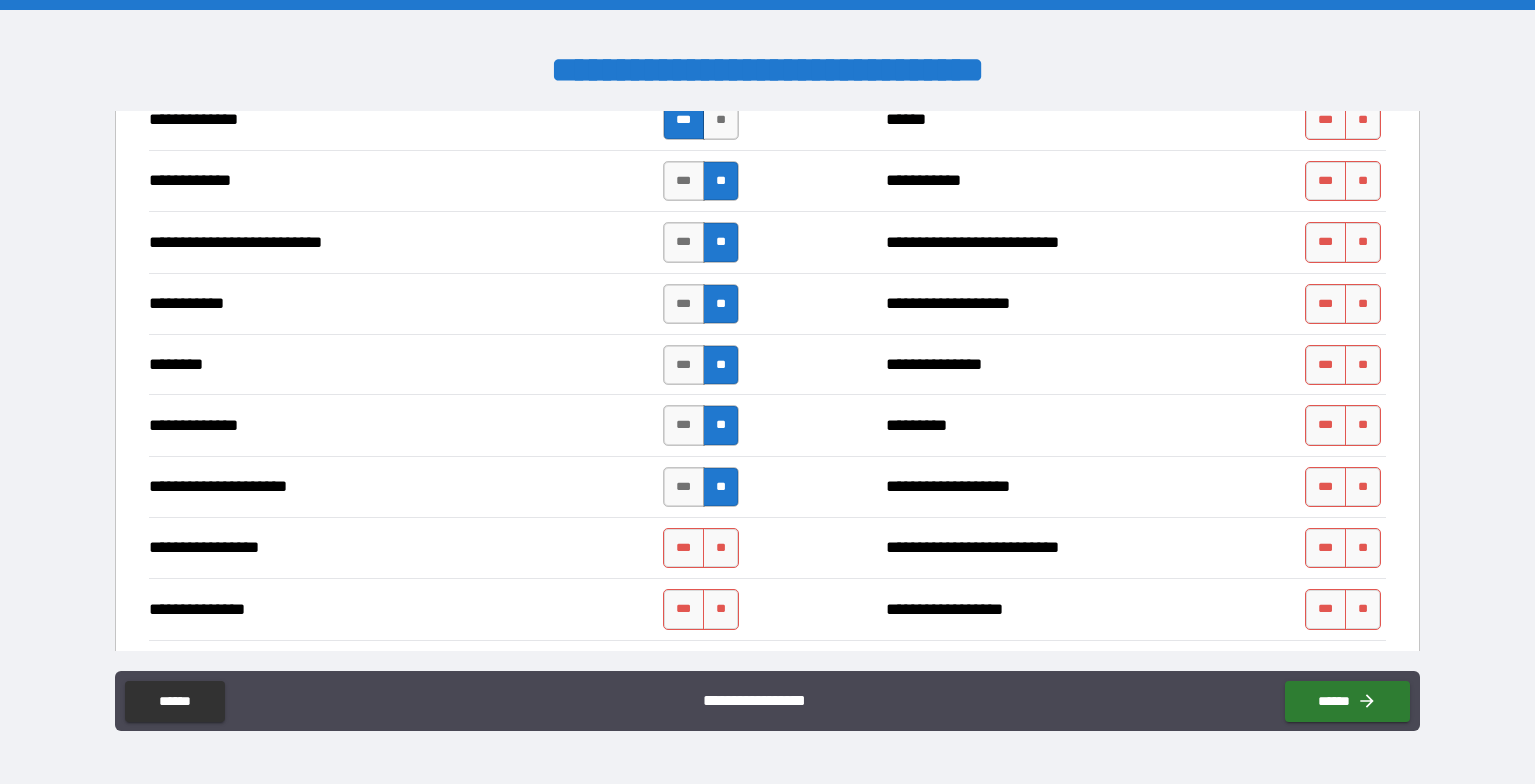 scroll, scrollTop: 2929, scrollLeft: 0, axis: vertical 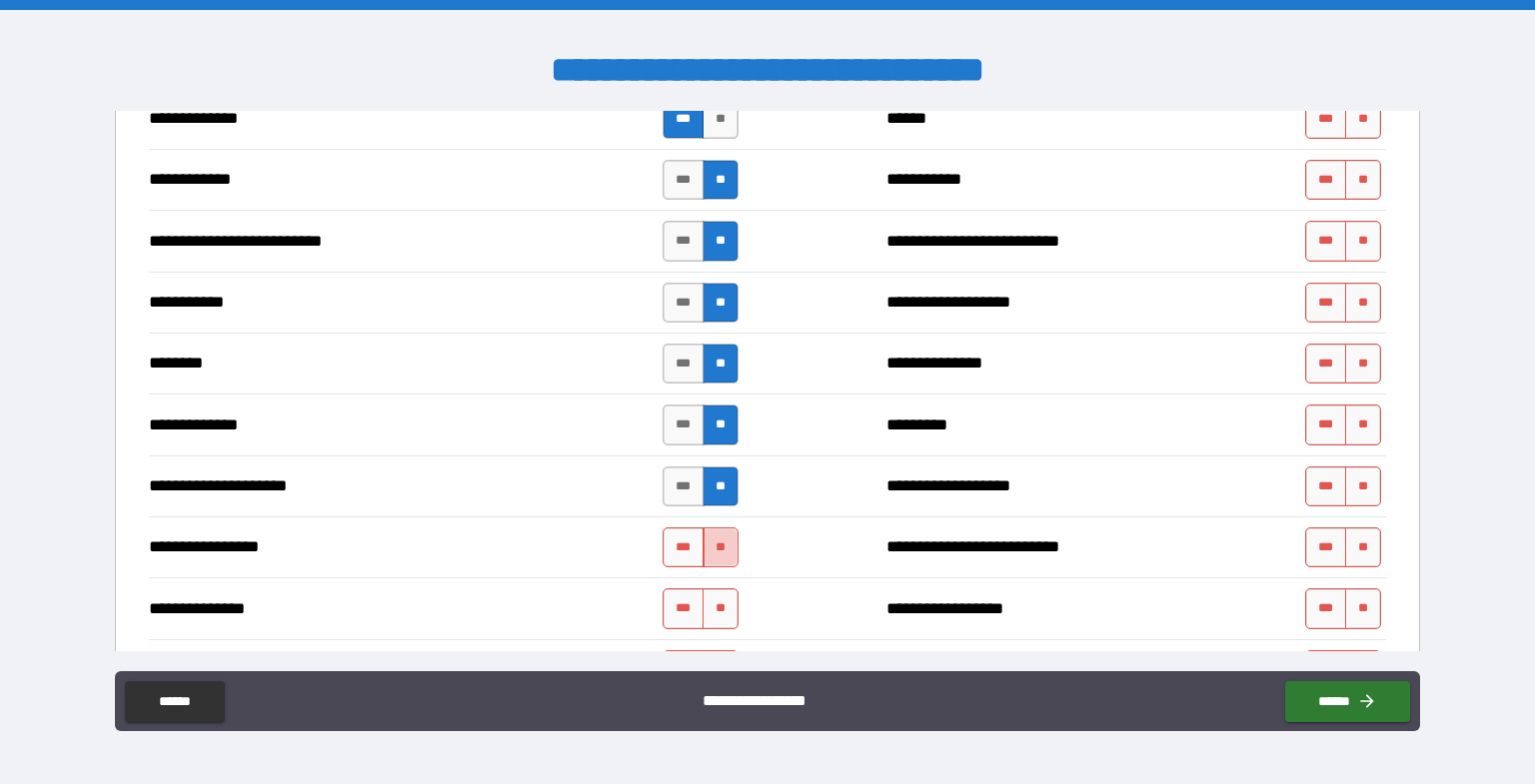 click on "**" at bounding box center (721, 547) 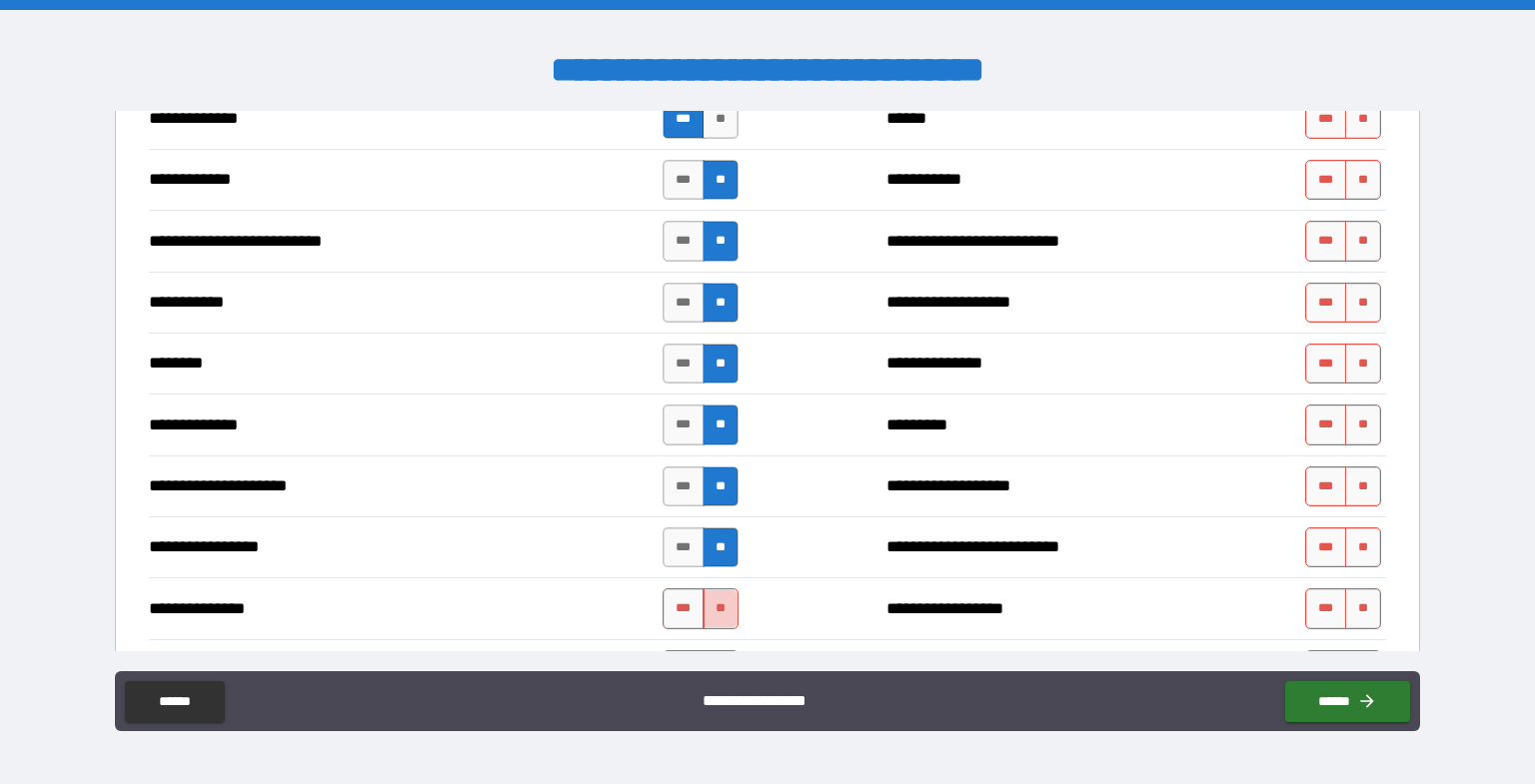 click on "**" at bounding box center (721, 608) 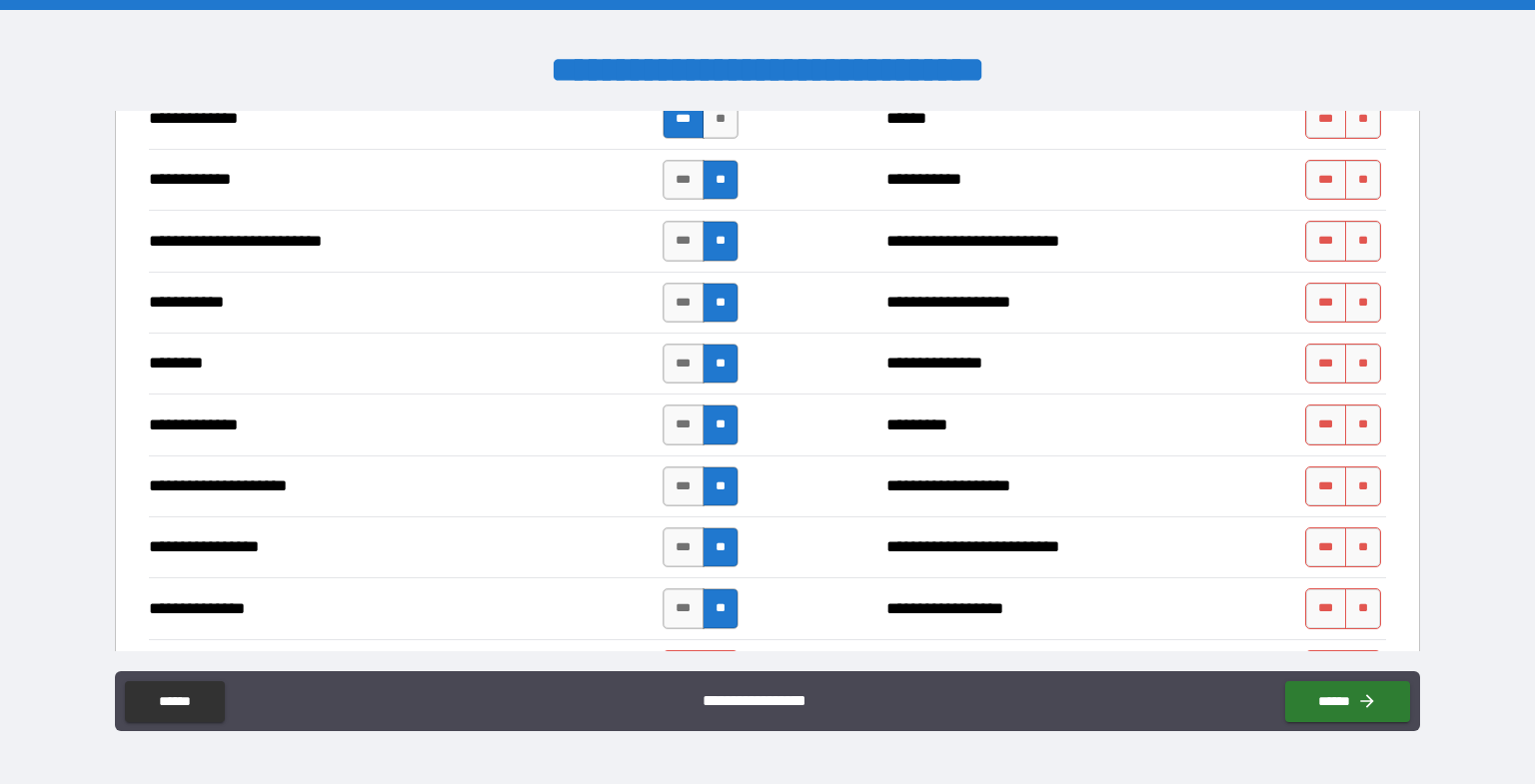 scroll, scrollTop: 3062, scrollLeft: 0, axis: vertical 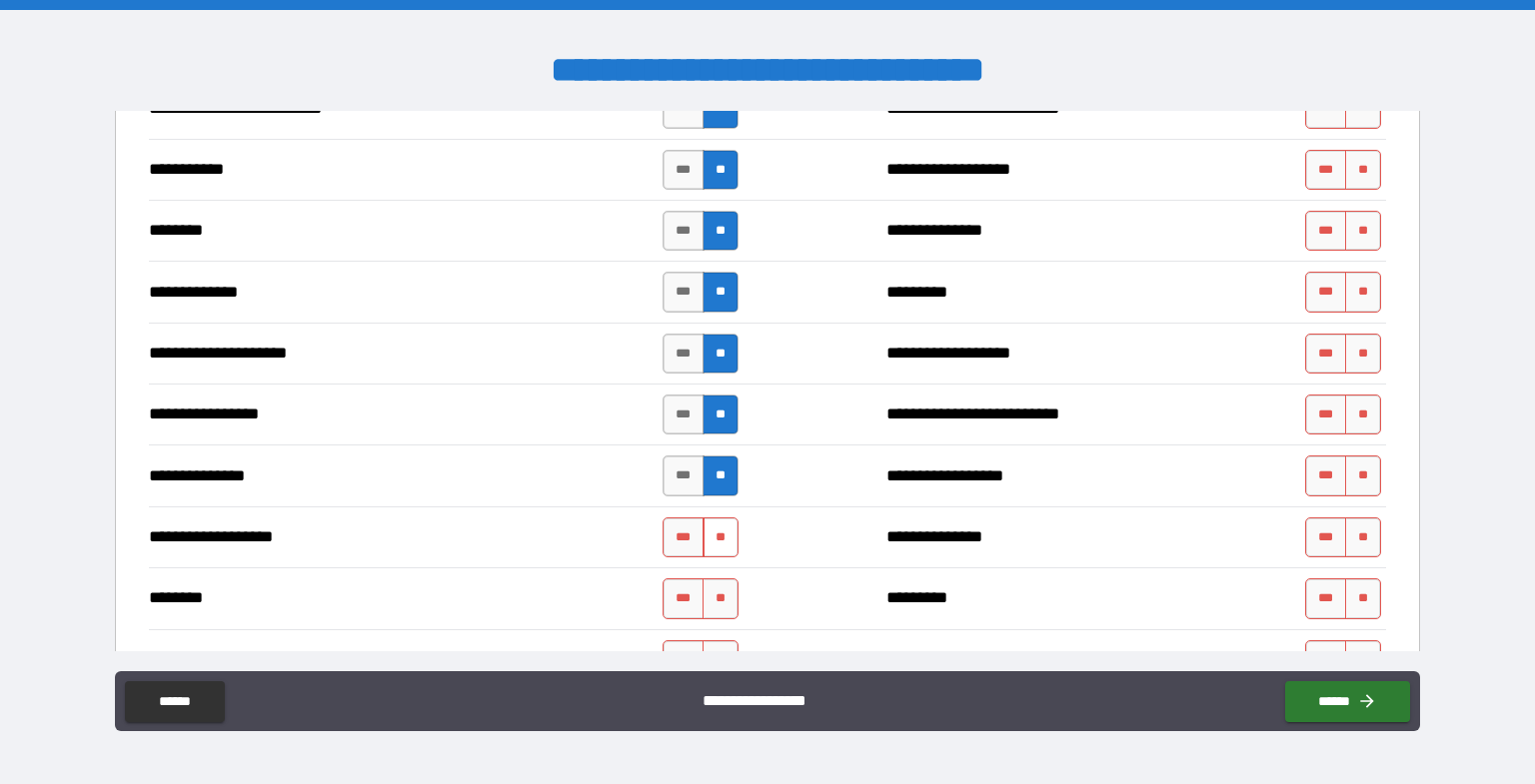click on "**" at bounding box center [721, 537] 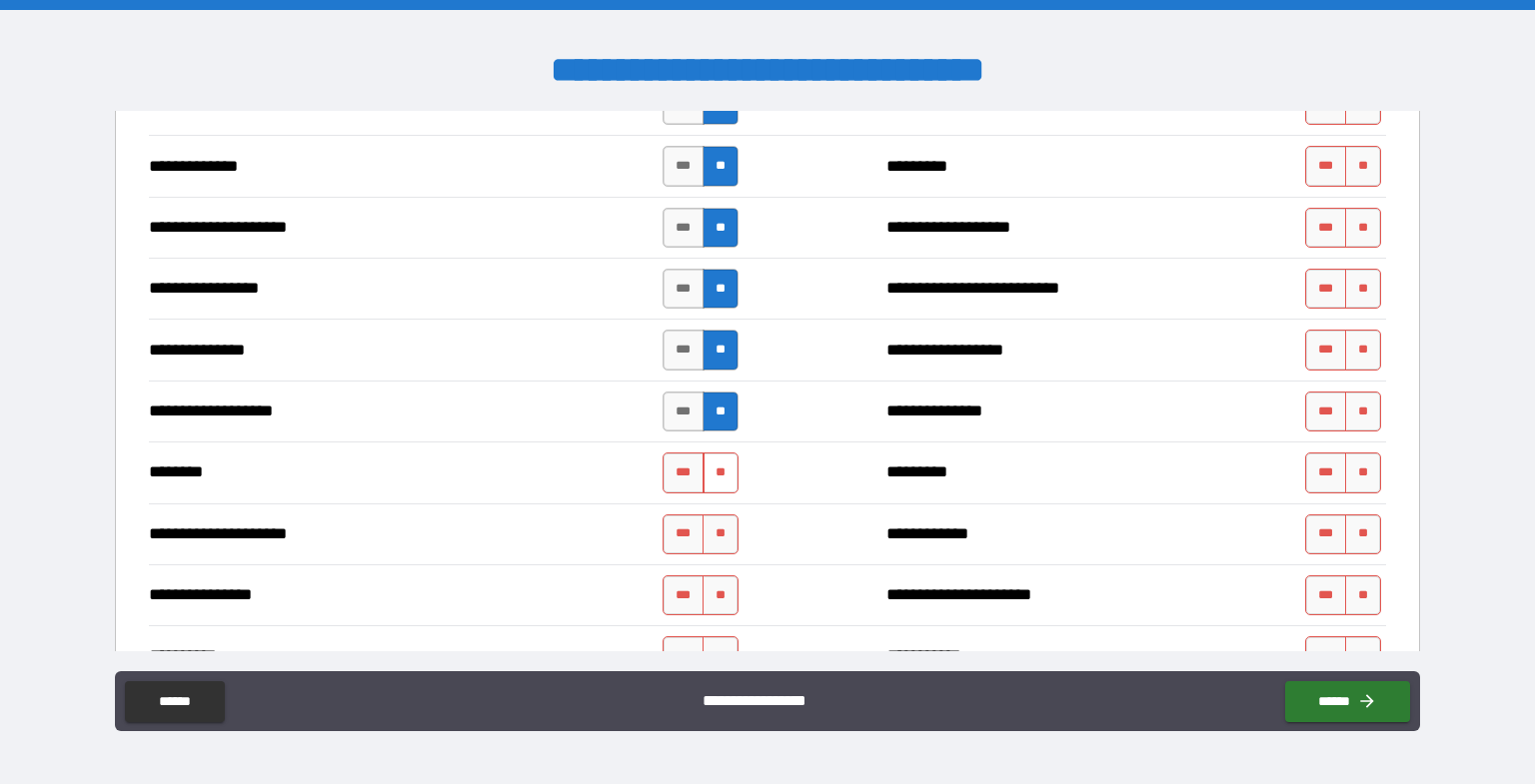 scroll, scrollTop: 3196, scrollLeft: 0, axis: vertical 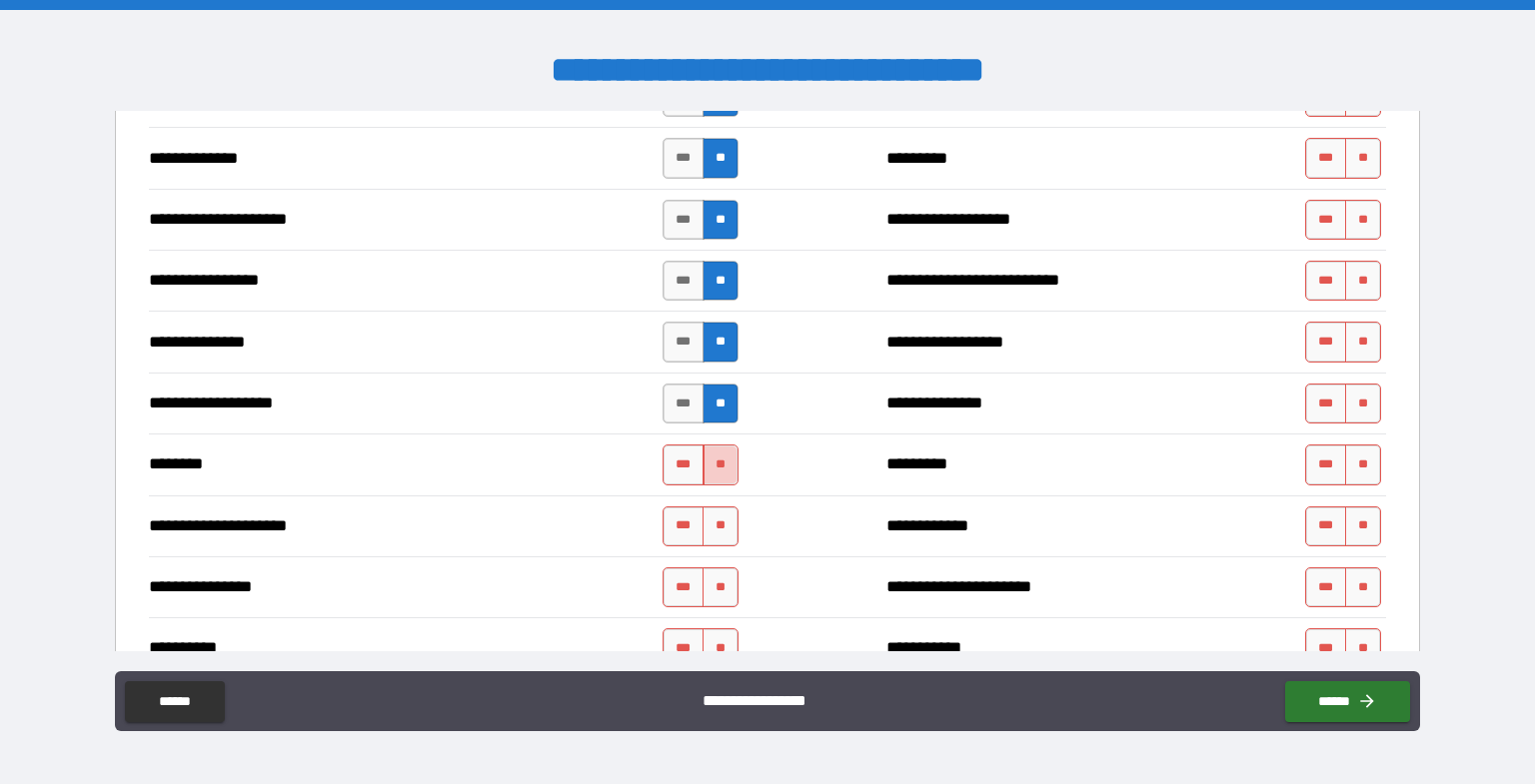 click on "**" at bounding box center [721, 464] 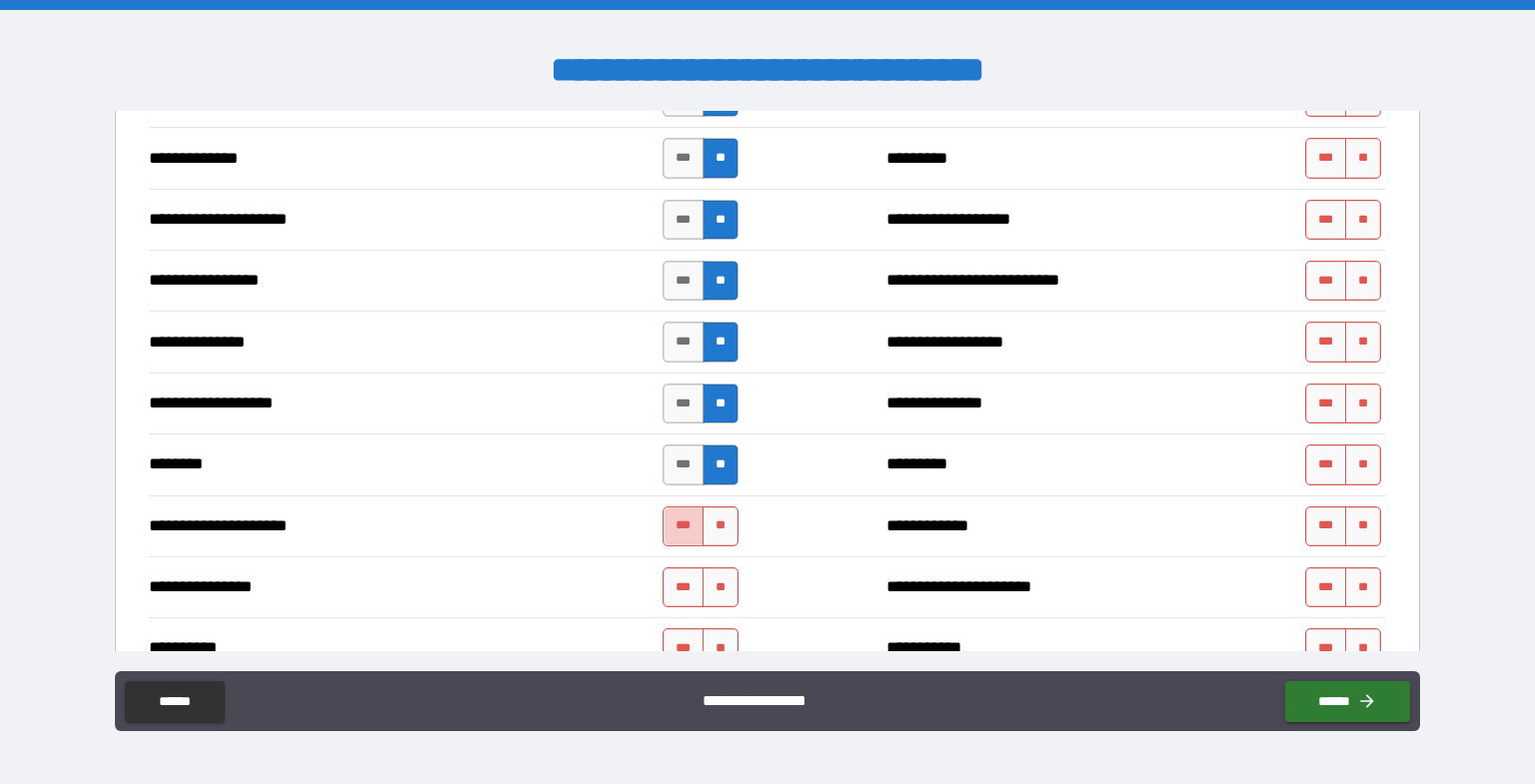 click on "***" at bounding box center [684, 526] 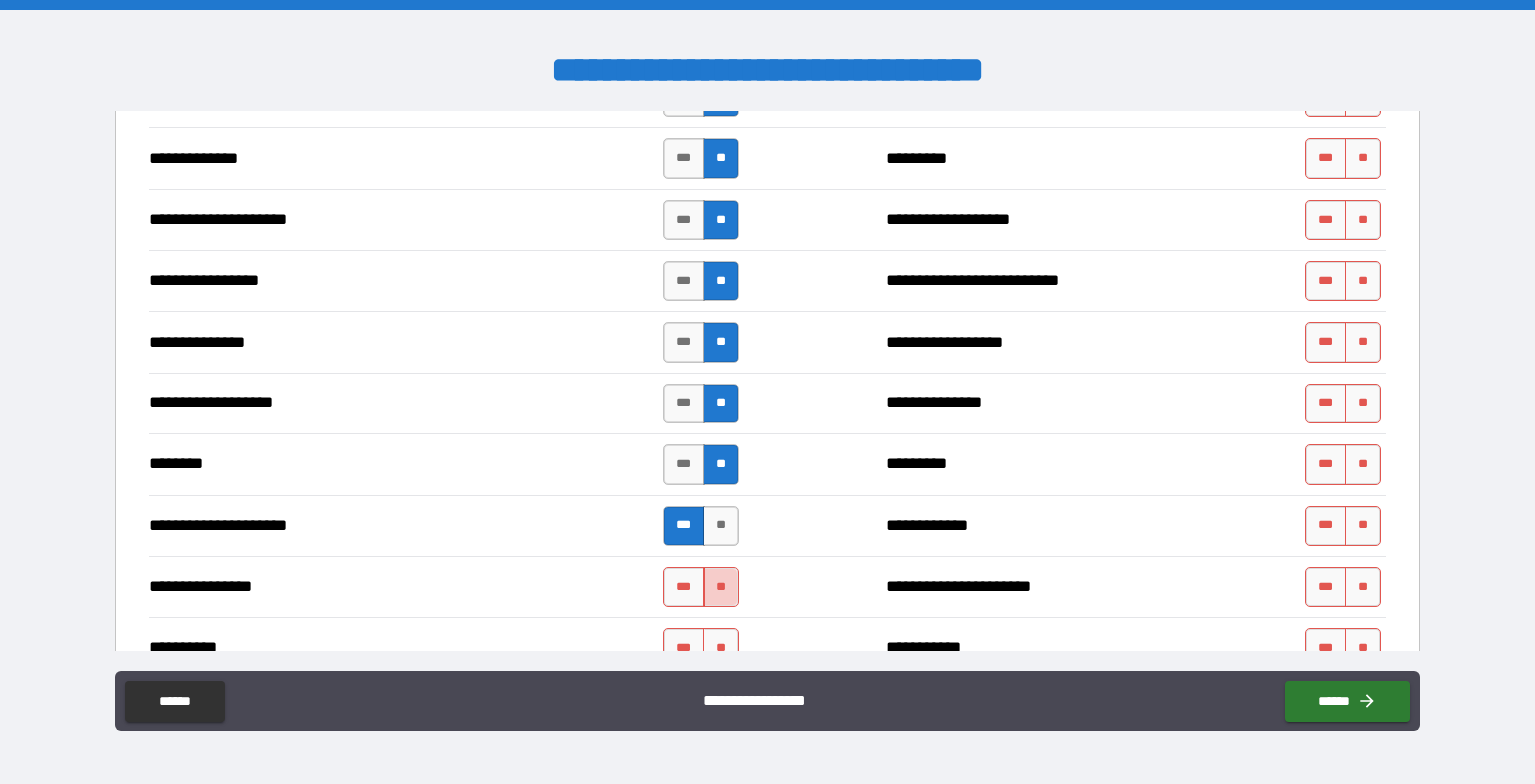 click on "**" at bounding box center (721, 587) 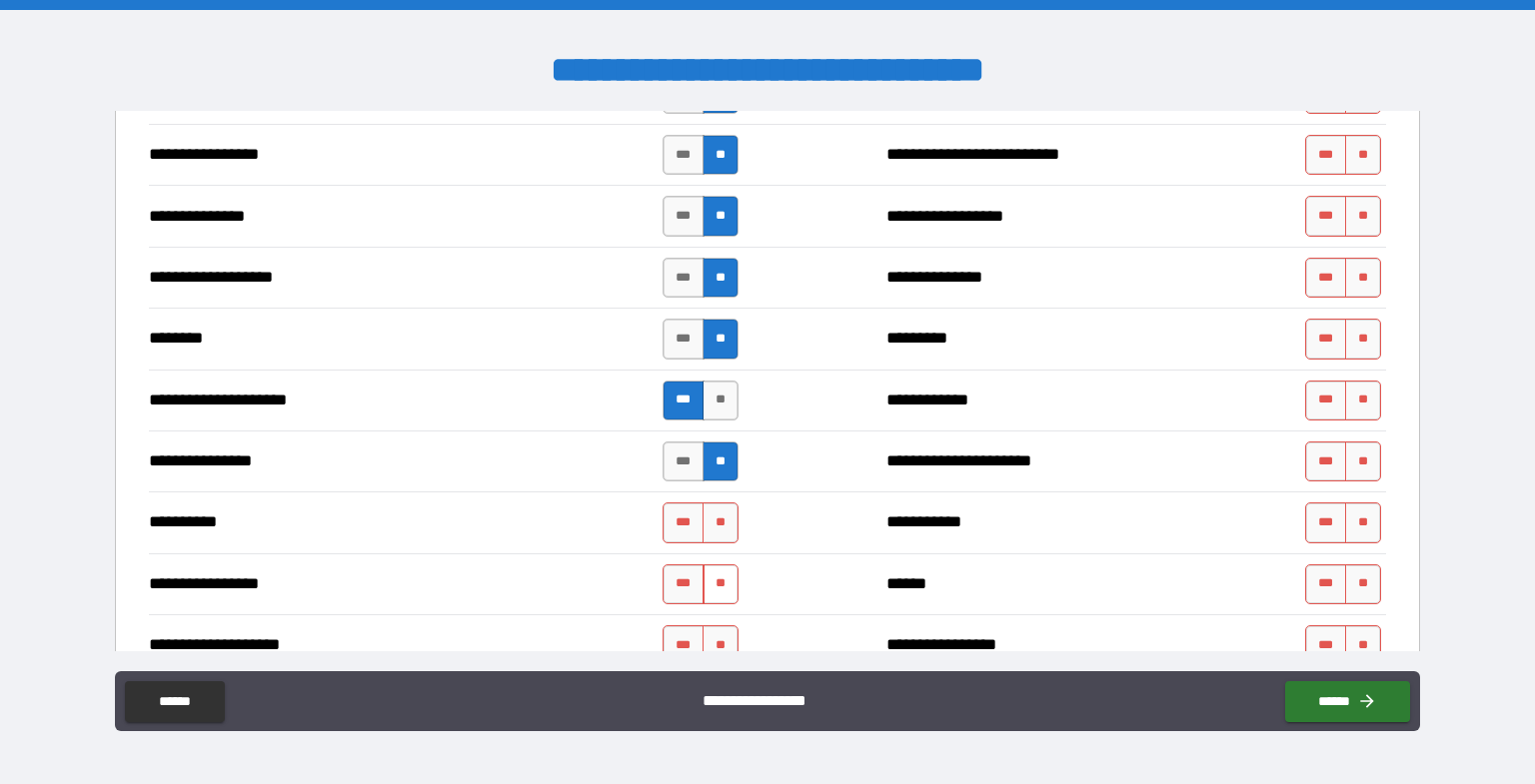 scroll, scrollTop: 3329, scrollLeft: 0, axis: vertical 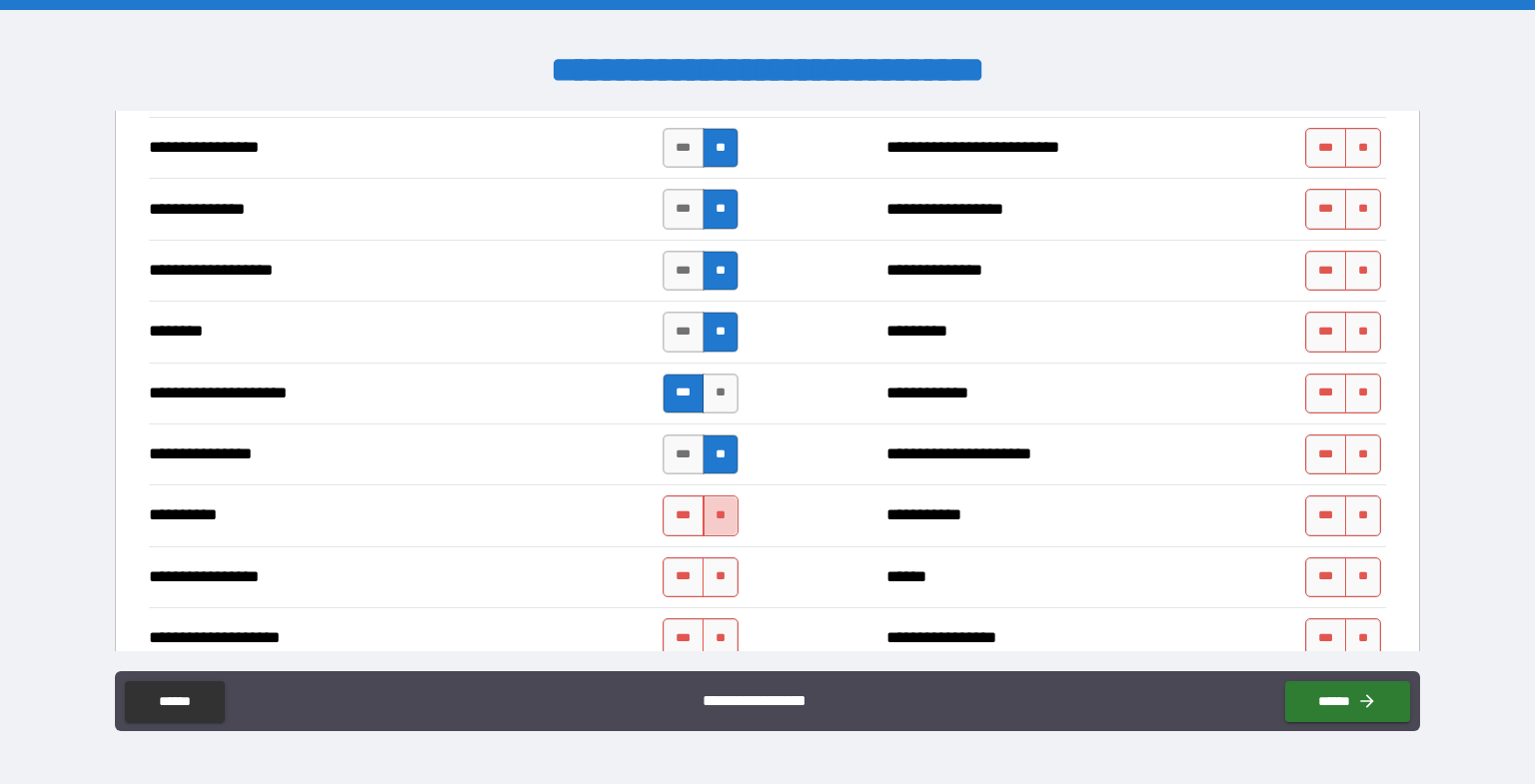 click on "**" at bounding box center (721, 515) 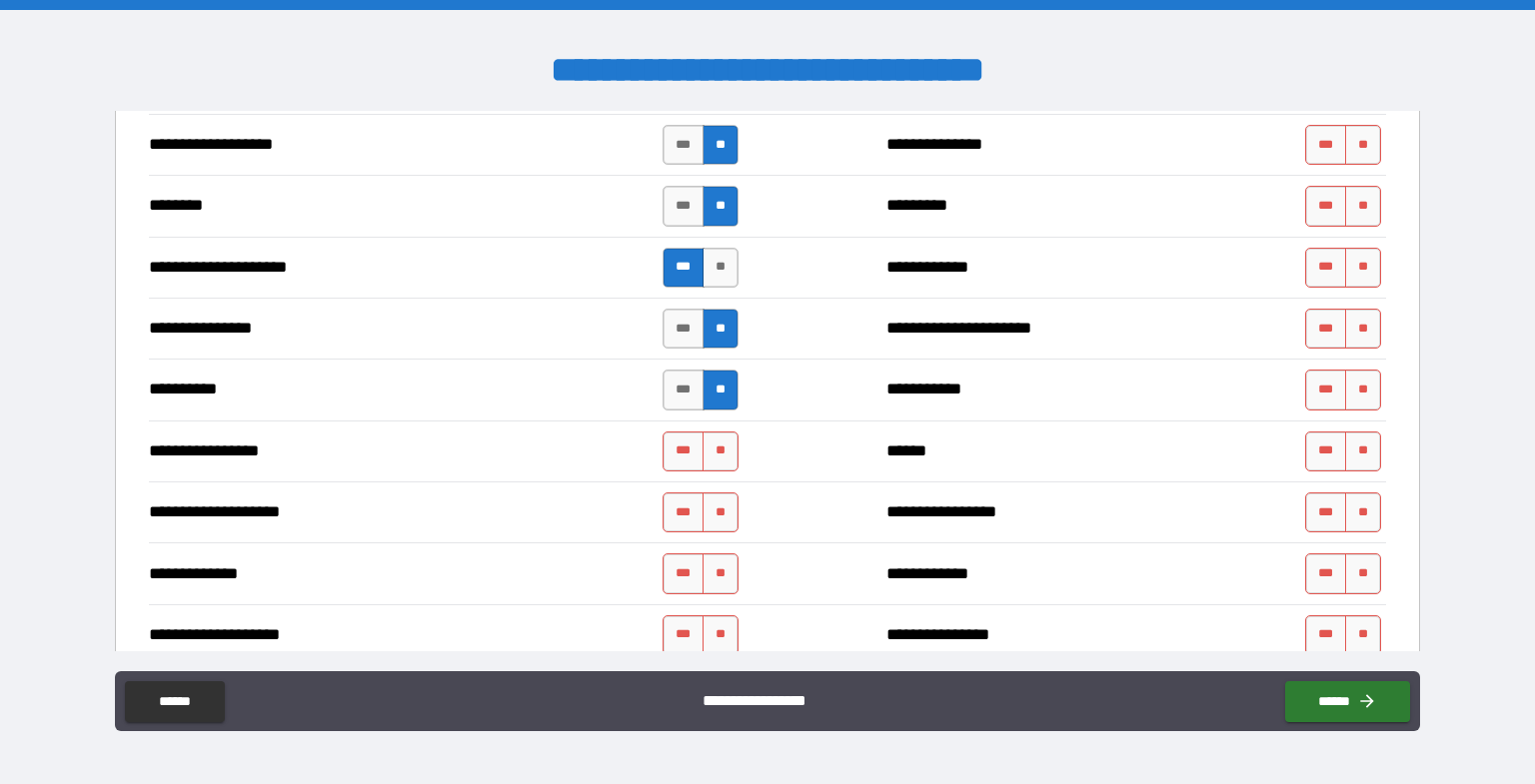 scroll, scrollTop: 3462, scrollLeft: 0, axis: vertical 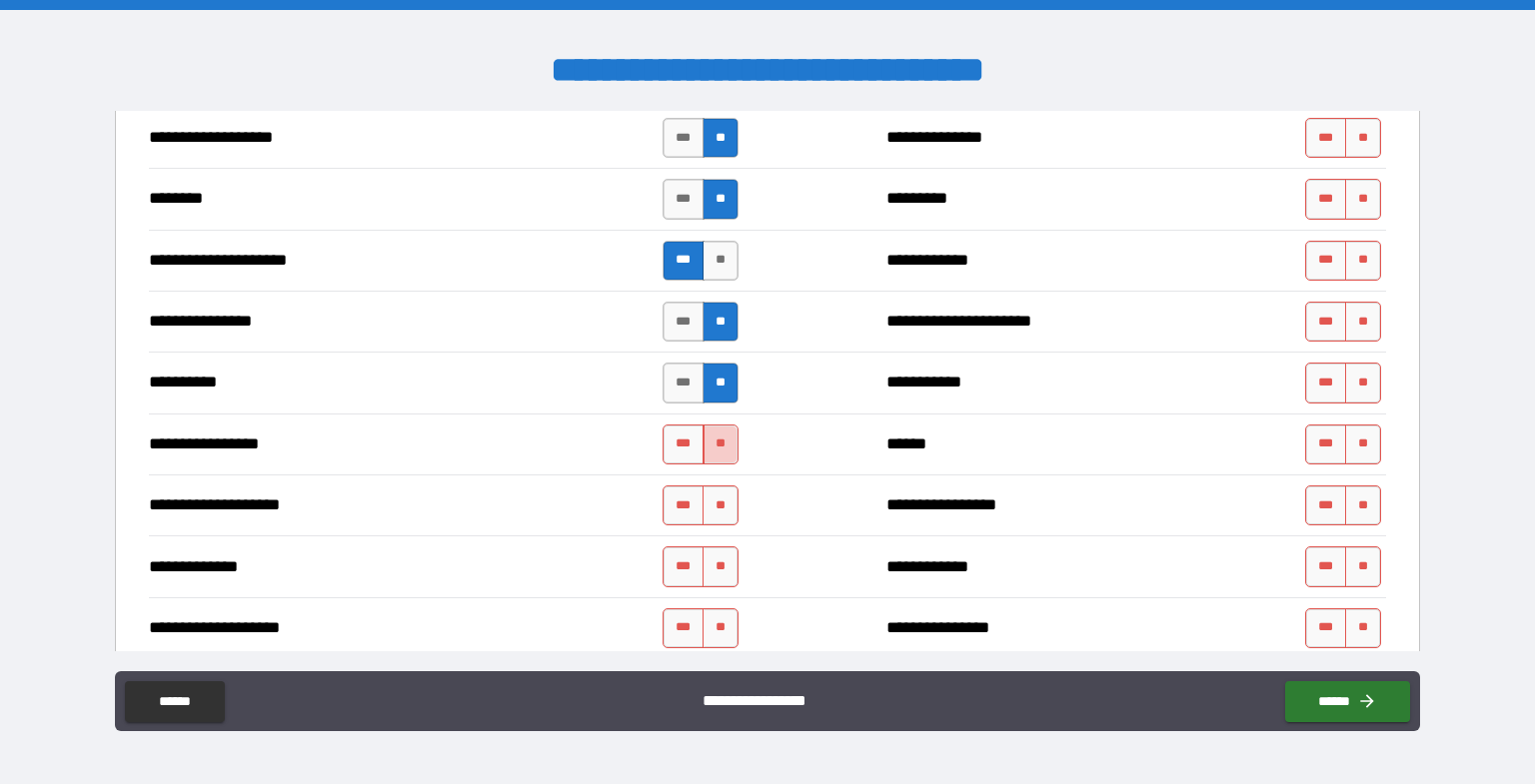 click on "**" at bounding box center [721, 444] 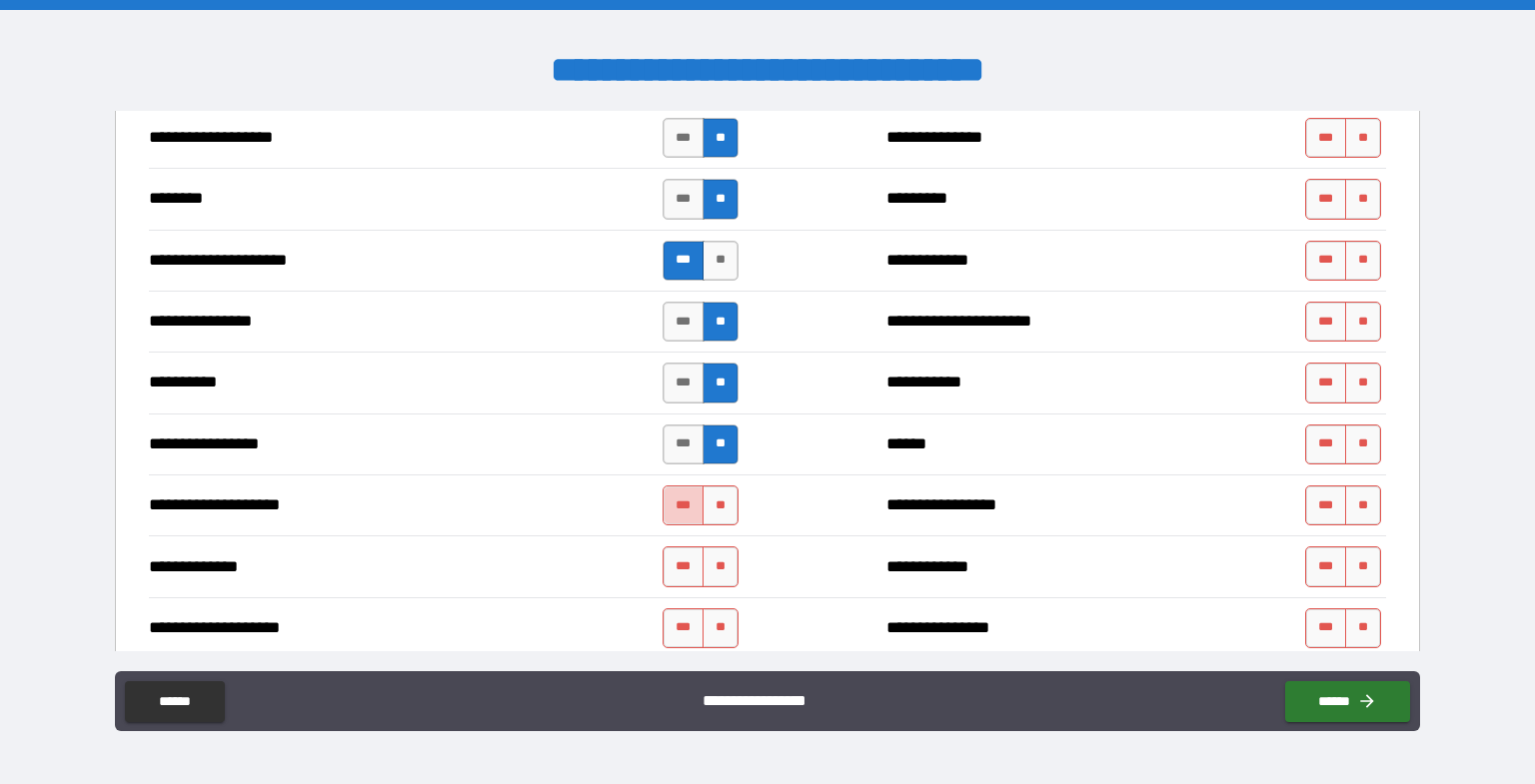 drag, startPoint x: 676, startPoint y: 490, endPoint x: 685, endPoint y: 496, distance: 10.816654 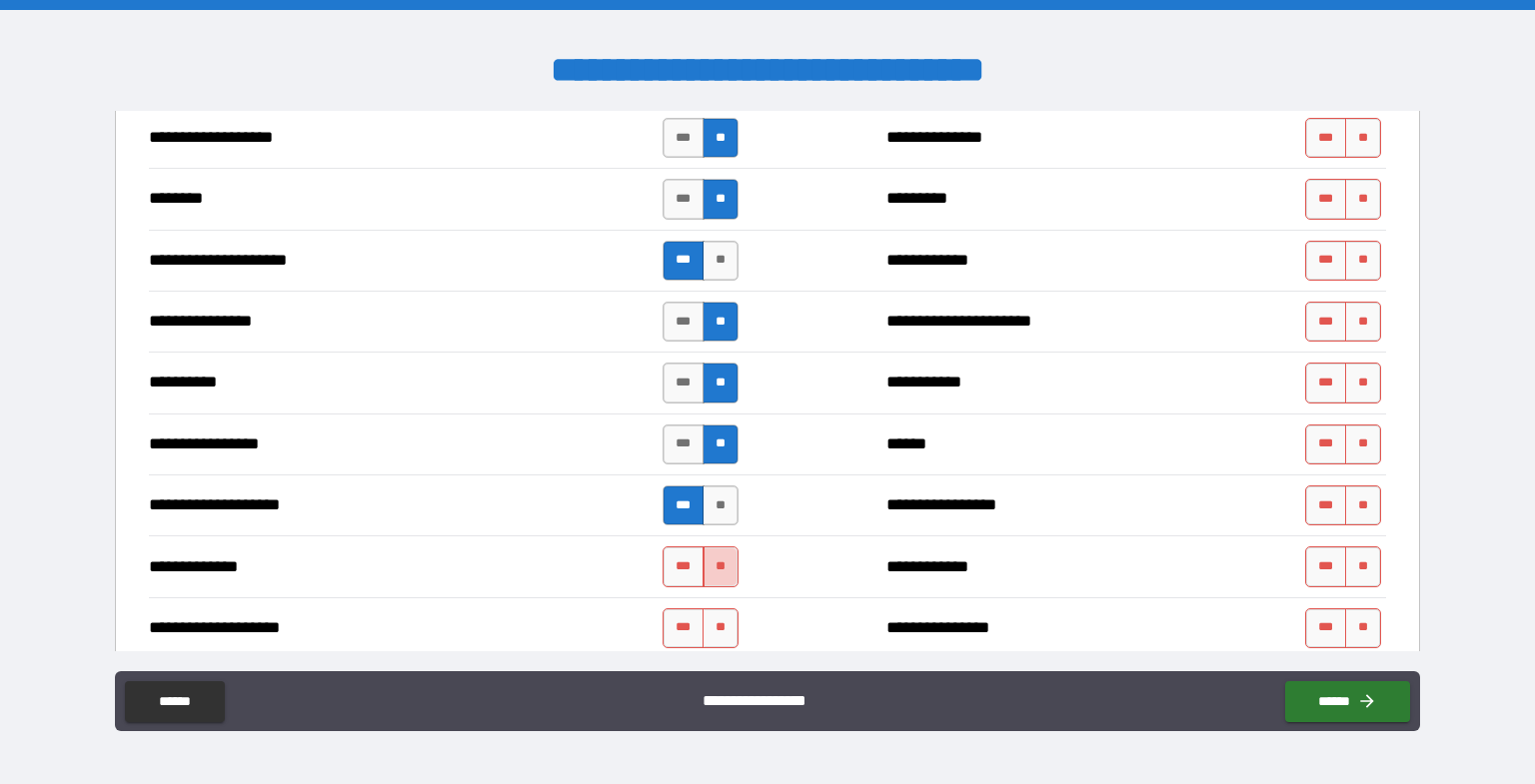 click on "**" at bounding box center (721, 566) 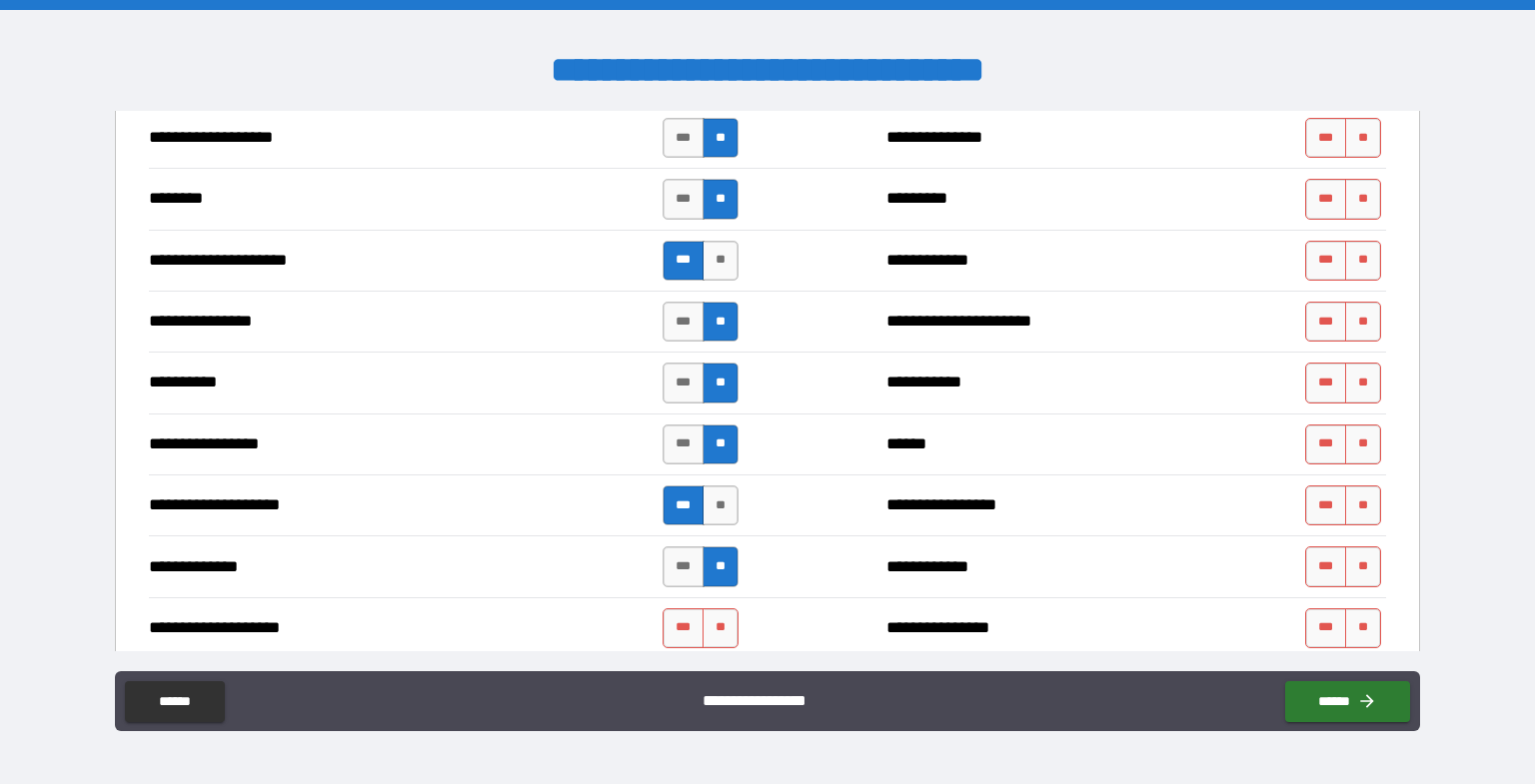 scroll, scrollTop: 3595, scrollLeft: 0, axis: vertical 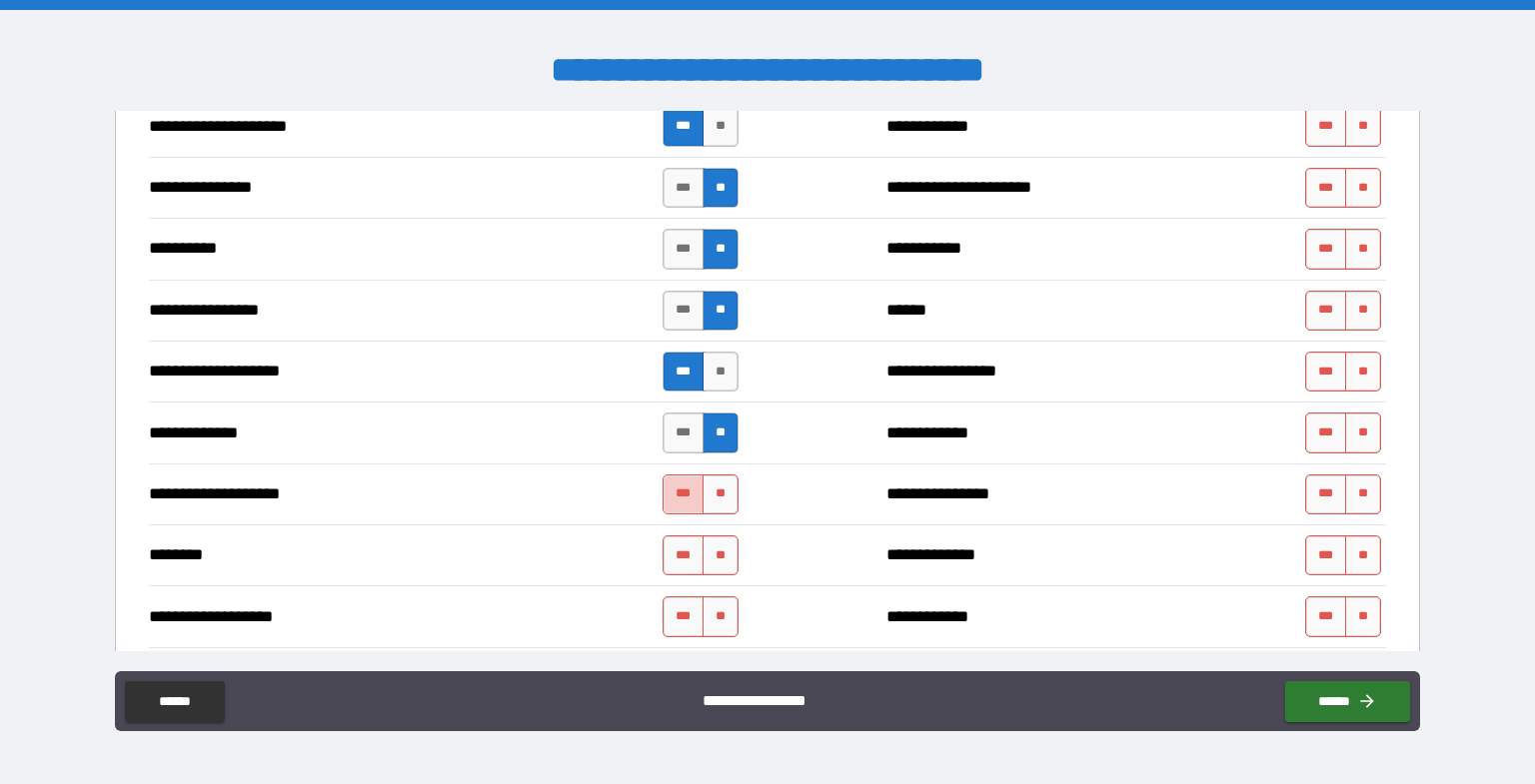 click on "***" at bounding box center (684, 494) 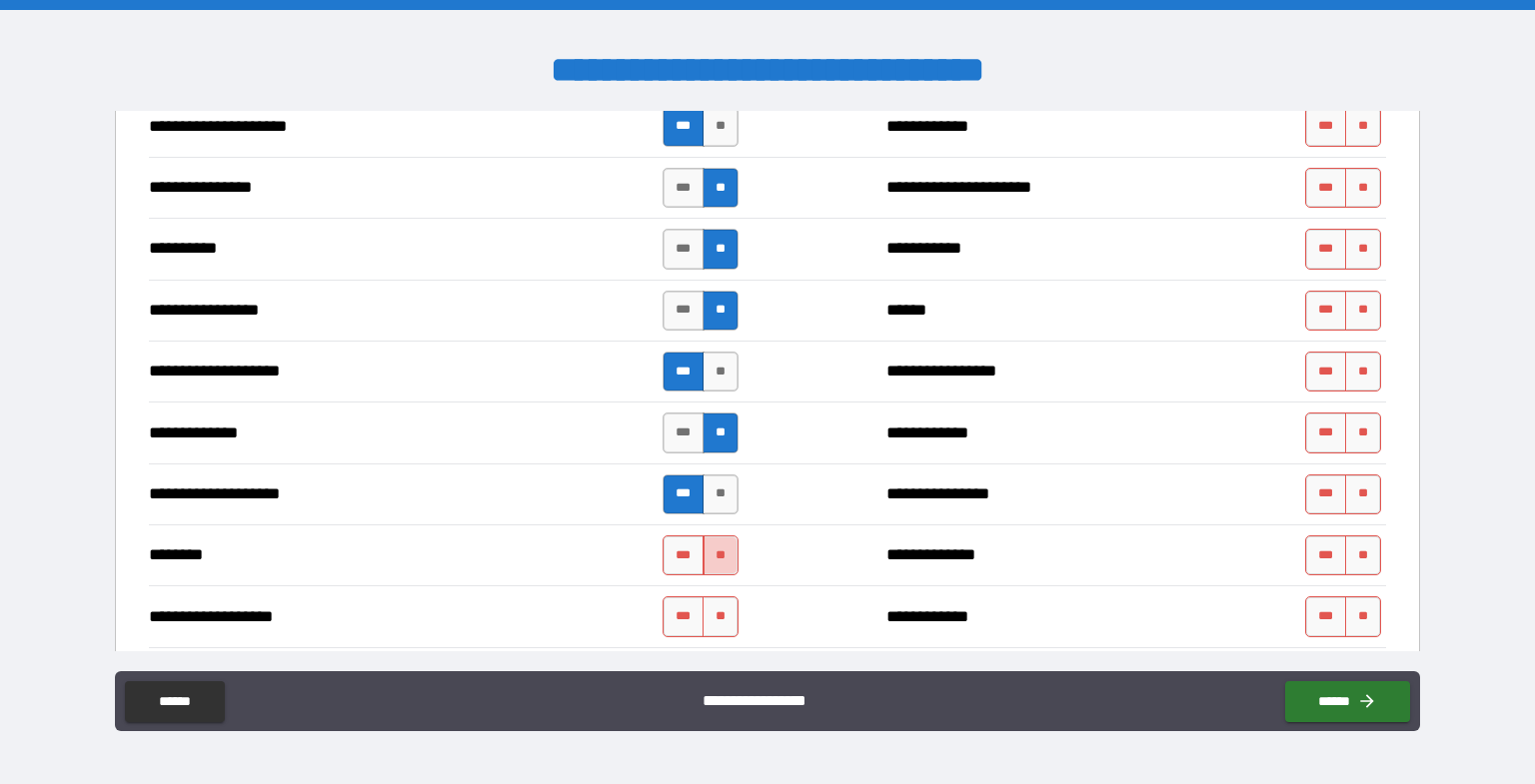 click on "**" at bounding box center (721, 555) 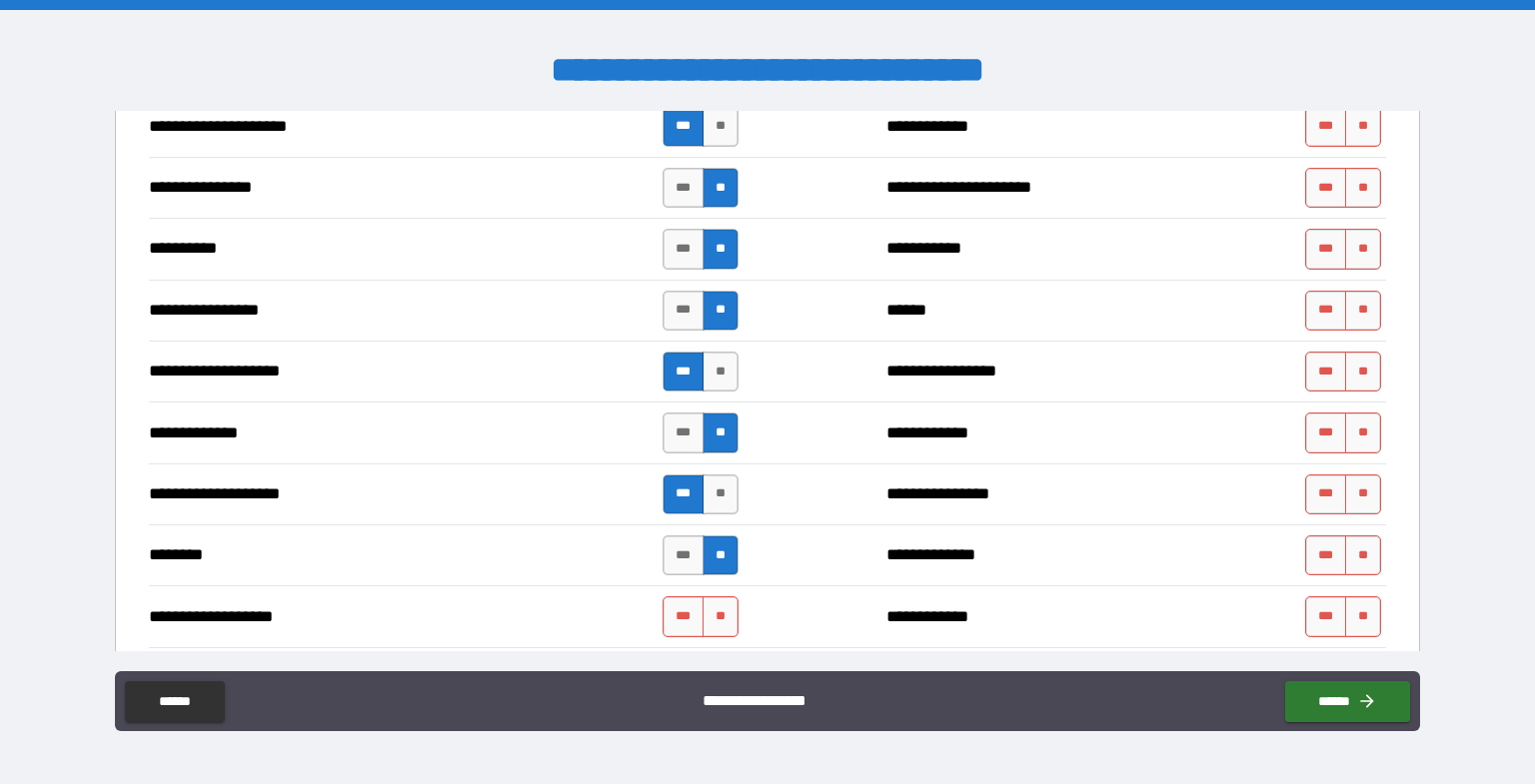 scroll, scrollTop: 3728, scrollLeft: 0, axis: vertical 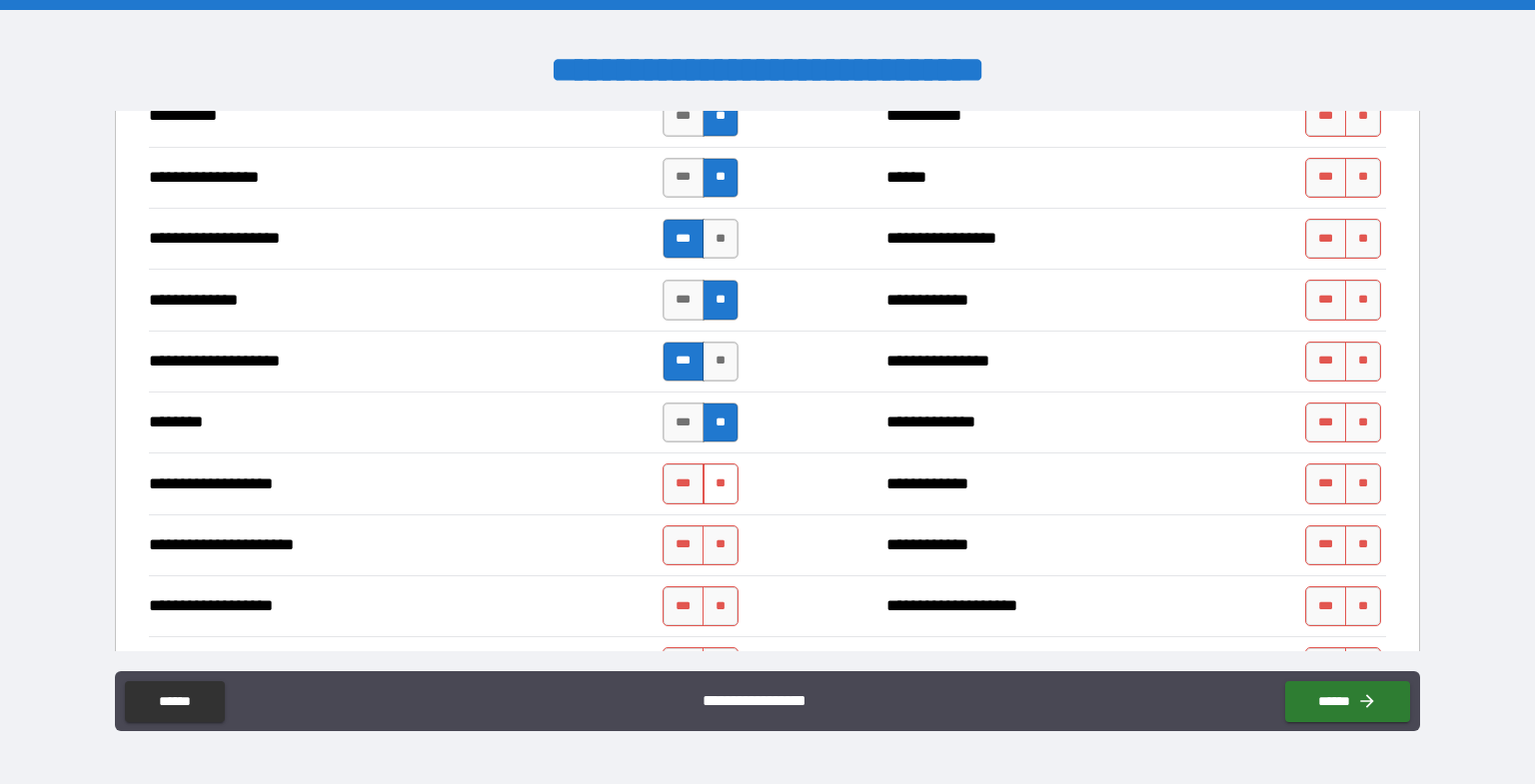 click on "**" at bounding box center [721, 483] 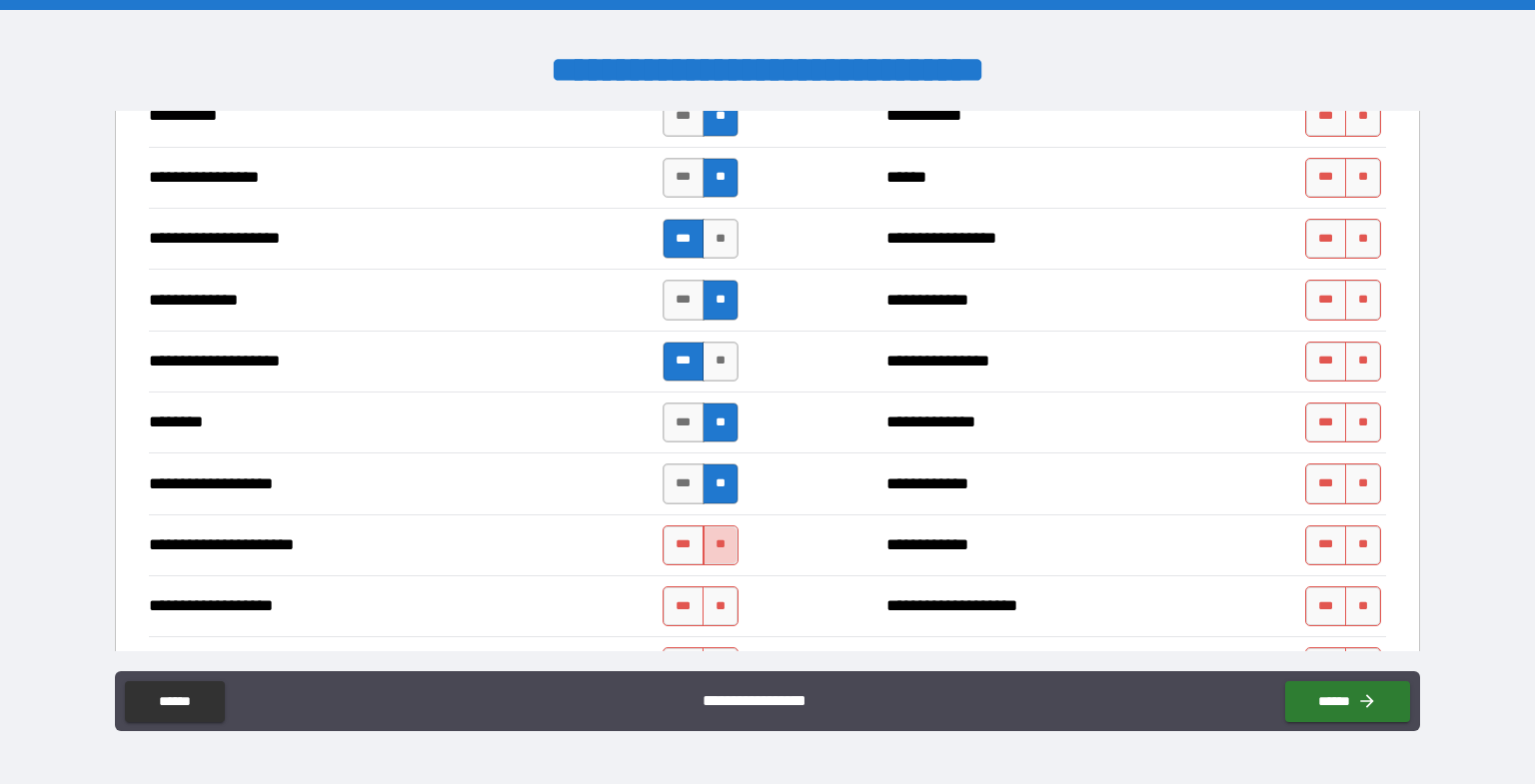 click on "**" at bounding box center (721, 545) 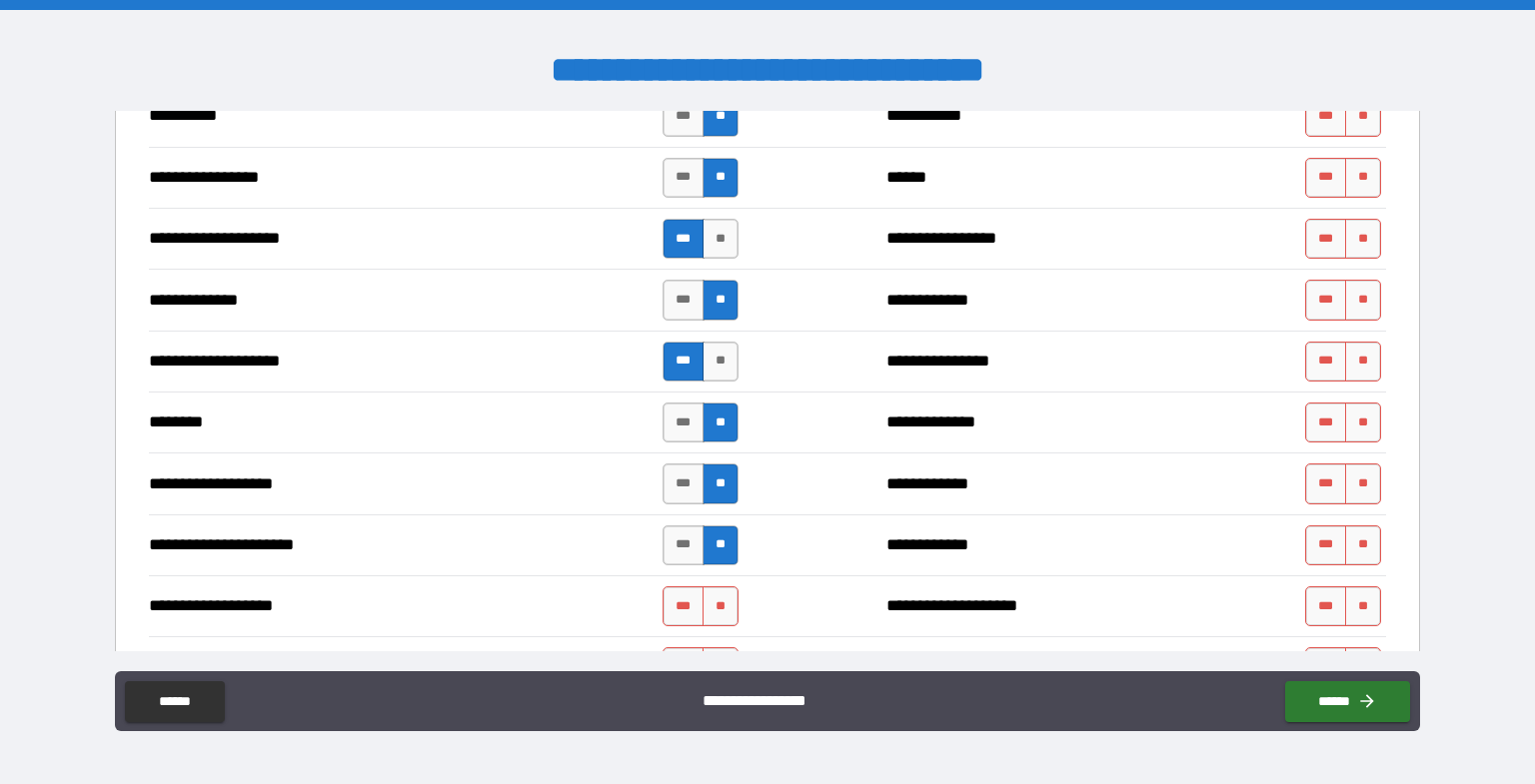 scroll, scrollTop: 3861, scrollLeft: 0, axis: vertical 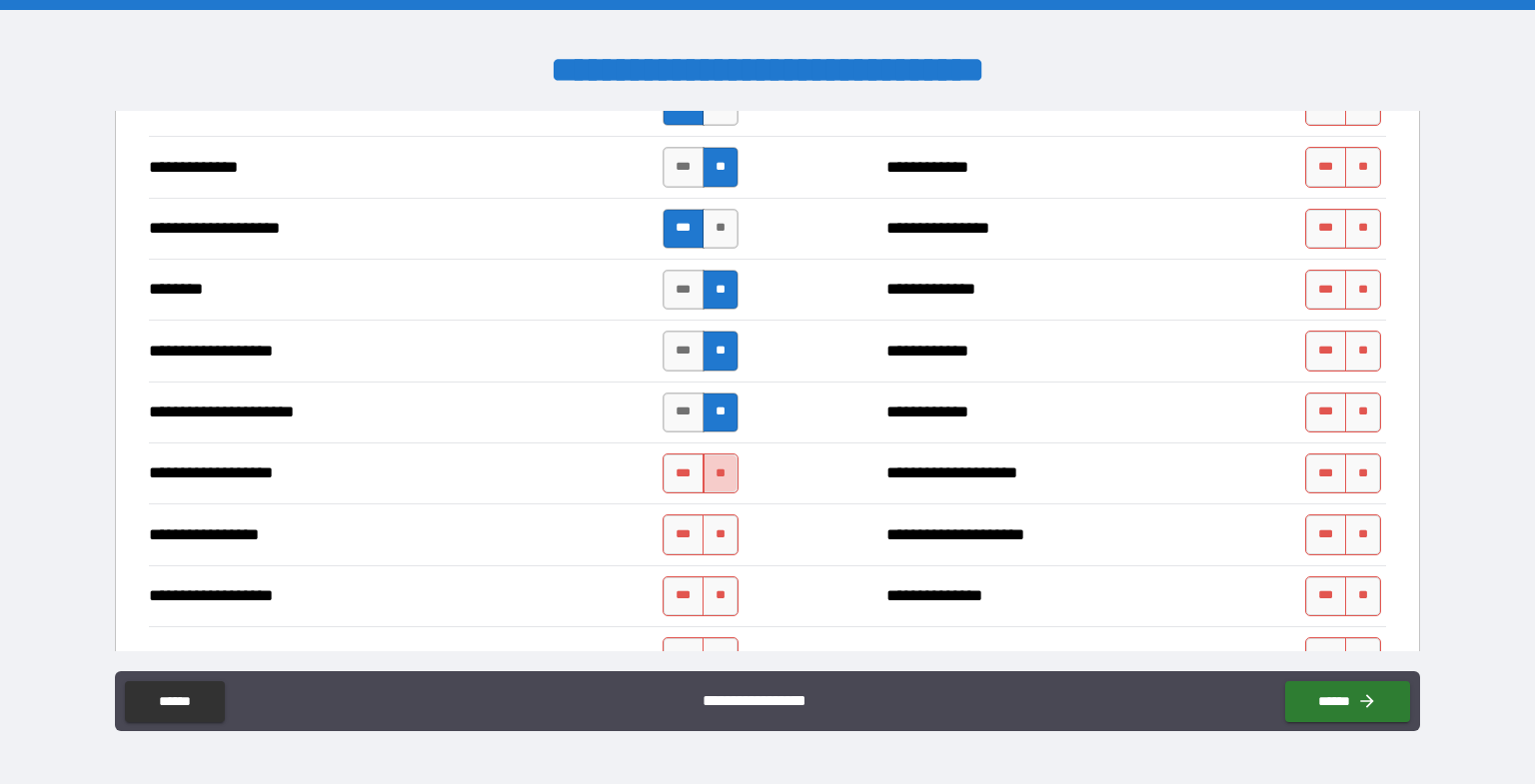 click on "**" at bounding box center [721, 473] 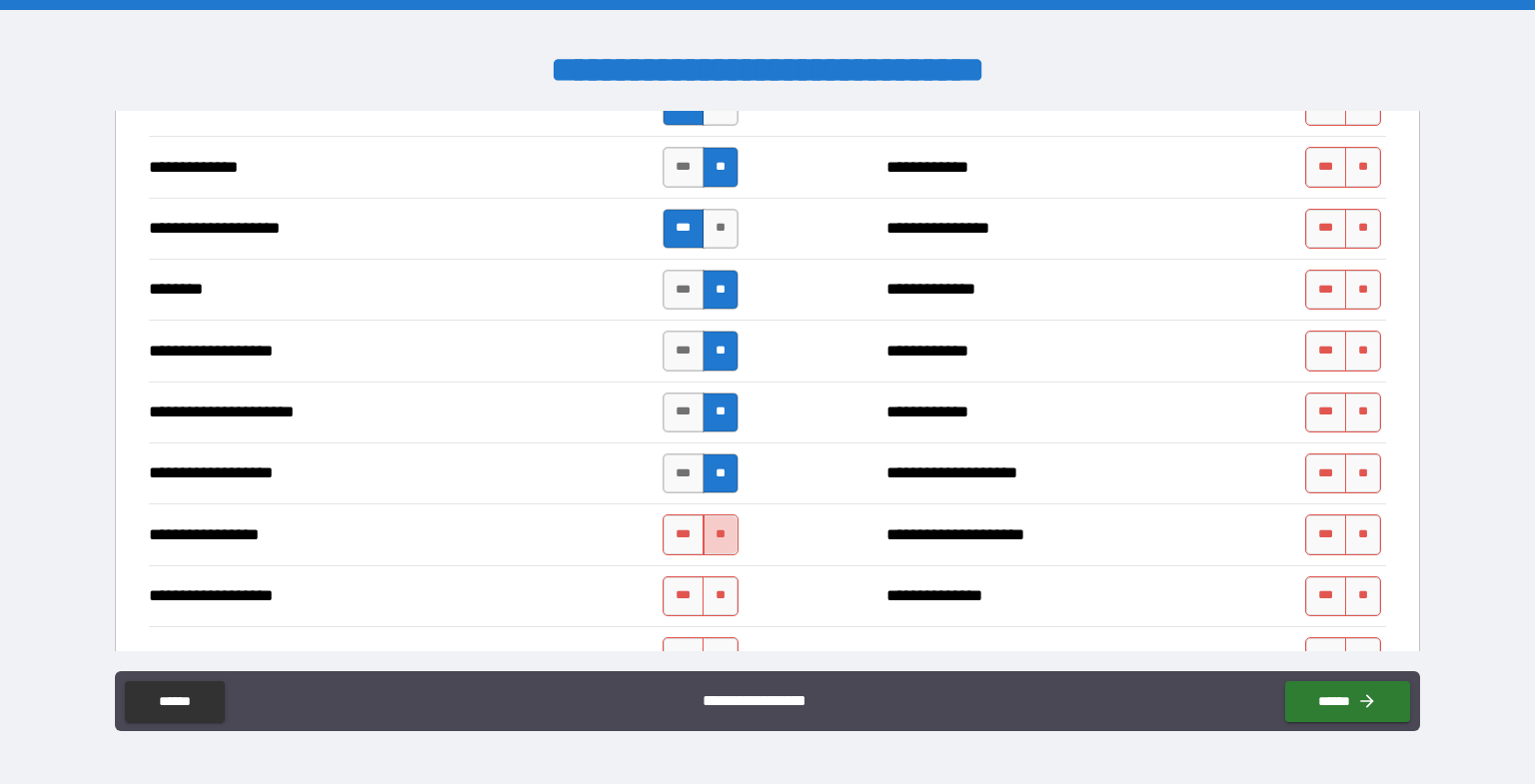 click on "**" at bounding box center [721, 534] 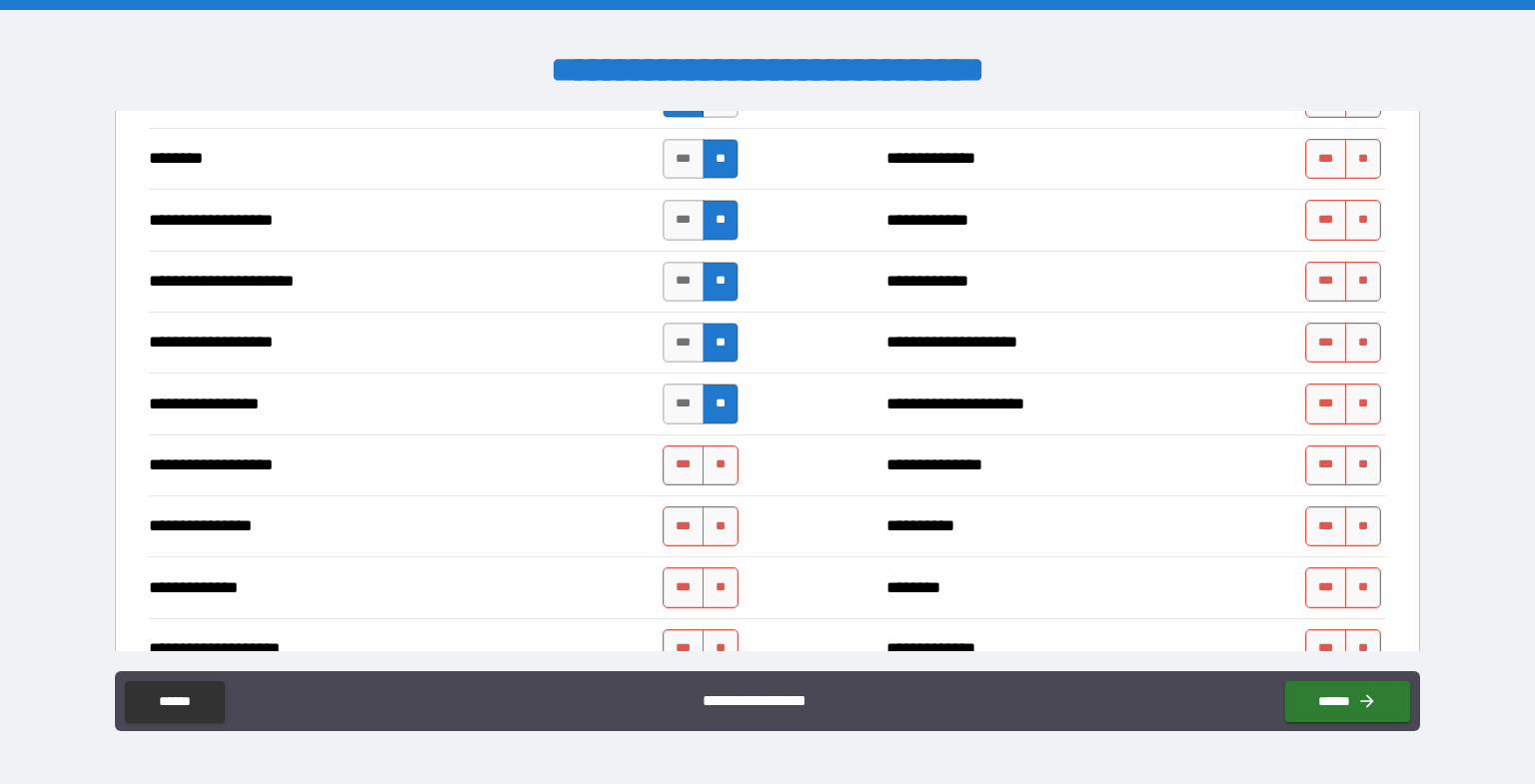 scroll, scrollTop: 3995, scrollLeft: 0, axis: vertical 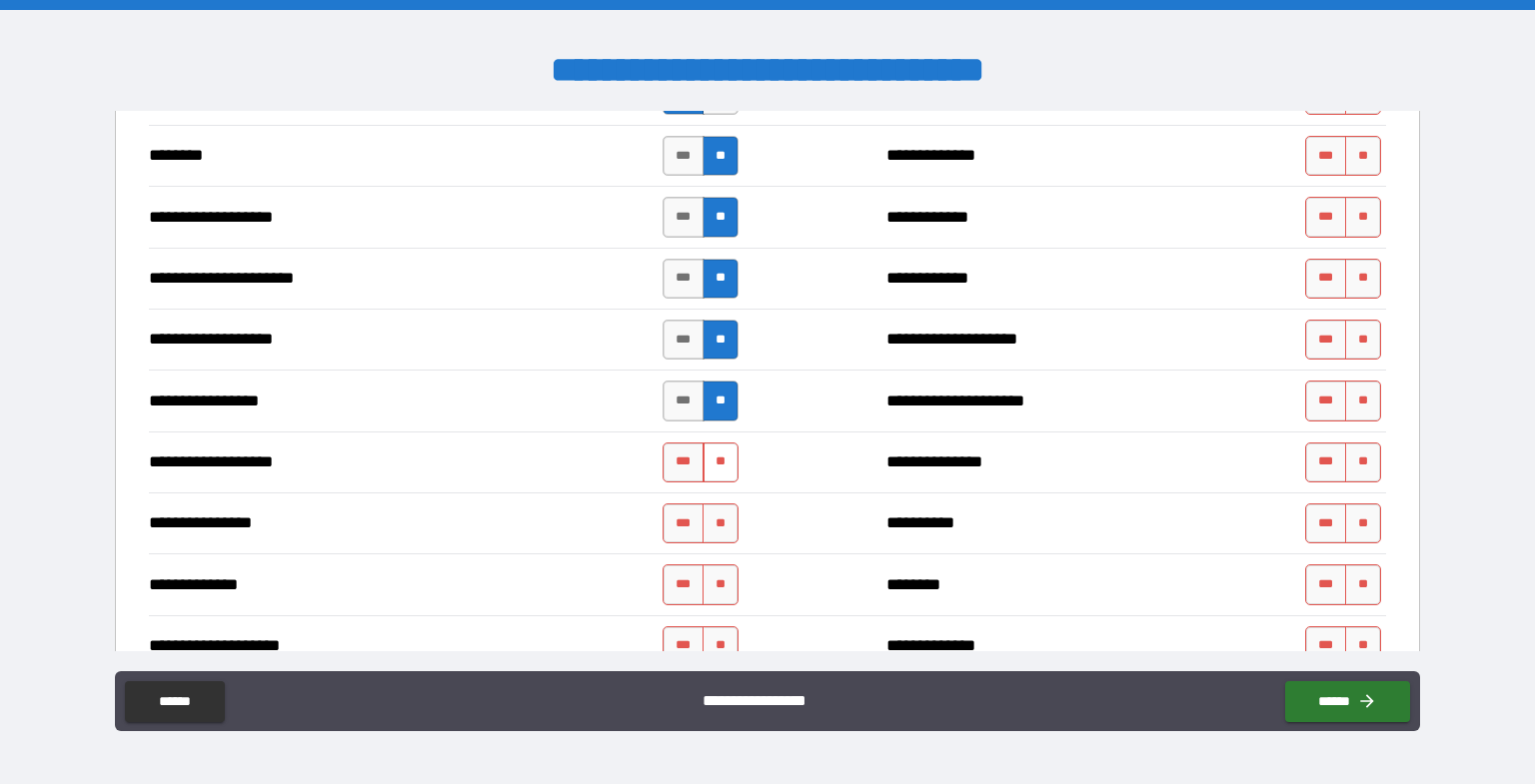 click on "**" at bounding box center (721, 462) 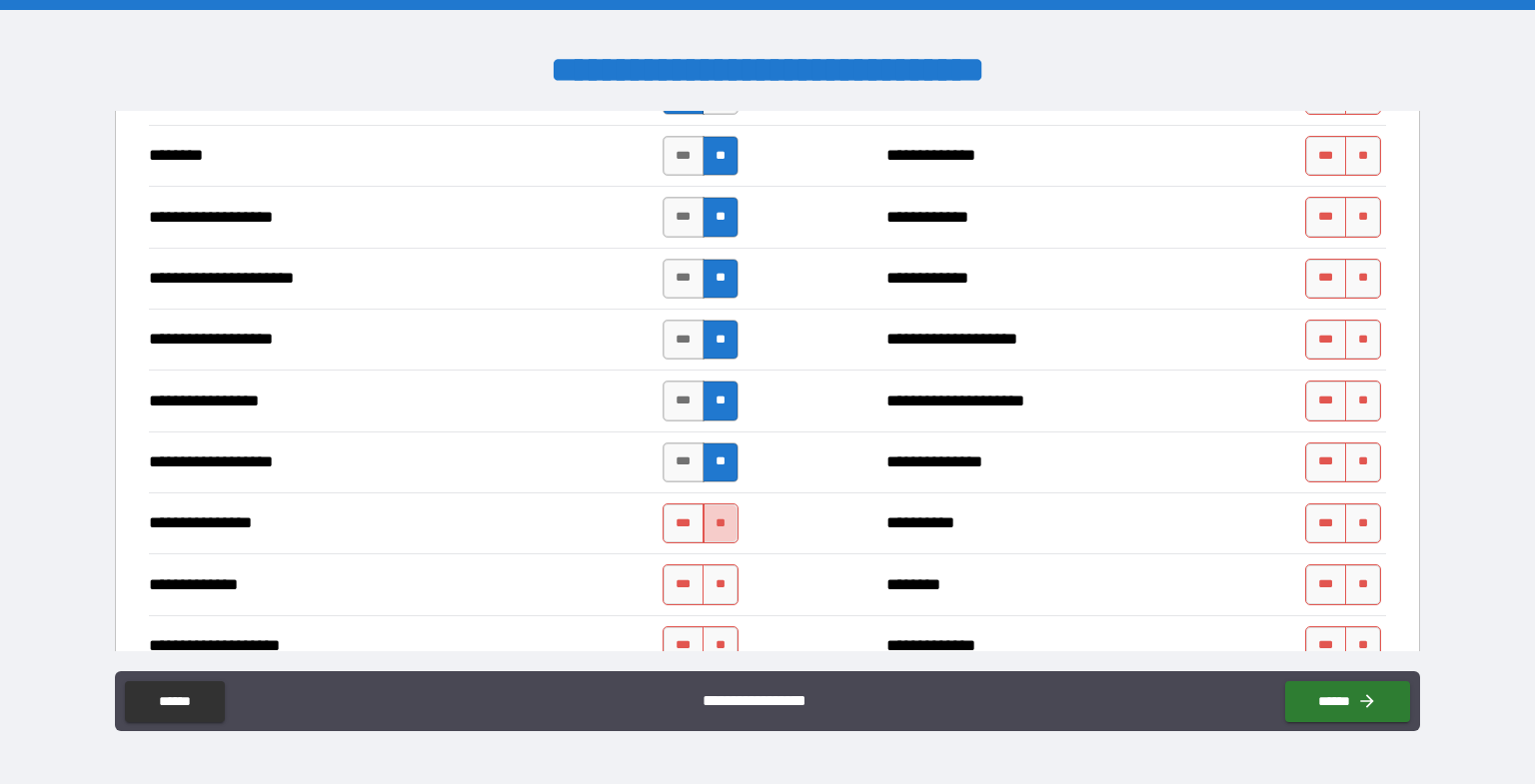 click on "**" at bounding box center [721, 523] 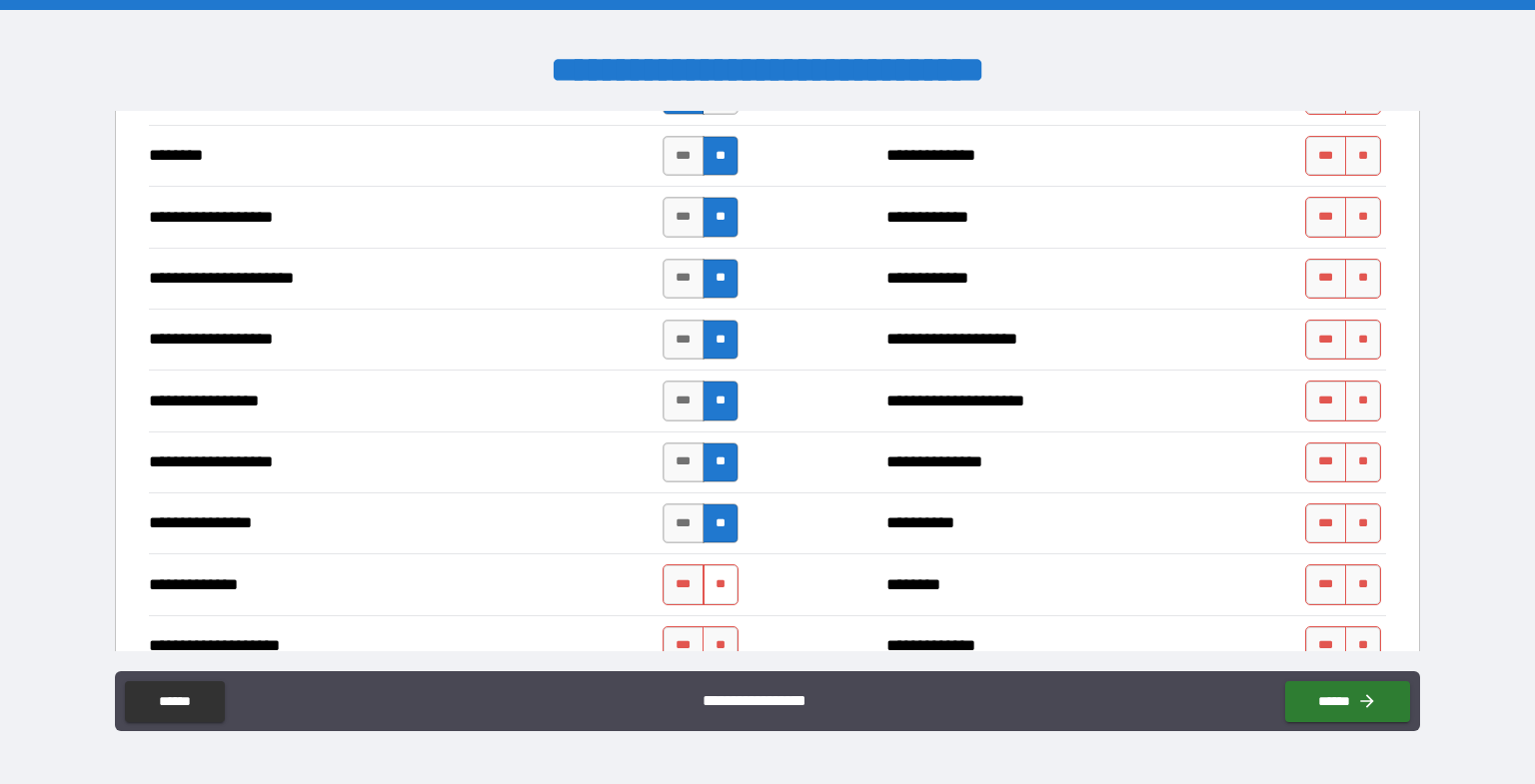 click on "**" at bounding box center (721, 584) 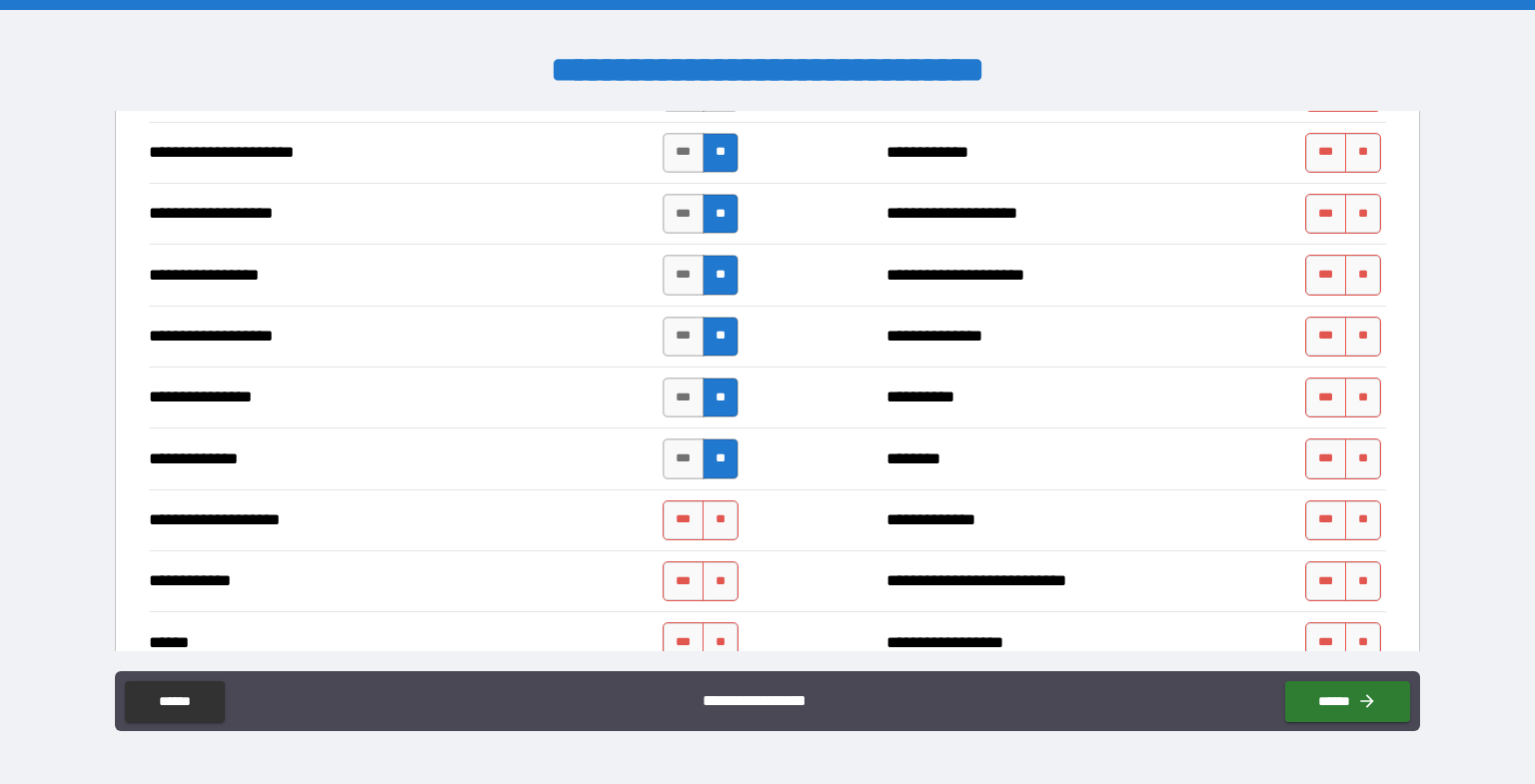 scroll, scrollTop: 4128, scrollLeft: 0, axis: vertical 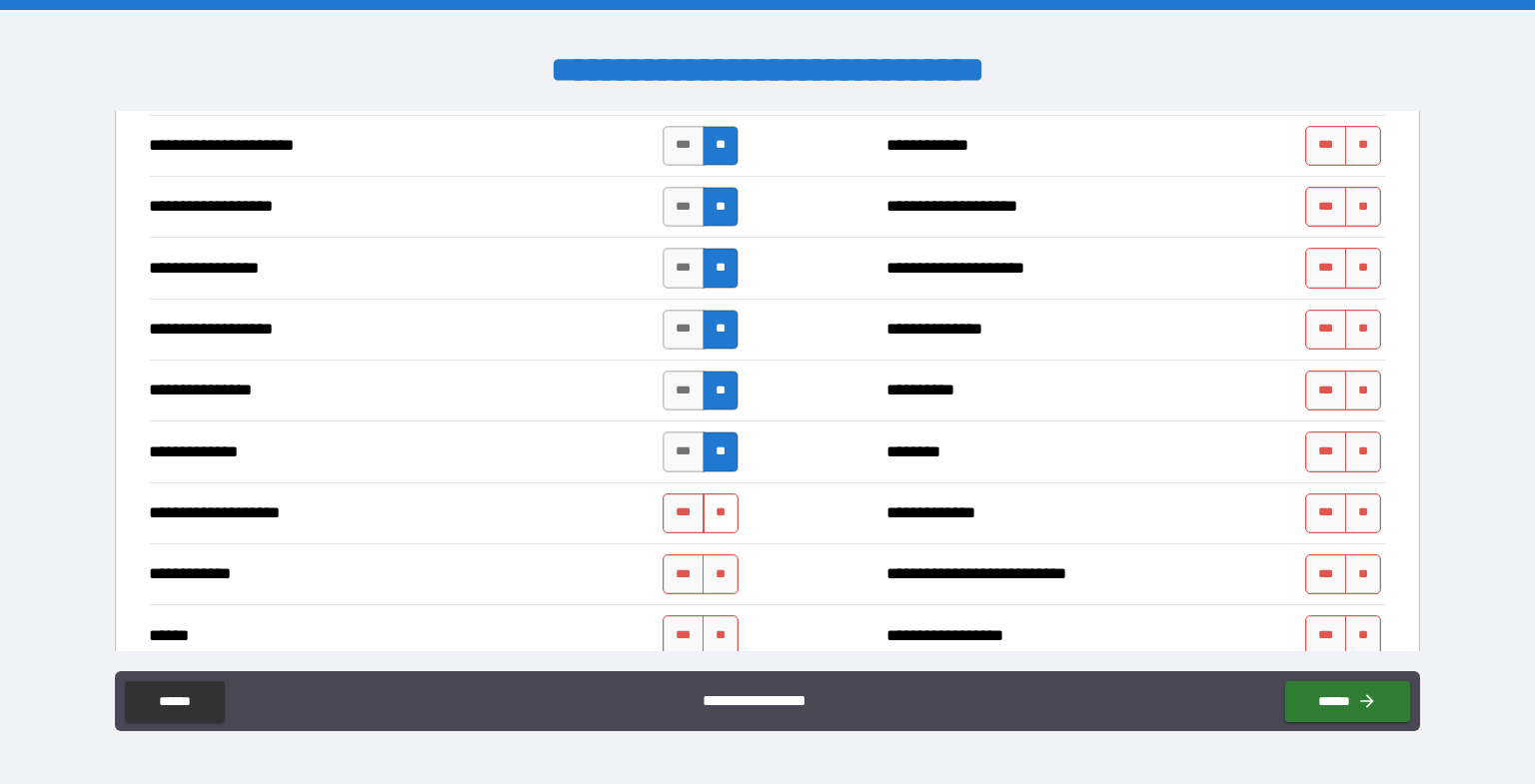 click on "**" at bounding box center [721, 513] 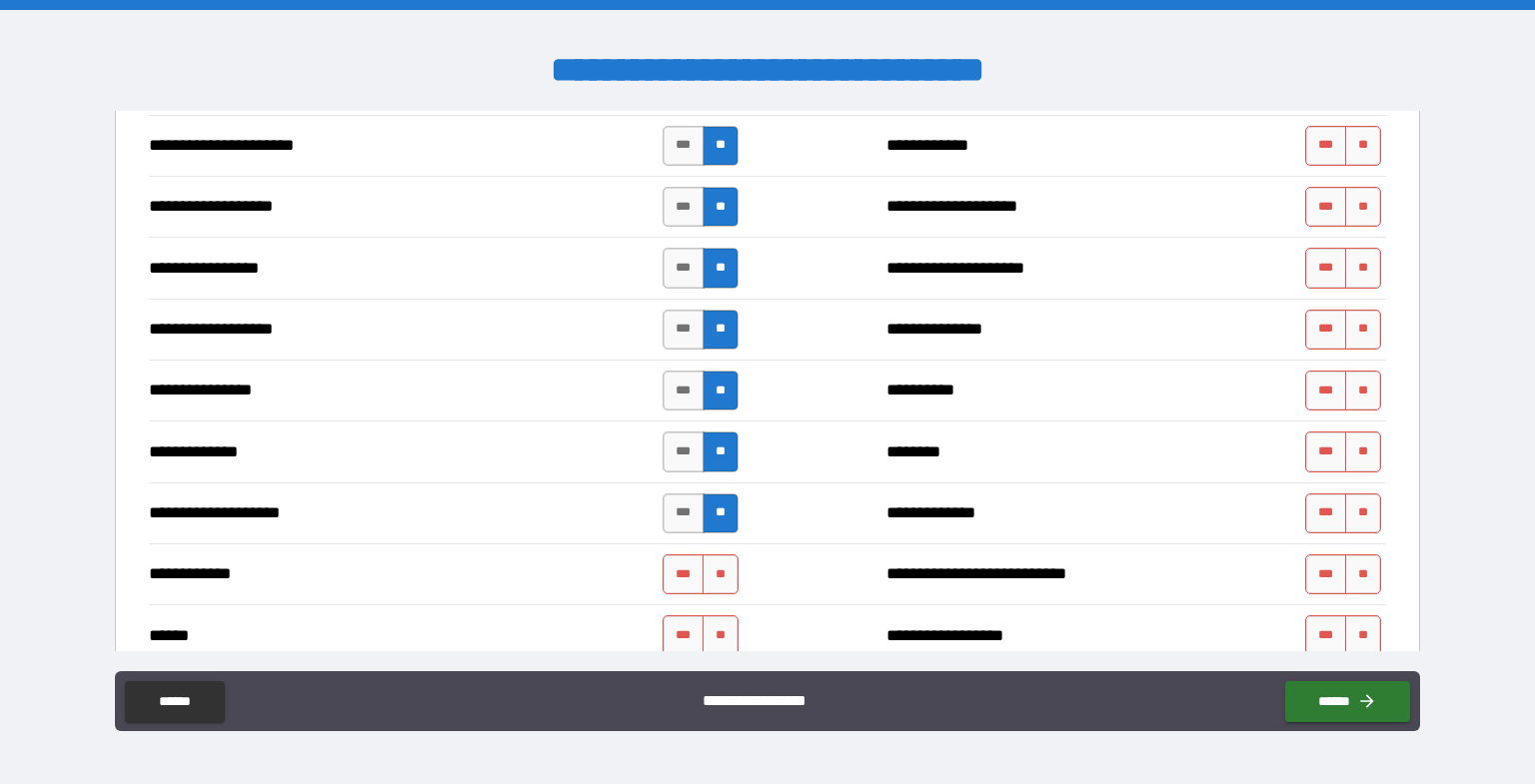 scroll, scrollTop: 4261, scrollLeft: 0, axis: vertical 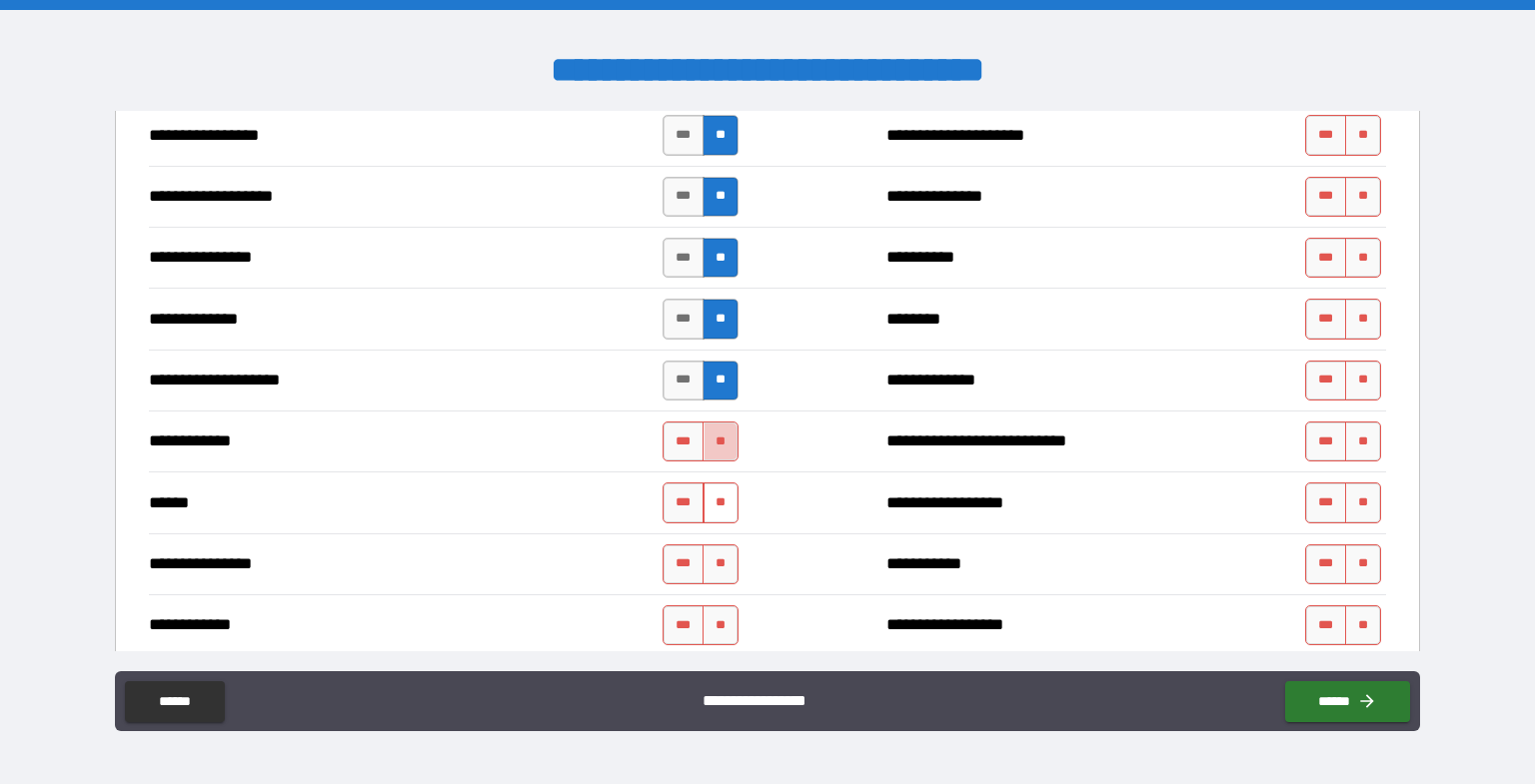 drag, startPoint x: 718, startPoint y: 428, endPoint x: 717, endPoint y: 478, distance: 50.01 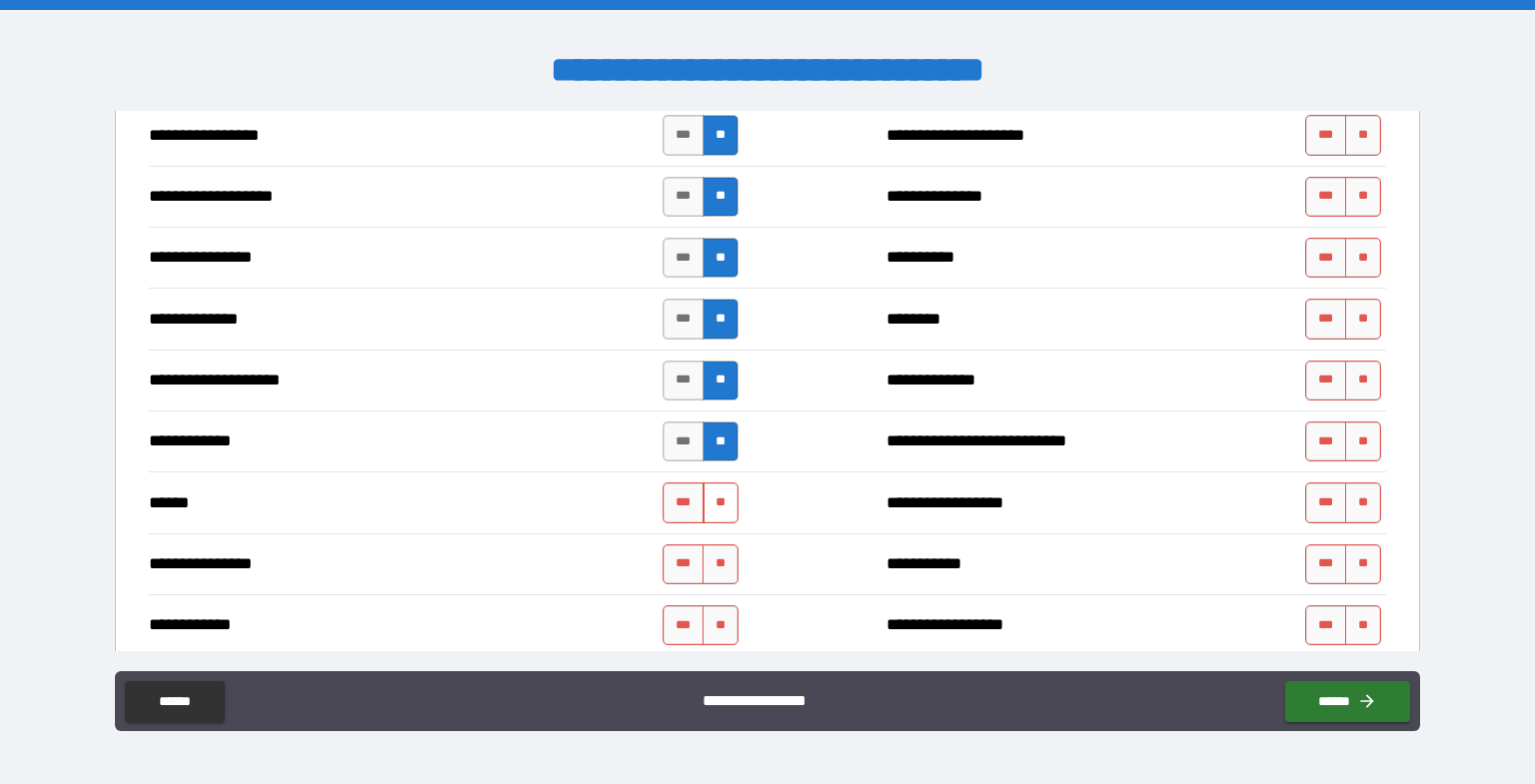 click on "**" at bounding box center (721, 502) 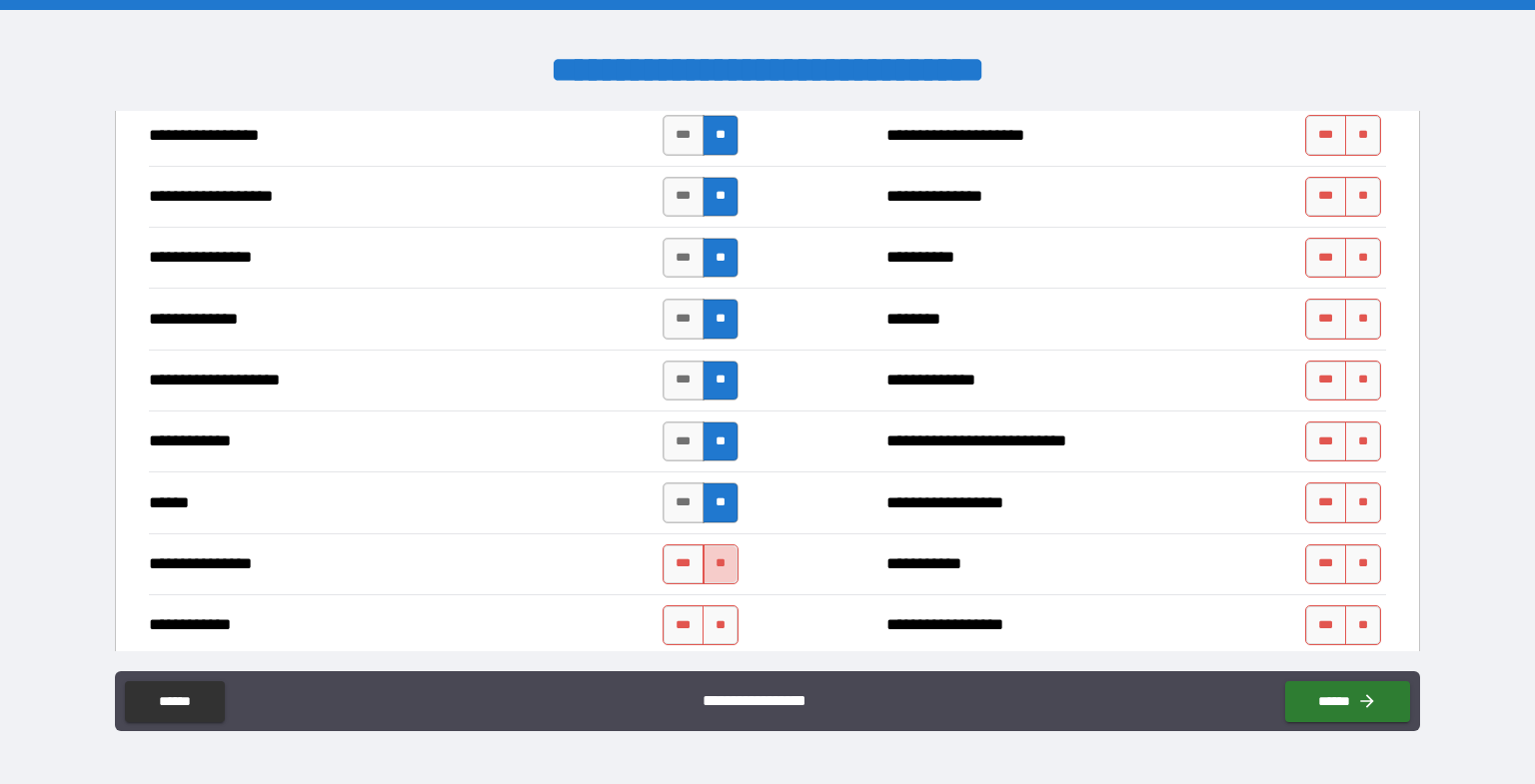 click on "**" at bounding box center (721, 564) 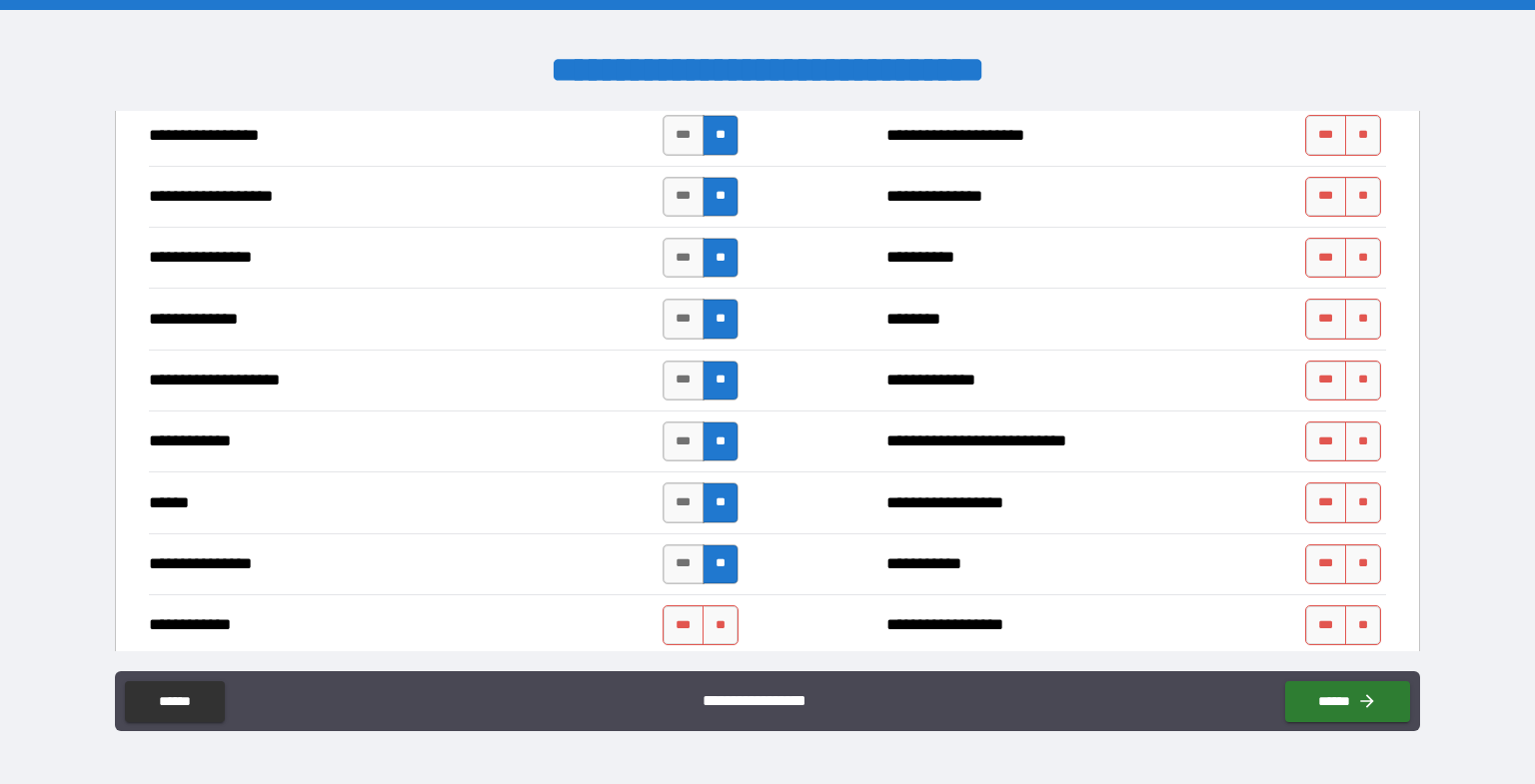 scroll, scrollTop: 4394, scrollLeft: 0, axis: vertical 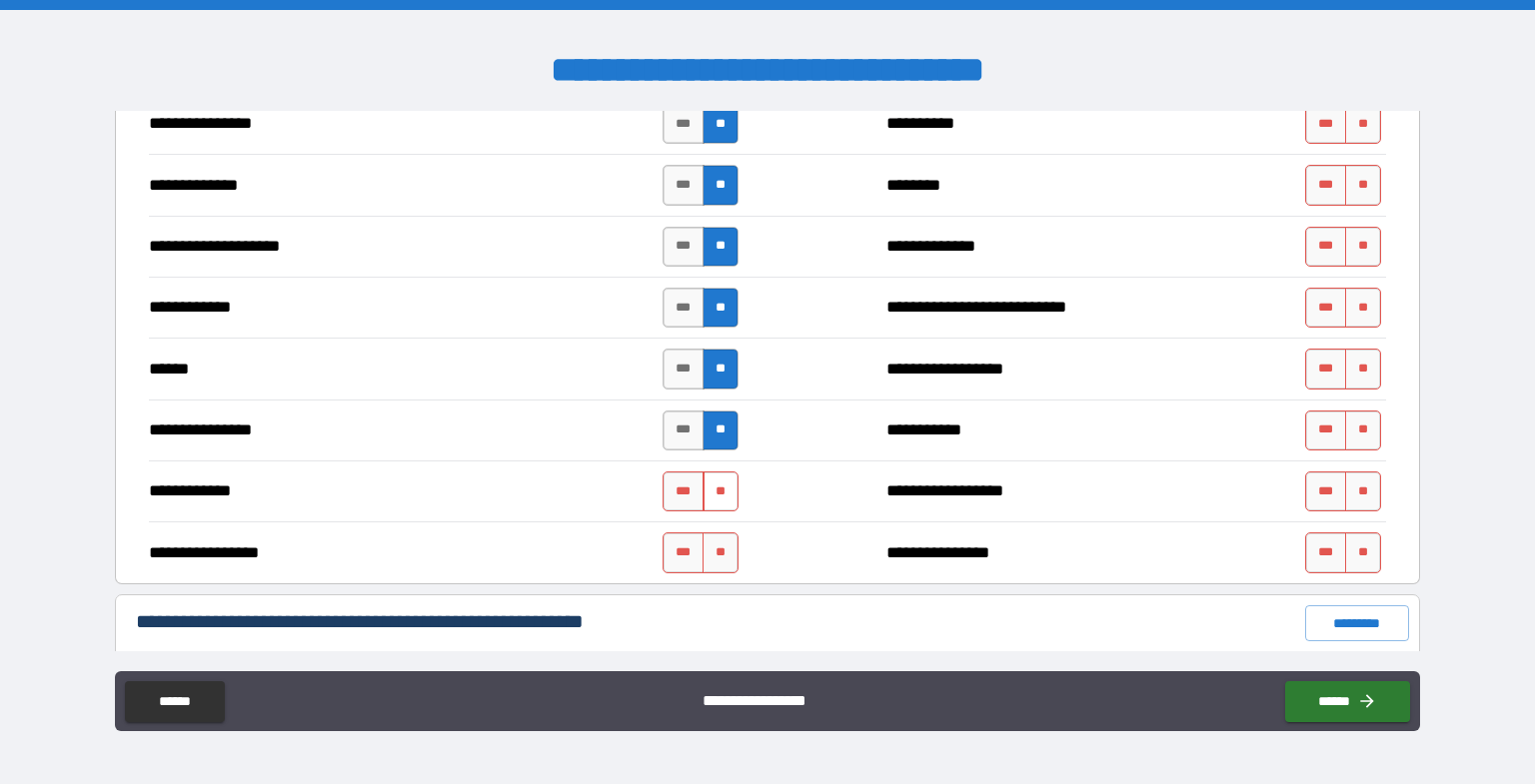 click on "**" at bounding box center [721, 491] 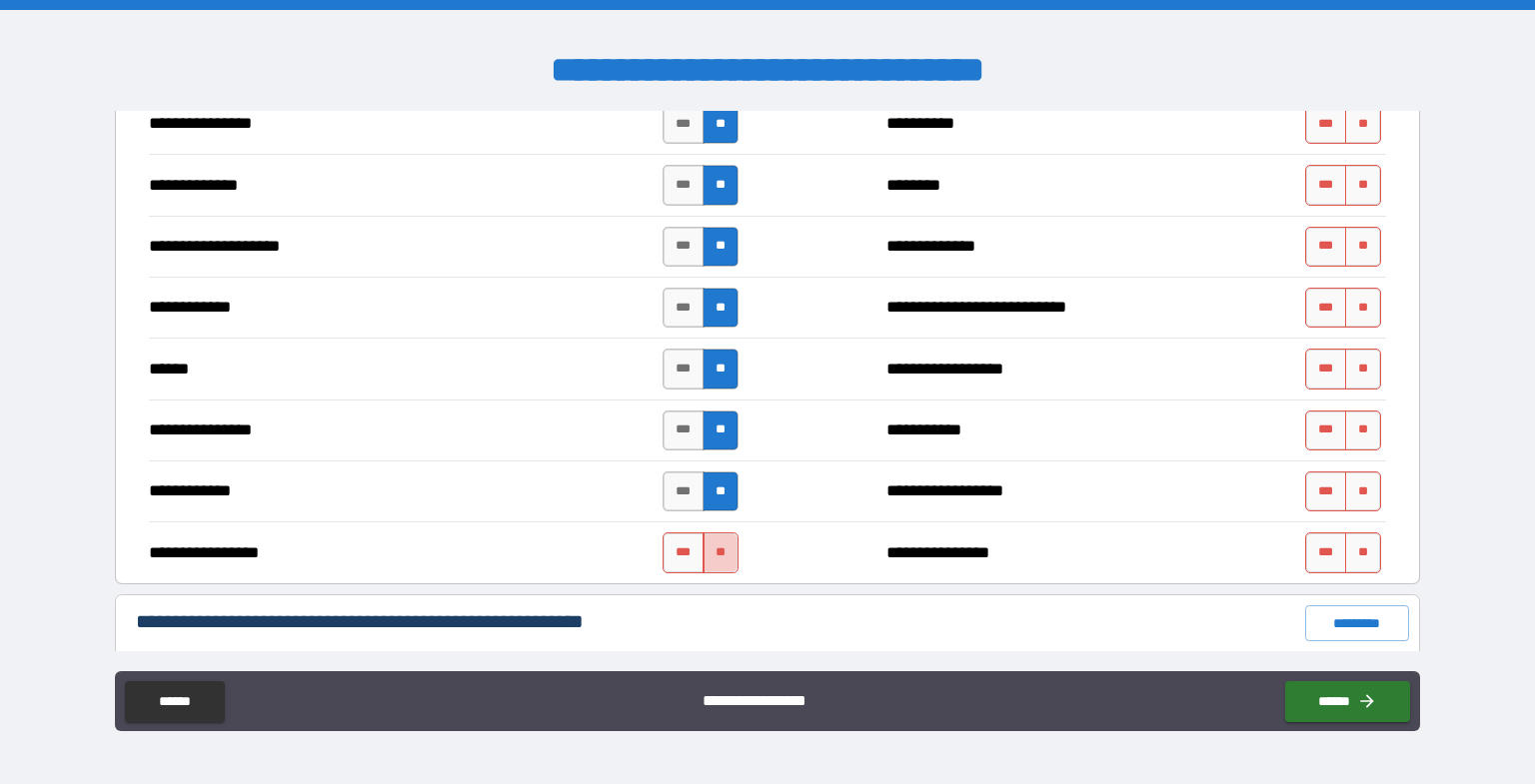 click on "**" at bounding box center [721, 552] 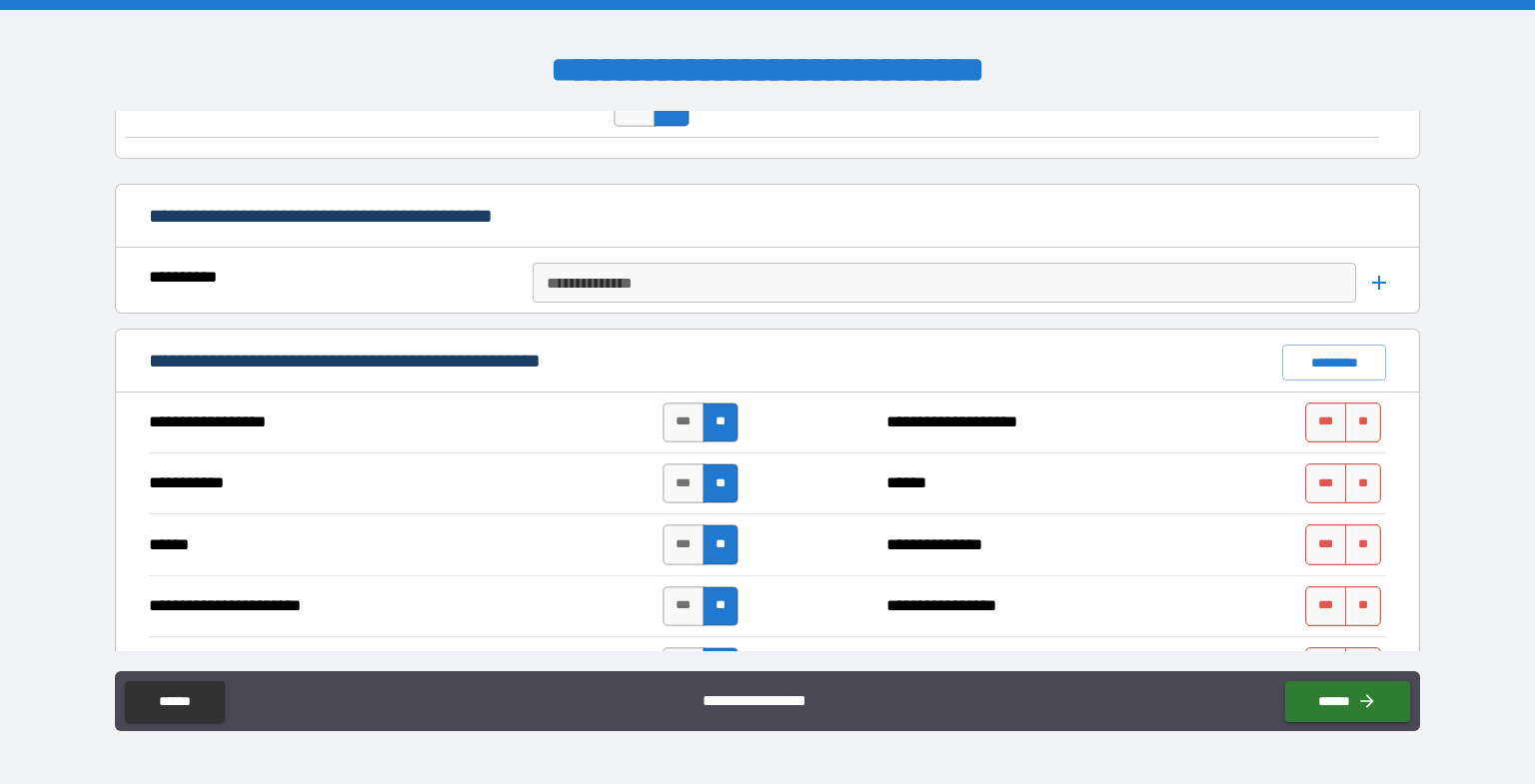 scroll, scrollTop: 2263, scrollLeft: 0, axis: vertical 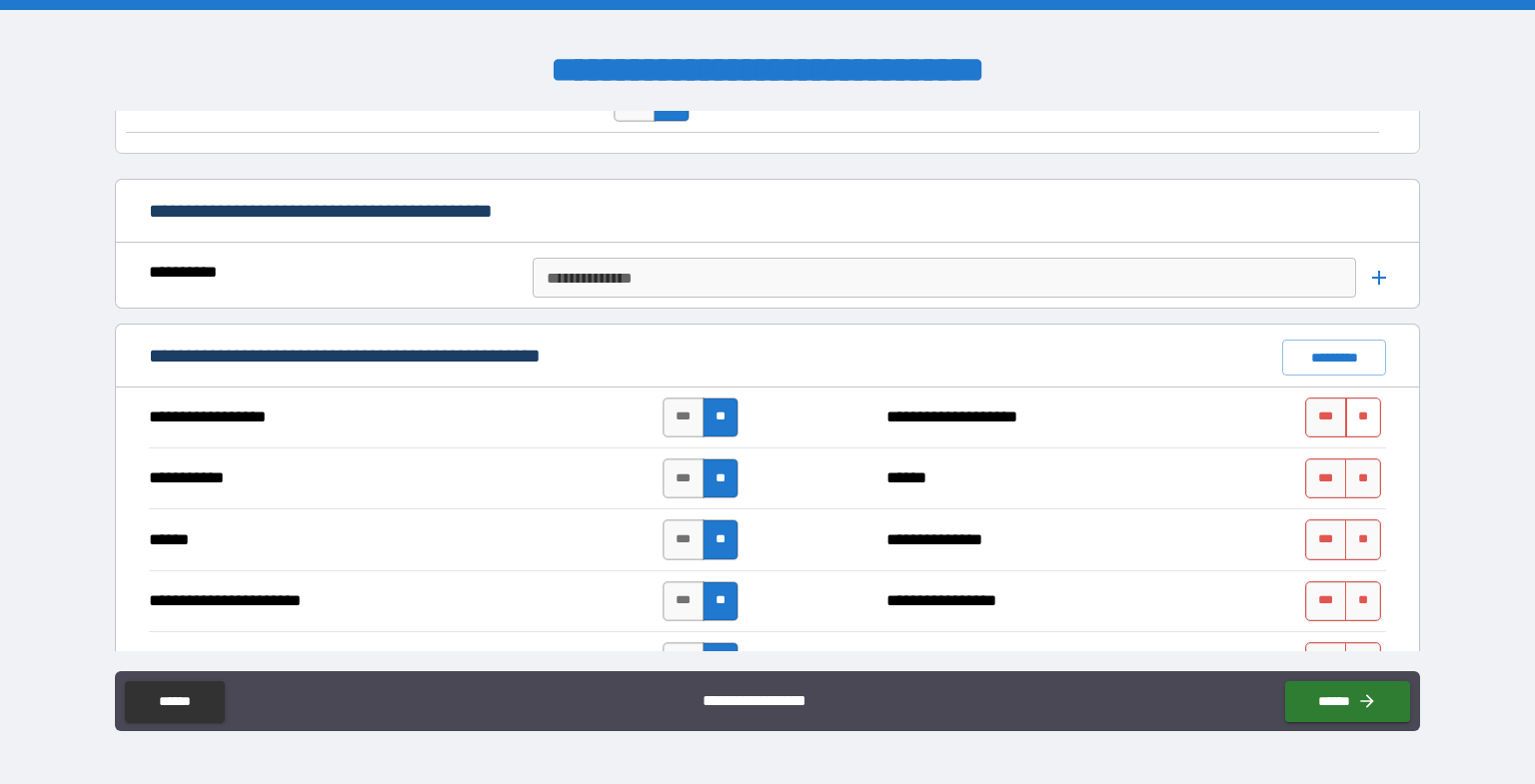 click on "**" at bounding box center [1363, 417] 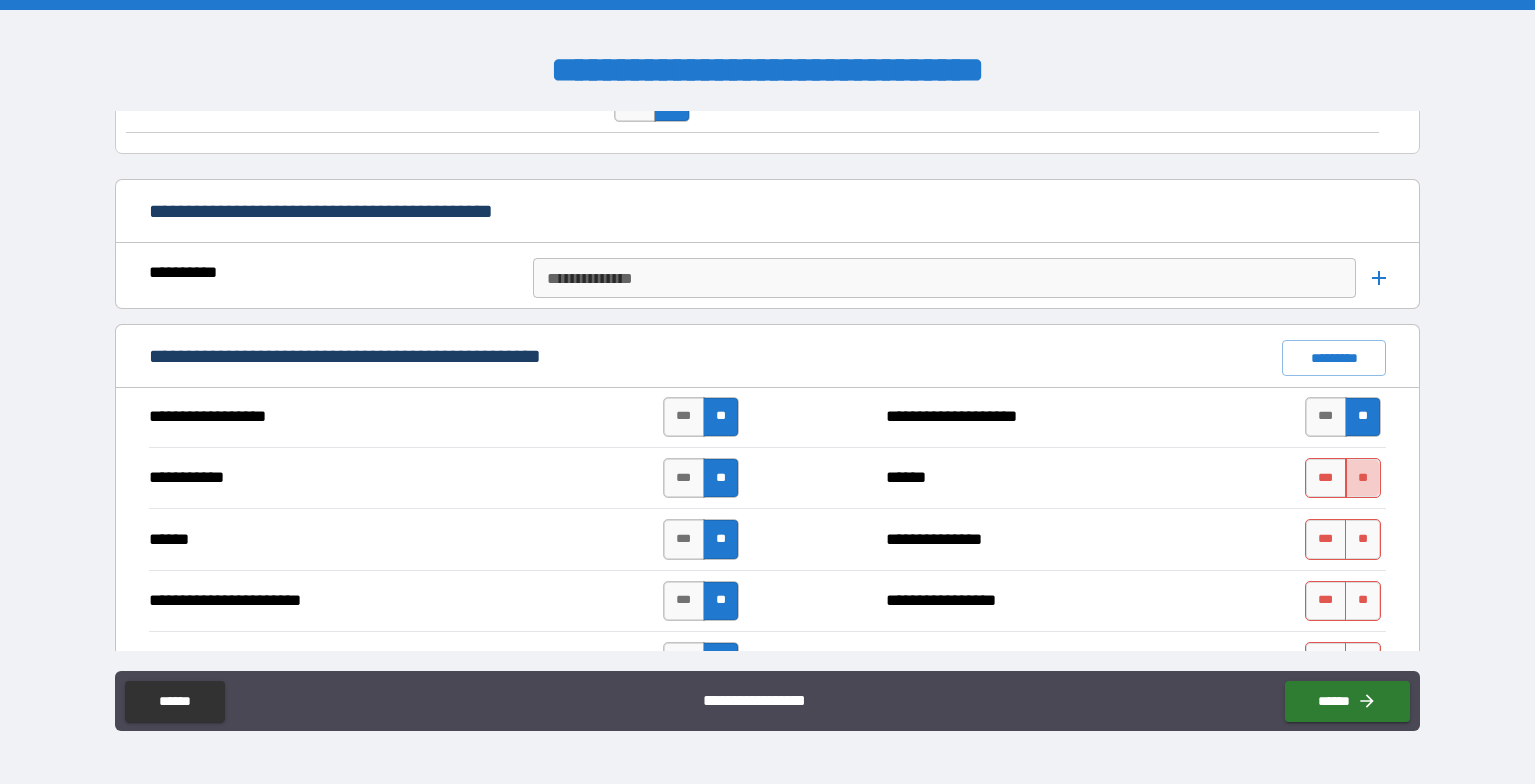 click on "**" at bounding box center [1363, 478] 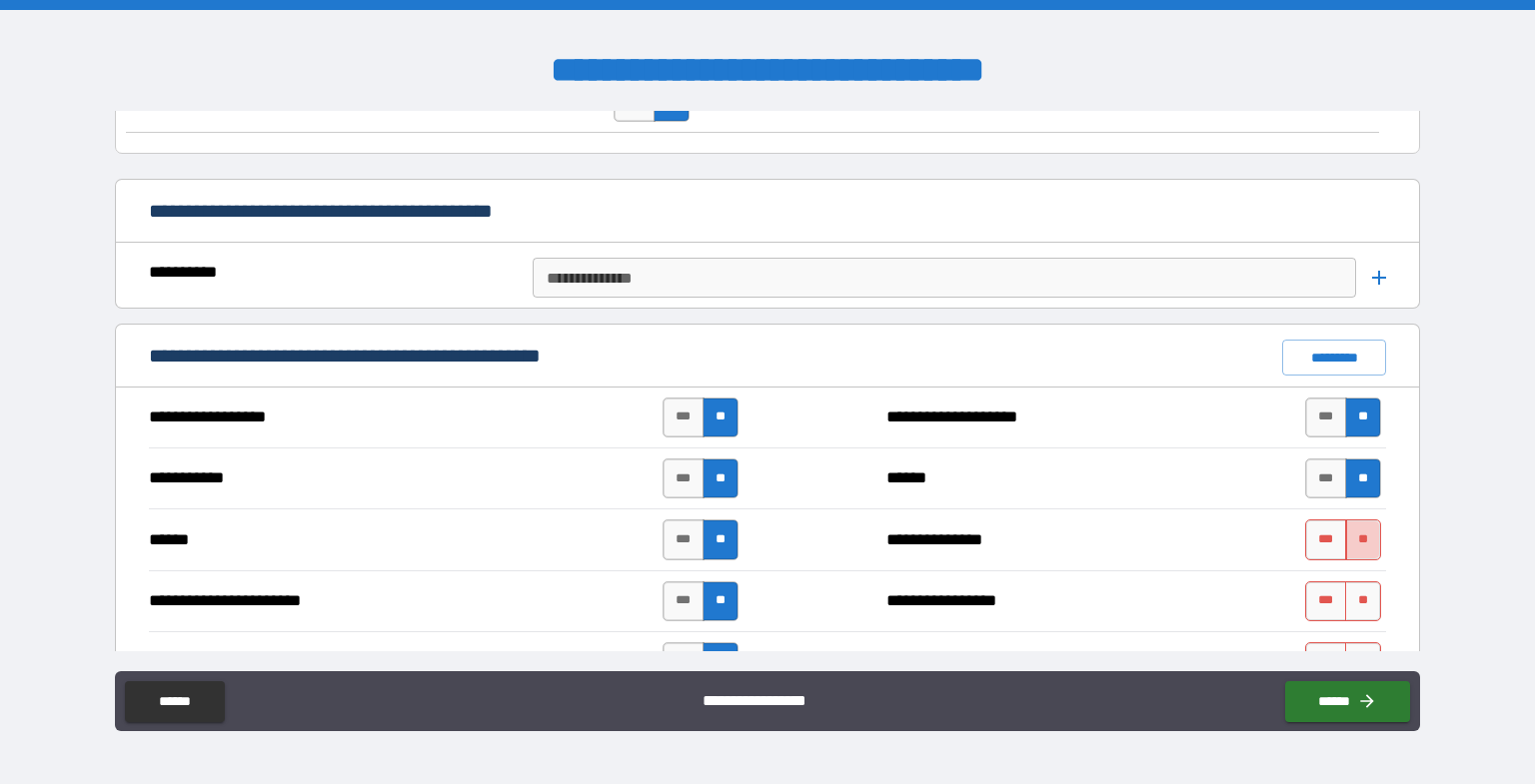 drag, startPoint x: 1356, startPoint y: 525, endPoint x: 1359, endPoint y: 536, distance: 11.401754 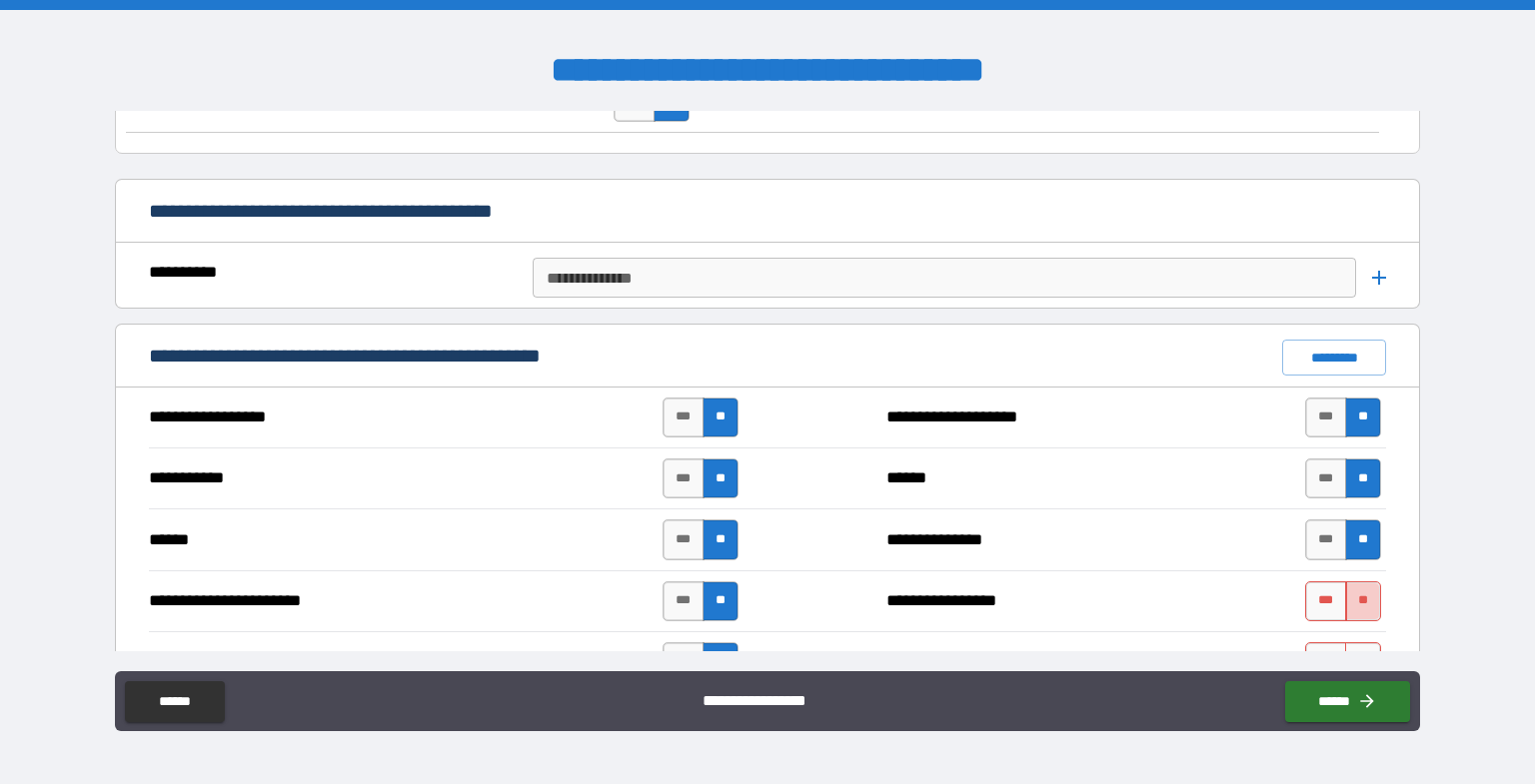 click on "**" at bounding box center [1363, 601] 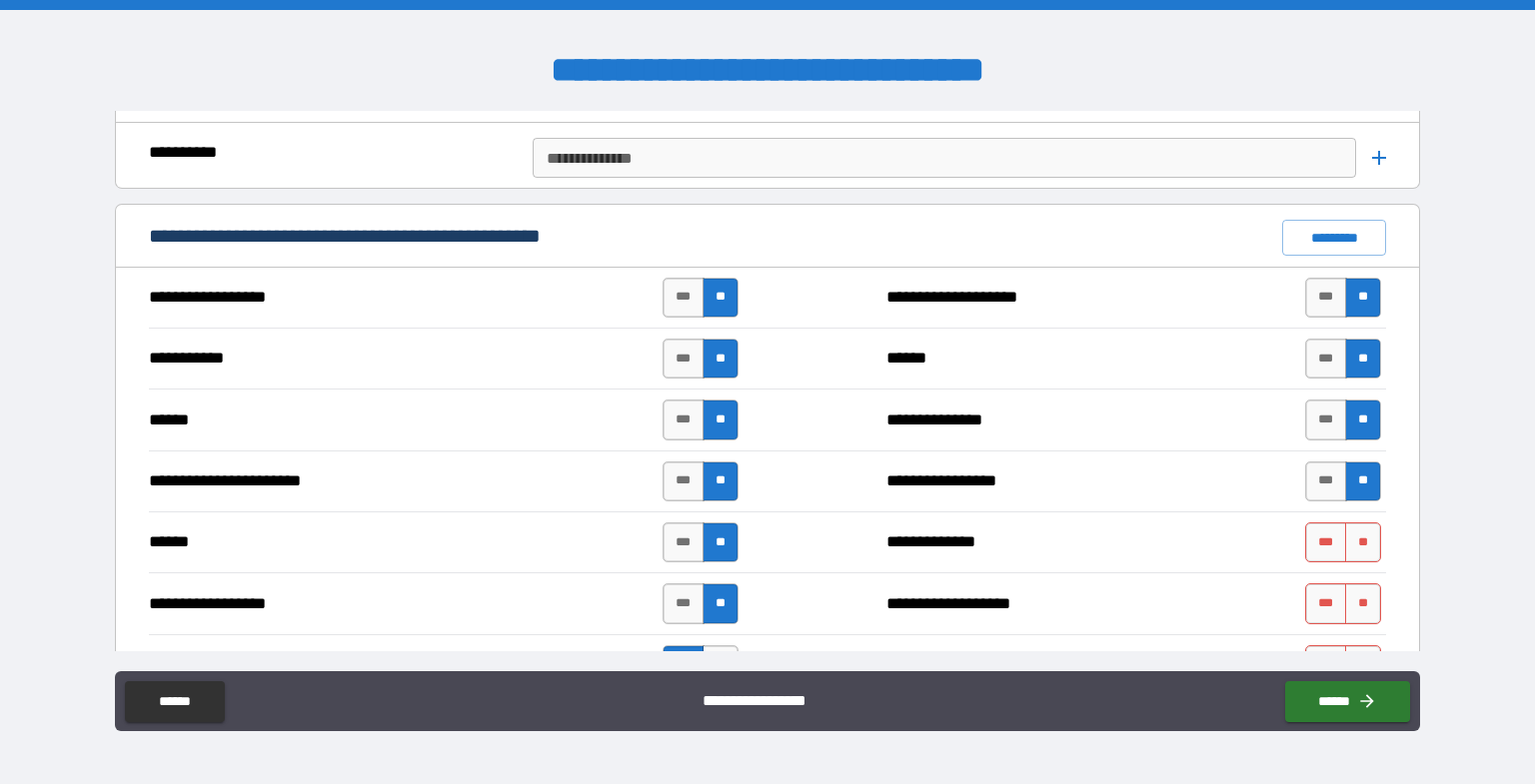 scroll, scrollTop: 2397, scrollLeft: 0, axis: vertical 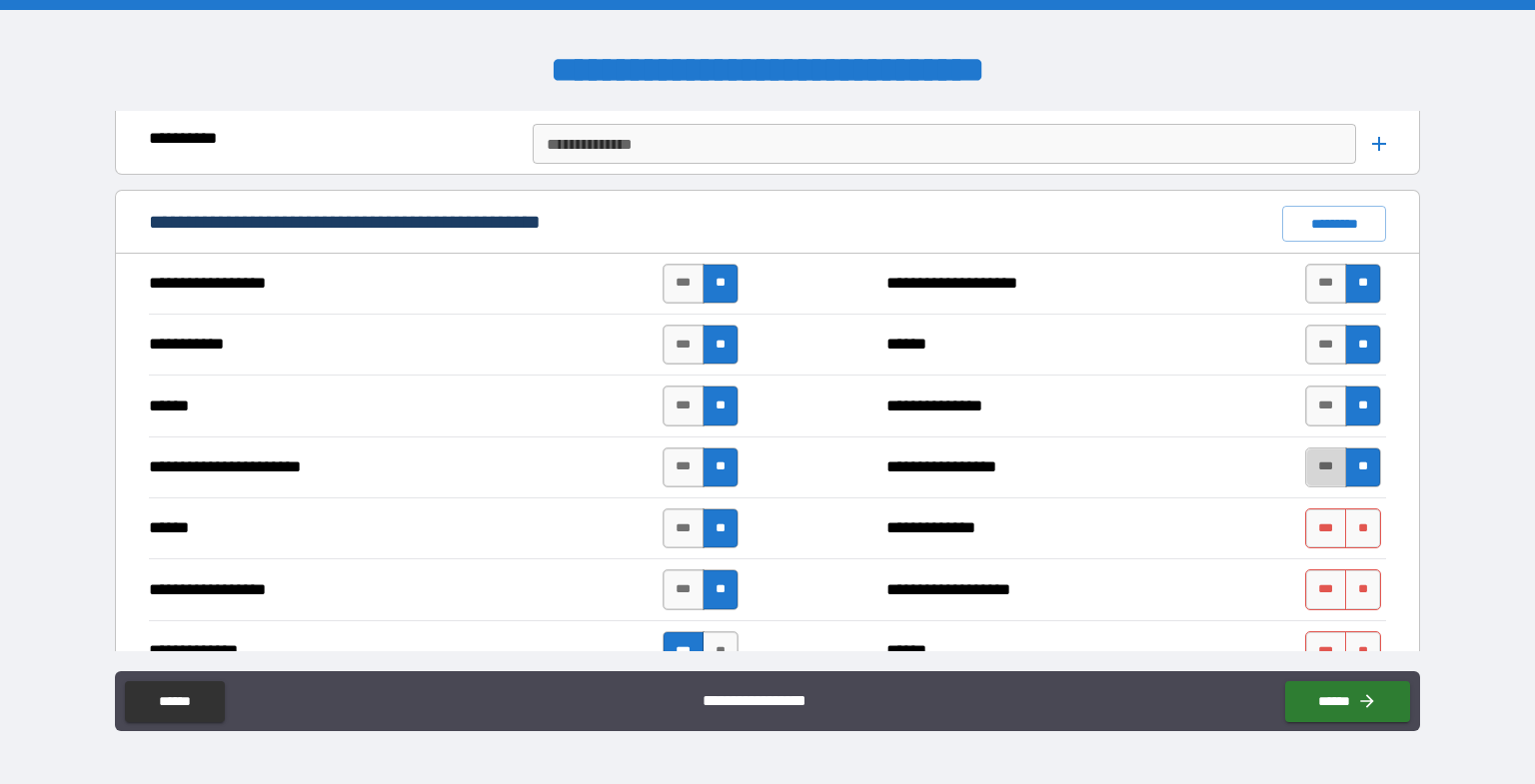 click on "***" at bounding box center (1326, 467) 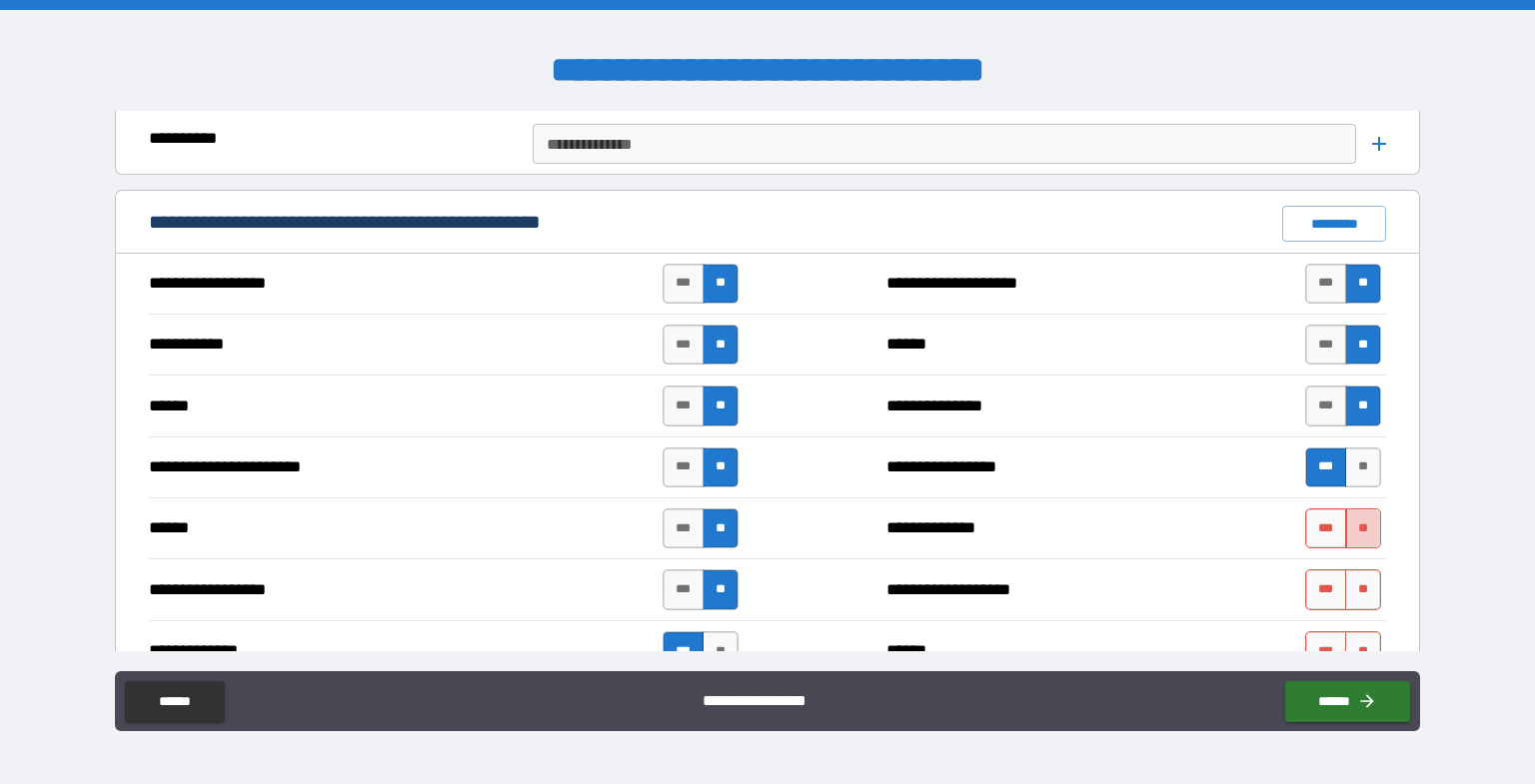 click on "**" at bounding box center (1363, 528) 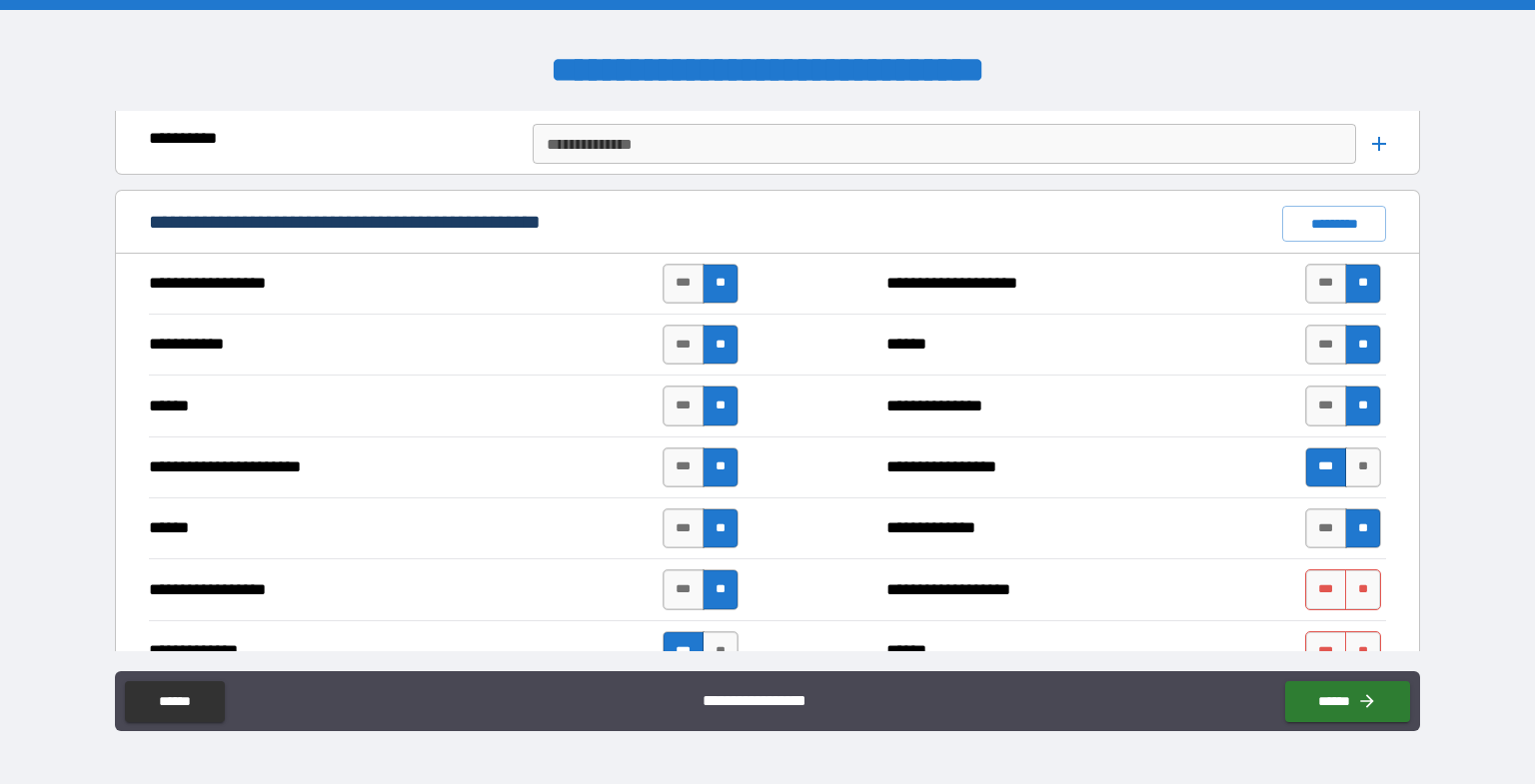 scroll, scrollTop: 2530, scrollLeft: 0, axis: vertical 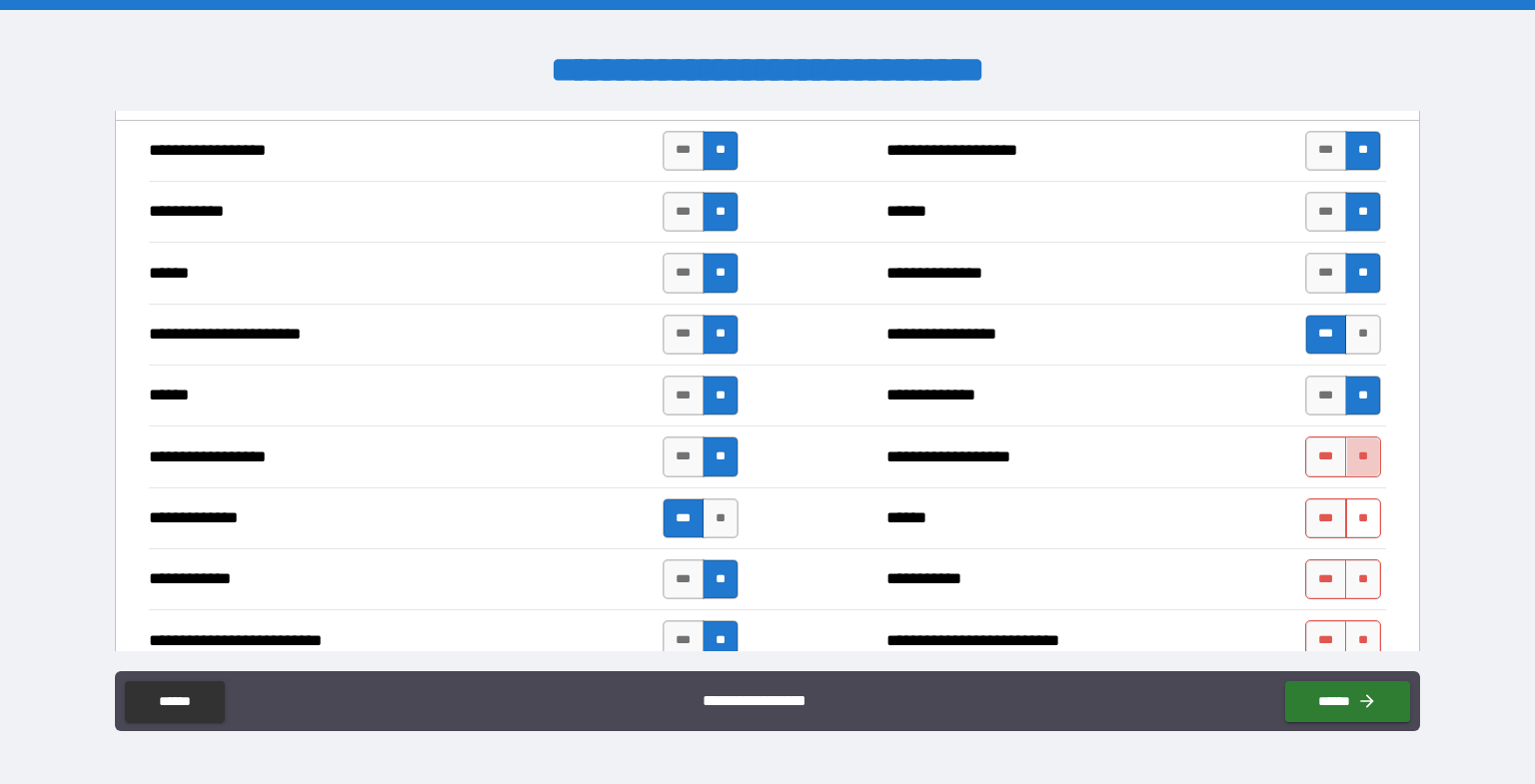 drag, startPoint x: 1358, startPoint y: 444, endPoint x: 1359, endPoint y: 489, distance: 45.01111 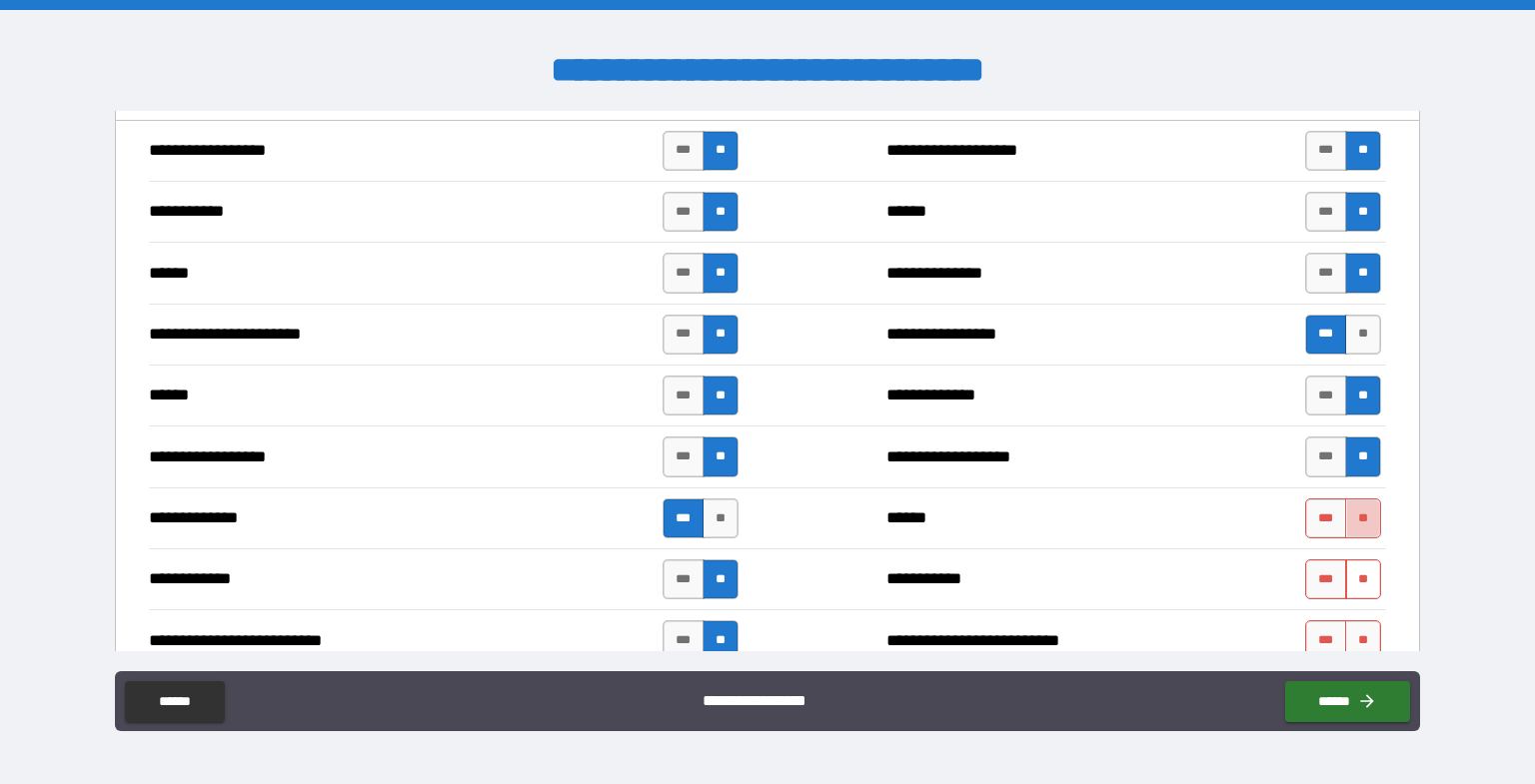 drag, startPoint x: 1351, startPoint y: 507, endPoint x: 1353, endPoint y: 560, distance: 53.037722 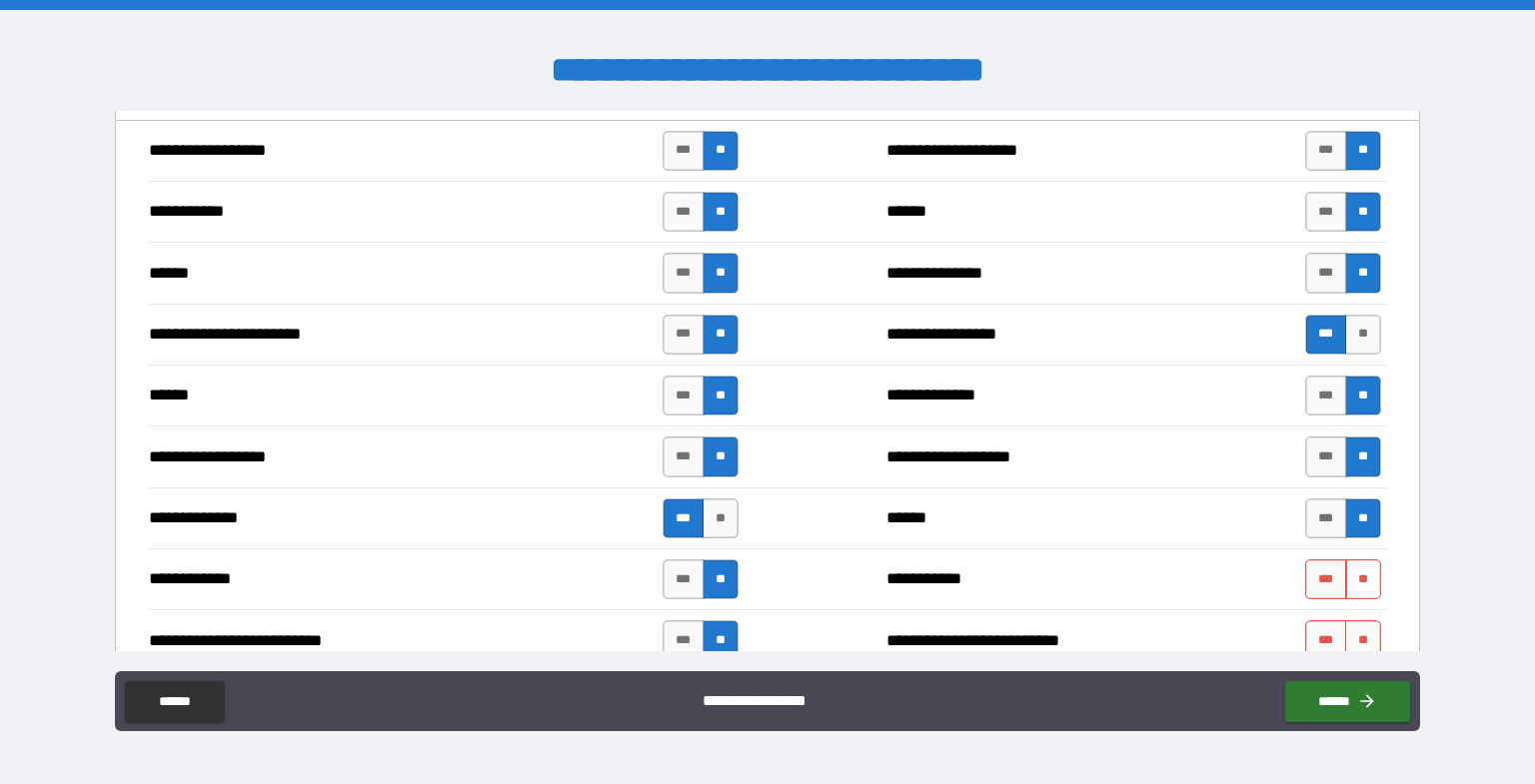 click on "**" at bounding box center [1363, 579] 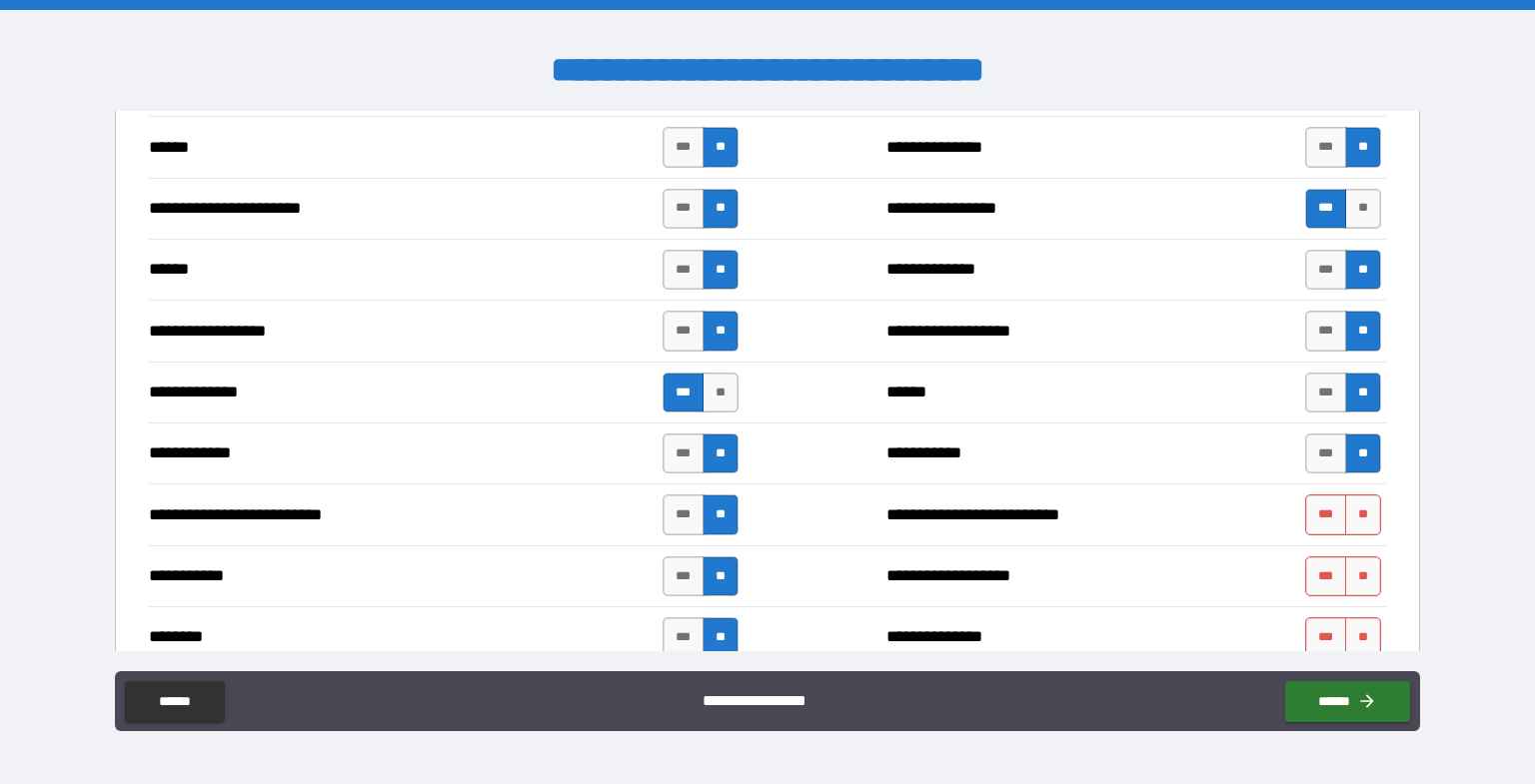 scroll, scrollTop: 2663, scrollLeft: 0, axis: vertical 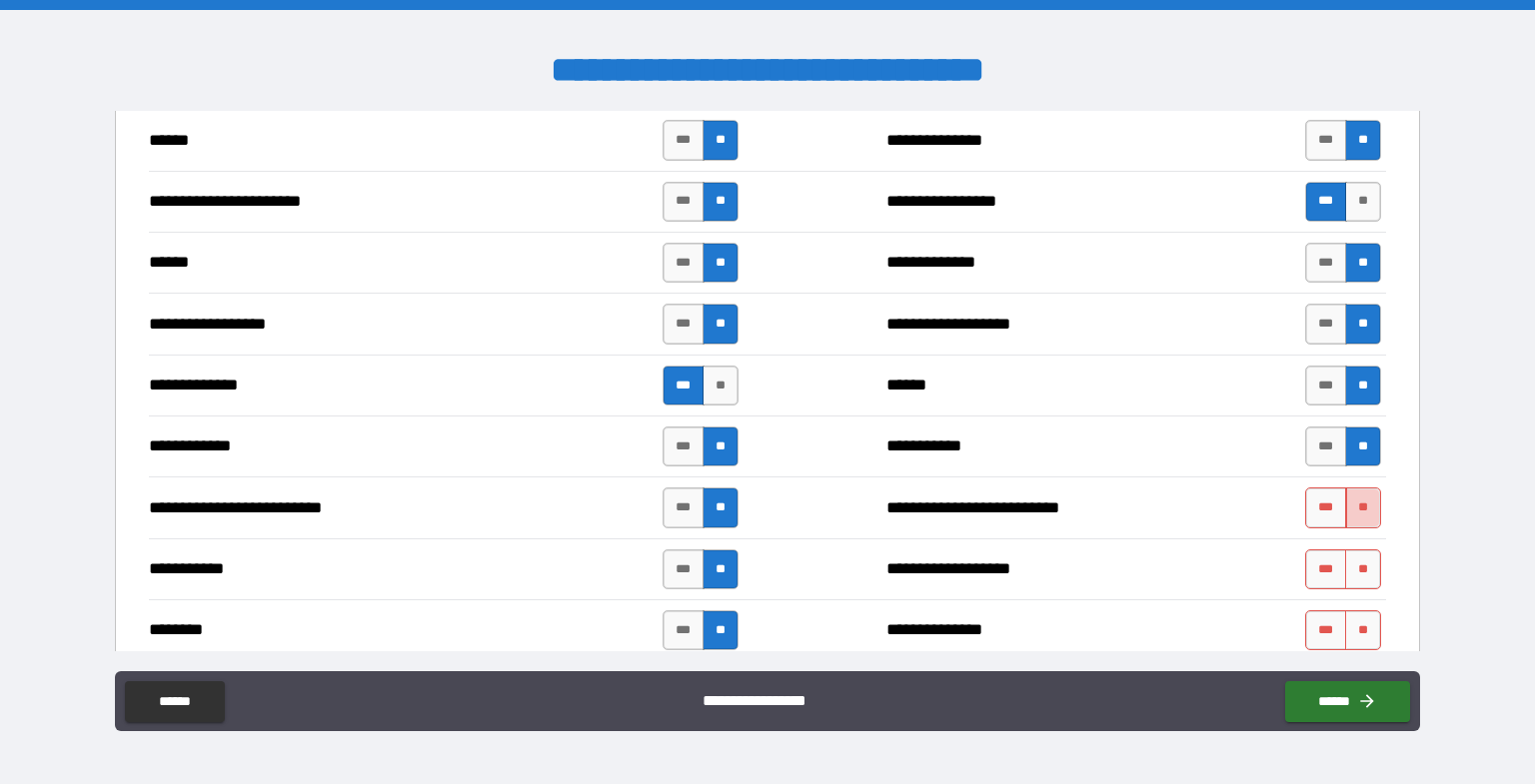 click on "**" at bounding box center [1363, 507] 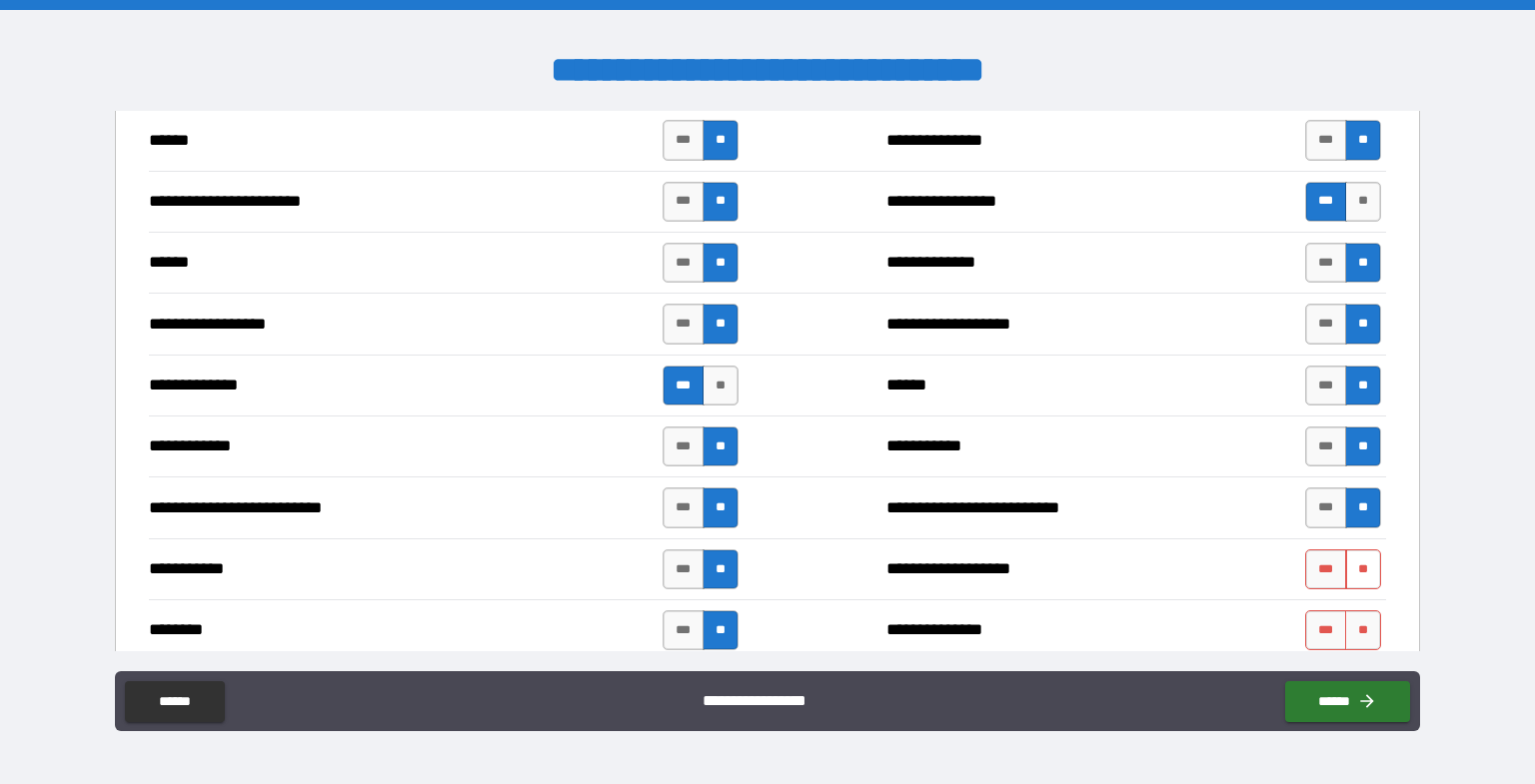 click on "**" at bounding box center [1363, 569] 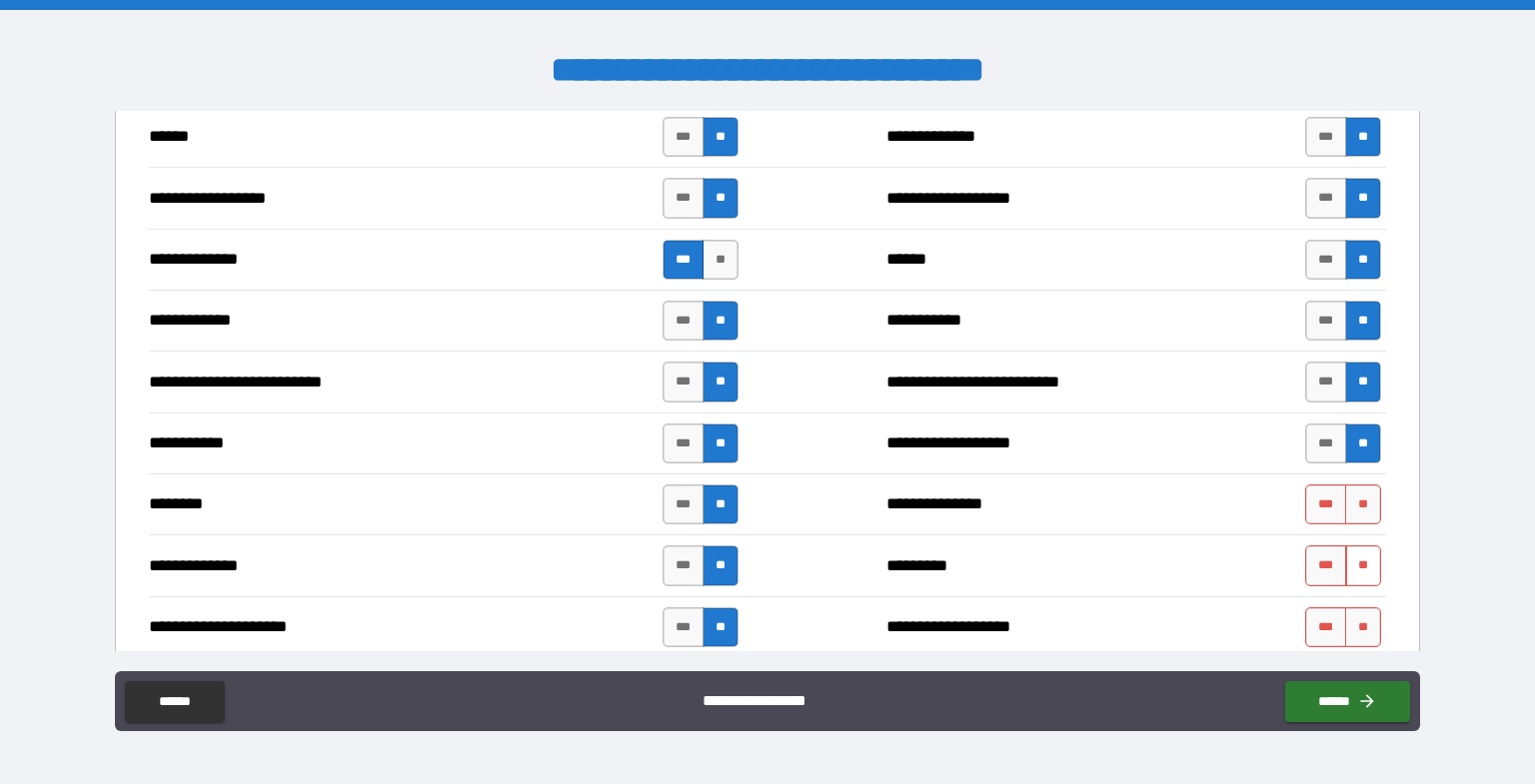 scroll, scrollTop: 2796, scrollLeft: 0, axis: vertical 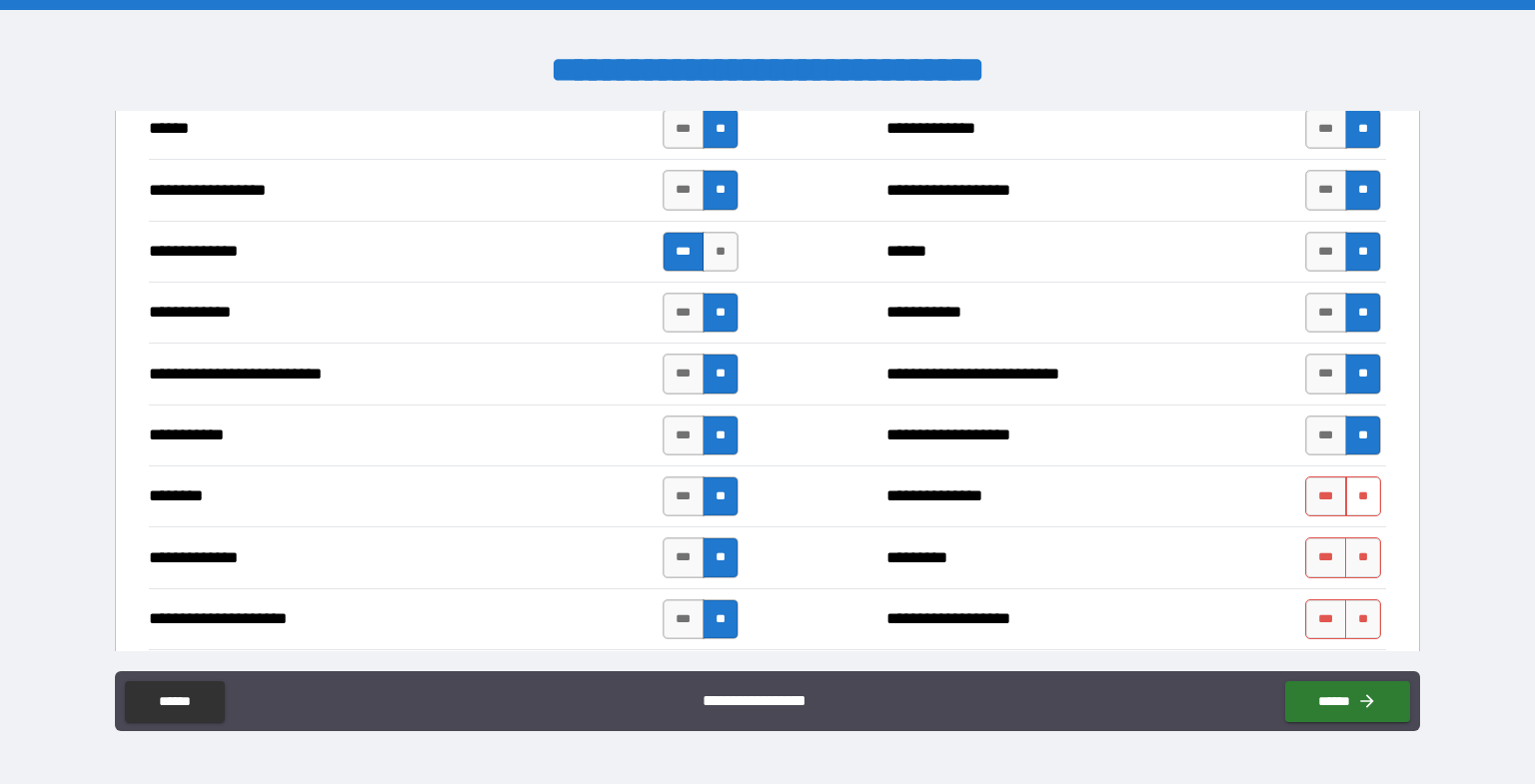 click on "**" at bounding box center [1363, 496] 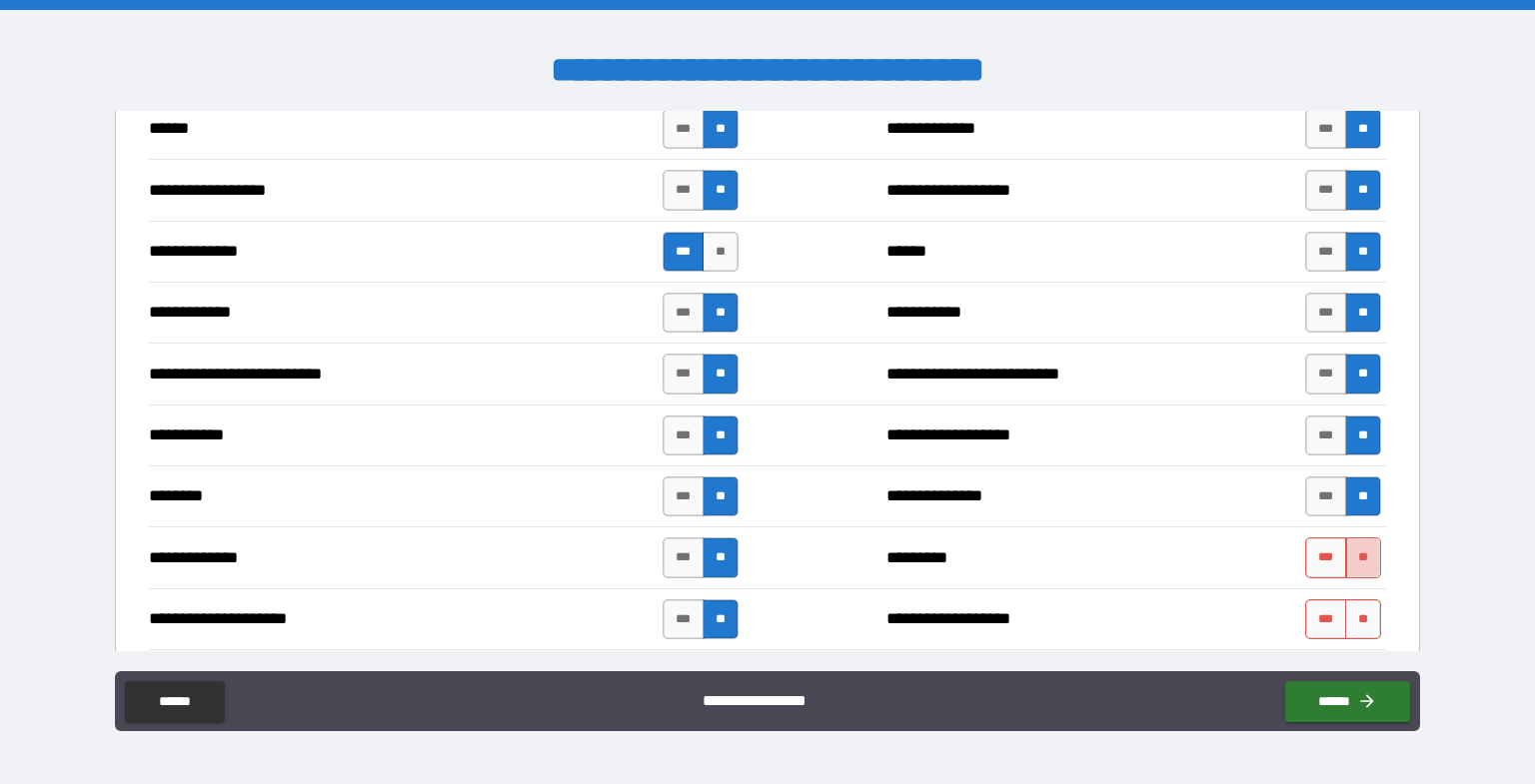 click on "**" at bounding box center (1363, 557) 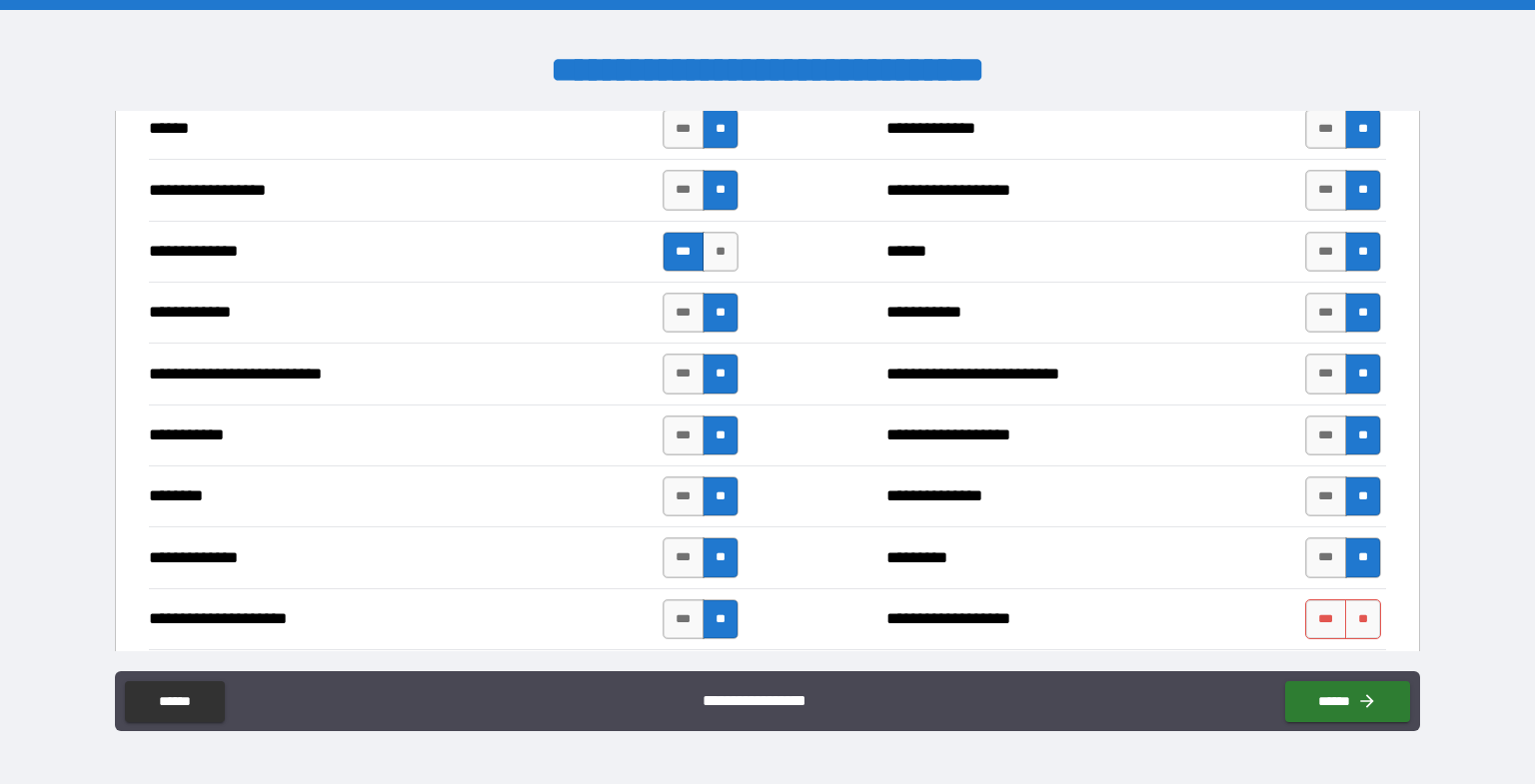 scroll, scrollTop: 2929, scrollLeft: 0, axis: vertical 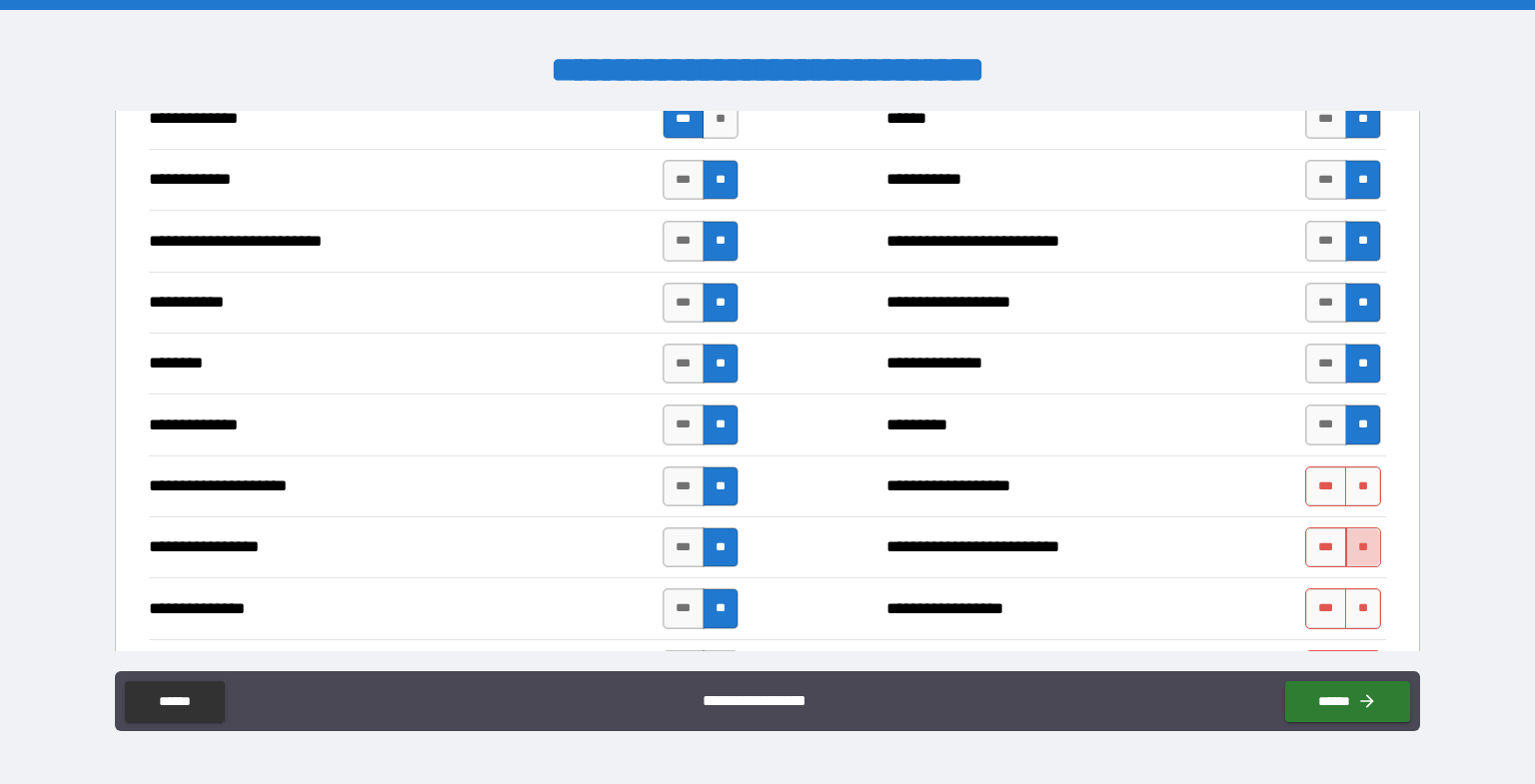 click on "**" at bounding box center [1363, 547] 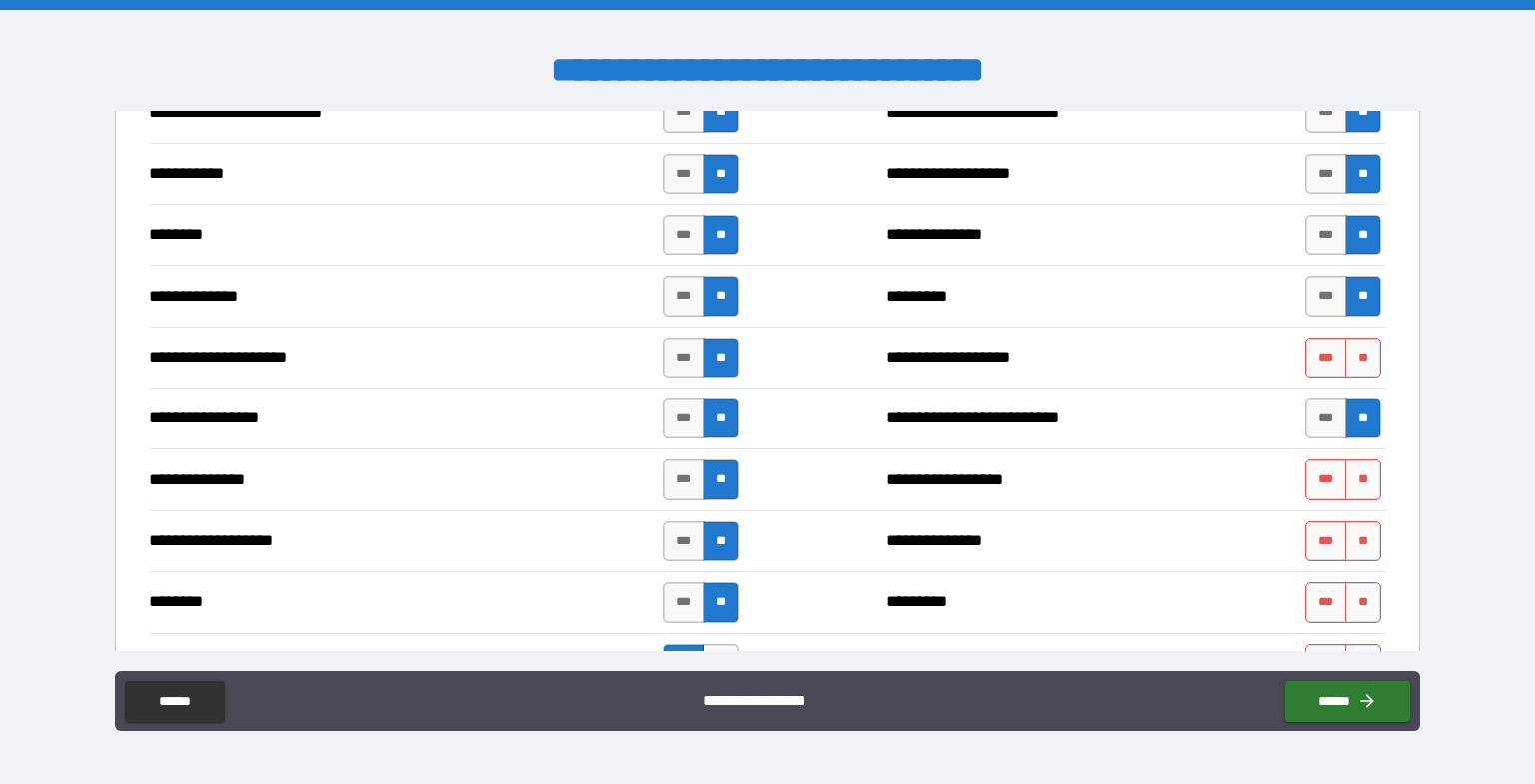 scroll, scrollTop: 3062, scrollLeft: 0, axis: vertical 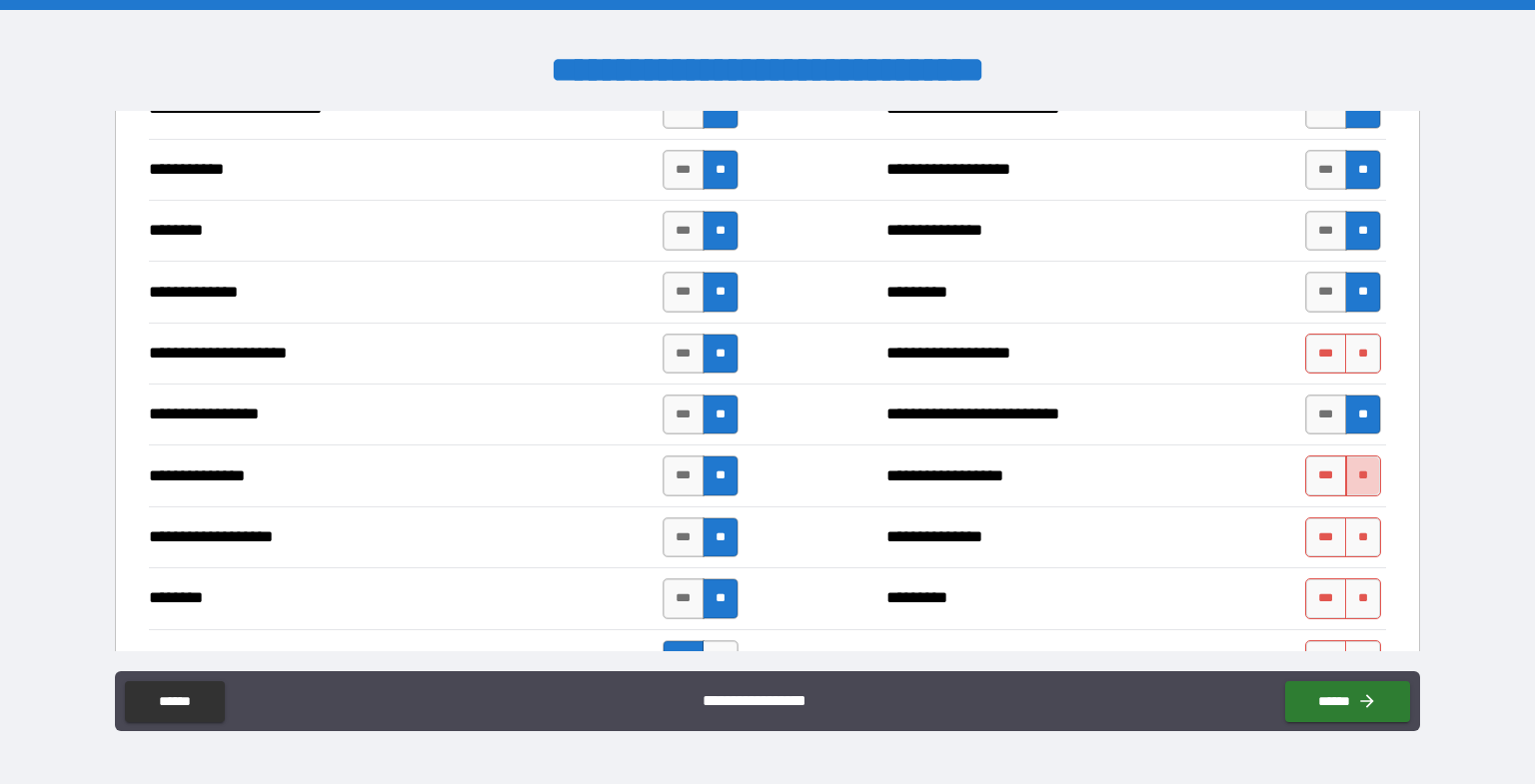 click on "**" at bounding box center (1363, 475) 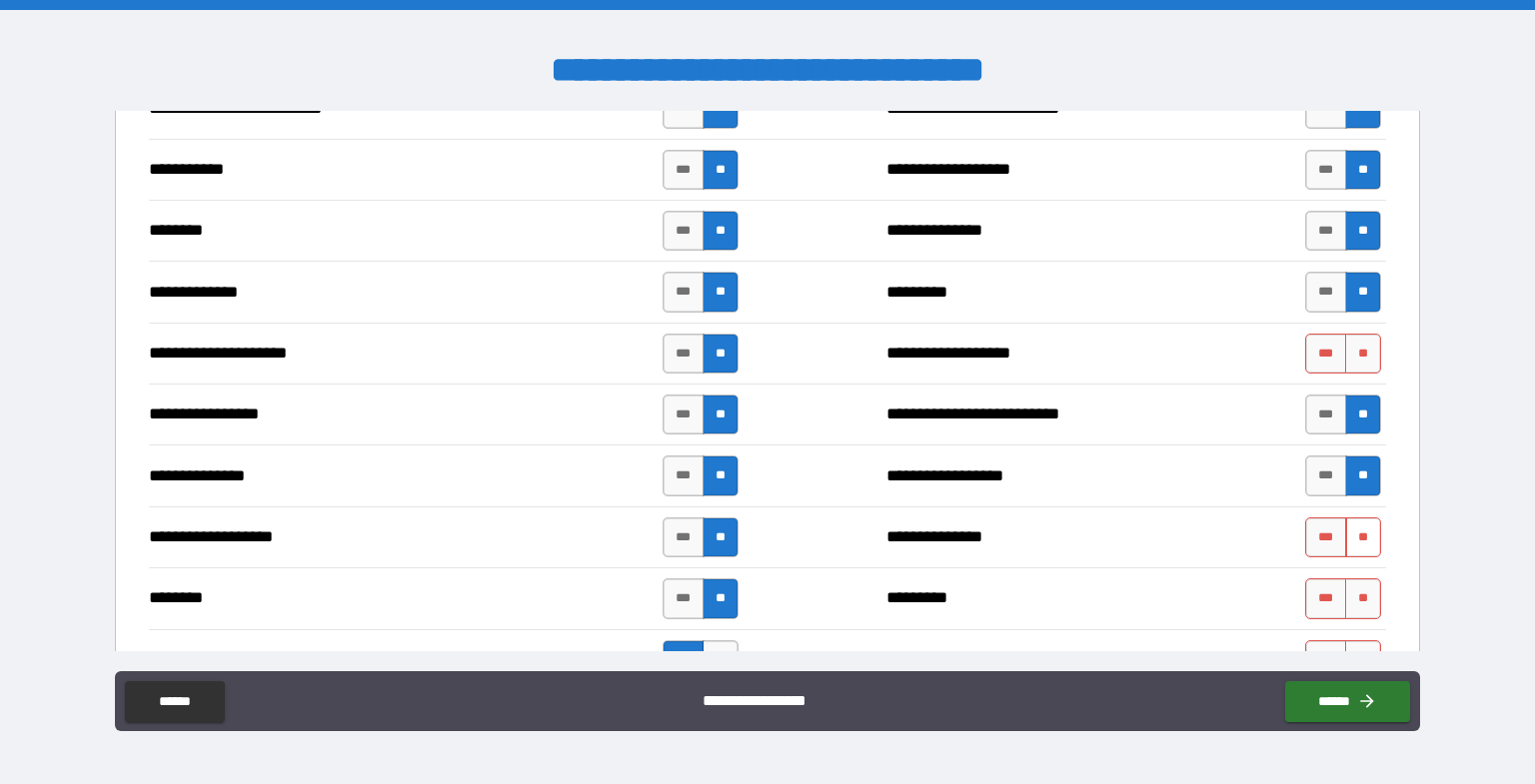 click on "**" at bounding box center (1363, 537) 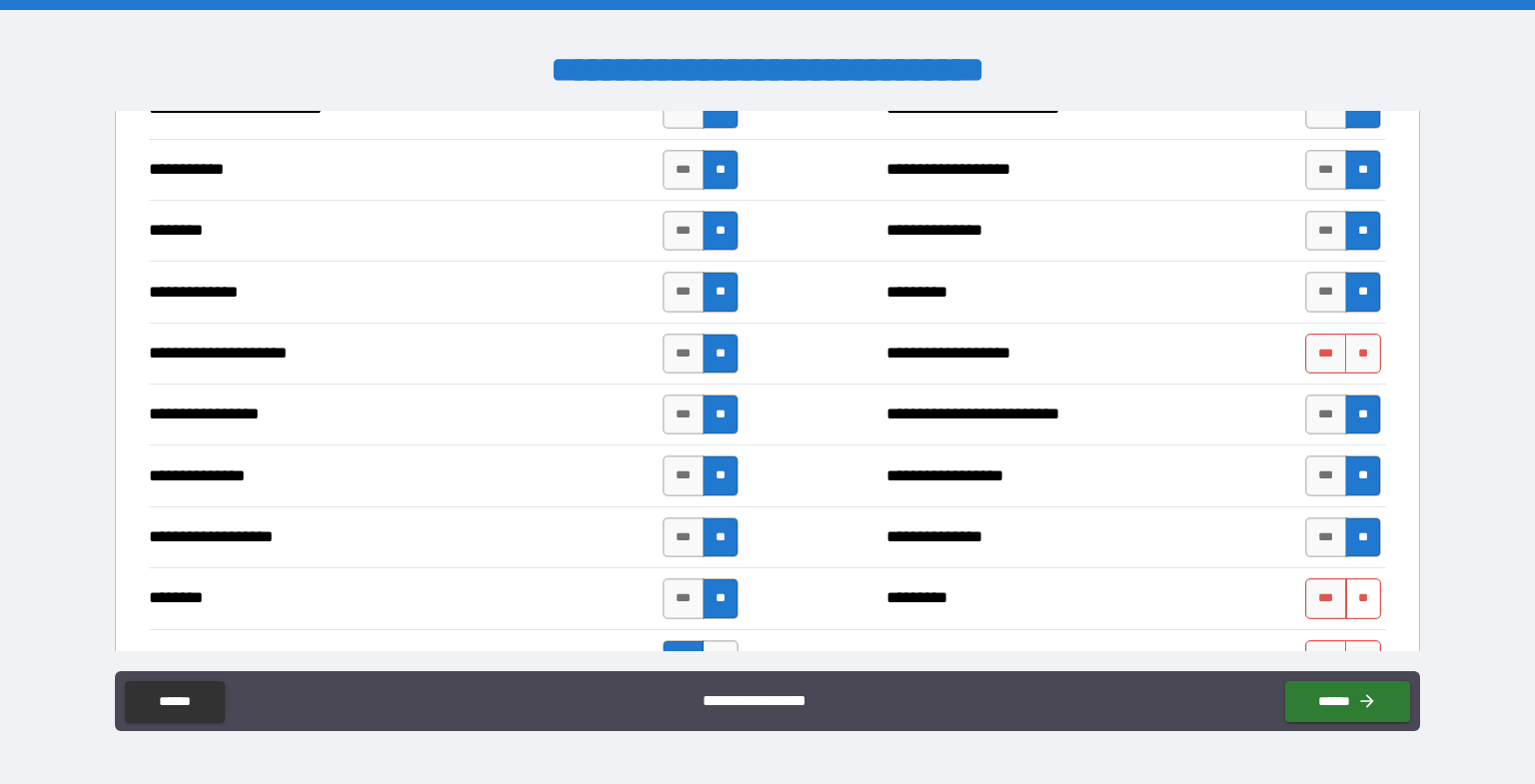 click on "**" at bounding box center (1363, 598) 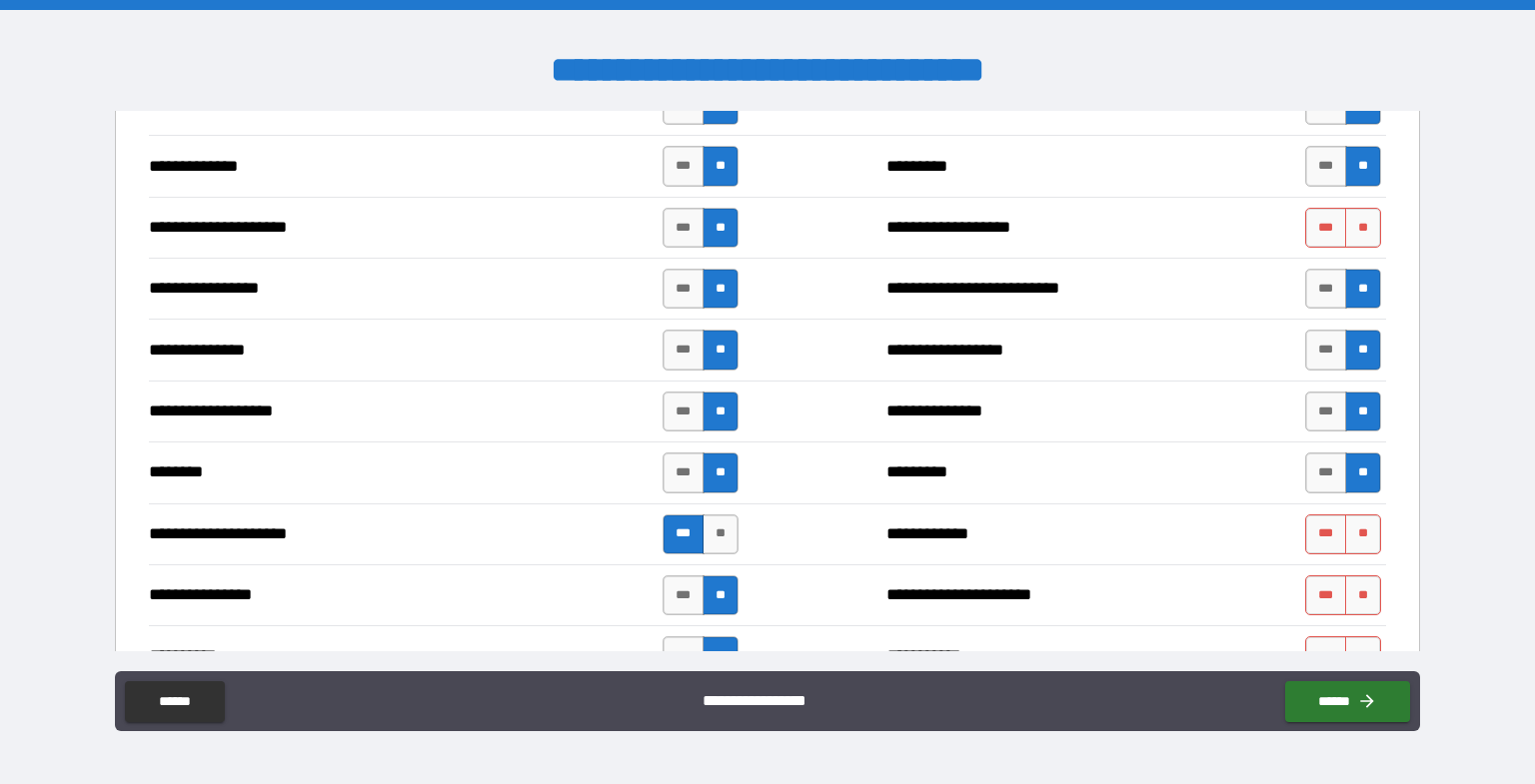 scroll, scrollTop: 3196, scrollLeft: 0, axis: vertical 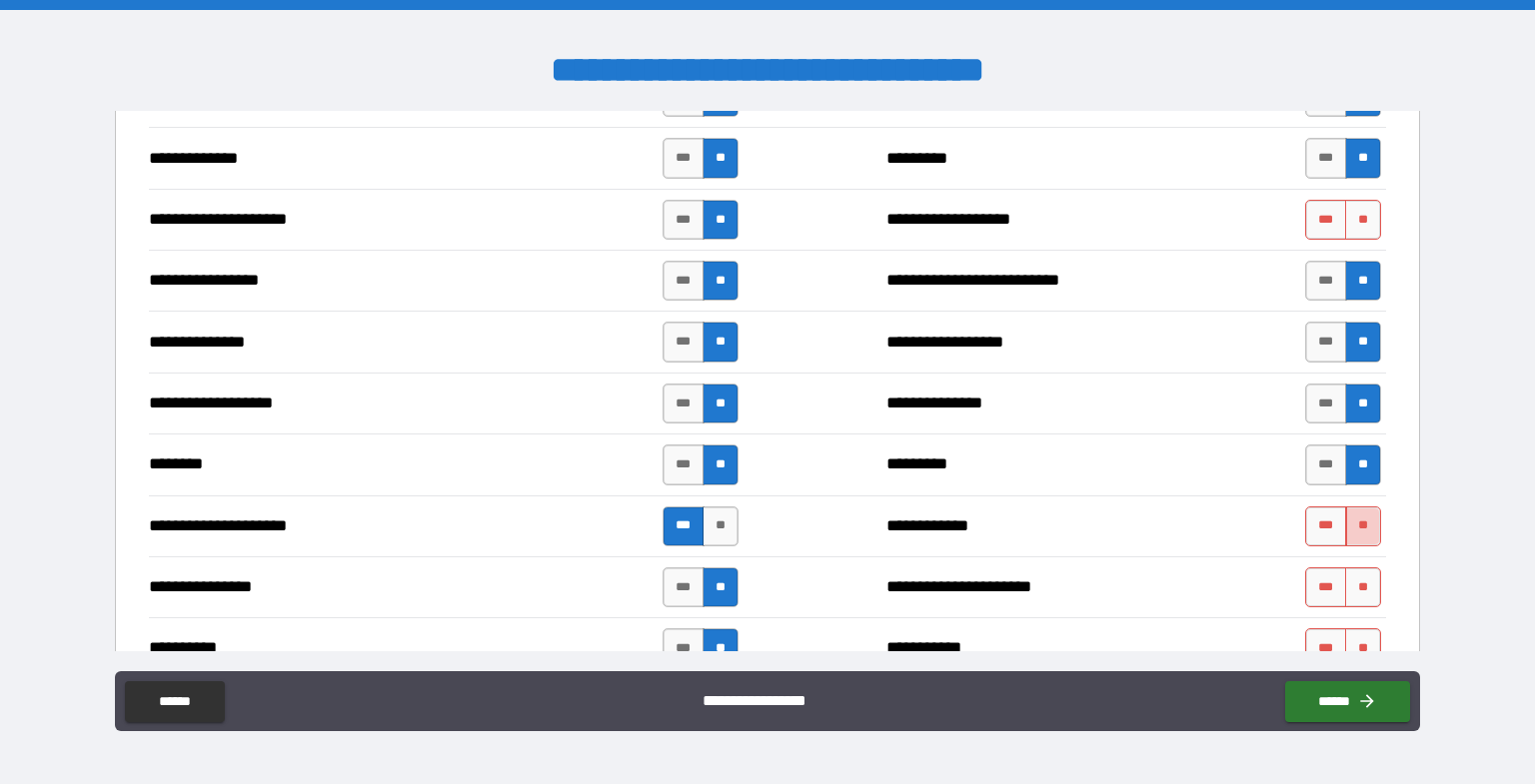 click on "**" at bounding box center [1363, 526] 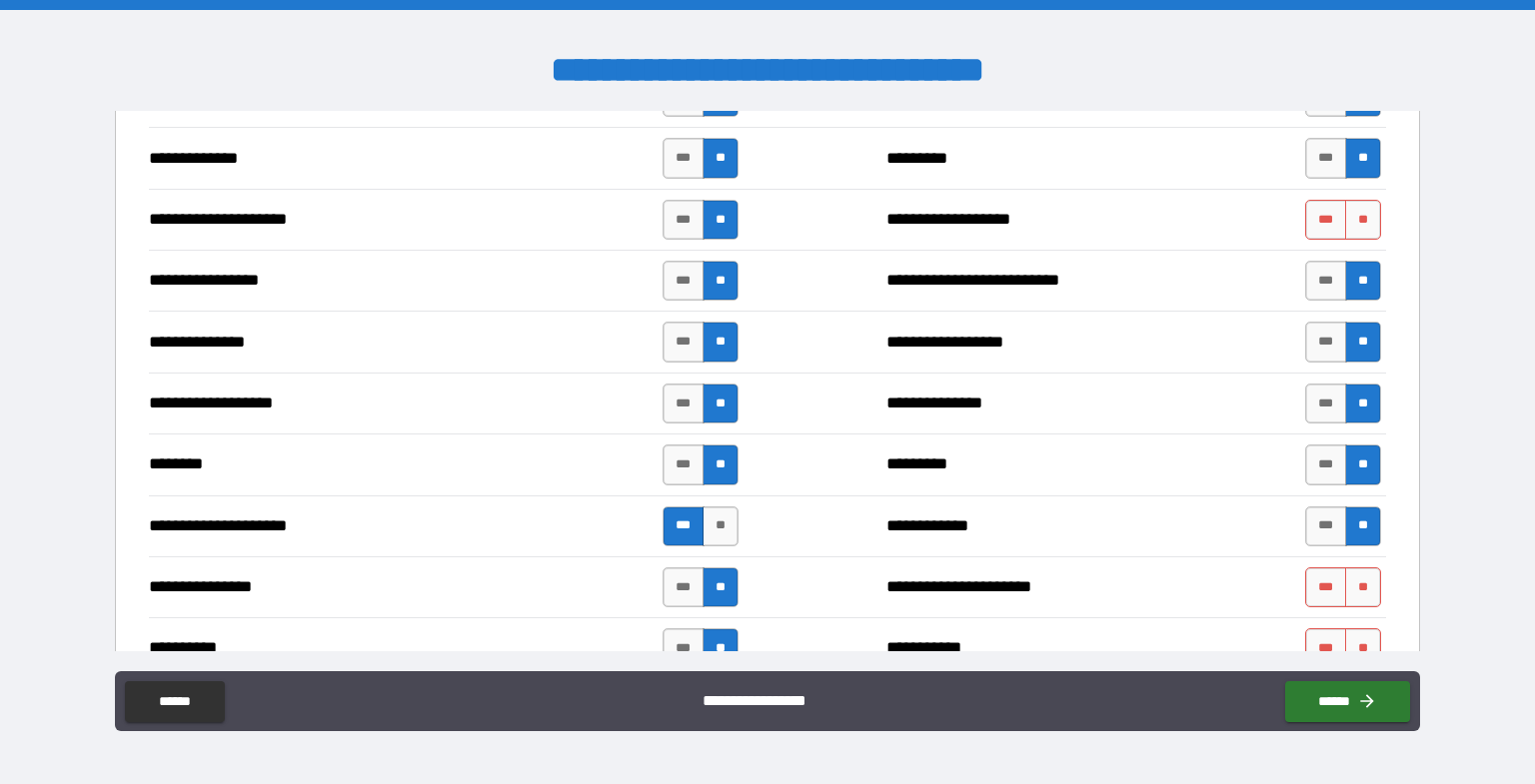 scroll, scrollTop: 3329, scrollLeft: 0, axis: vertical 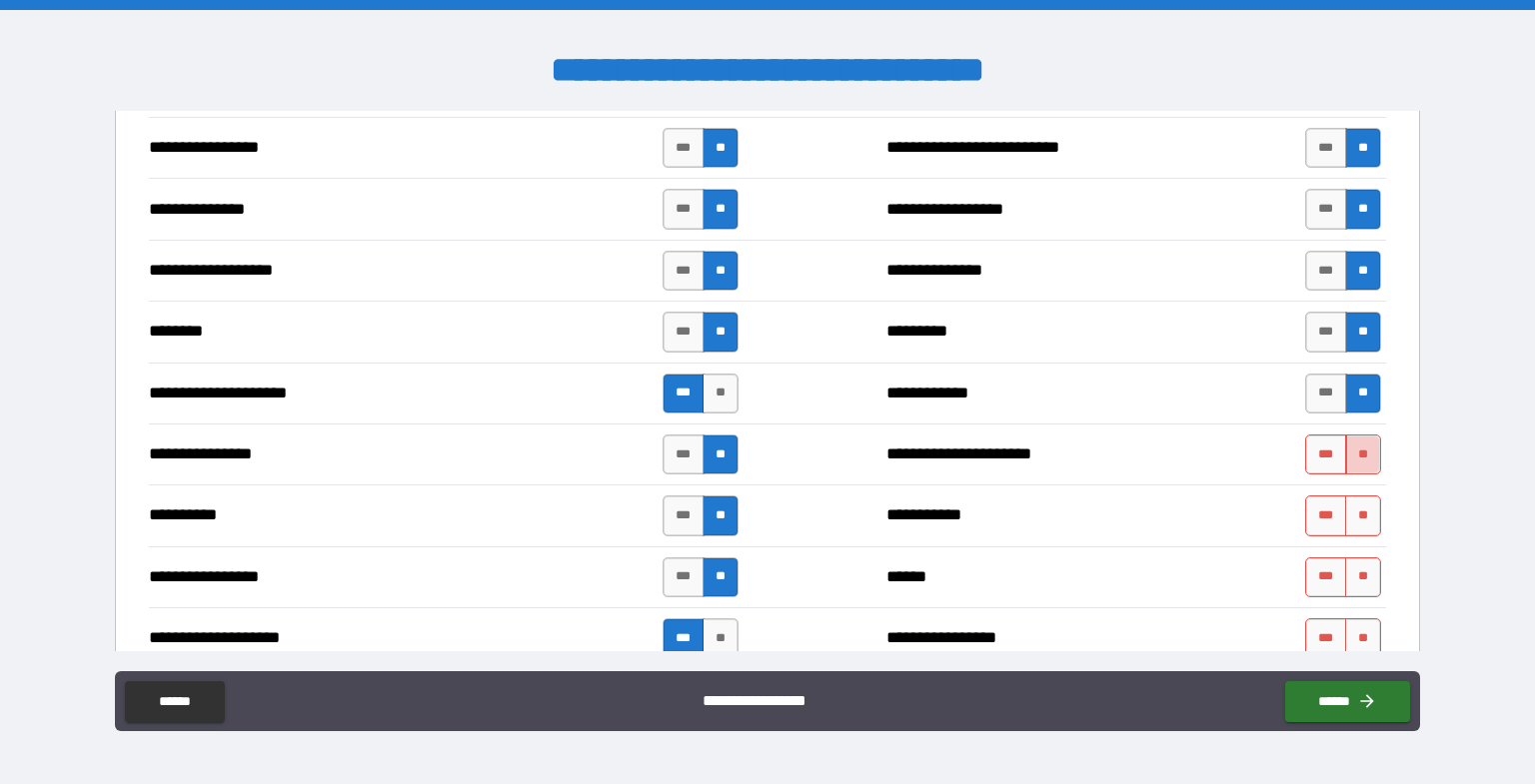 click on "**" at bounding box center (1363, 454) 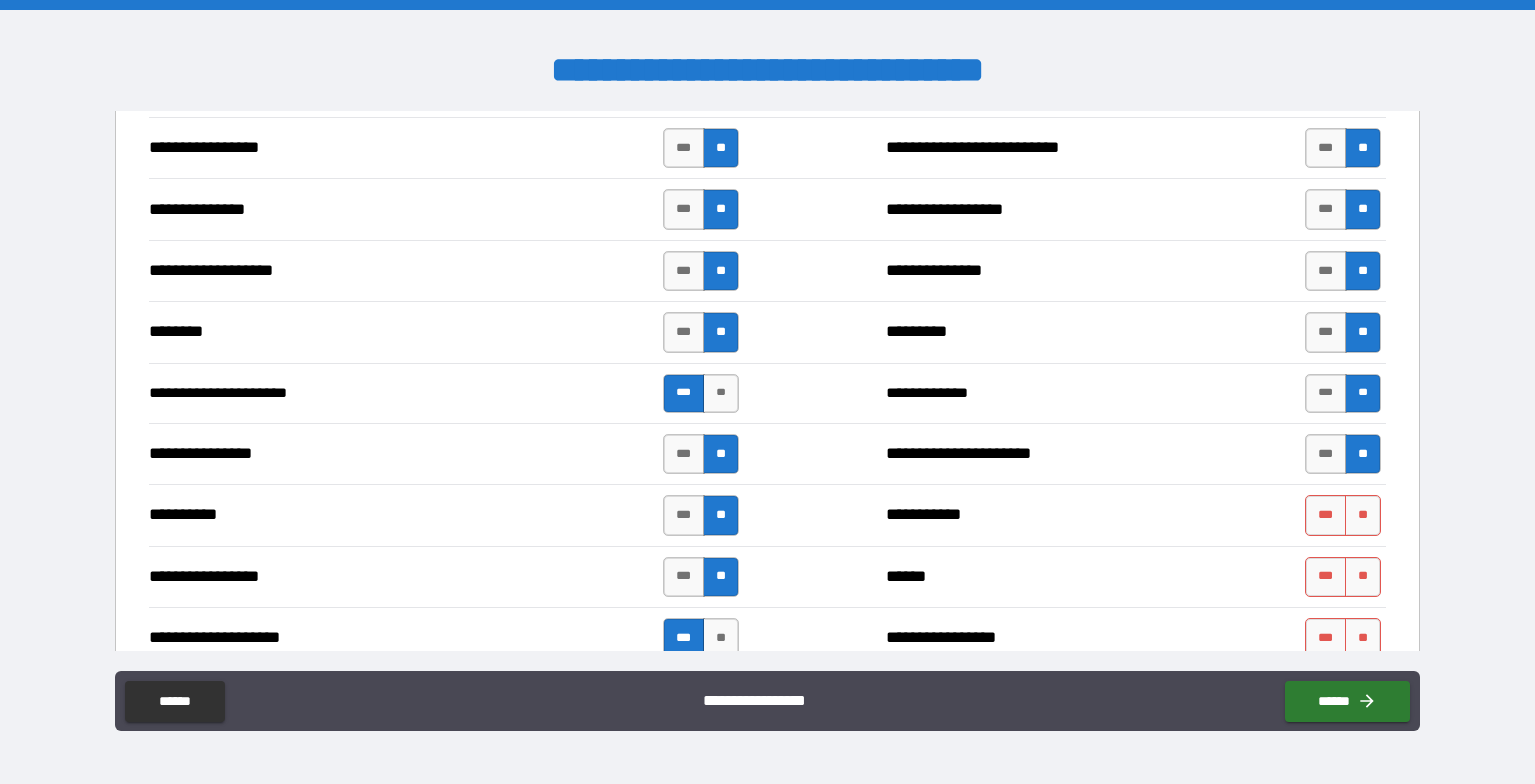 scroll, scrollTop: 3462, scrollLeft: 0, axis: vertical 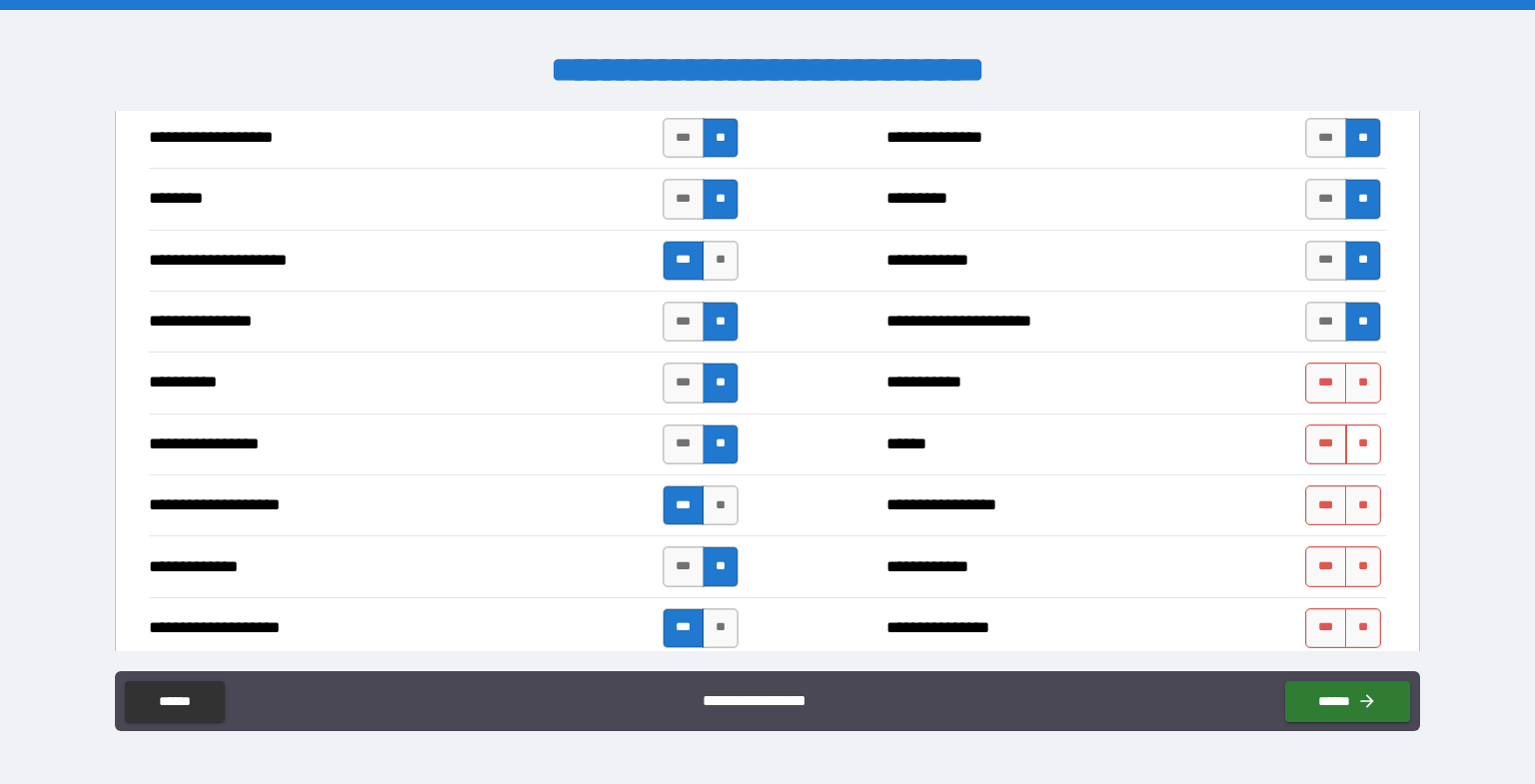click on "**" at bounding box center [1363, 444] 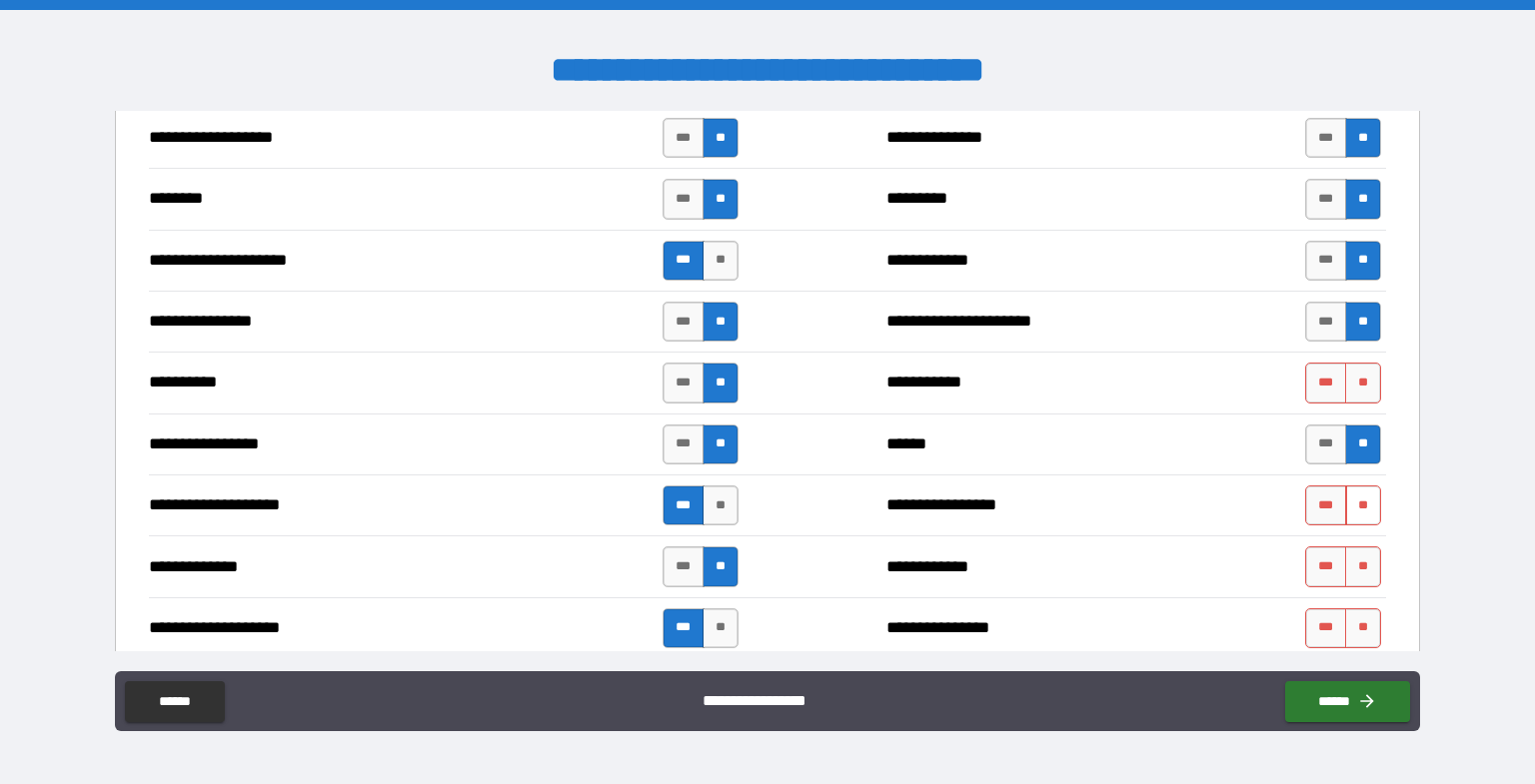 click on "**" at bounding box center [1363, 505] 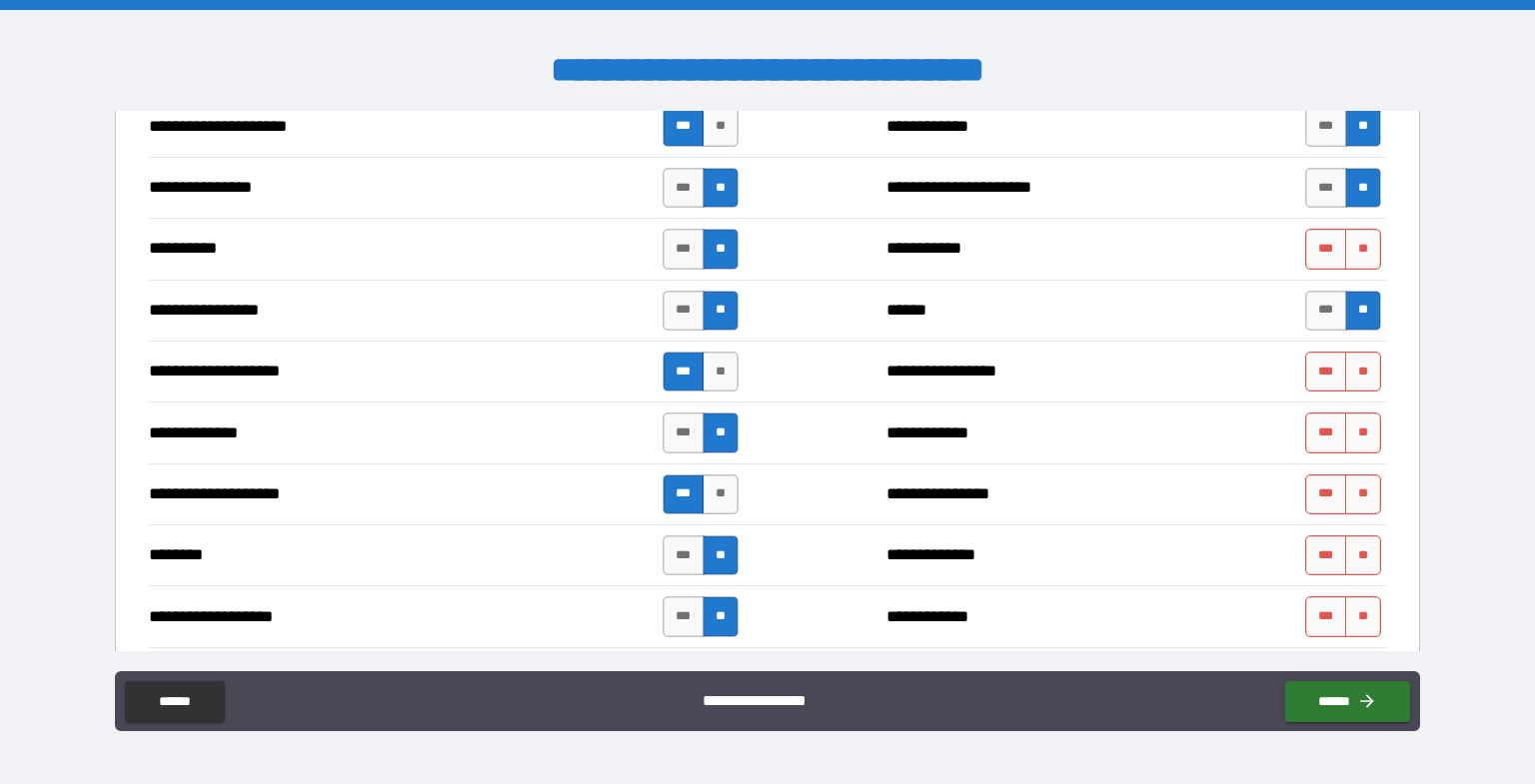 drag, startPoint x: 1353, startPoint y: 363, endPoint x: 1359, endPoint y: 381, distance: 18.973666 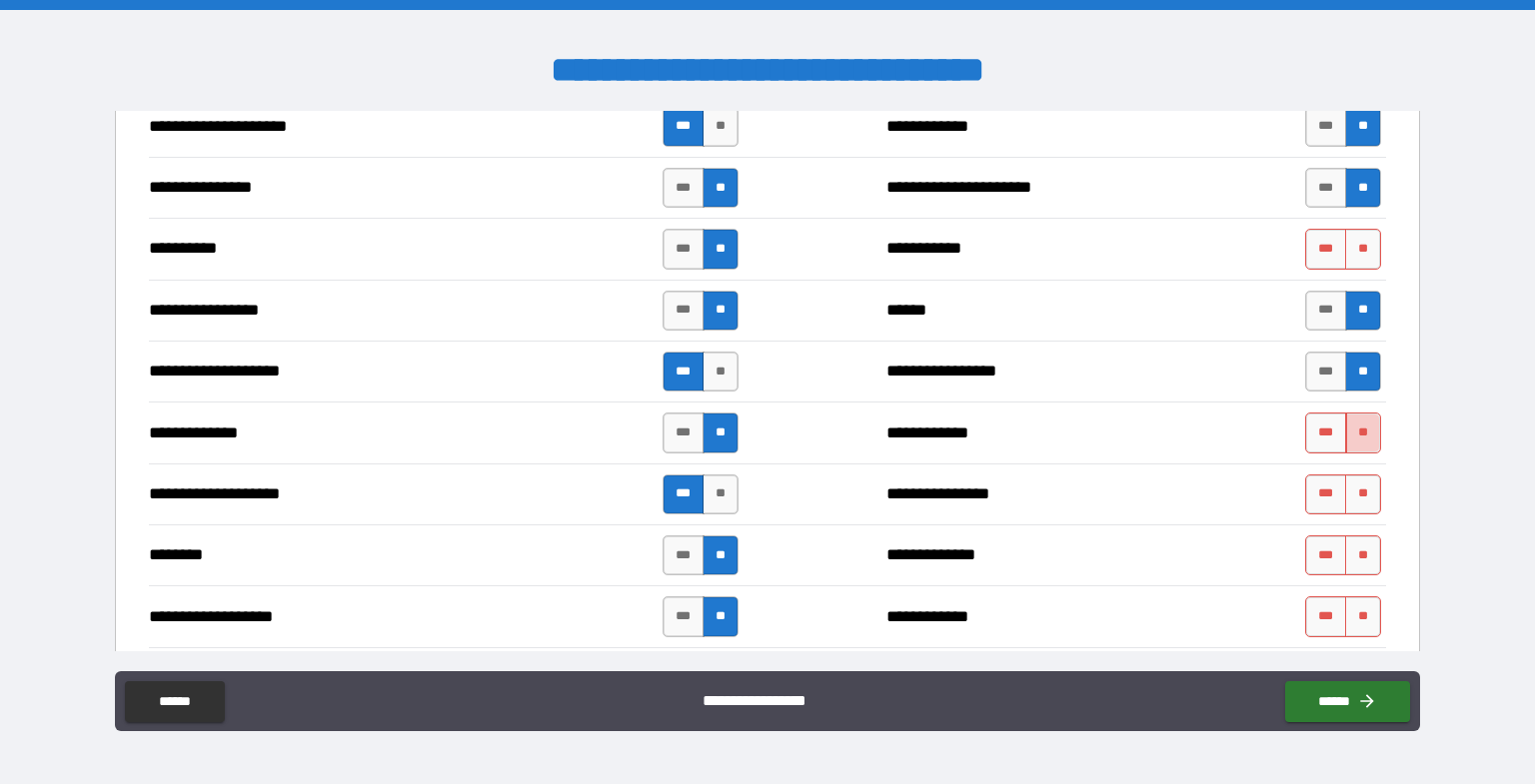click on "**" at bounding box center (1363, 432) 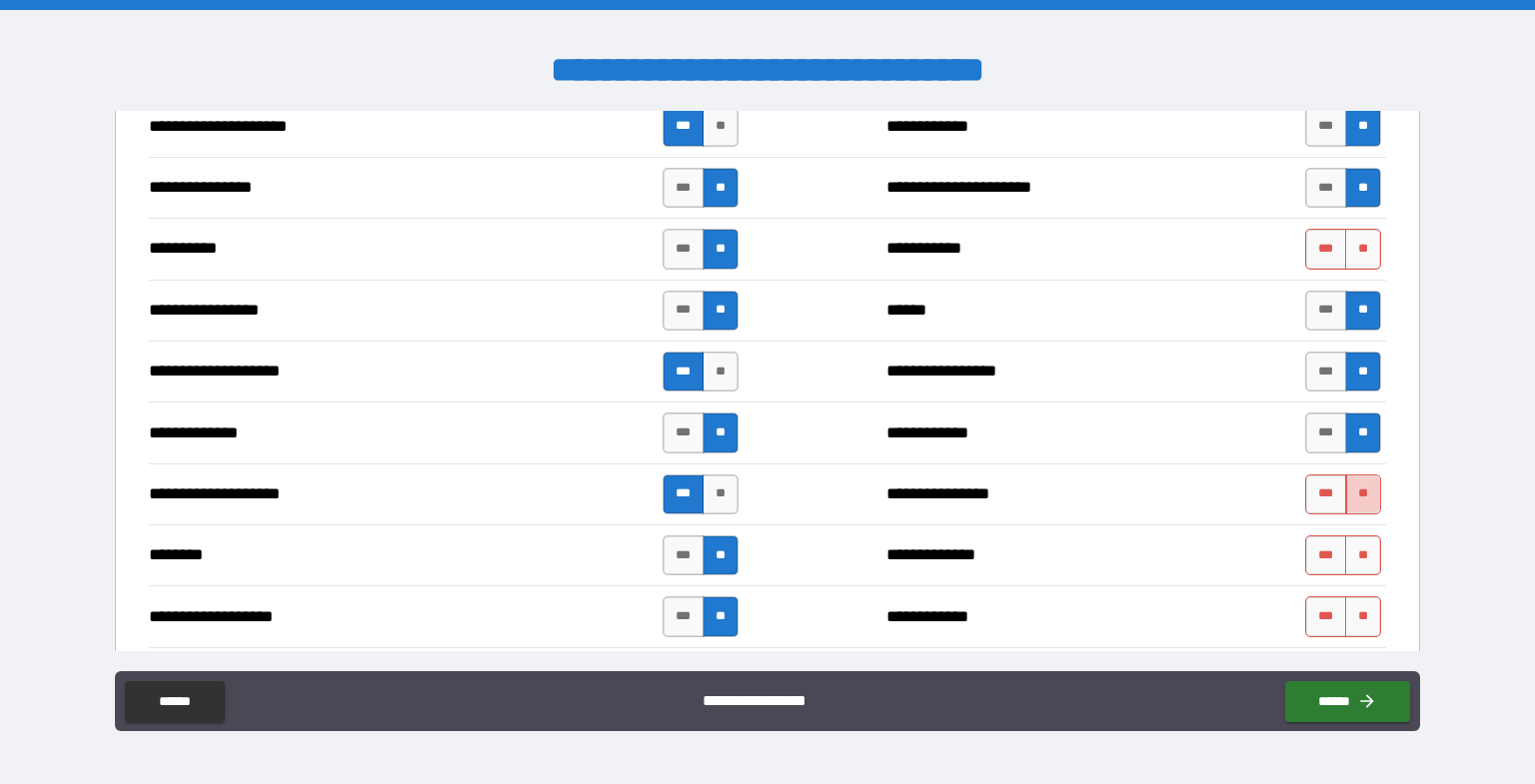 click on "**" at bounding box center [1363, 494] 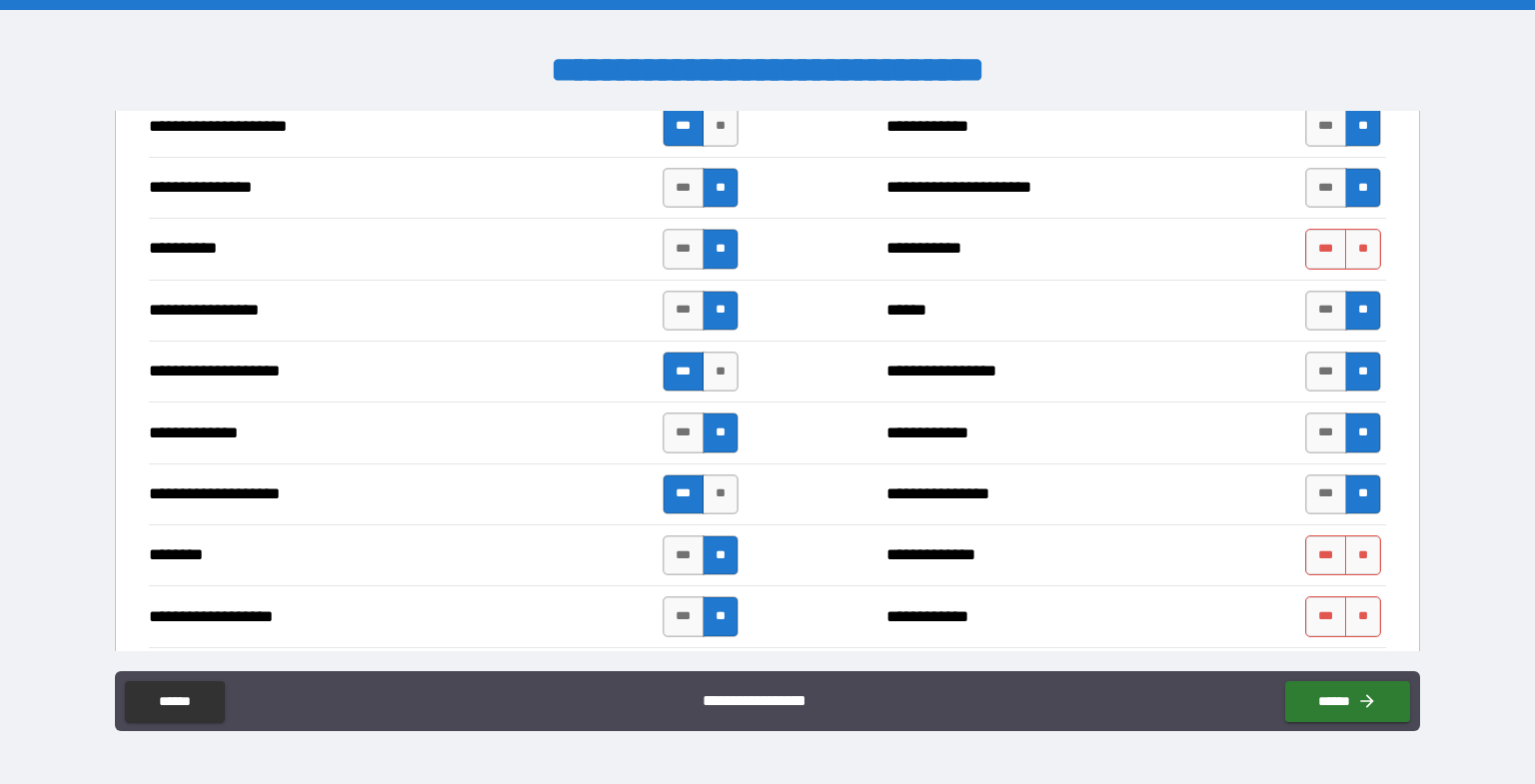 scroll, scrollTop: 3728, scrollLeft: 0, axis: vertical 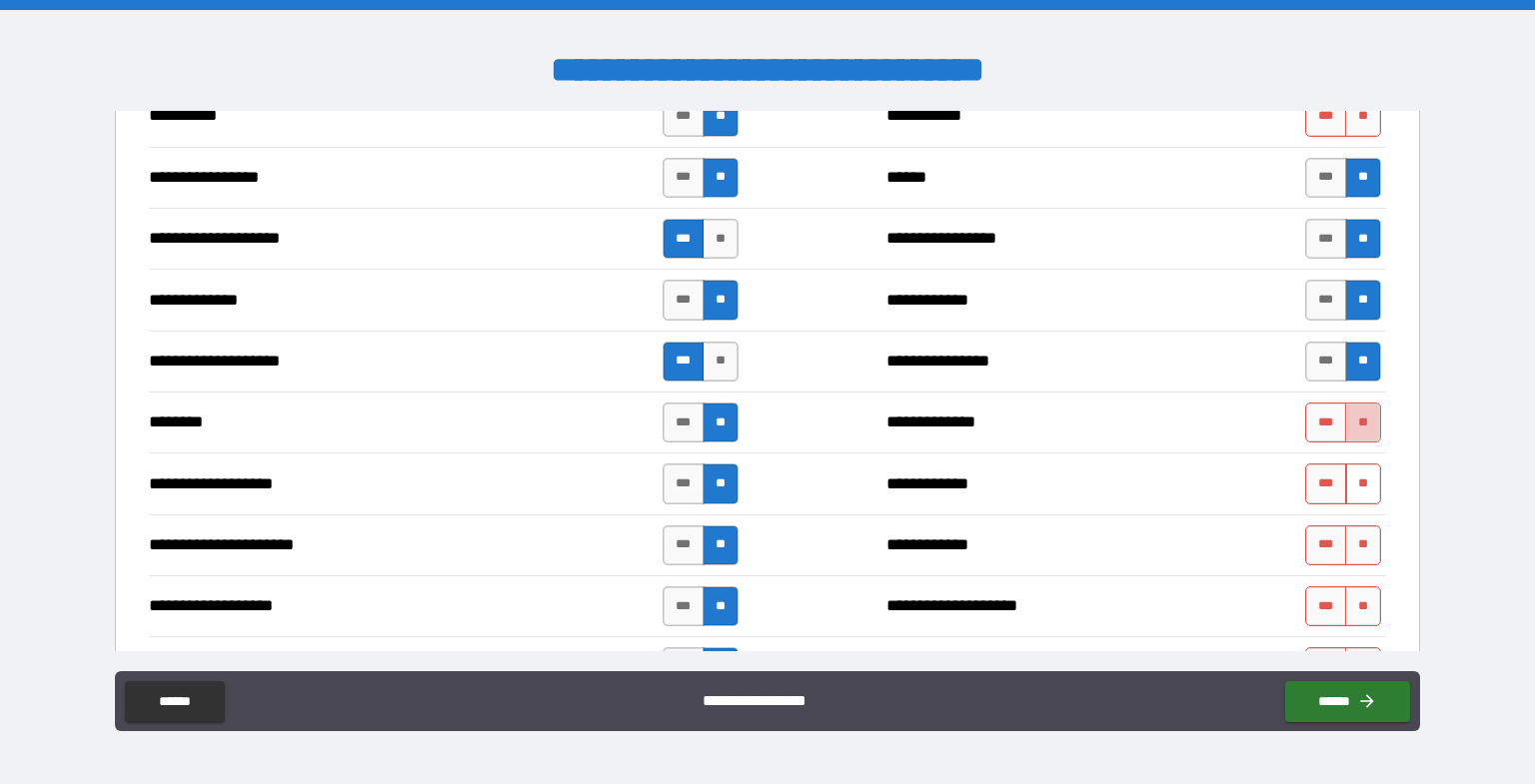 drag, startPoint x: 1354, startPoint y: 405, endPoint x: 1357, endPoint y: 460, distance: 55.081757 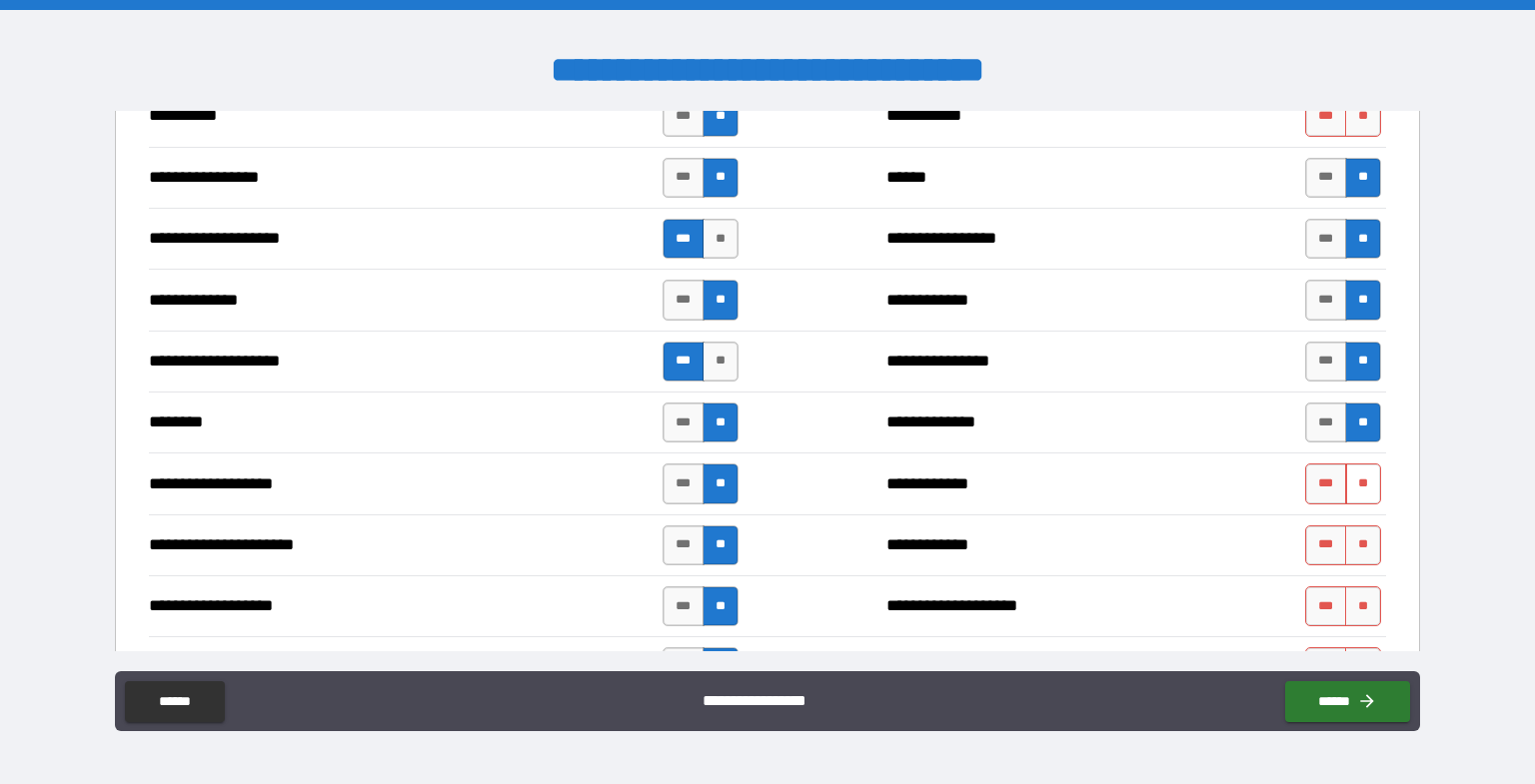 click on "**" at bounding box center [1363, 483] 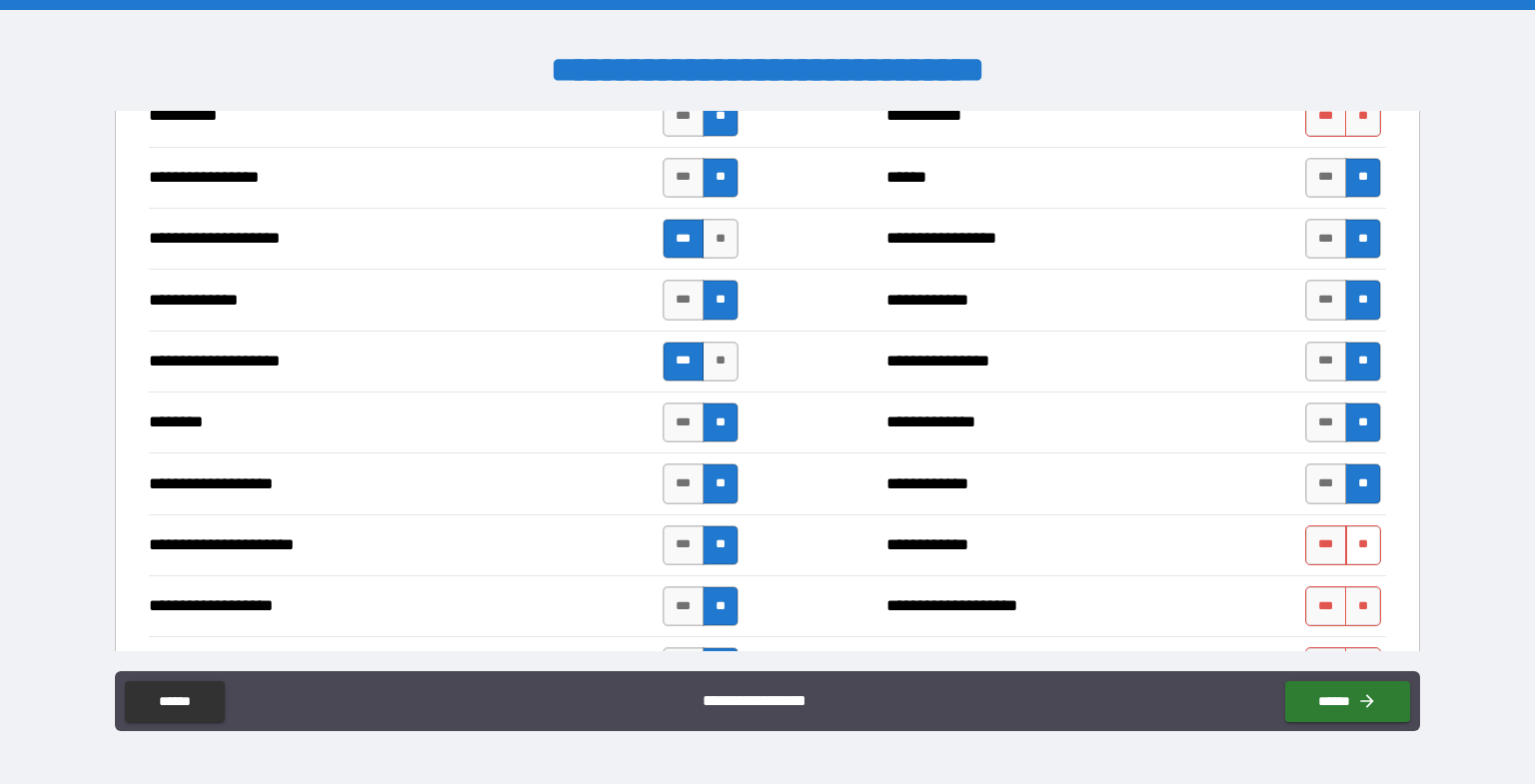 click on "**" at bounding box center [1363, 545] 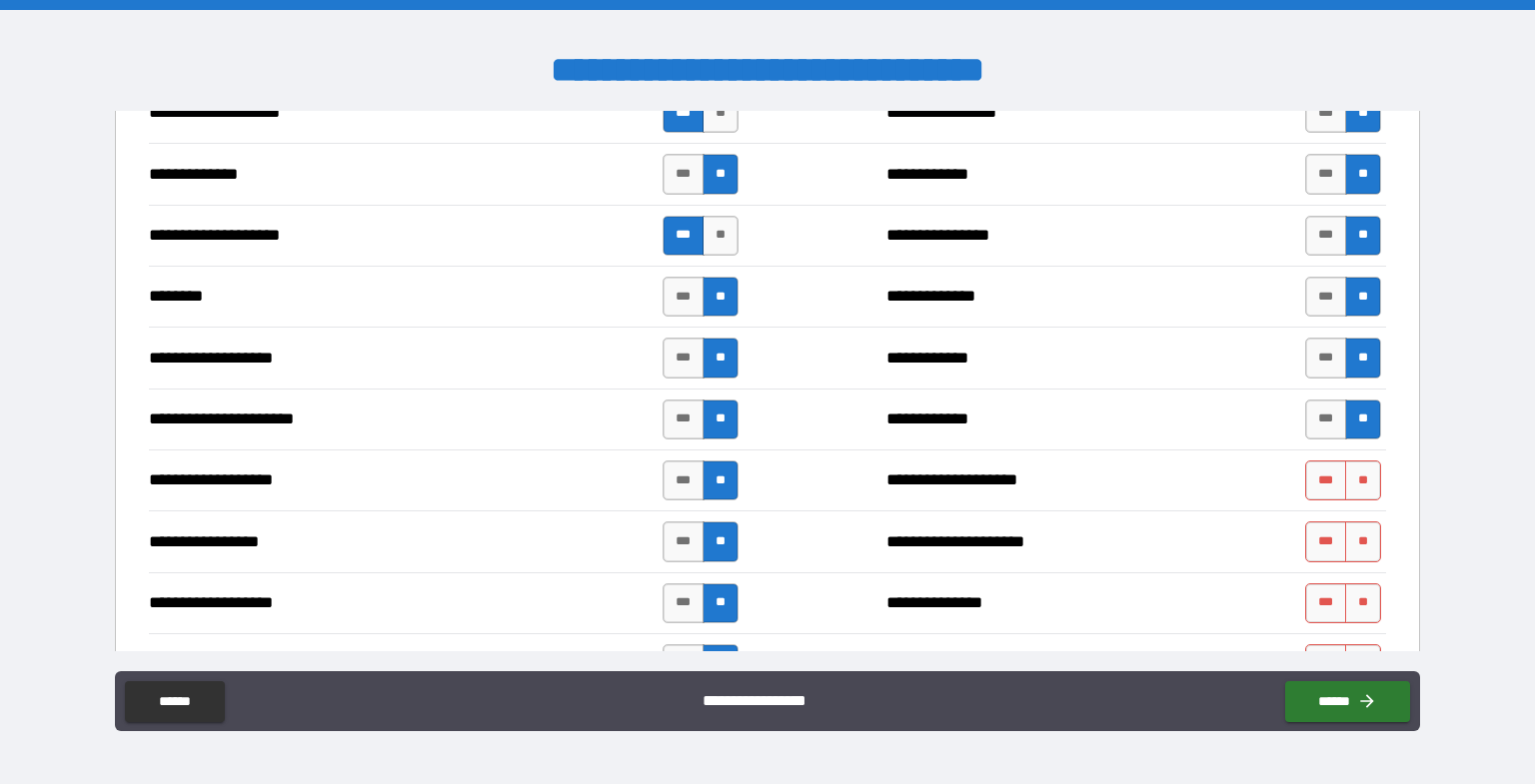 scroll, scrollTop: 3861, scrollLeft: 0, axis: vertical 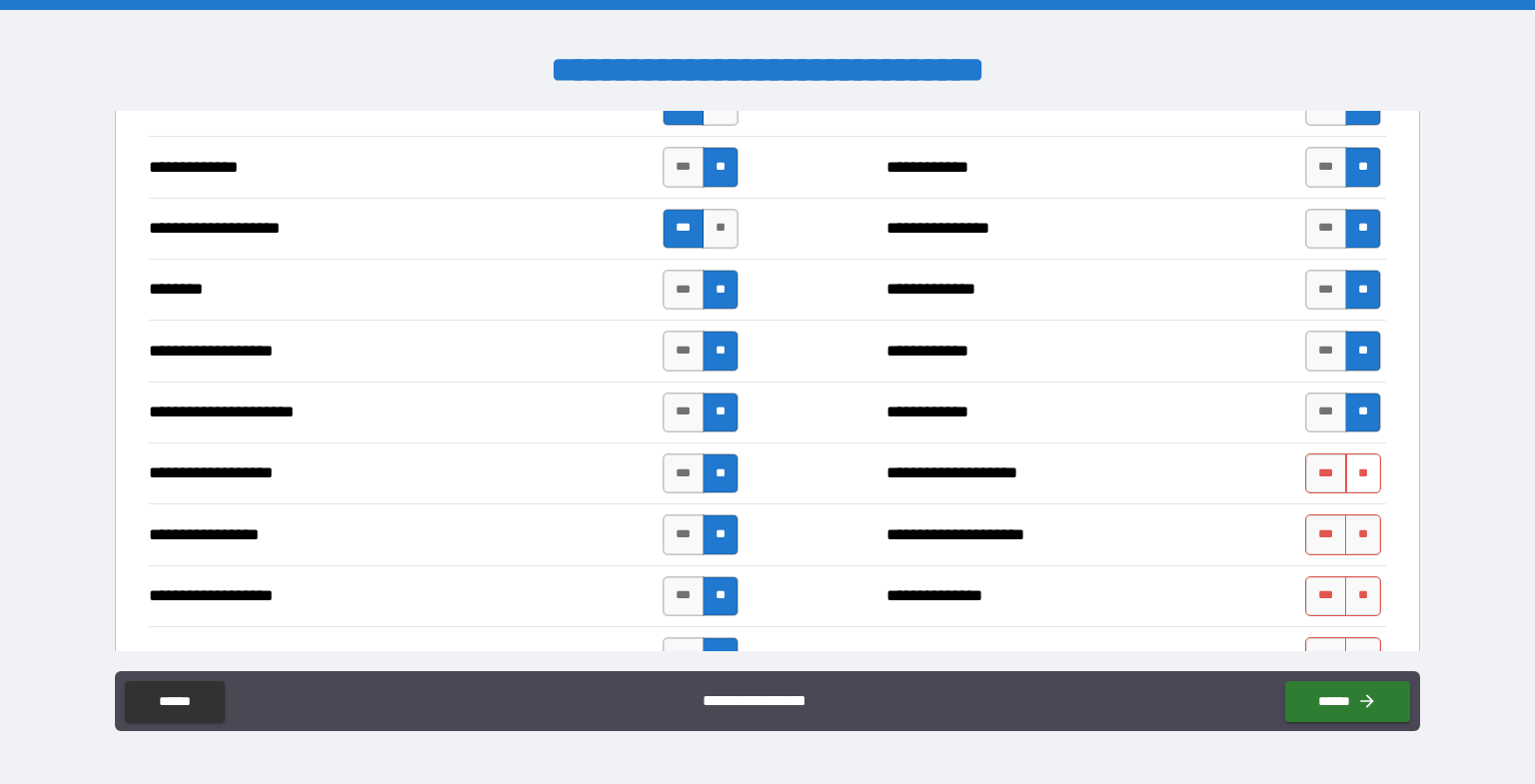 click on "**" at bounding box center [1363, 473] 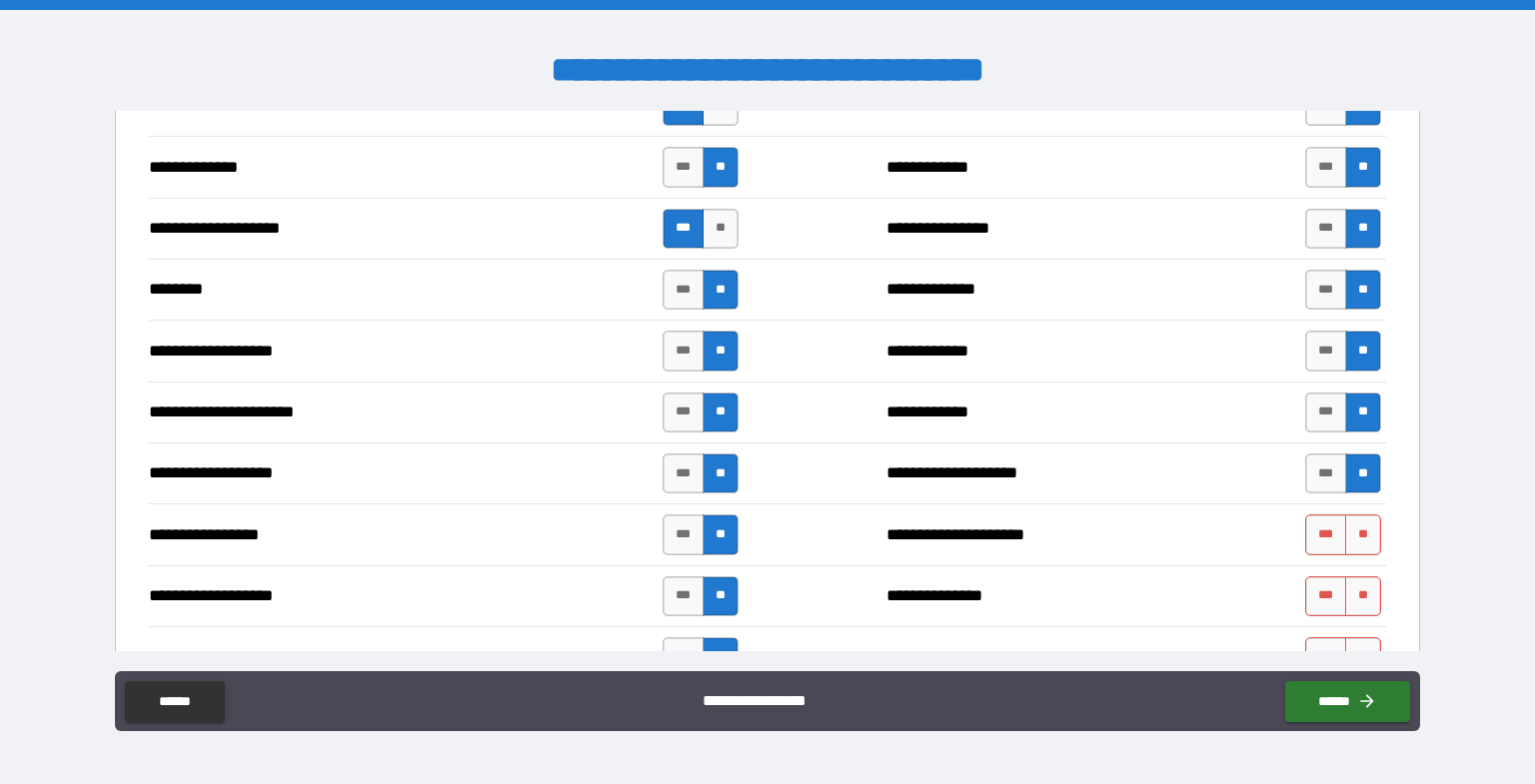 scroll, scrollTop: 3995, scrollLeft: 0, axis: vertical 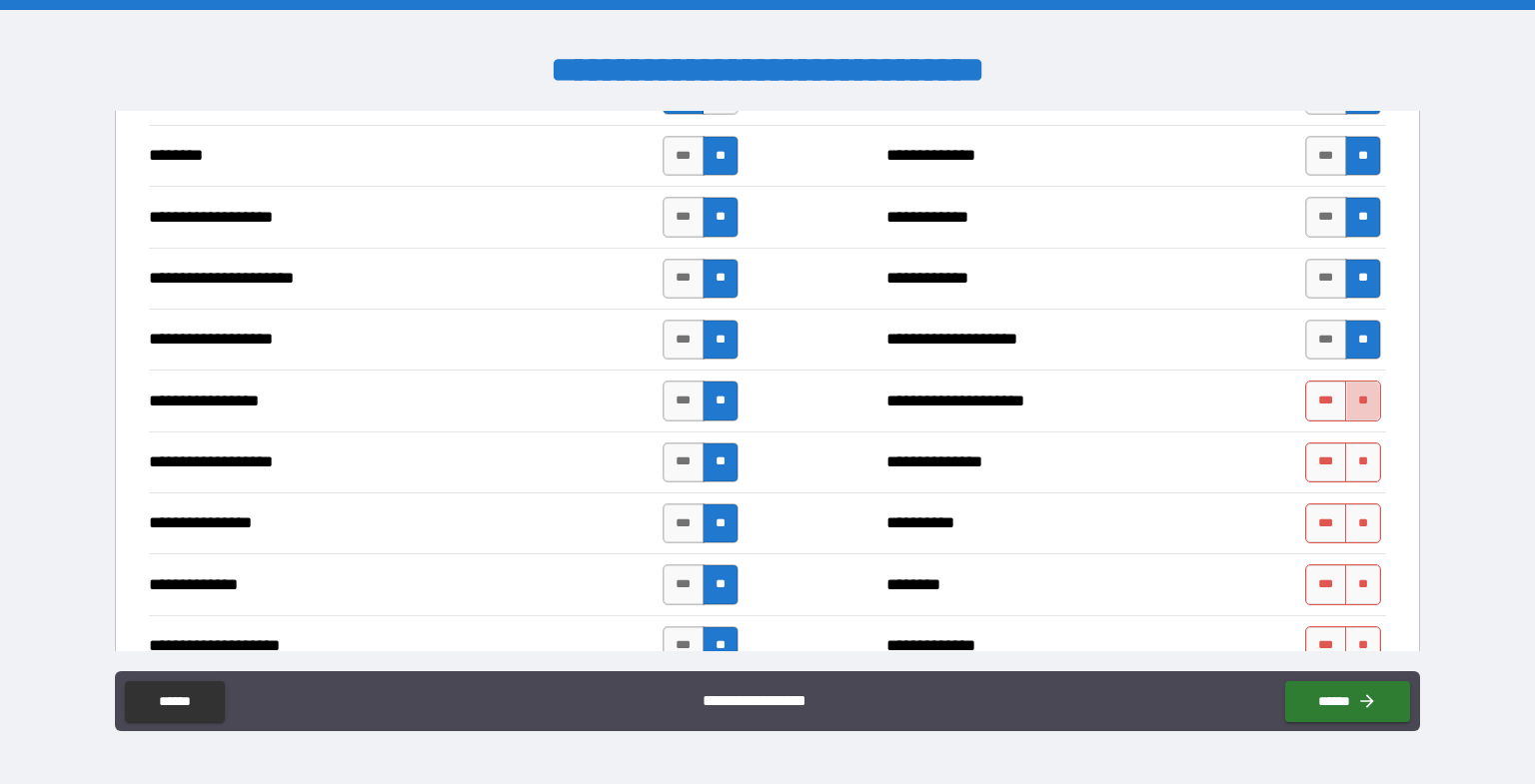 drag, startPoint x: 1356, startPoint y: 387, endPoint x: 1357, endPoint y: 410, distance: 23.021729 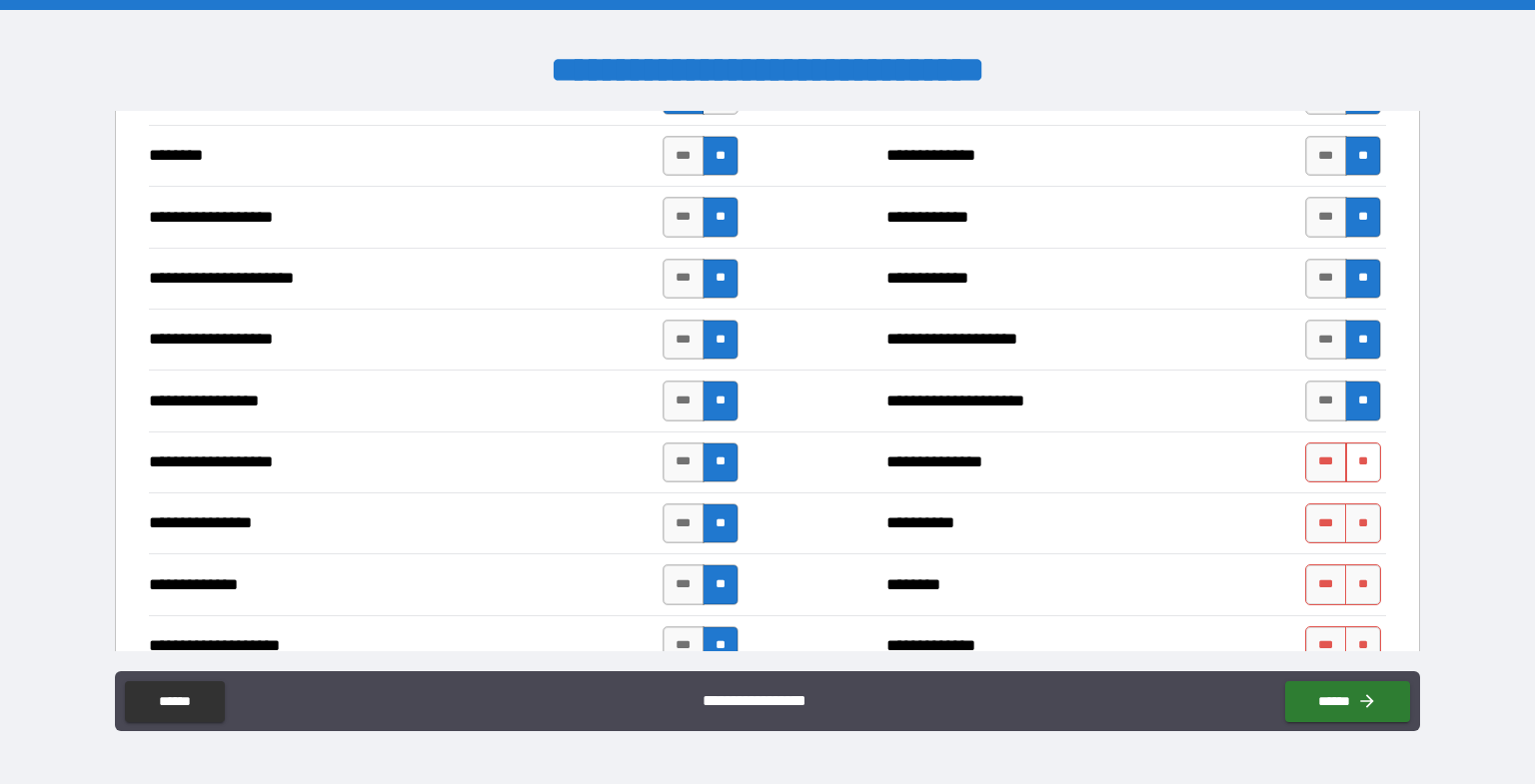 click on "**" at bounding box center [1363, 462] 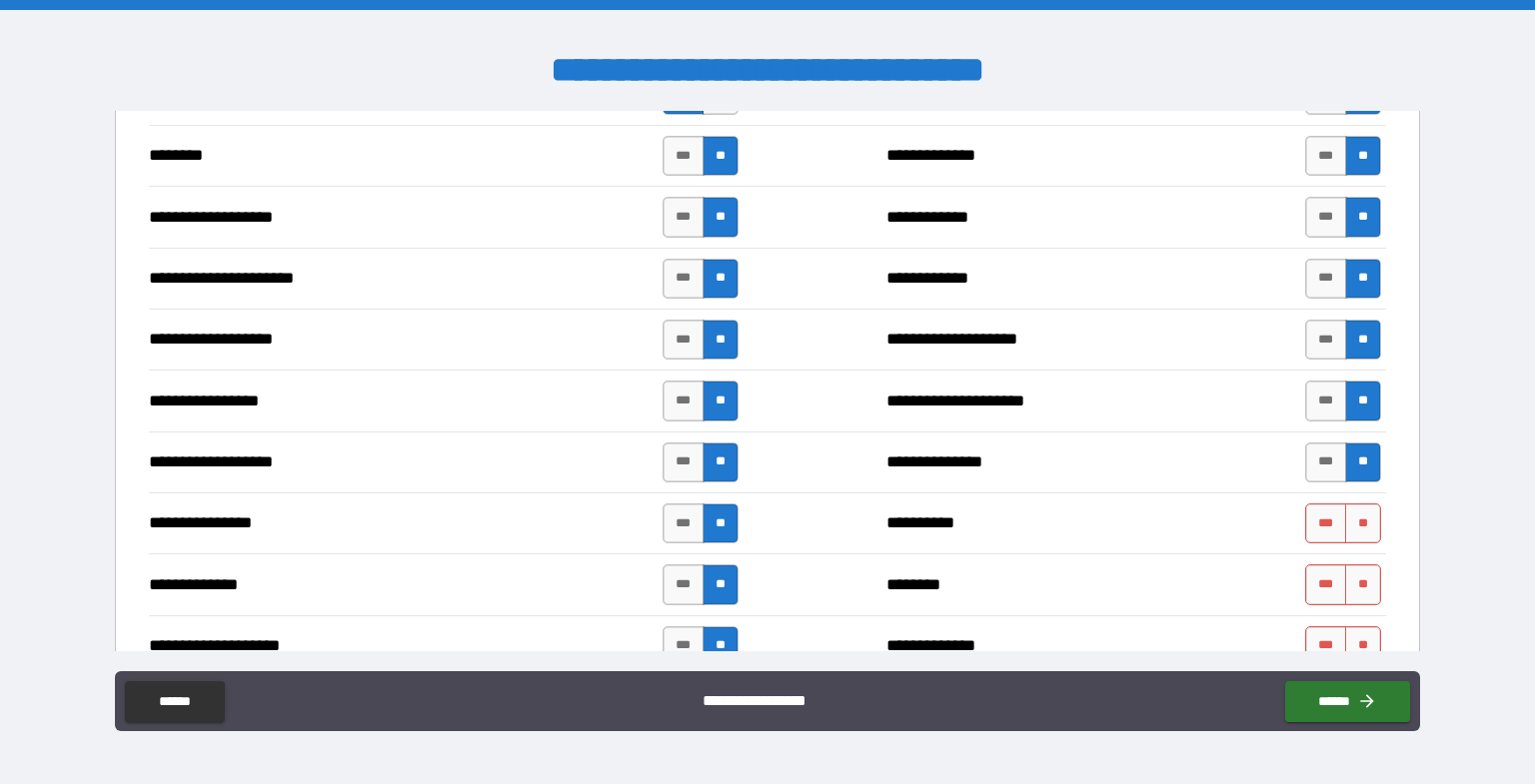 scroll, scrollTop: 4128, scrollLeft: 0, axis: vertical 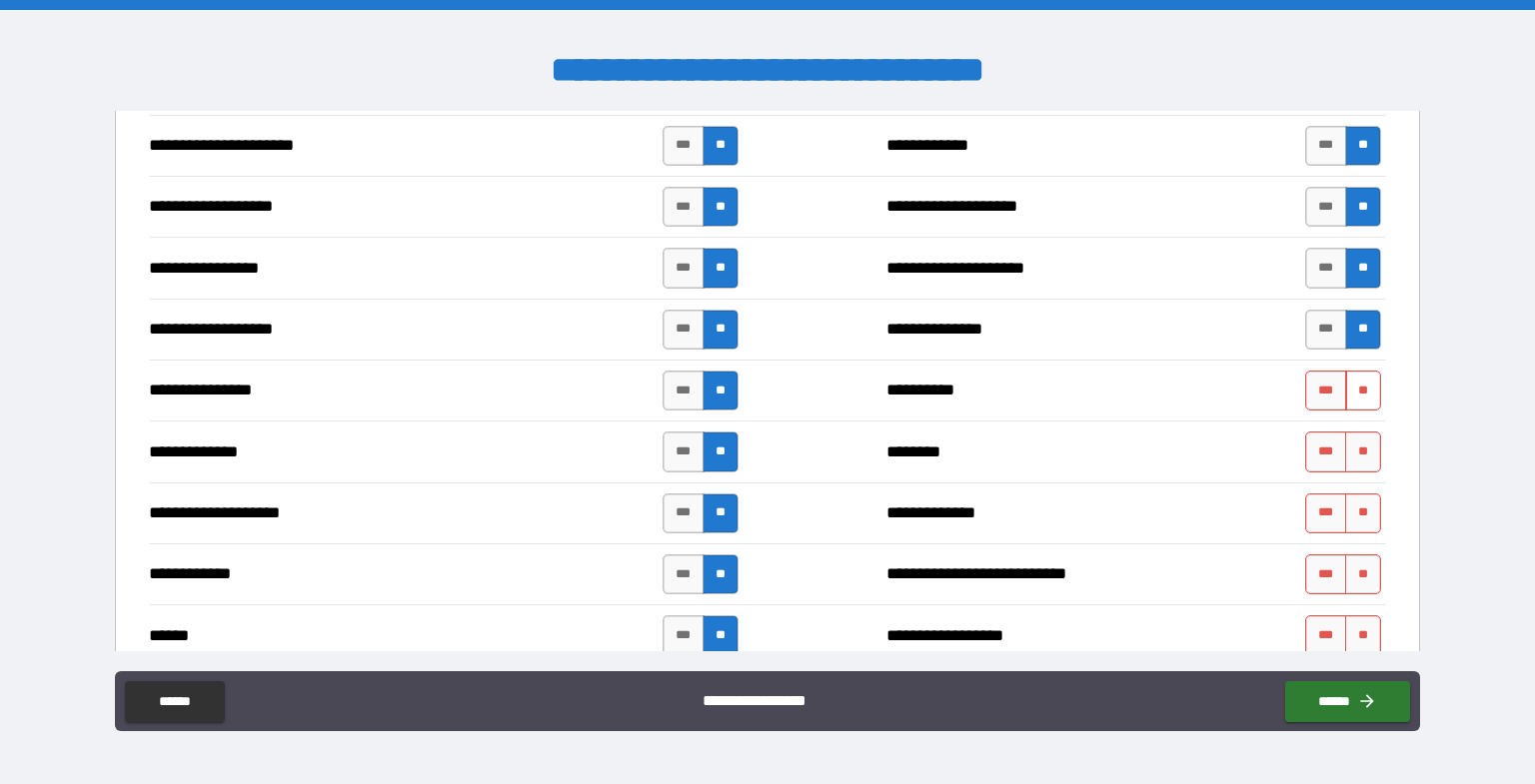 click on "**" at bounding box center [1363, 391] 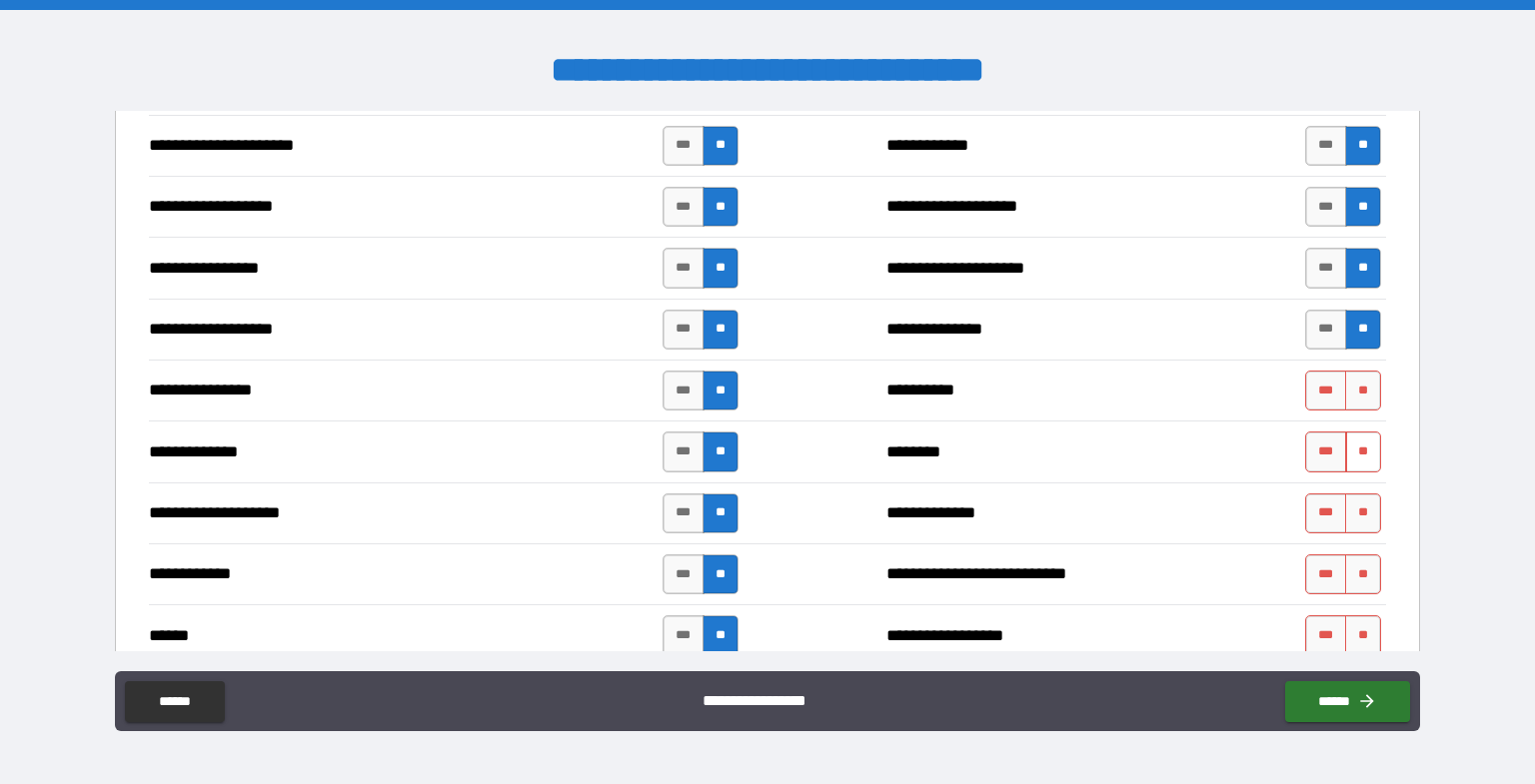 click on "**" at bounding box center [1363, 391] 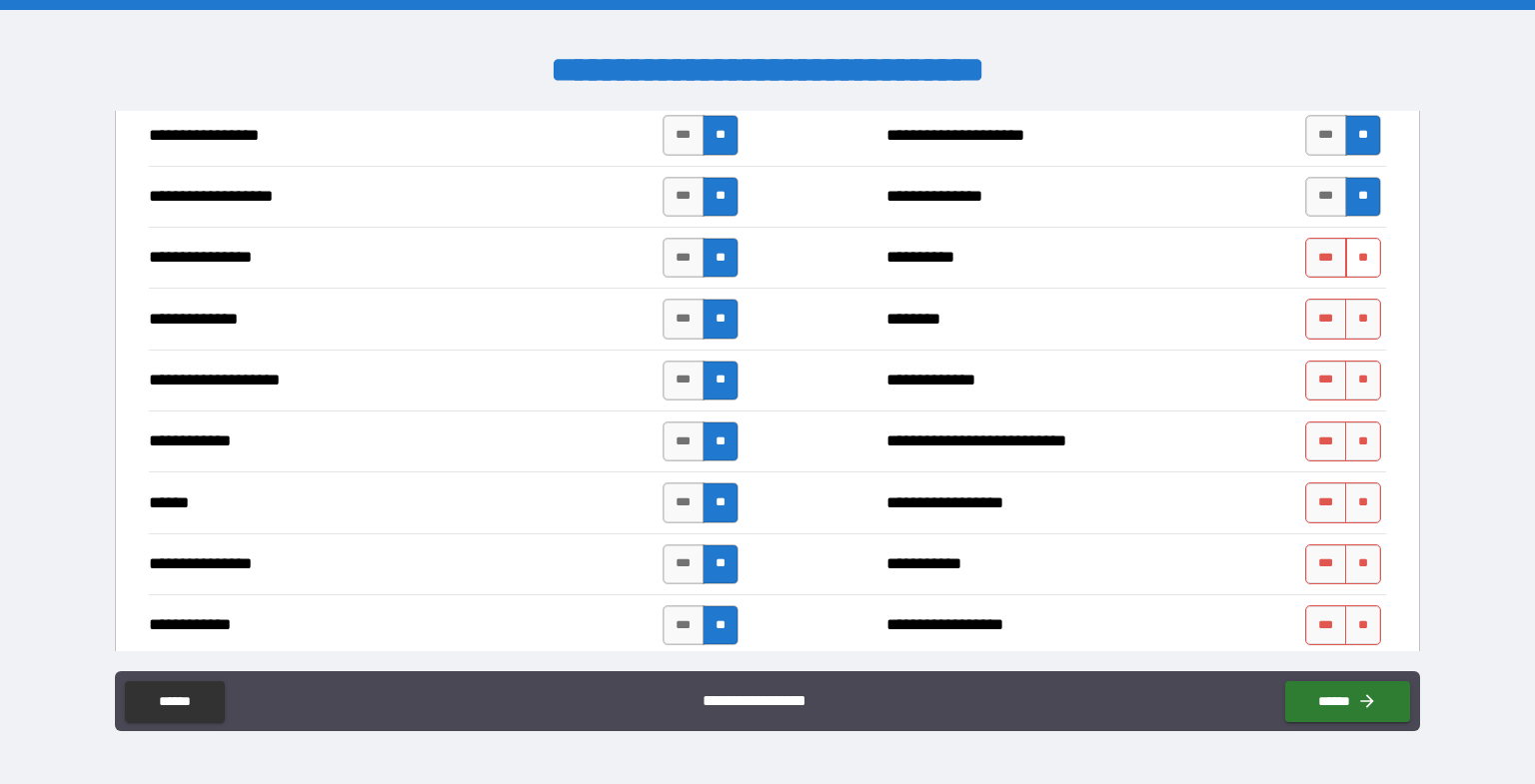 click on "**" at bounding box center [1363, 258] 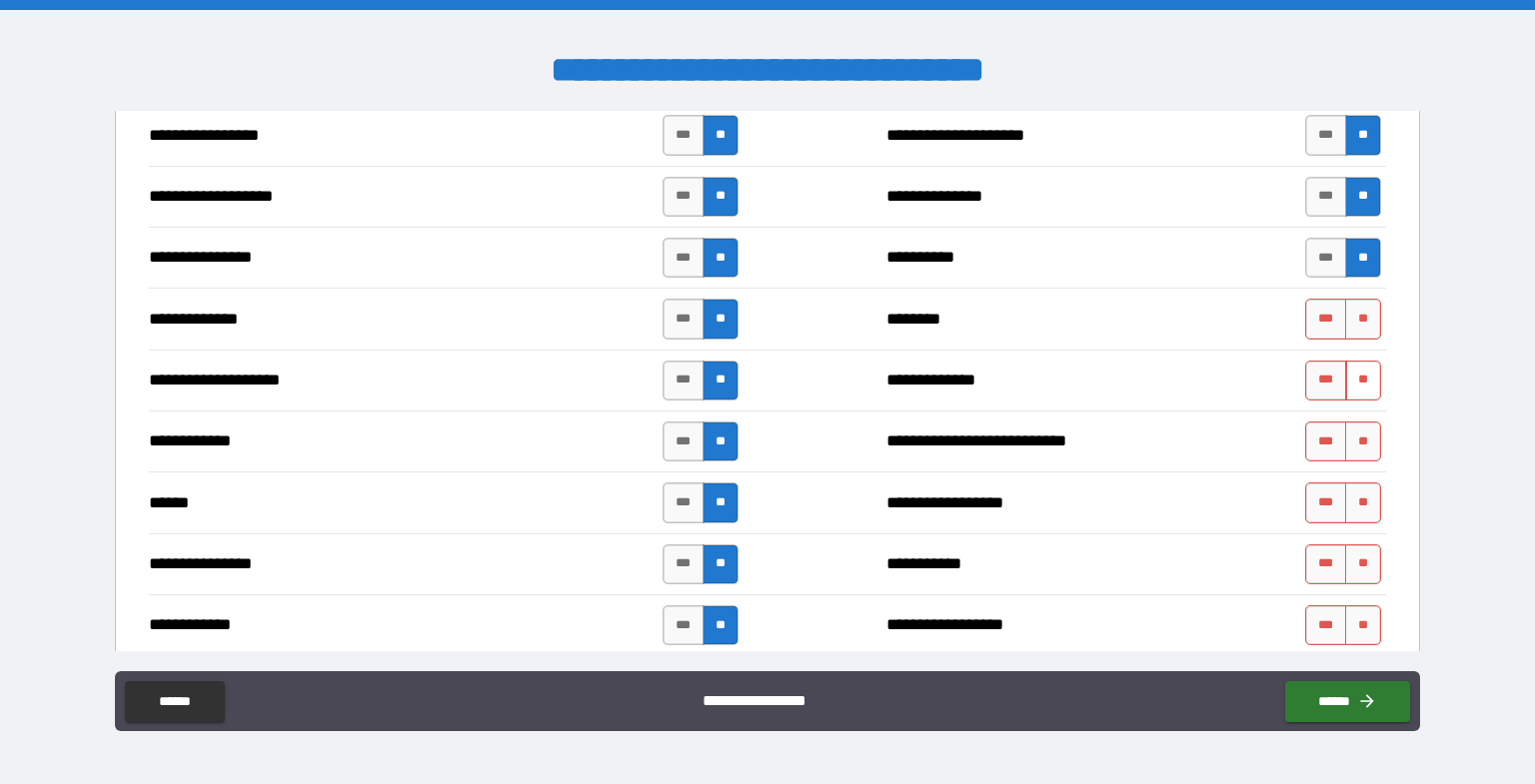click on "**" at bounding box center (1363, 319) 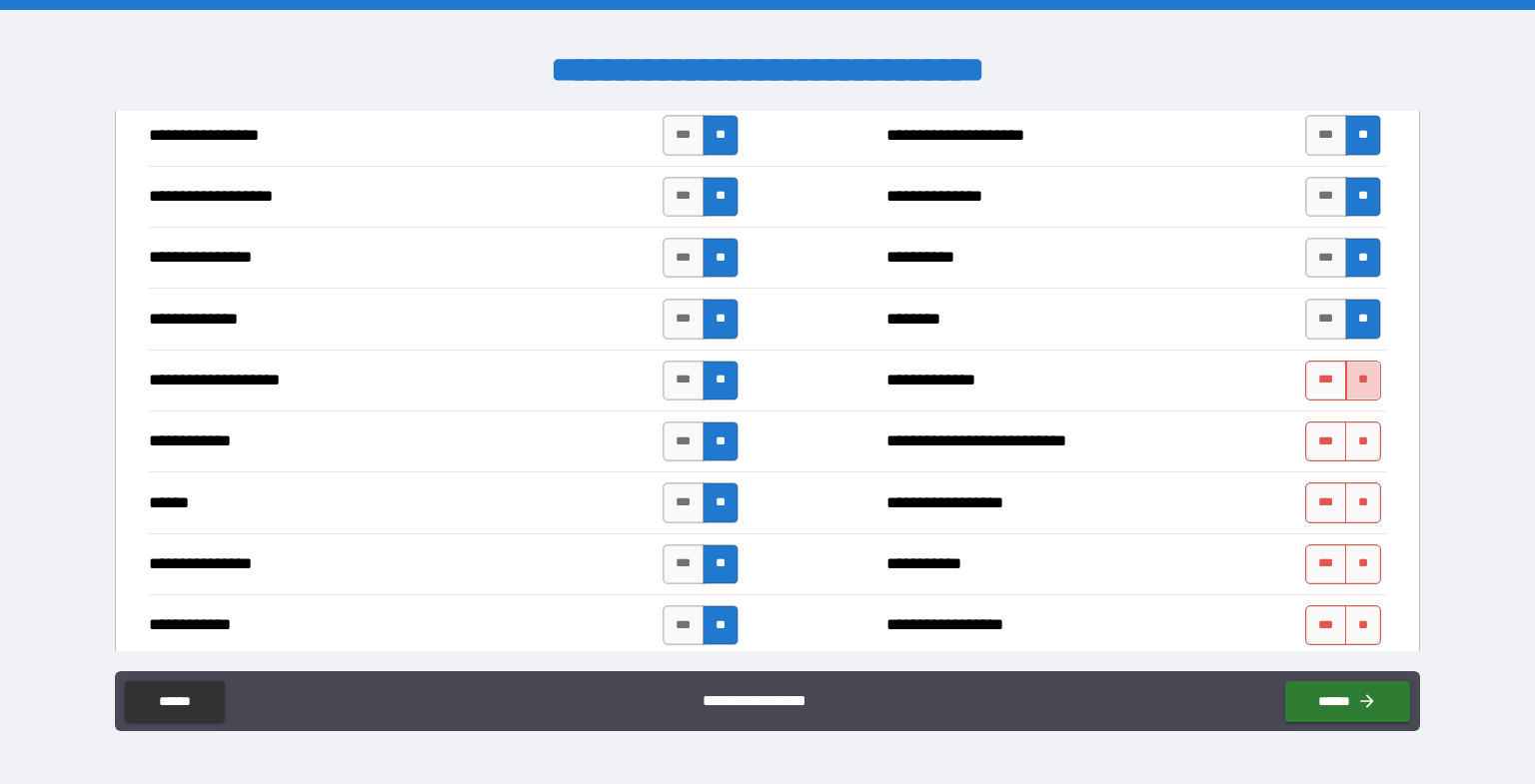 click on "**" at bounding box center [1363, 381] 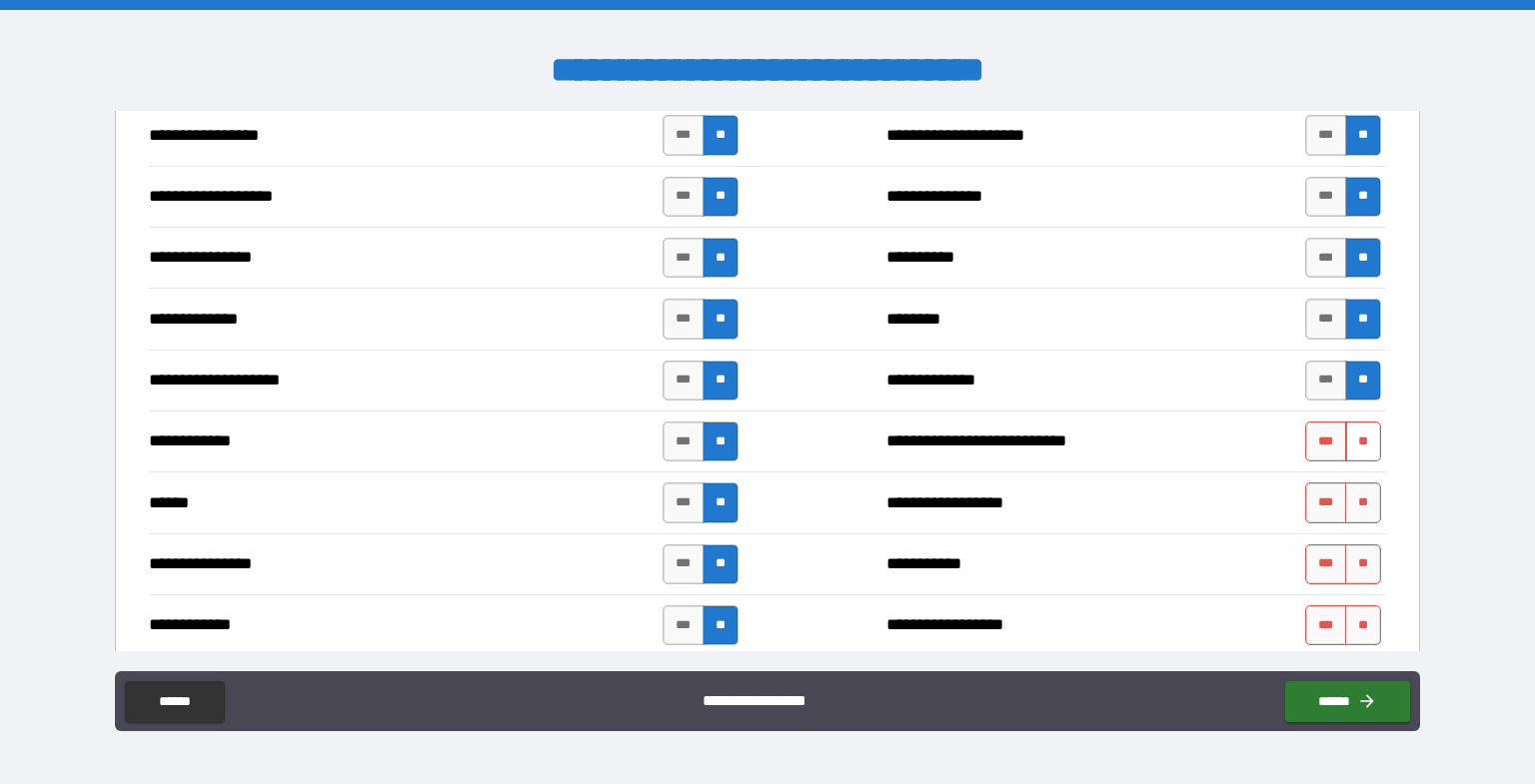 click on "**" at bounding box center [1363, 441] 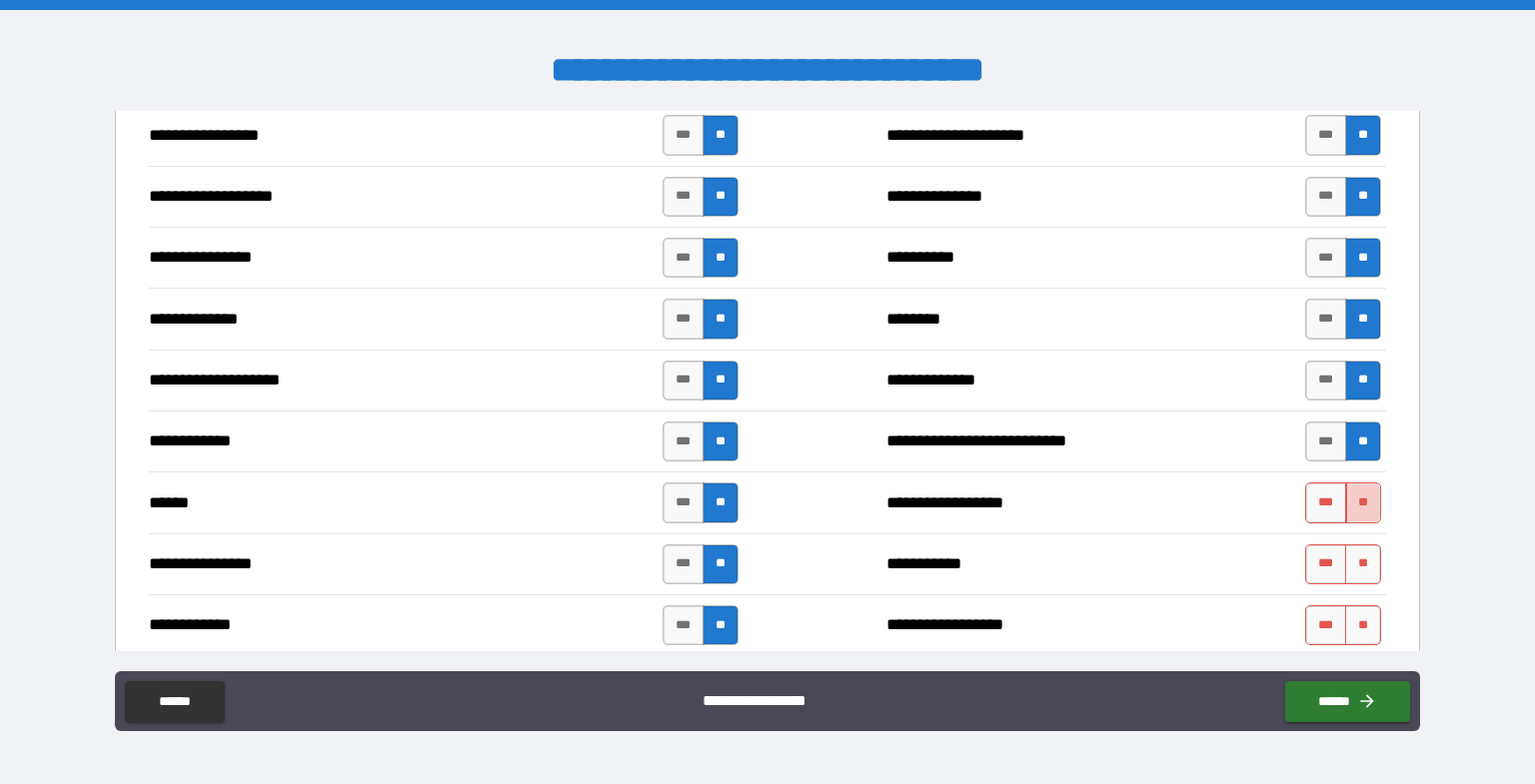 click on "**" at bounding box center (1363, 502) 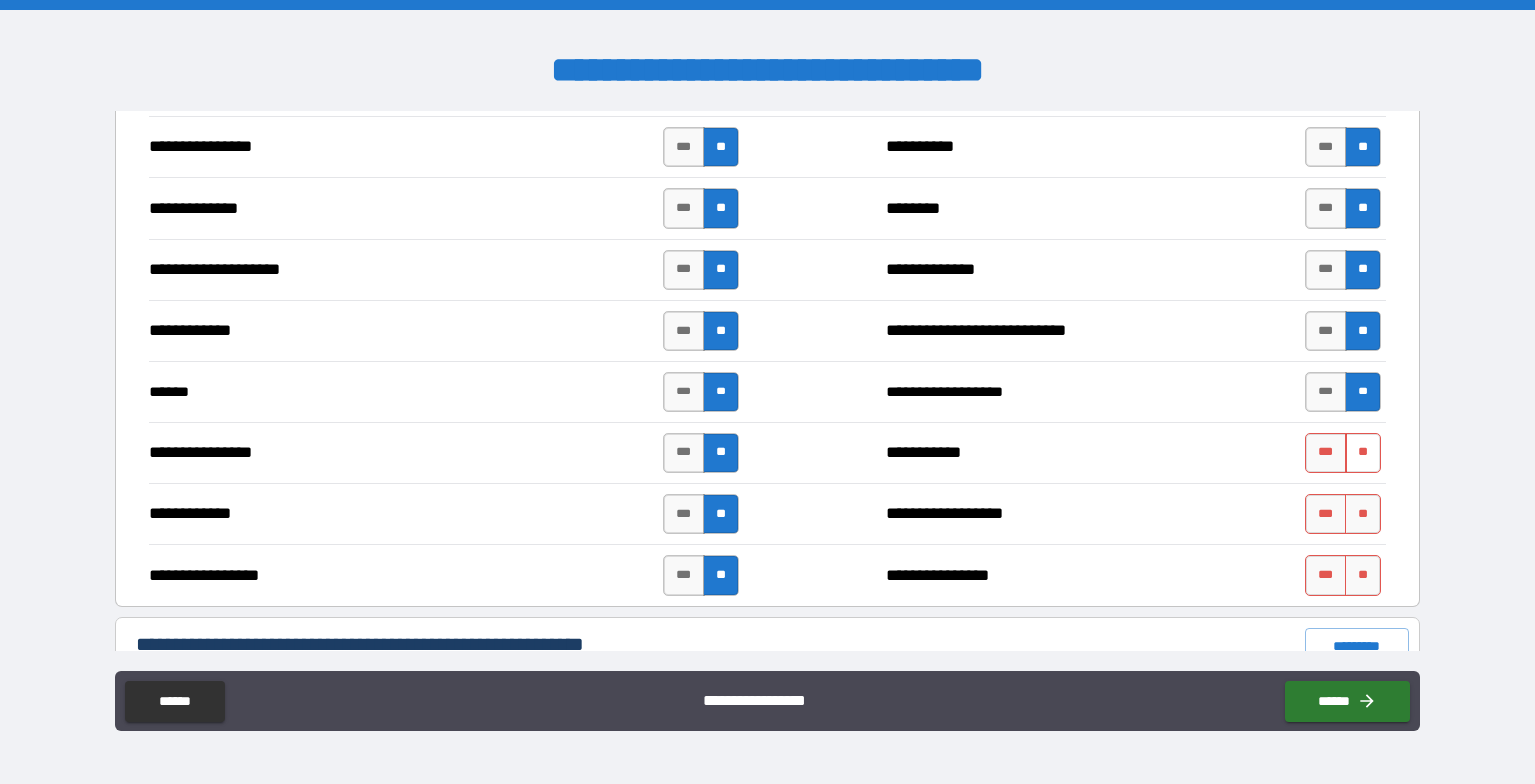 scroll, scrollTop: 4394, scrollLeft: 0, axis: vertical 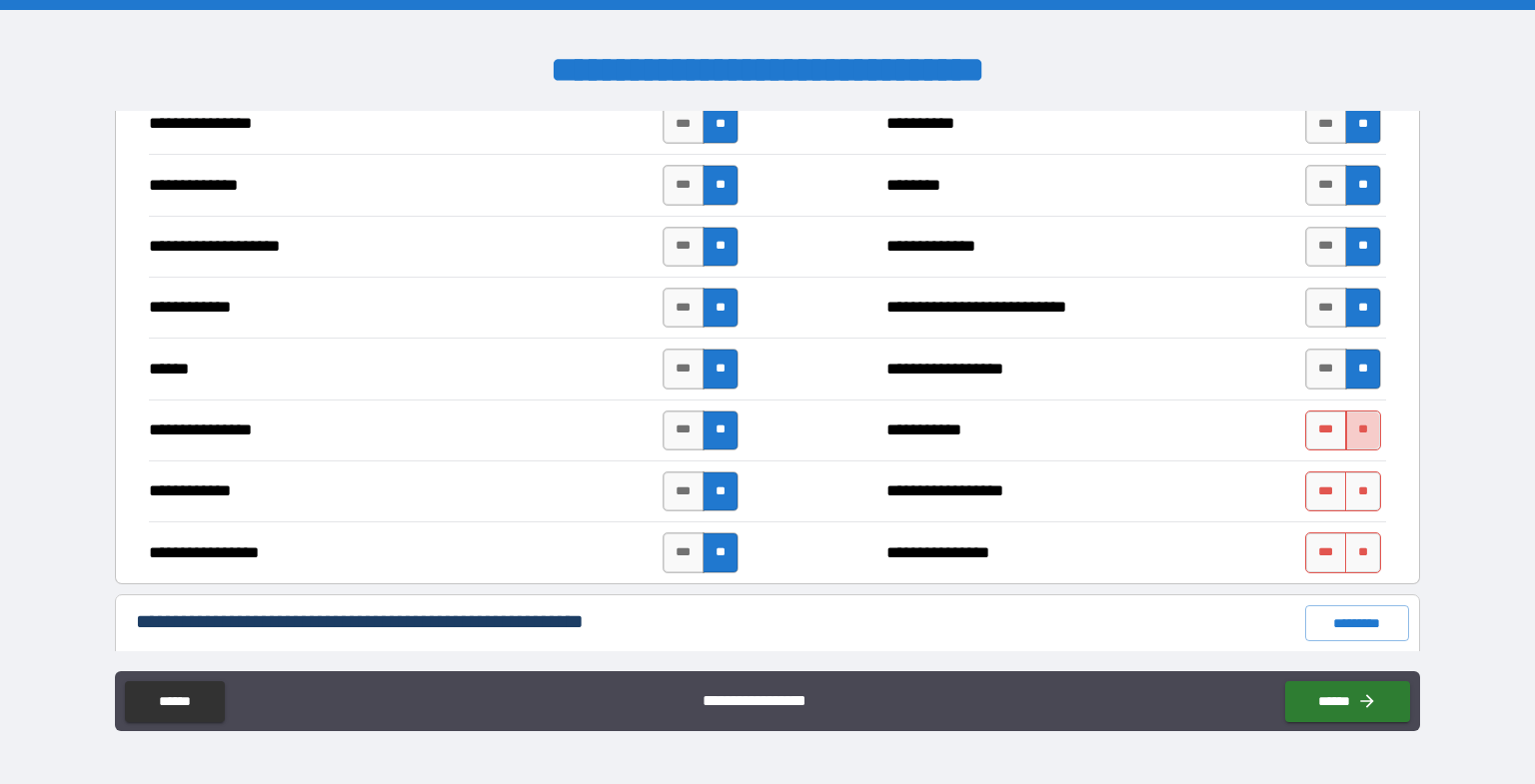 click on "**" at bounding box center [1363, 430] 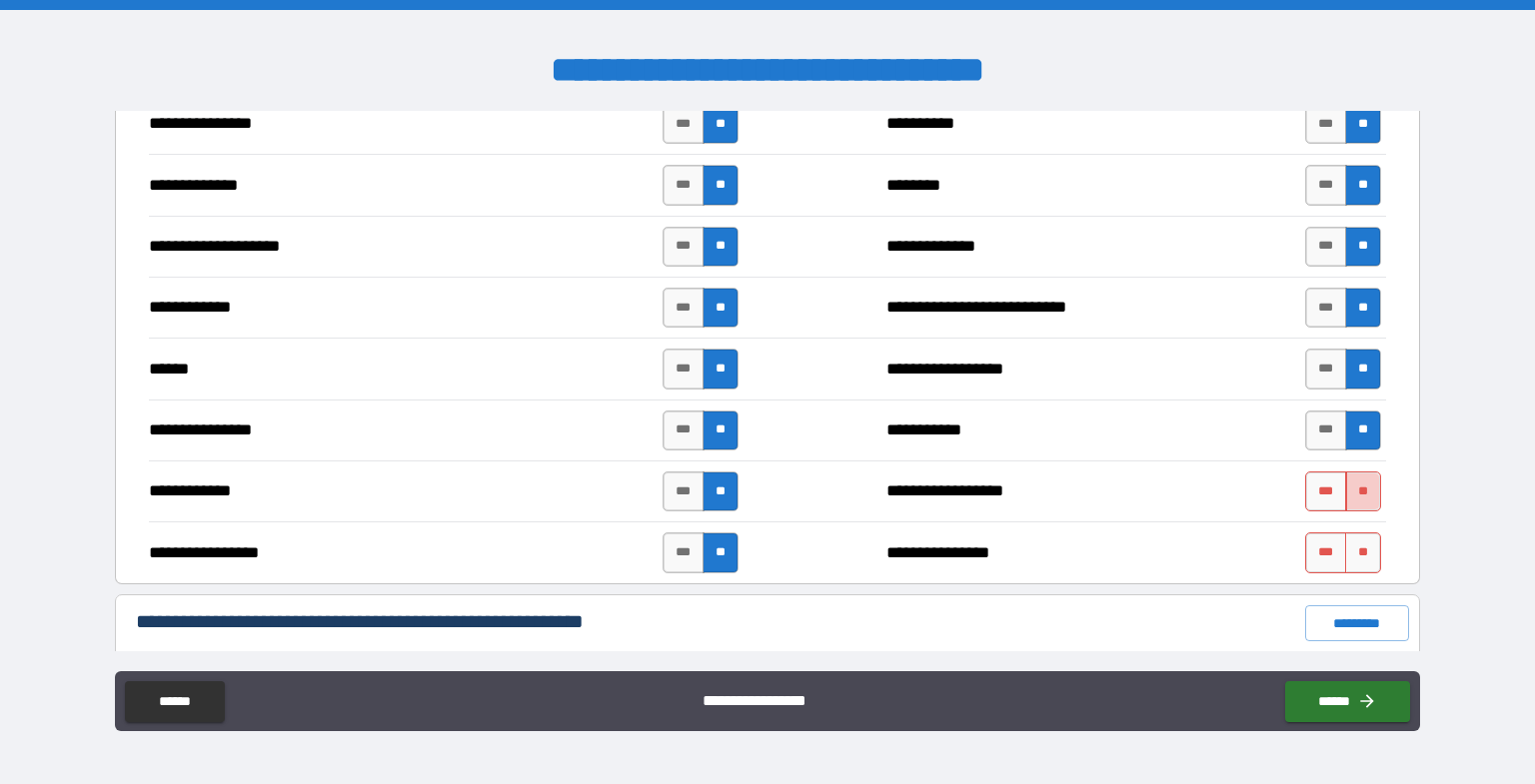 click on "**" at bounding box center (1363, 491) 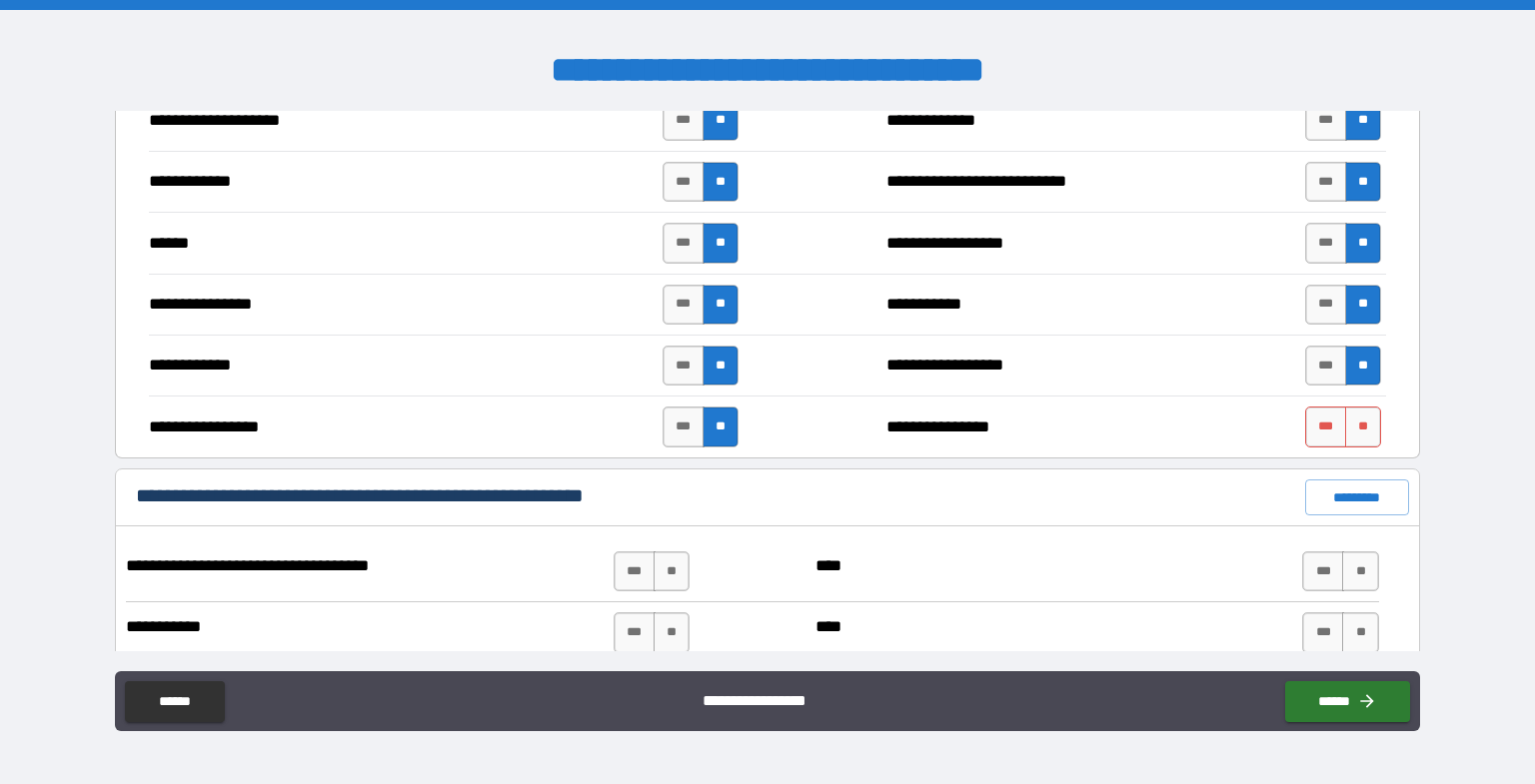 scroll, scrollTop: 4527, scrollLeft: 0, axis: vertical 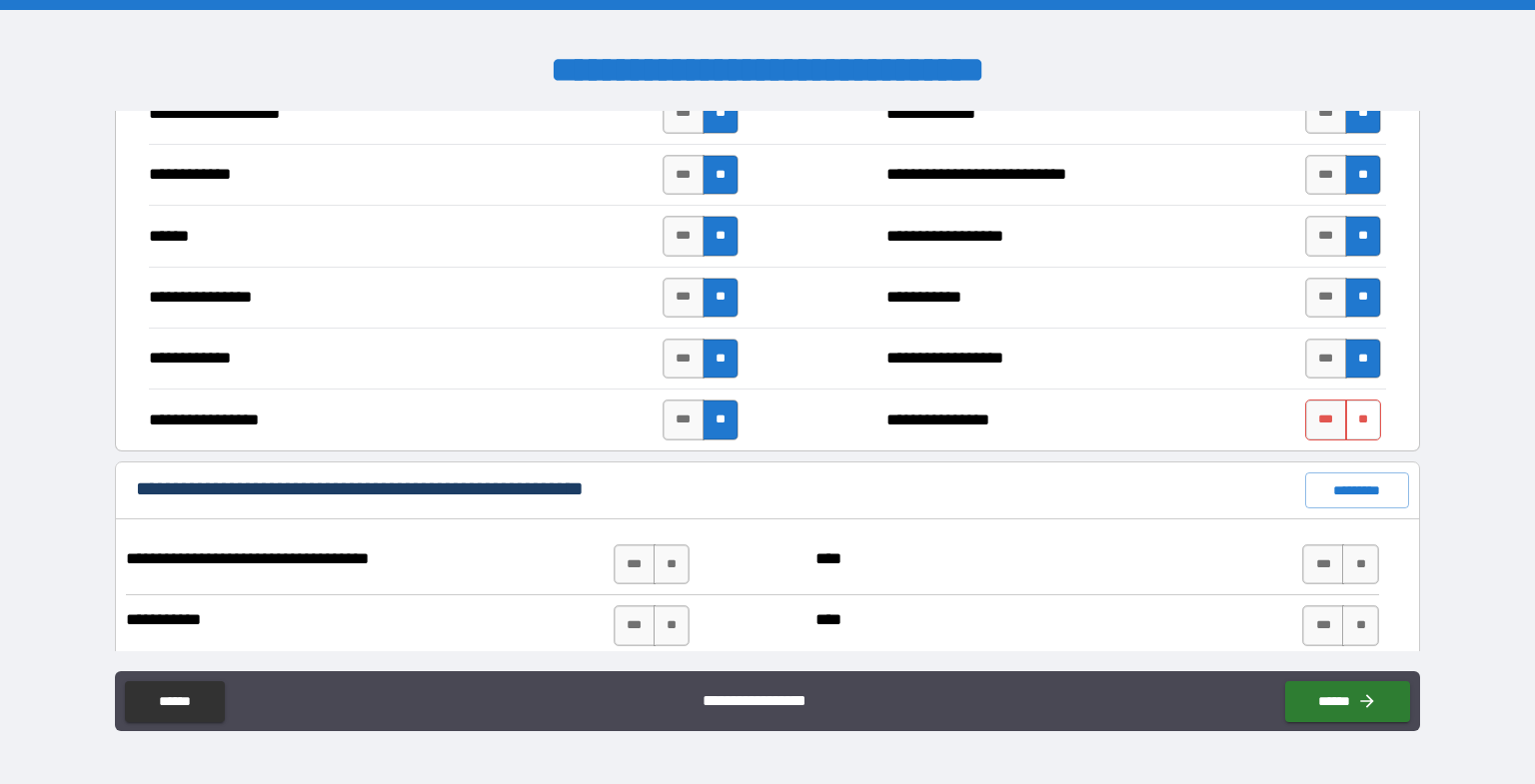 click on "**" at bounding box center [1363, 419] 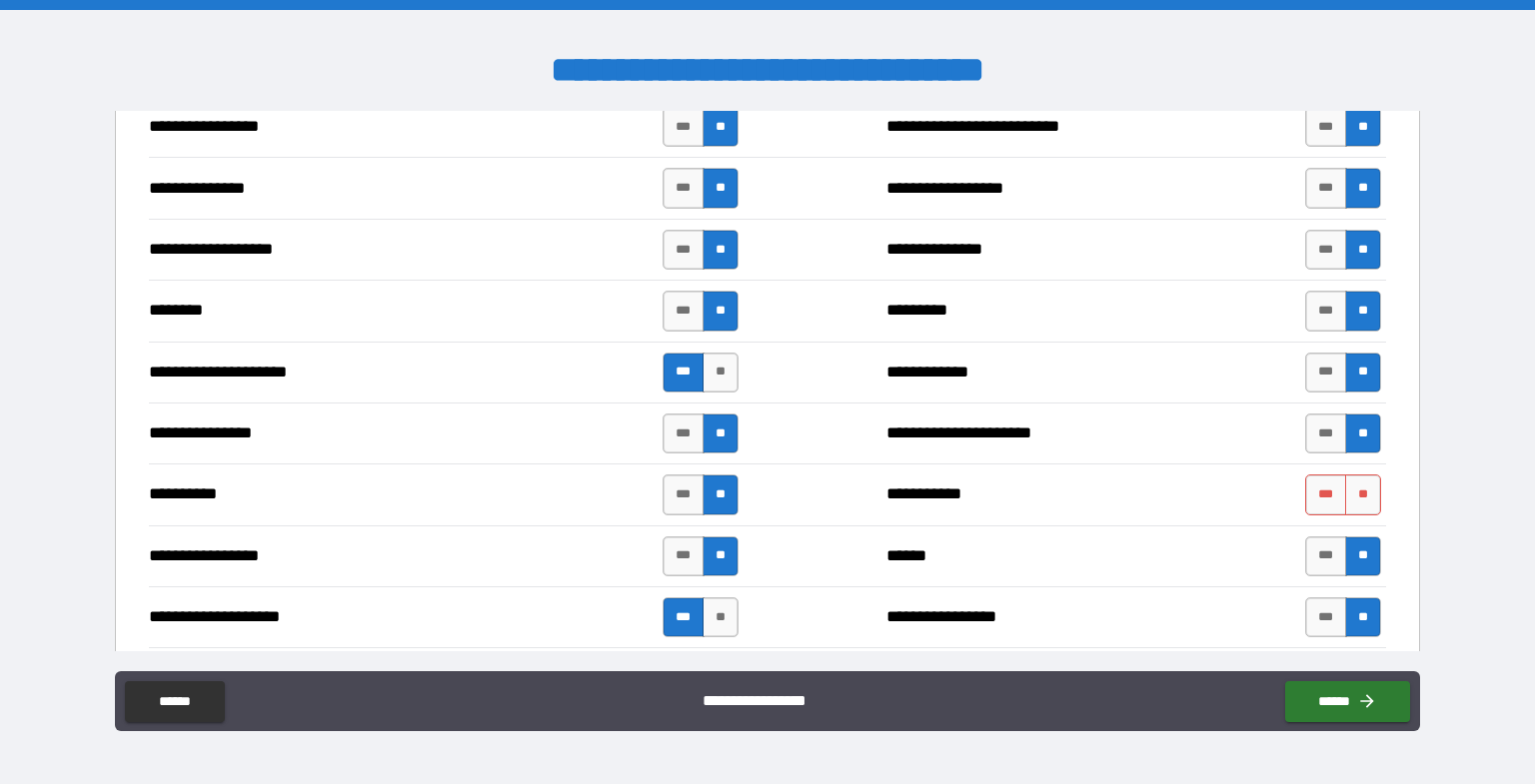 scroll, scrollTop: 3329, scrollLeft: 0, axis: vertical 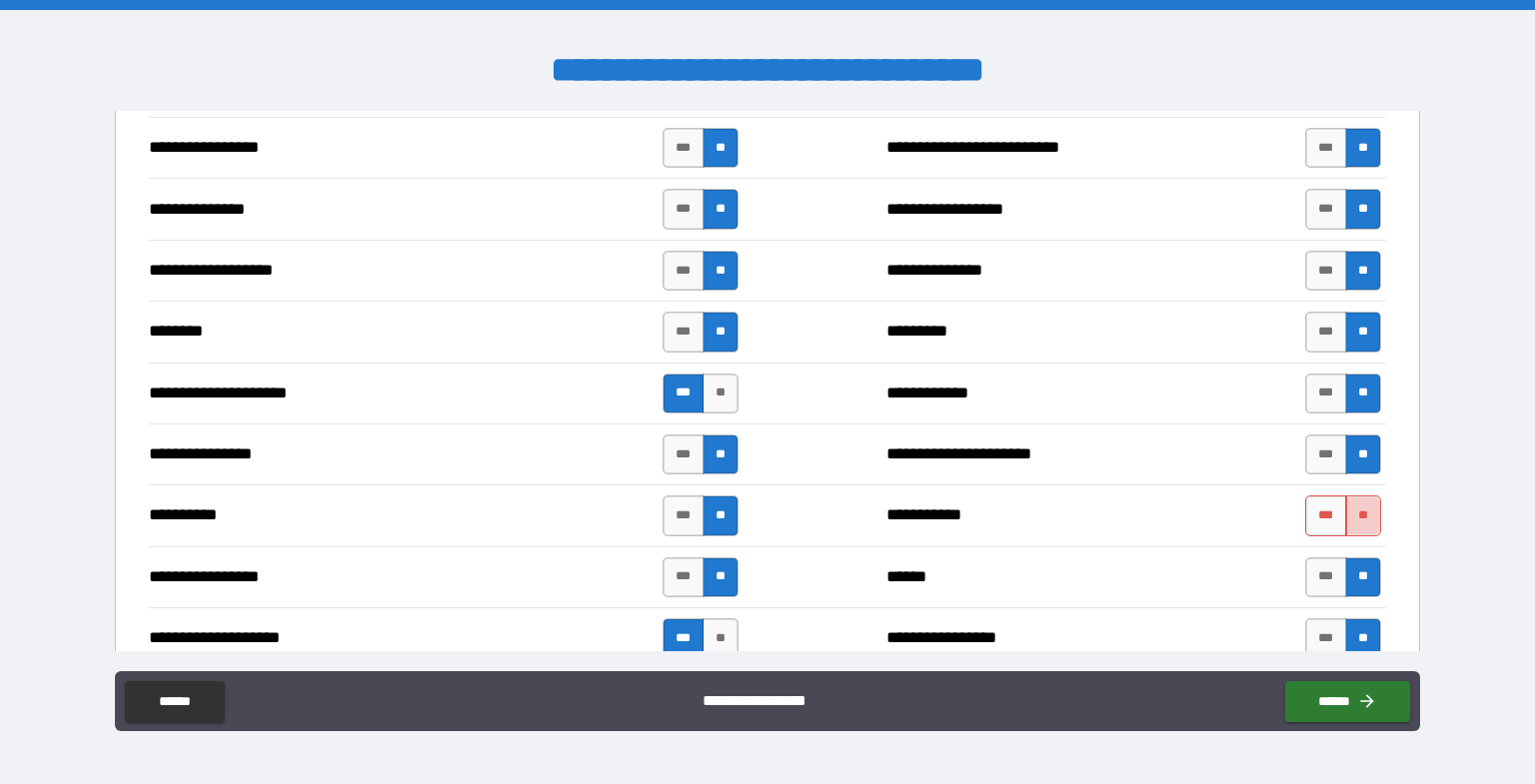 click on "**" at bounding box center [1363, 515] 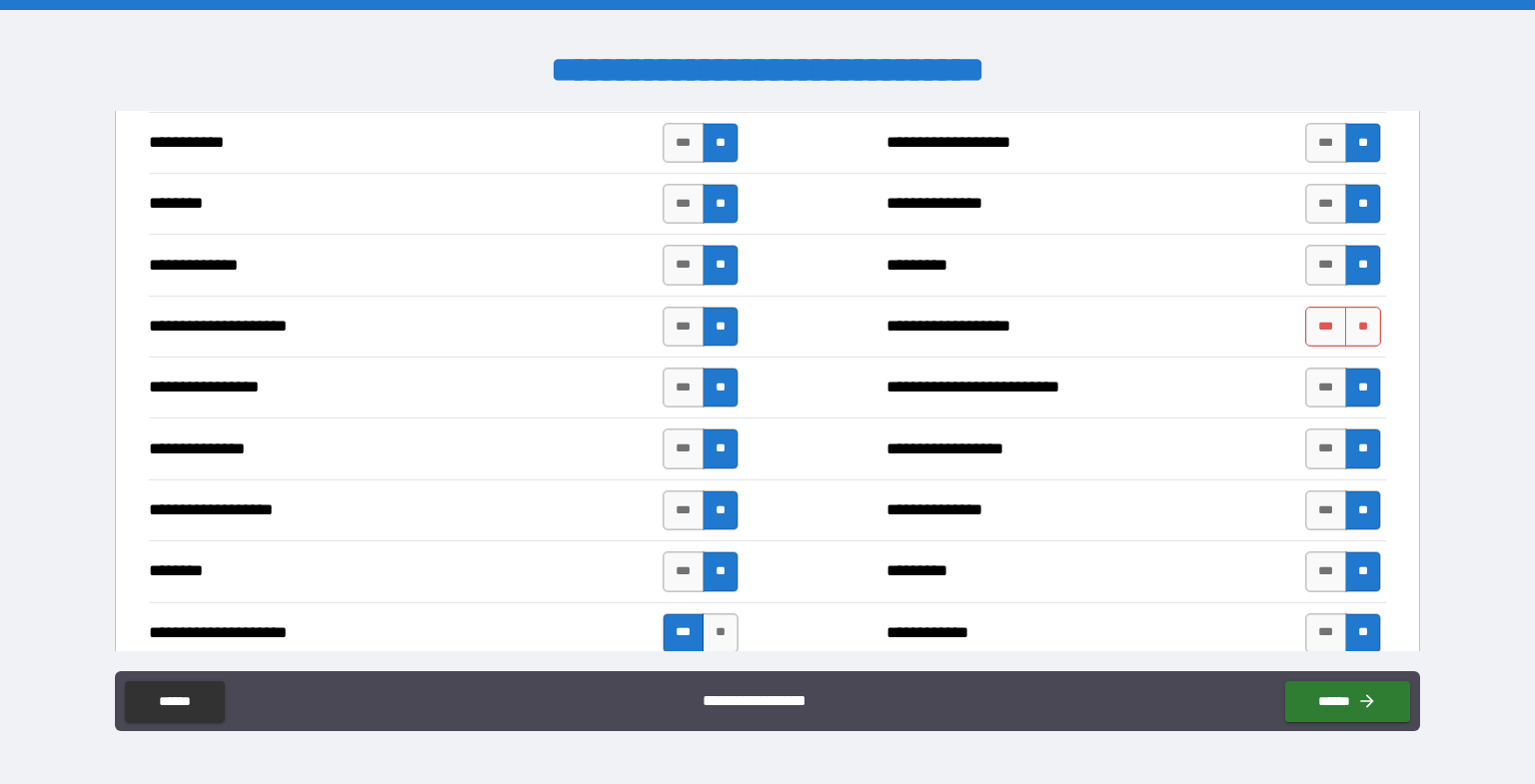 scroll, scrollTop: 3062, scrollLeft: 0, axis: vertical 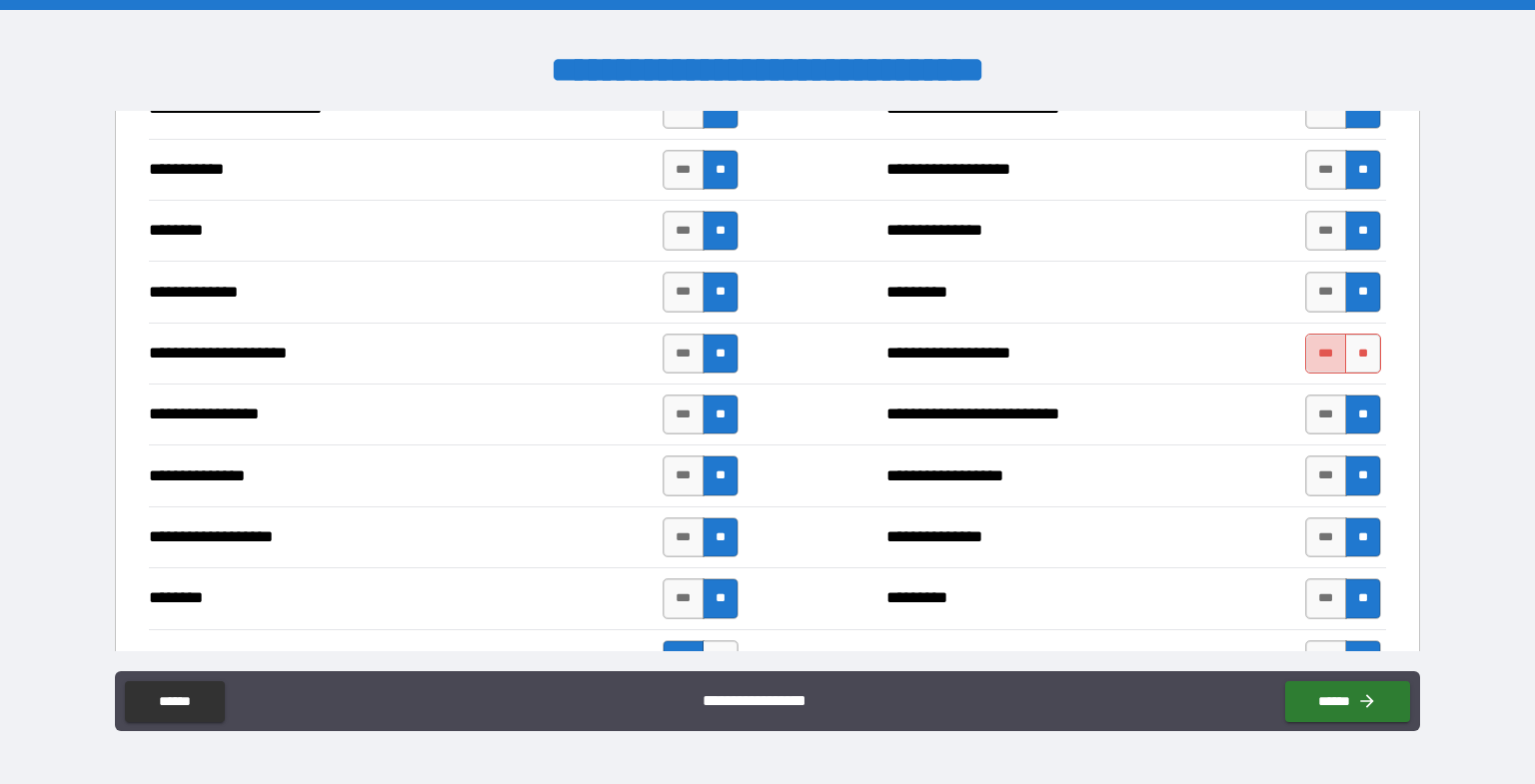 click on "***" at bounding box center [1326, 354] 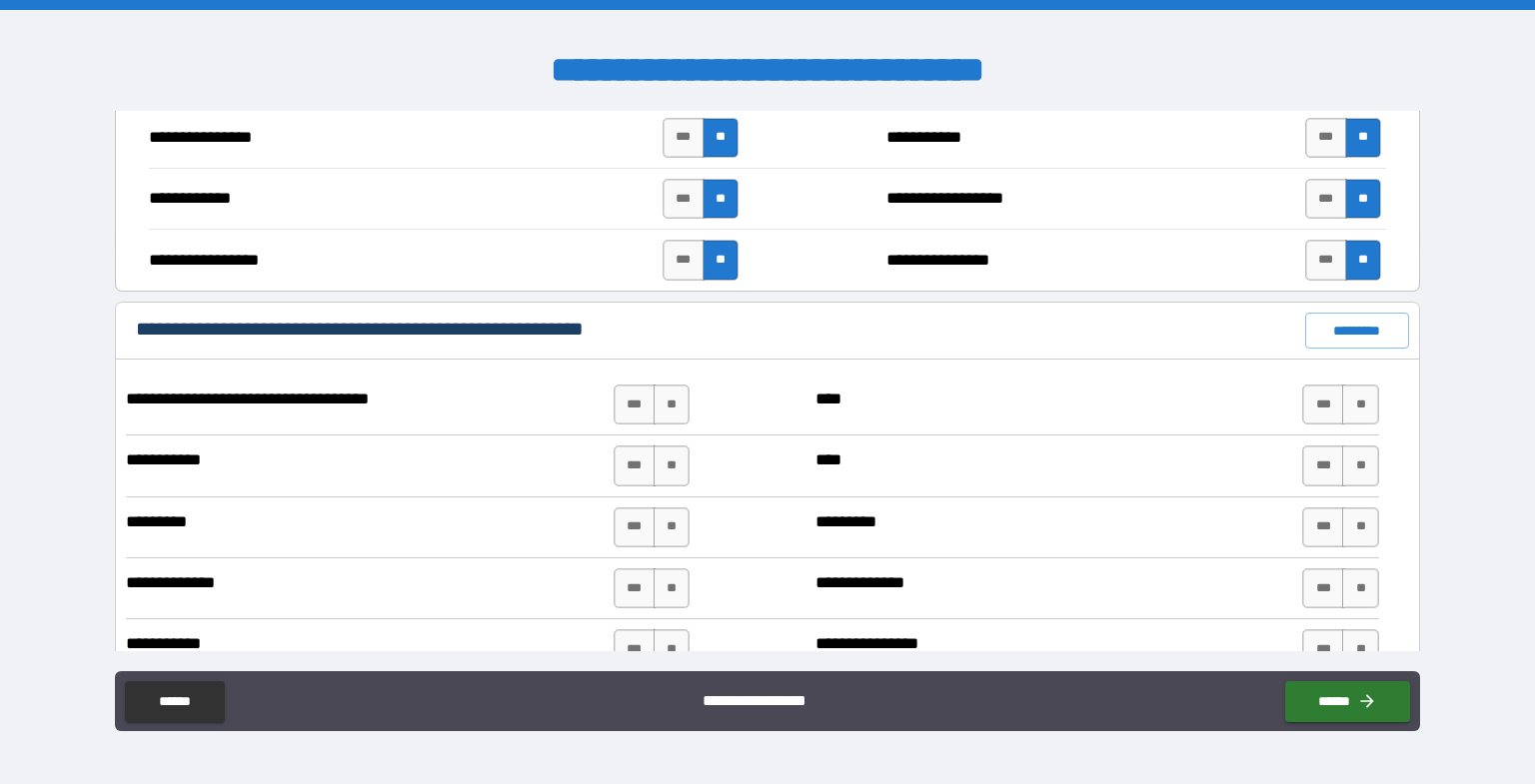 scroll, scrollTop: 4794, scrollLeft: 0, axis: vertical 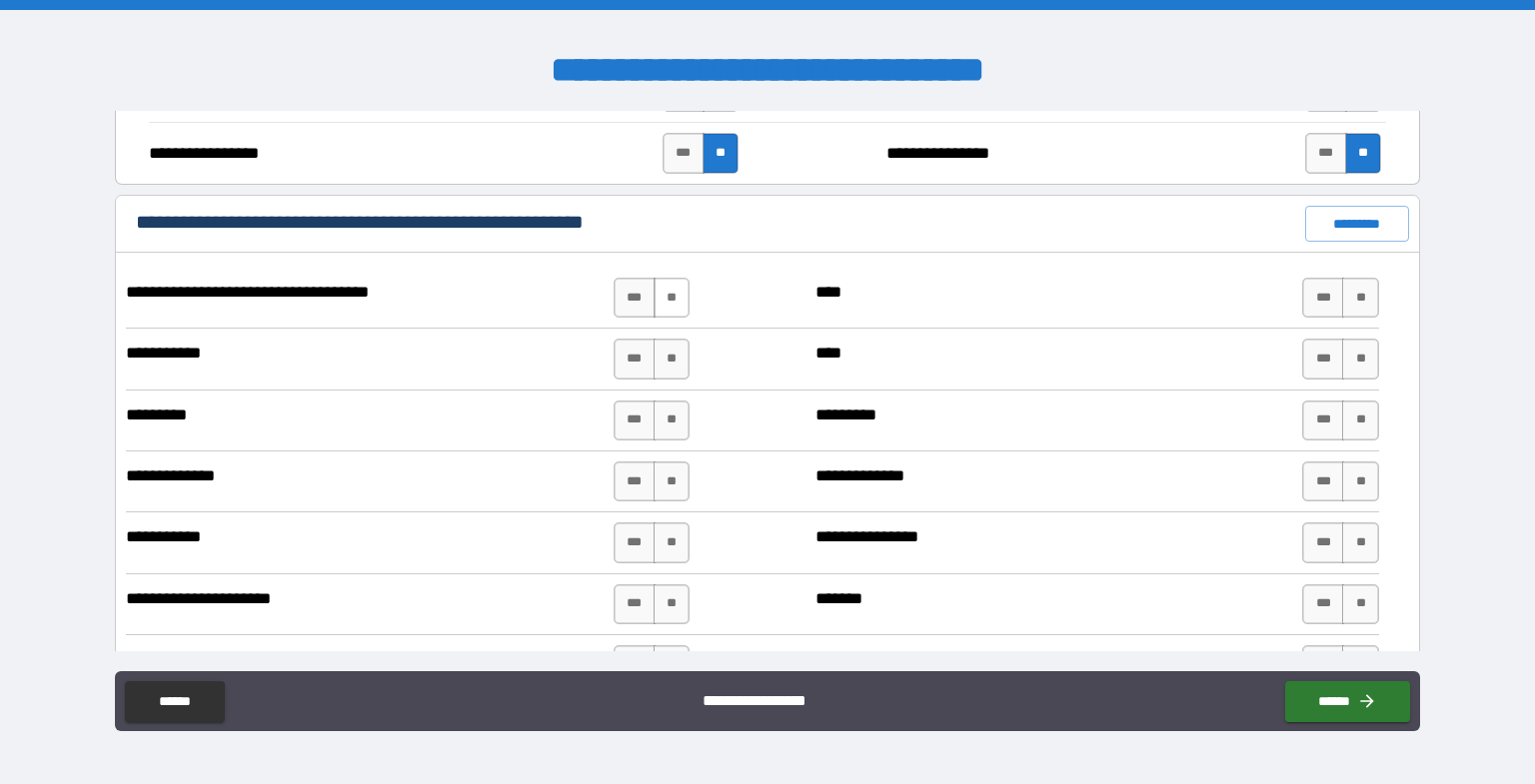 click on "**" at bounding box center [672, 298] 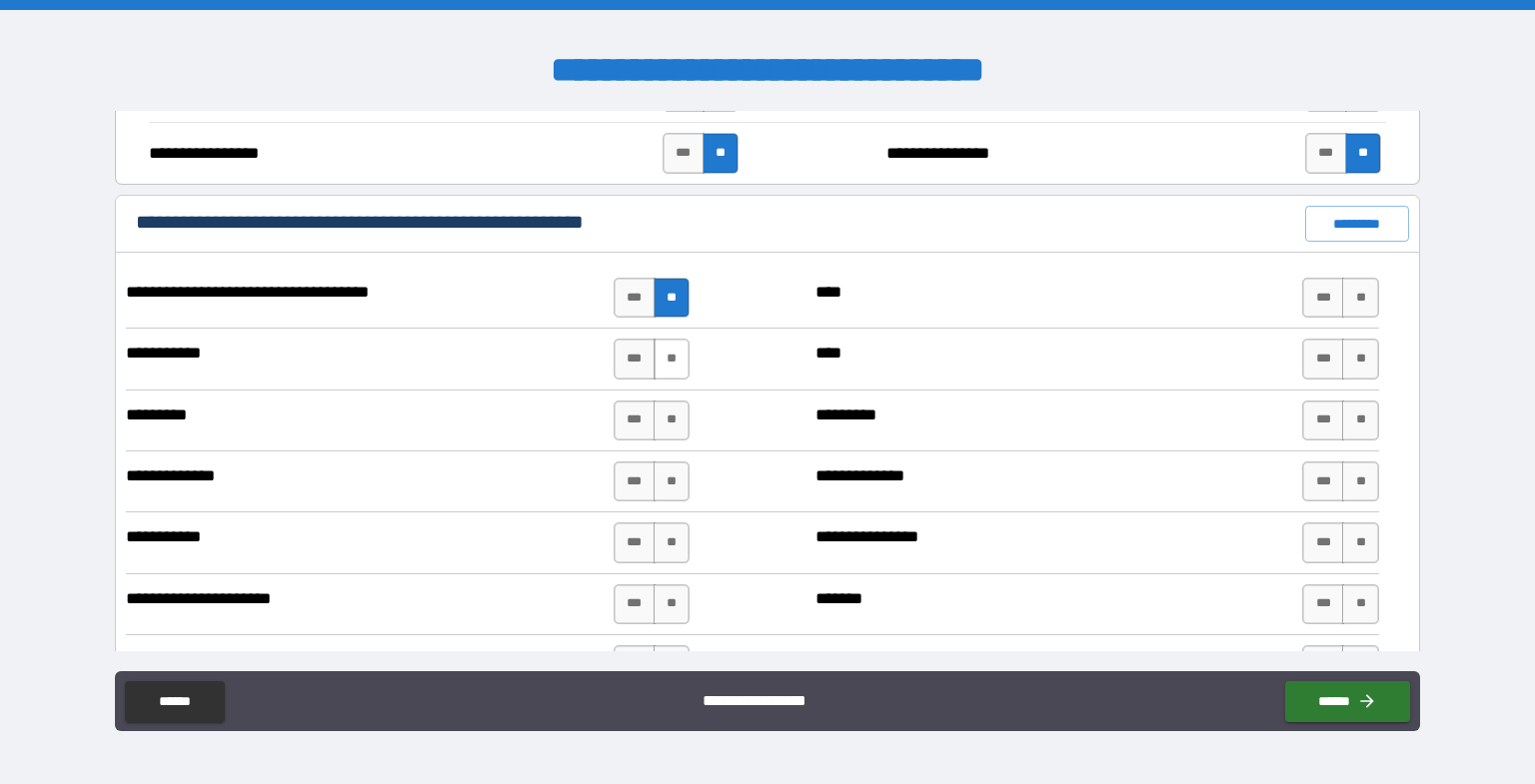 click on "**" at bounding box center (672, 359) 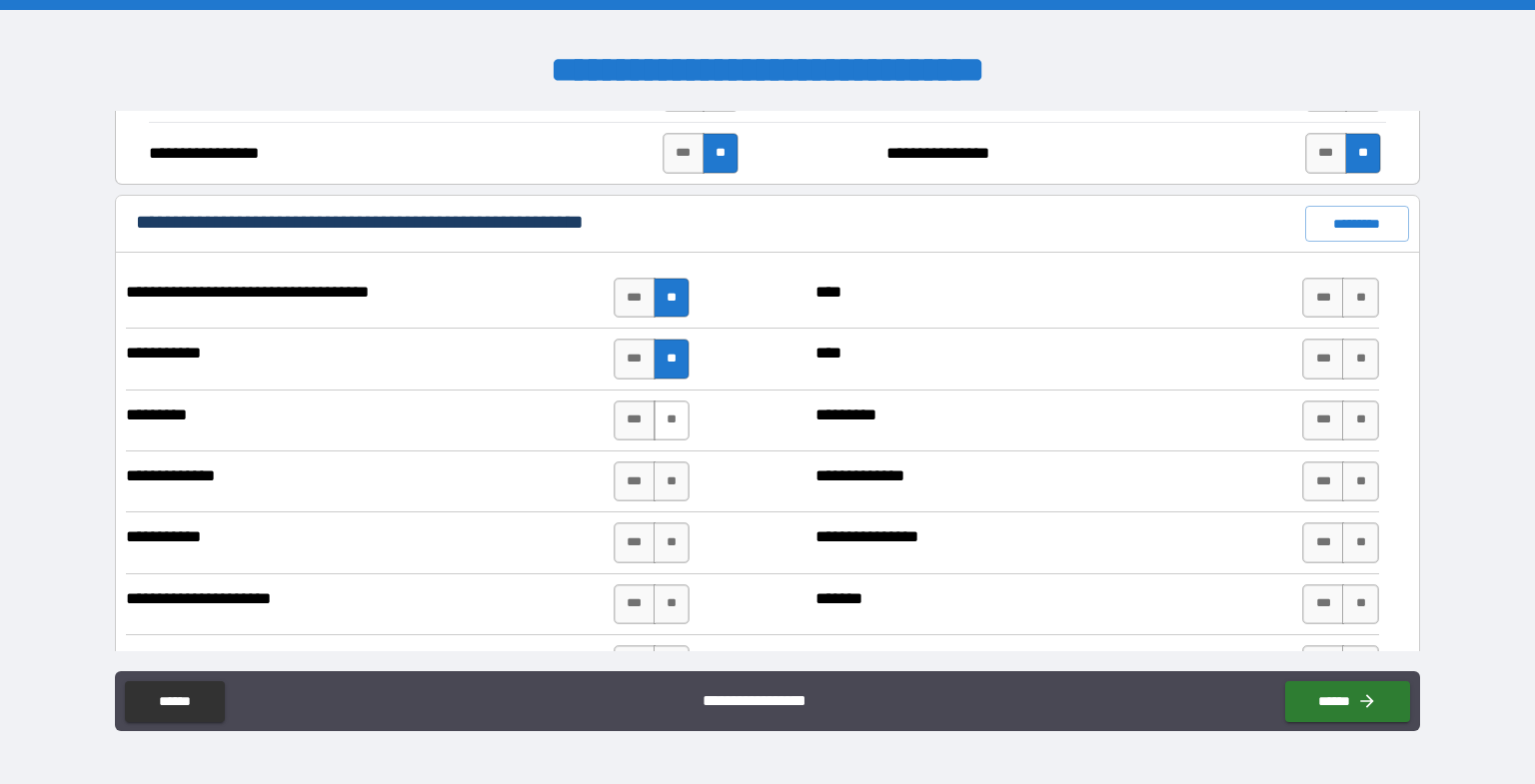 click on "**" at bounding box center (672, 420) 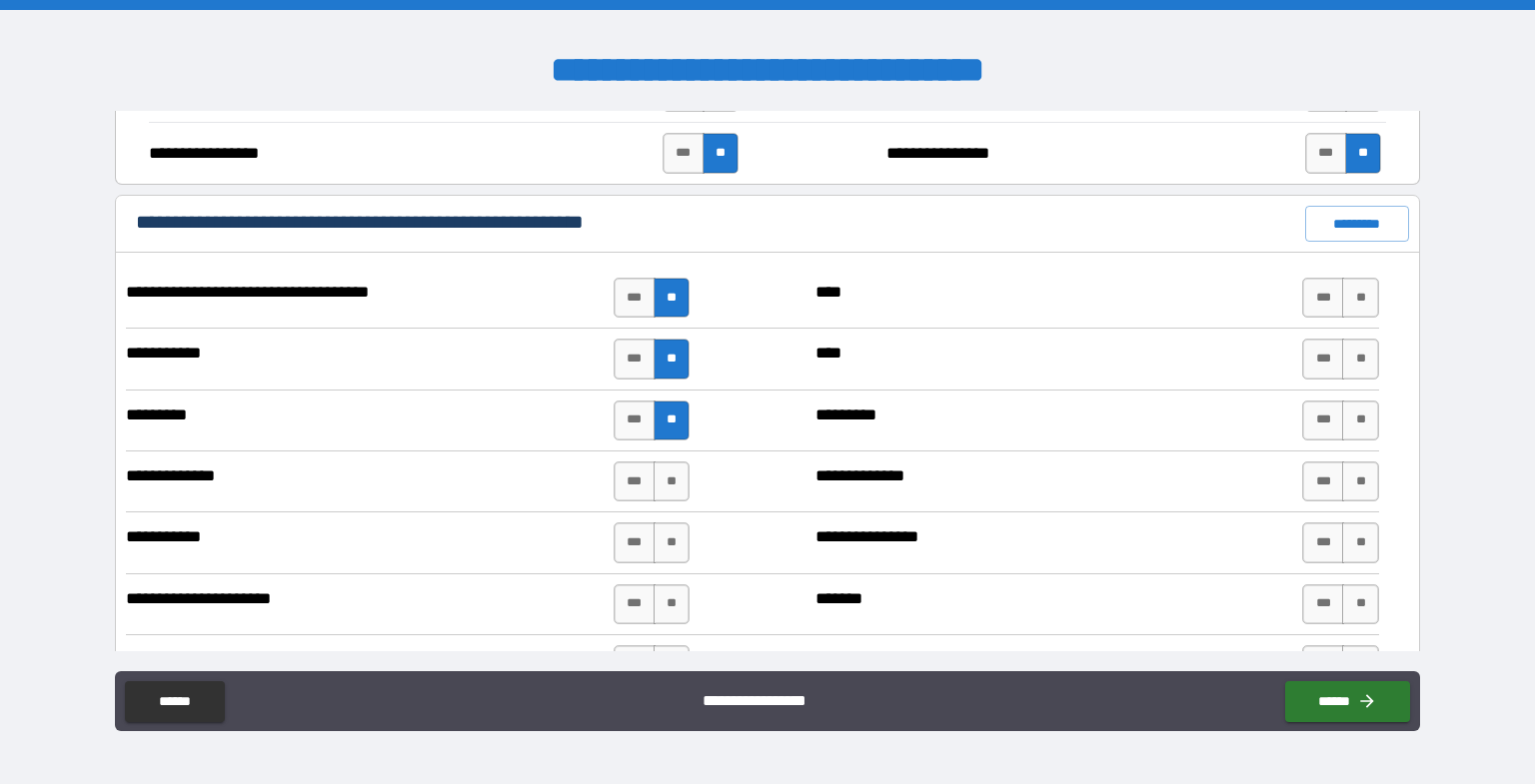 scroll, scrollTop: 4927, scrollLeft: 0, axis: vertical 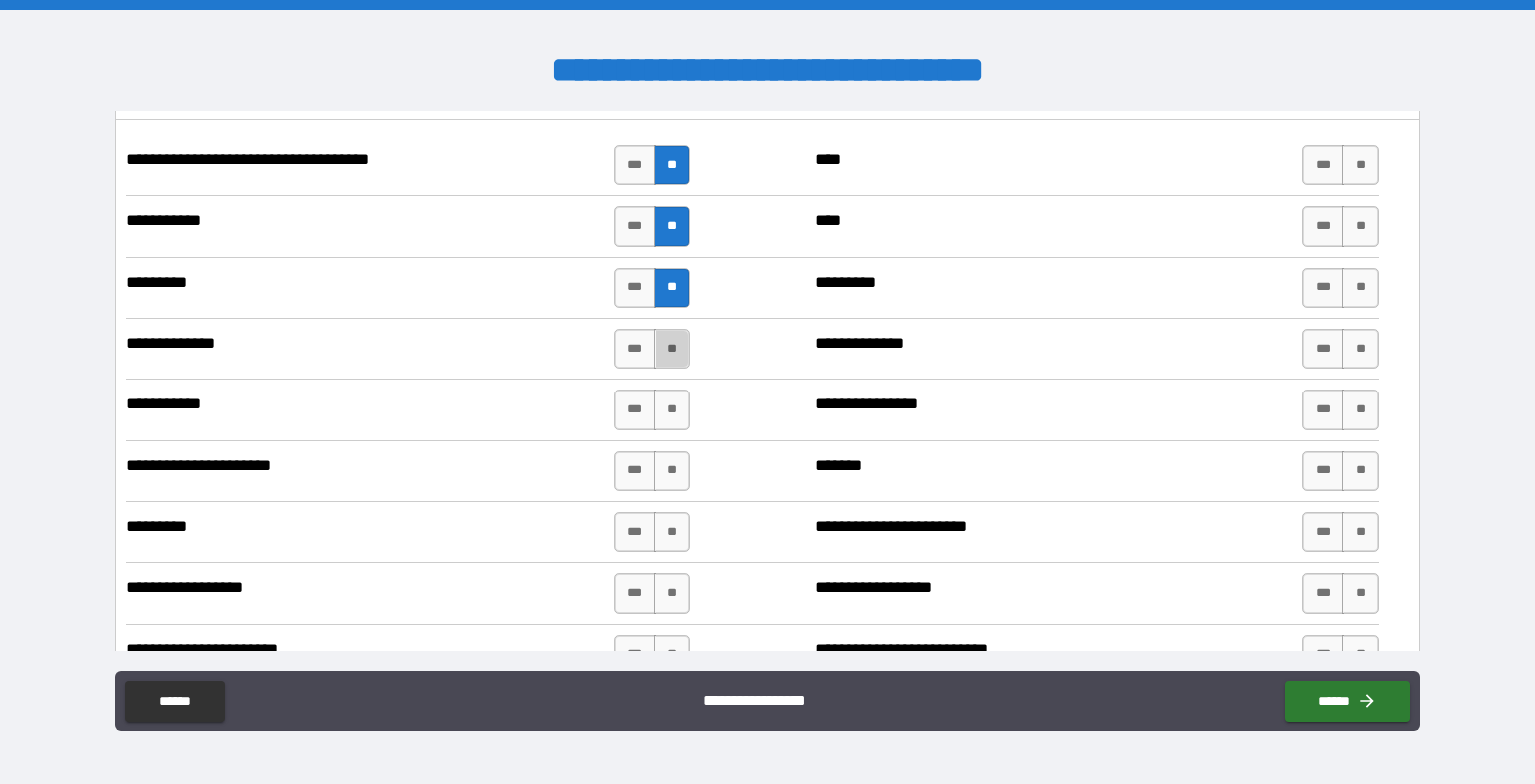 drag, startPoint x: 668, startPoint y: 326, endPoint x: 666, endPoint y: 357, distance: 31.06445 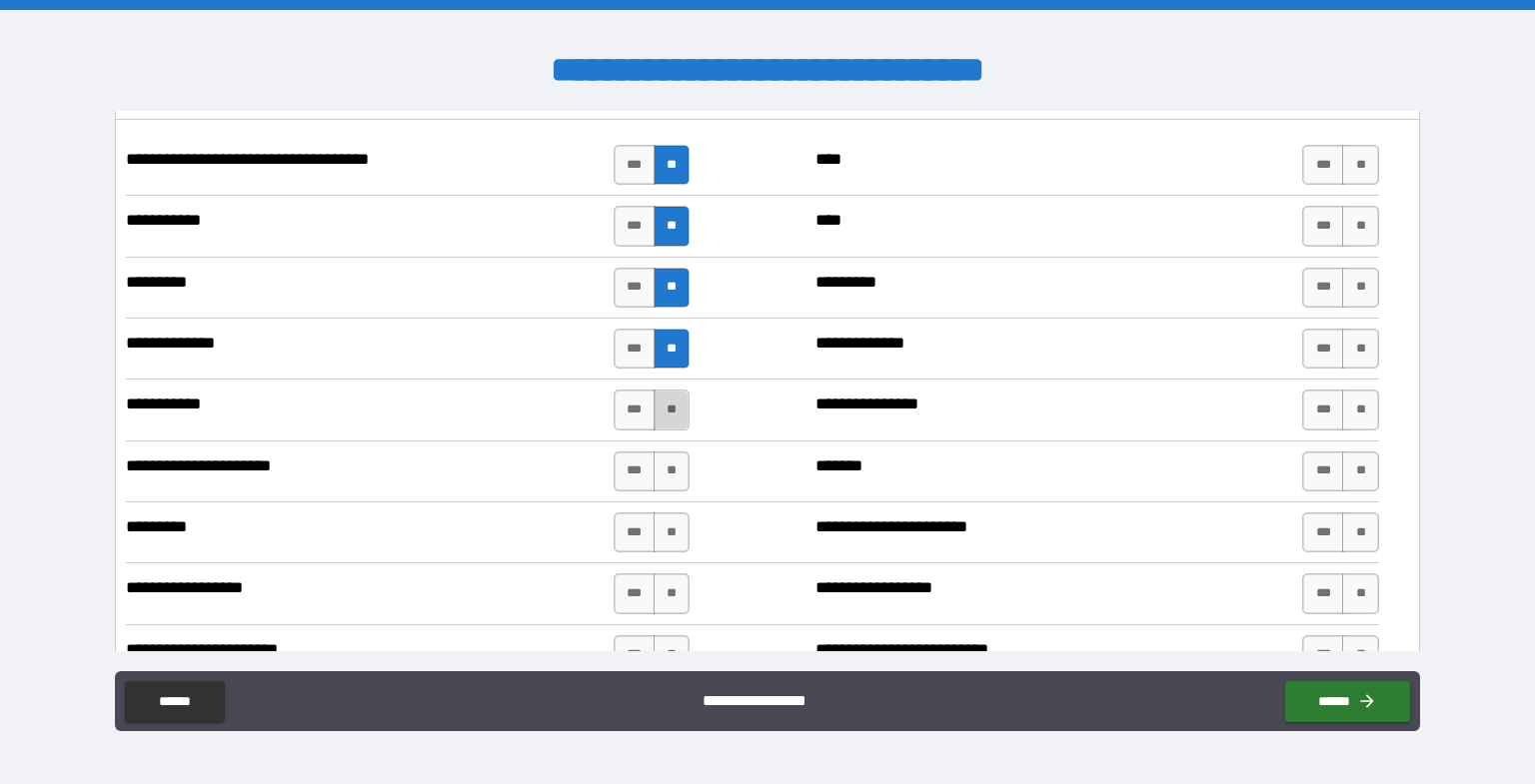 click on "**" at bounding box center (672, 409) 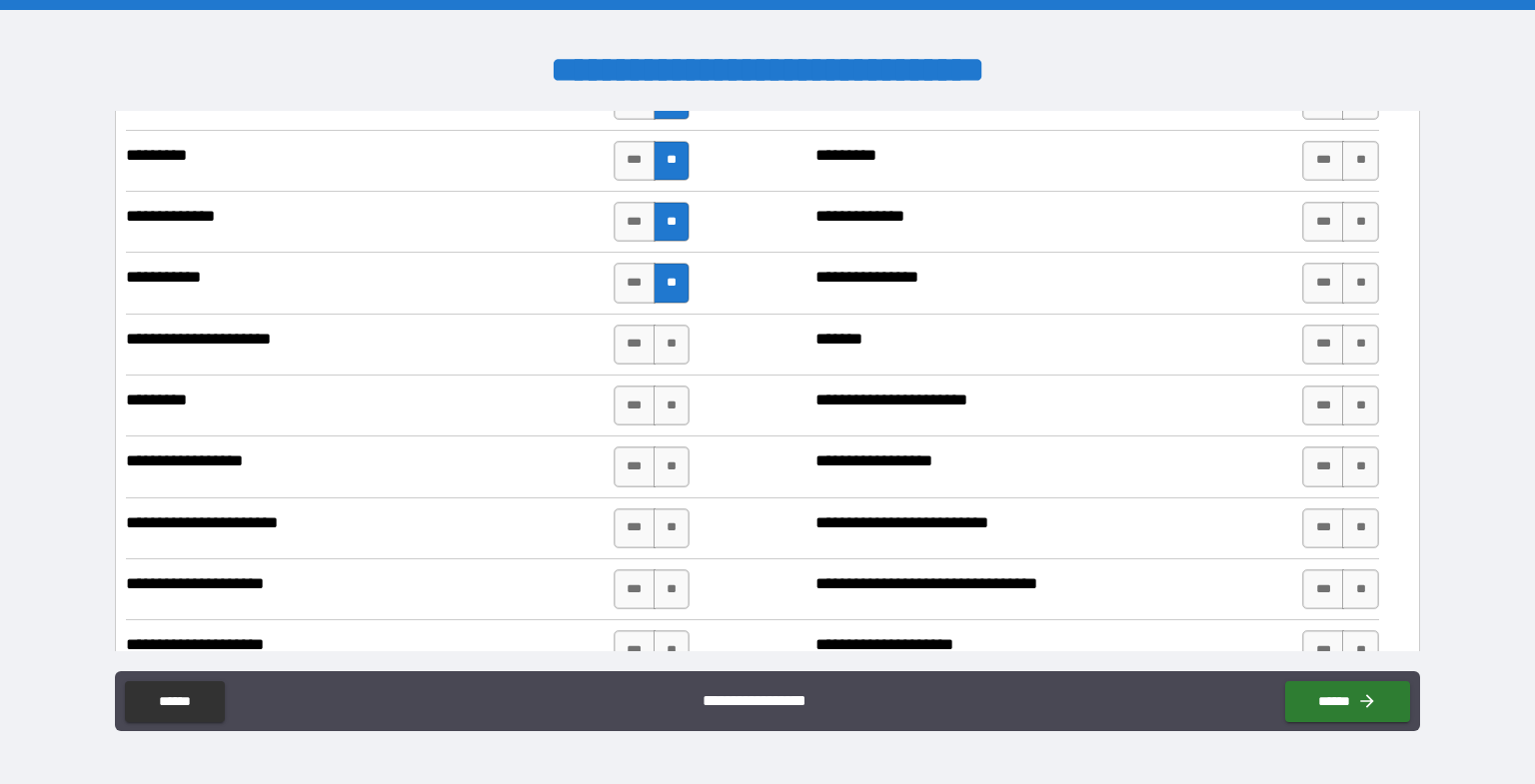scroll, scrollTop: 5060, scrollLeft: 0, axis: vertical 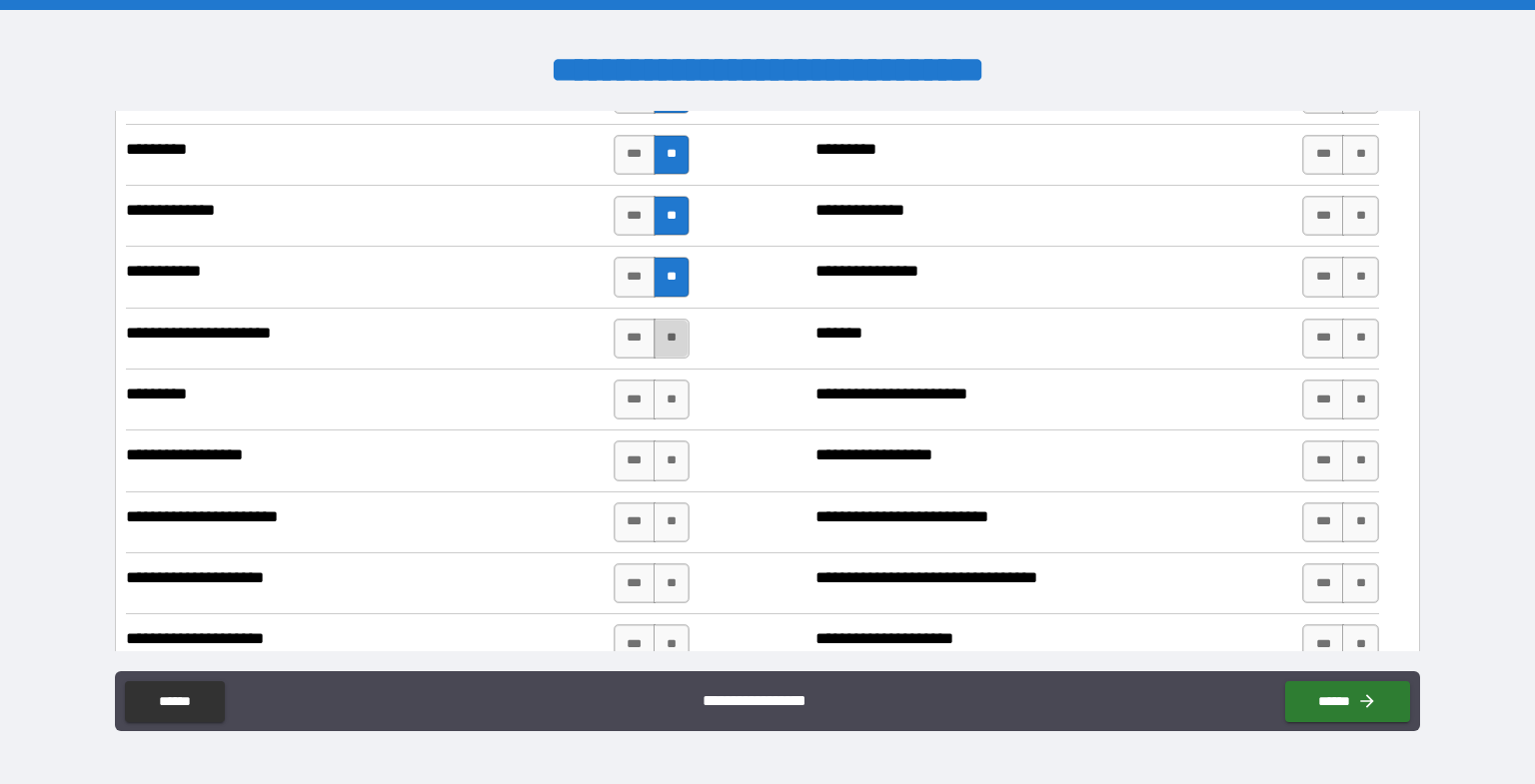 drag, startPoint x: 667, startPoint y: 323, endPoint x: 672, endPoint y: 333, distance: 11.18034 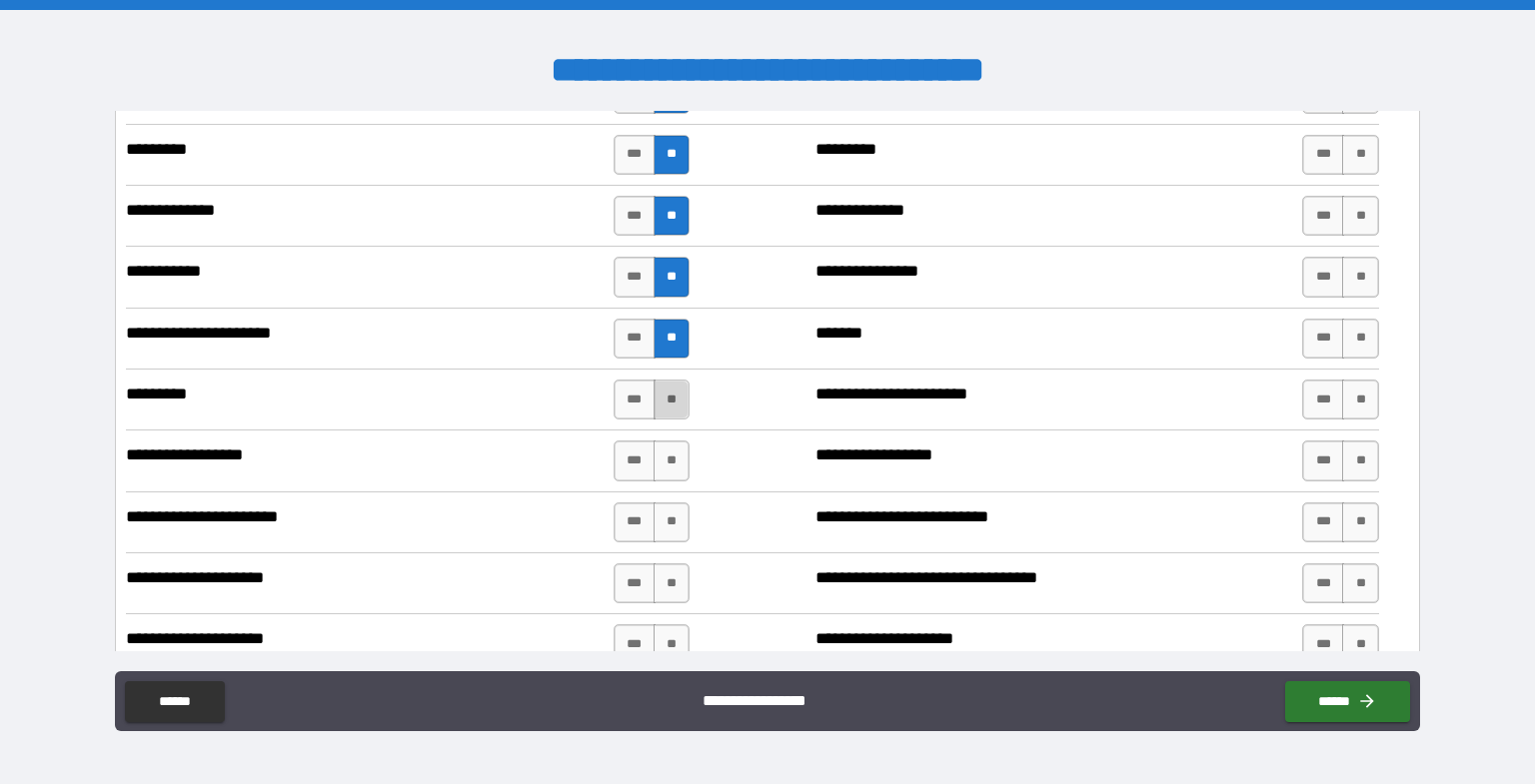 click on "**" at bounding box center (672, 399) 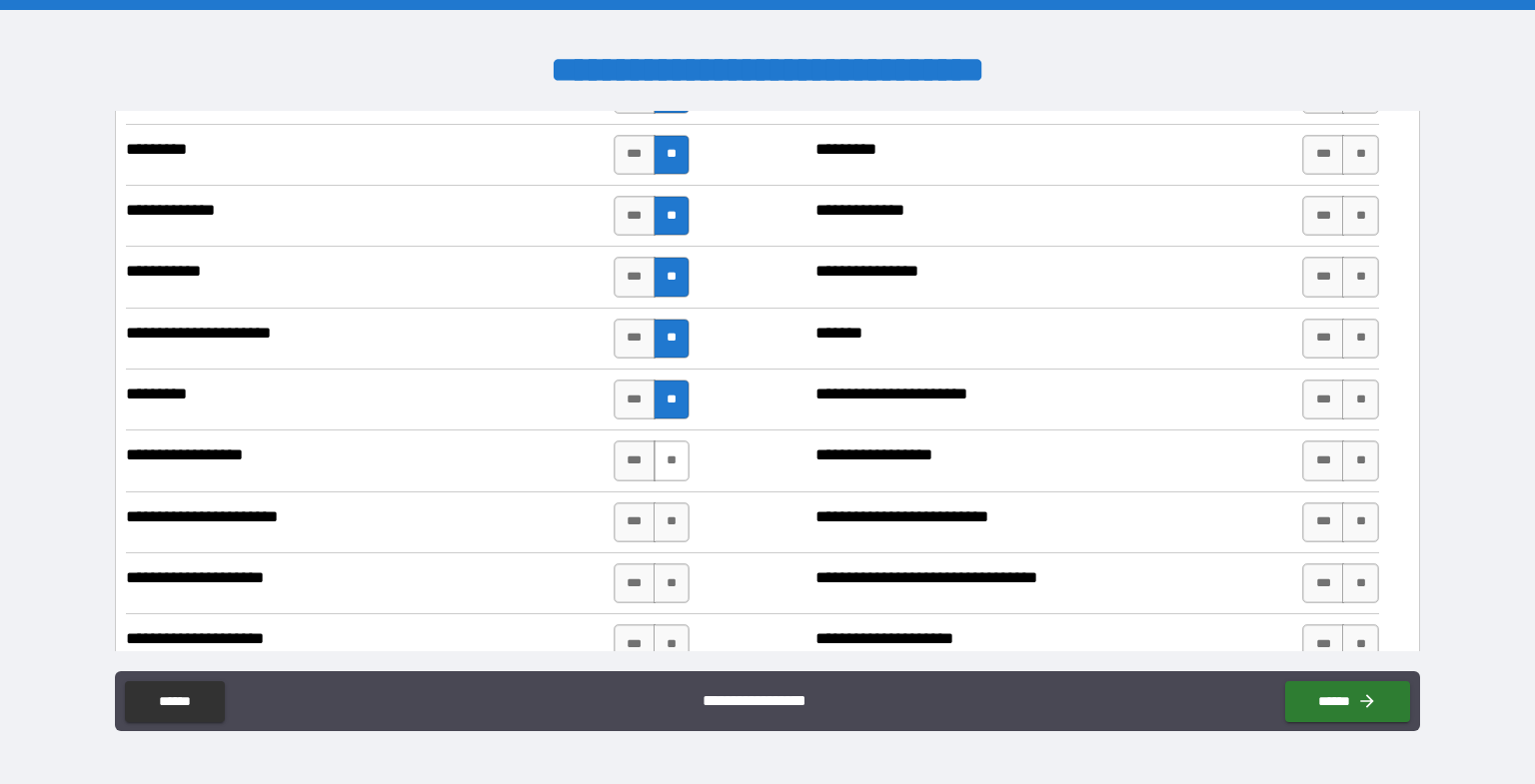click on "**" at bounding box center [672, 460] 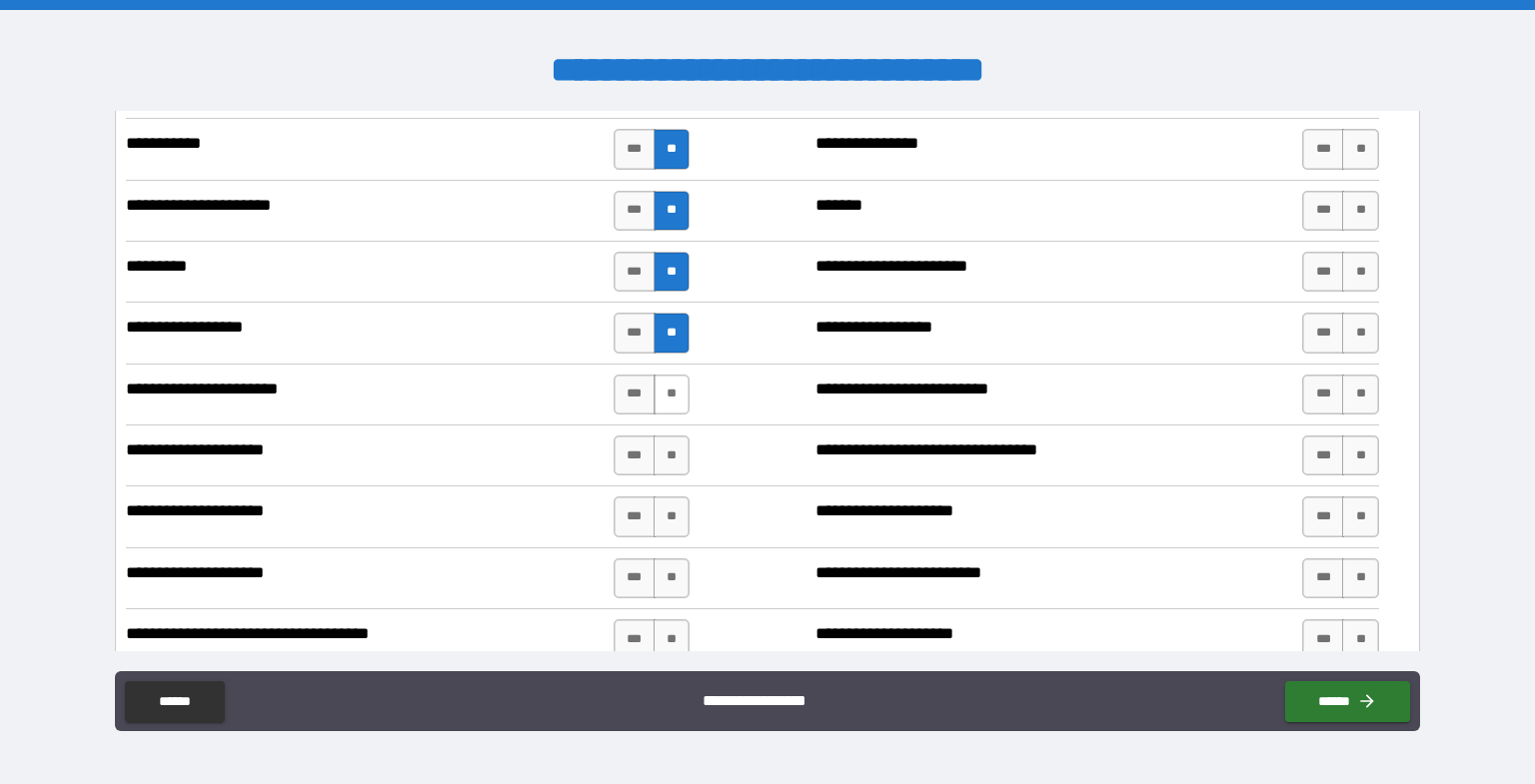 scroll, scrollTop: 5193, scrollLeft: 0, axis: vertical 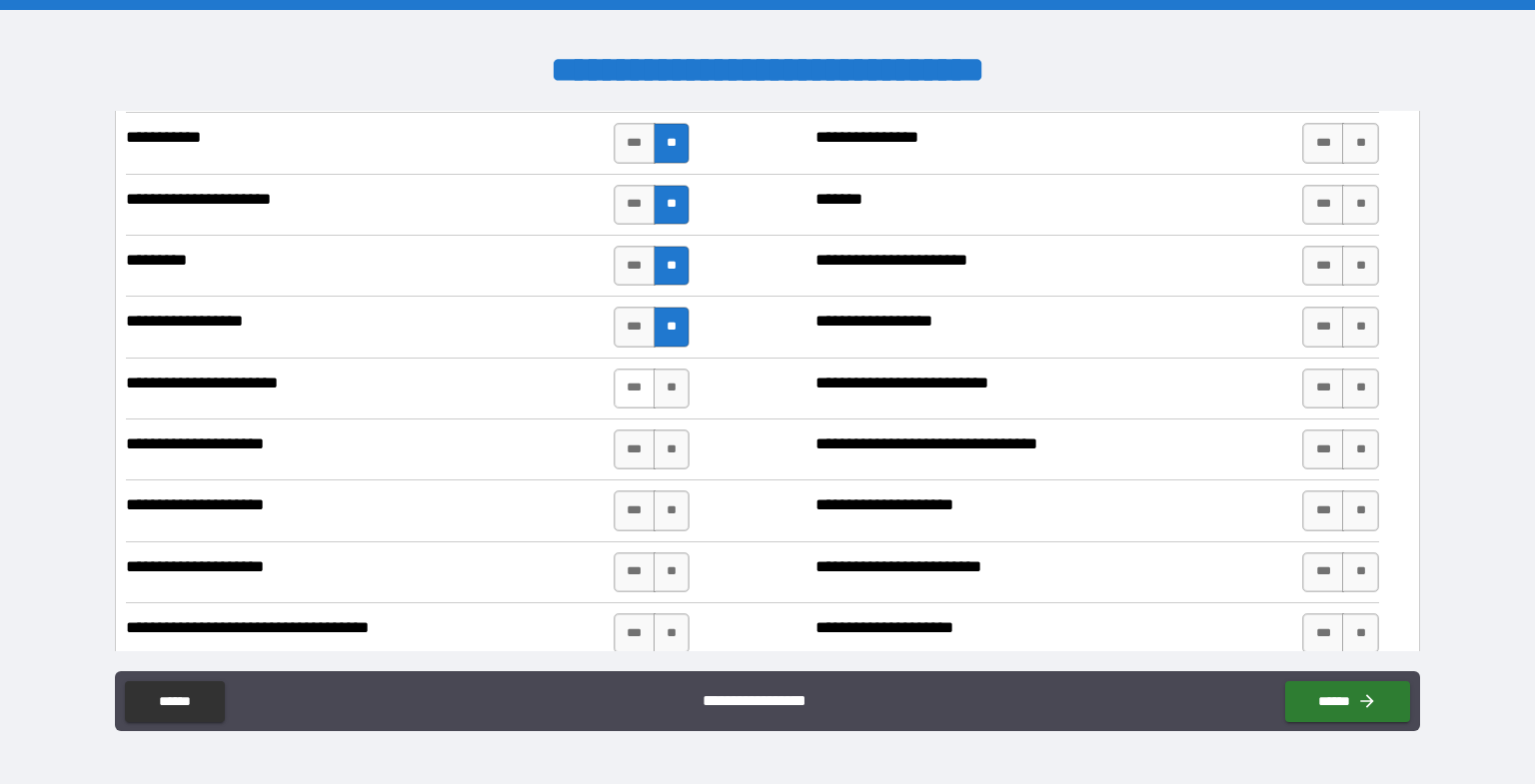 click on "***" at bounding box center (635, 389) 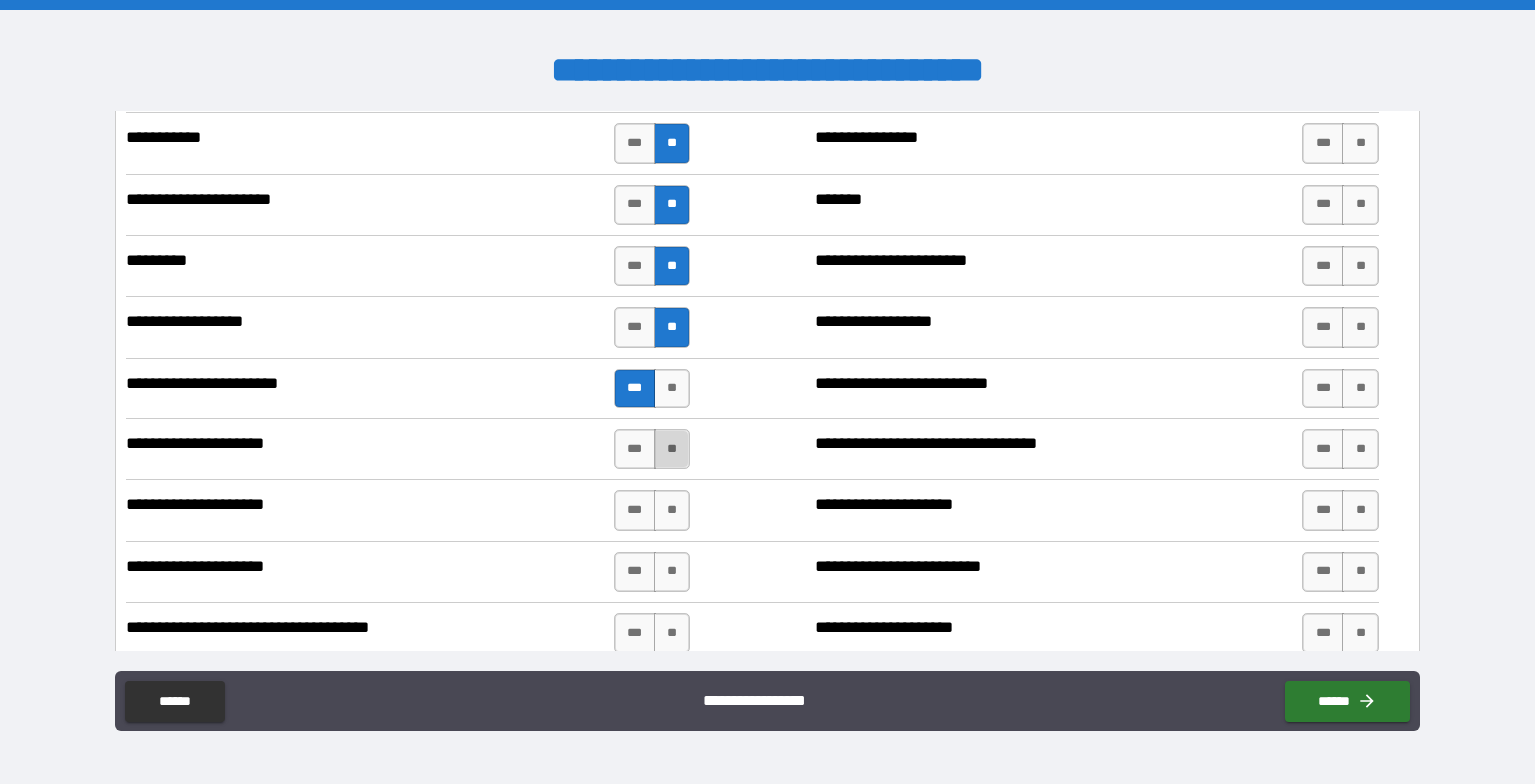 click on "**" at bounding box center (672, 449) 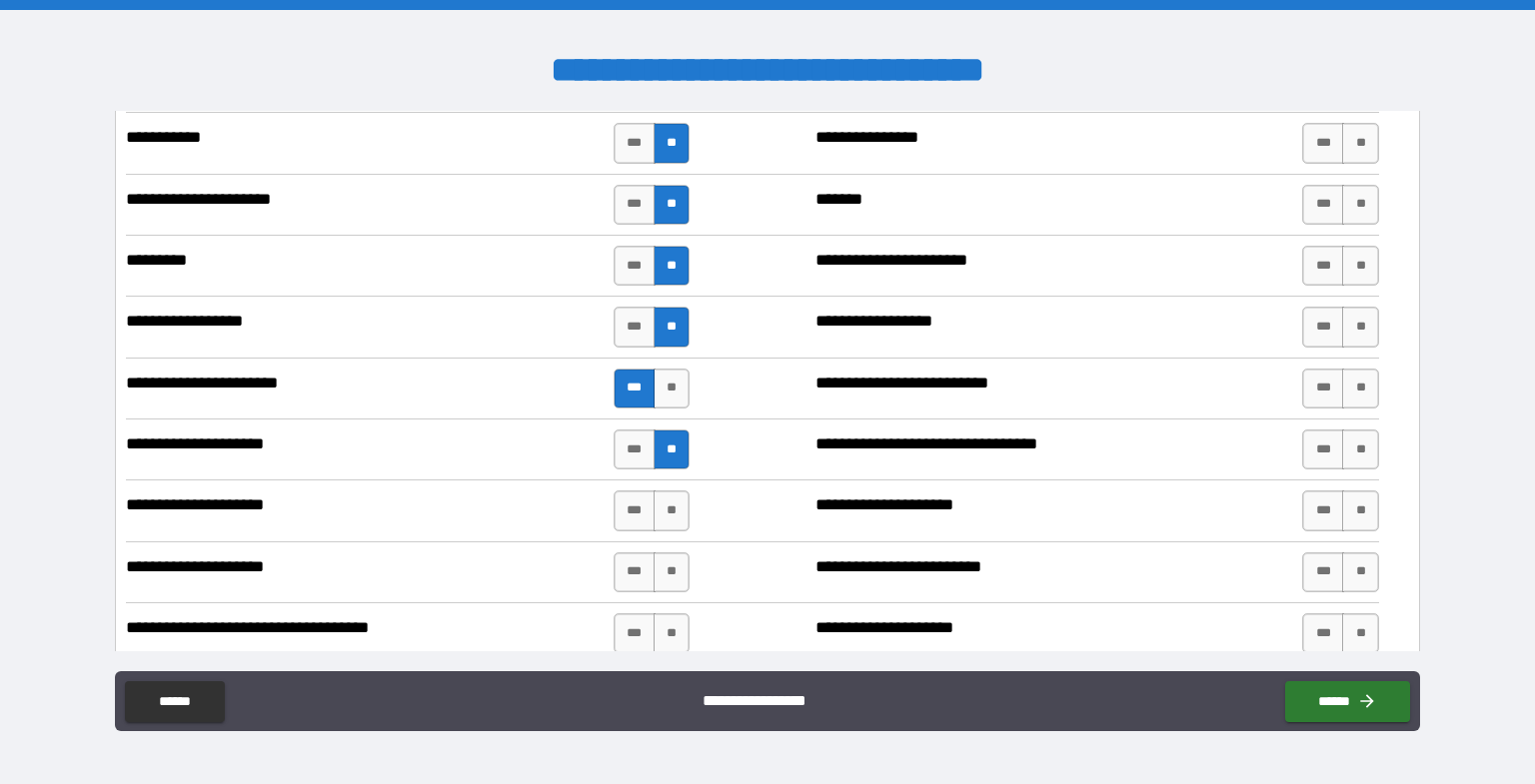 scroll, scrollTop: 5326, scrollLeft: 0, axis: vertical 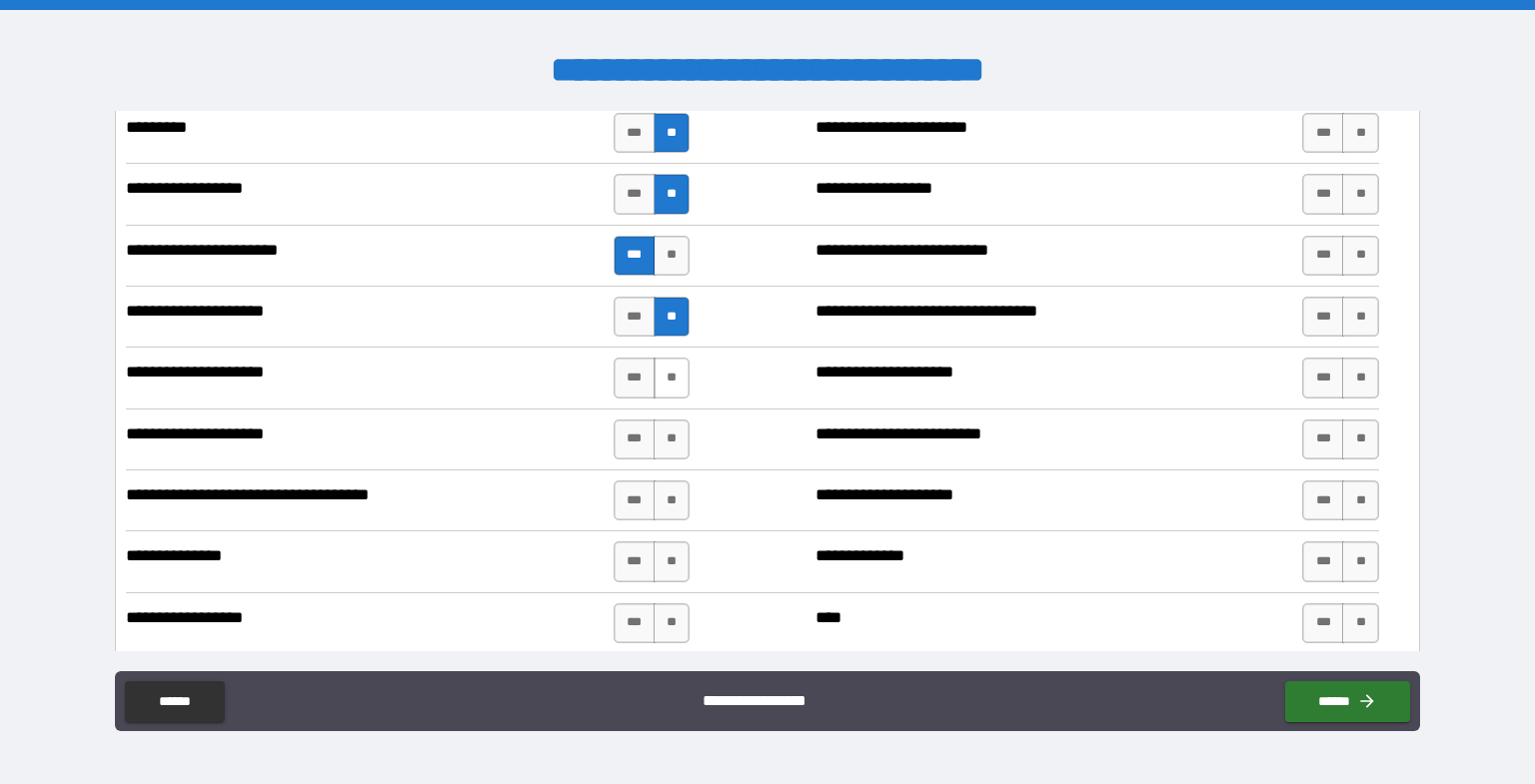 click on "**" at bounding box center (672, 378) 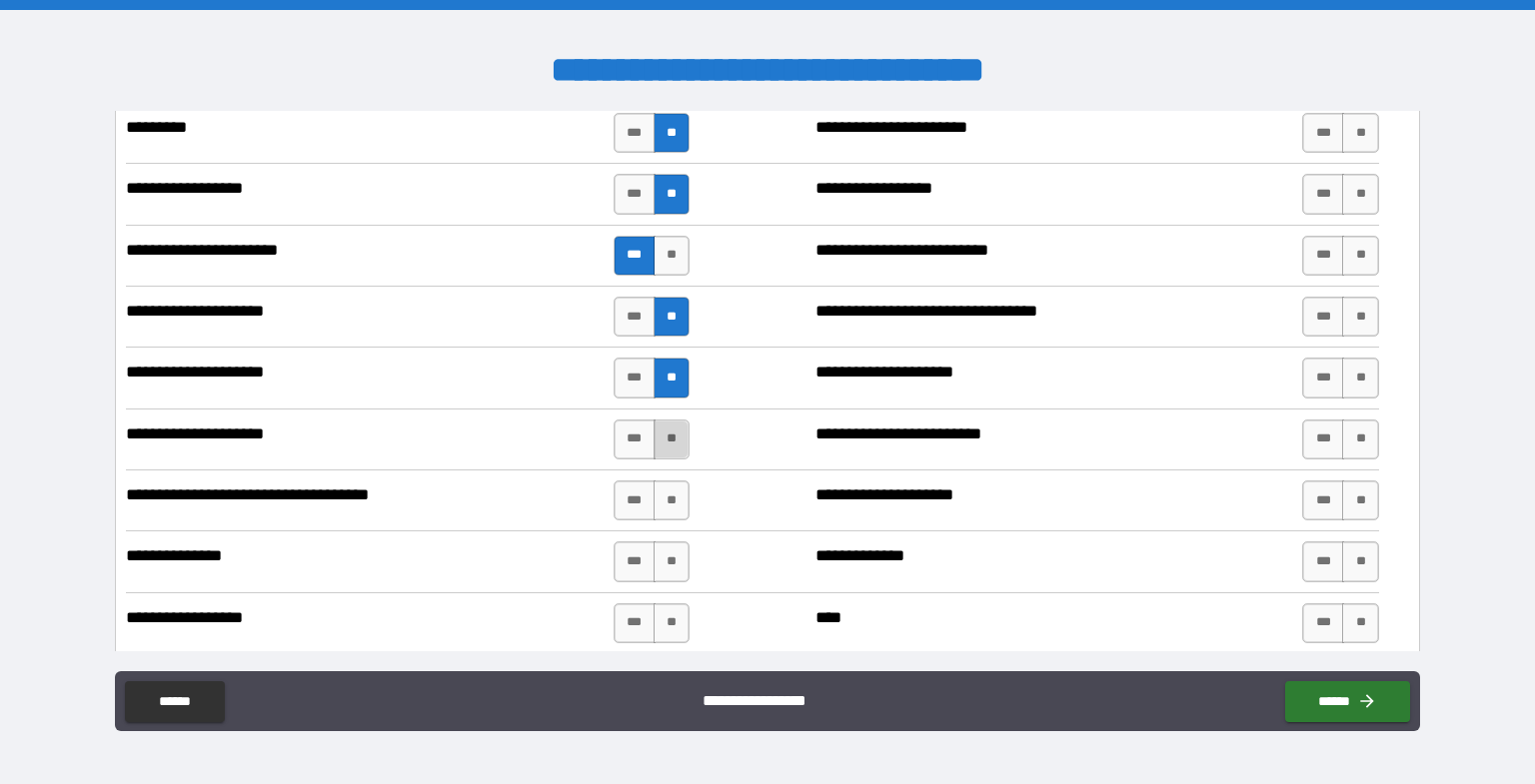 click on "**" at bounding box center (672, 439) 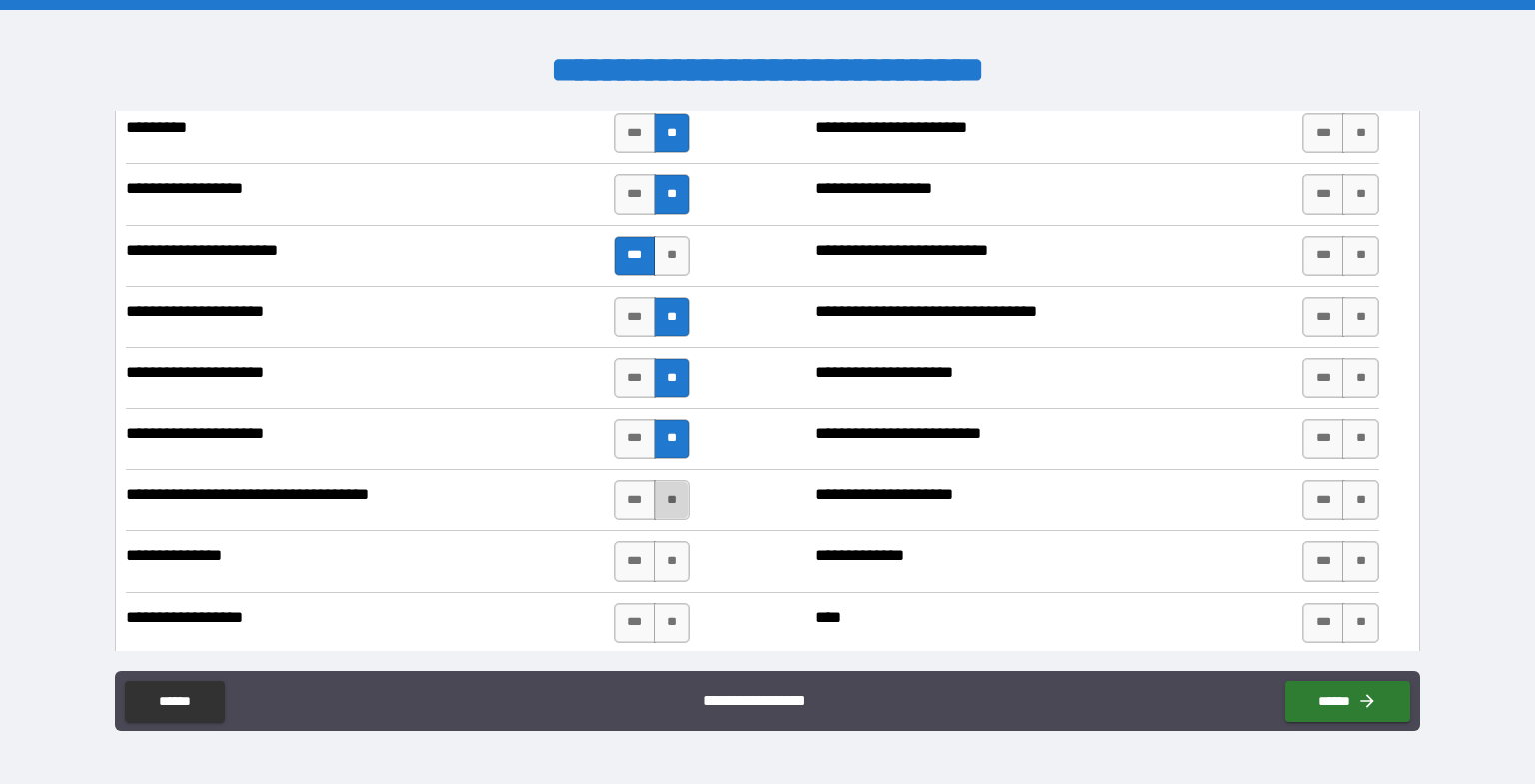 click on "**" at bounding box center [672, 500] 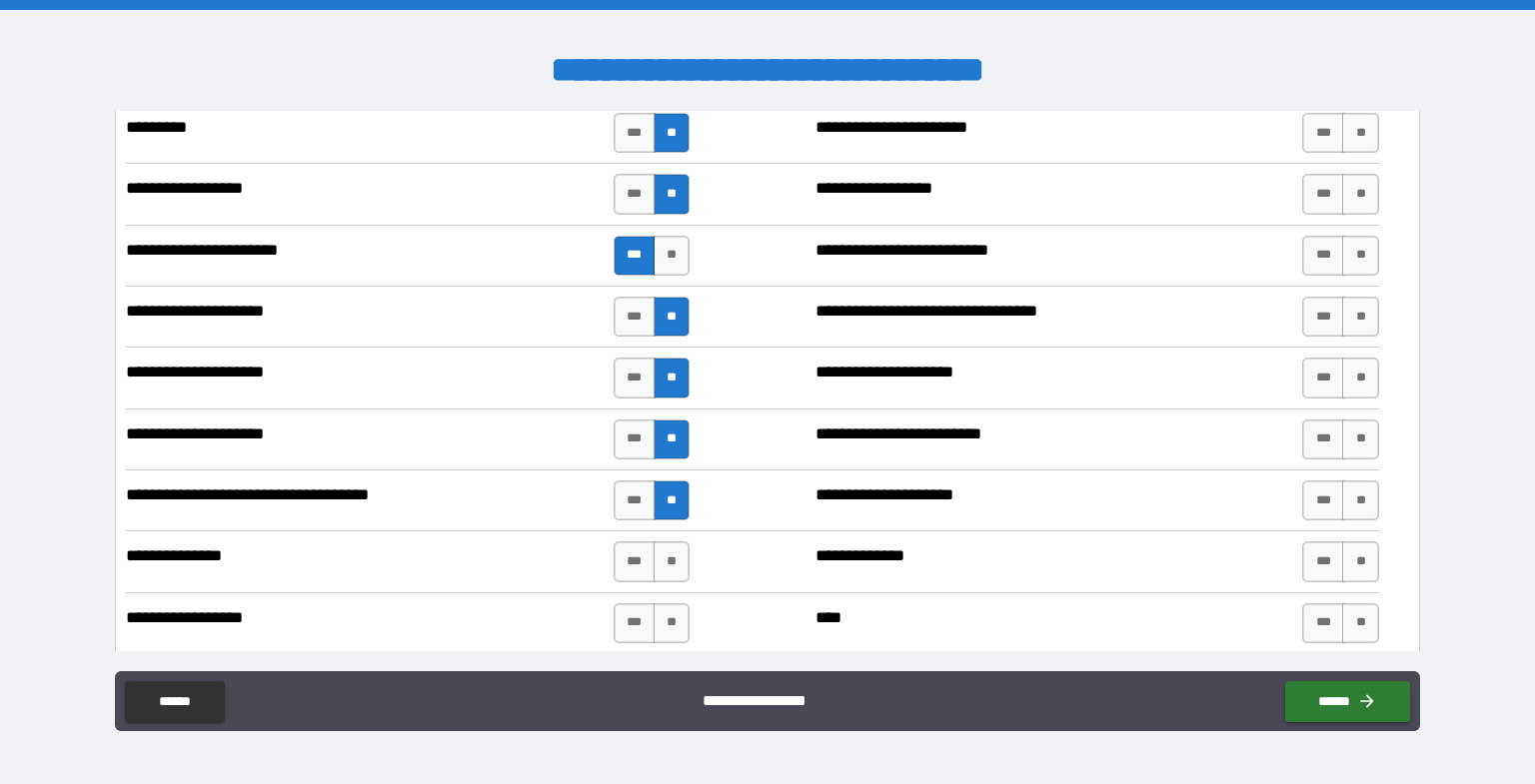scroll, scrollTop: 5459, scrollLeft: 0, axis: vertical 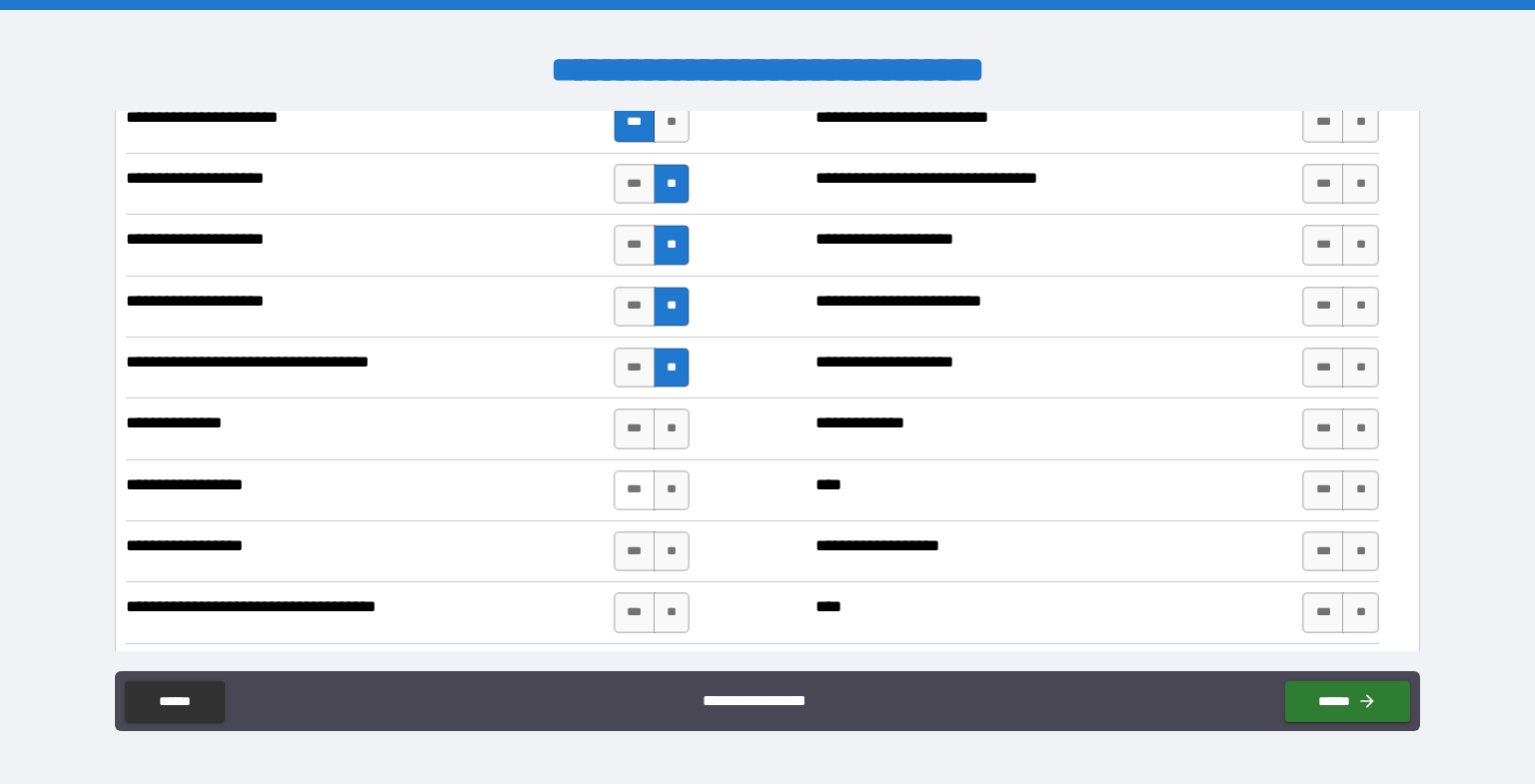 click on "***" at bounding box center (635, 490) 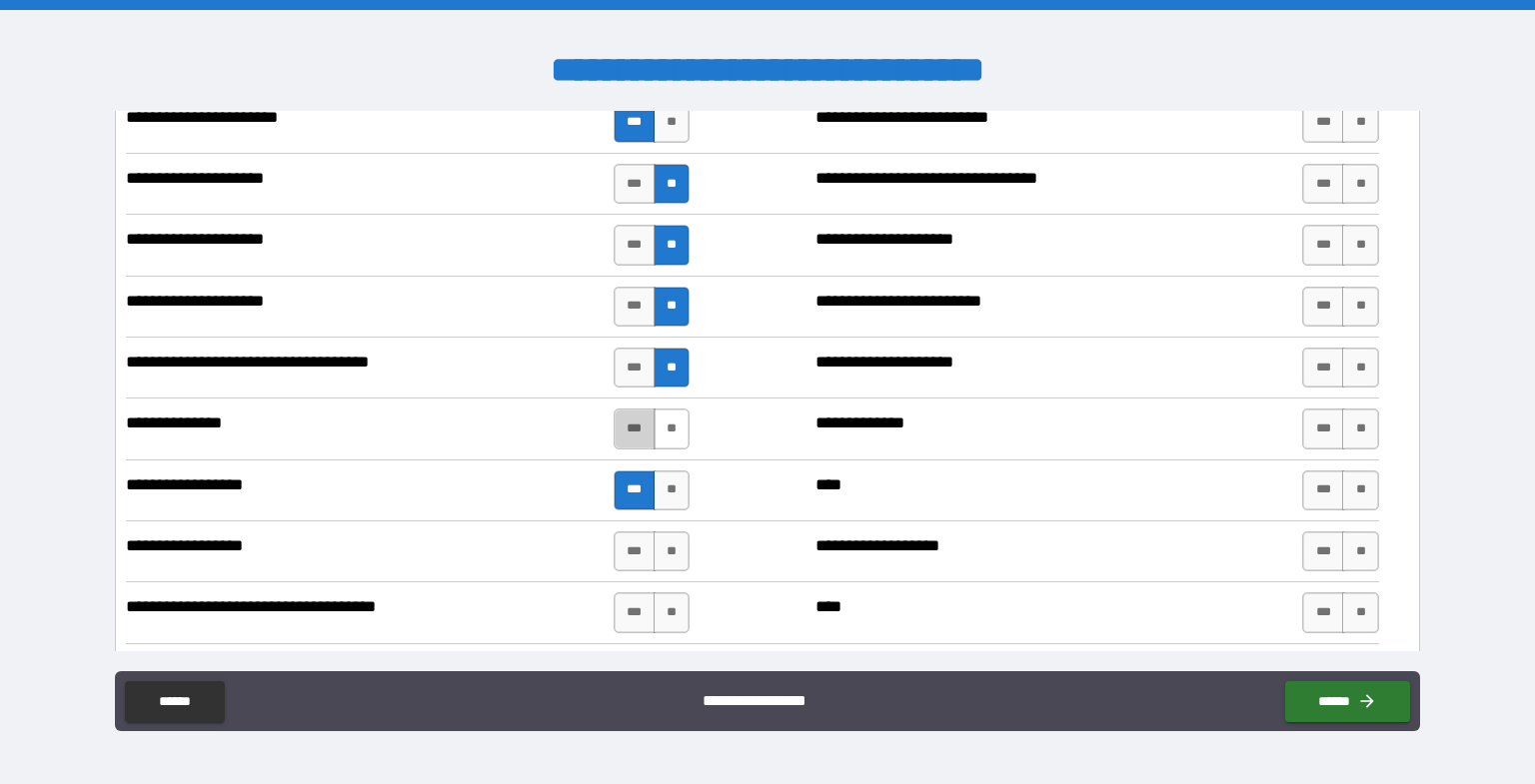 drag, startPoint x: 632, startPoint y: 404, endPoint x: 655, endPoint y: 425, distance: 31.144823 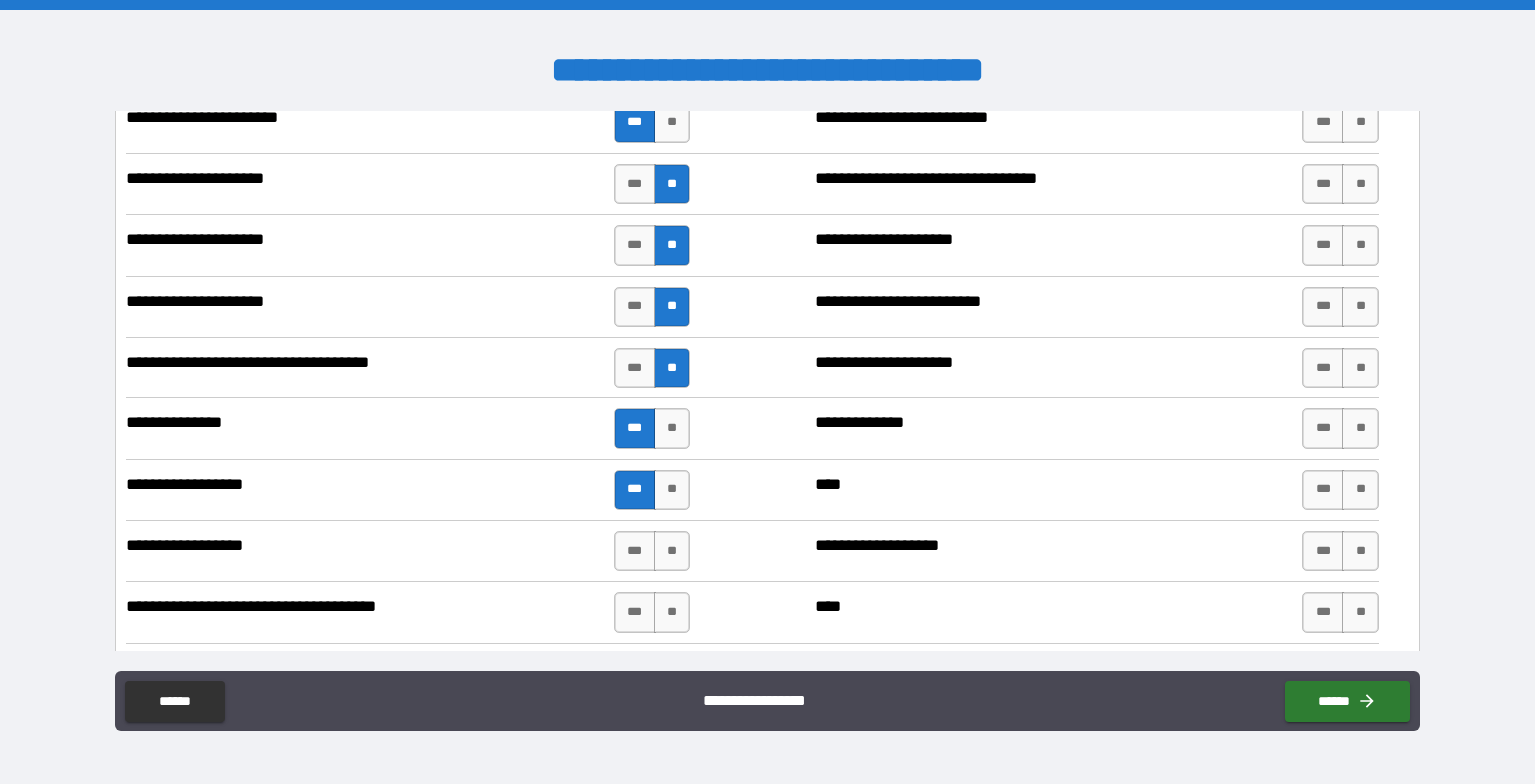 scroll, scrollTop: 5593, scrollLeft: 0, axis: vertical 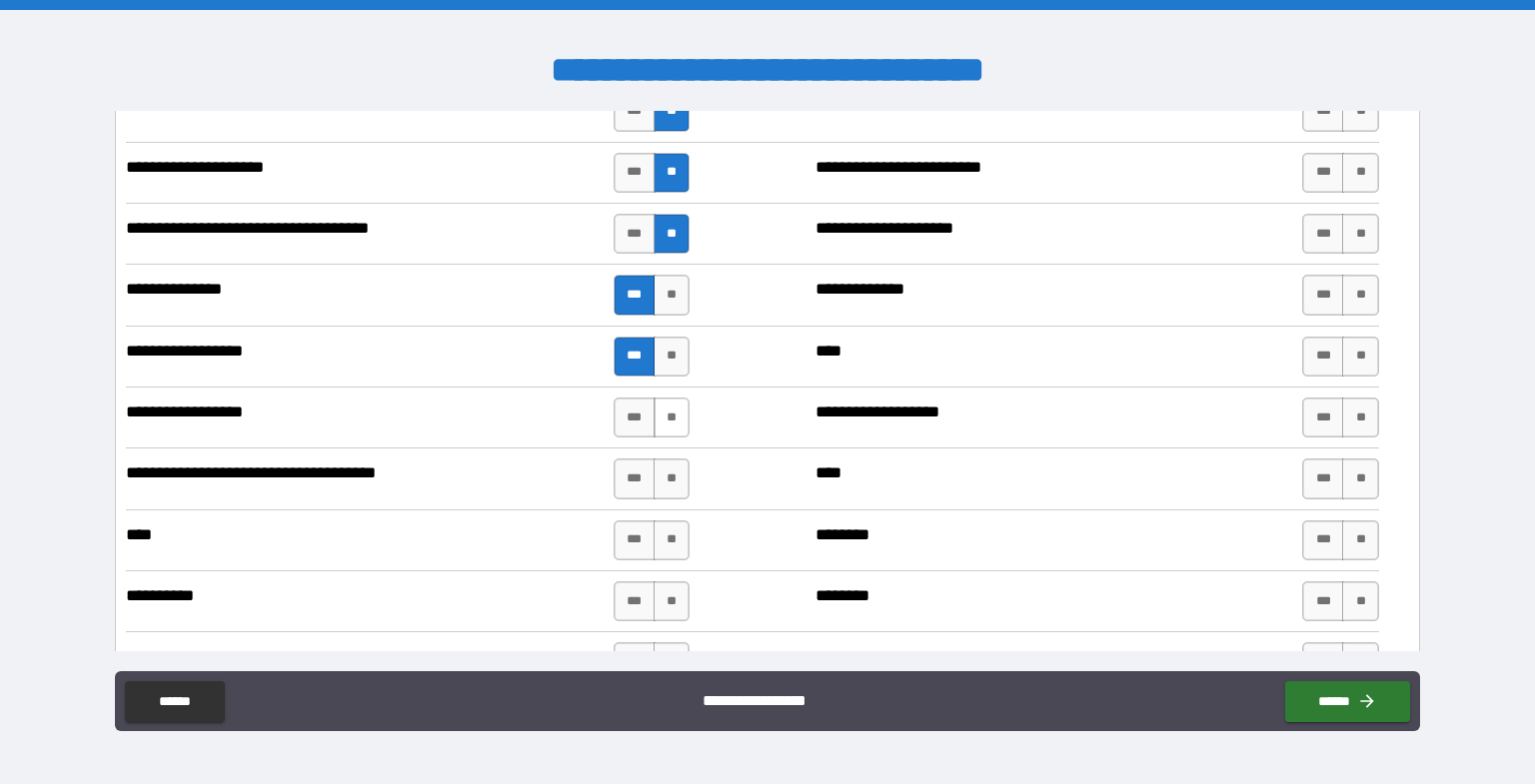 click on "**" at bounding box center [672, 417] 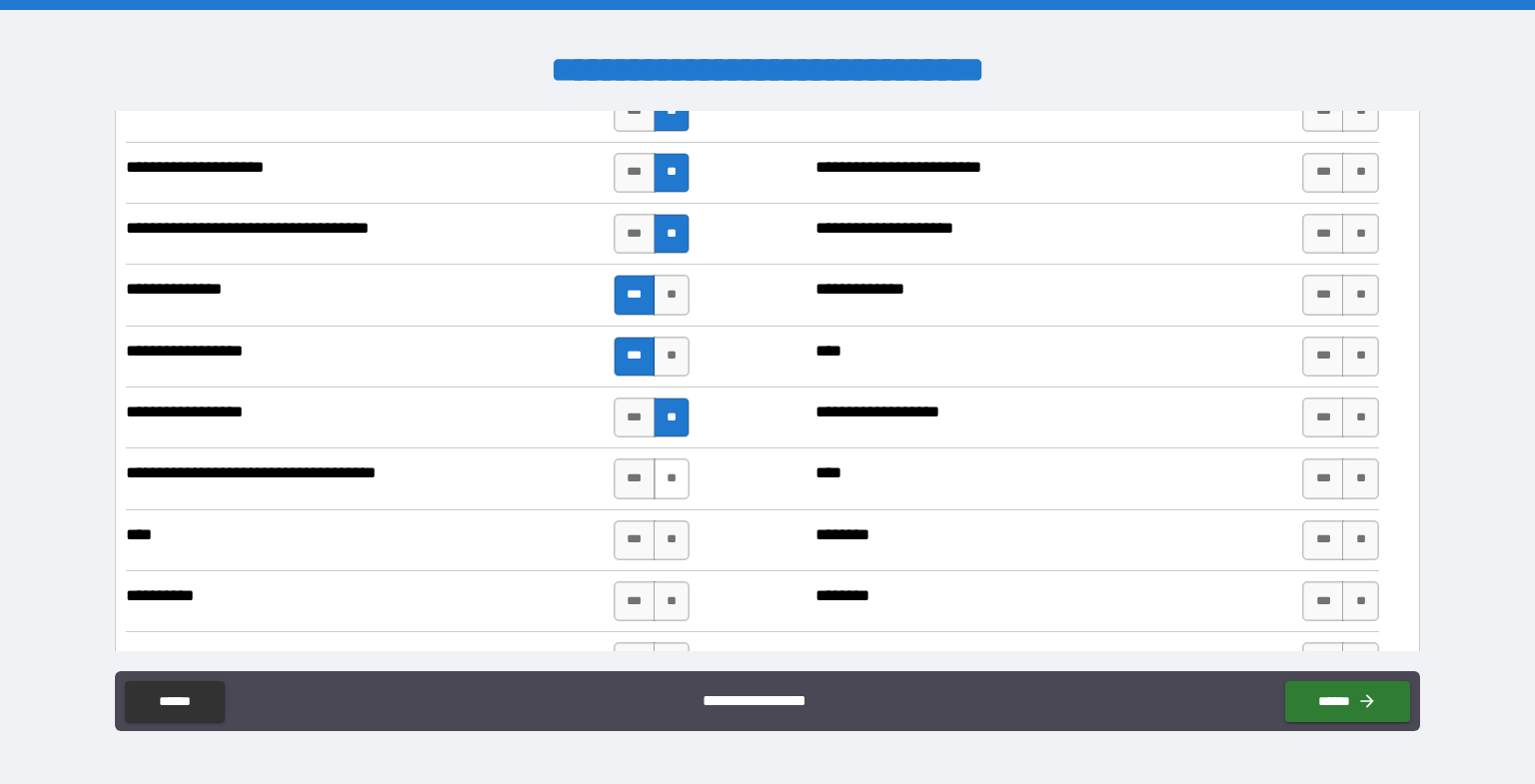 click on "**" at bounding box center [672, 478] 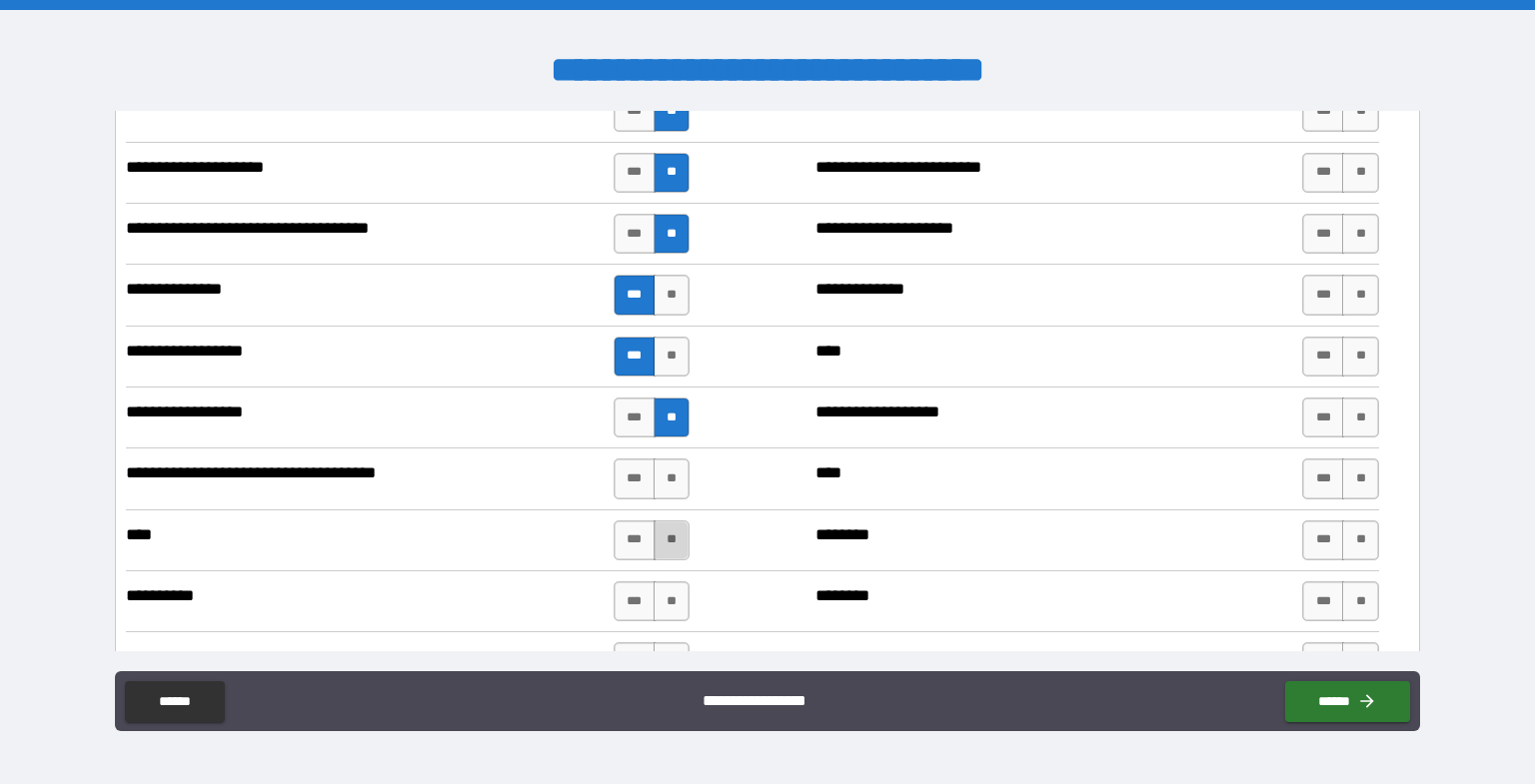 click on "**" at bounding box center (672, 540) 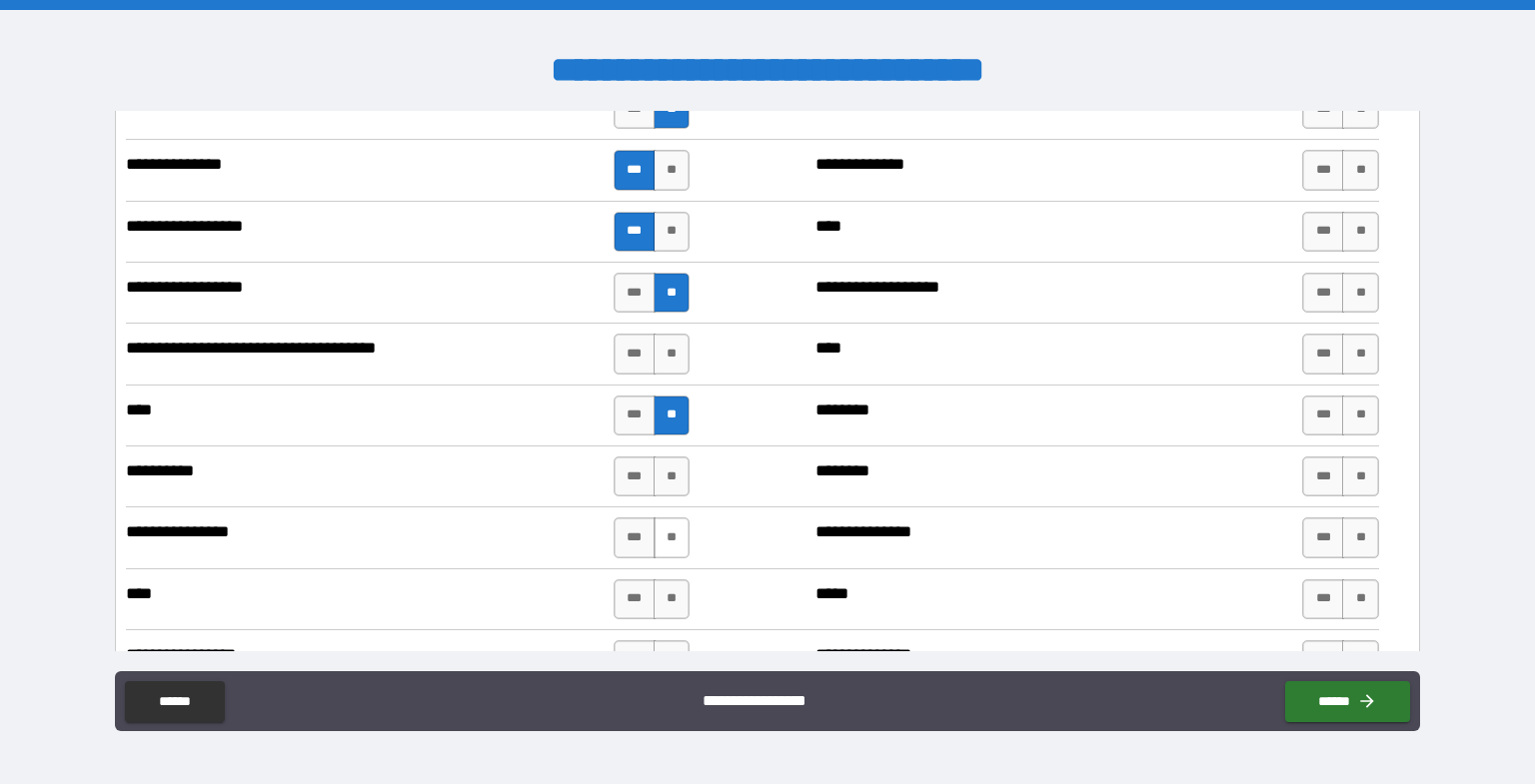 scroll, scrollTop: 5726, scrollLeft: 0, axis: vertical 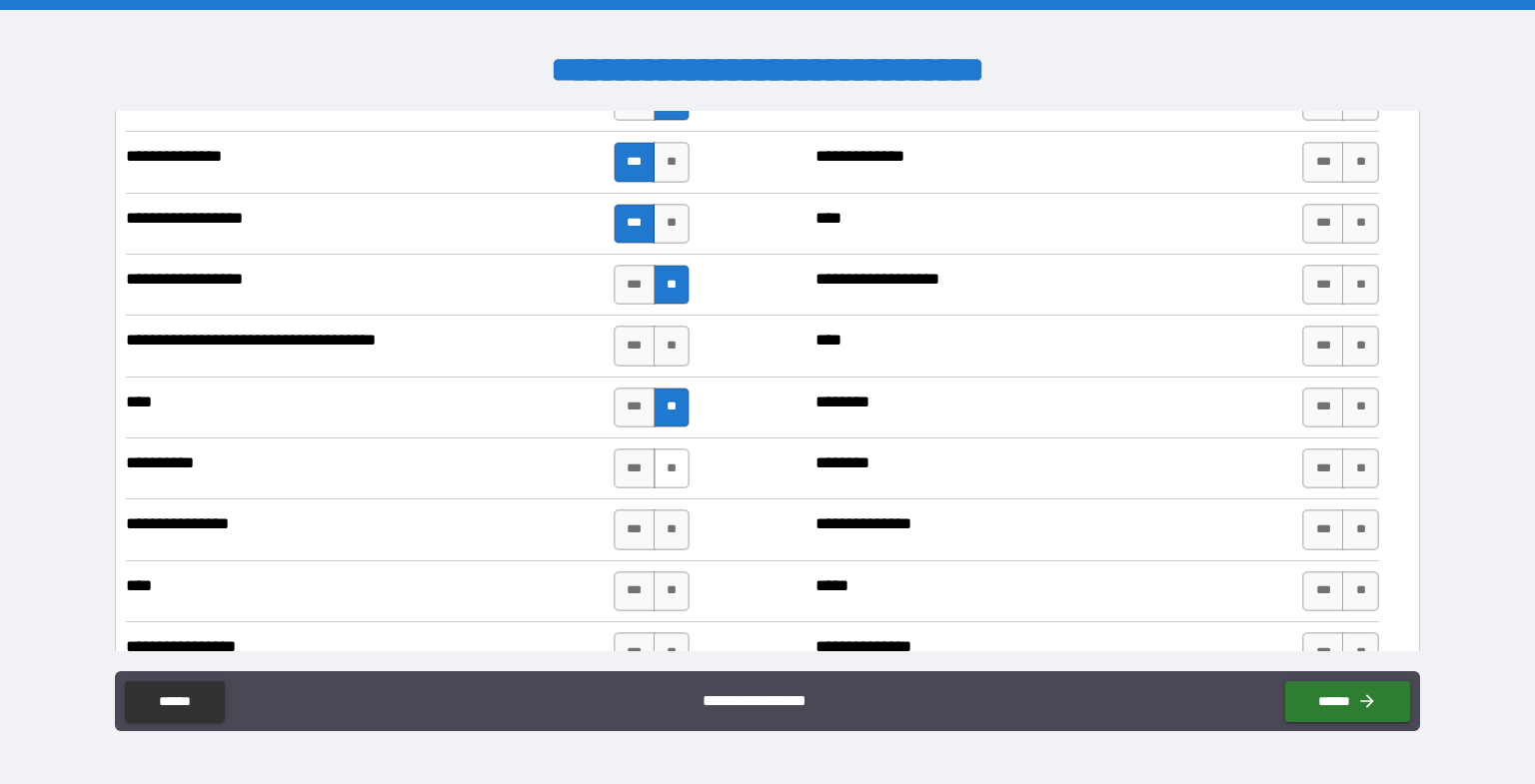 click on "**" at bounding box center [672, 468] 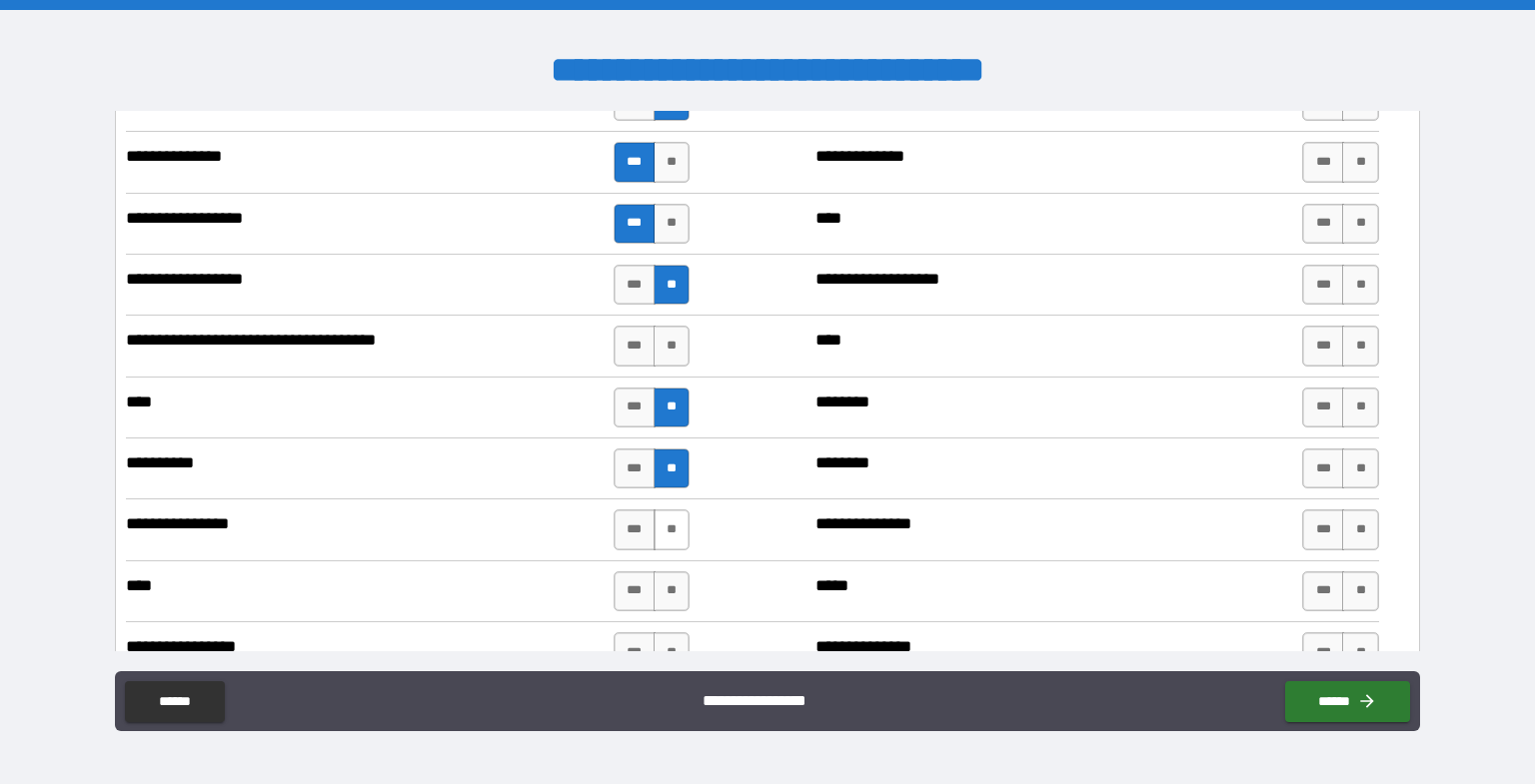 click on "**" at bounding box center (672, 529) 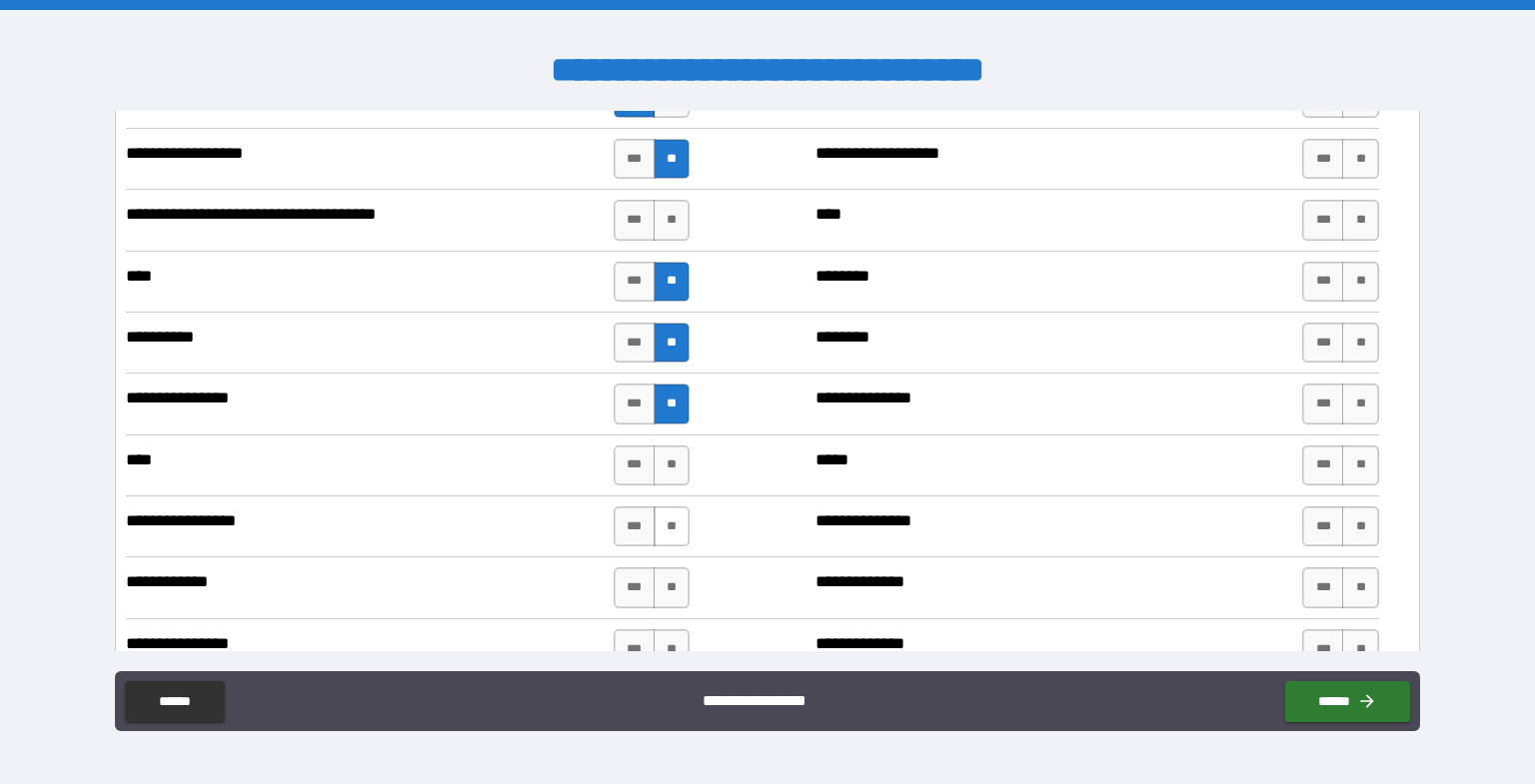 scroll, scrollTop: 5859, scrollLeft: 0, axis: vertical 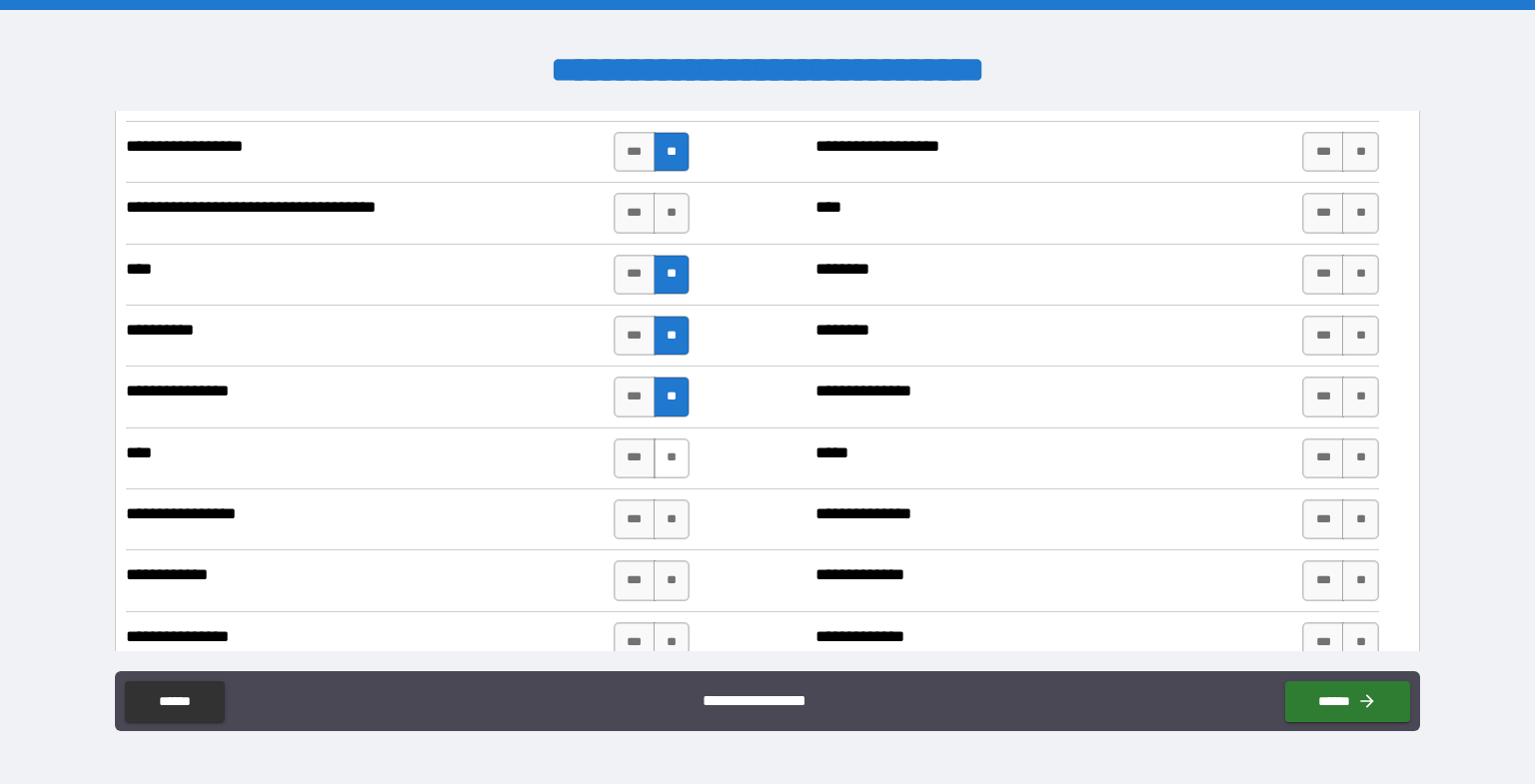 click on "**" at bounding box center [672, 458] 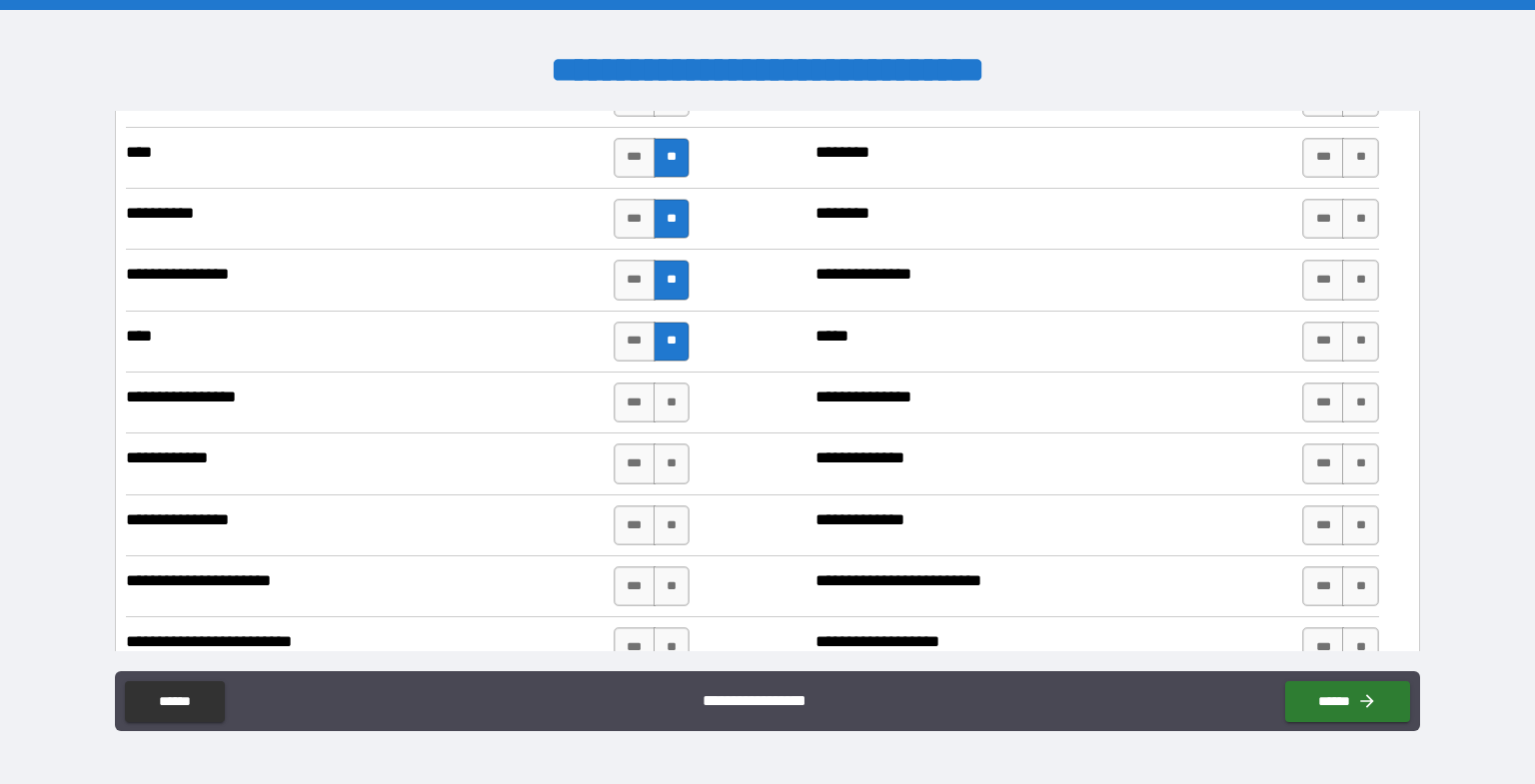 scroll, scrollTop: 5992, scrollLeft: 0, axis: vertical 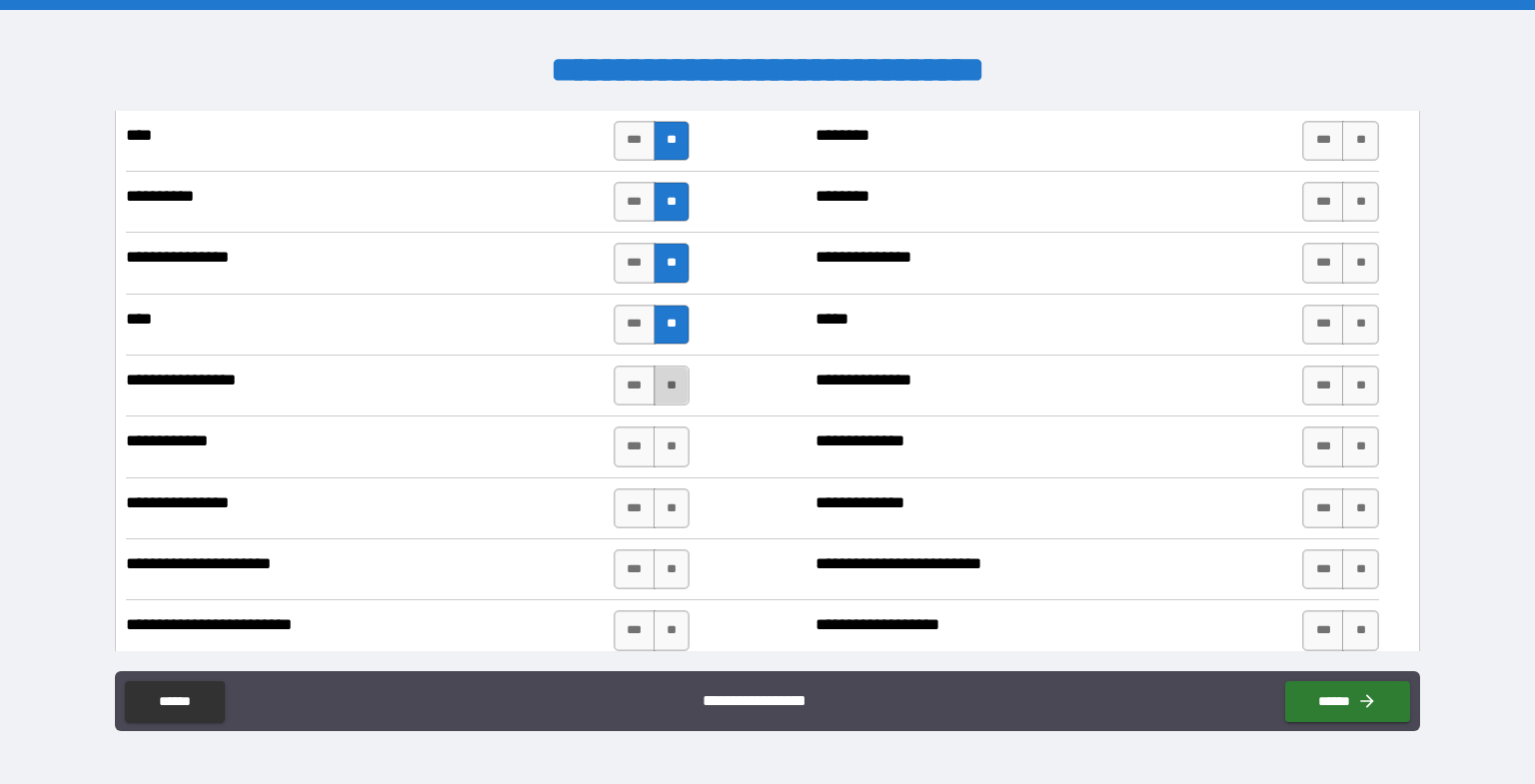 click on "**" at bounding box center (672, 386) 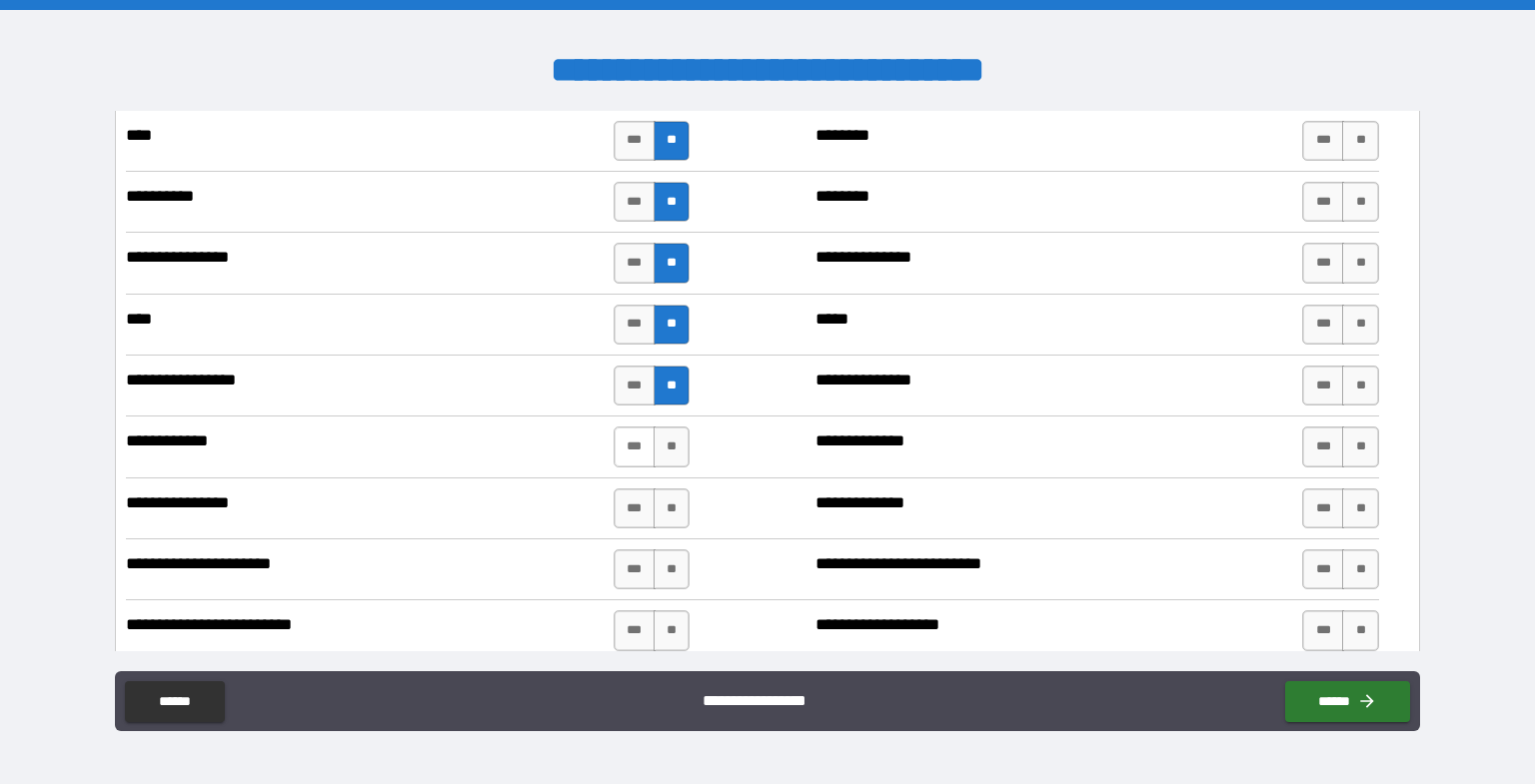 click on "***" at bounding box center (635, 446) 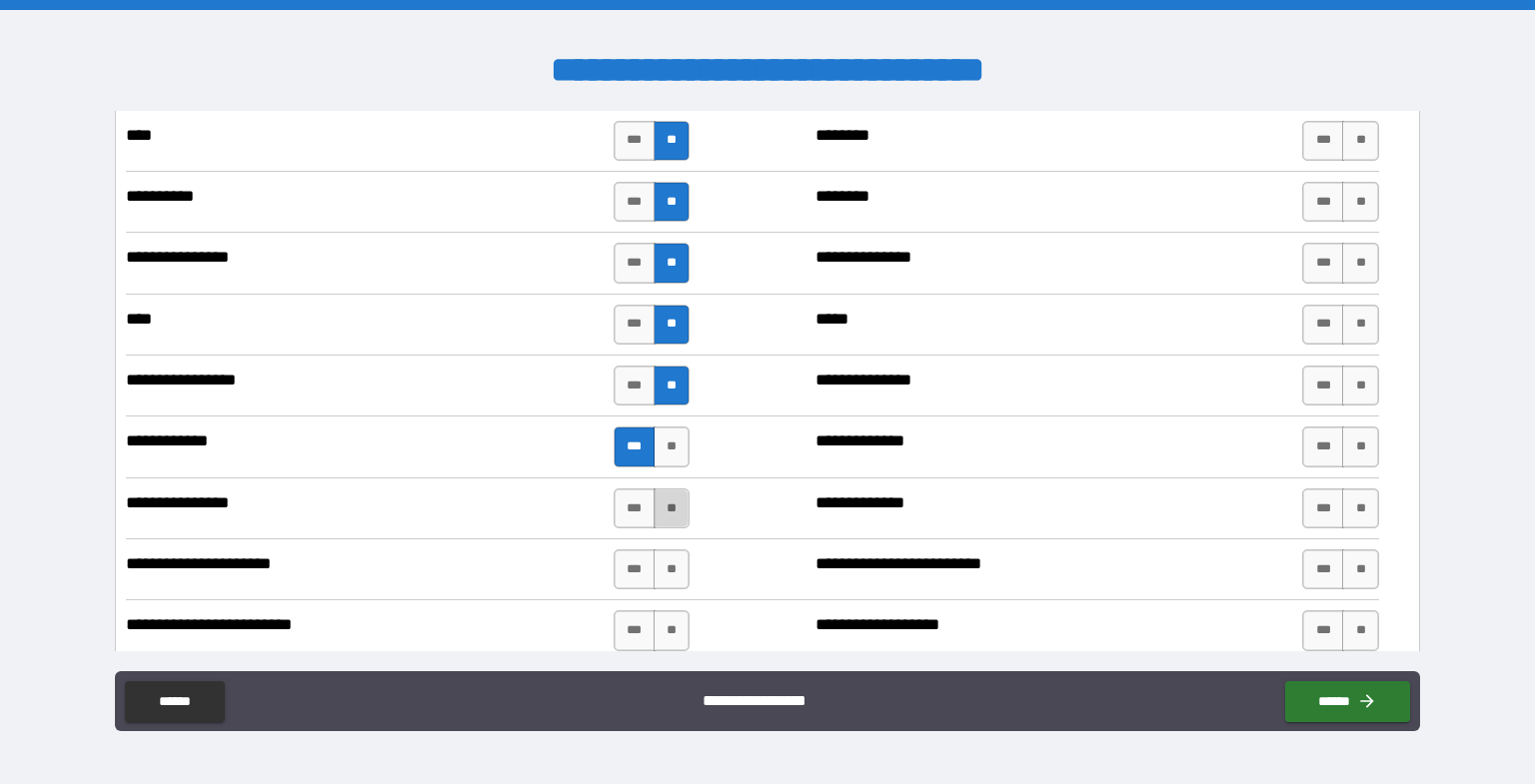 click on "**" at bounding box center (672, 508) 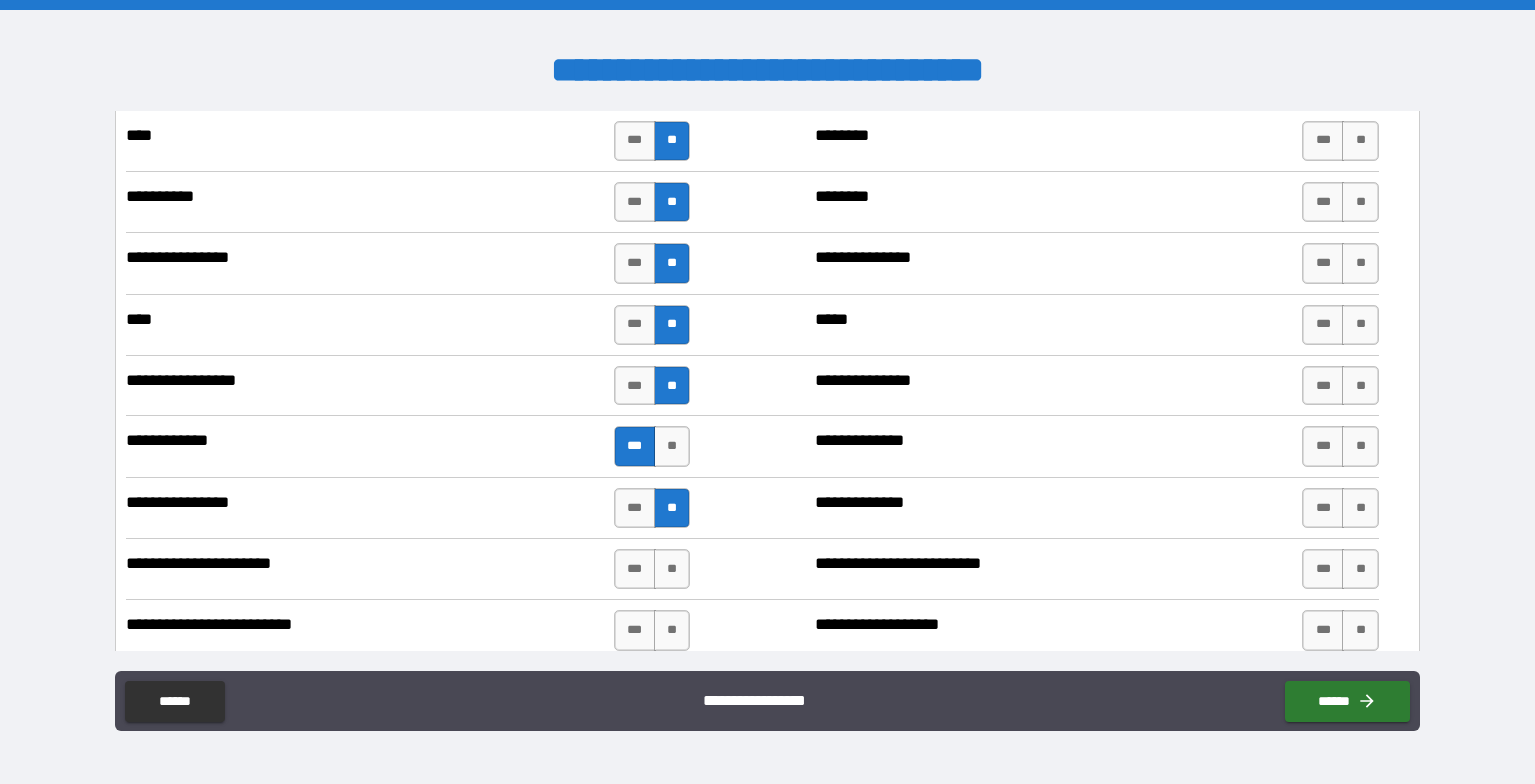 scroll, scrollTop: 6125, scrollLeft: 0, axis: vertical 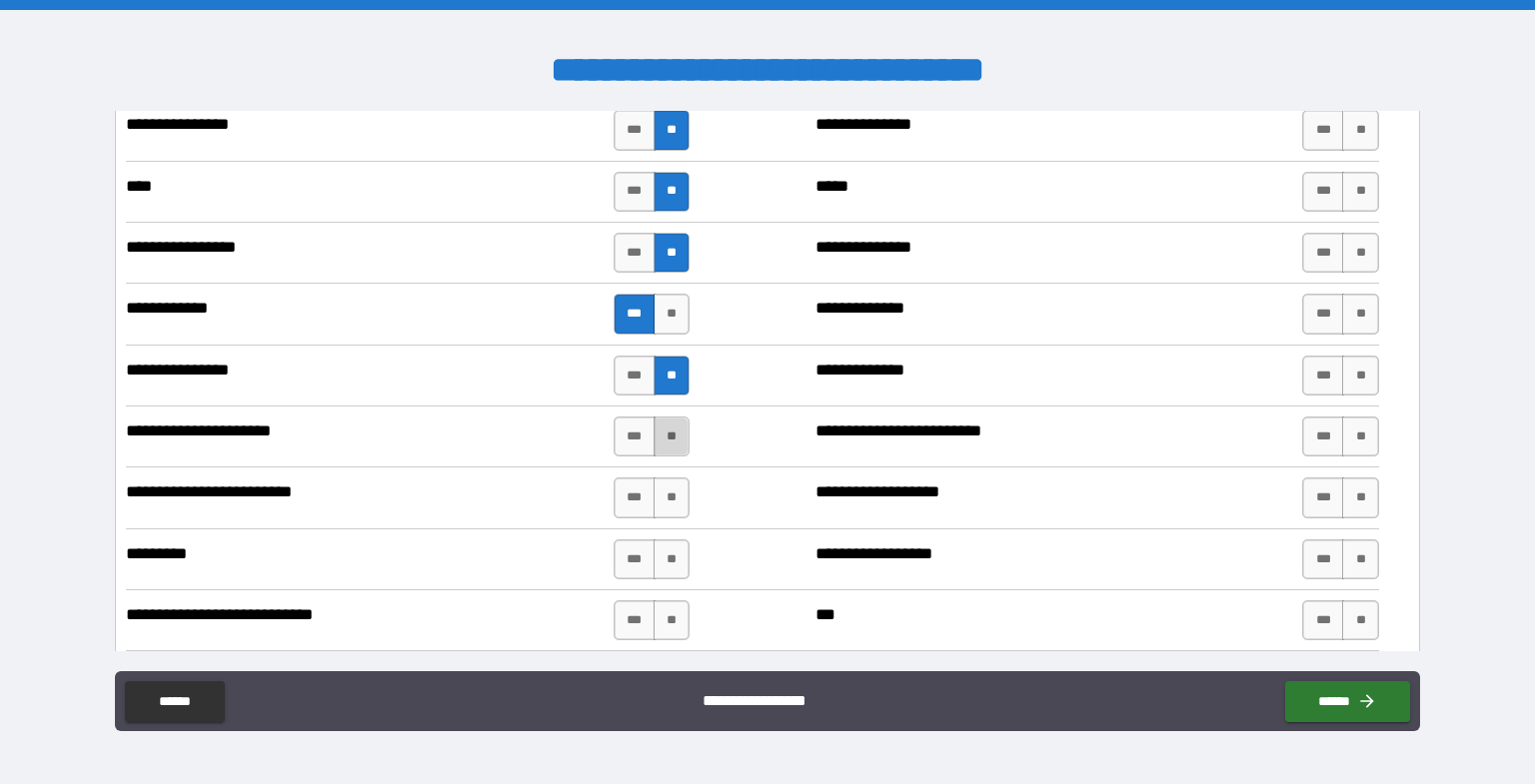 click on "**" at bounding box center (672, 436) 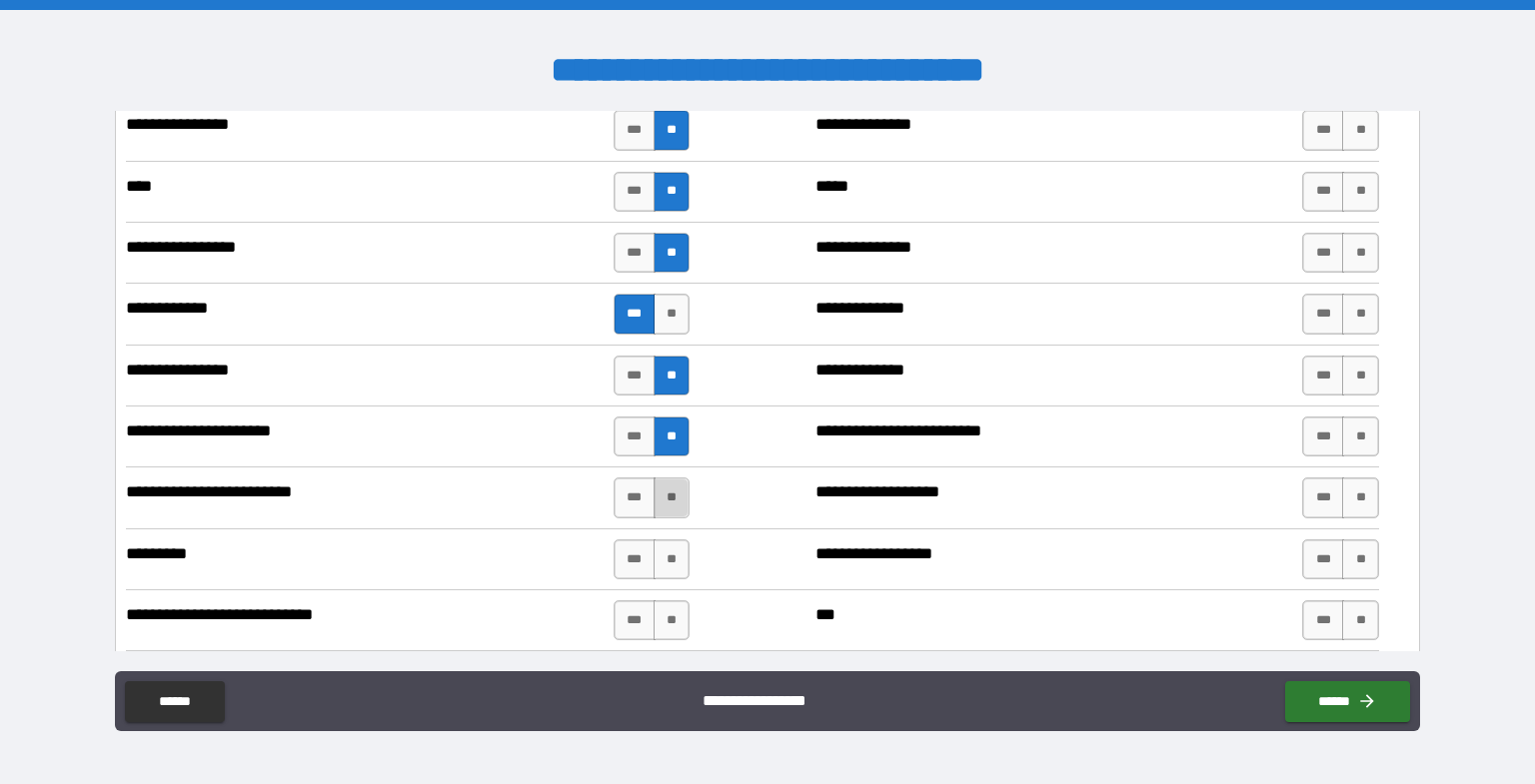click on "**" at bounding box center [672, 497] 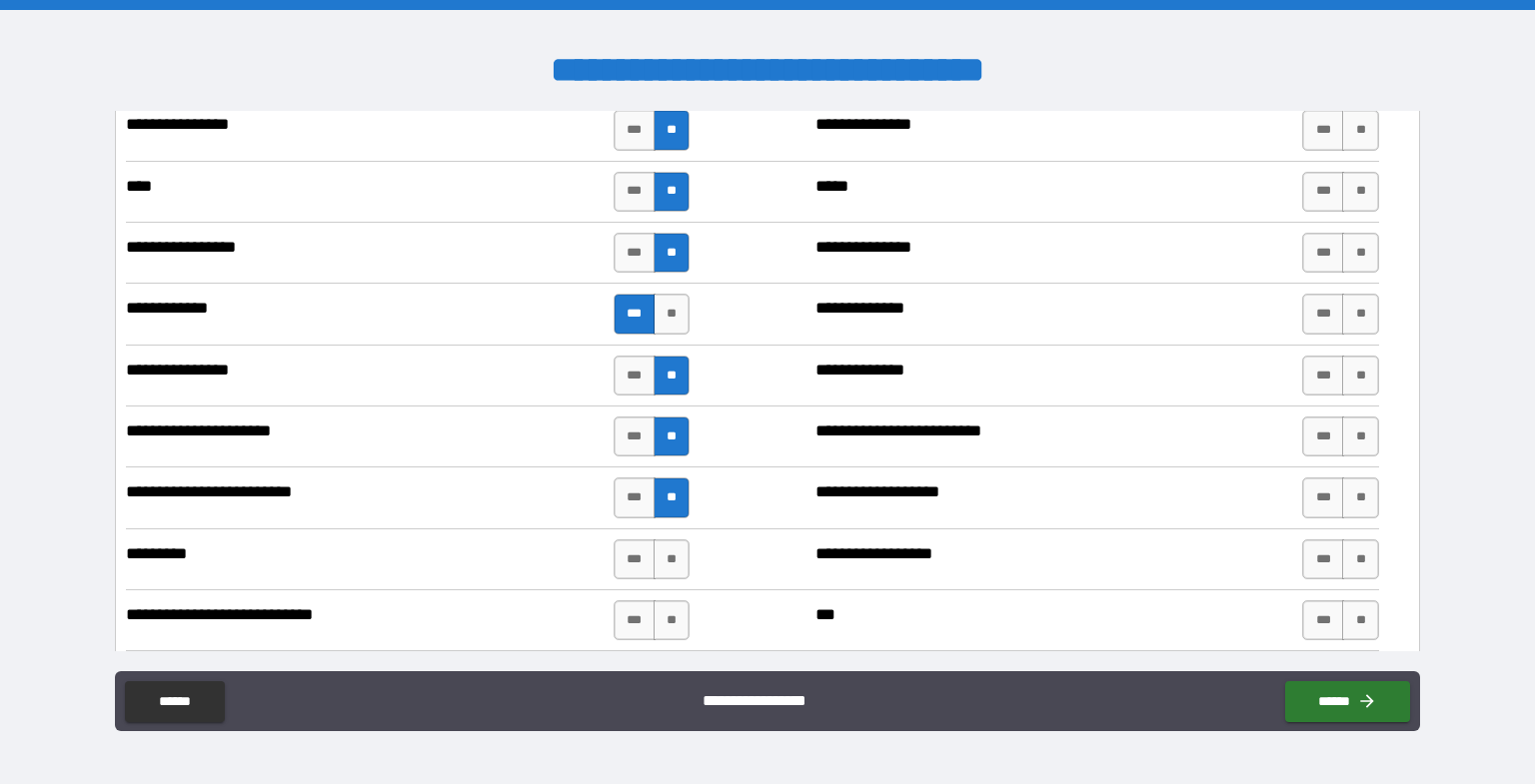 scroll, scrollTop: 6258, scrollLeft: 0, axis: vertical 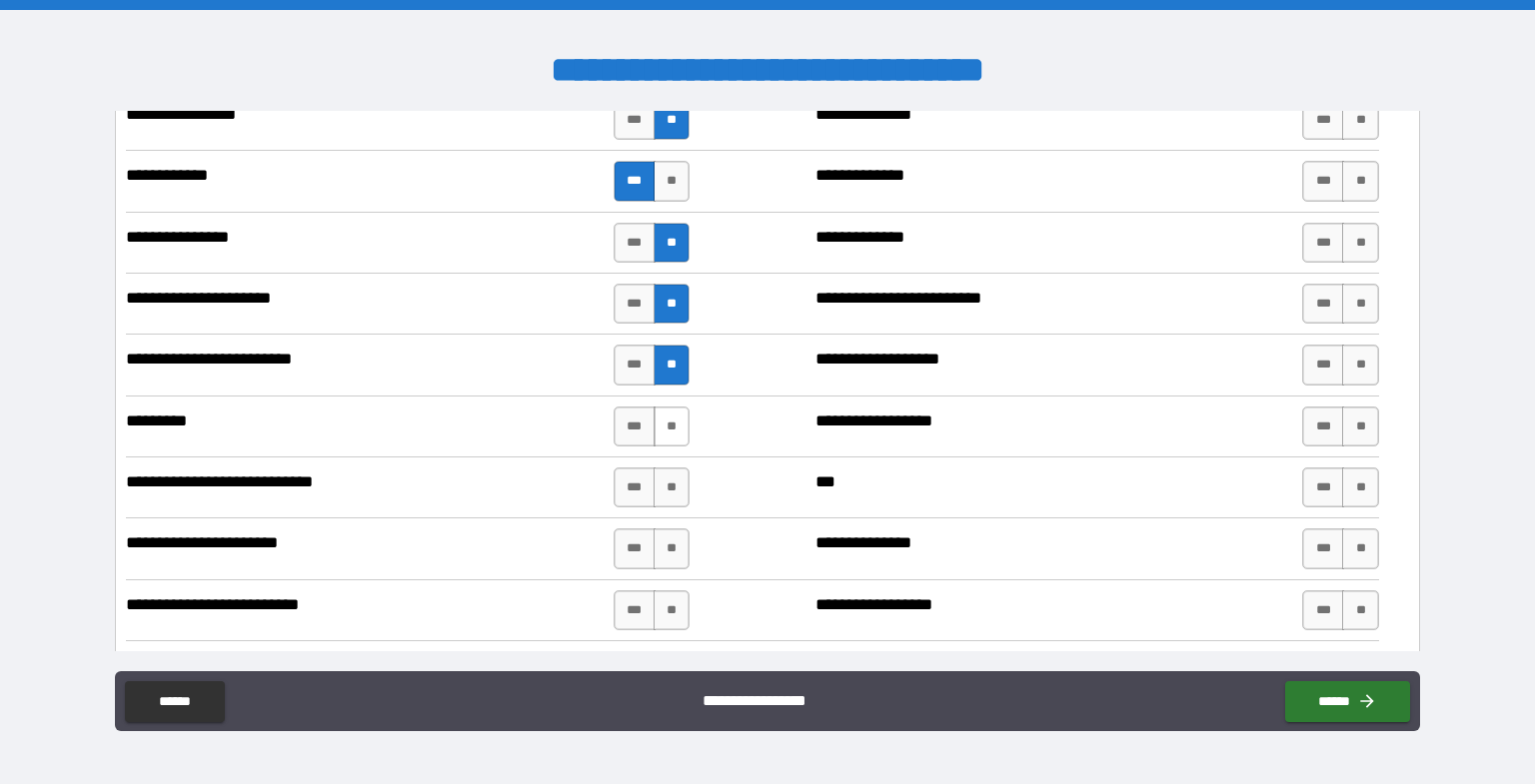 click on "**" at bounding box center [672, 426] 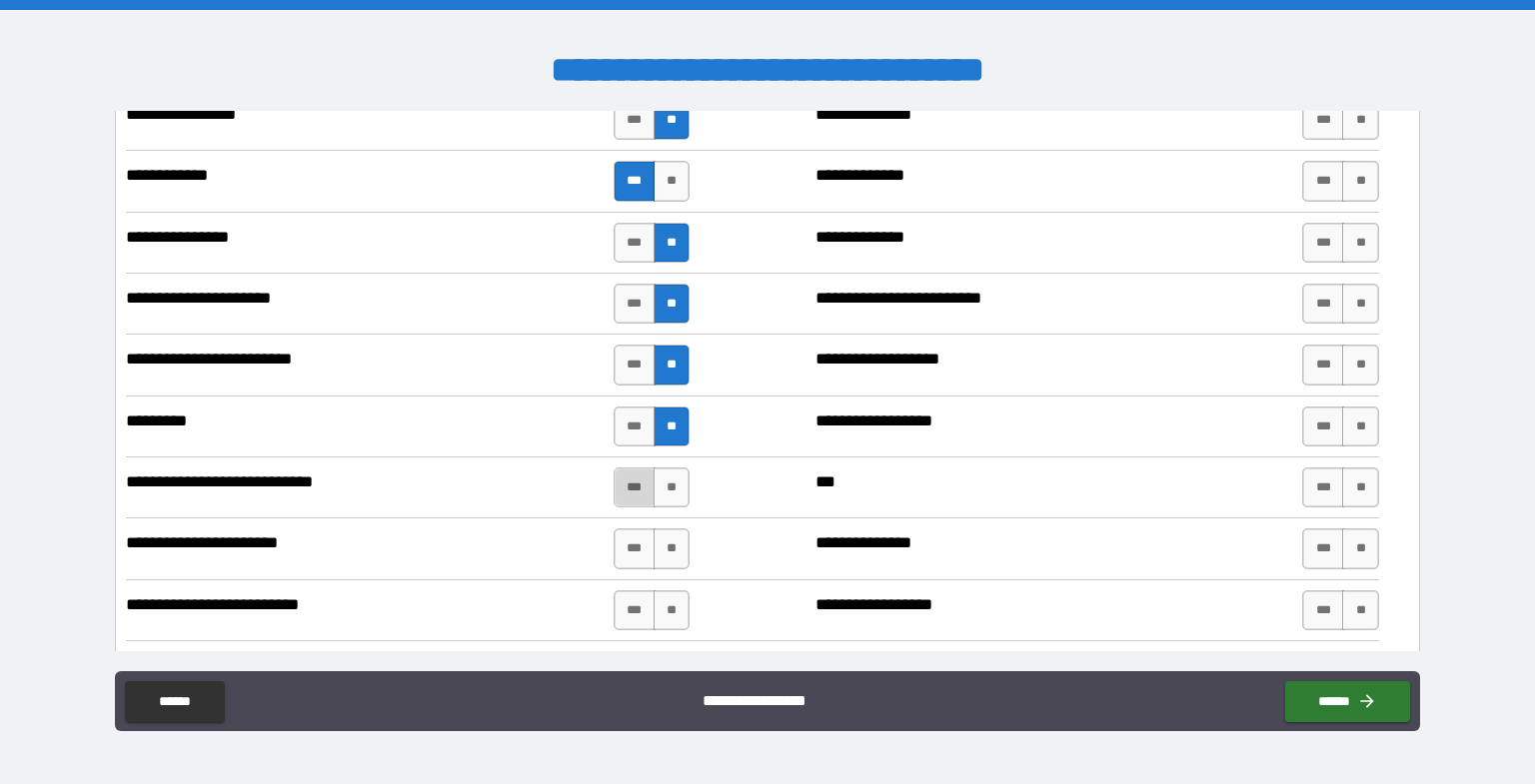 click on "***" at bounding box center (635, 487) 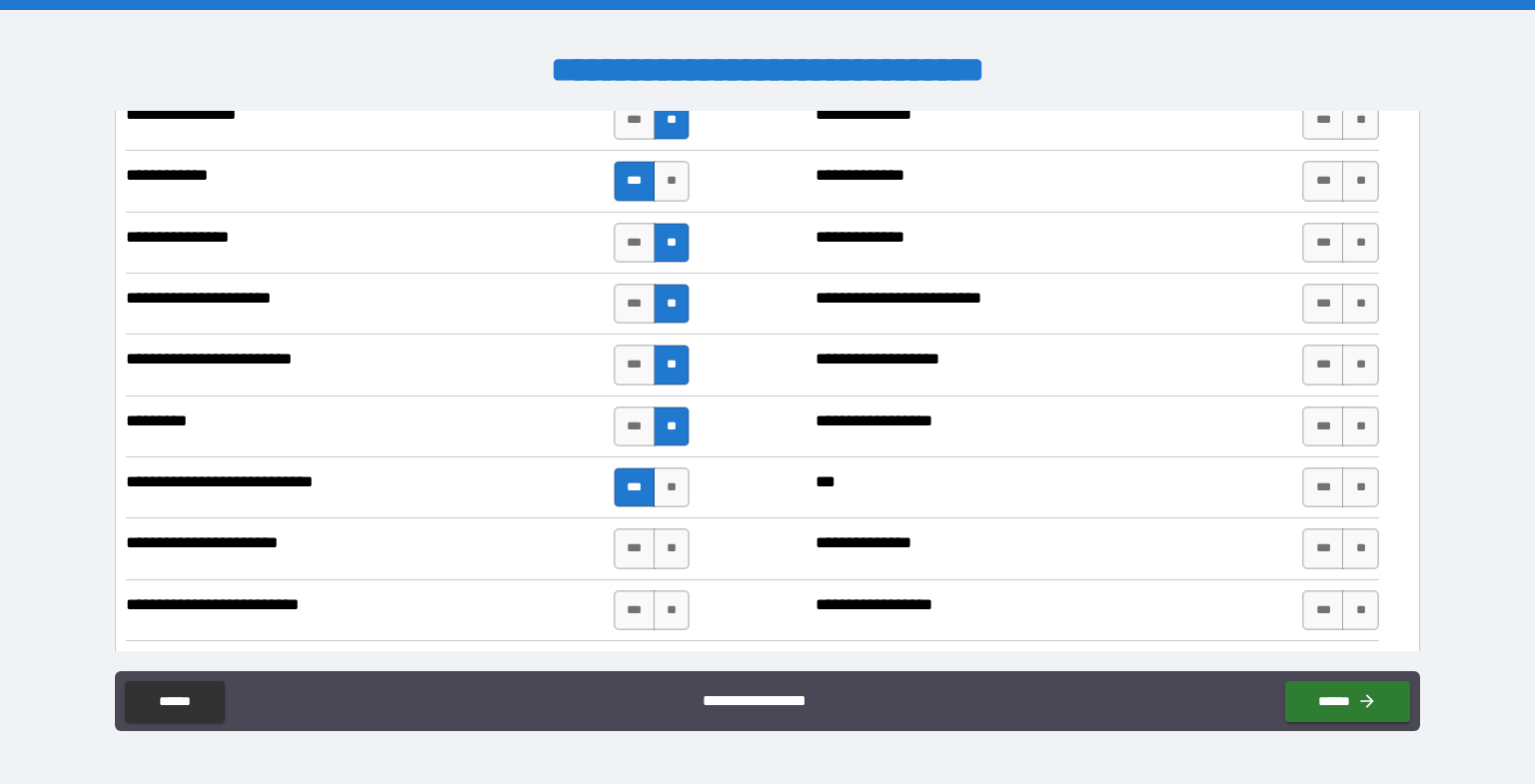 scroll, scrollTop: 6392, scrollLeft: 0, axis: vertical 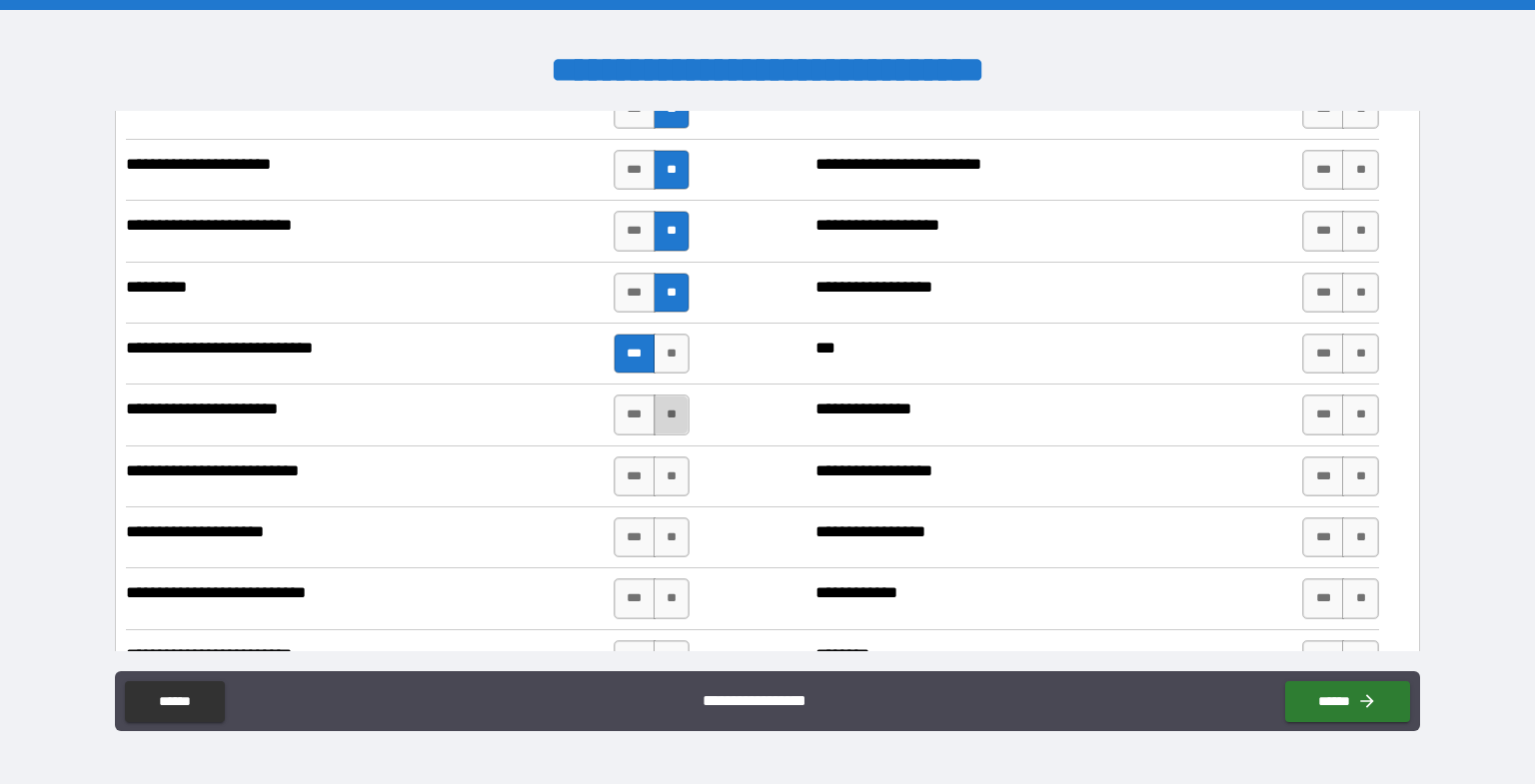 click on "**" at bounding box center [672, 414] 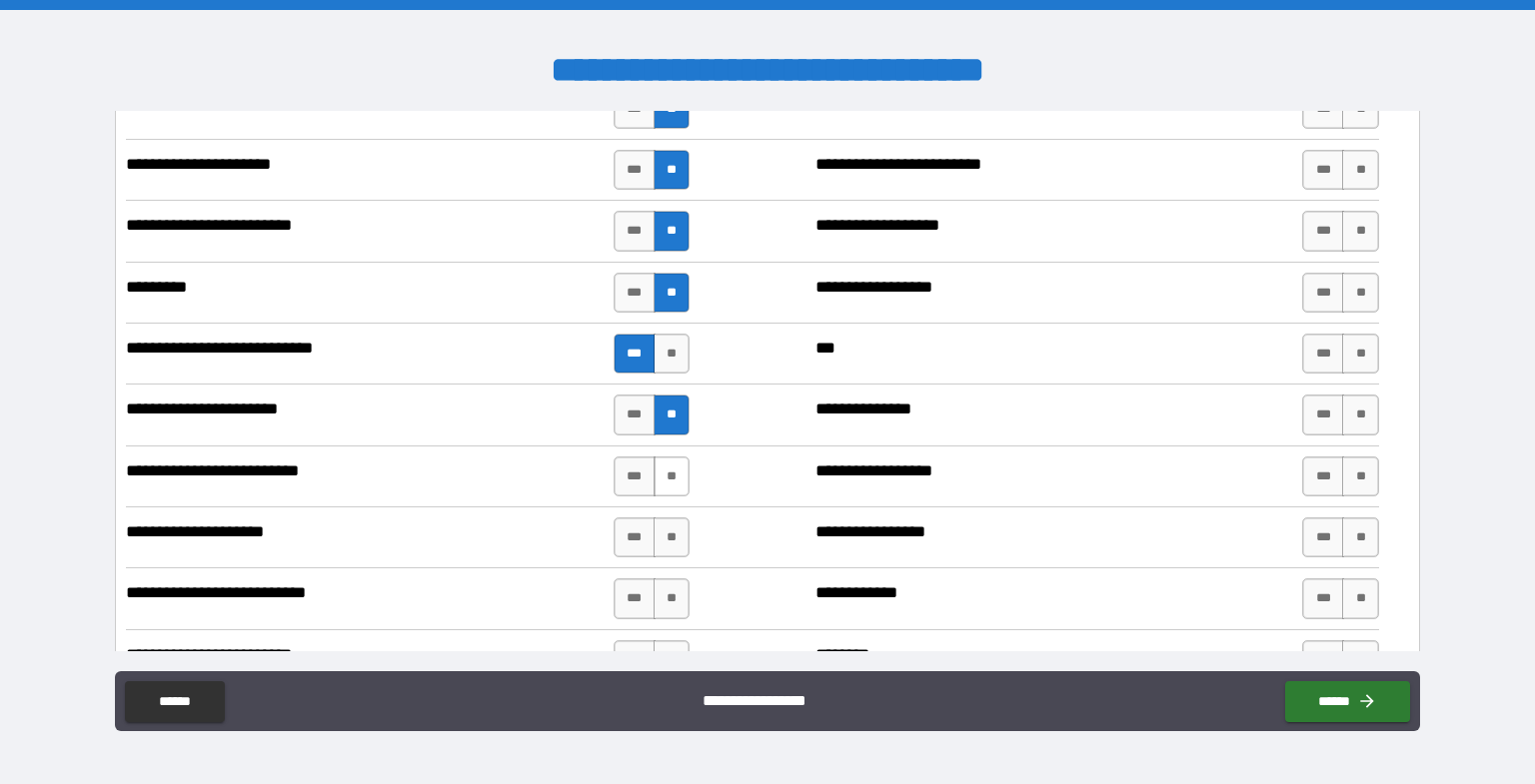 click on "**" at bounding box center [672, 476] 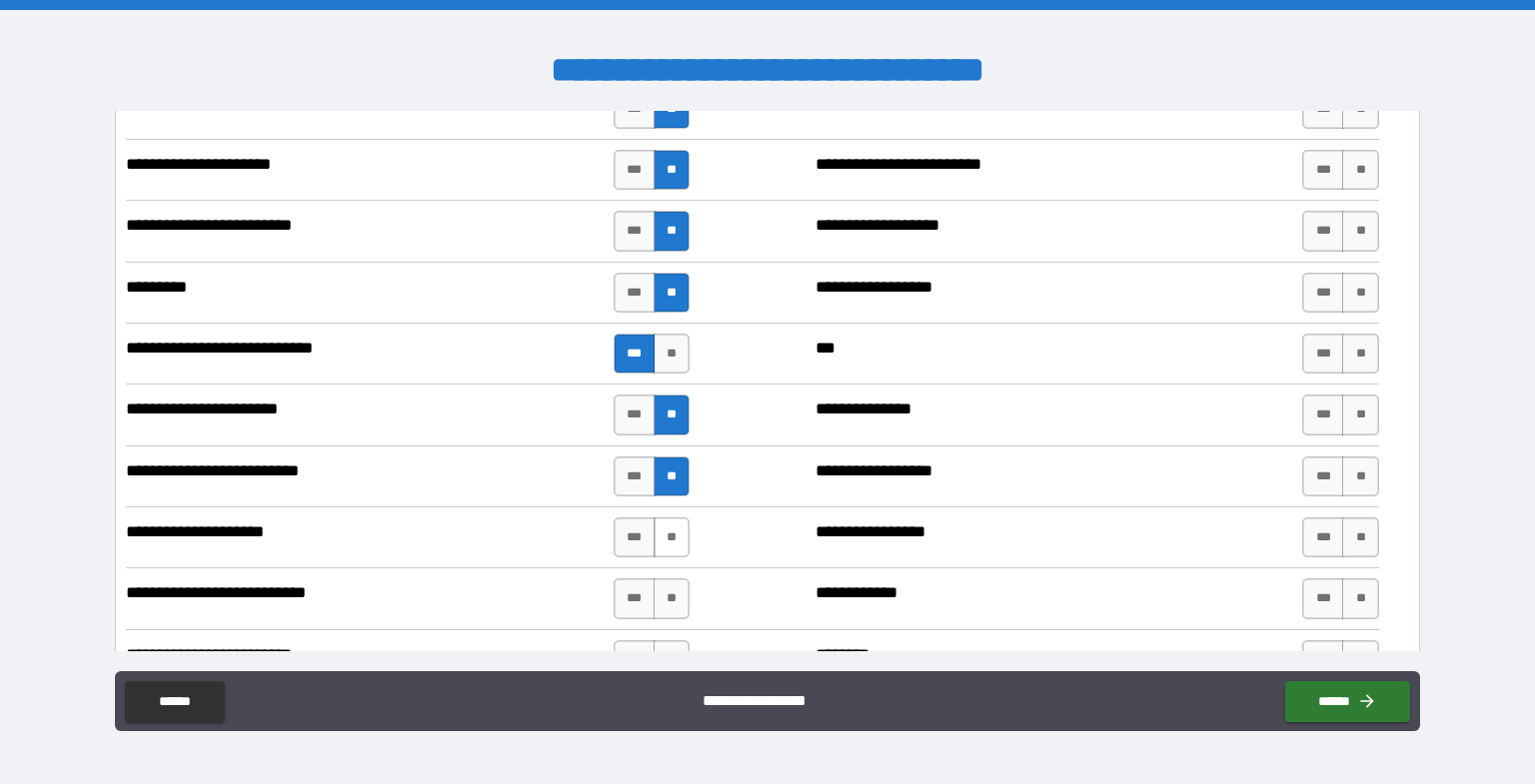 click on "**" at bounding box center (672, 537) 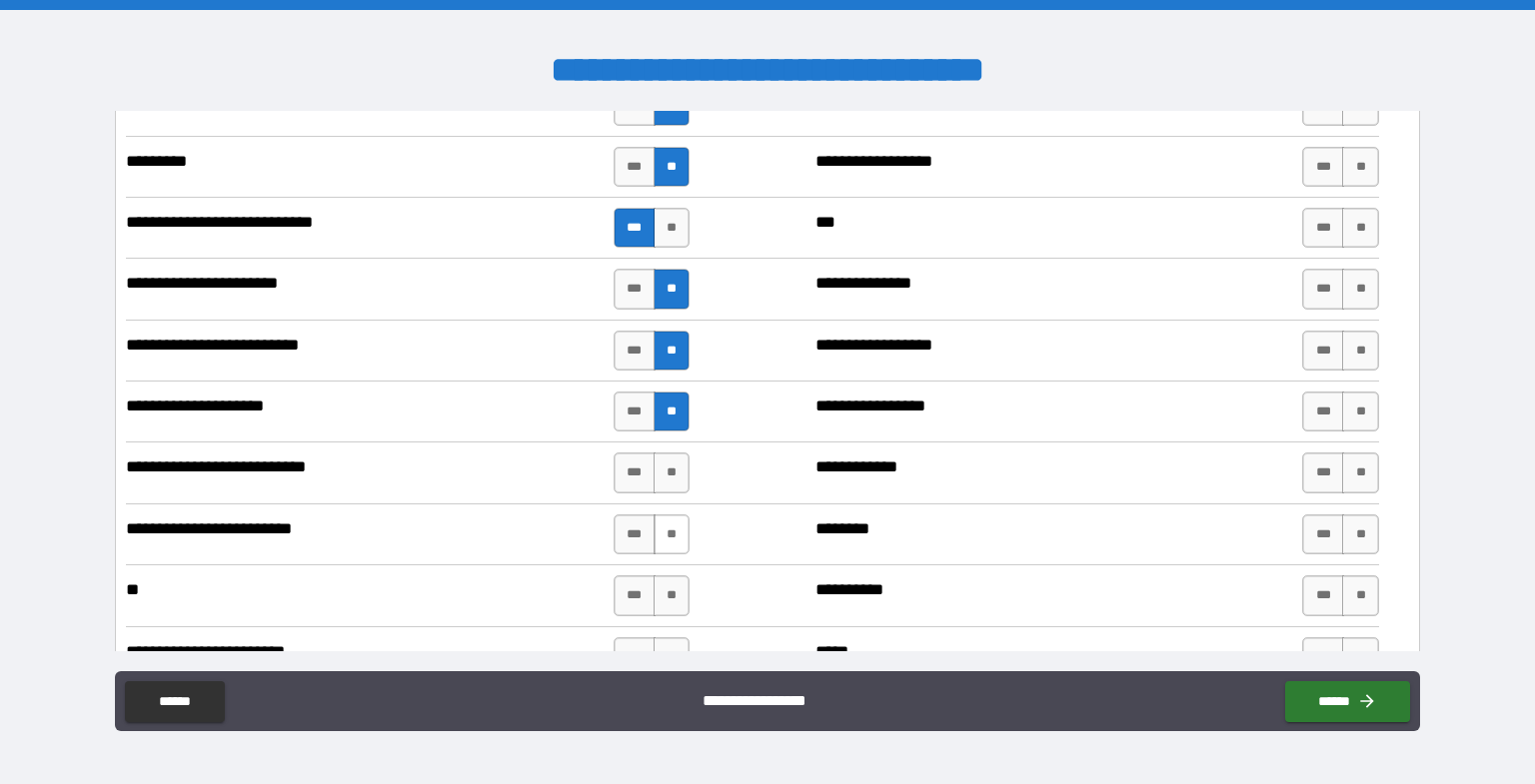 scroll, scrollTop: 6525, scrollLeft: 0, axis: vertical 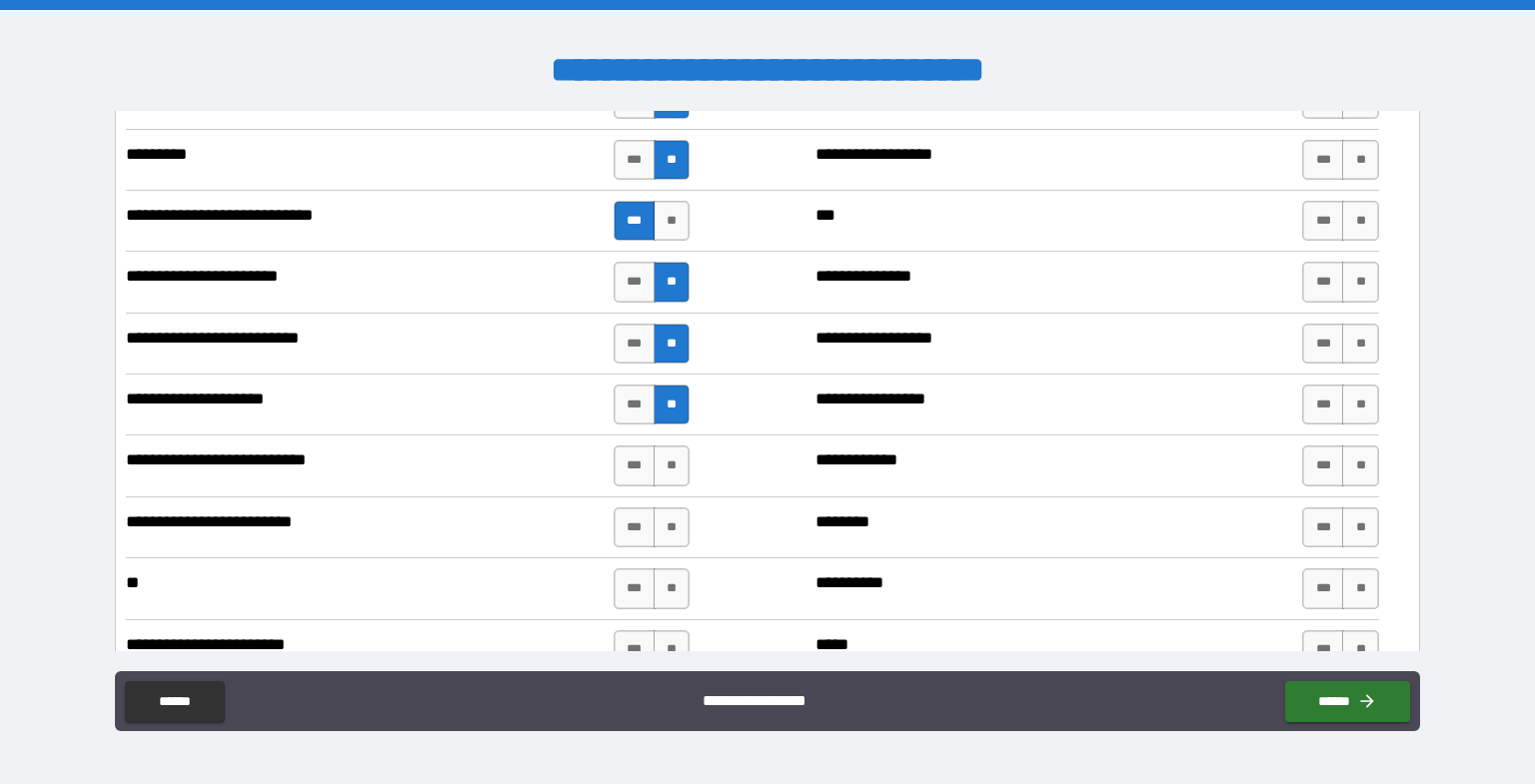 click on "**********" at bounding box center [231, 460] 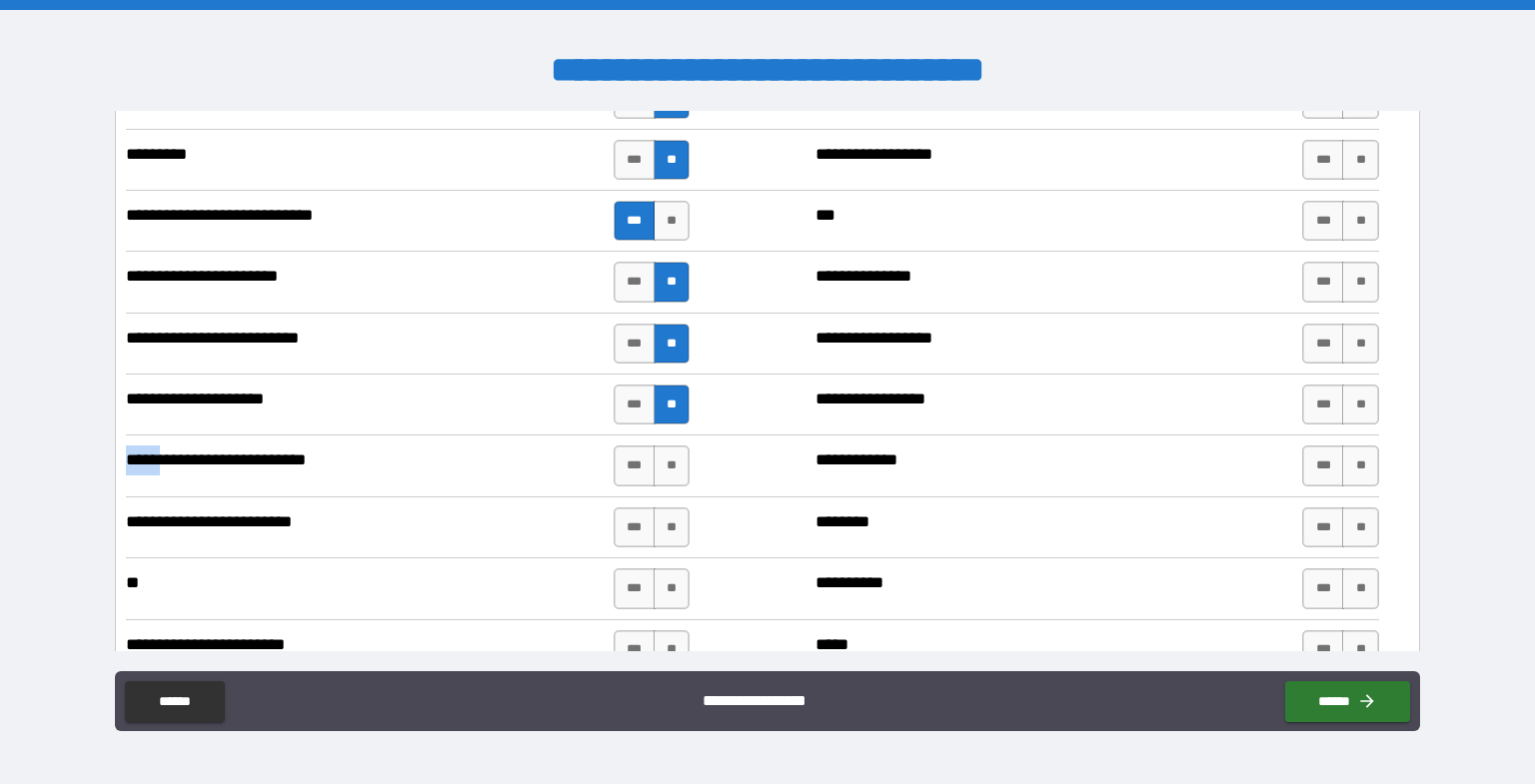 drag, startPoint x: 158, startPoint y: 438, endPoint x: 117, endPoint y: 438, distance: 41 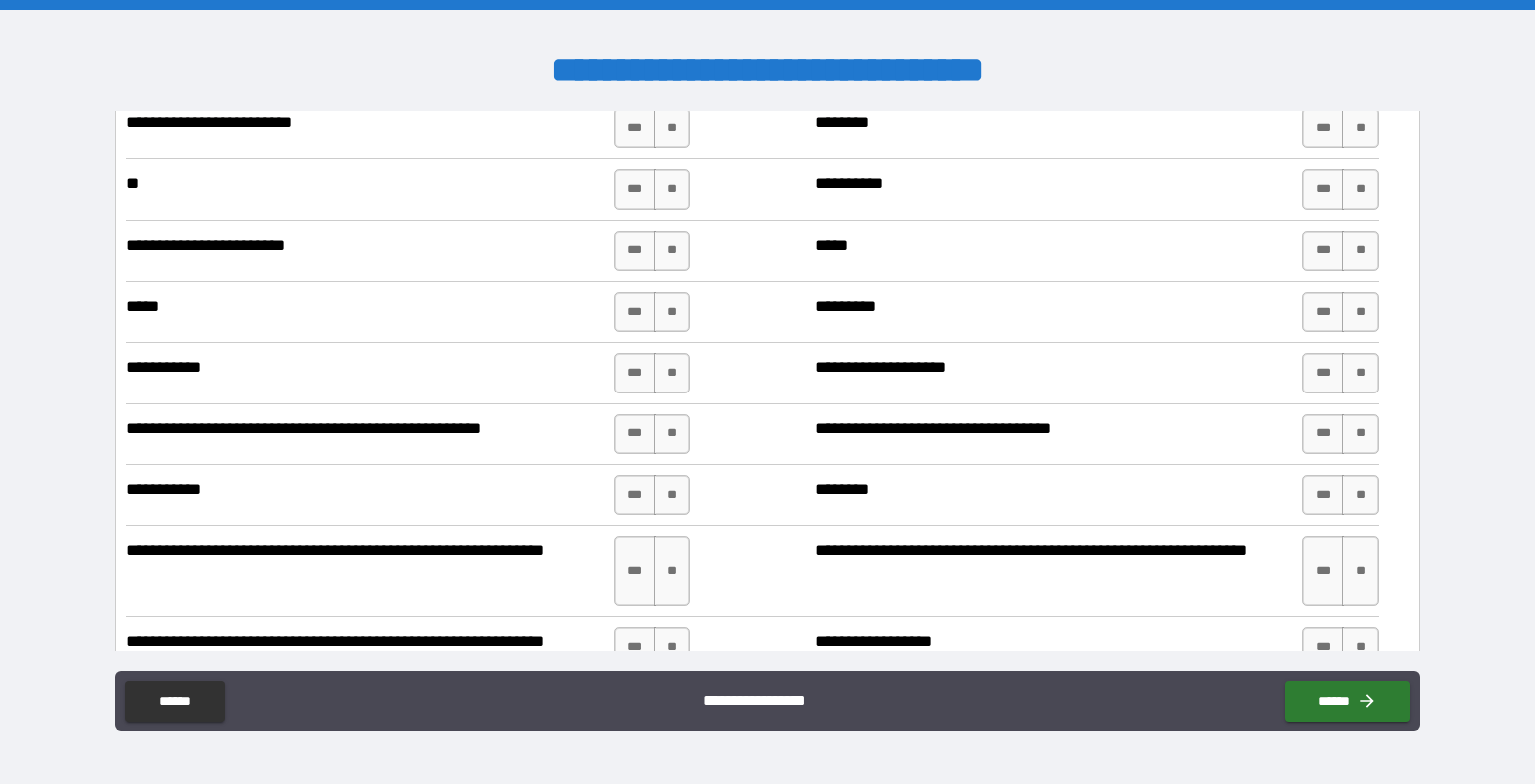 scroll, scrollTop: 6525, scrollLeft: 0, axis: vertical 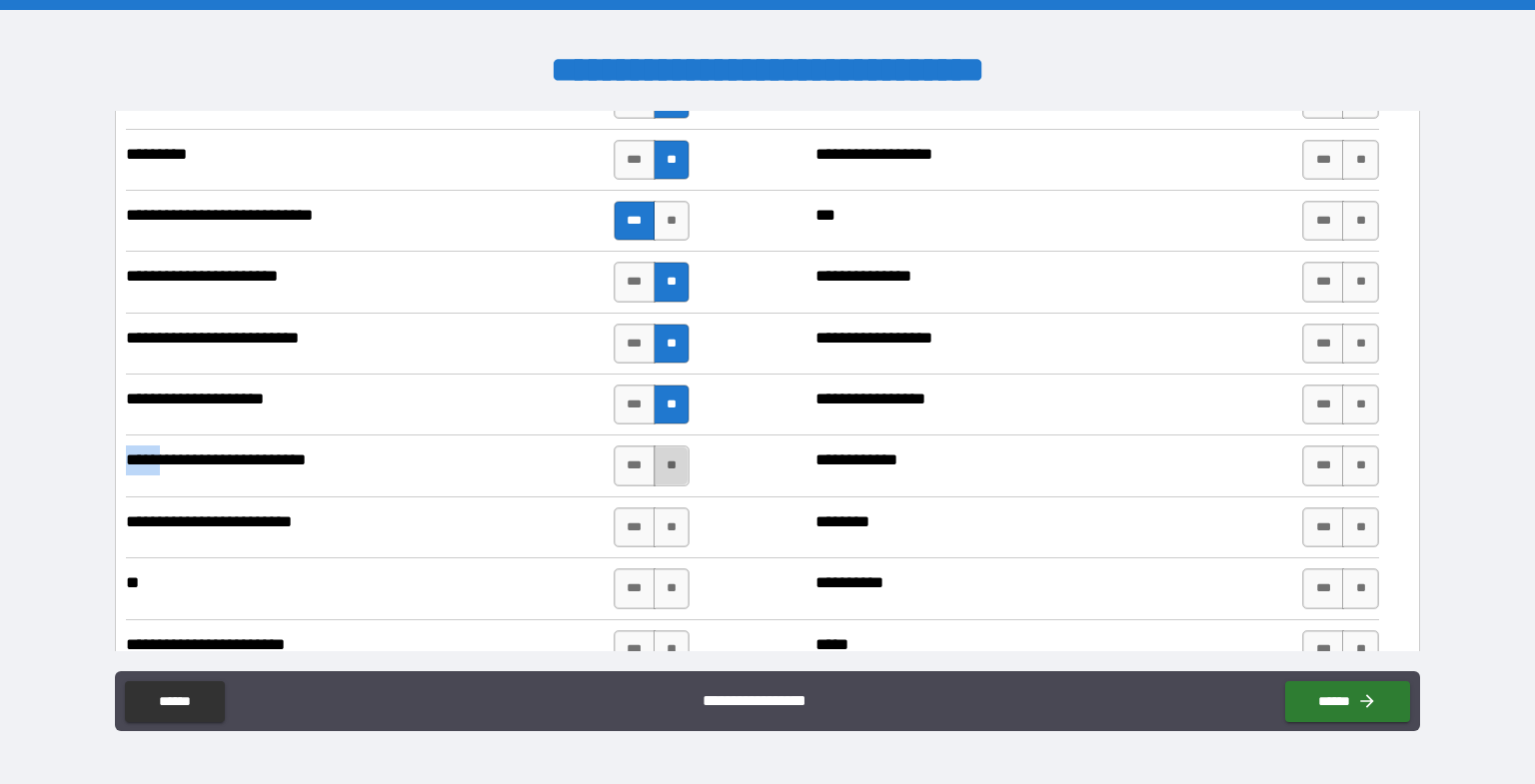click on "**" at bounding box center [672, 465] 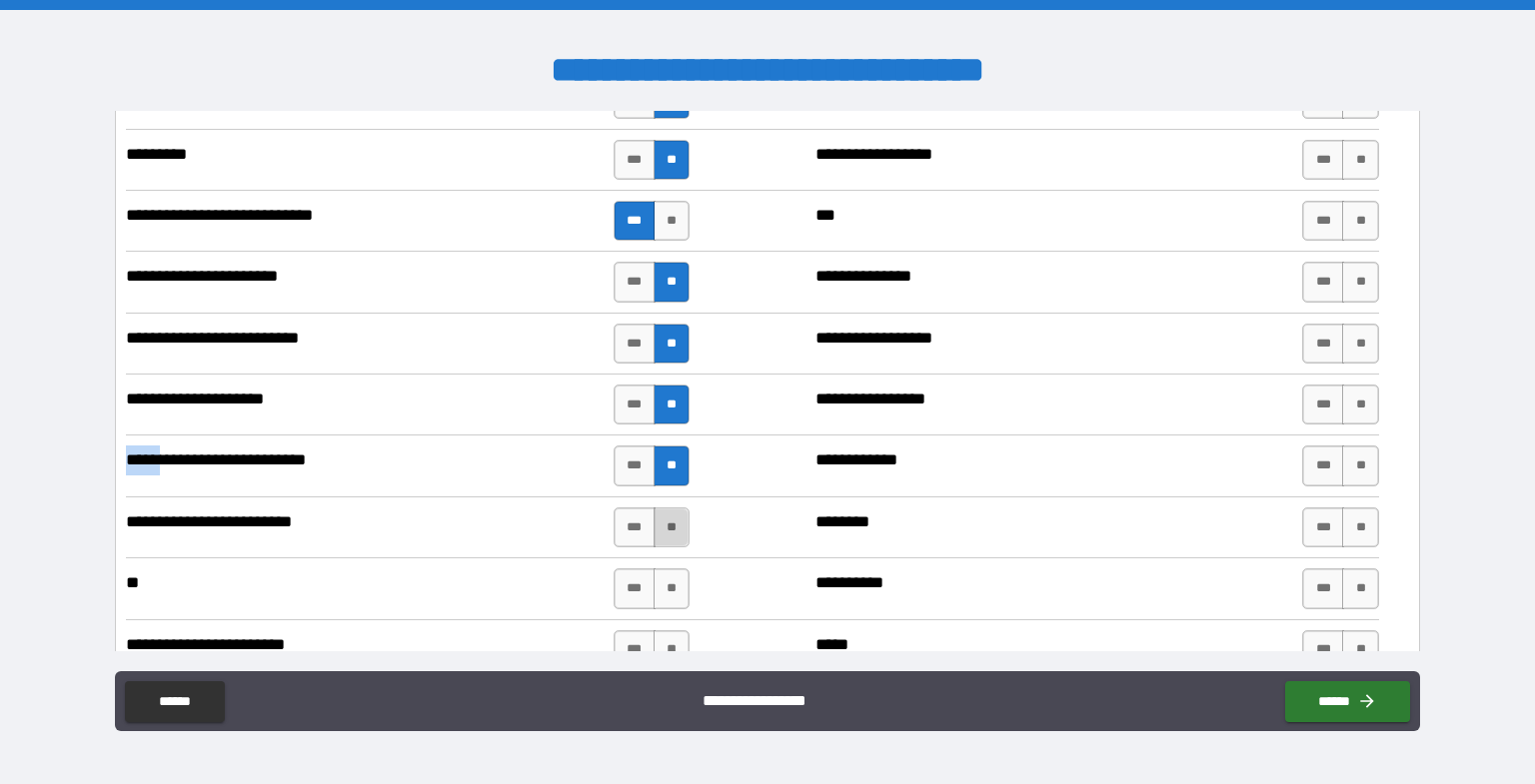 click on "**" at bounding box center [672, 527] 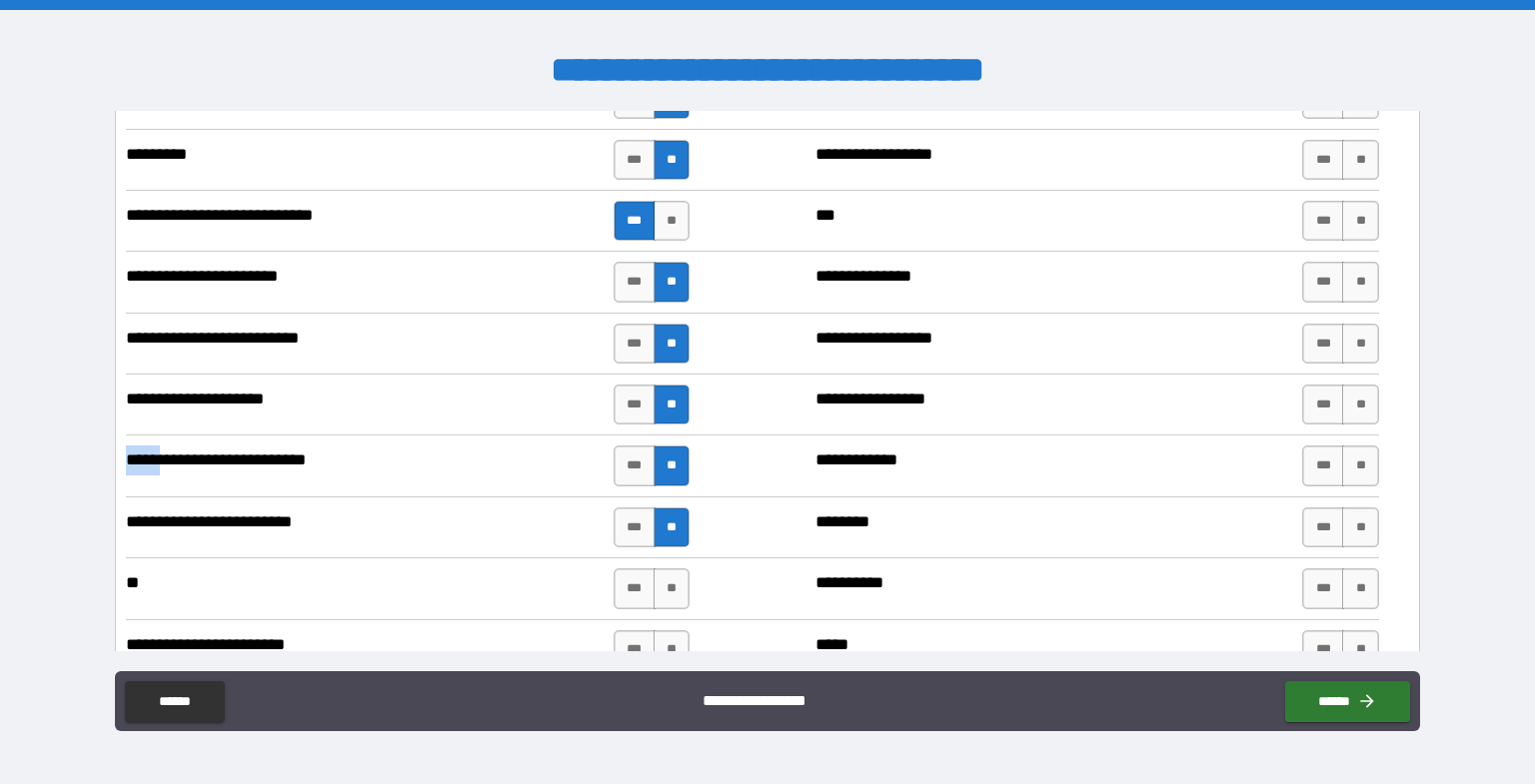 scroll, scrollTop: 6658, scrollLeft: 0, axis: vertical 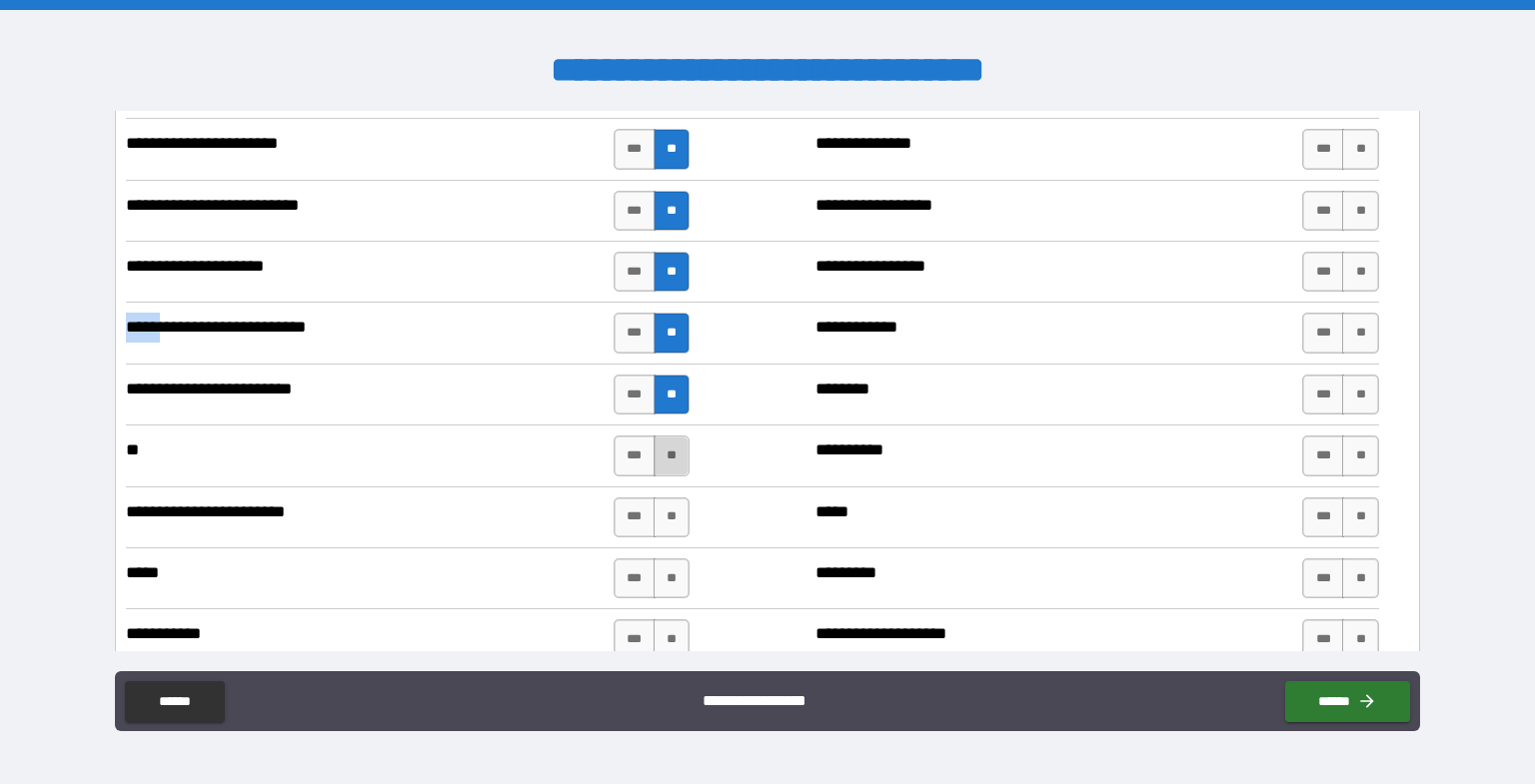 click on "**" at bounding box center [672, 455] 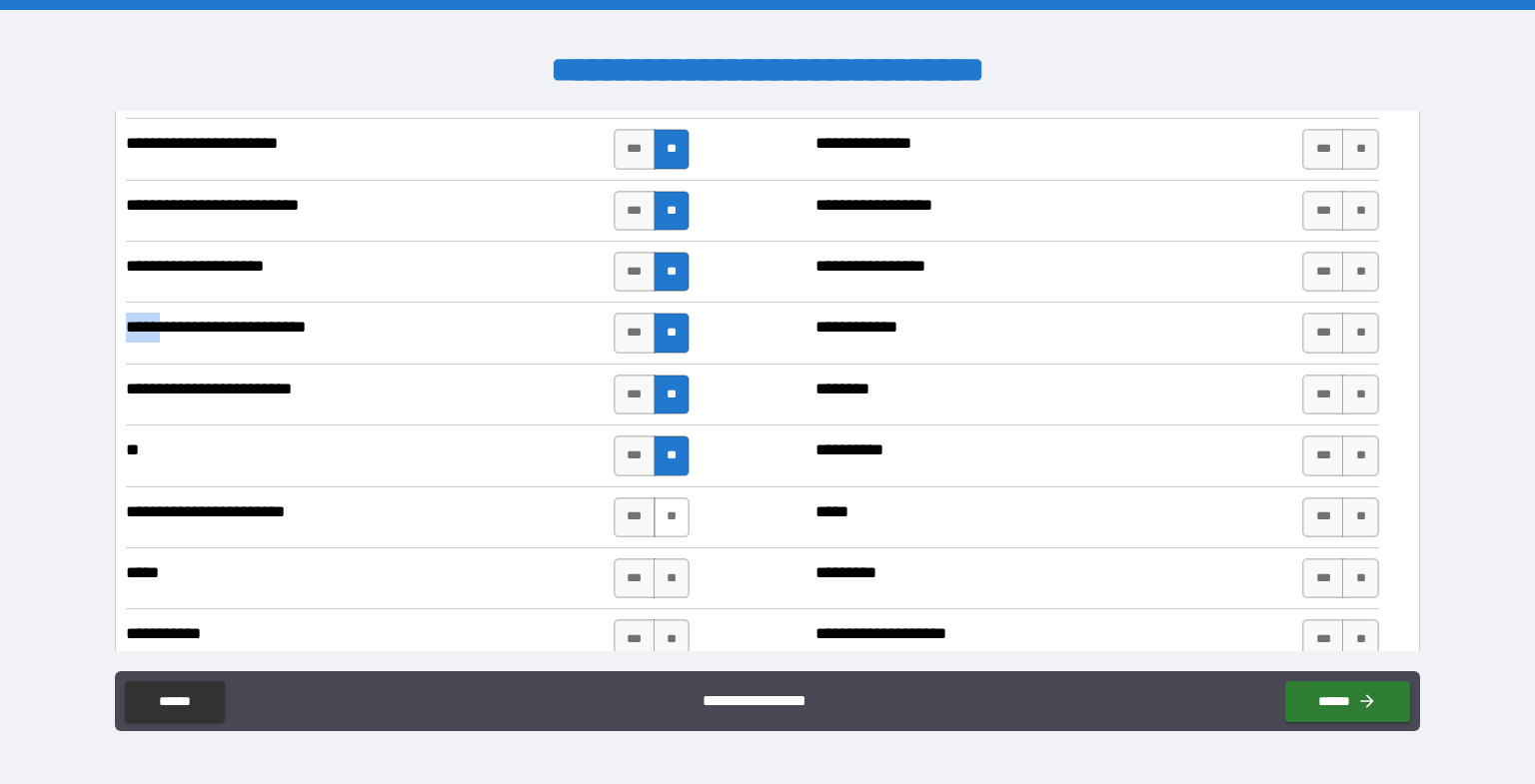 click on "**" at bounding box center [672, 517] 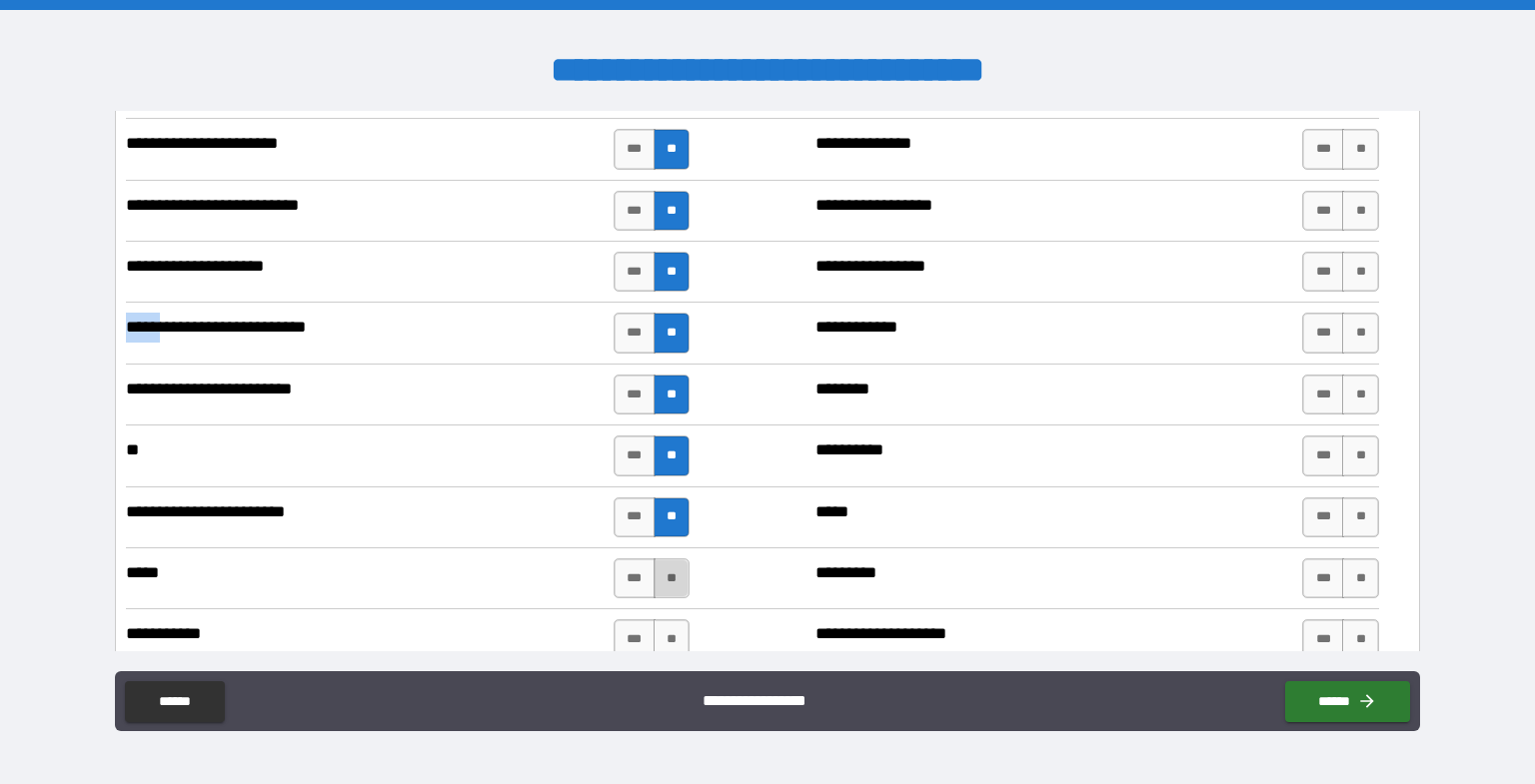 click on "**" at bounding box center [672, 578] 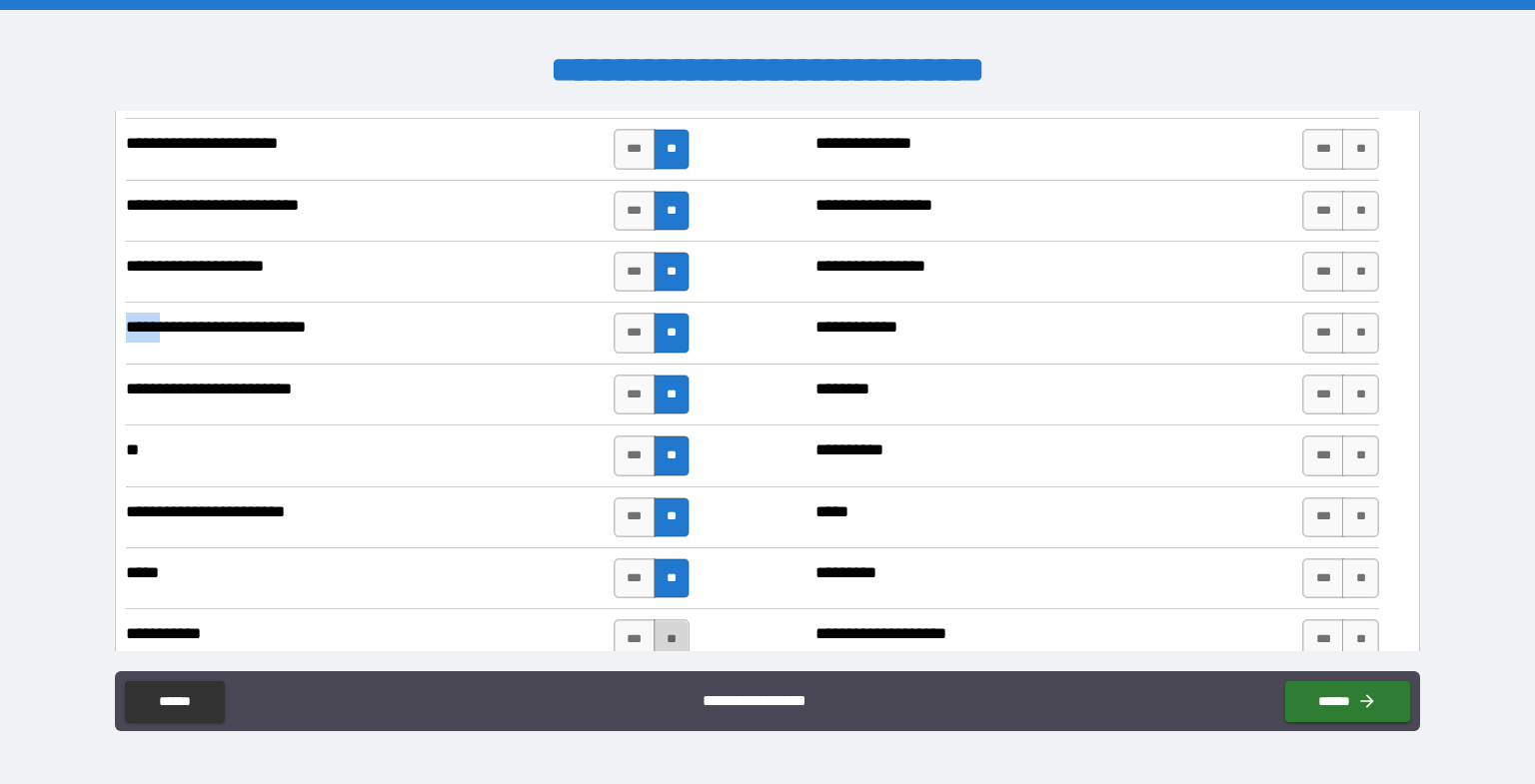 click on "**" at bounding box center [672, 639] 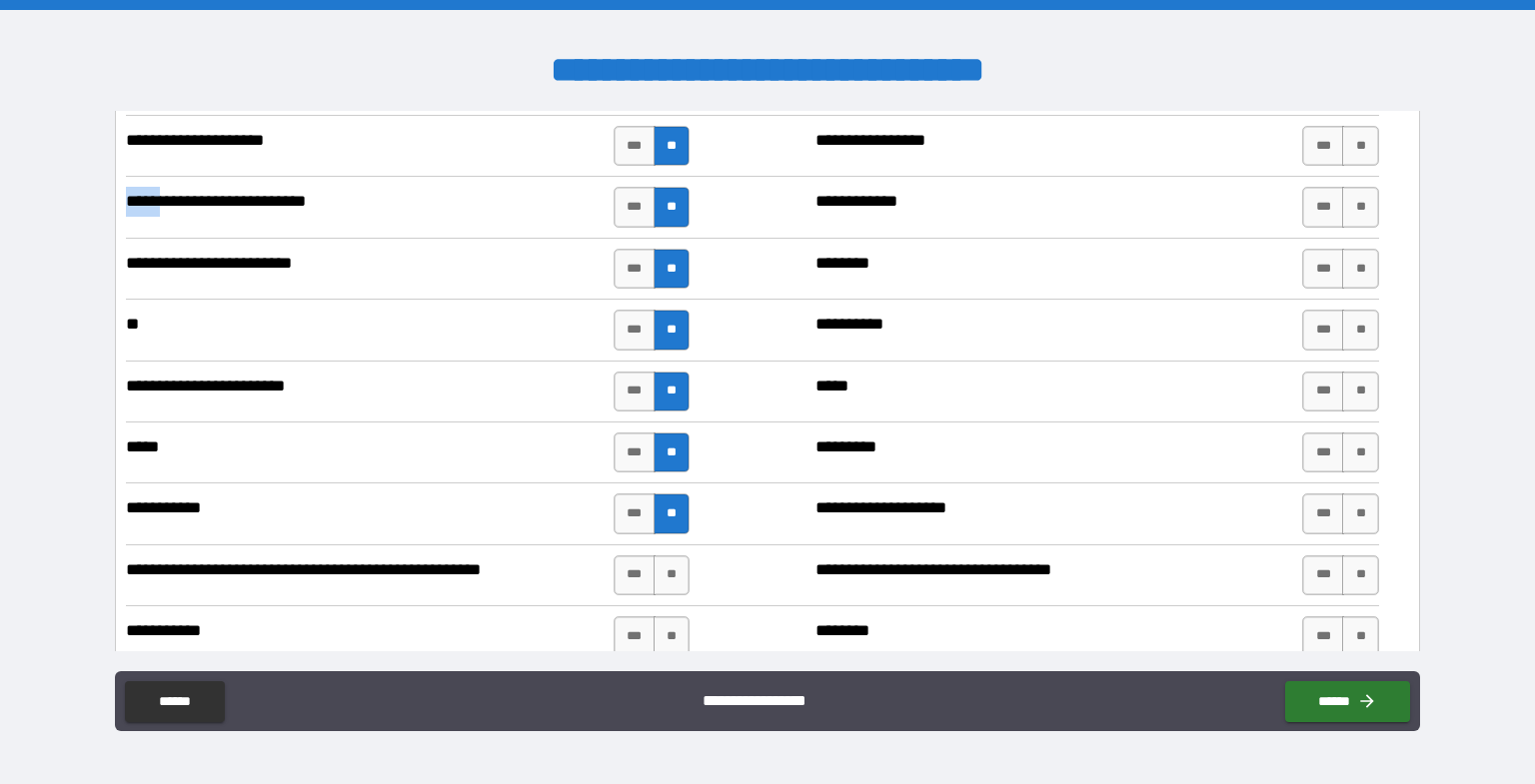 scroll, scrollTop: 6791, scrollLeft: 0, axis: vertical 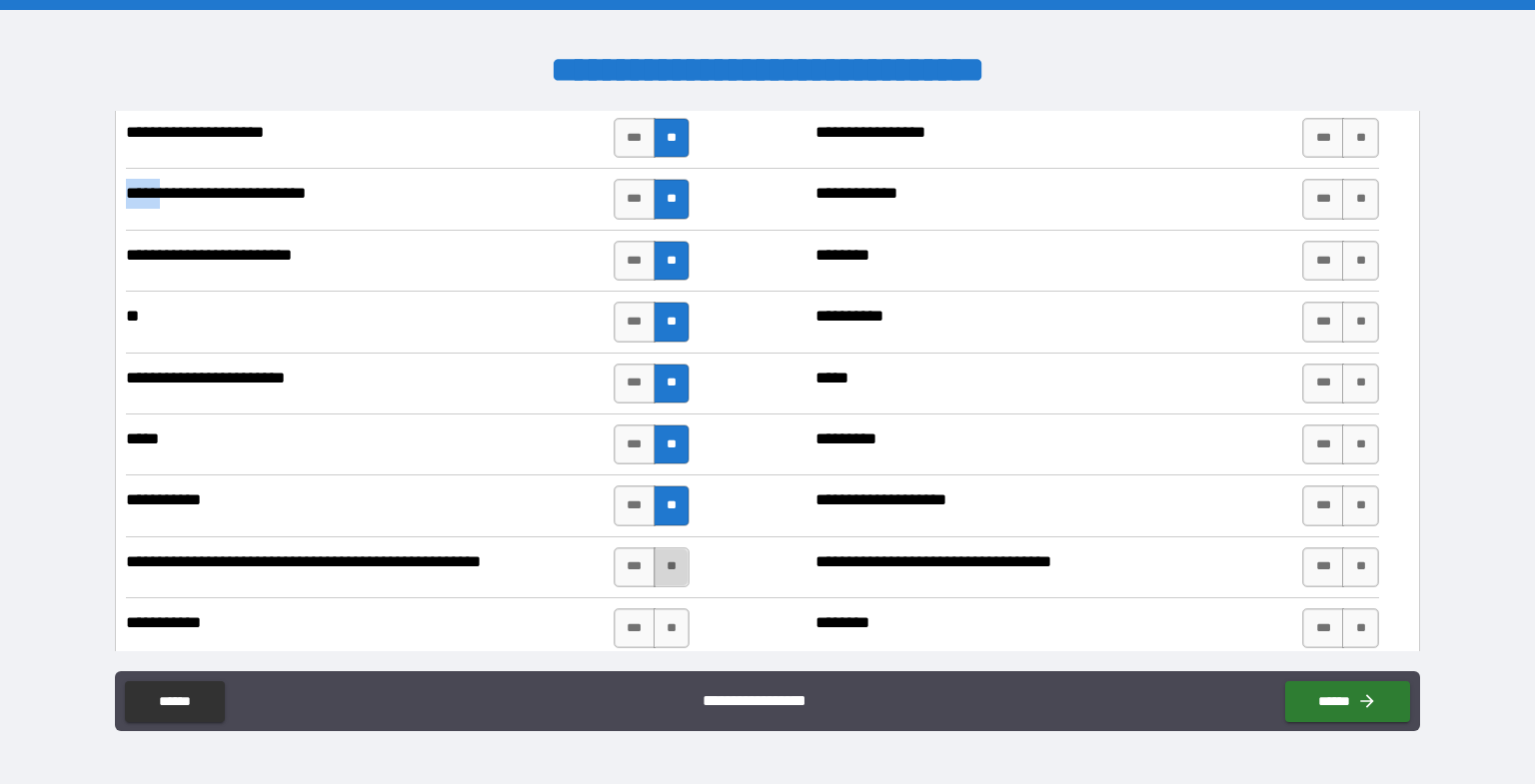 click on "**" at bounding box center (672, 567) 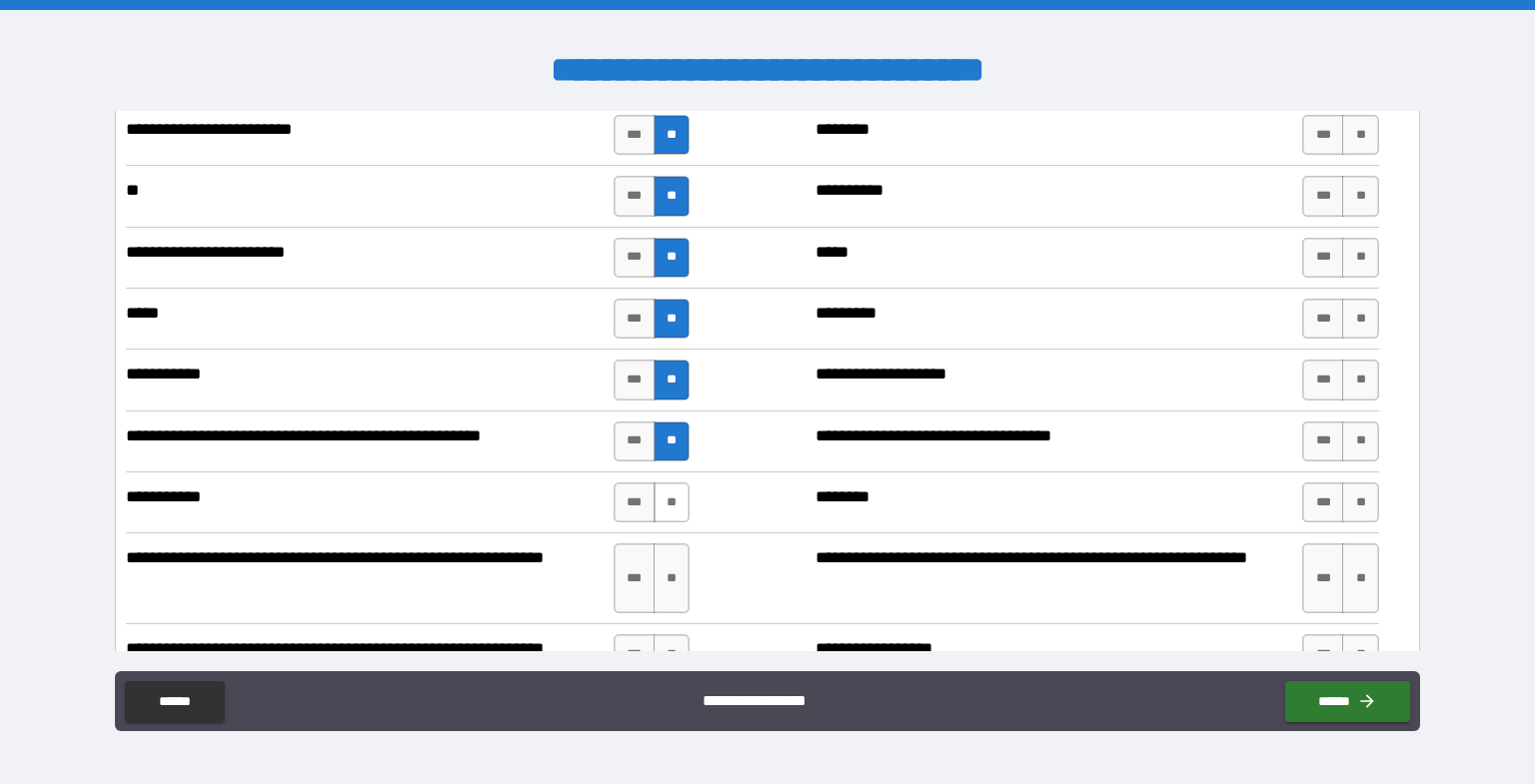 scroll, scrollTop: 6924, scrollLeft: 0, axis: vertical 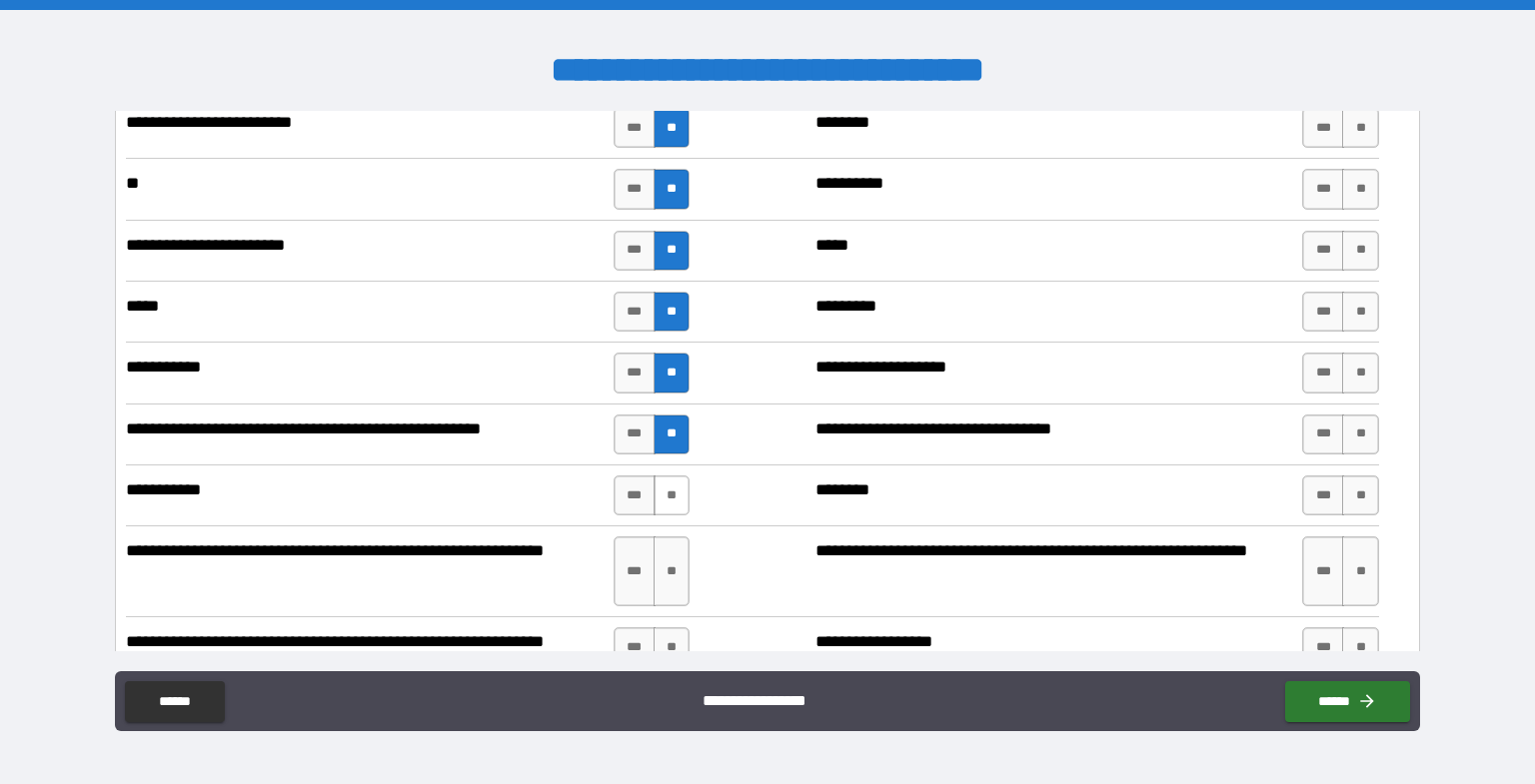 click on "**" at bounding box center (672, 495) 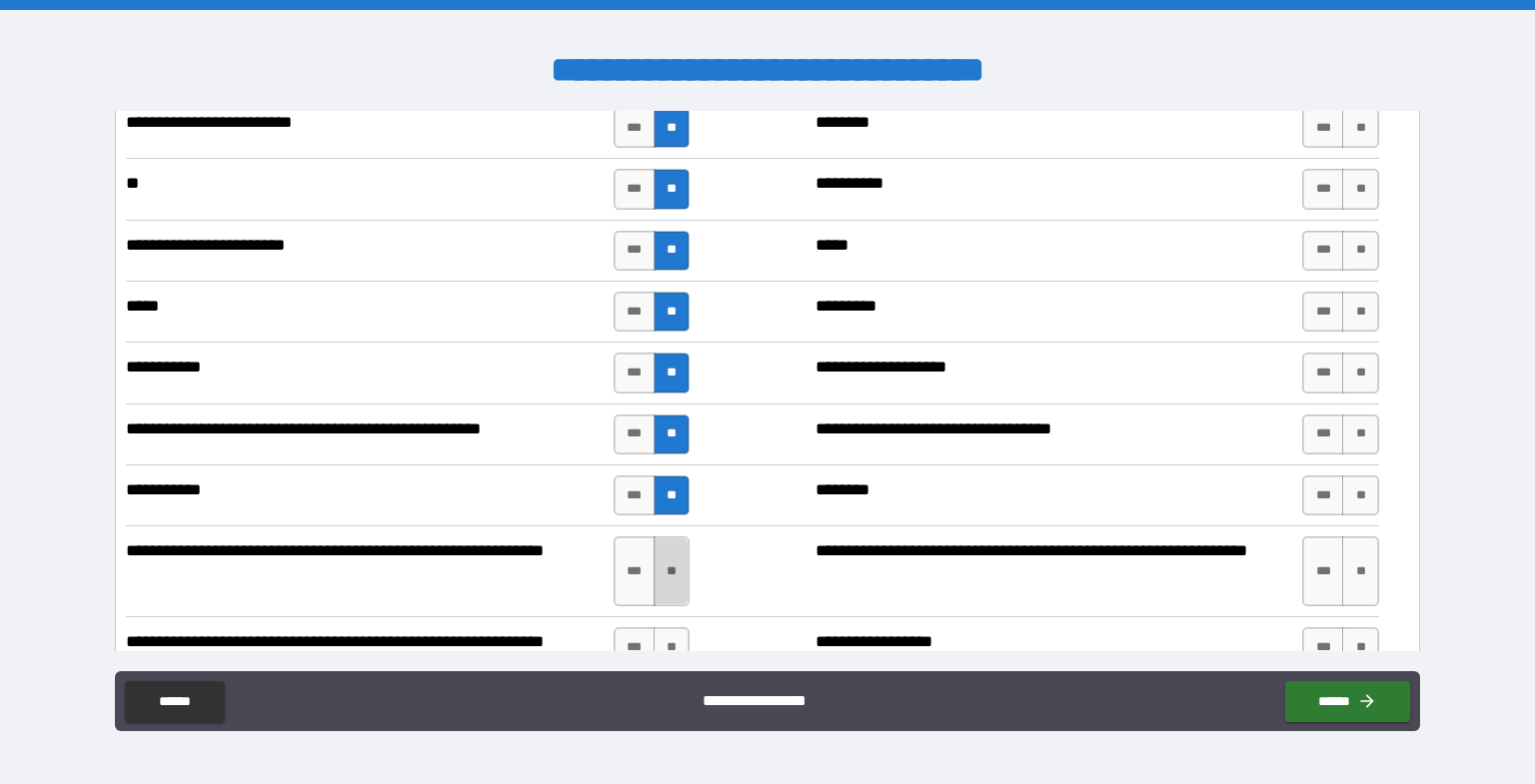 click on "**" at bounding box center [672, 571] 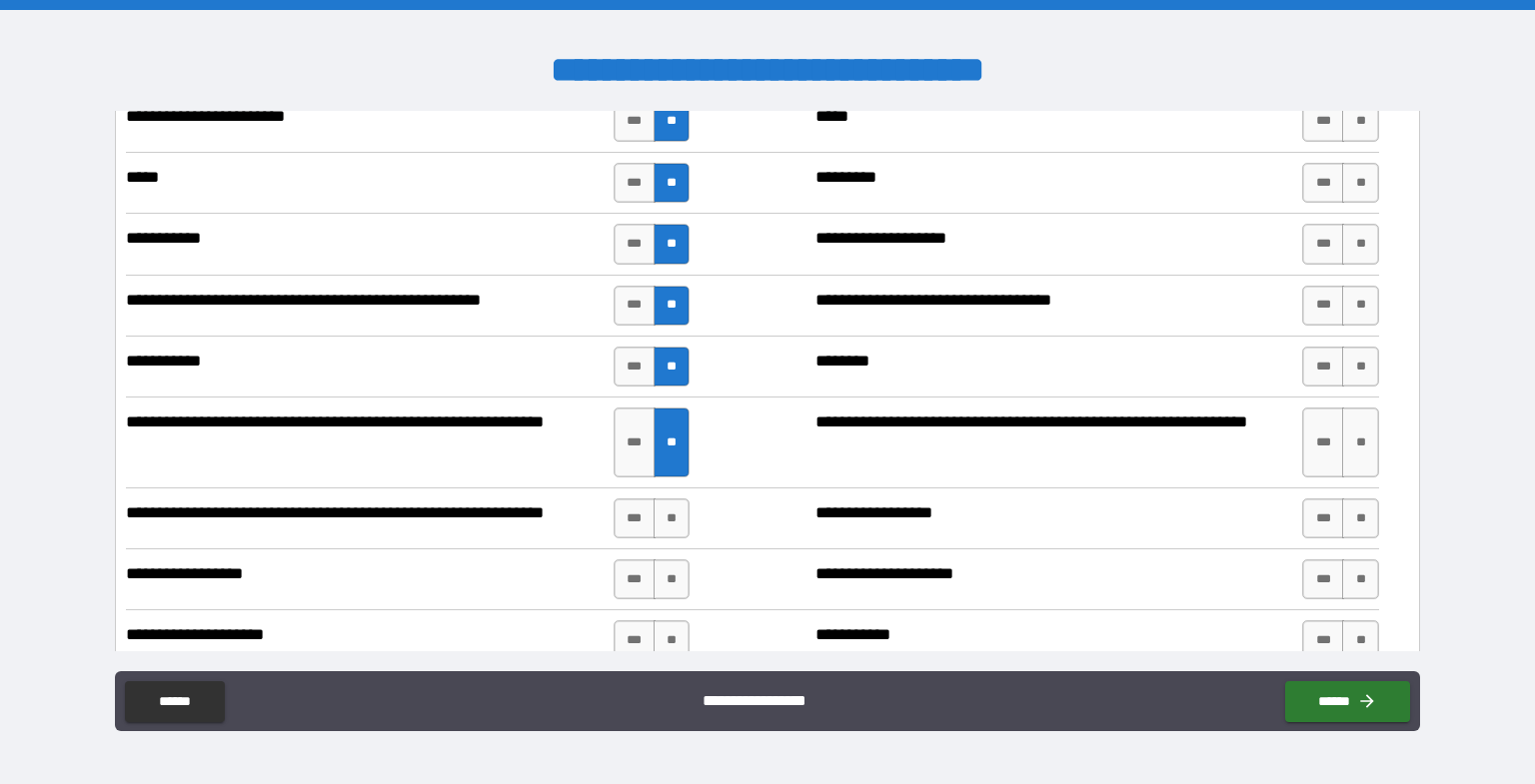 scroll, scrollTop: 7057, scrollLeft: 0, axis: vertical 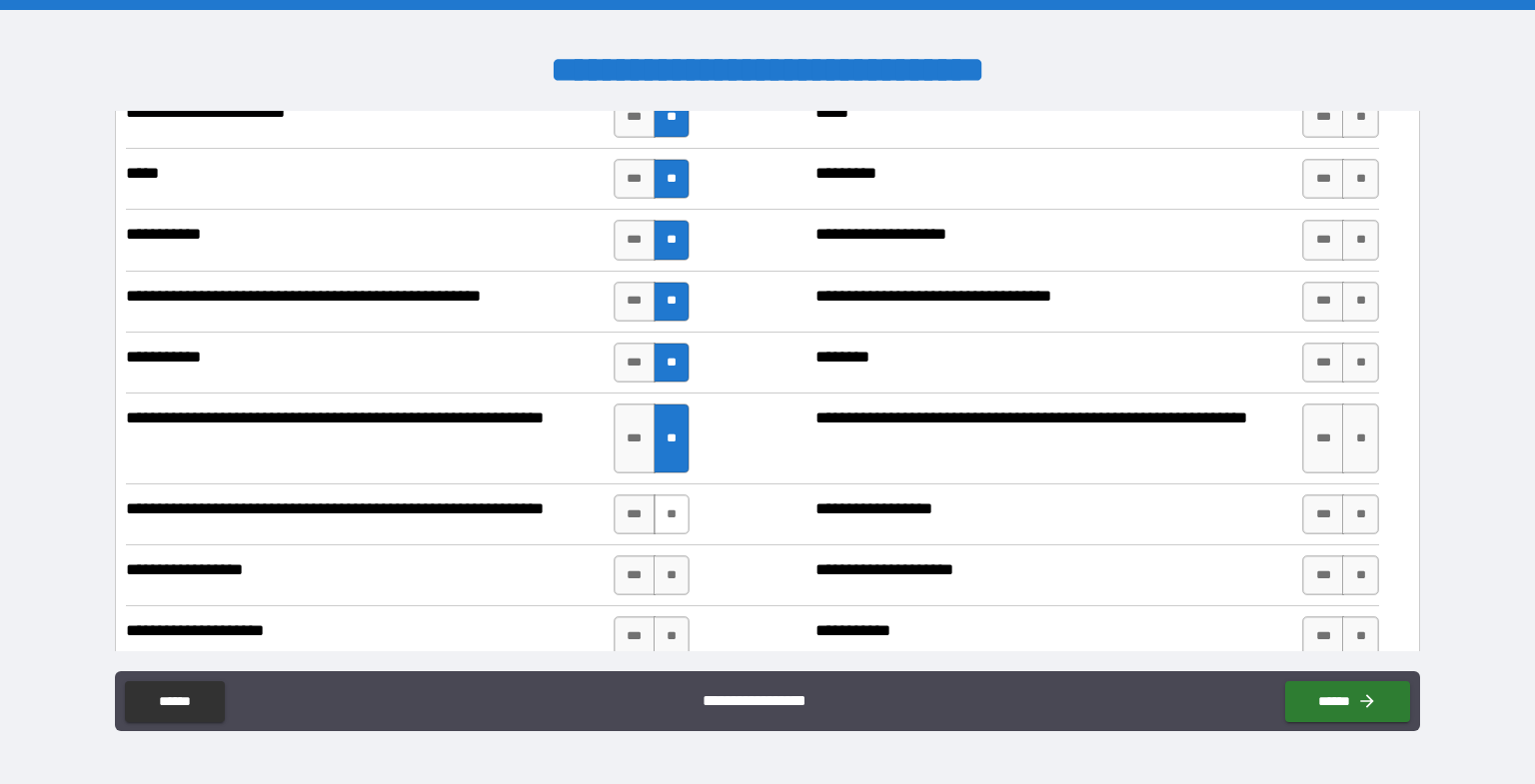click on "**" at bounding box center (672, 514) 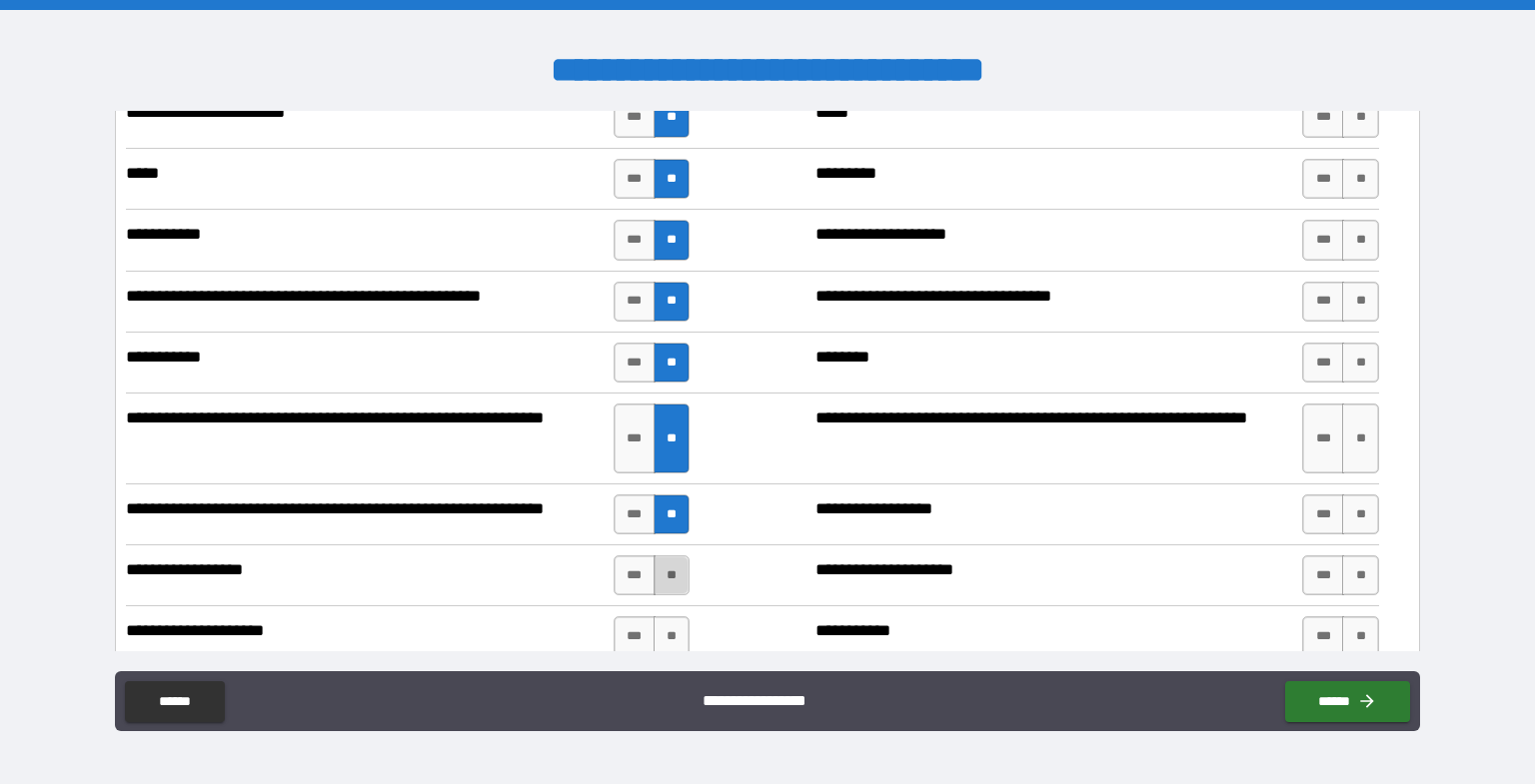click on "**" at bounding box center (672, 575) 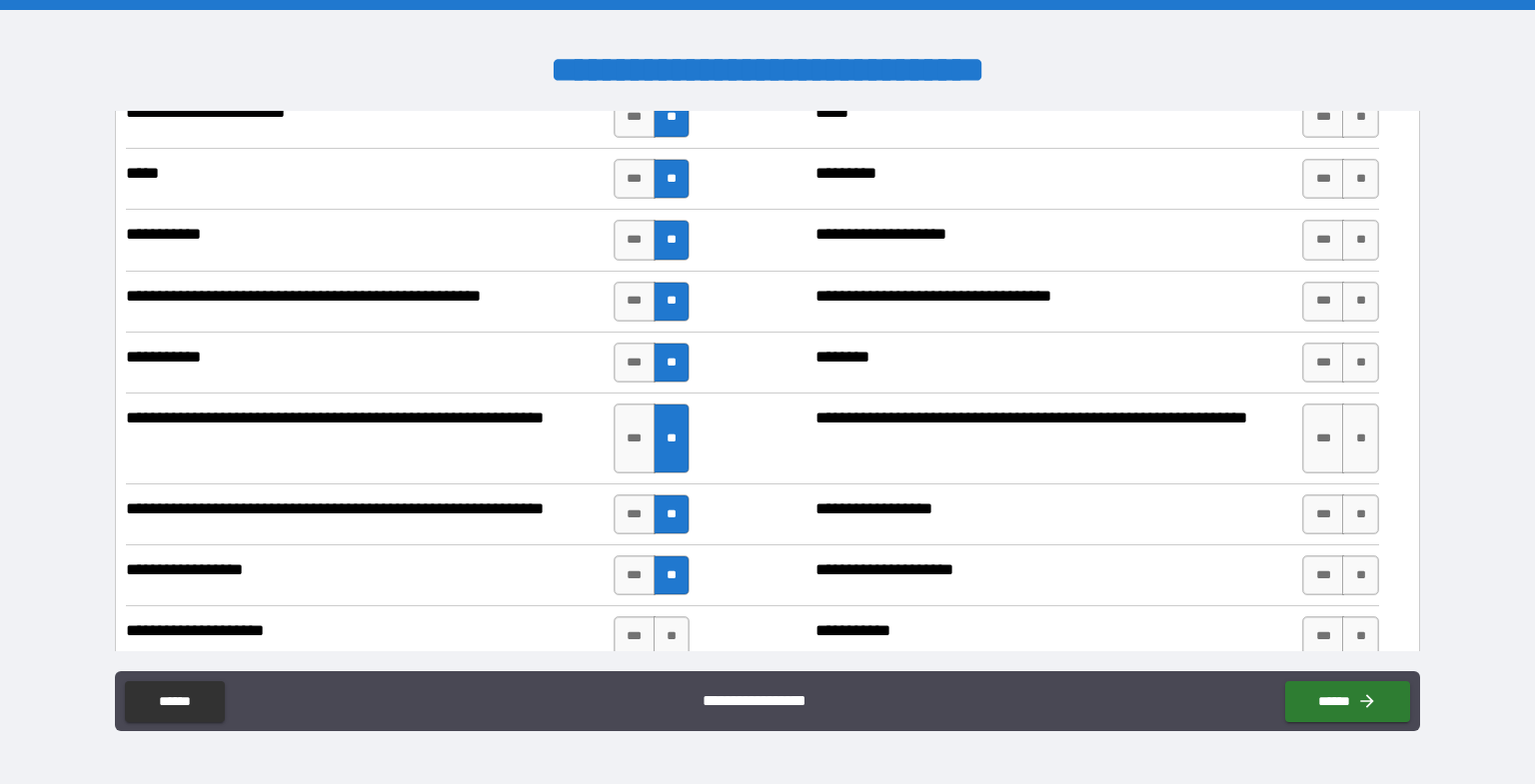 scroll, scrollTop: 7191, scrollLeft: 0, axis: vertical 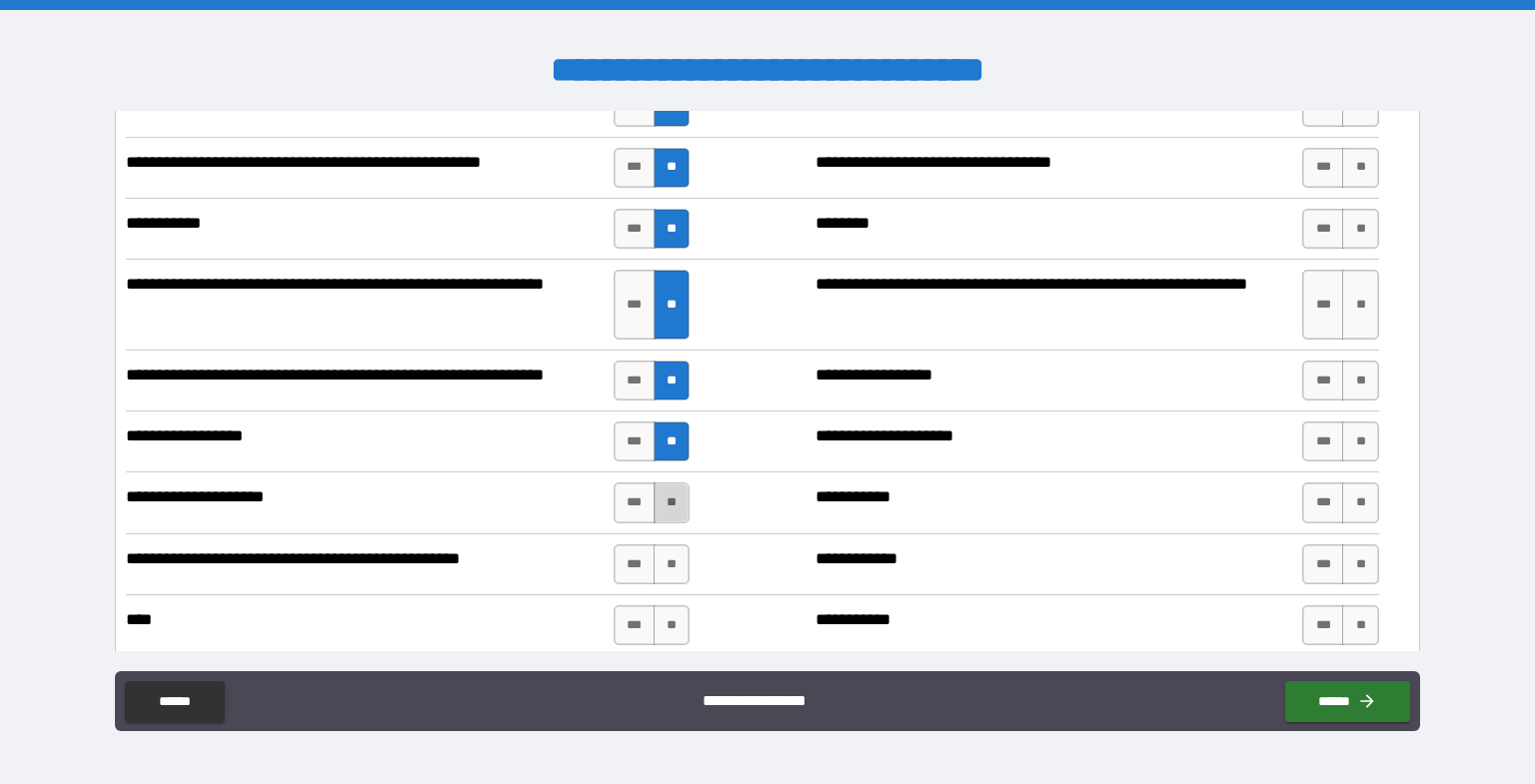 click on "**" at bounding box center (672, 502) 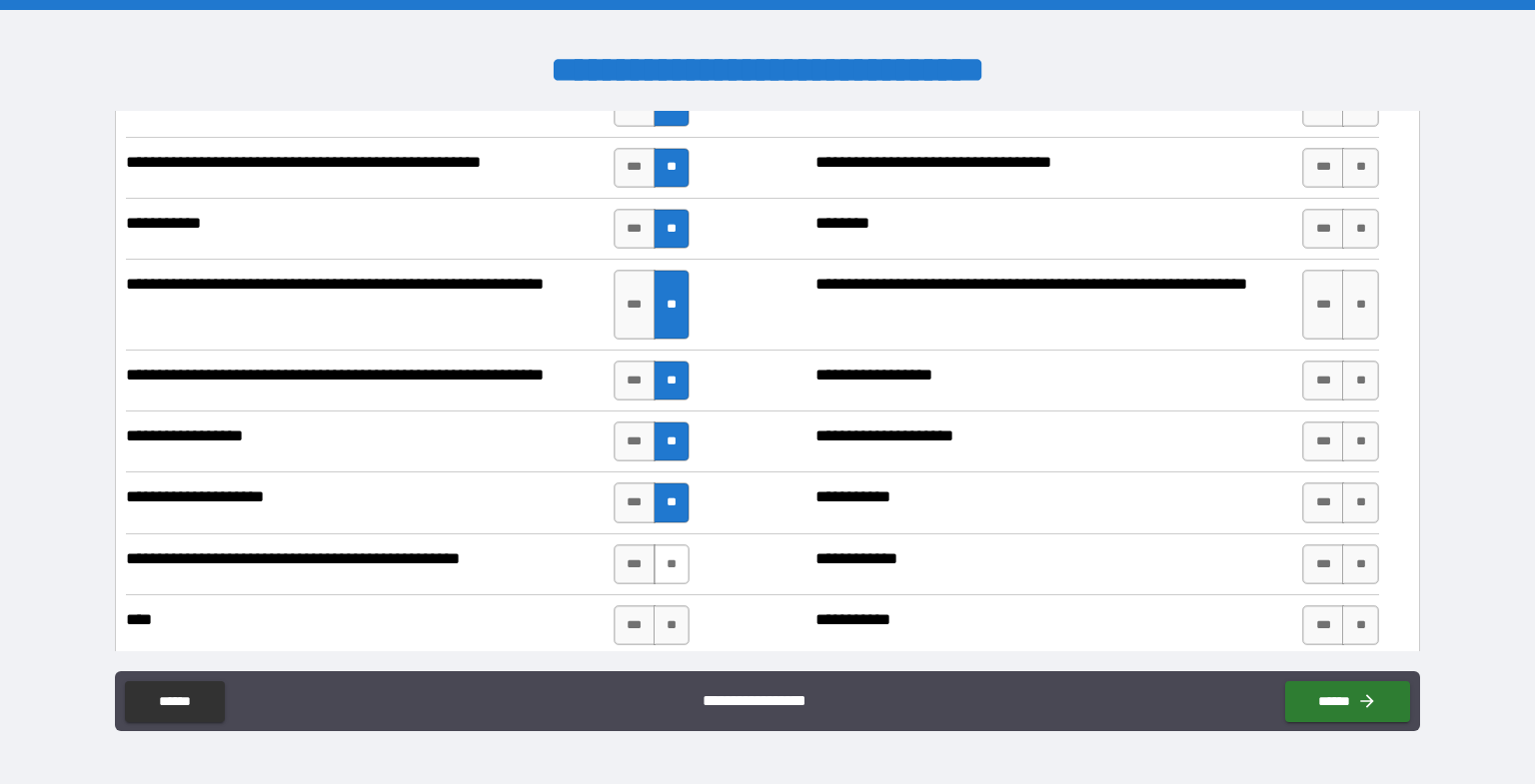 click on "**" at bounding box center (672, 564) 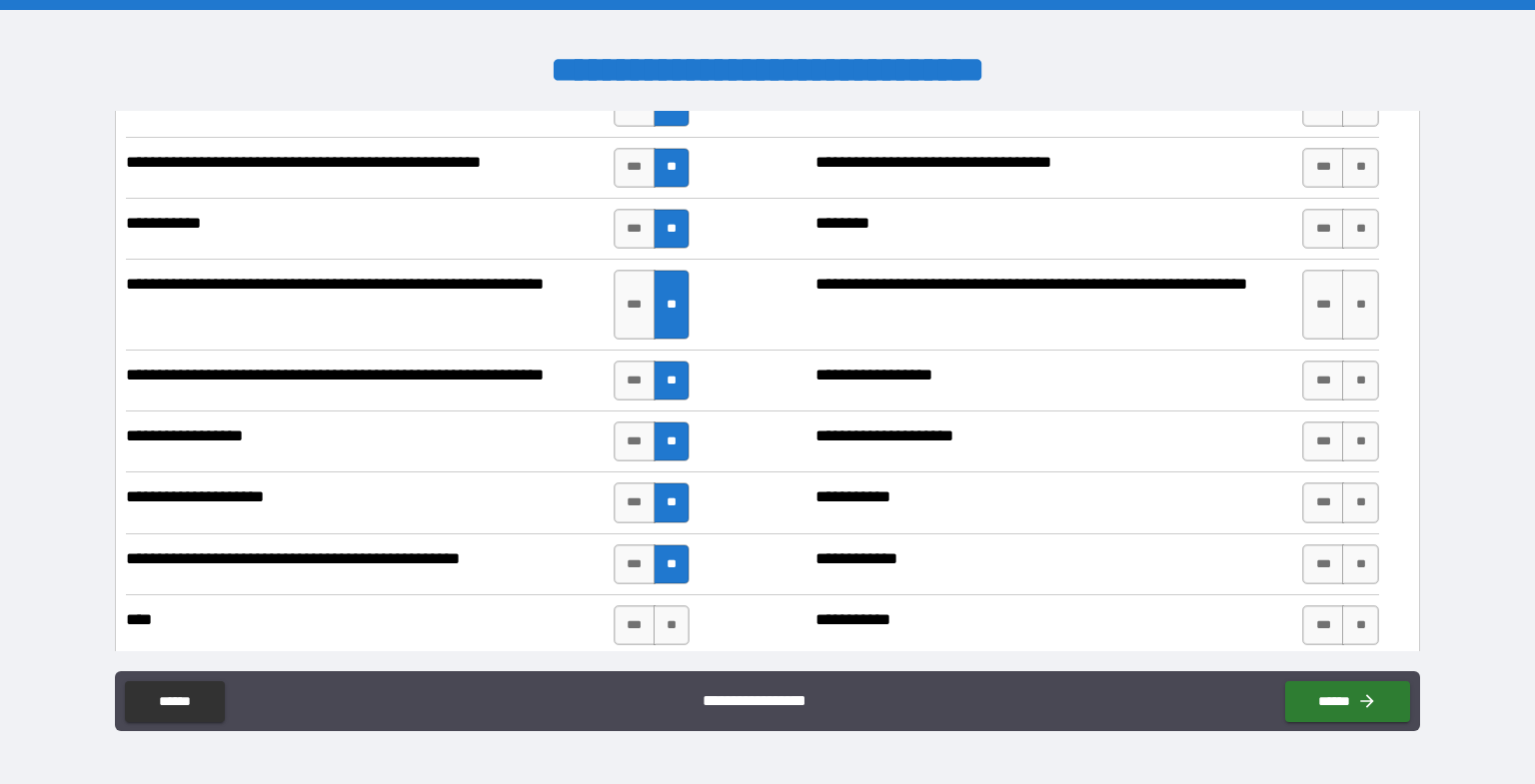 scroll, scrollTop: 7324, scrollLeft: 0, axis: vertical 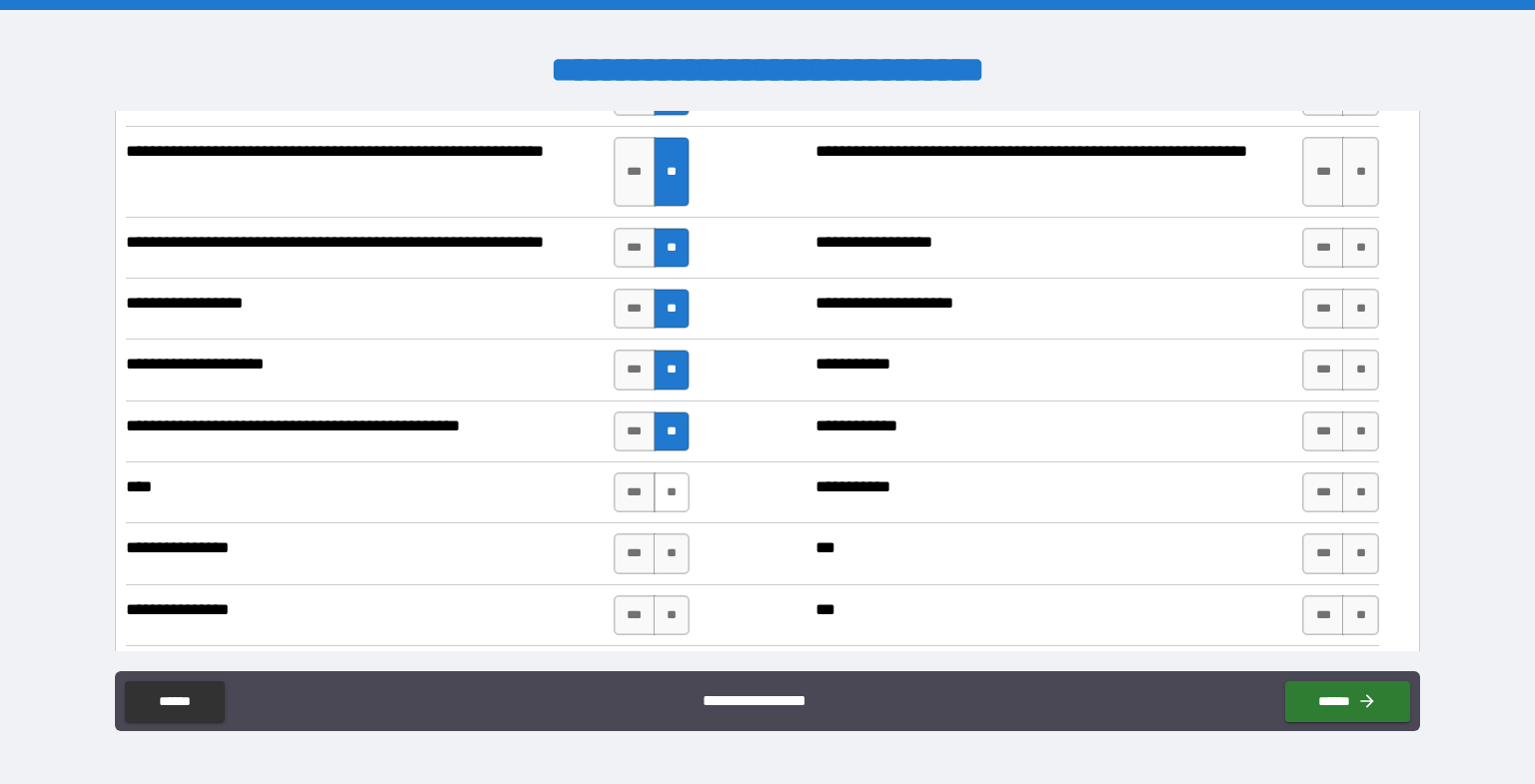 click on "**" at bounding box center [672, 492] 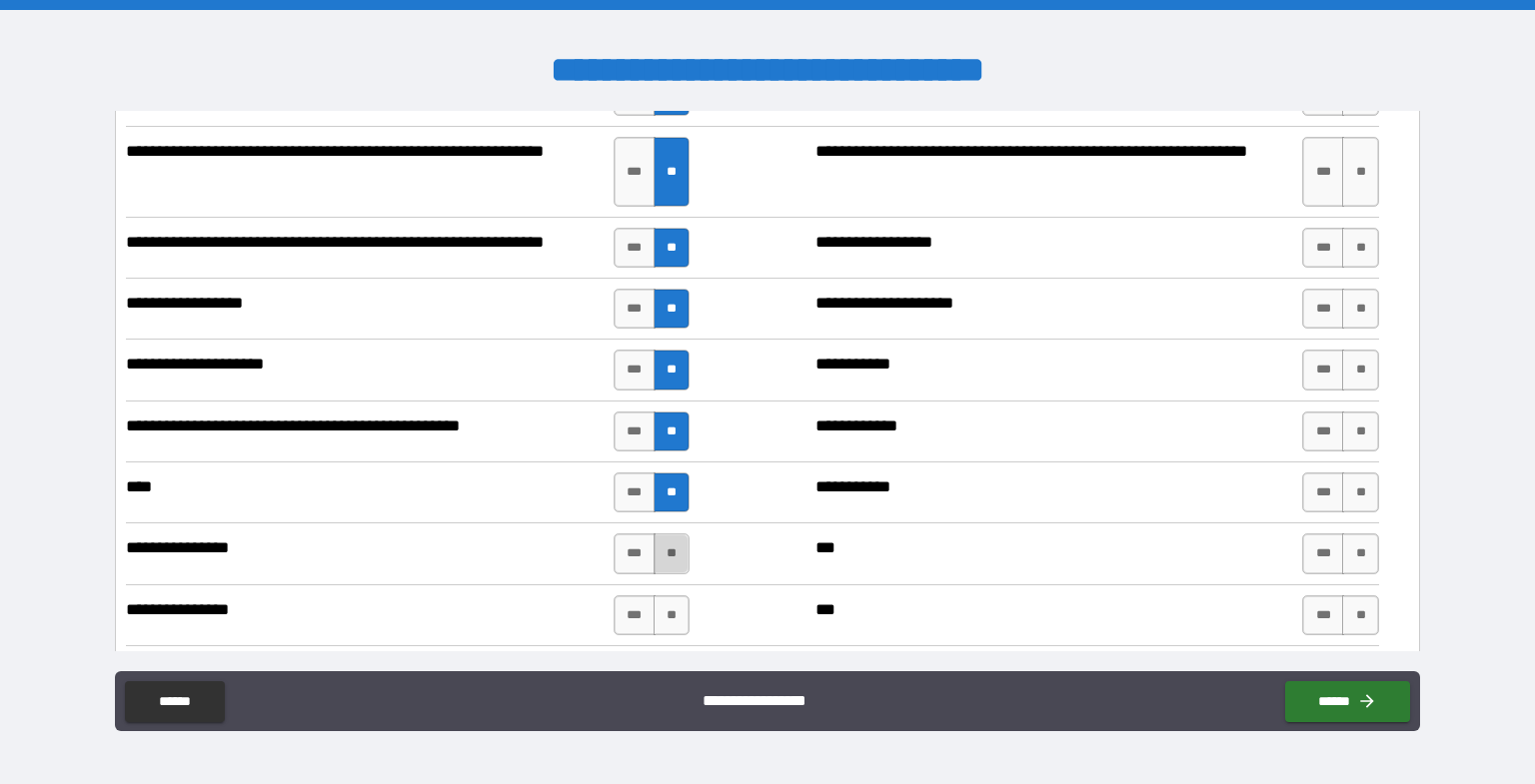 click on "**" at bounding box center (672, 553) 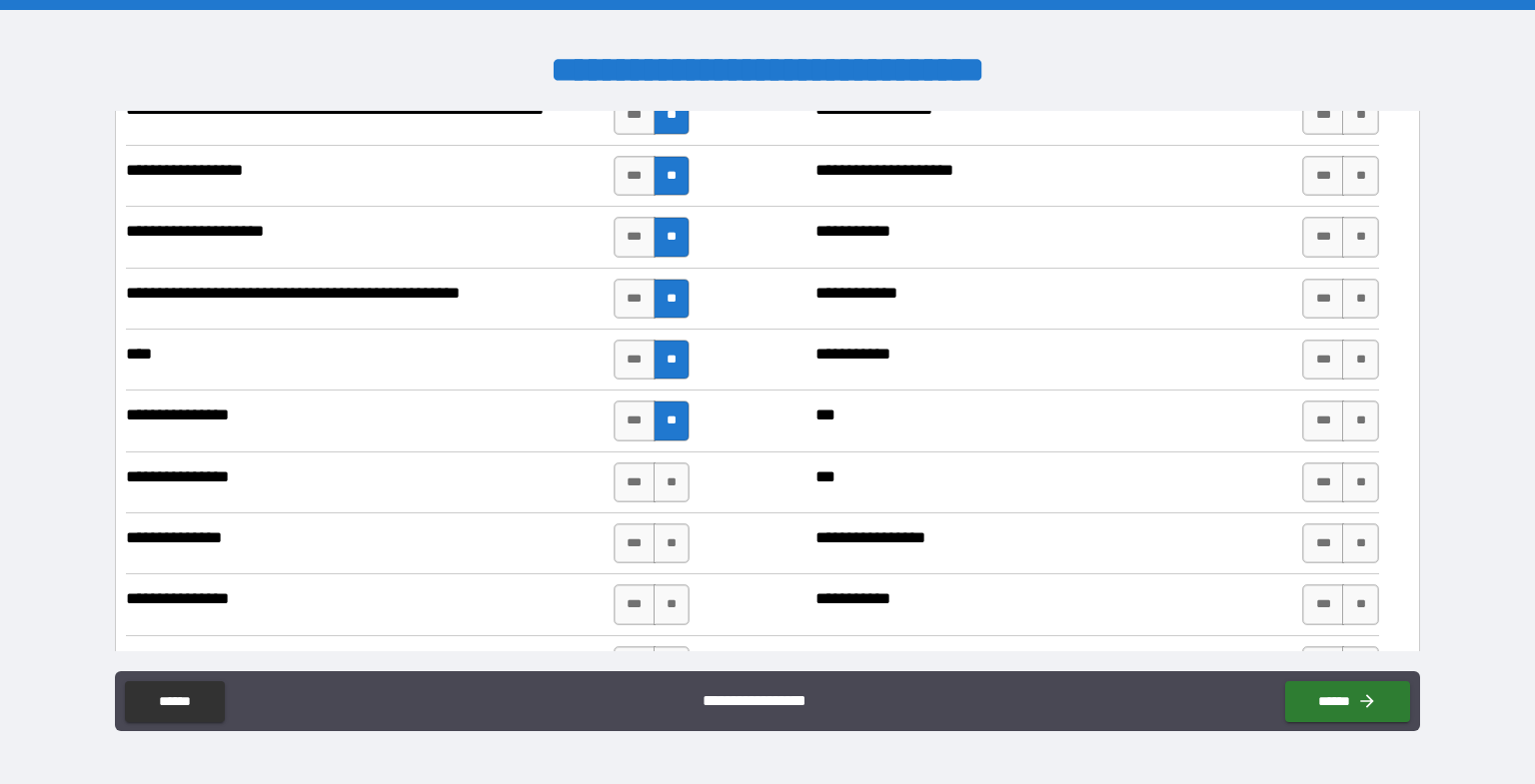 scroll, scrollTop: 7456, scrollLeft: 0, axis: vertical 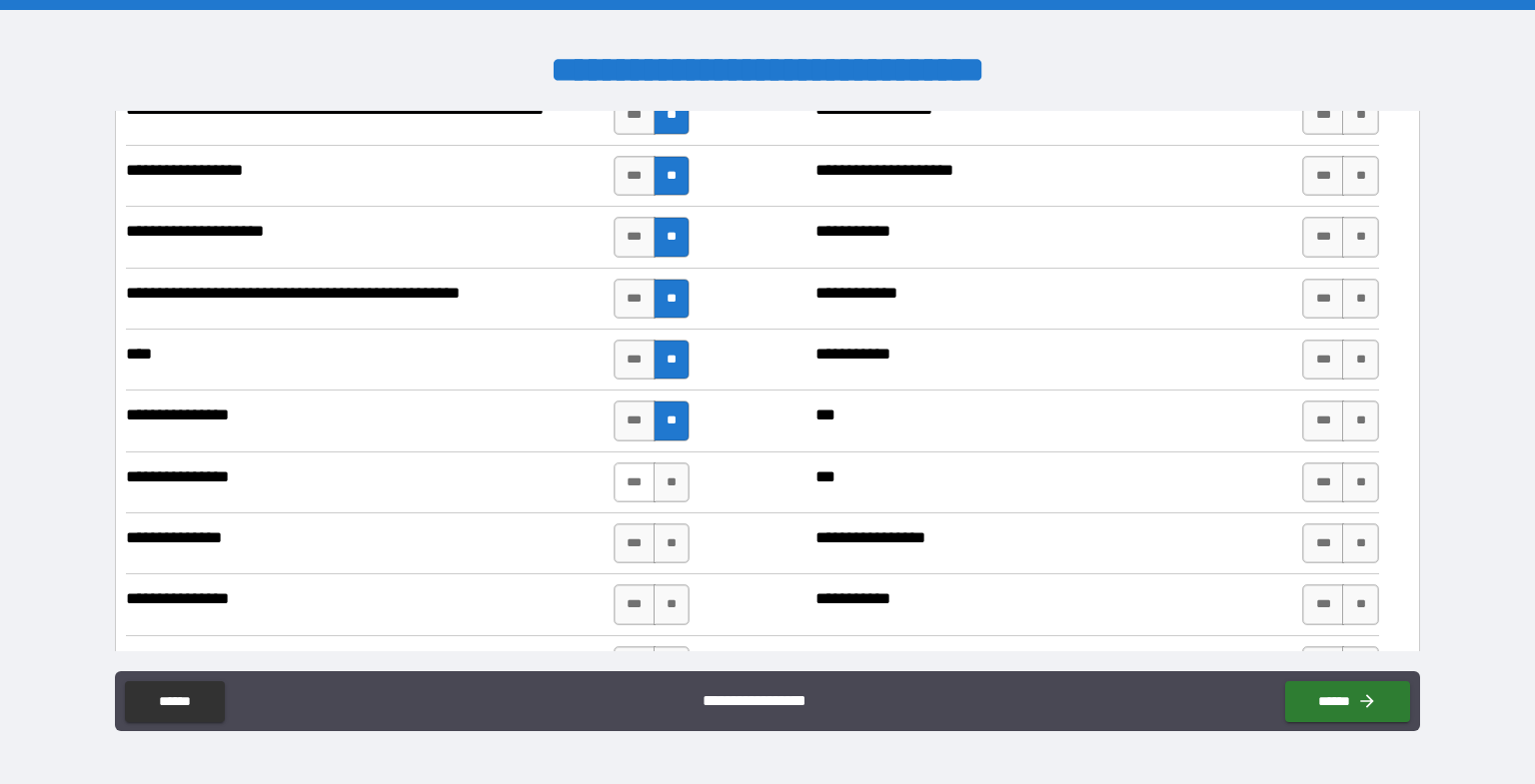 click on "***" at bounding box center (635, 482) 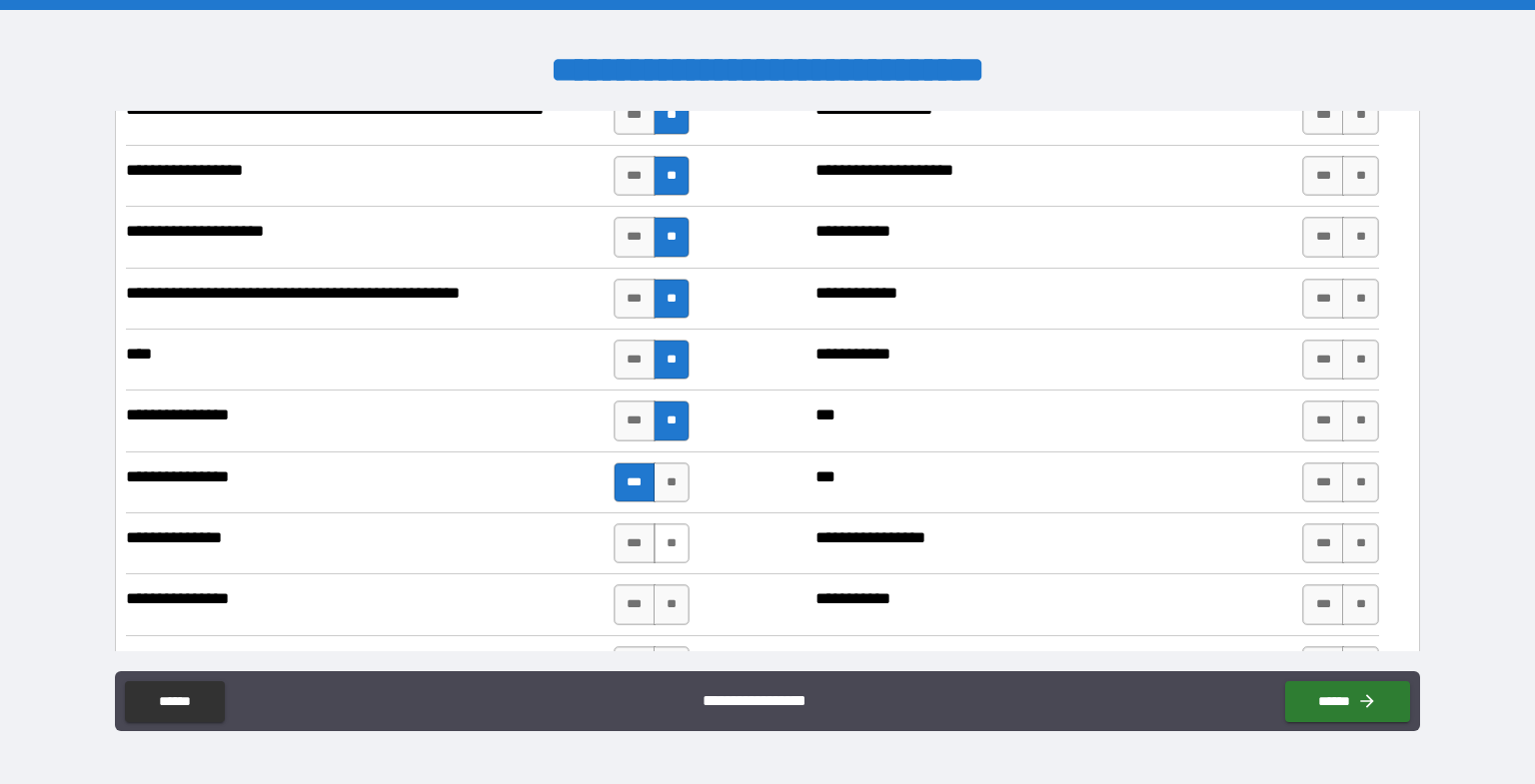 click on "**" at bounding box center [672, 543] 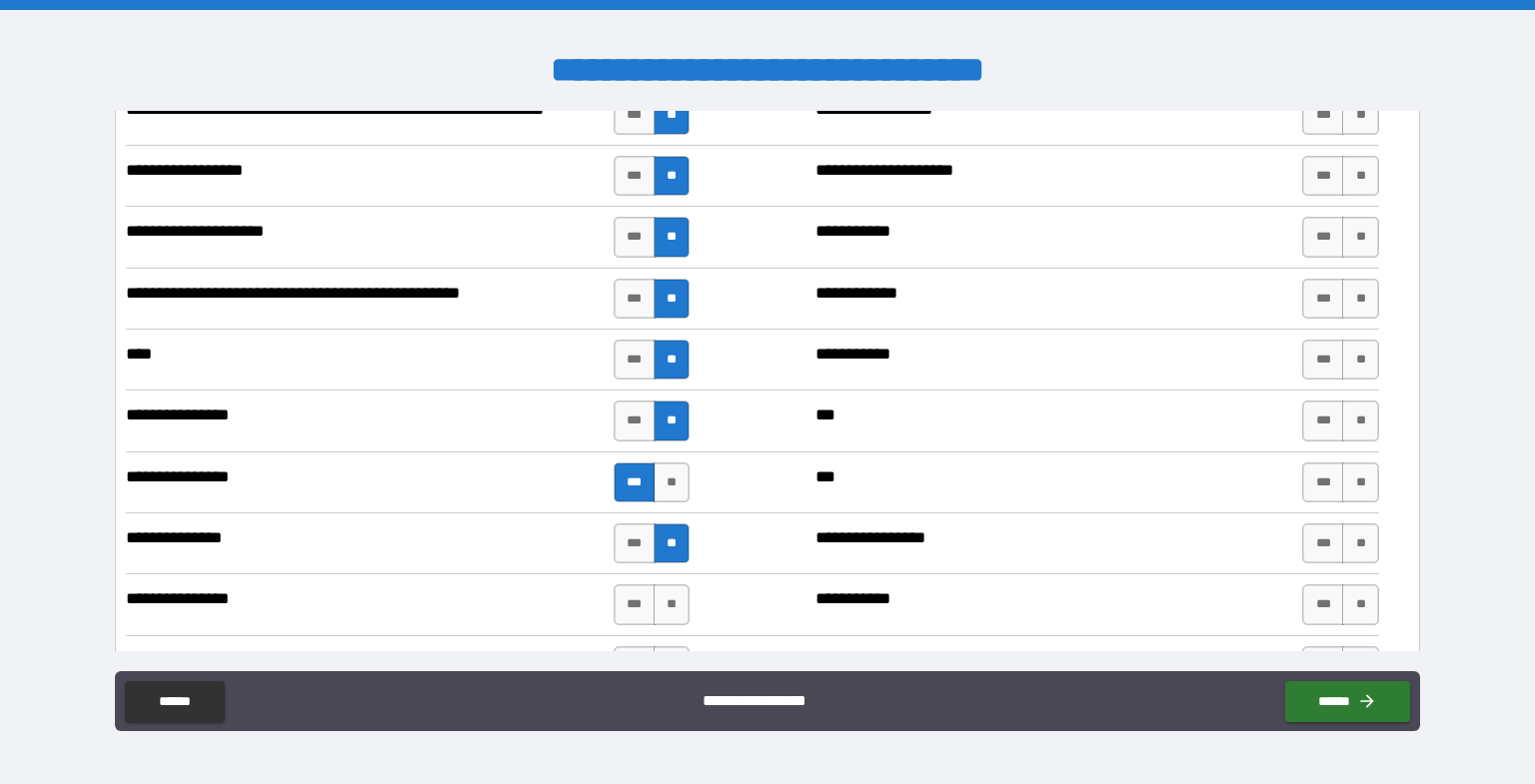 scroll, scrollTop: 7590, scrollLeft: 0, axis: vertical 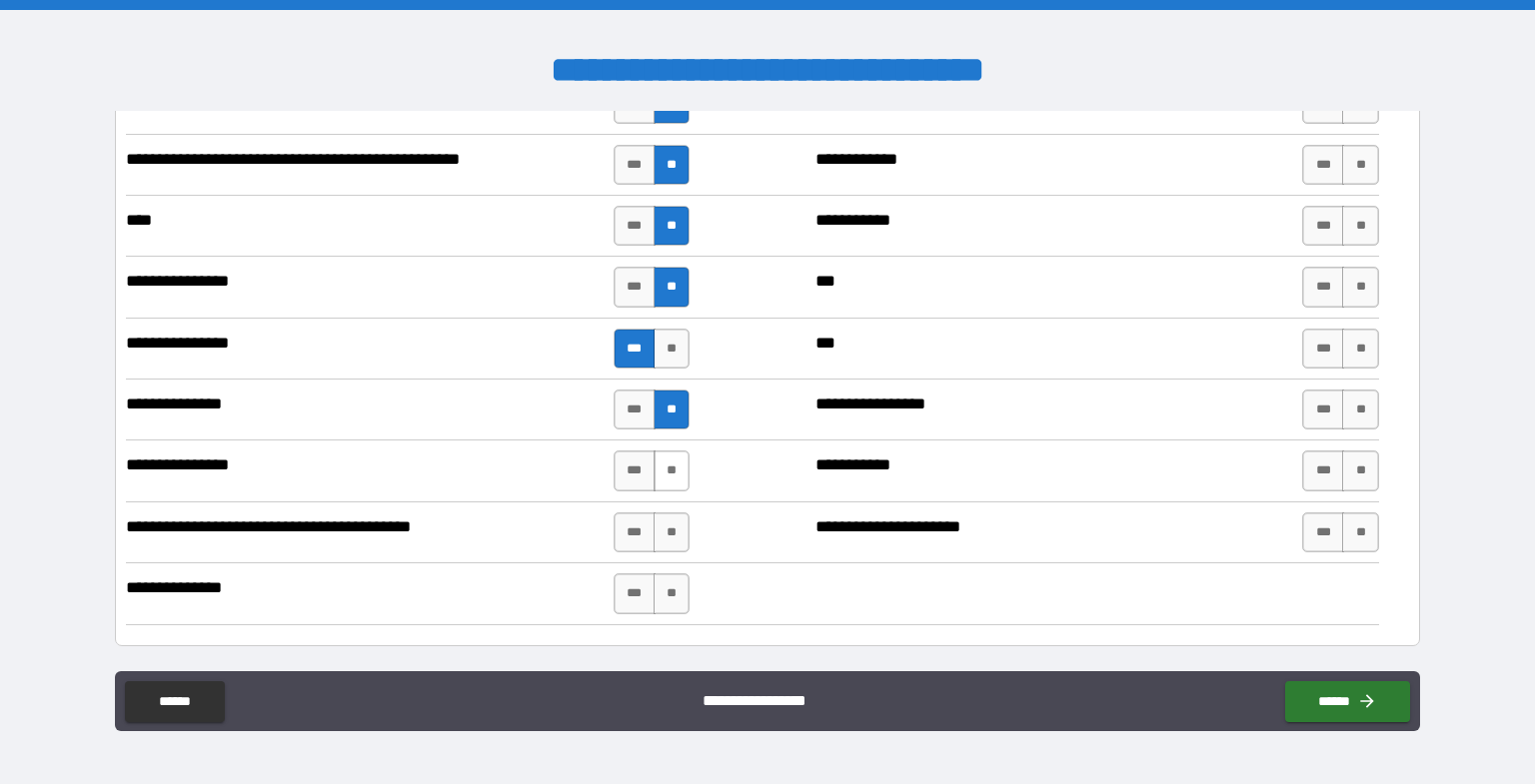 click on "**" at bounding box center [672, 470] 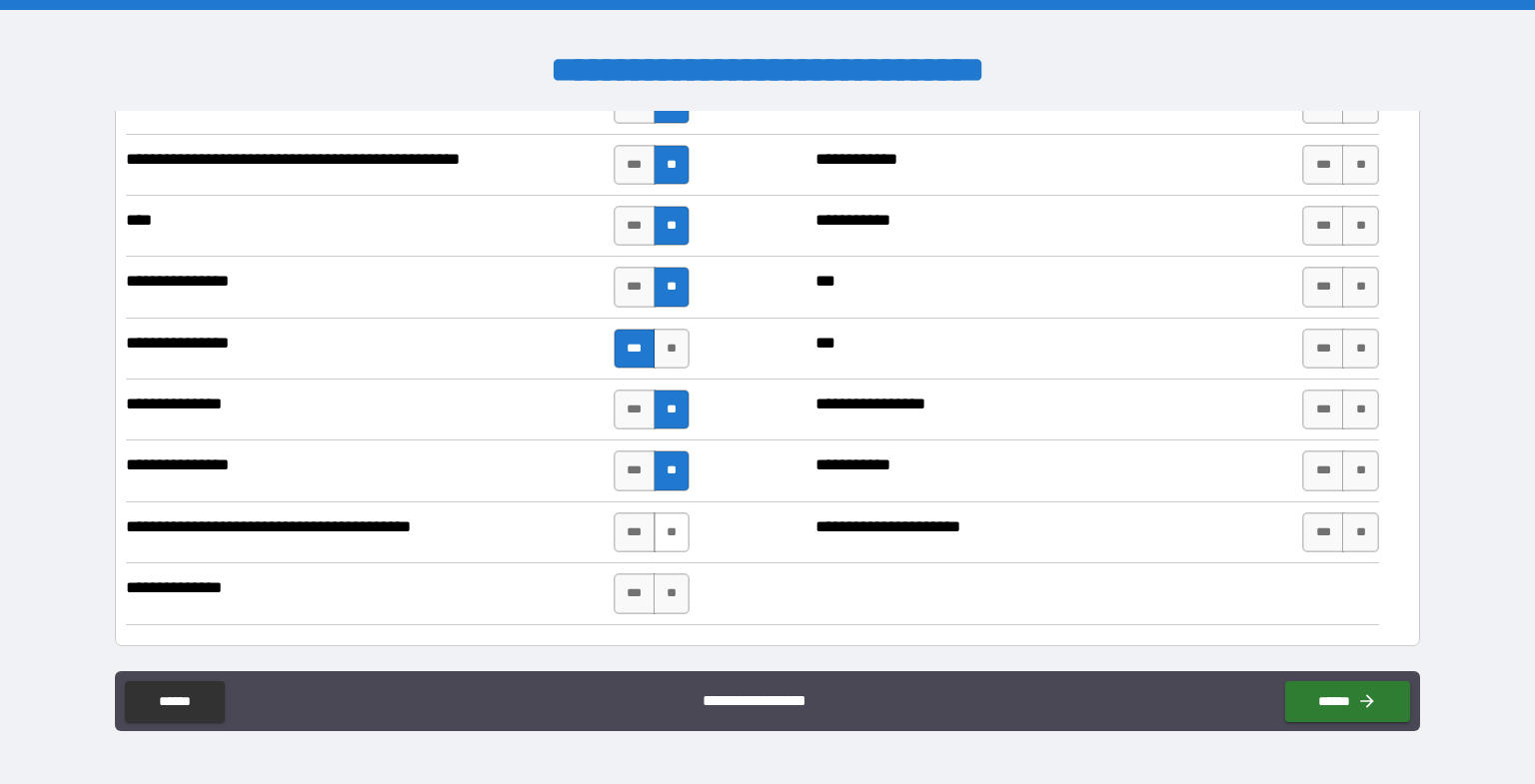 click on "**" at bounding box center (672, 532) 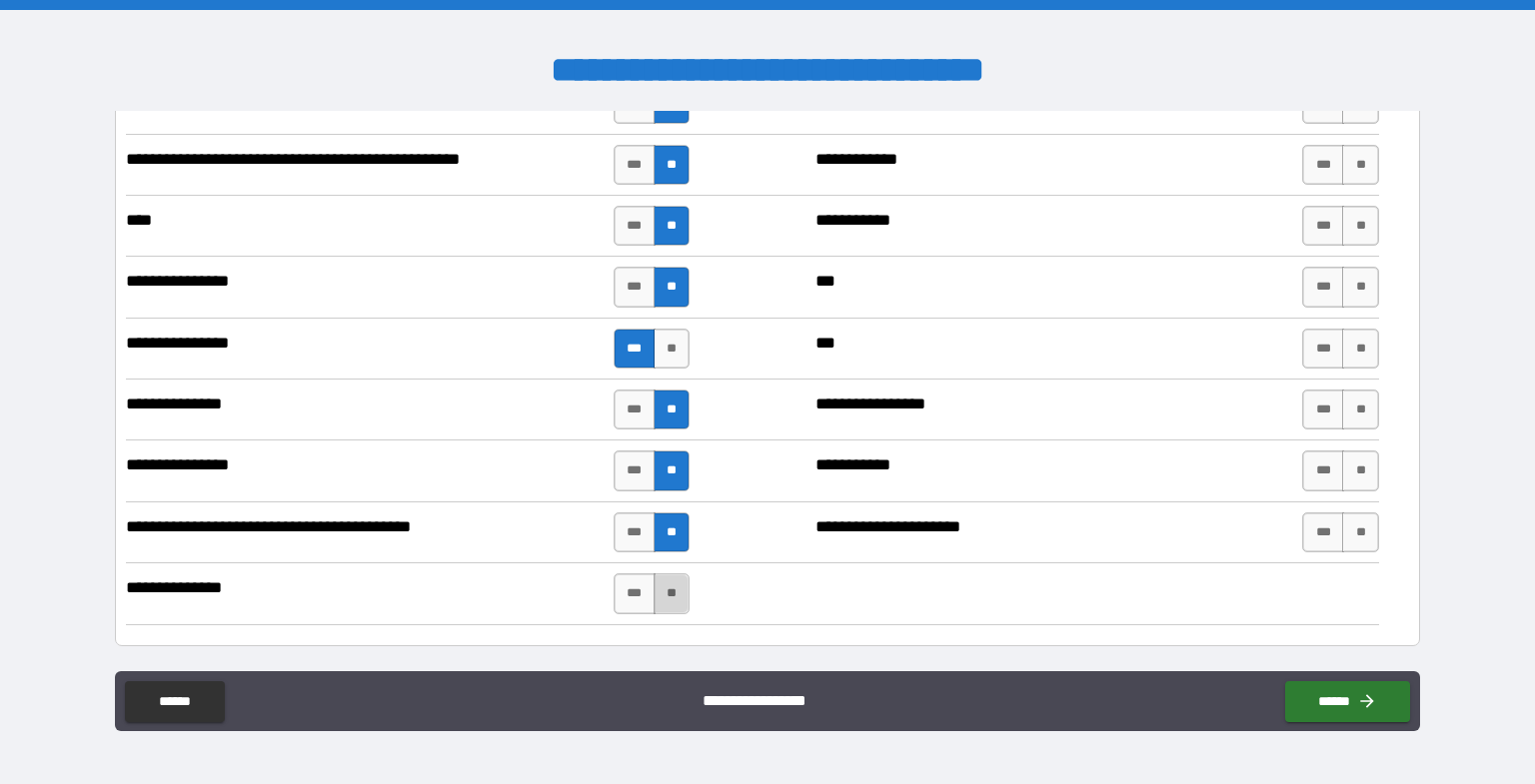 click on "**" at bounding box center (672, 593) 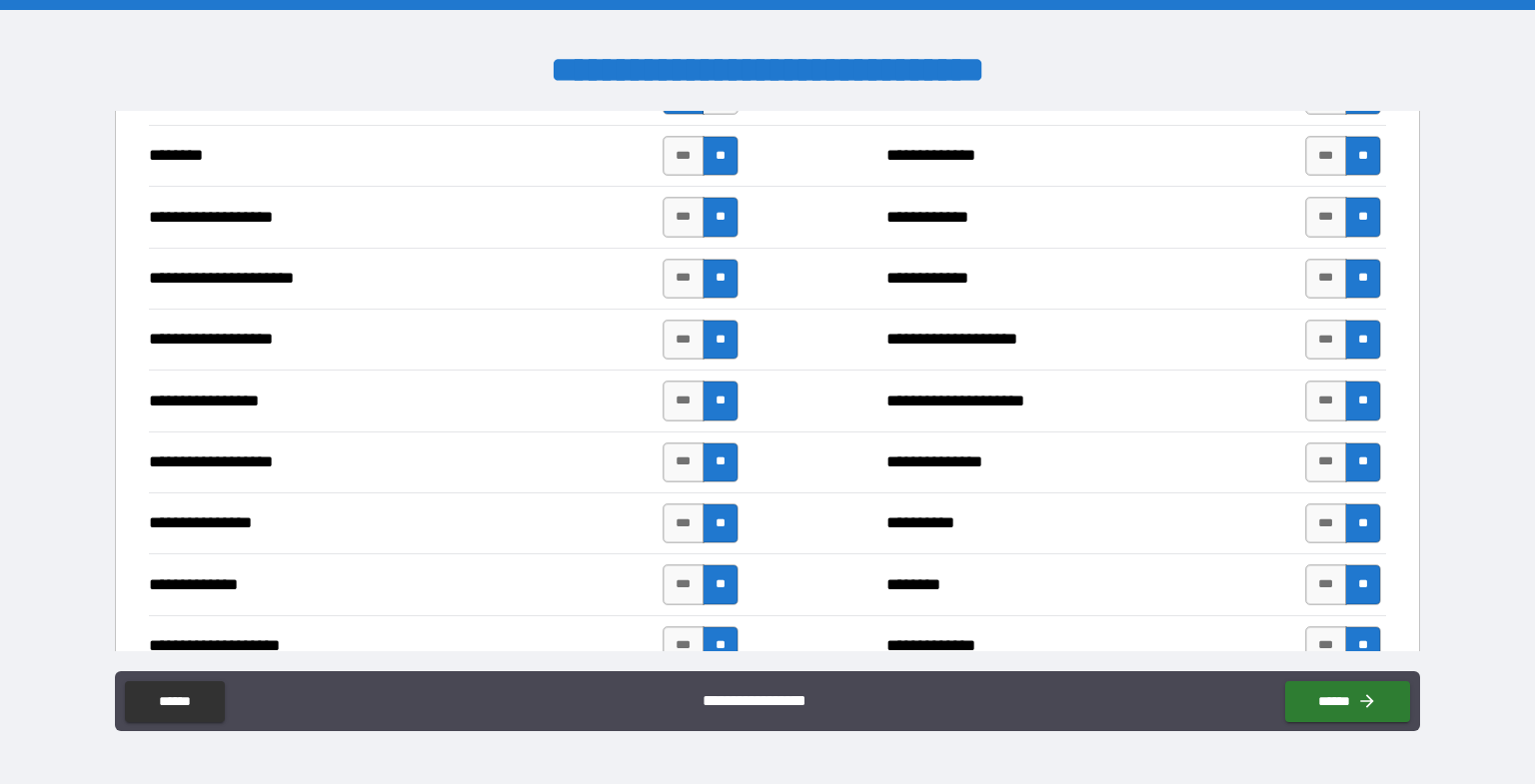 scroll, scrollTop: 4527, scrollLeft: 0, axis: vertical 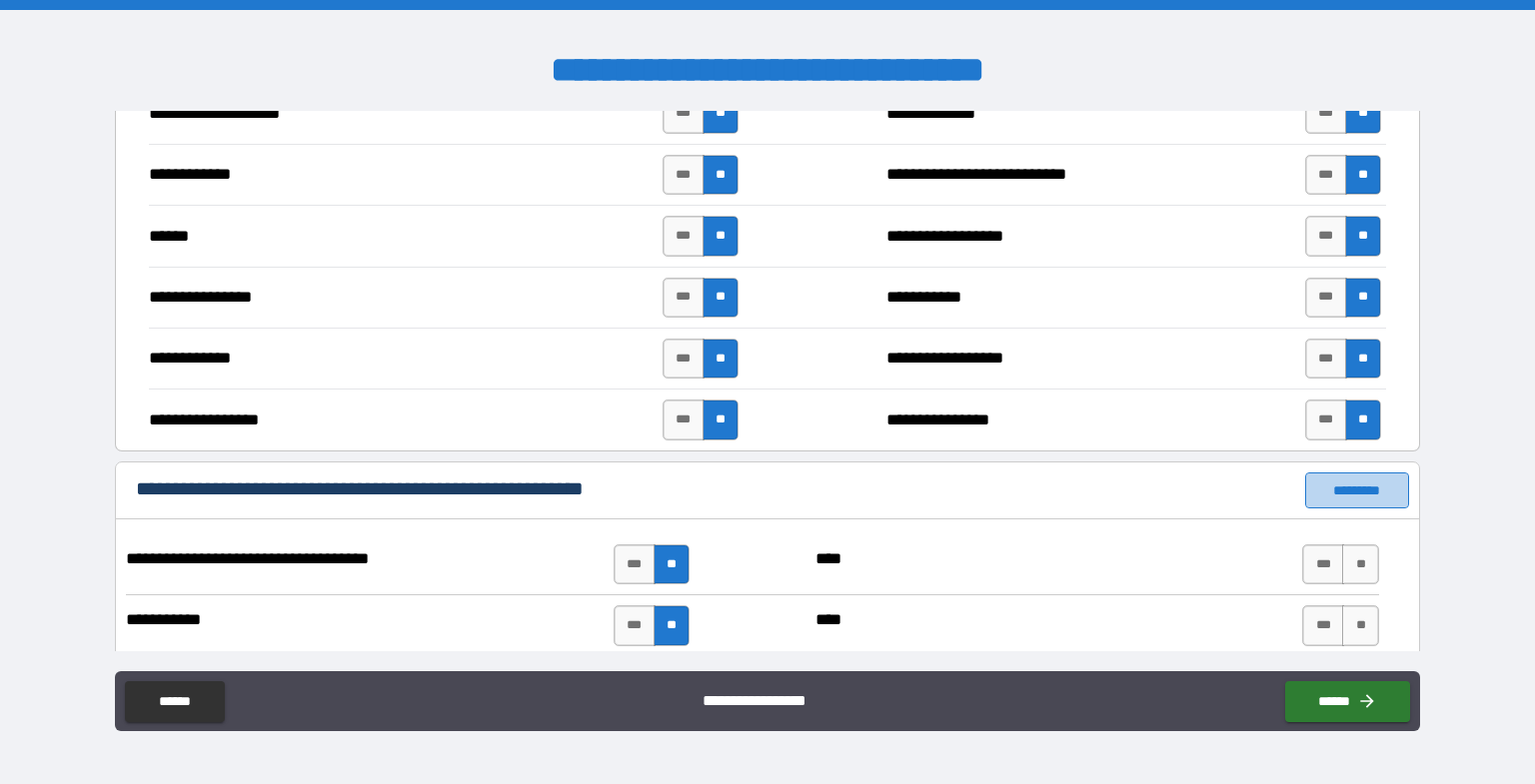 click on "*********" at bounding box center [1357, 490] 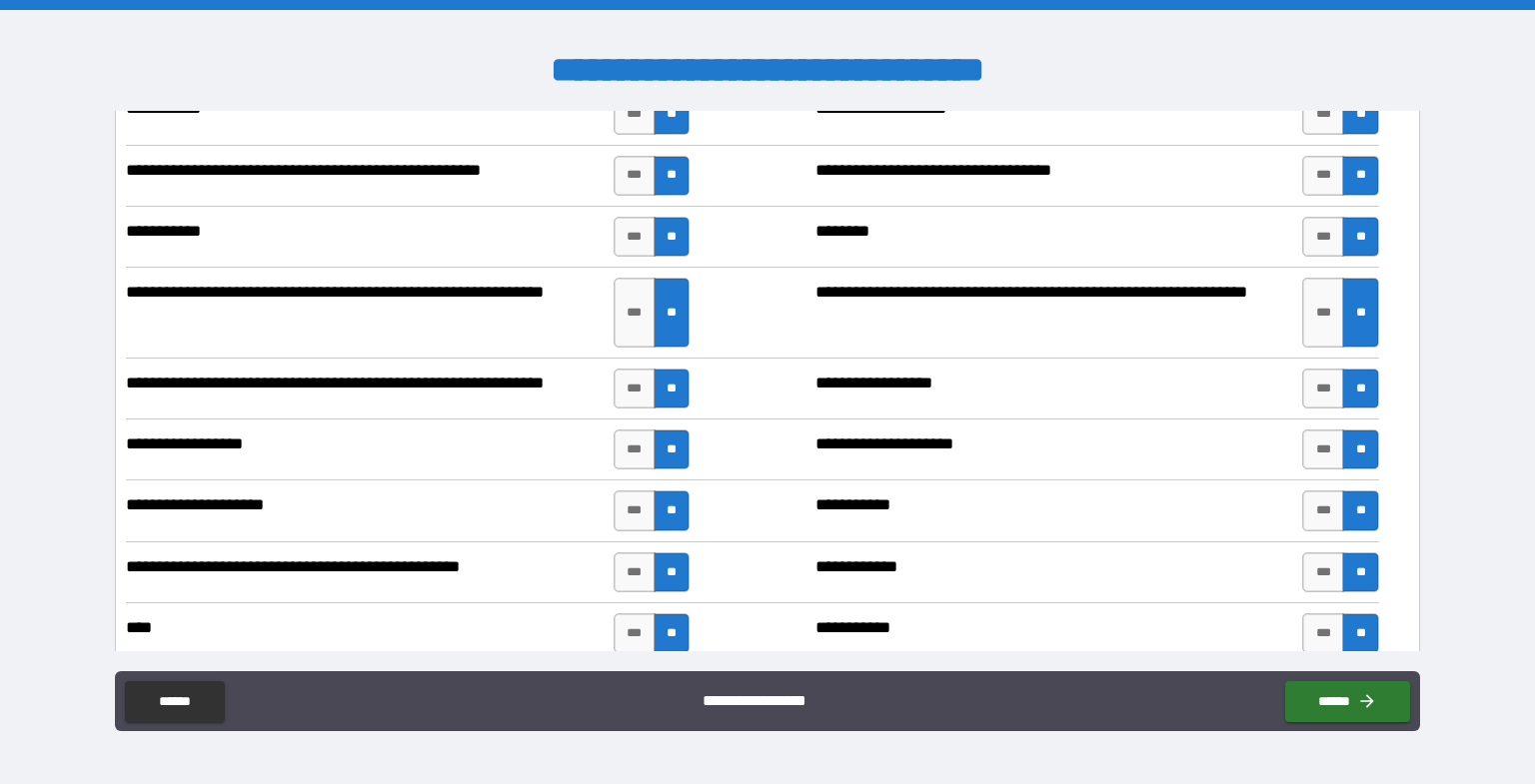 scroll, scrollTop: 7191, scrollLeft: 0, axis: vertical 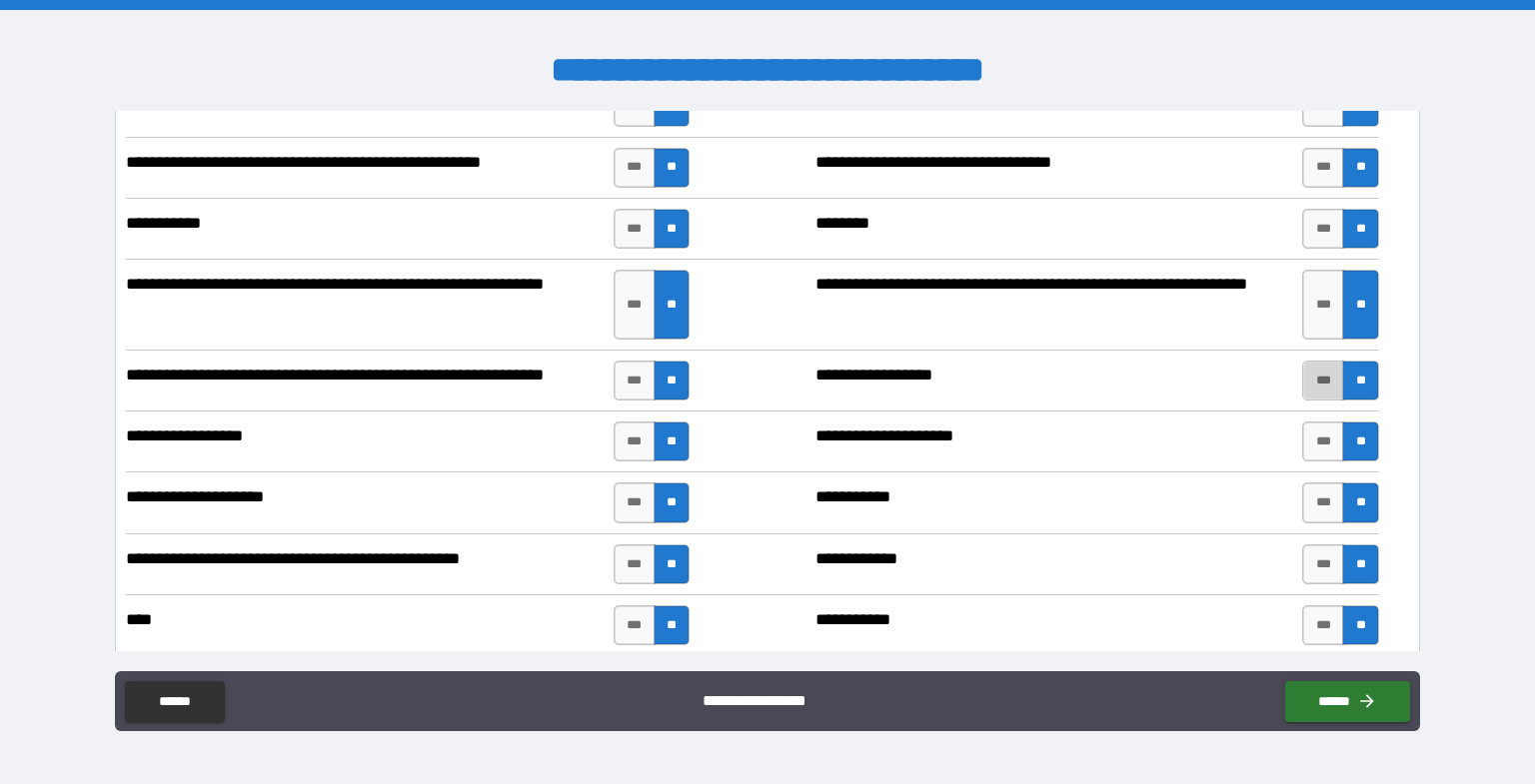 click on "***" at bounding box center [1323, 381] 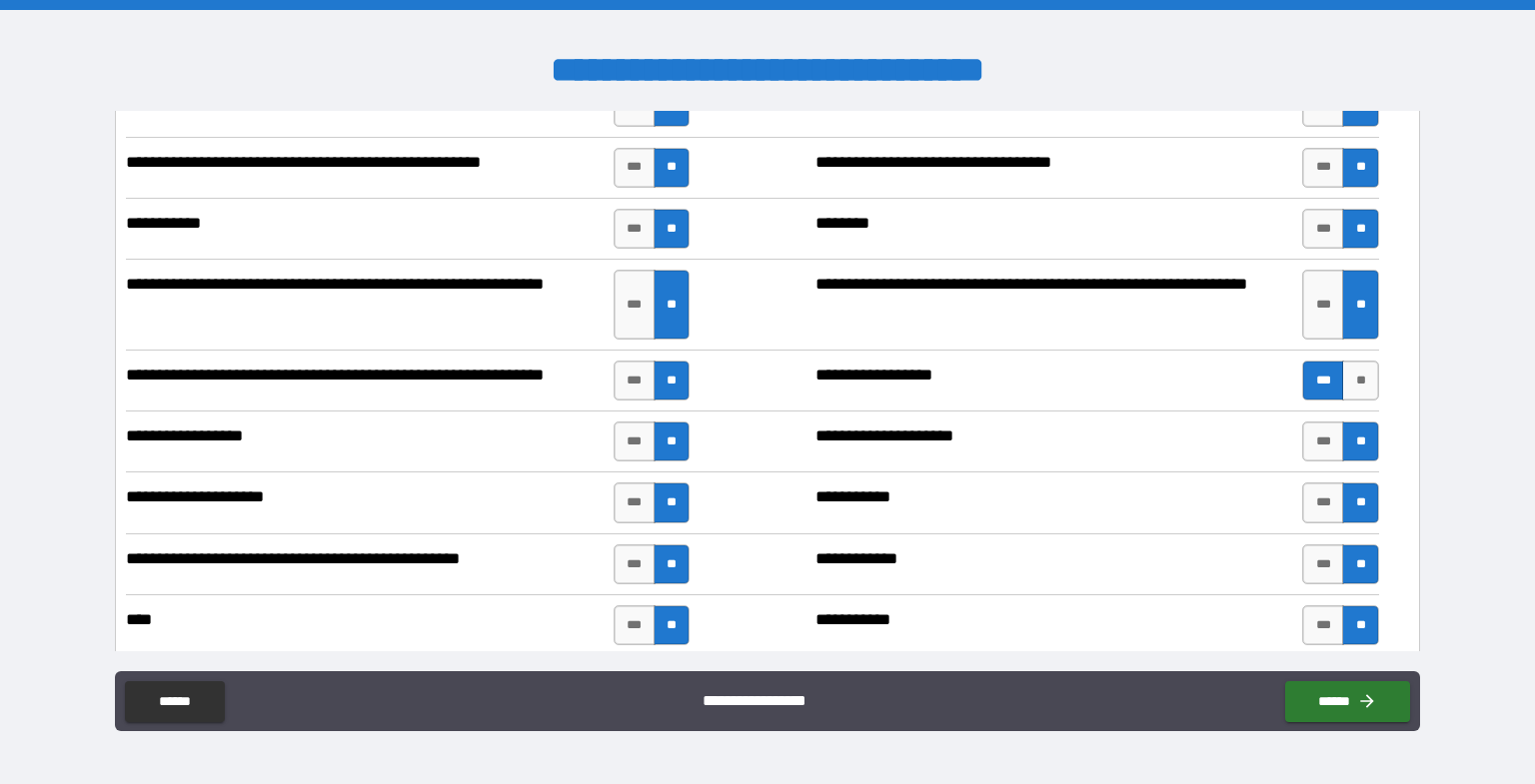 scroll, scrollTop: 7057, scrollLeft: 0, axis: vertical 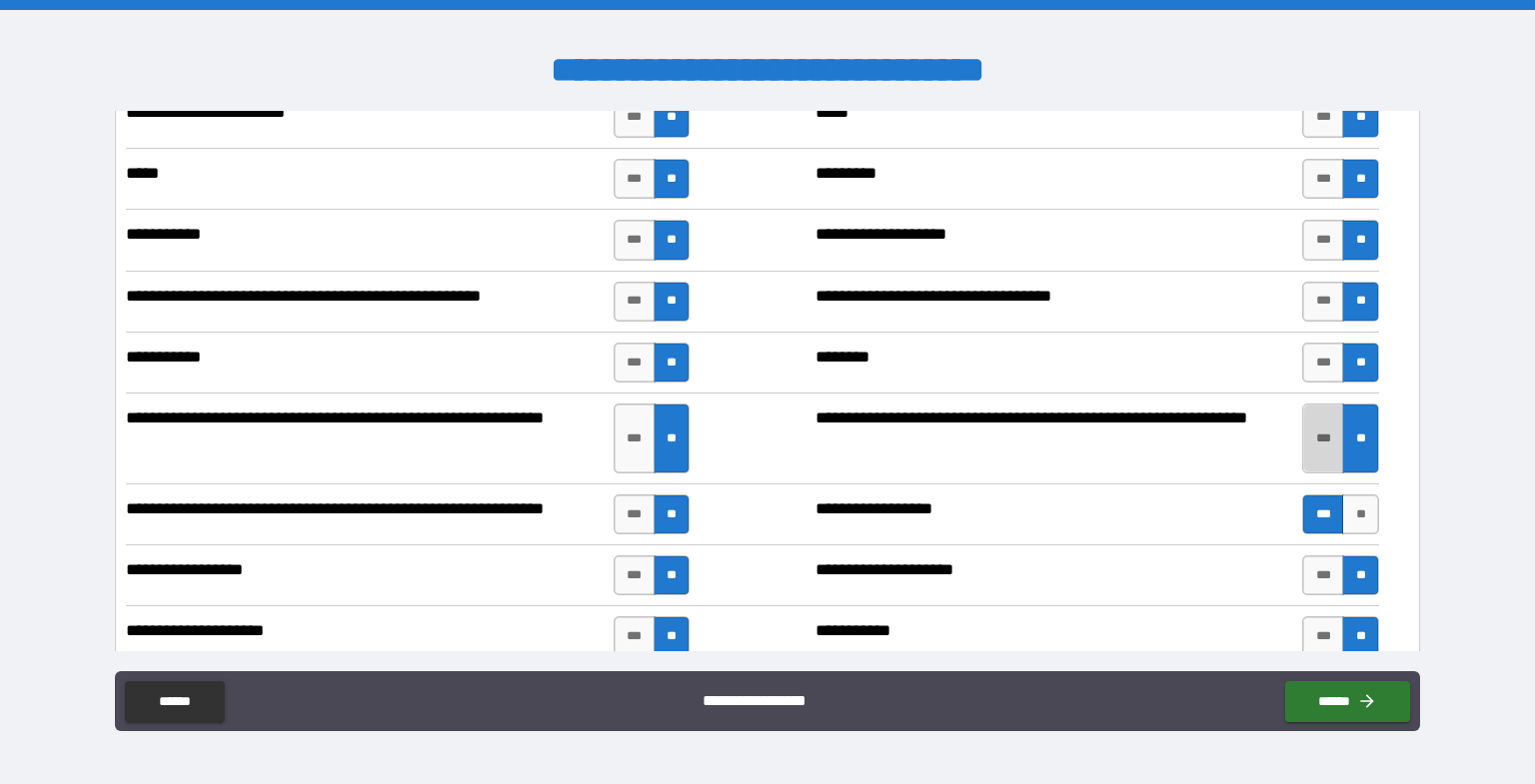 click on "***" at bounding box center (1323, 438) 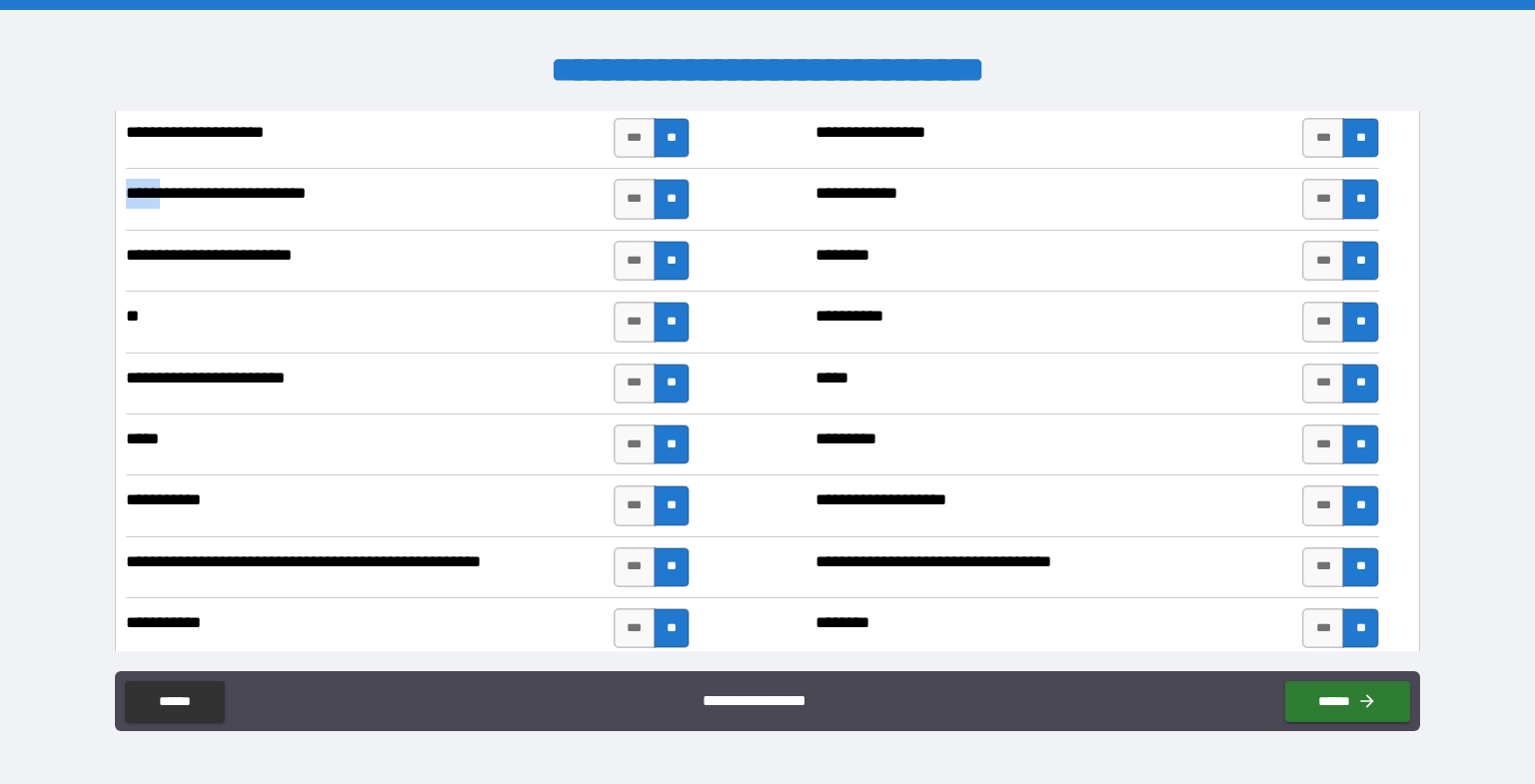 scroll, scrollTop: 6658, scrollLeft: 0, axis: vertical 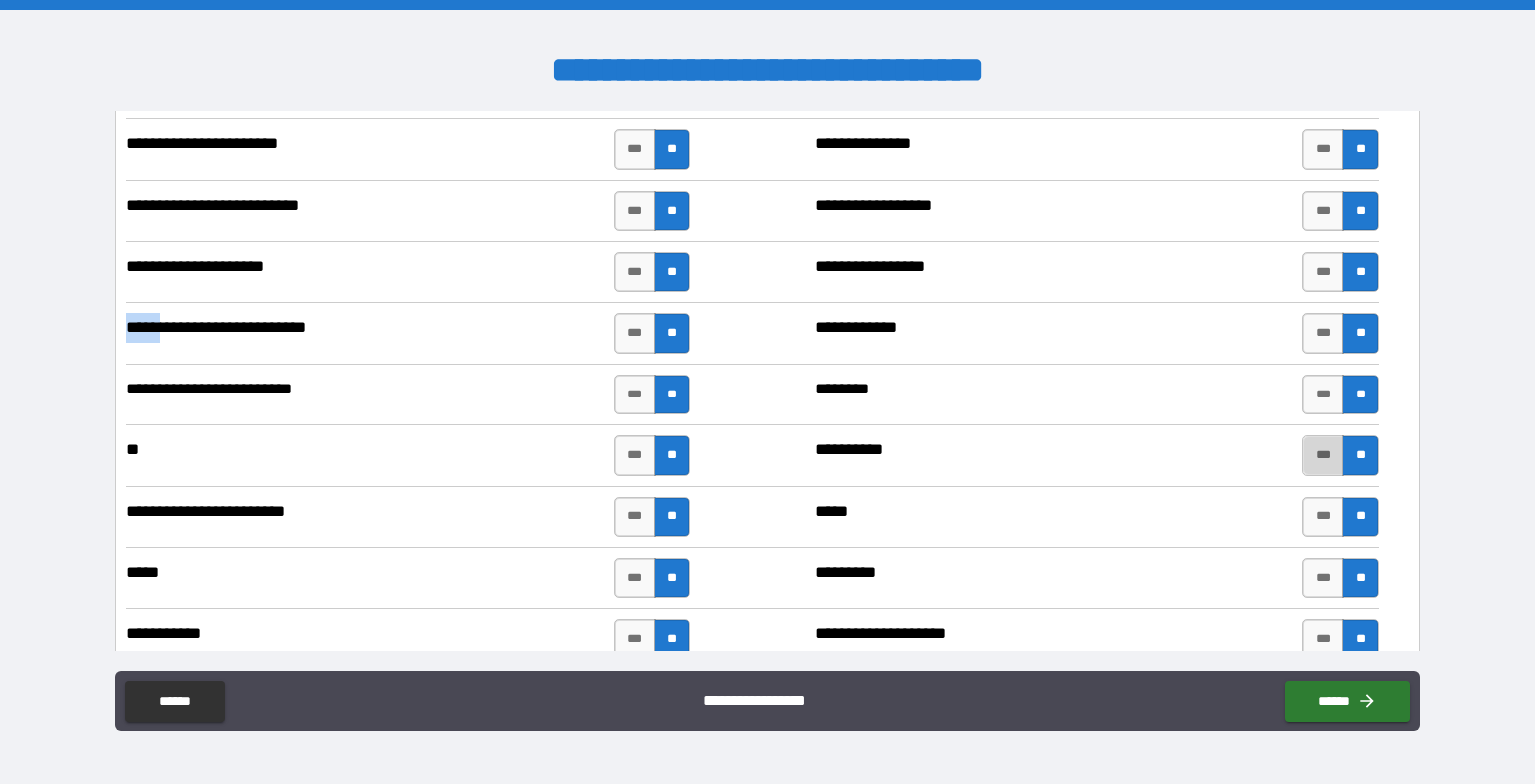 click on "***" at bounding box center (1323, 455) 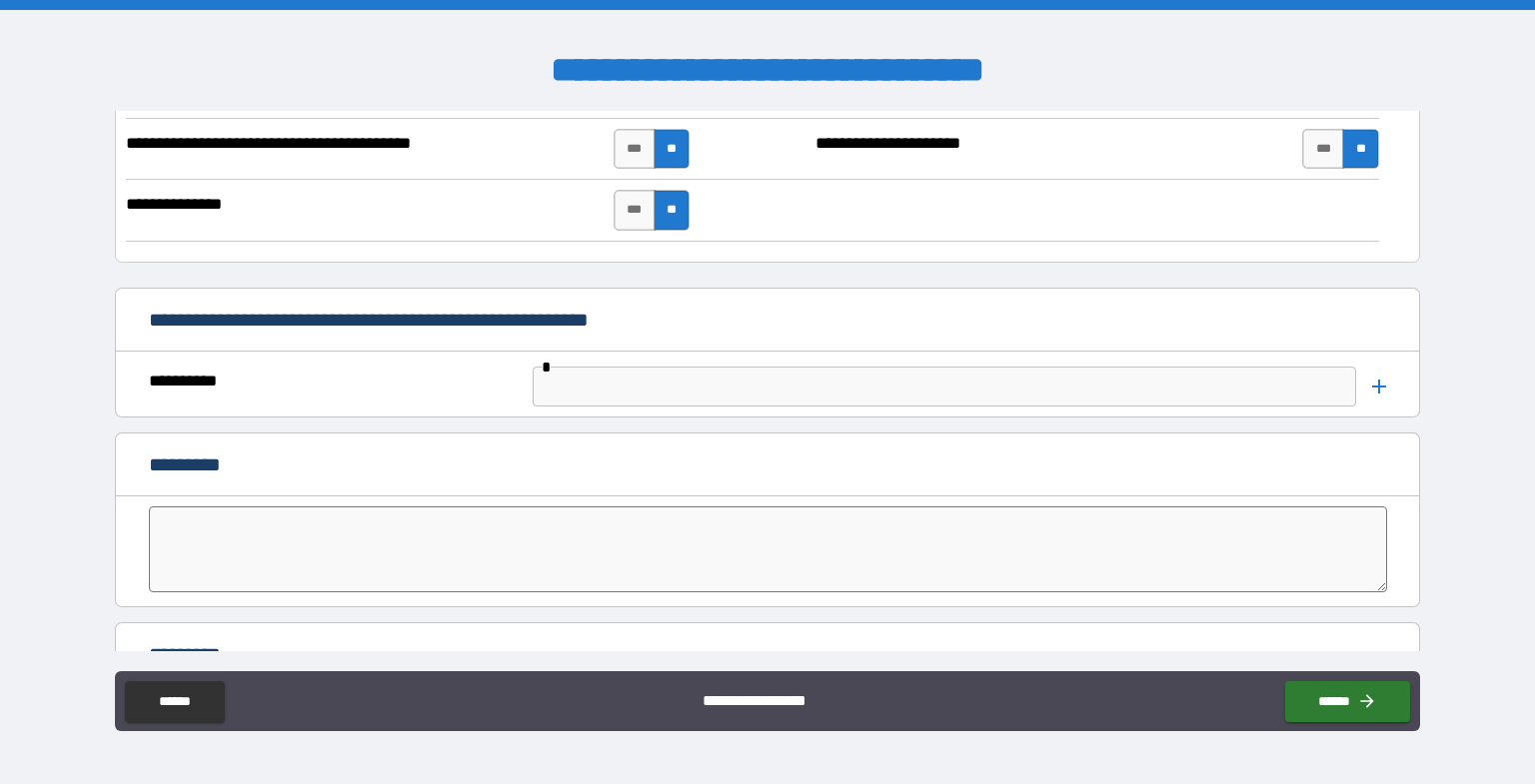 scroll, scrollTop: 7969, scrollLeft: 0, axis: vertical 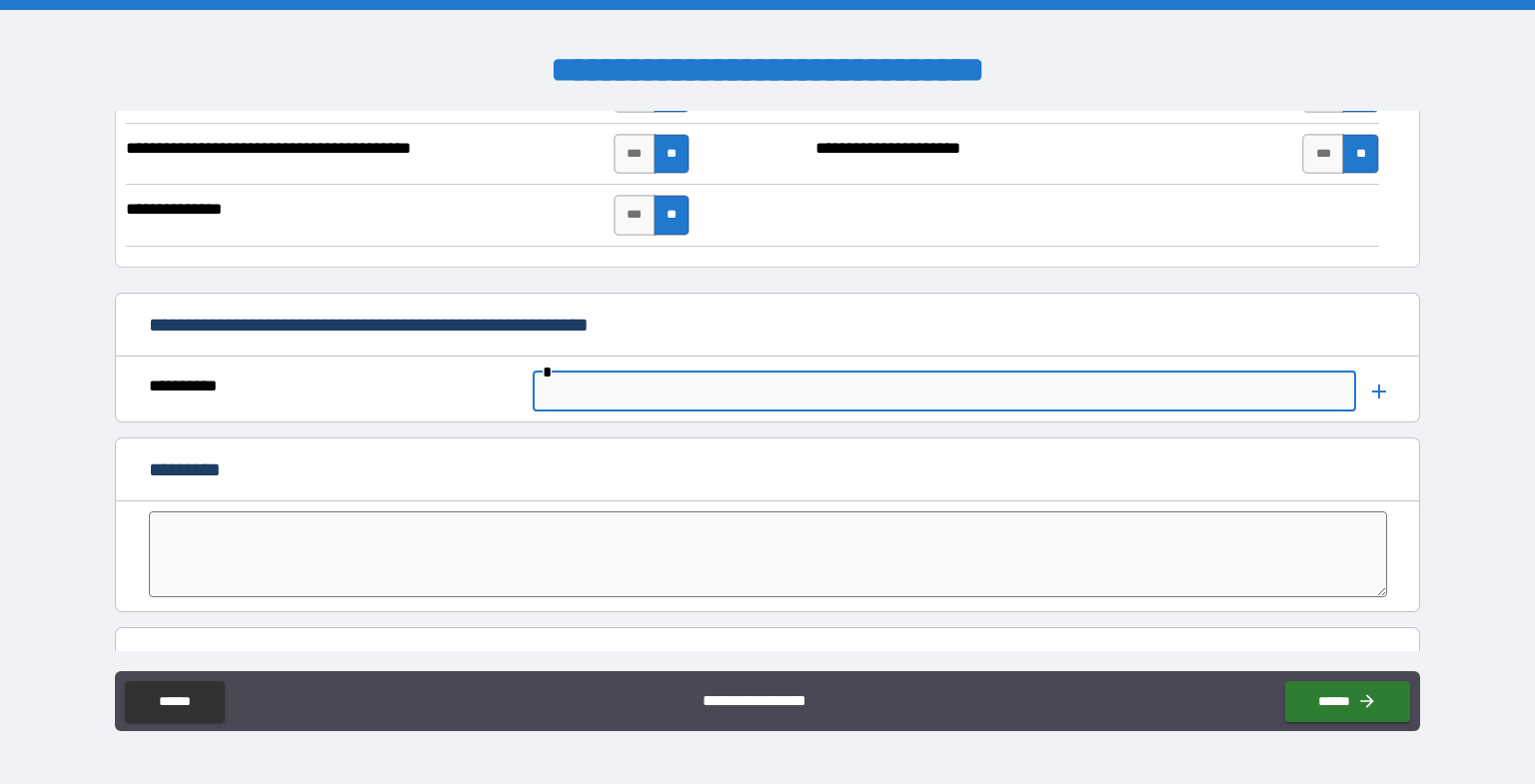 click at bounding box center (944, 392) 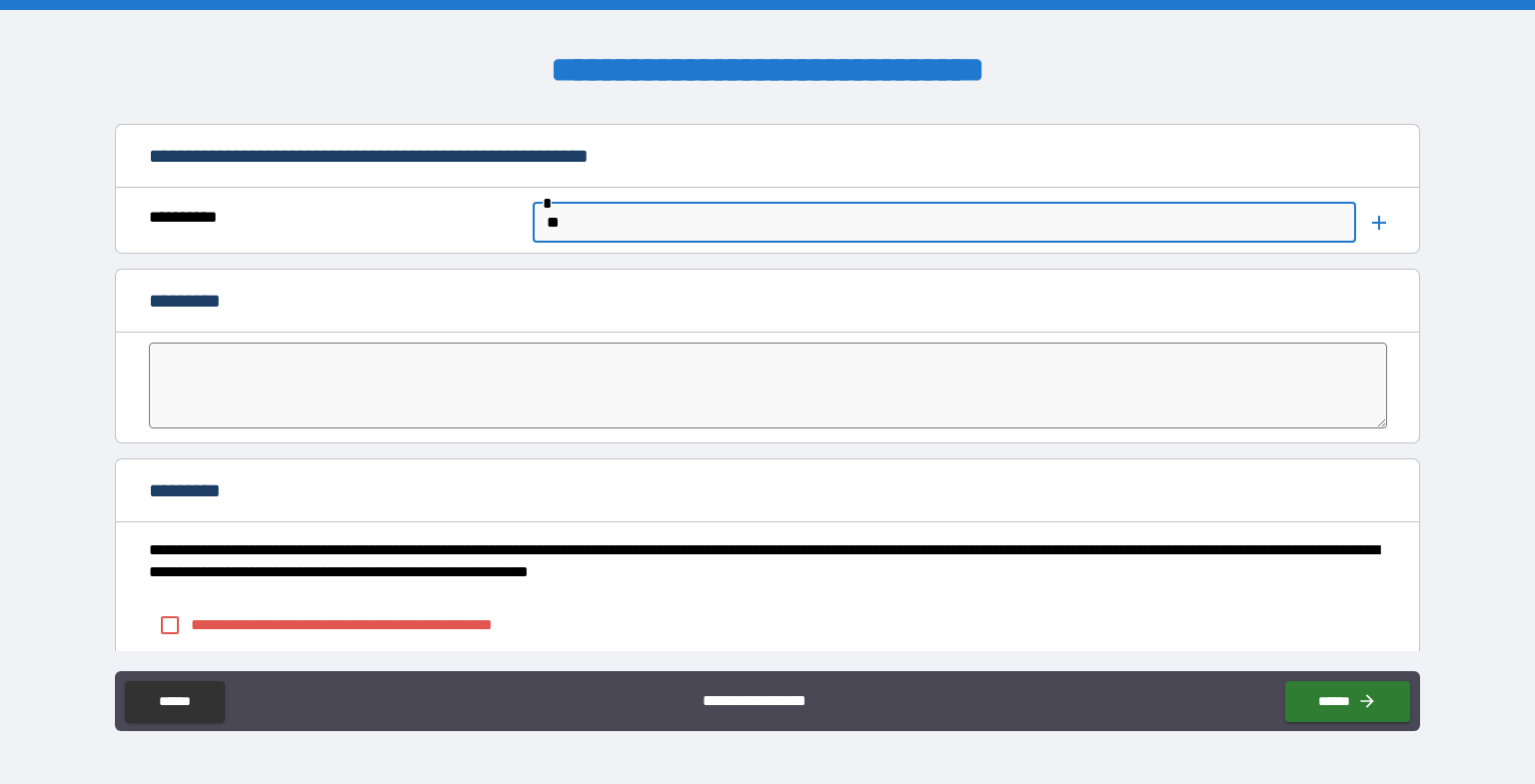 scroll, scrollTop: 8235, scrollLeft: 0, axis: vertical 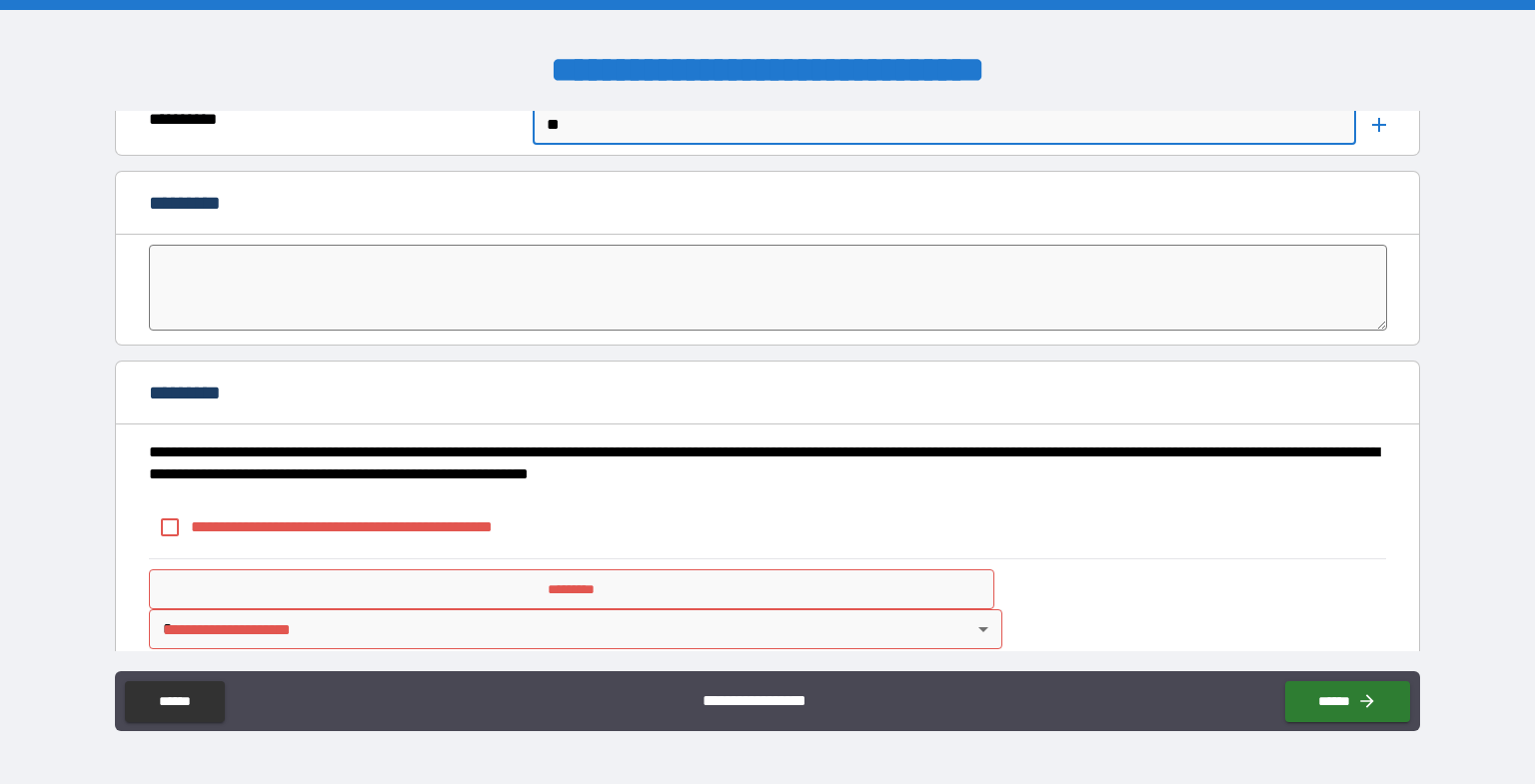 type on "**" 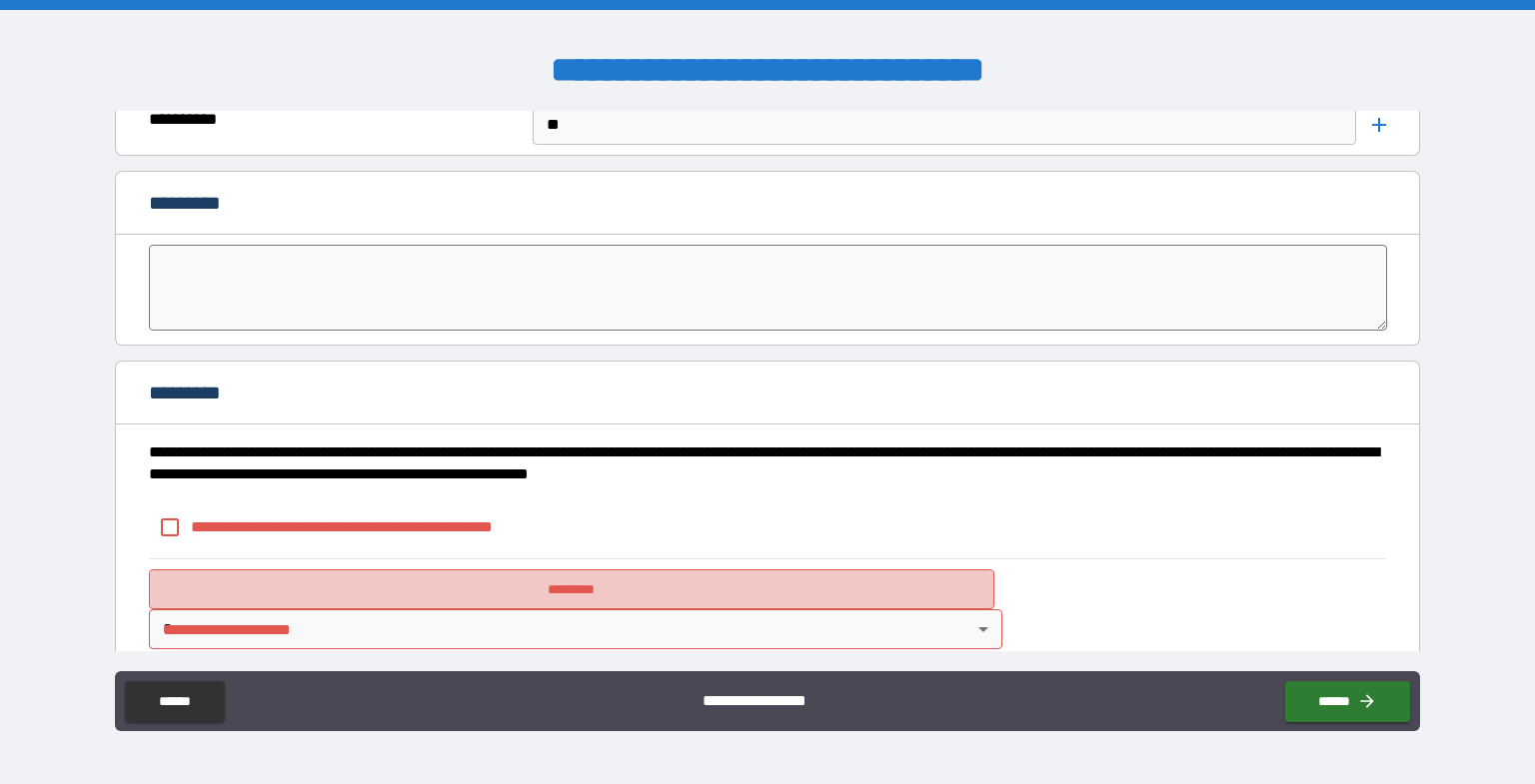 click on "*********" at bounding box center [572, 589] 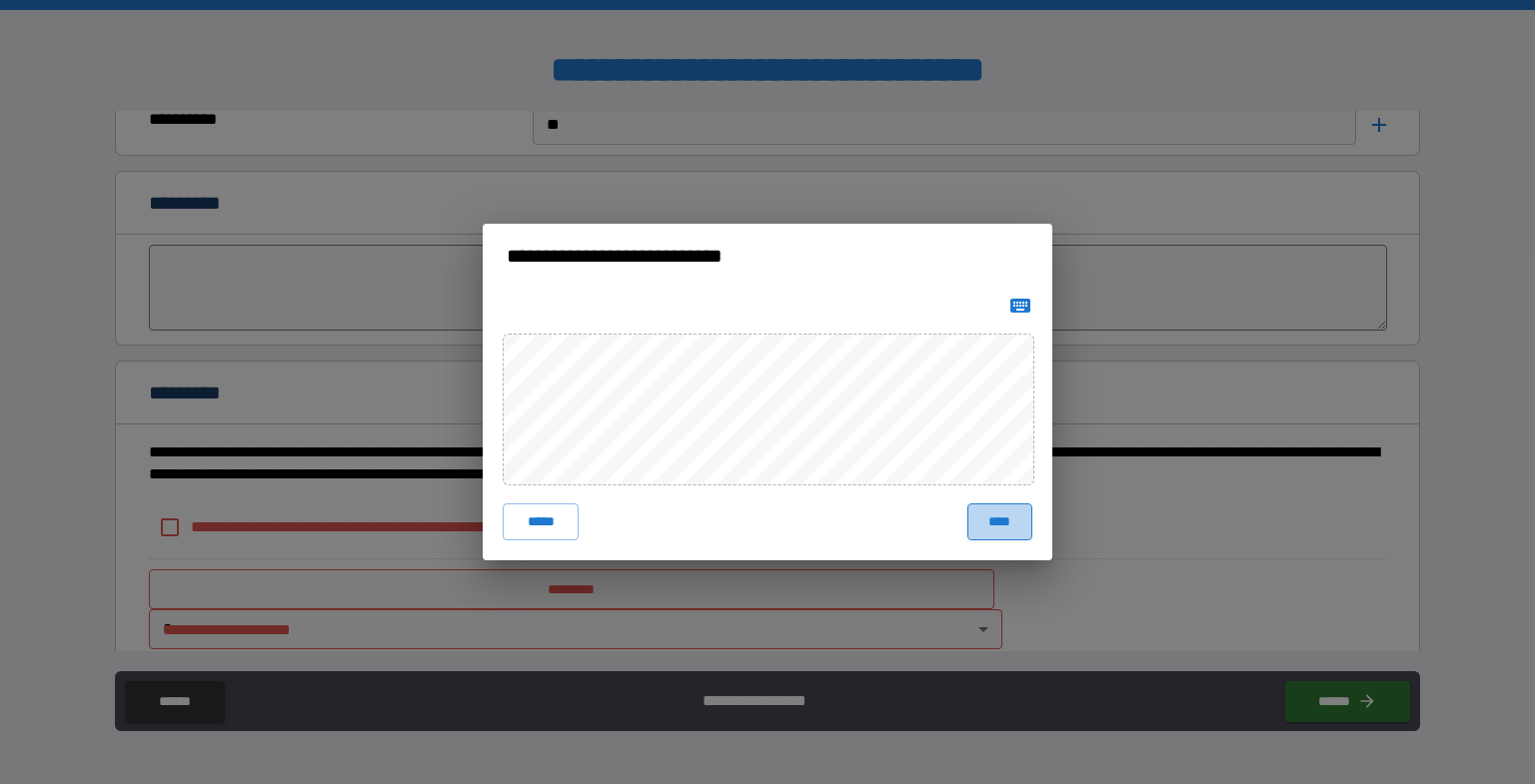 click on "****" at bounding box center (999, 521) 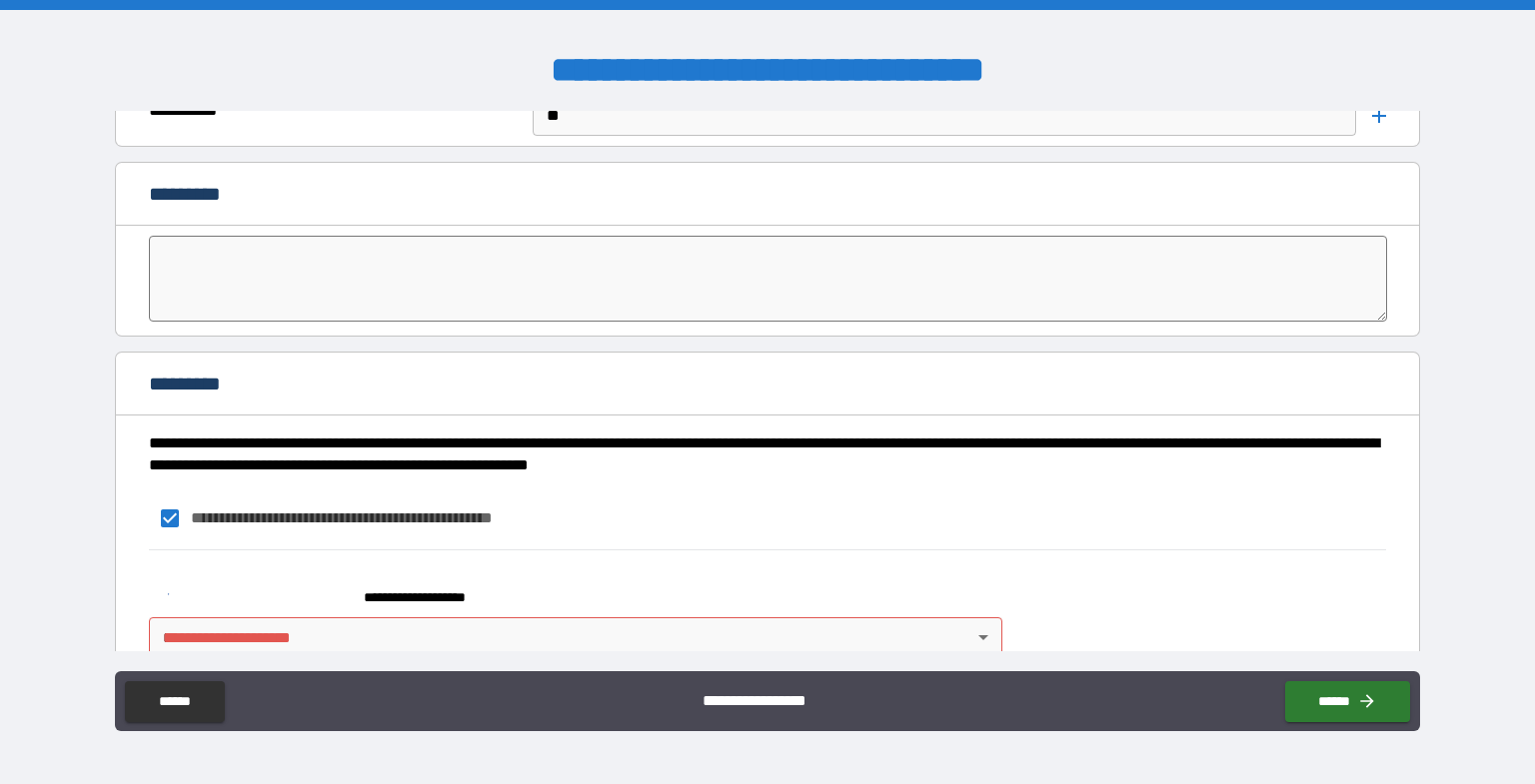 scroll, scrollTop: 8252, scrollLeft: 0, axis: vertical 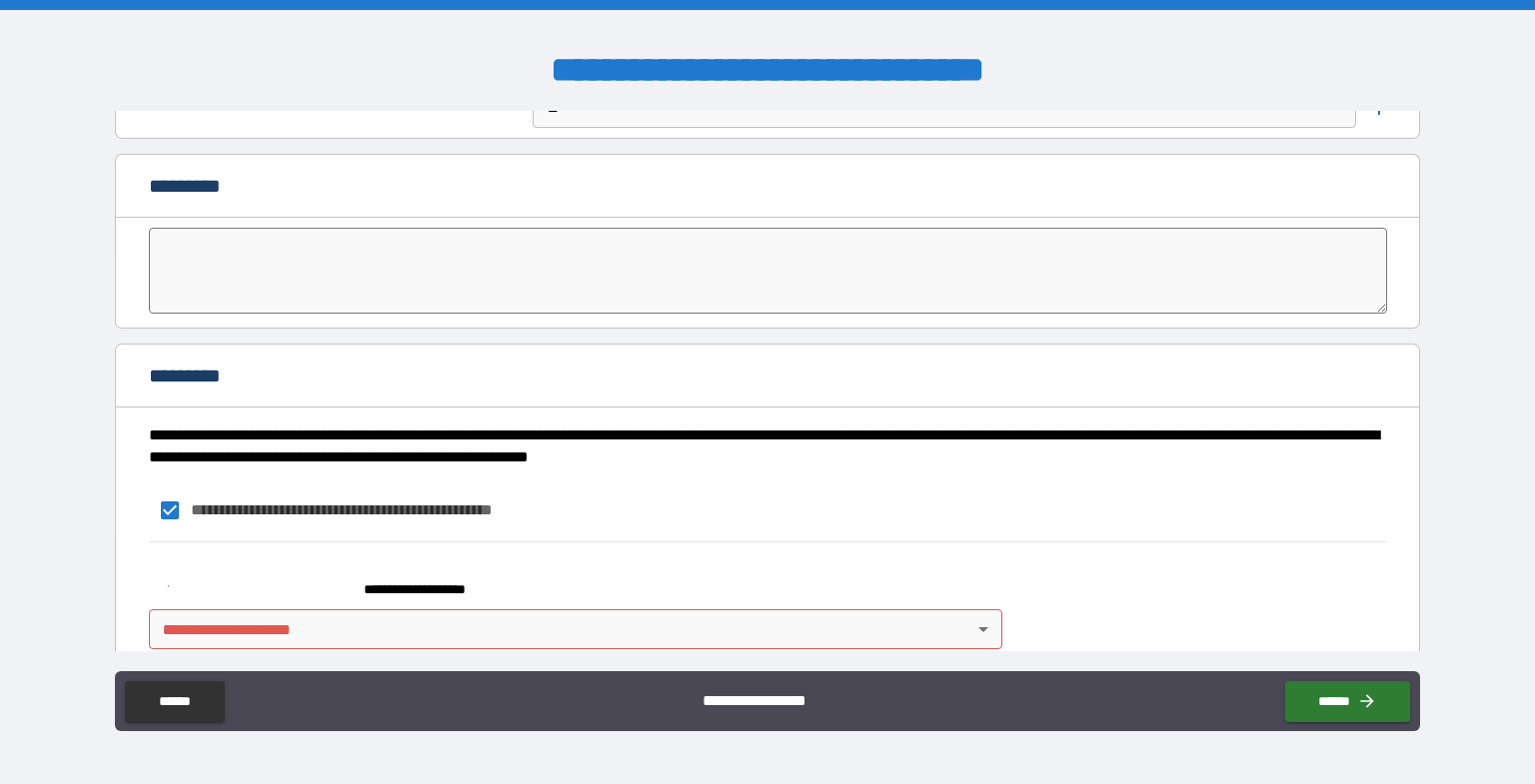 click on "**********" at bounding box center (768, 510) 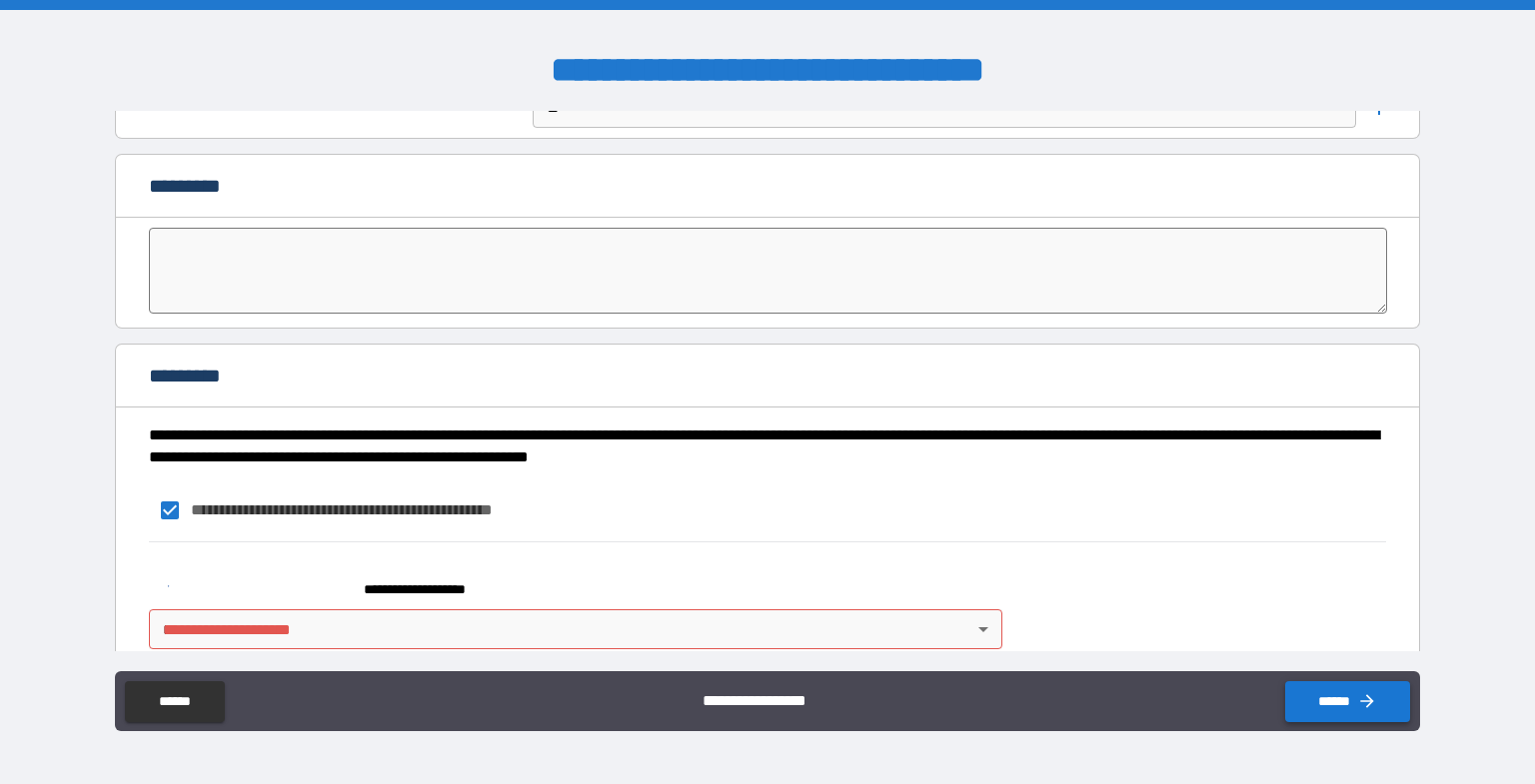 click on "******" at bounding box center [1347, 701] 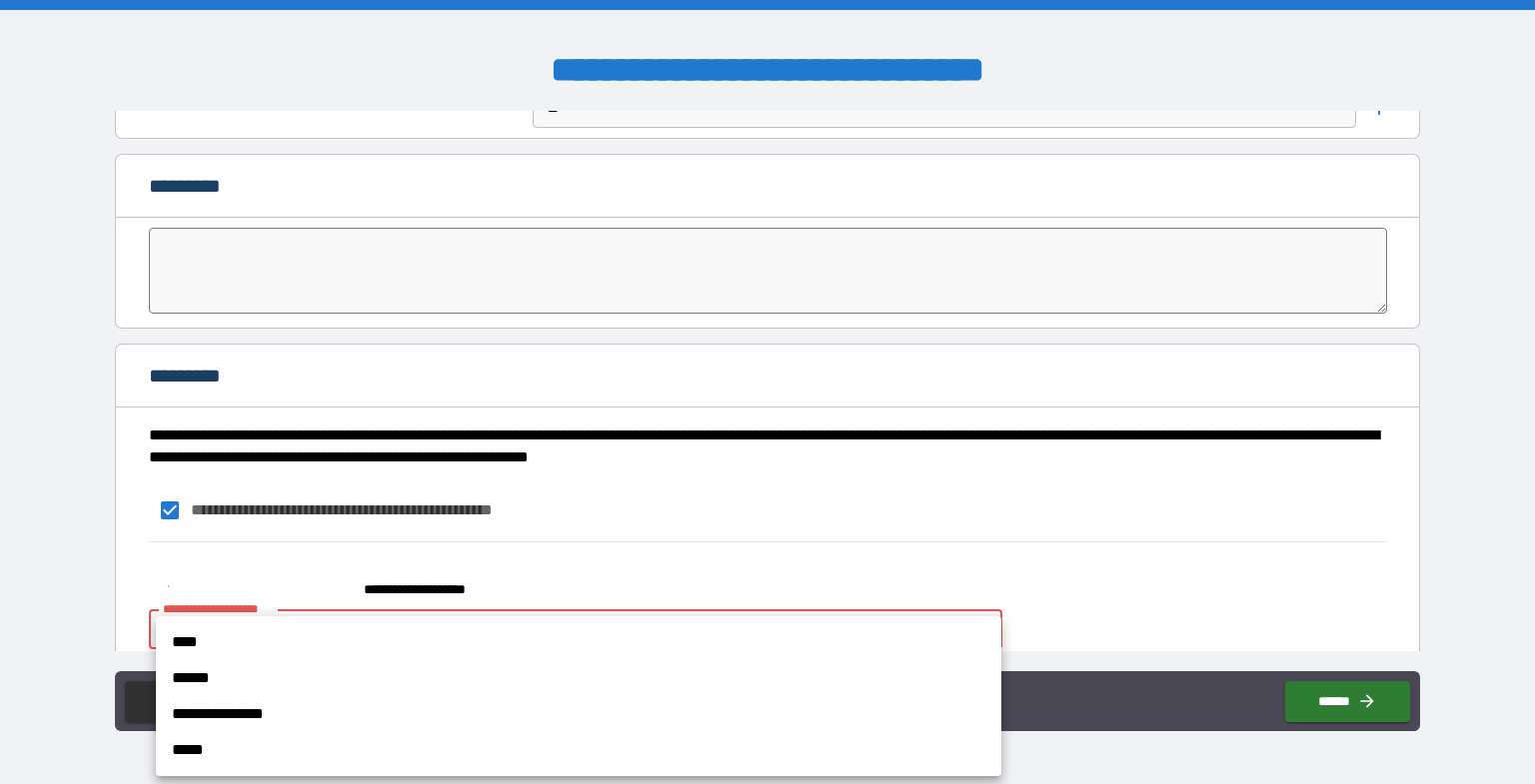 click on "**********" at bounding box center [768, 392] 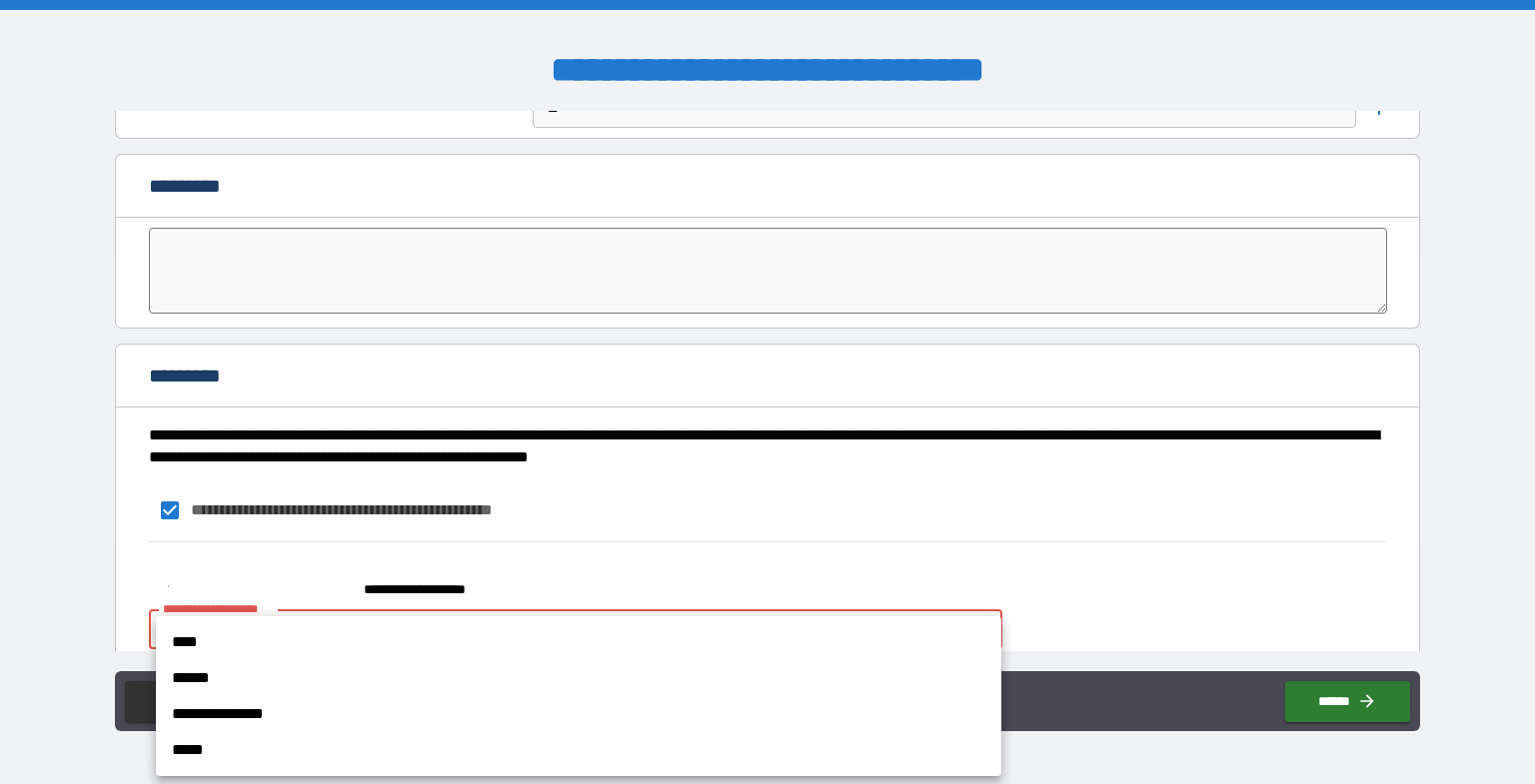 click on "****" at bounding box center (579, 642) 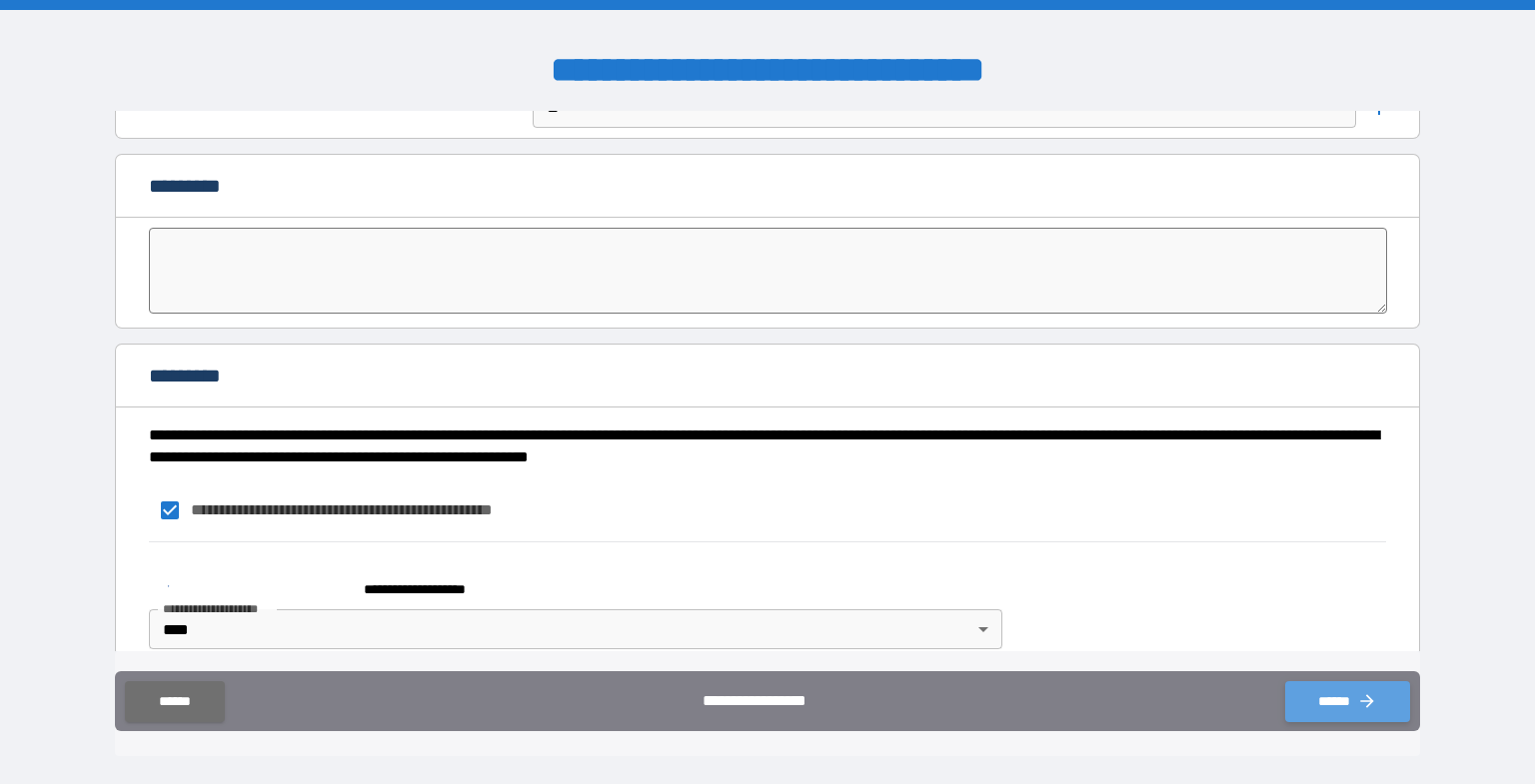 click on "******" at bounding box center (1347, 701) 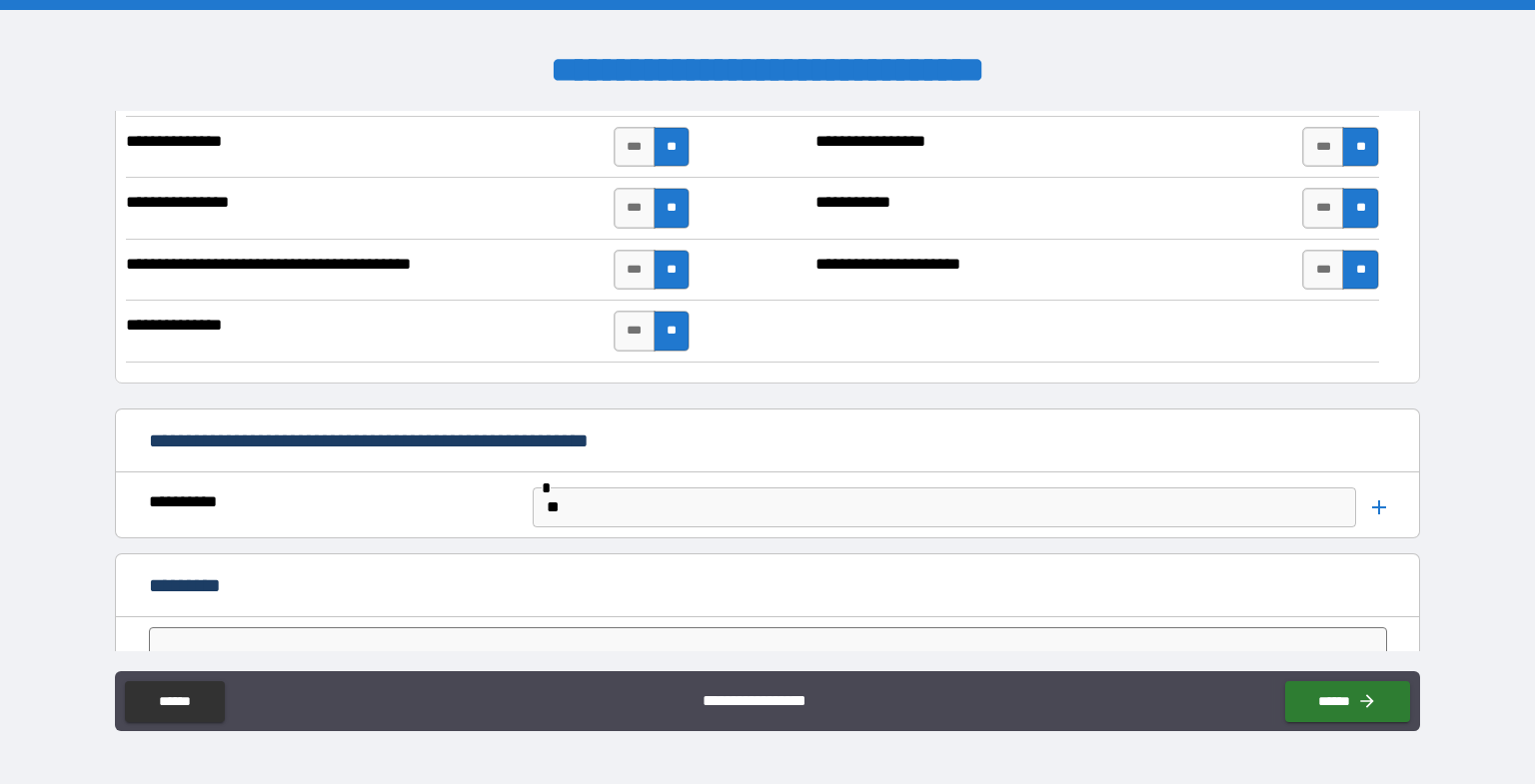 scroll, scrollTop: 7720, scrollLeft: 0, axis: vertical 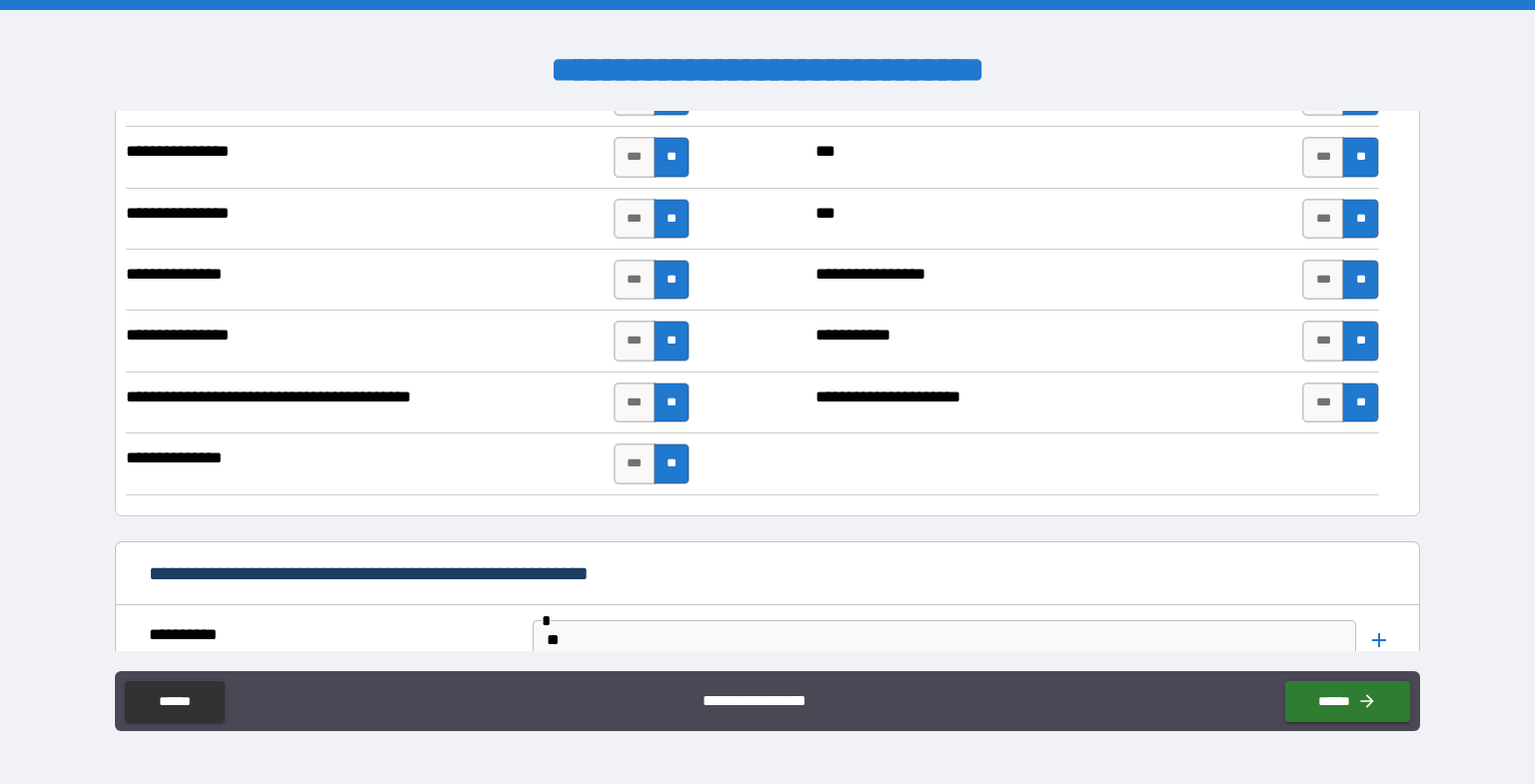 click on "**********" at bounding box center [768, 575] 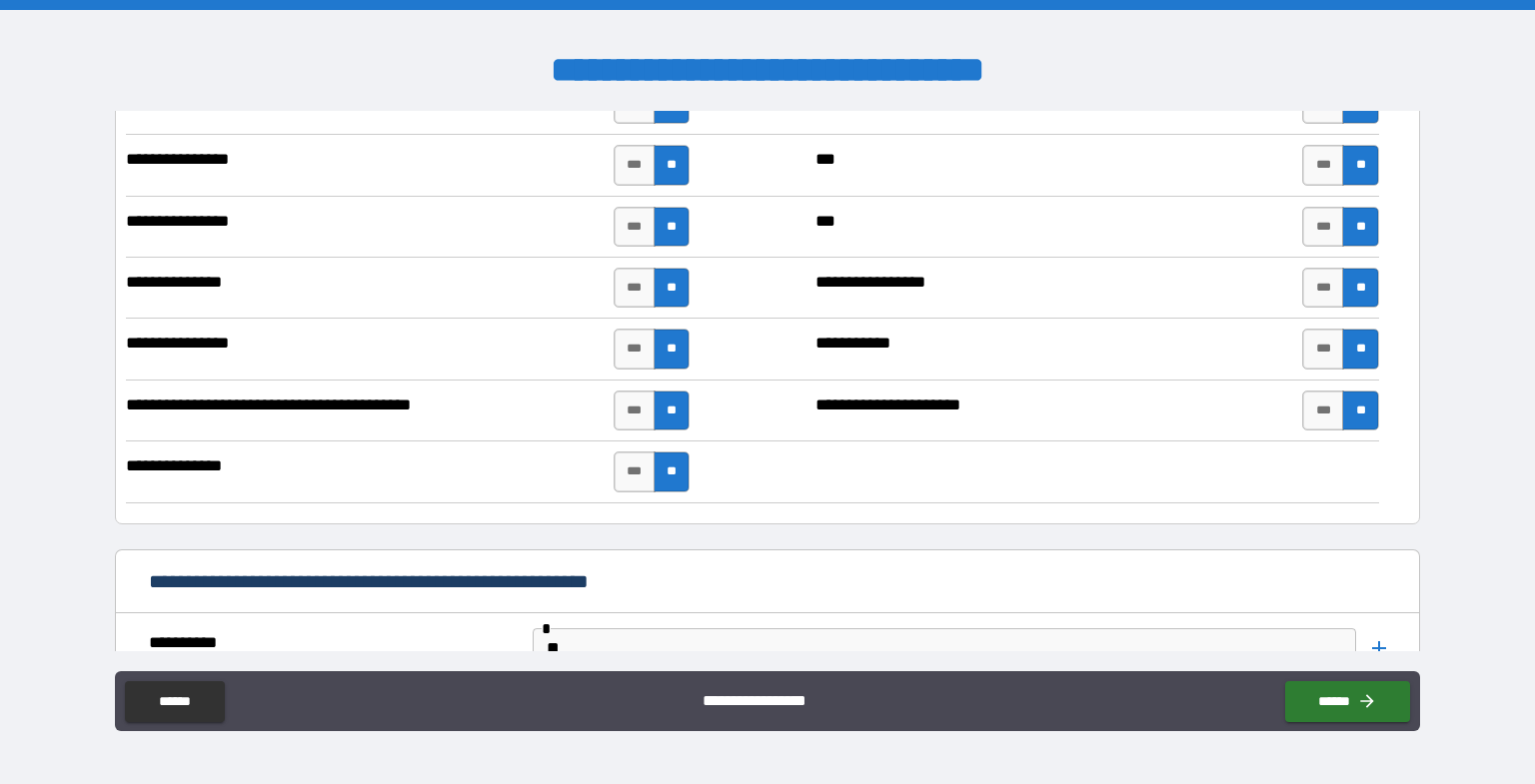 scroll, scrollTop: 7720, scrollLeft: 0, axis: vertical 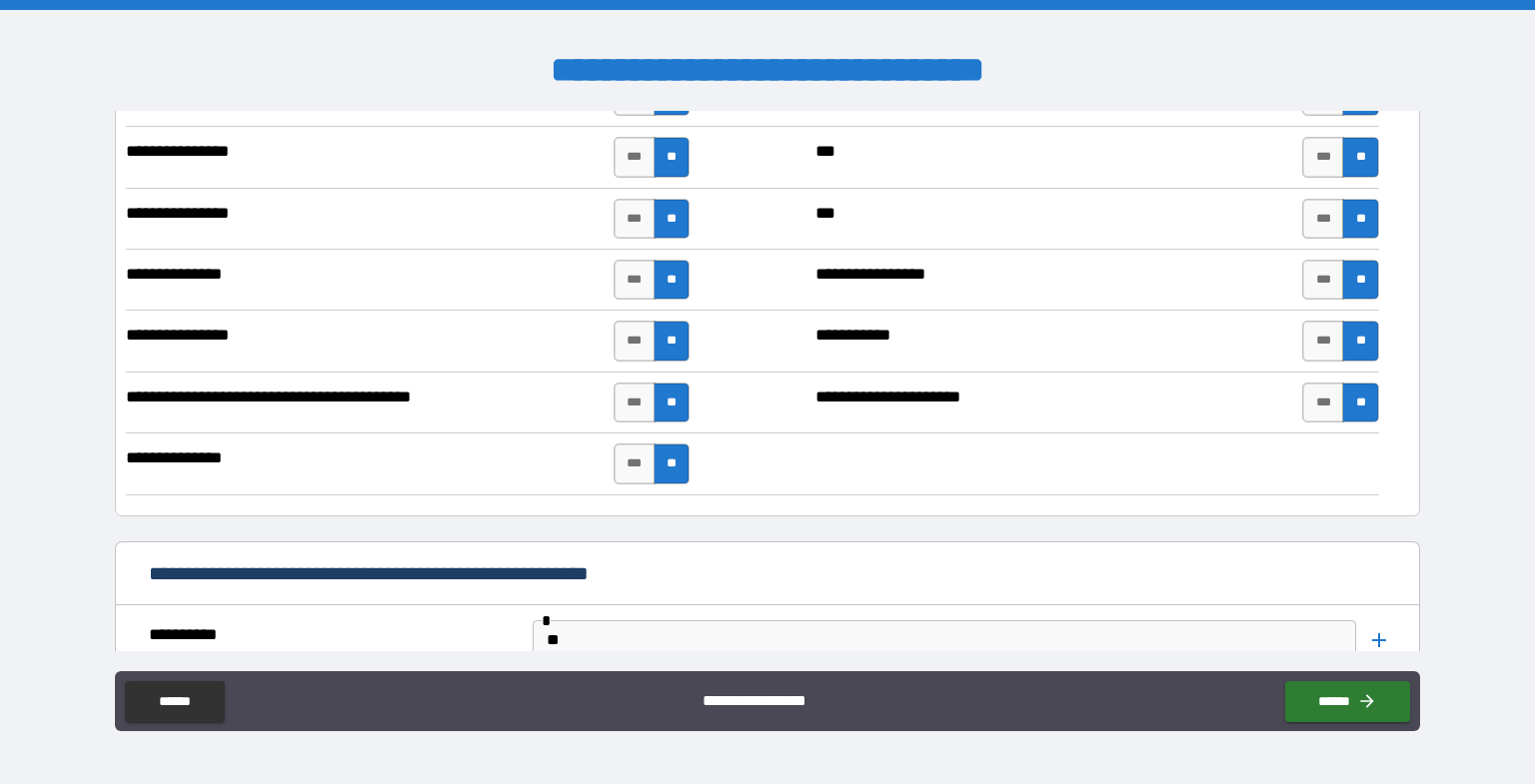 click on "**********" at bounding box center [768, 575] 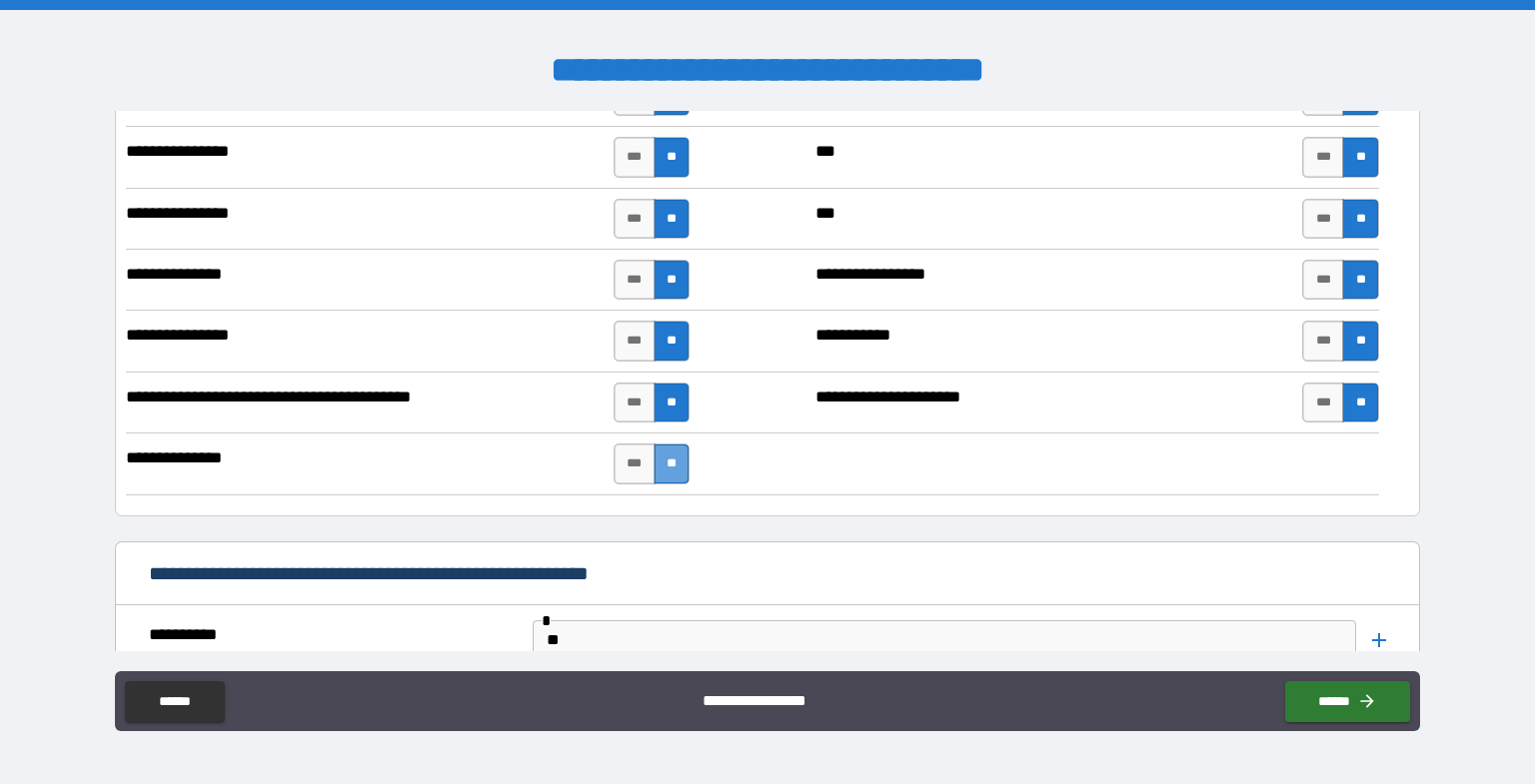 click on "**" at bounding box center [672, 463] 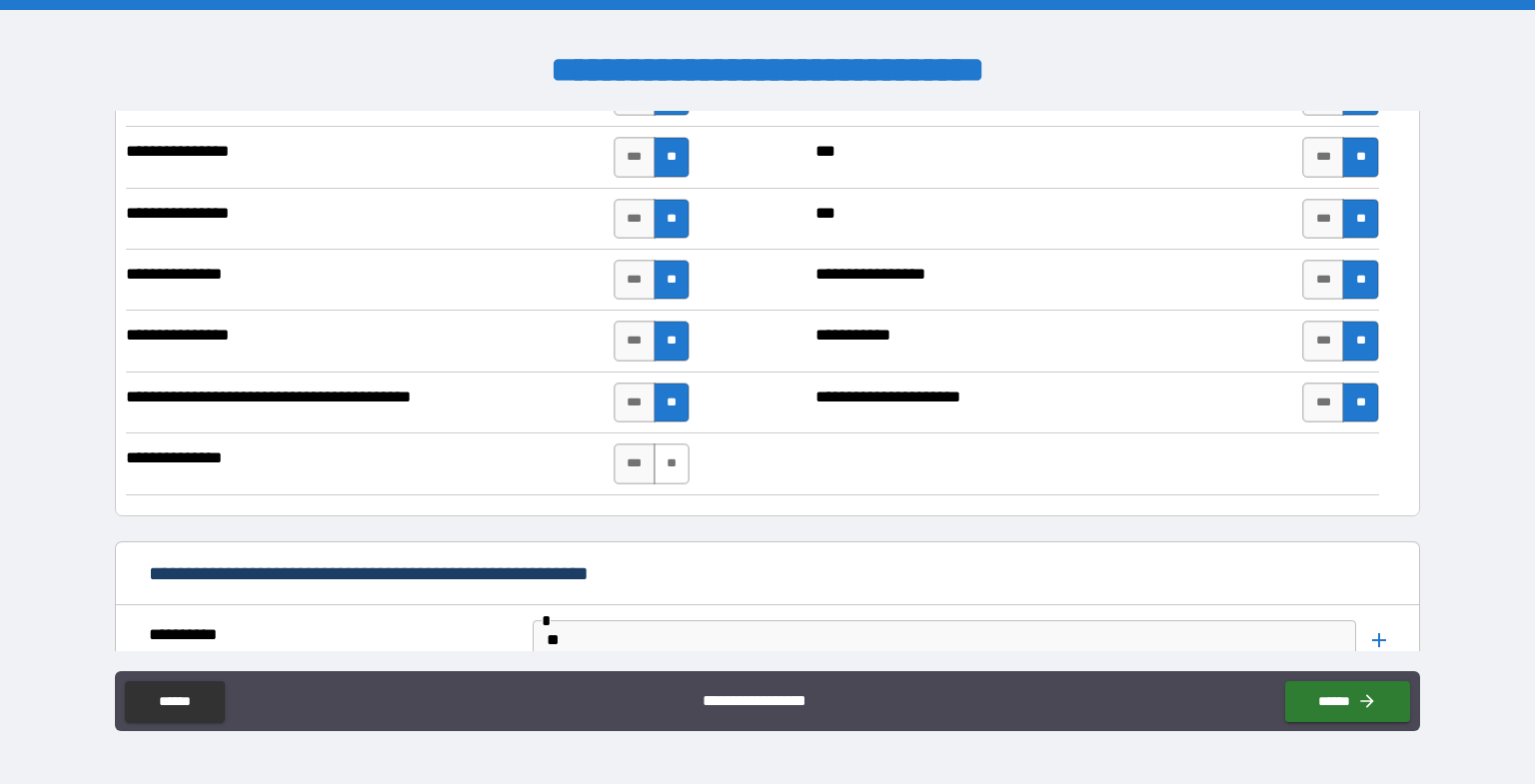 click on "**" at bounding box center [672, 463] 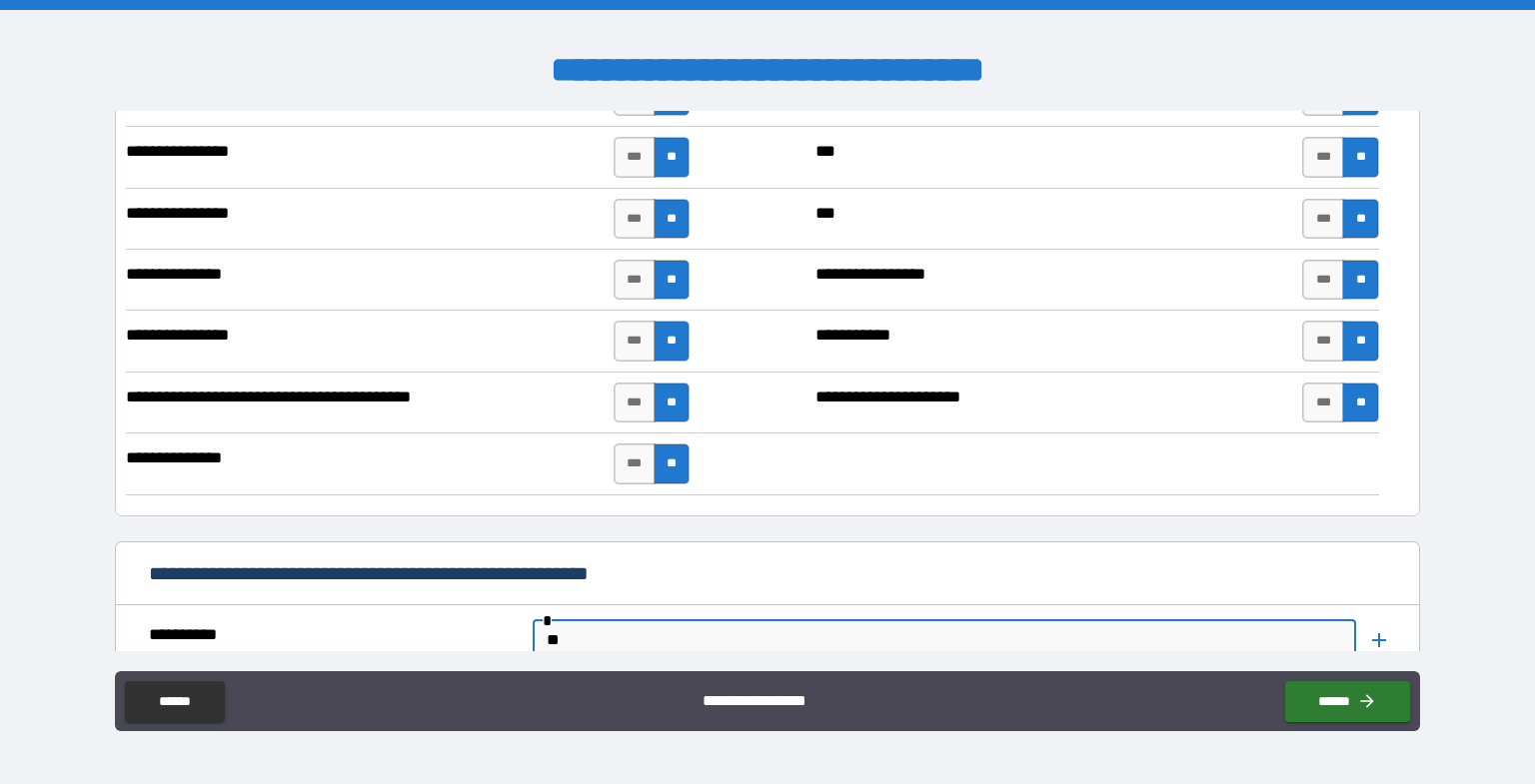 drag, startPoint x: 577, startPoint y: 612, endPoint x: 448, endPoint y: 599, distance: 129.65338 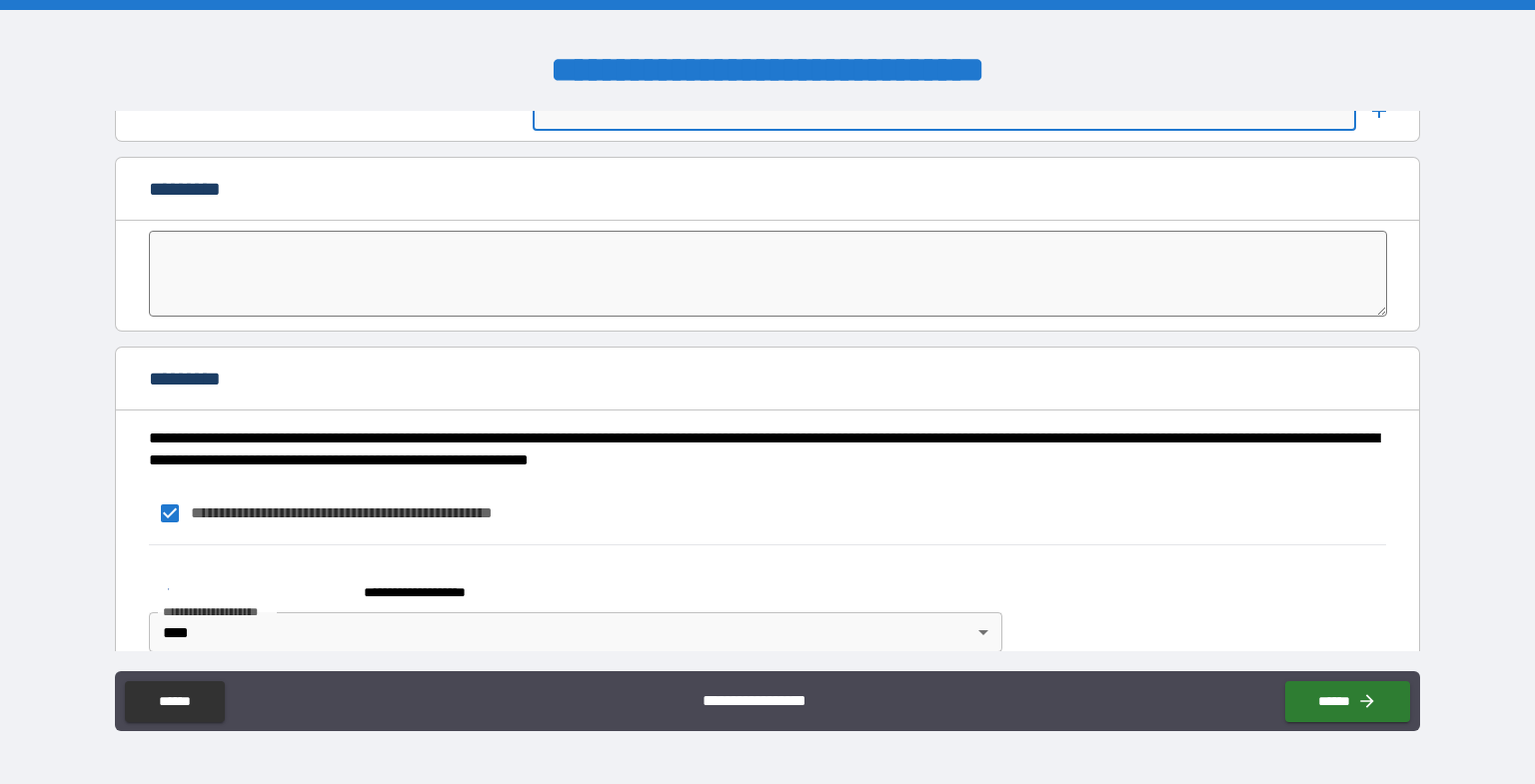 scroll, scrollTop: 8252, scrollLeft: 0, axis: vertical 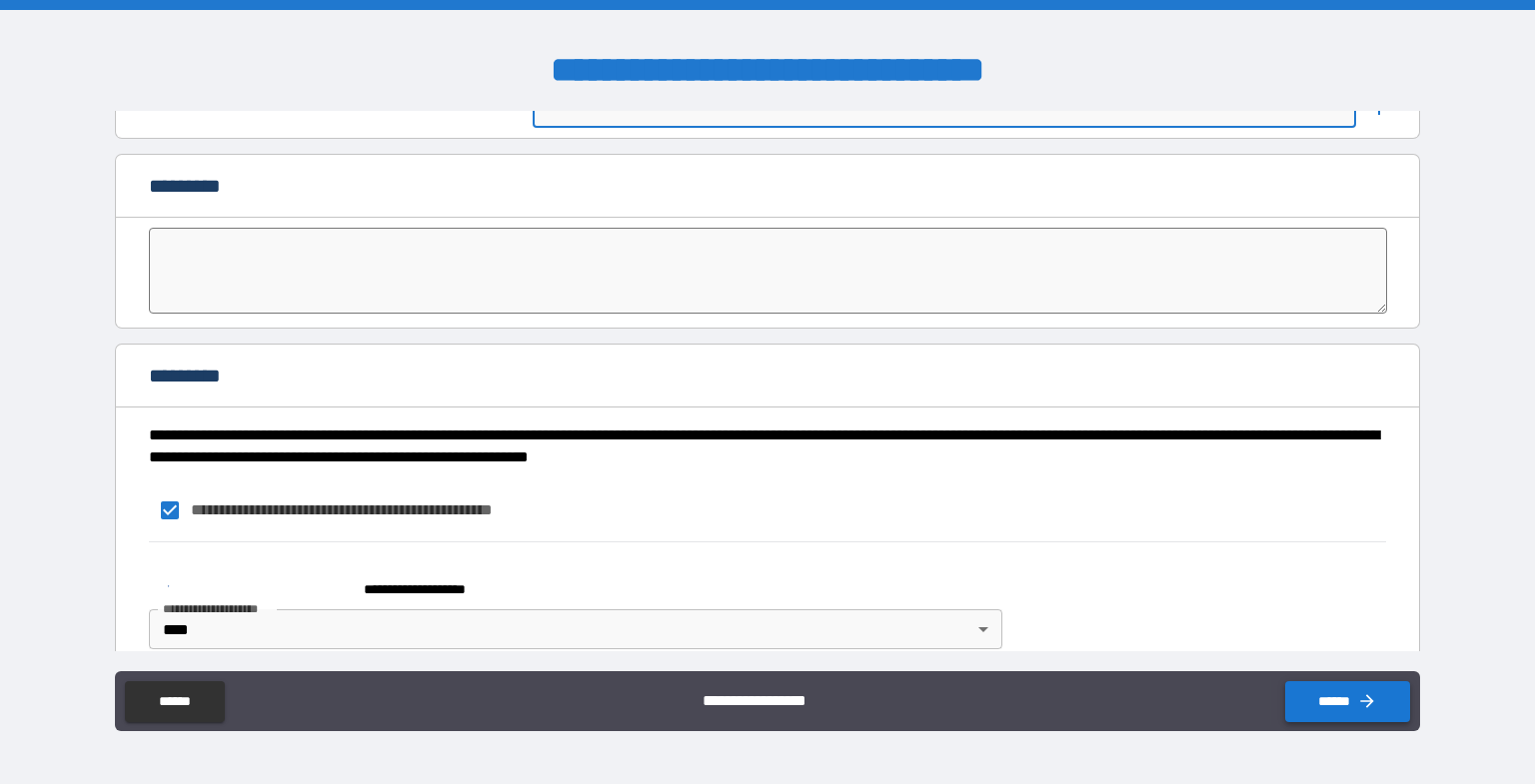 type 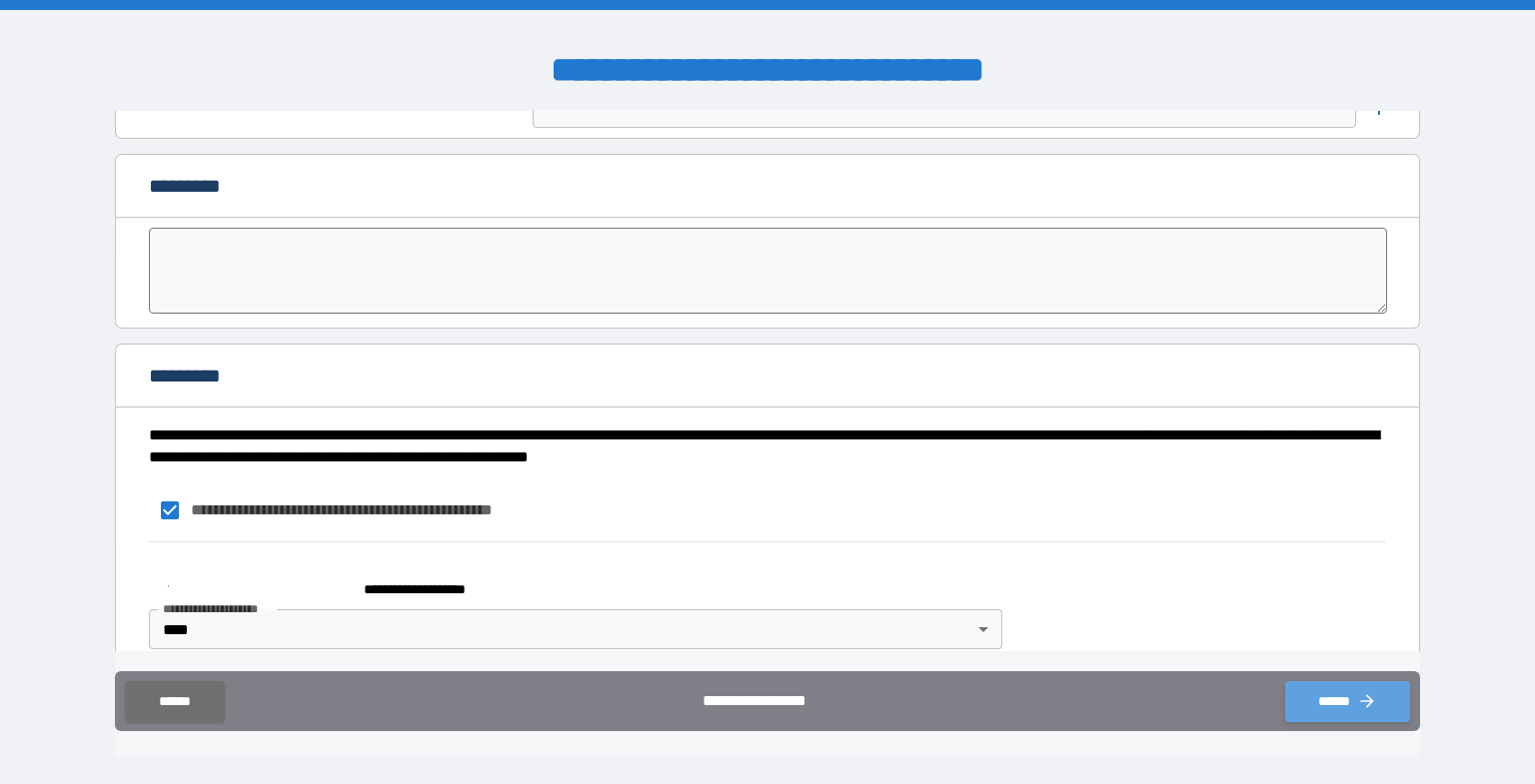 click on "******" at bounding box center [1347, 701] 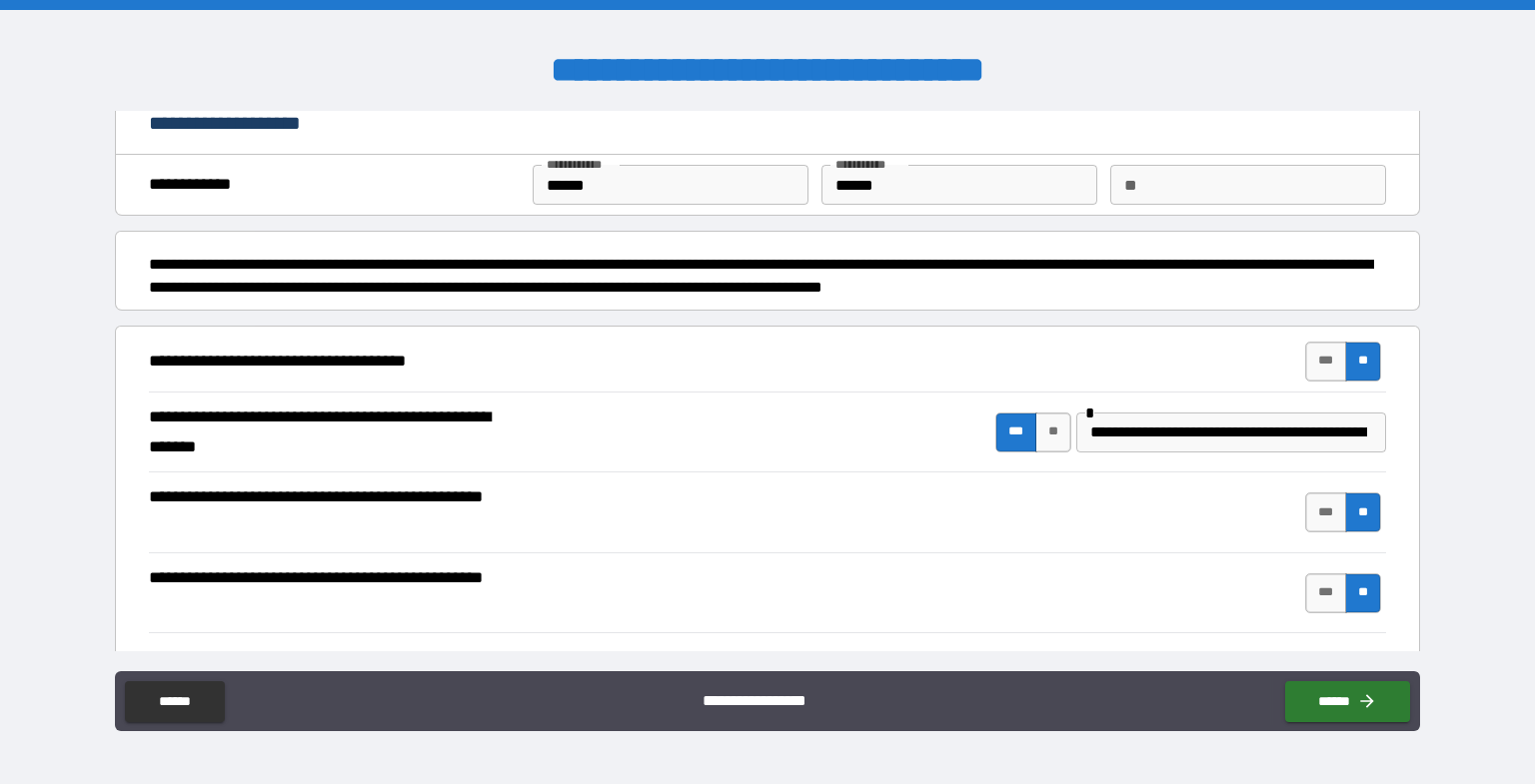 scroll, scrollTop: 0, scrollLeft: 0, axis: both 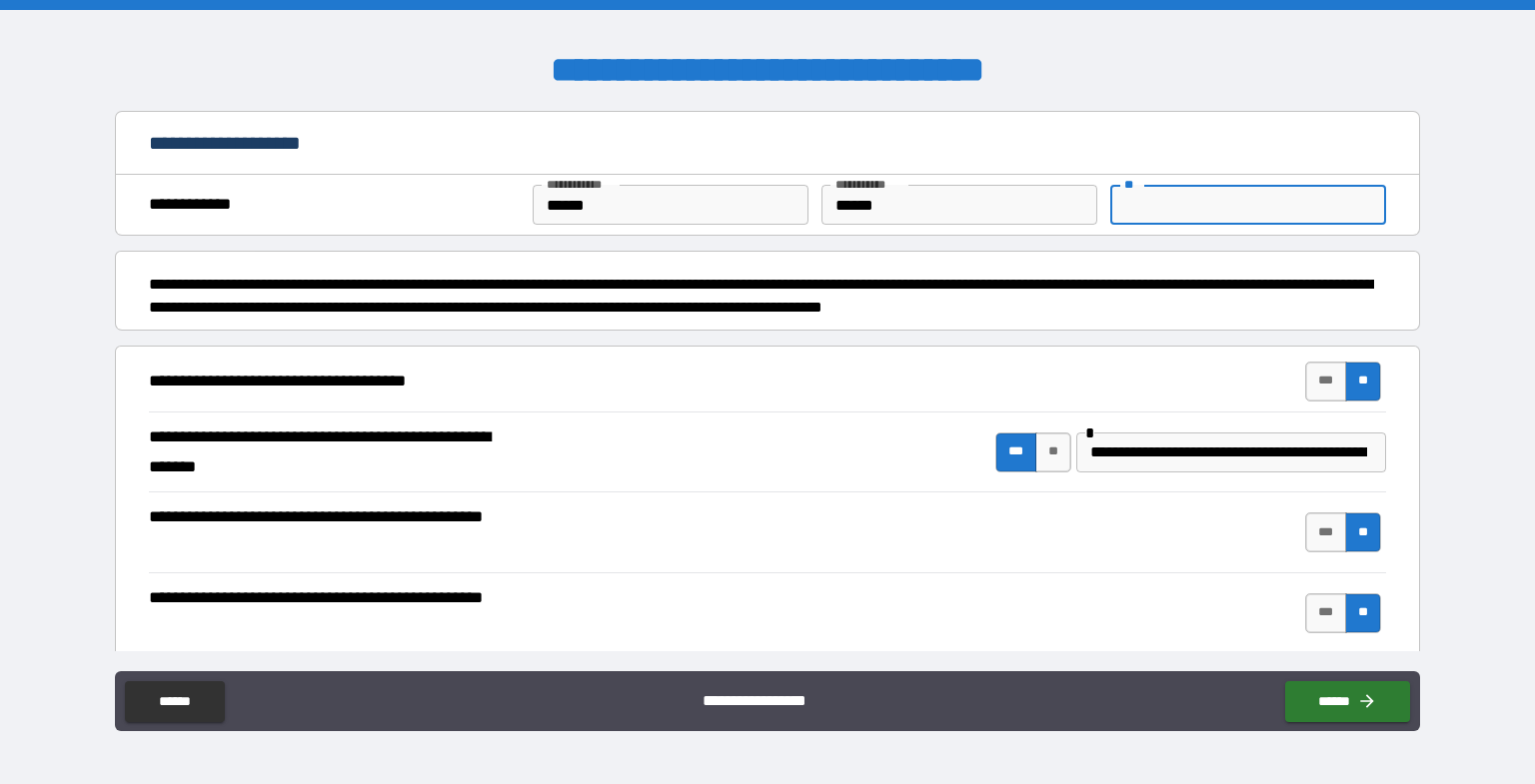 click on "**" at bounding box center [1248, 205] 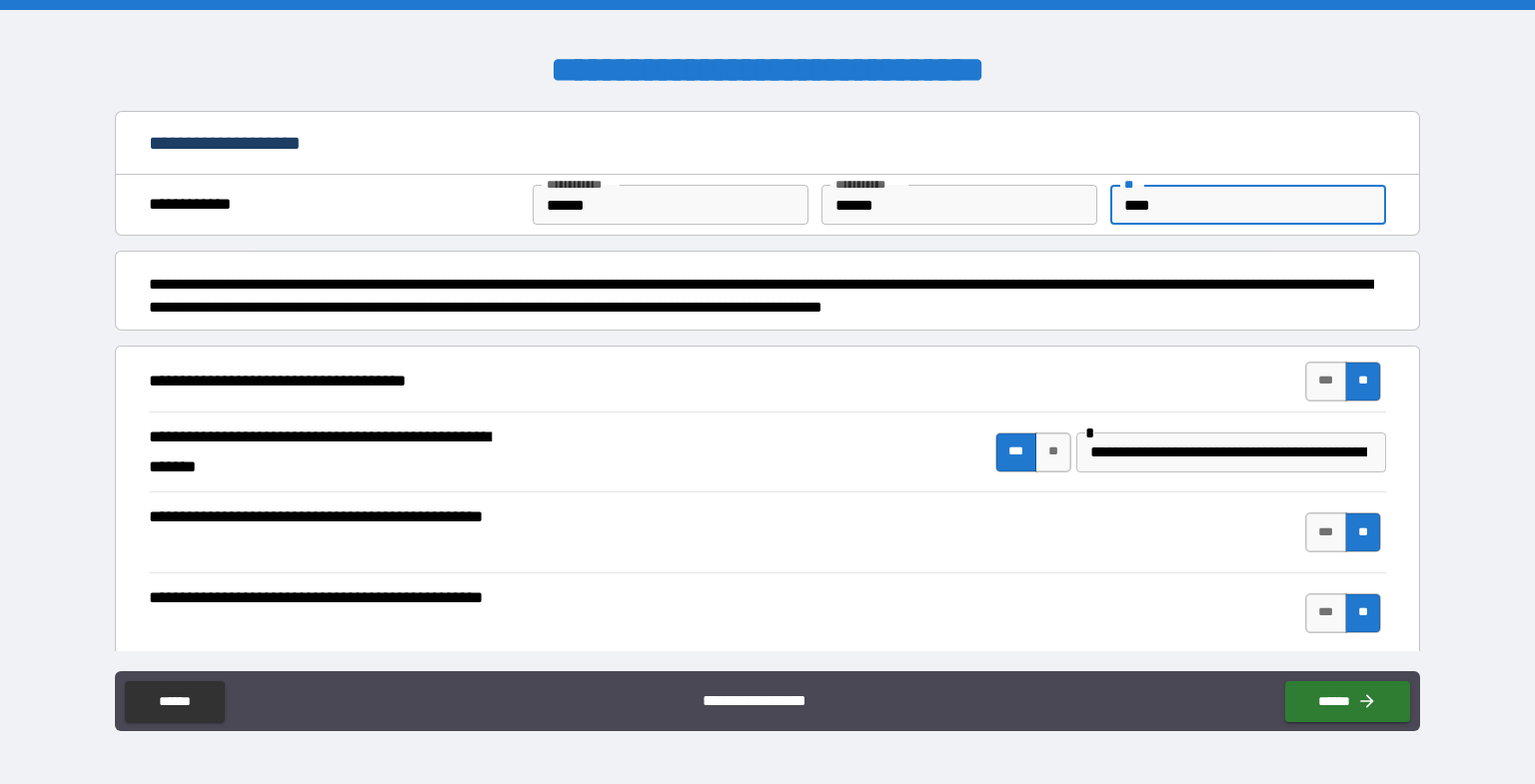type on "****" 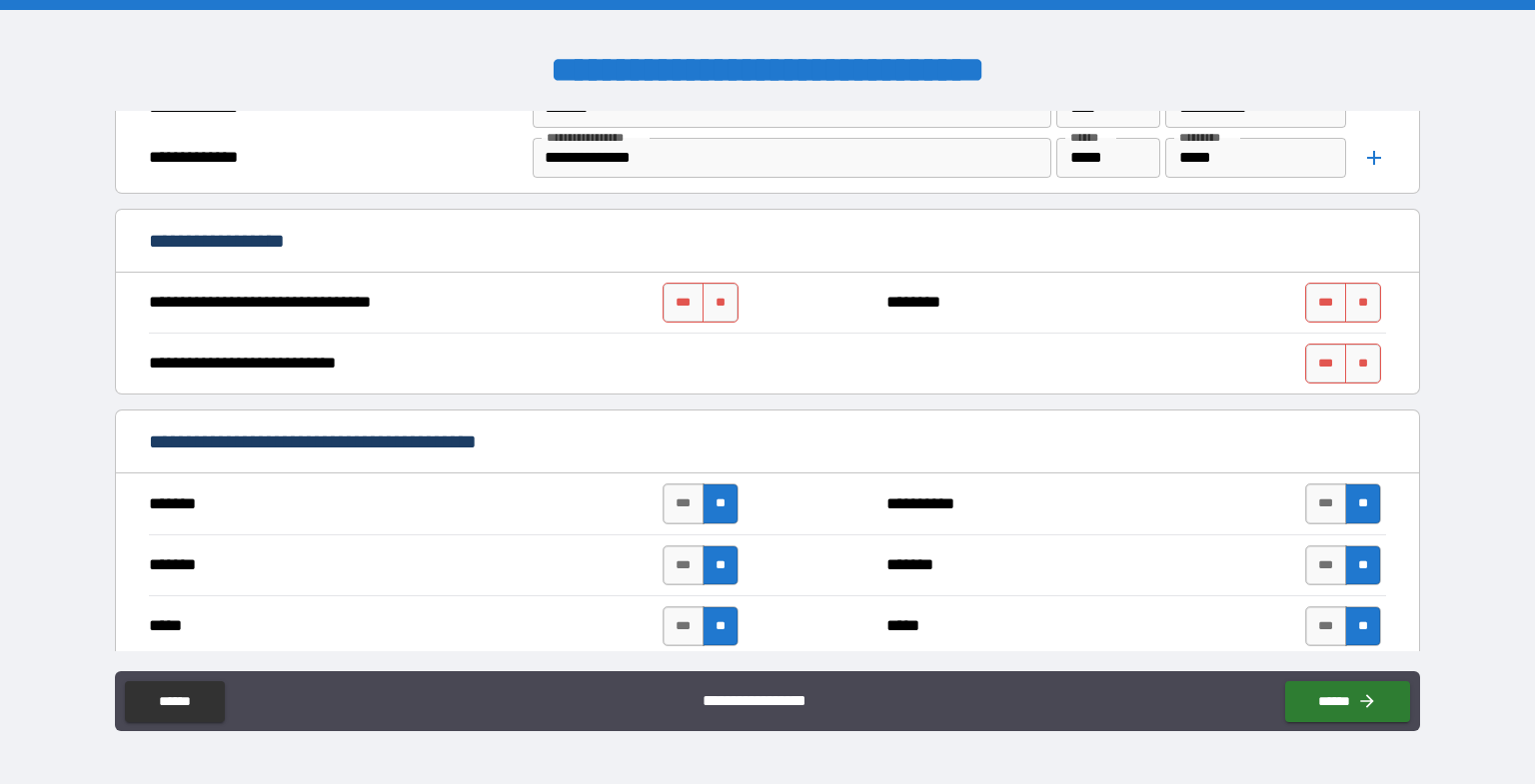 scroll, scrollTop: 932, scrollLeft: 0, axis: vertical 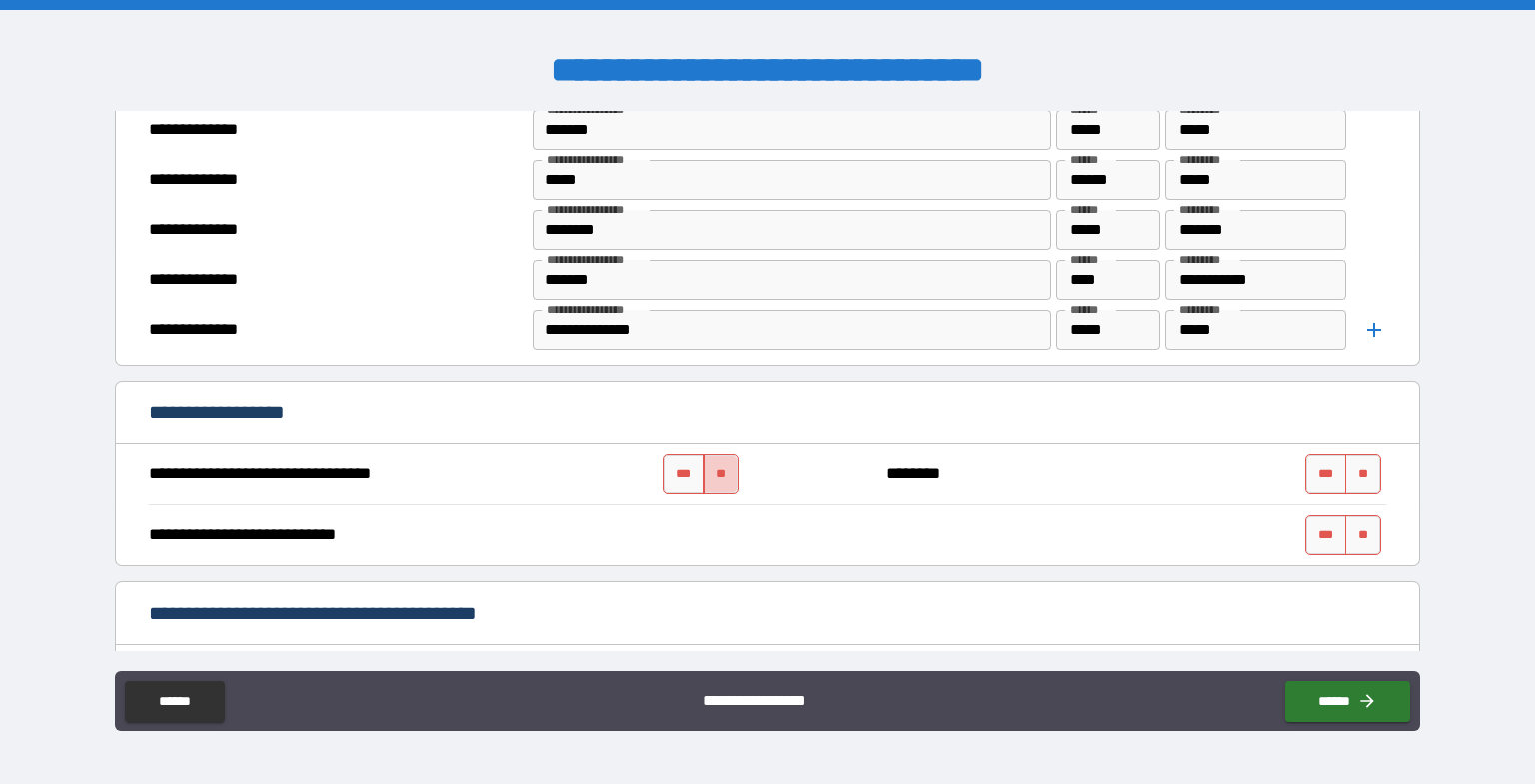 click on "**" at bounding box center (721, 474) 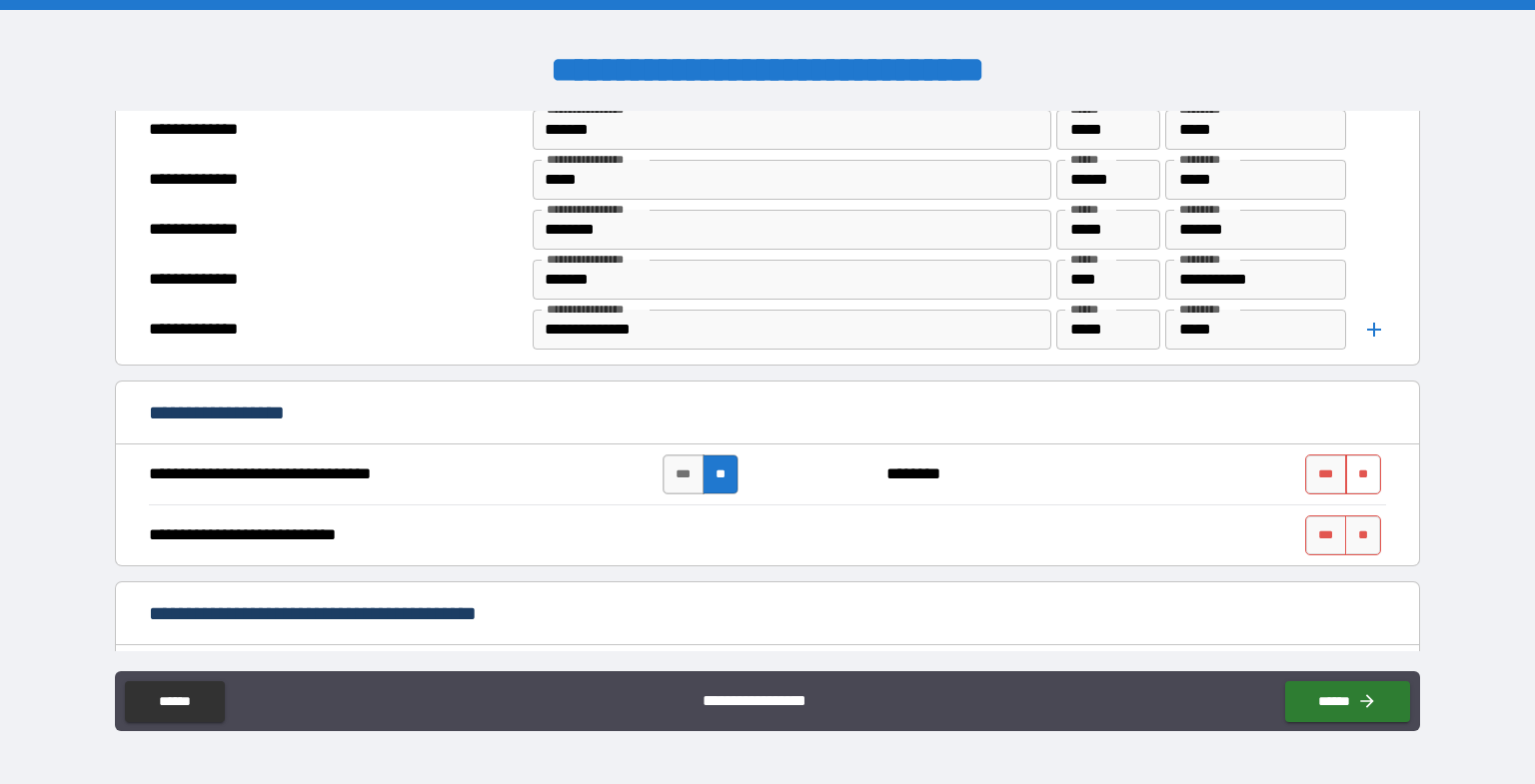 click on "**" at bounding box center [1363, 474] 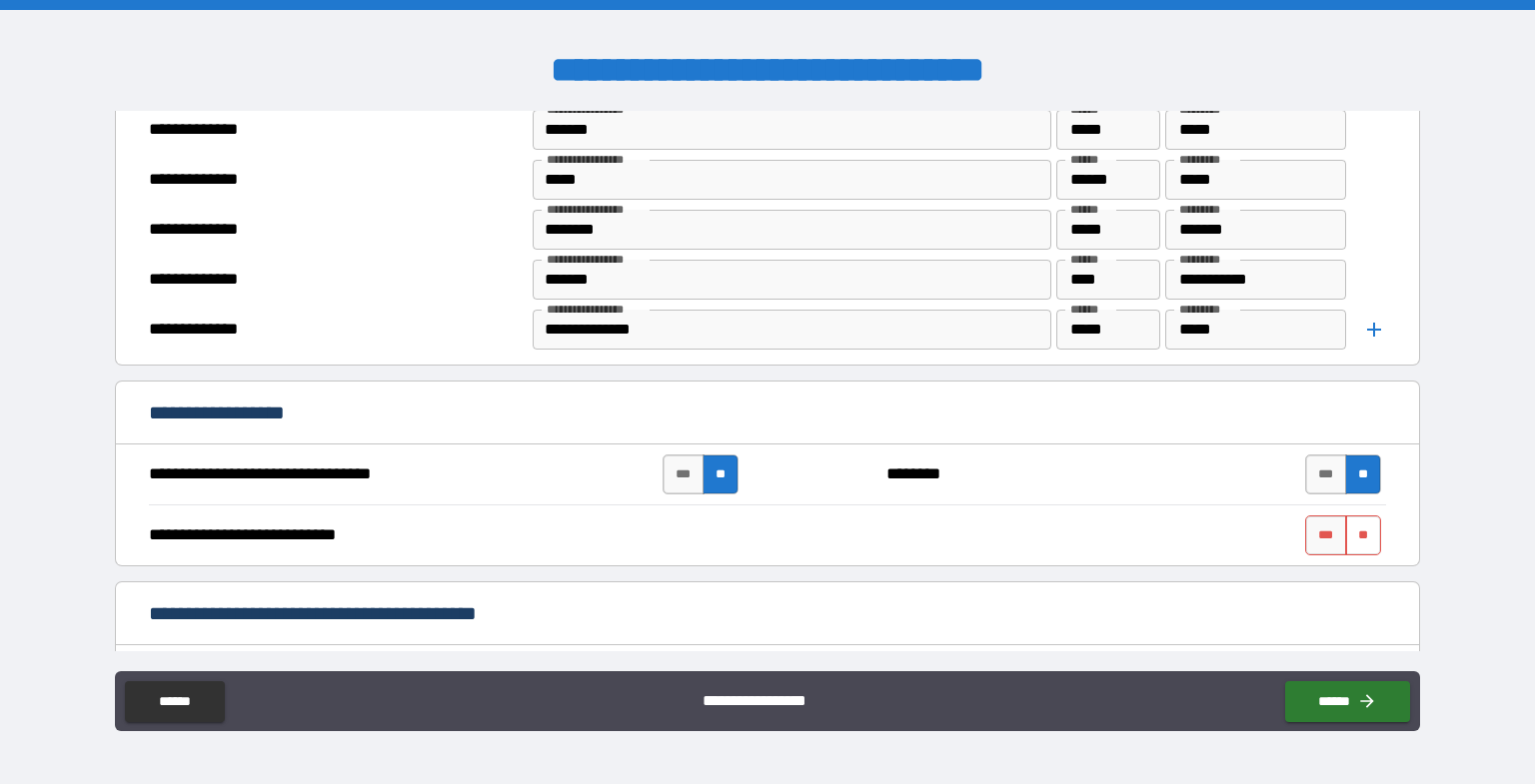 click on "**" at bounding box center [1363, 535] 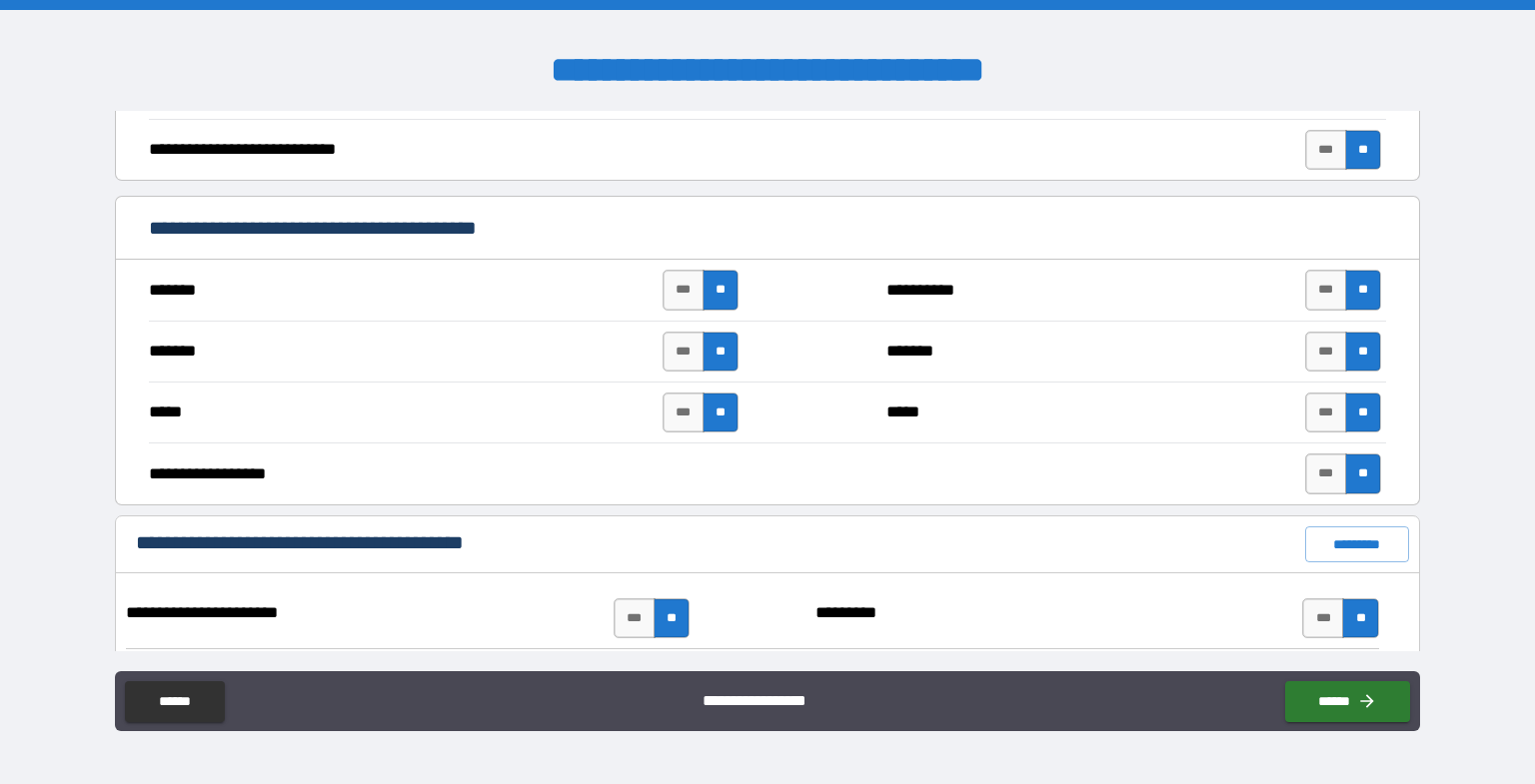 scroll, scrollTop: 1331, scrollLeft: 0, axis: vertical 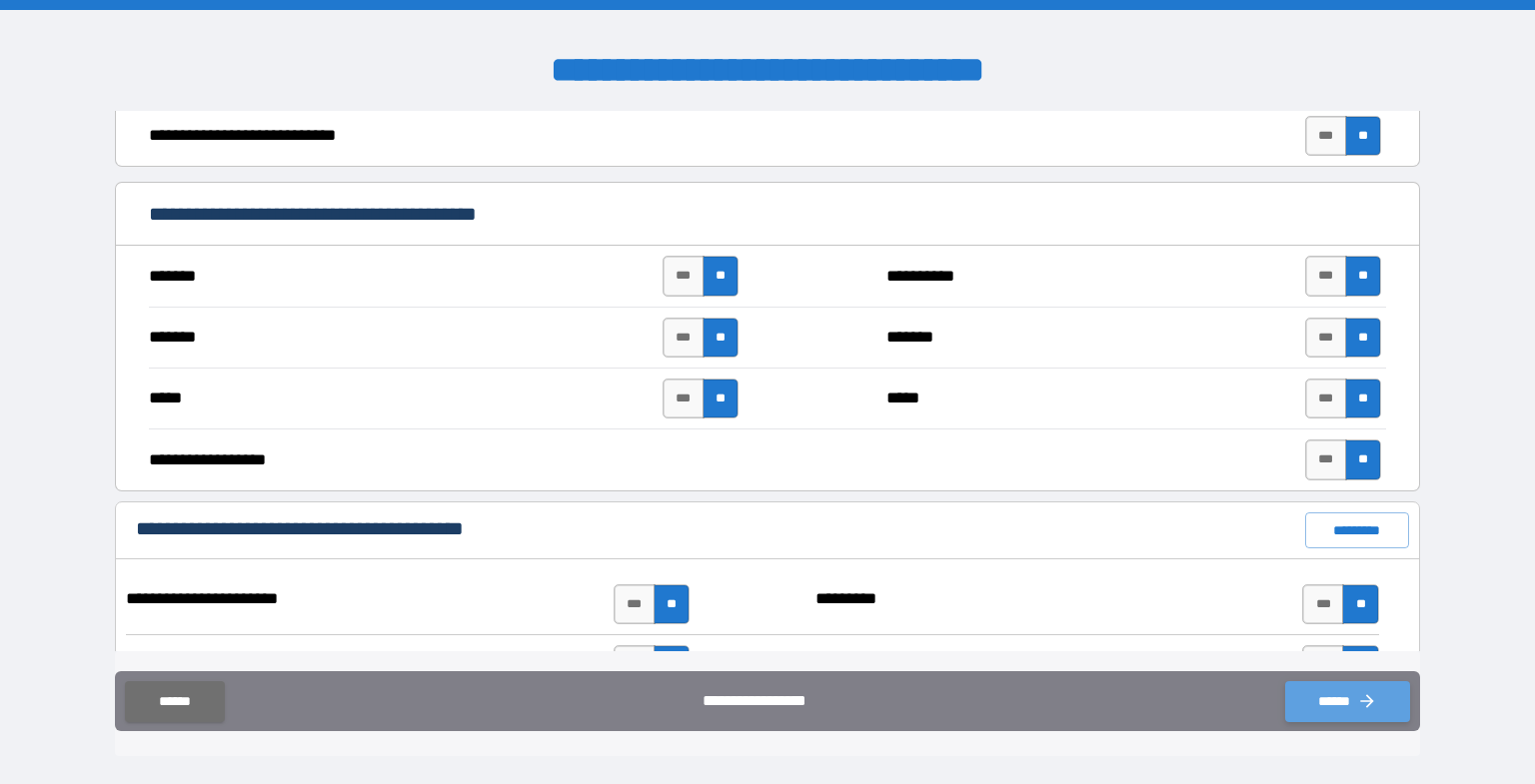 click on "******" at bounding box center (1347, 701) 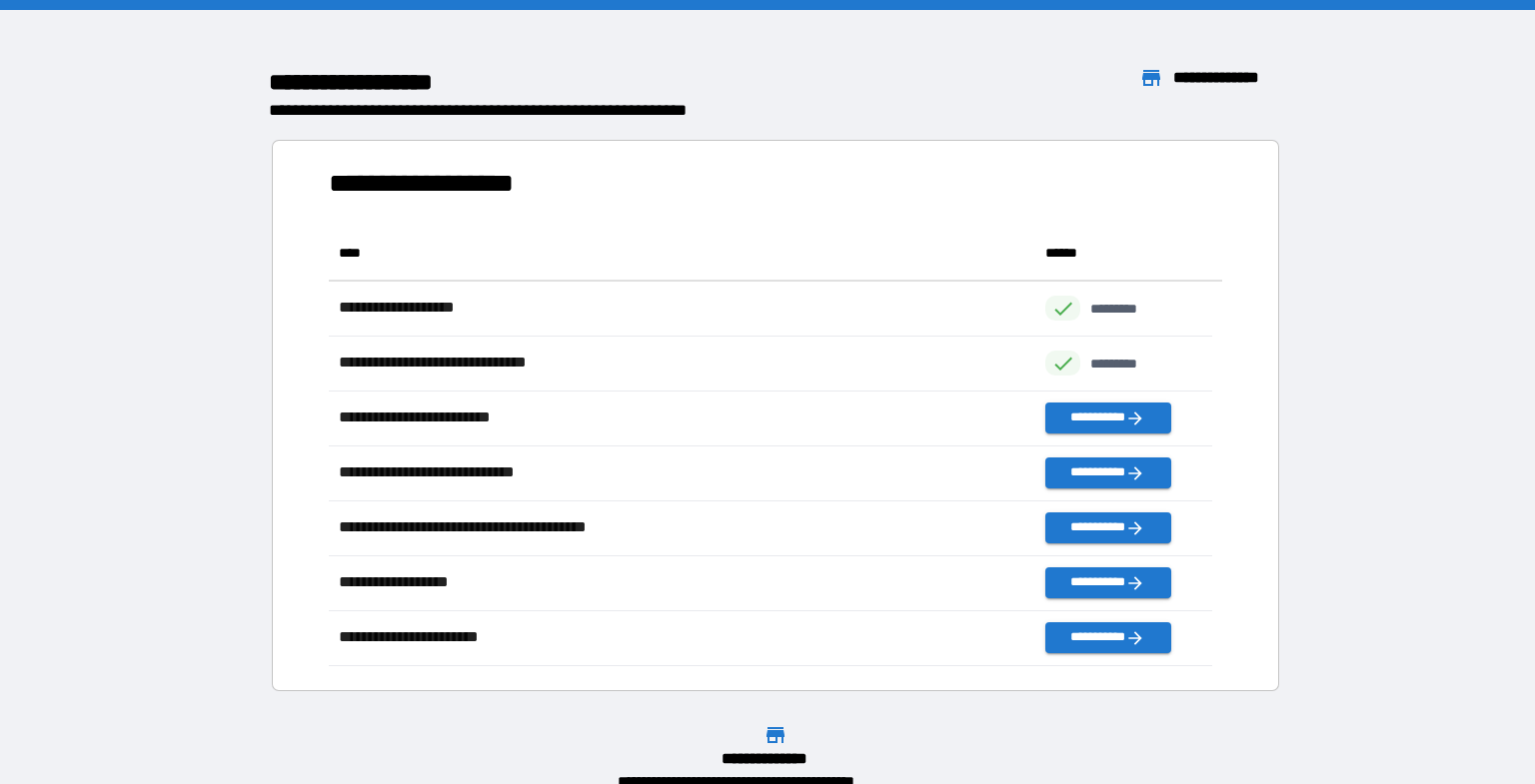 scroll, scrollTop: 16, scrollLeft: 16, axis: both 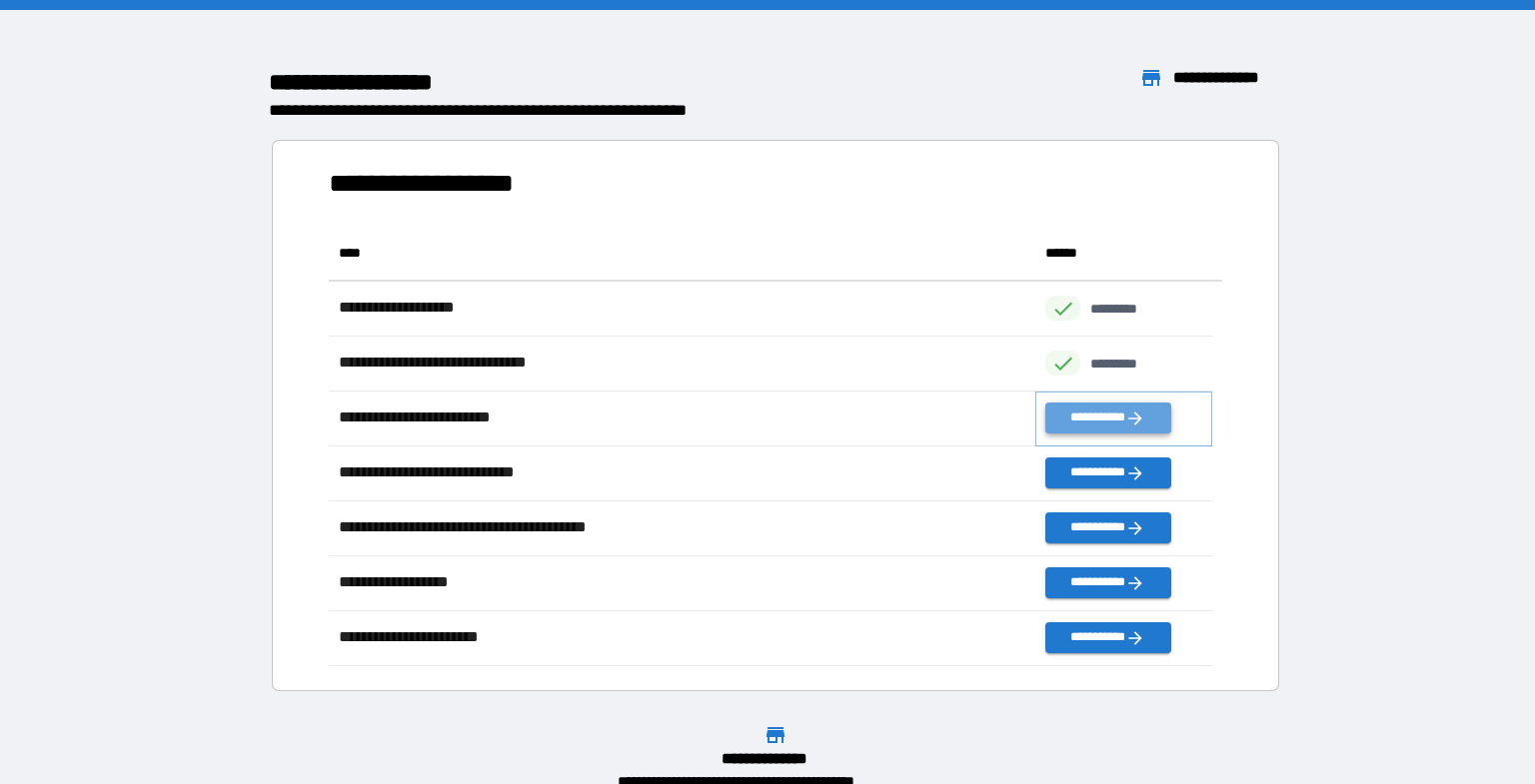 click on "**********" at bounding box center (1107, 417) 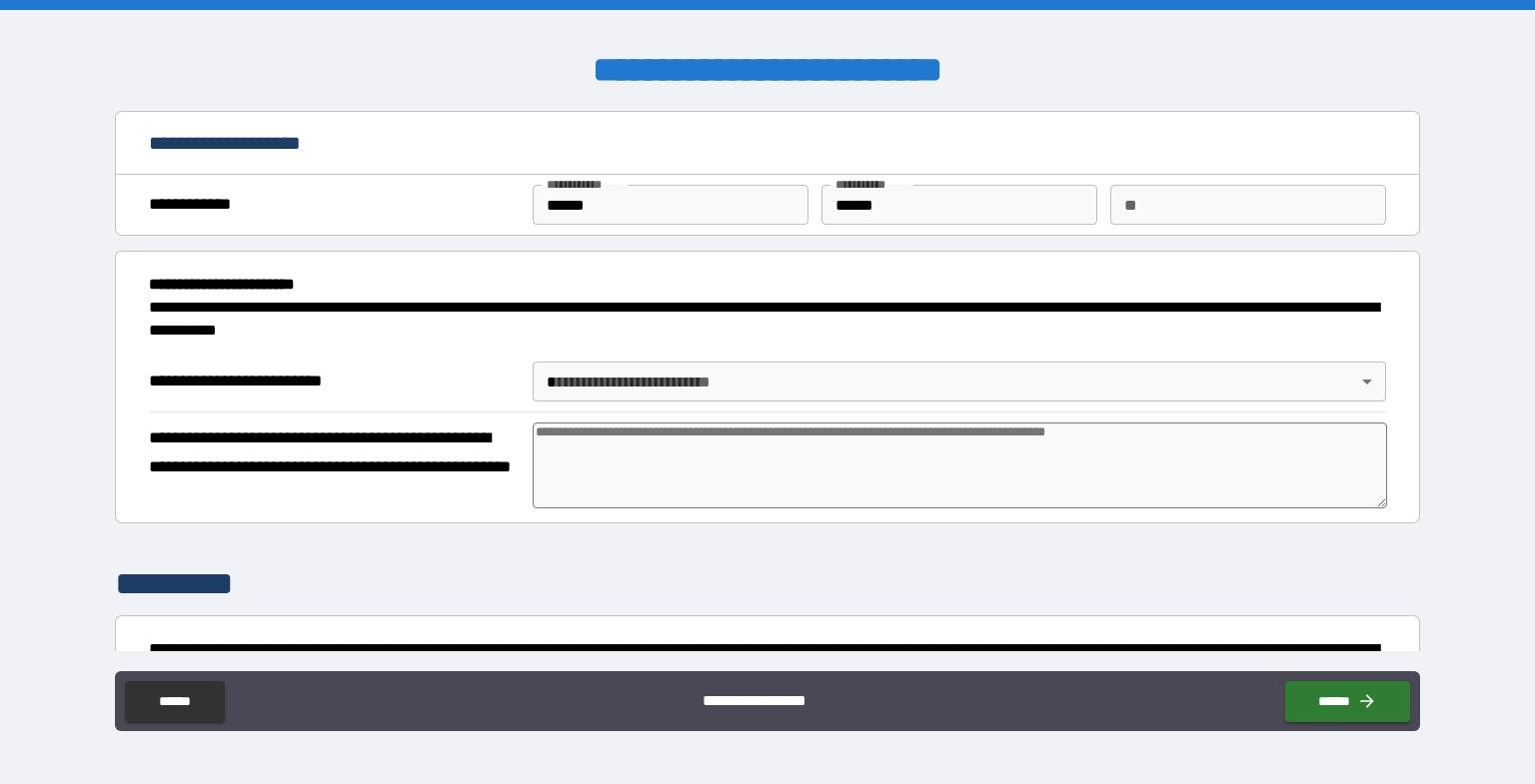 type on "*" 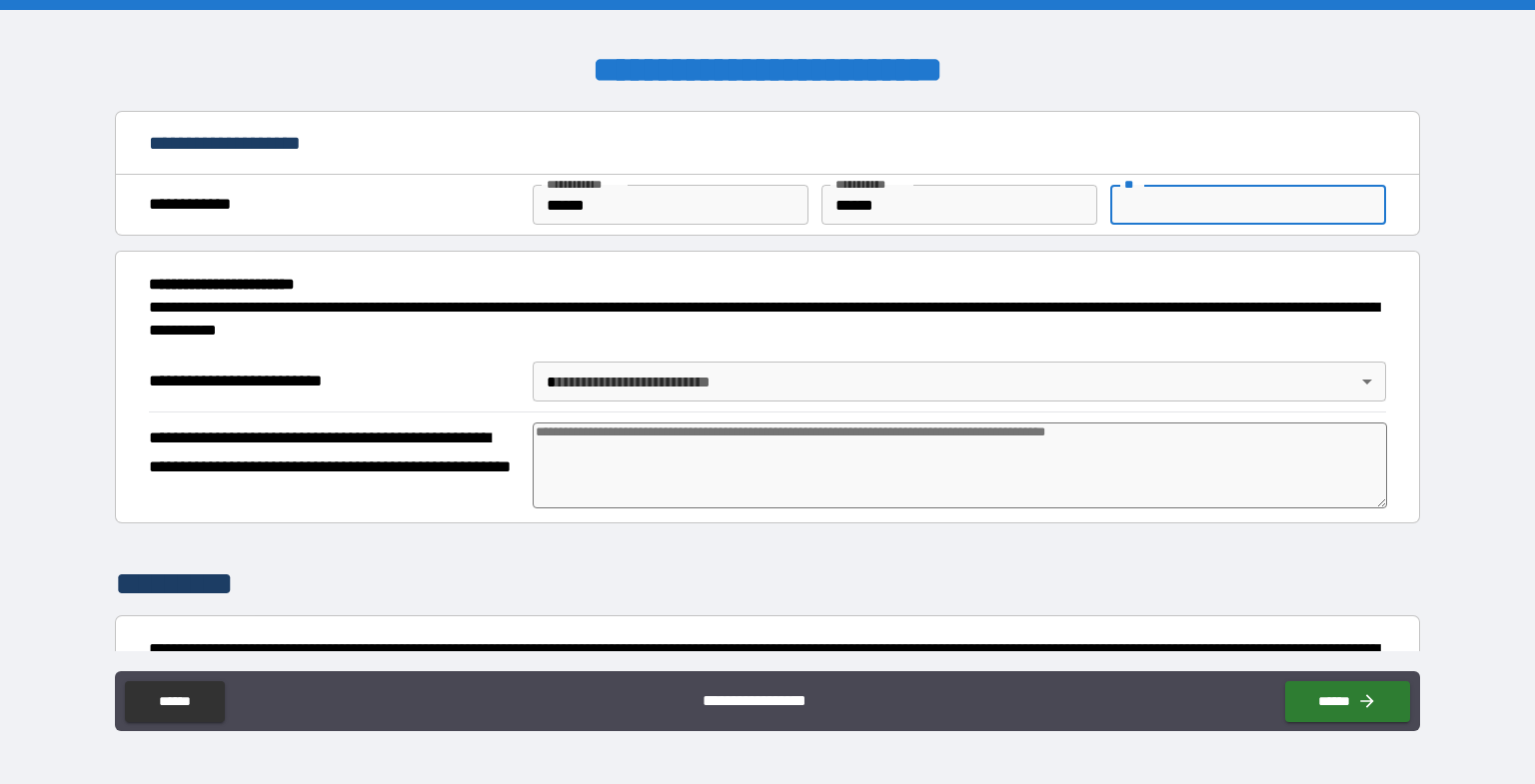 click on "**" at bounding box center (1248, 205) 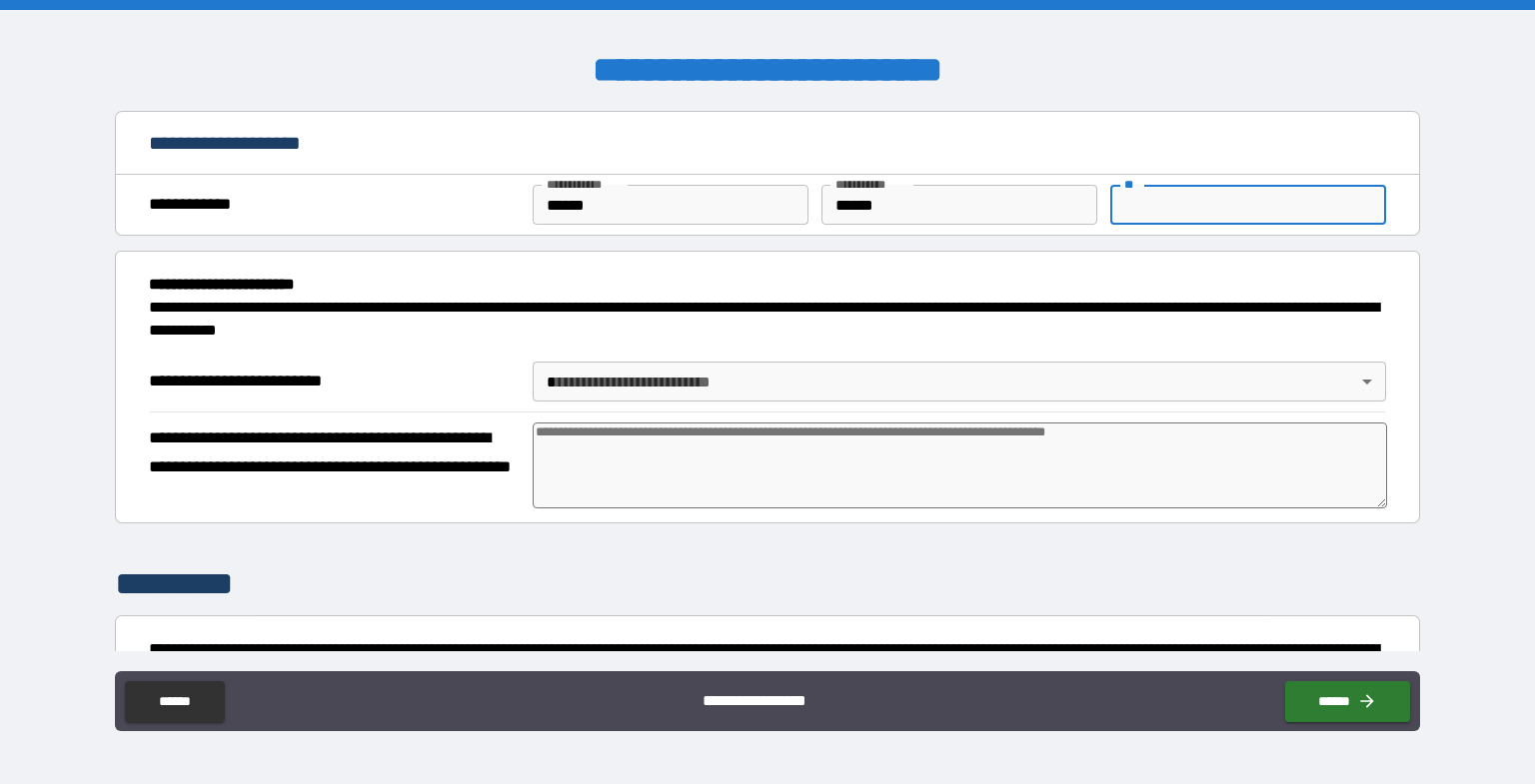 type on "*" 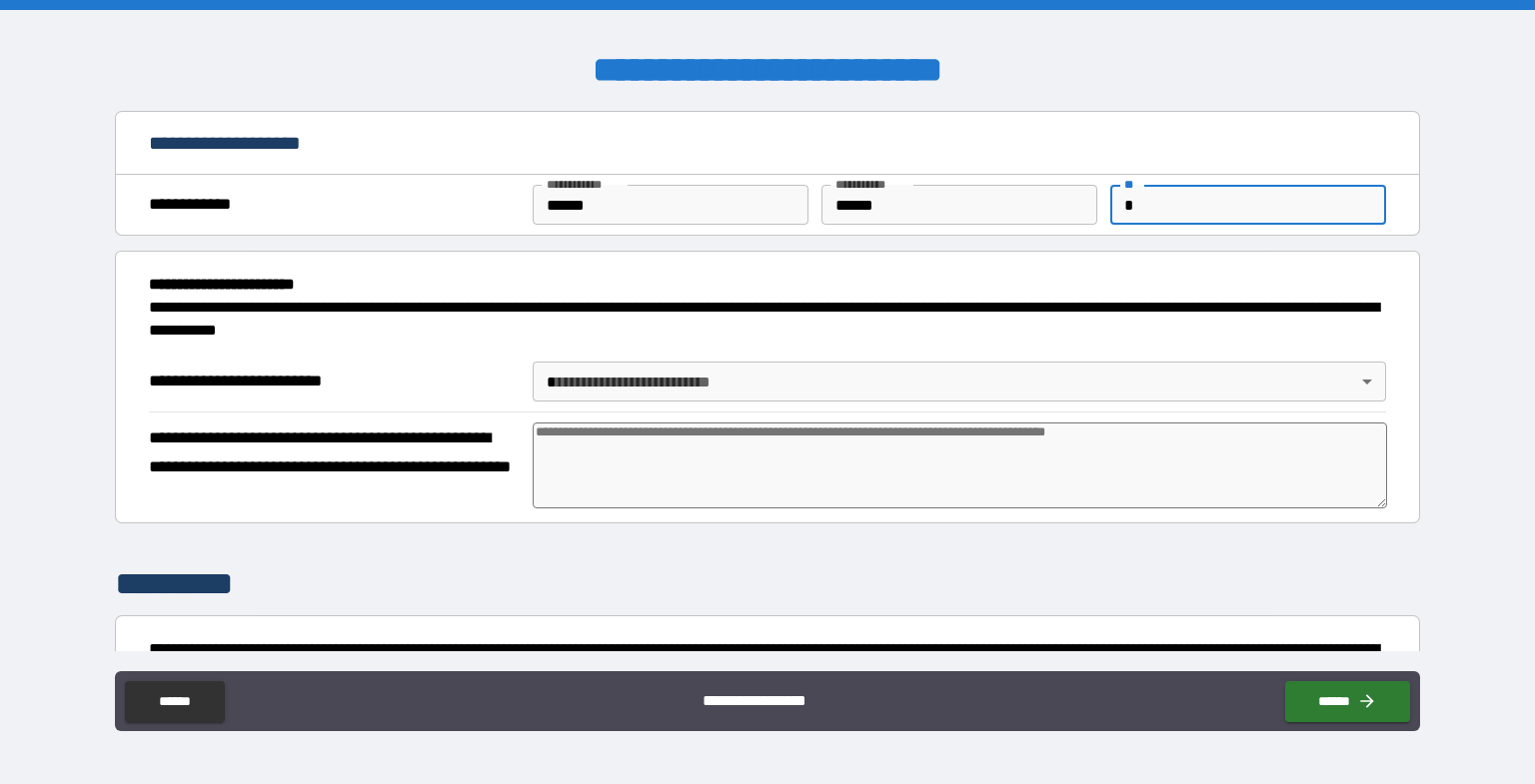 type on "*" 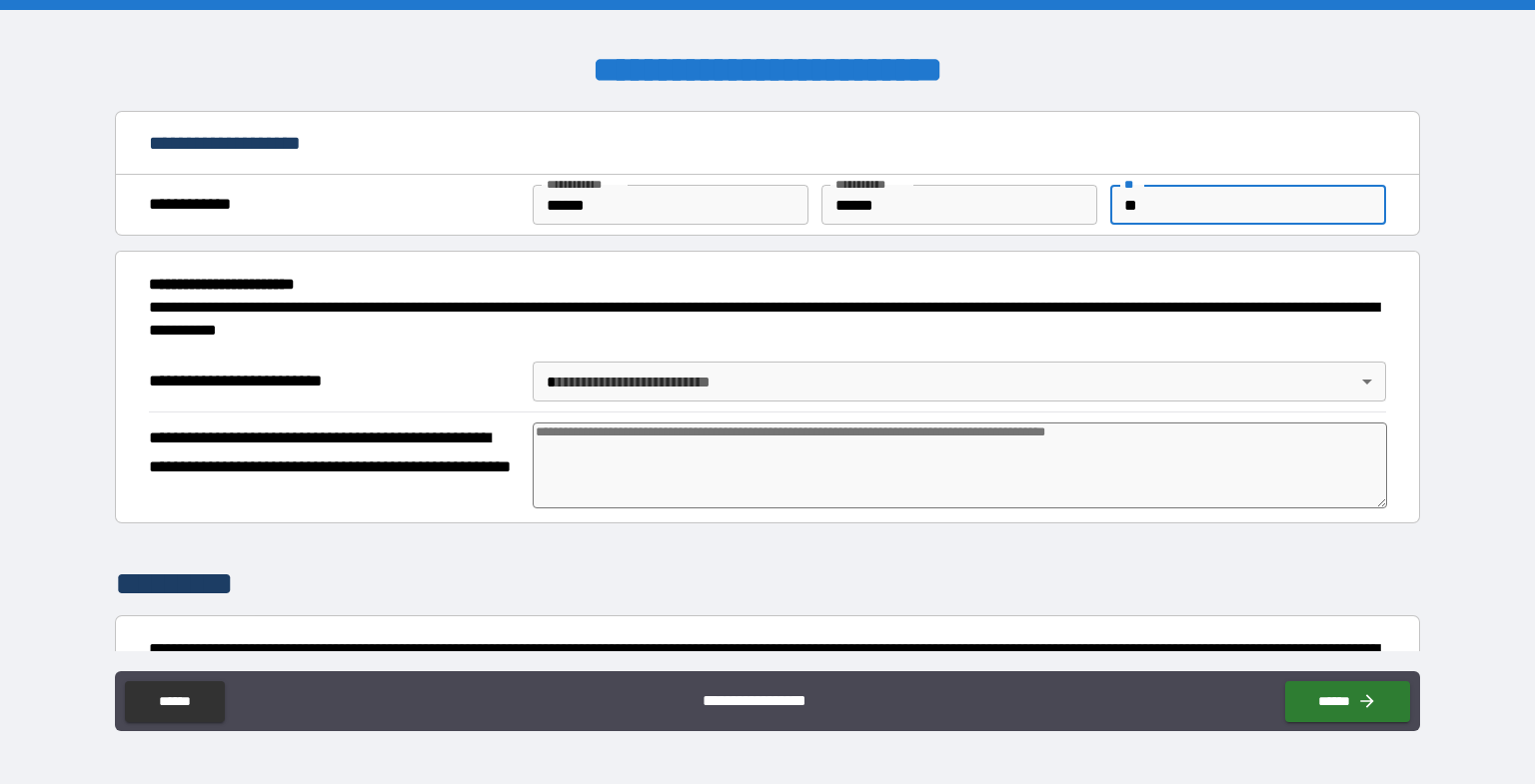 type on "*" 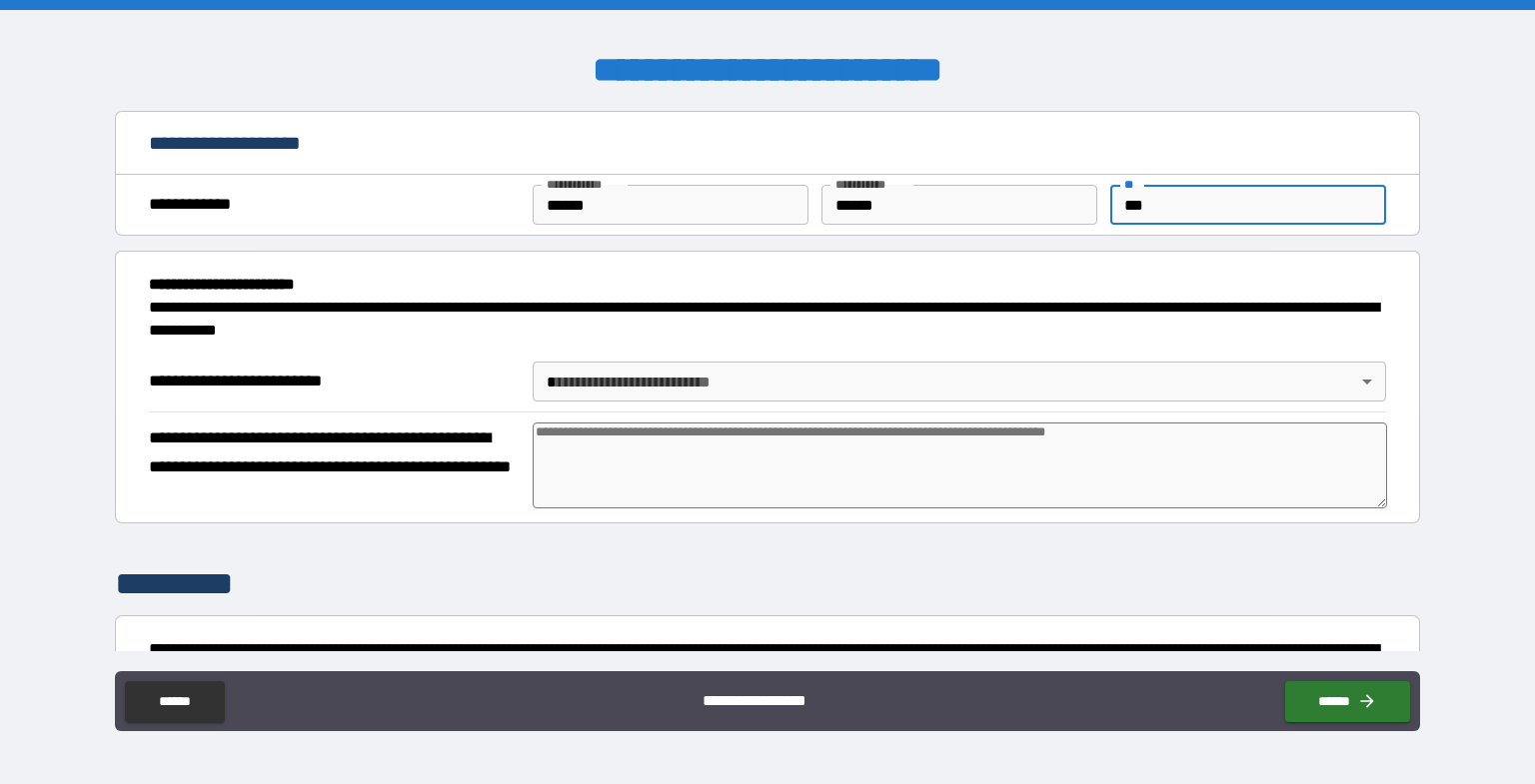 type on "*" 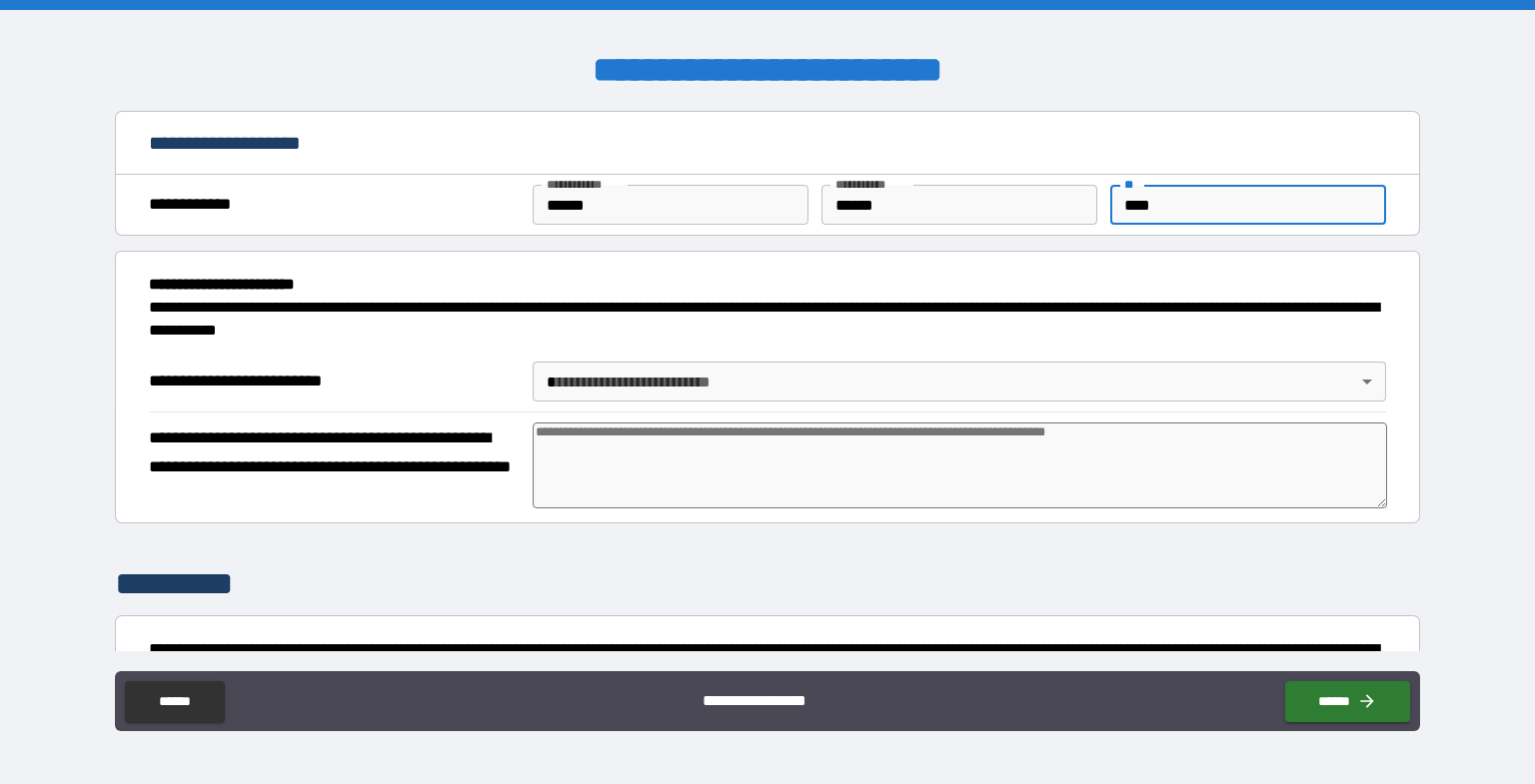 type on "*" 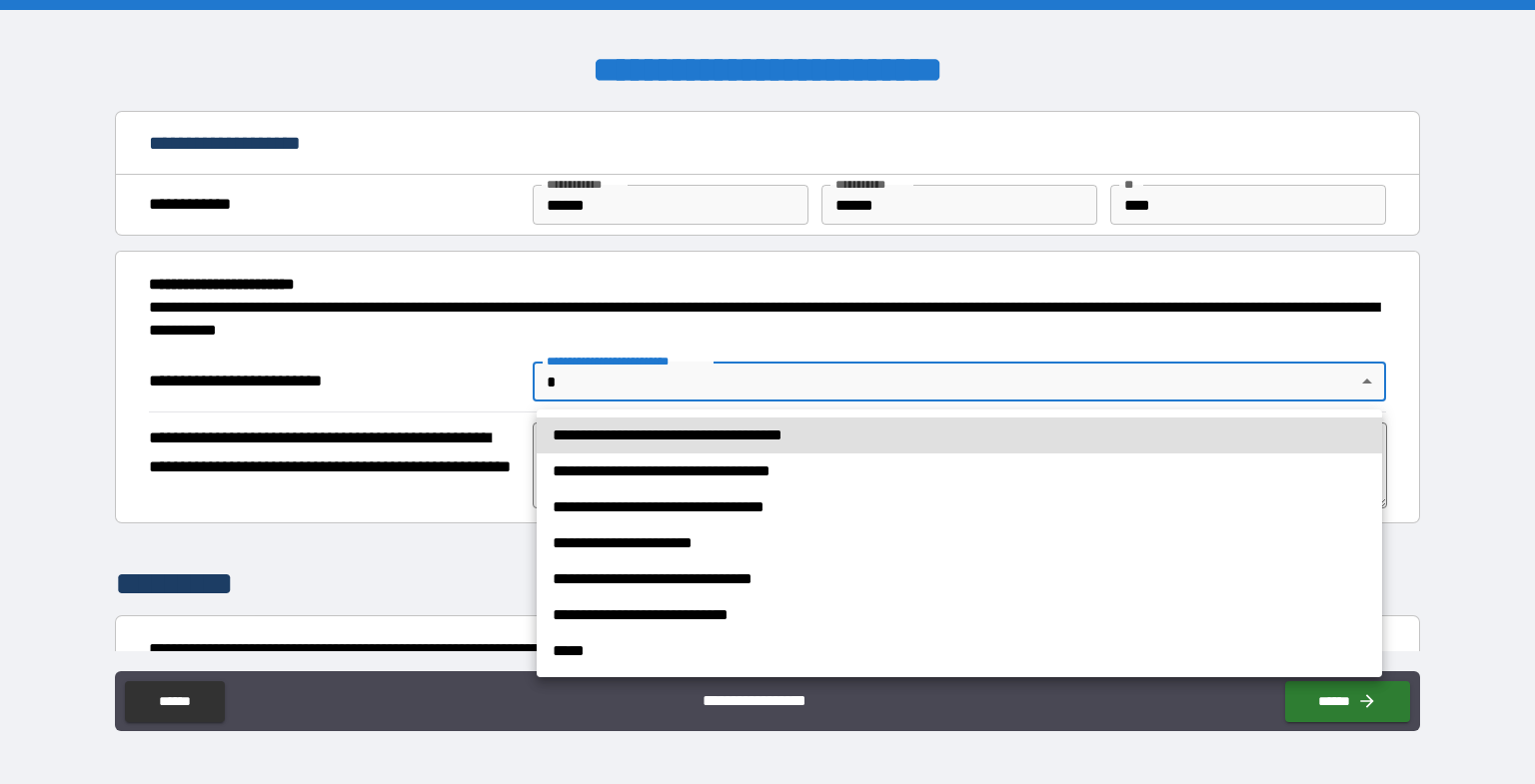 click on "**********" at bounding box center (959, 579) 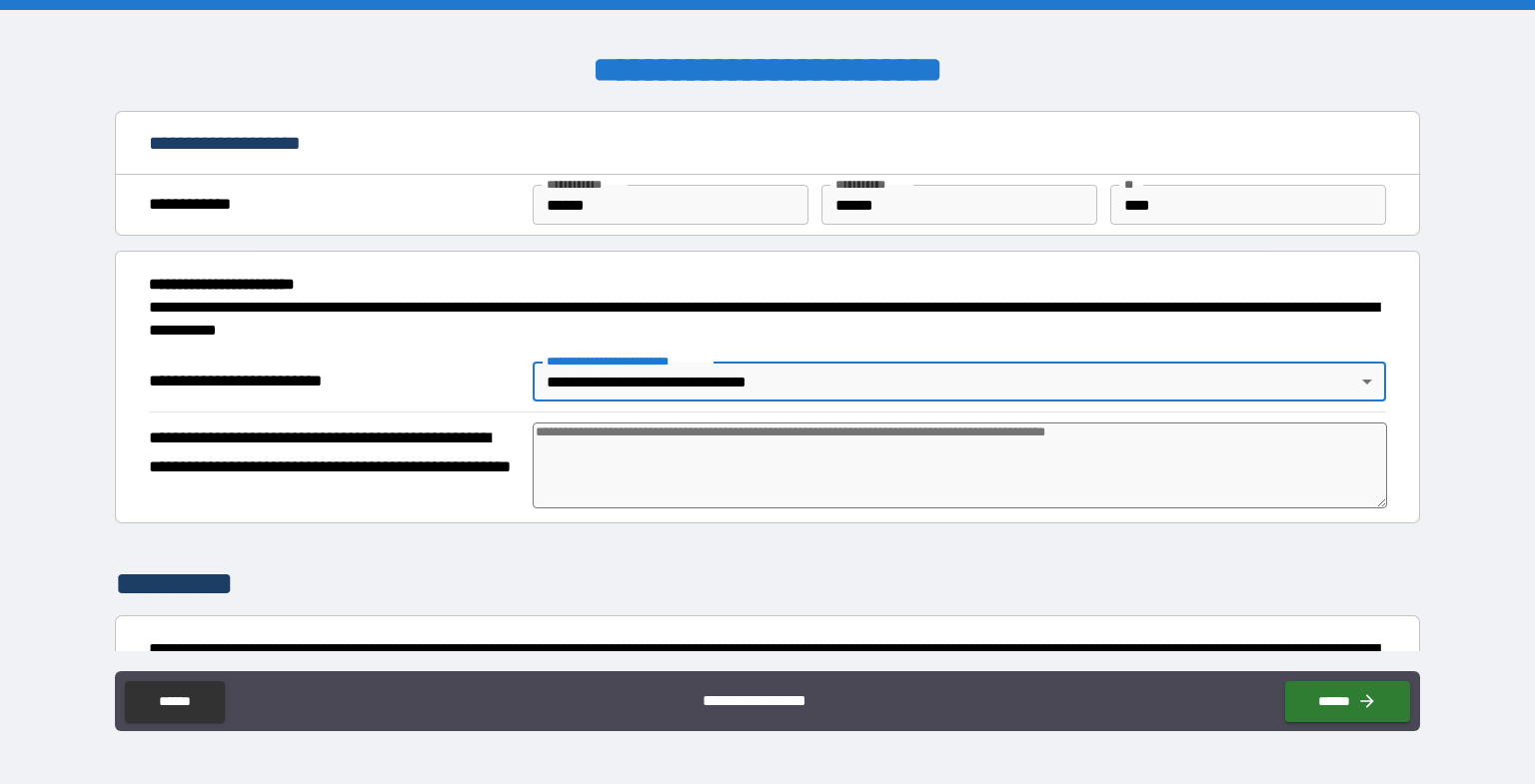 type on "*" 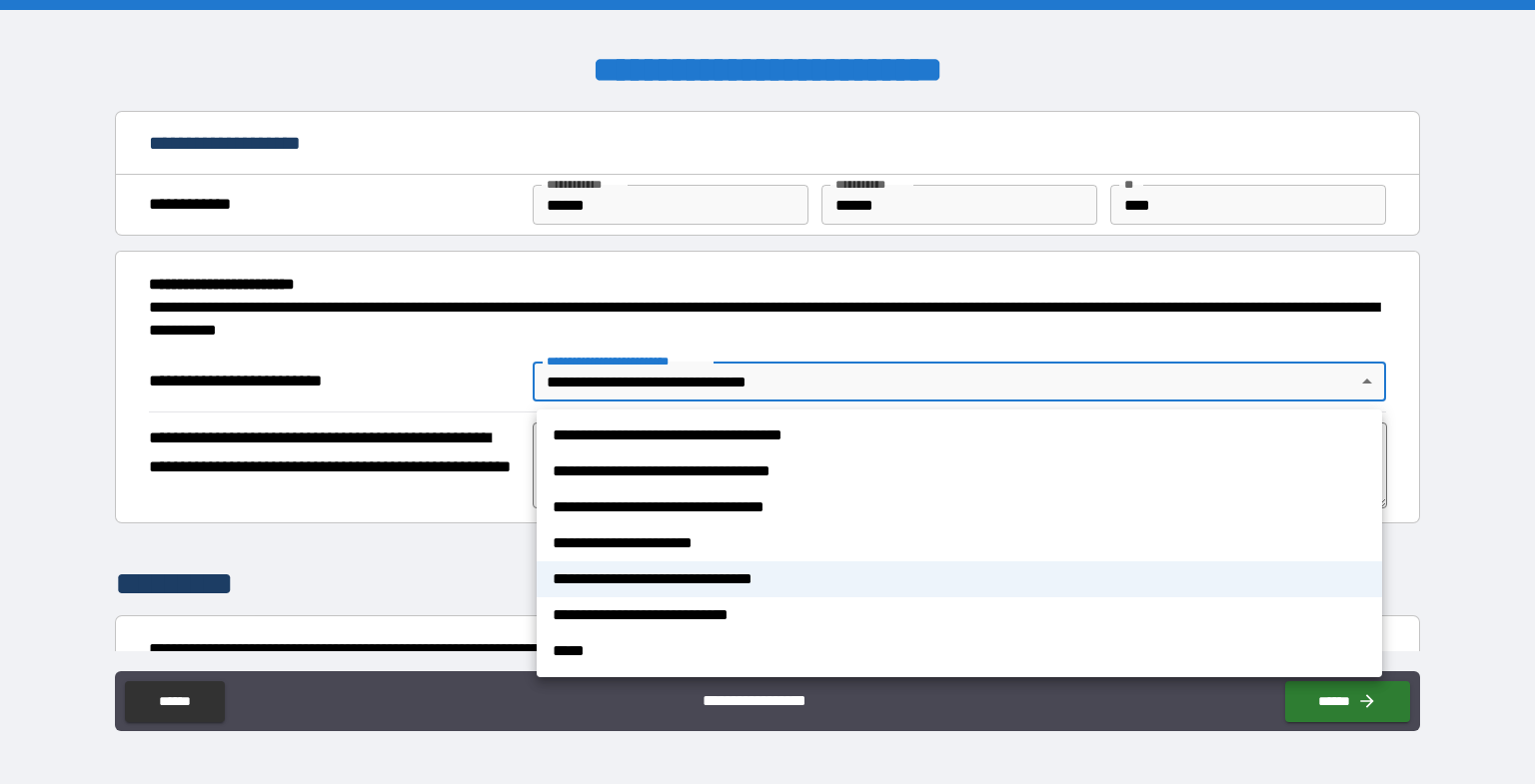 drag, startPoint x: 630, startPoint y: 375, endPoint x: 779, endPoint y: 389, distance: 149.65627 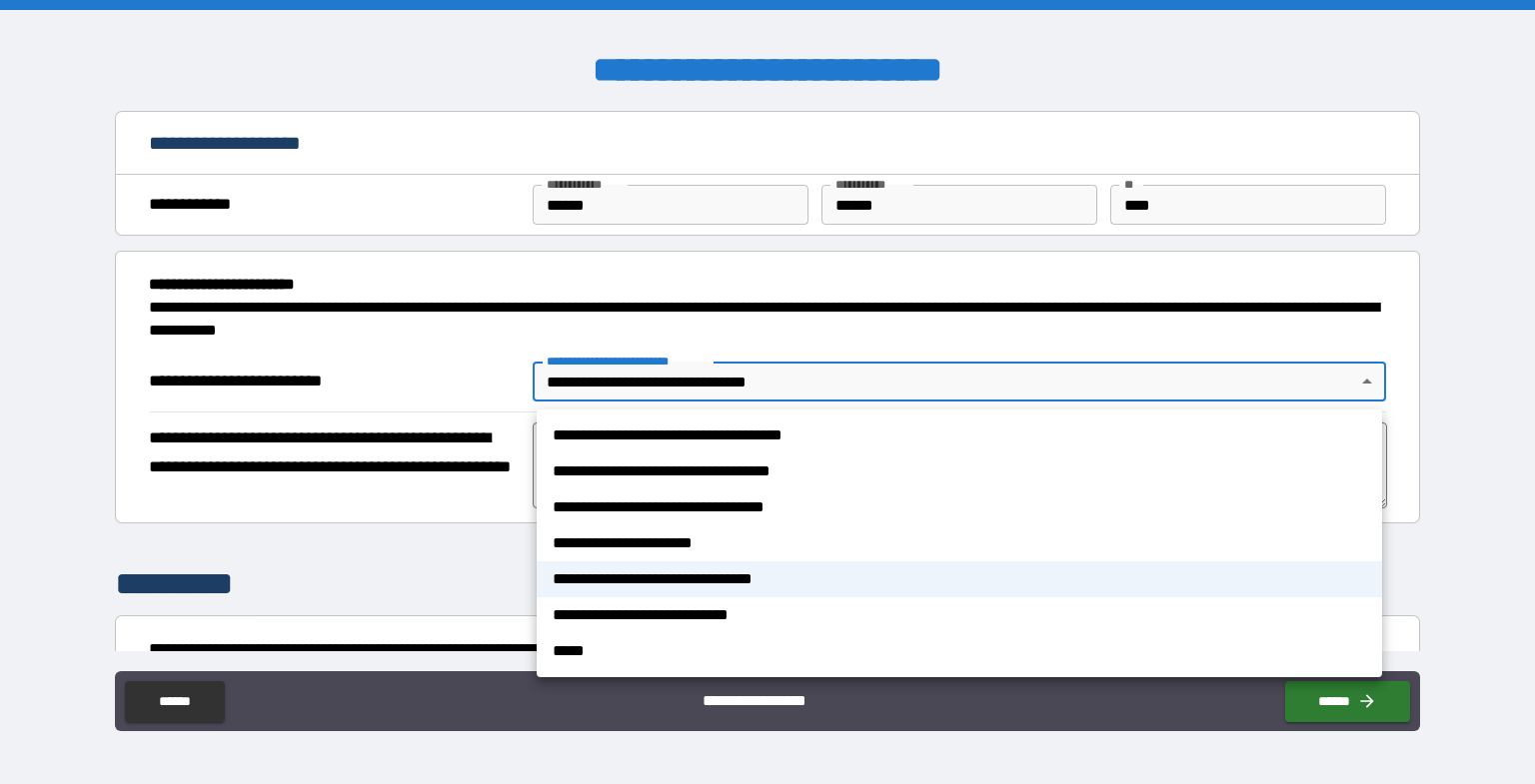 click on "**********" at bounding box center [768, 392] 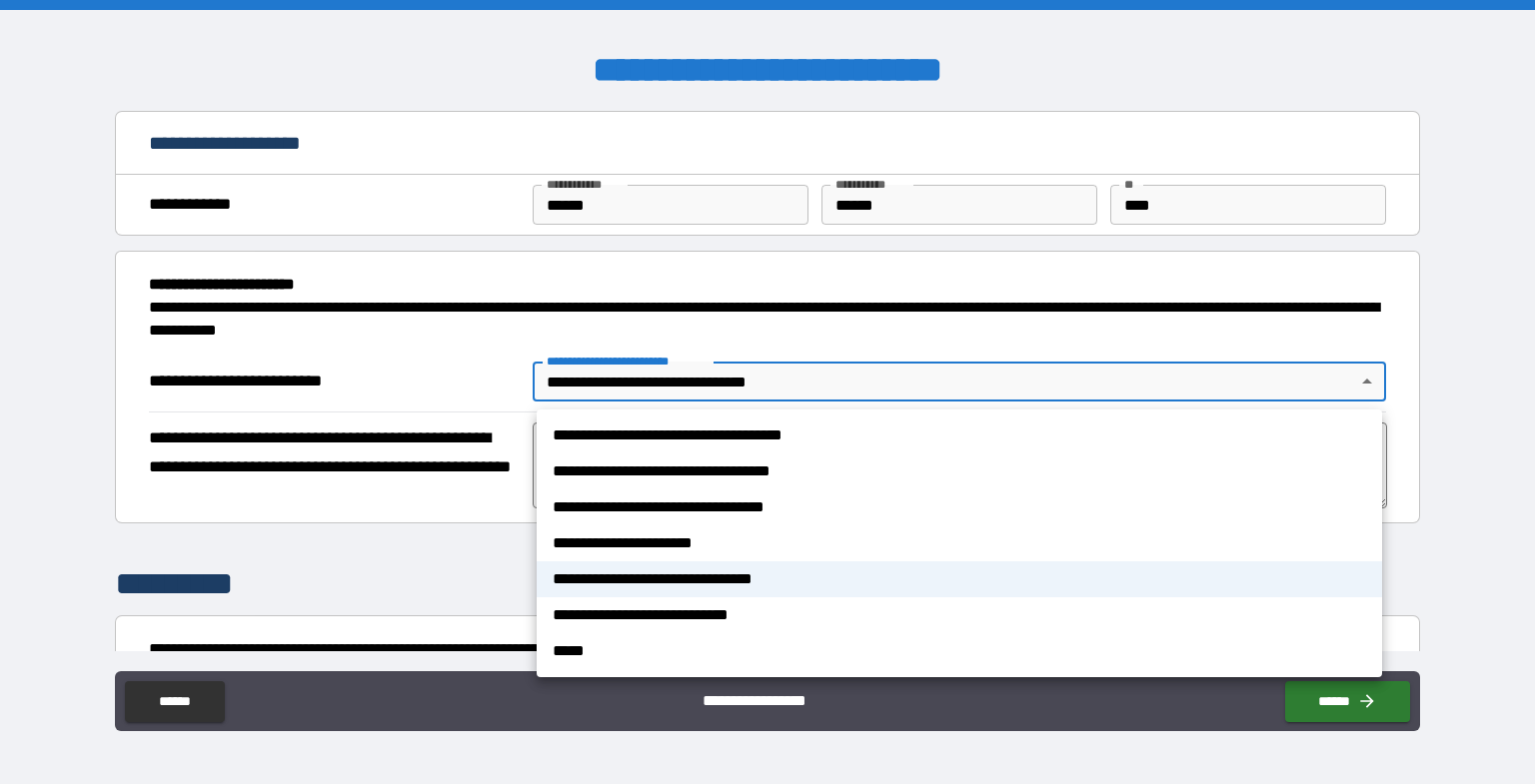 click at bounding box center (768, 392) 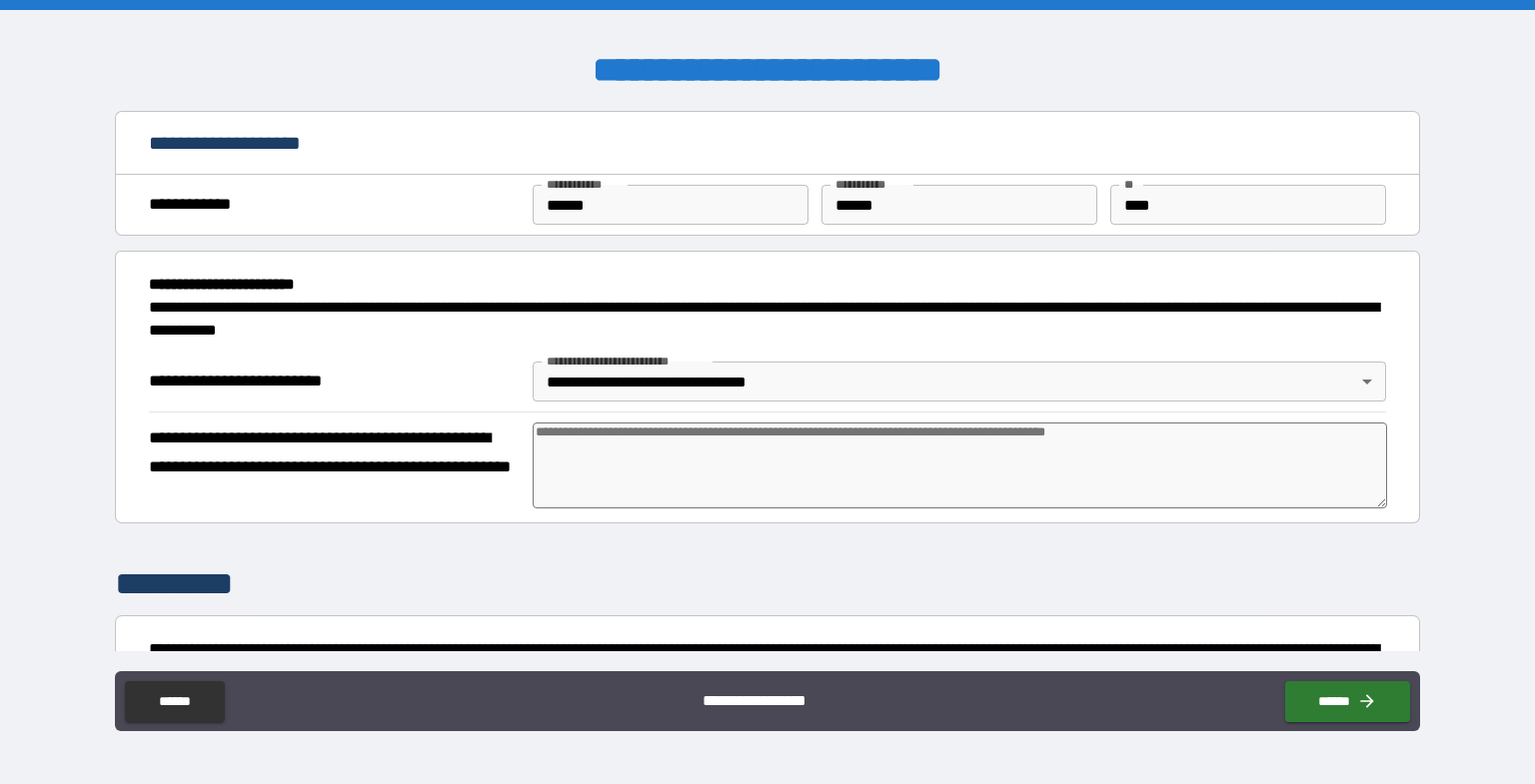 click on "**********" at bounding box center (626, 361) 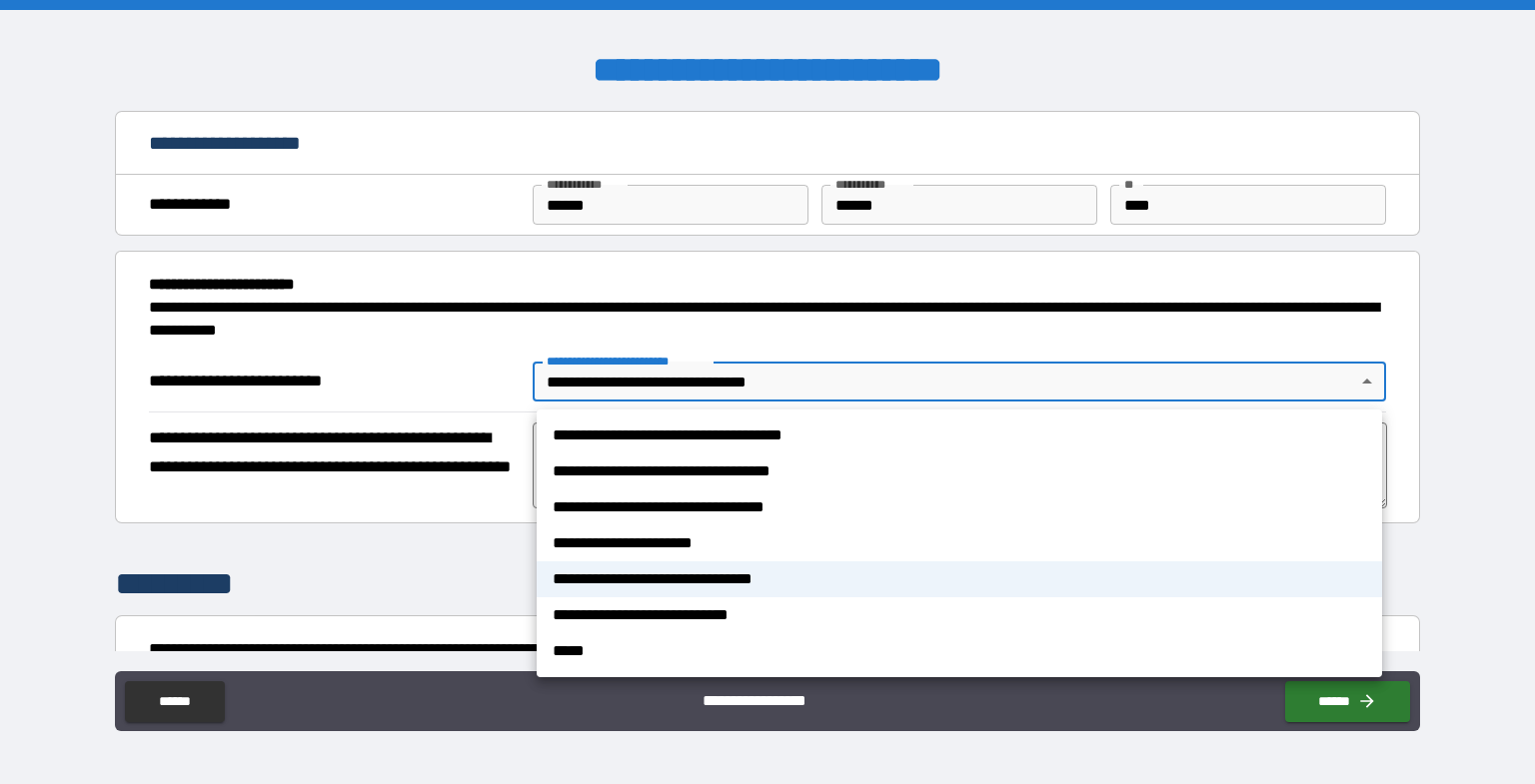 drag, startPoint x: 646, startPoint y: 375, endPoint x: 768, endPoint y: 382, distance: 122.20065 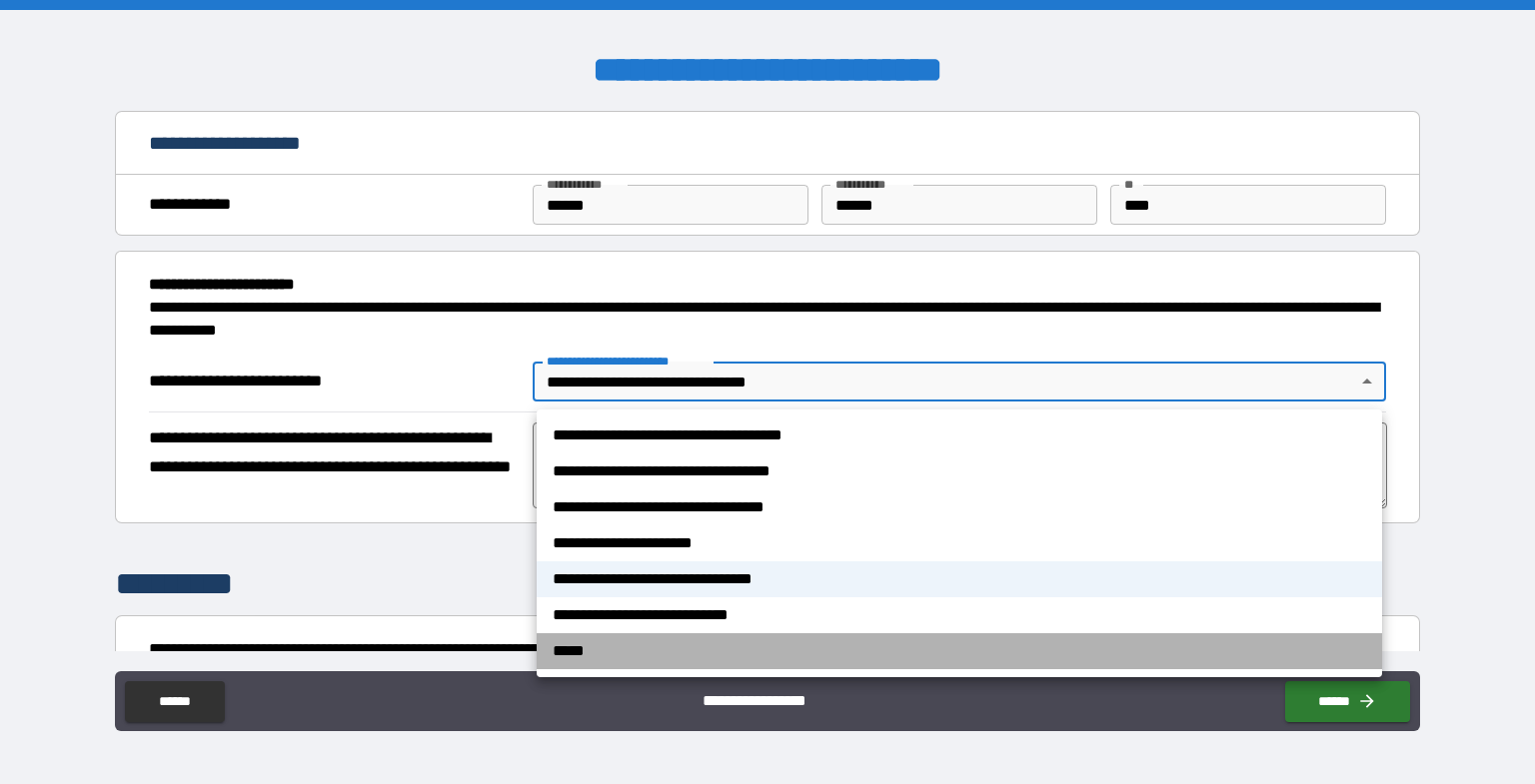 click on "*****" at bounding box center [959, 651] 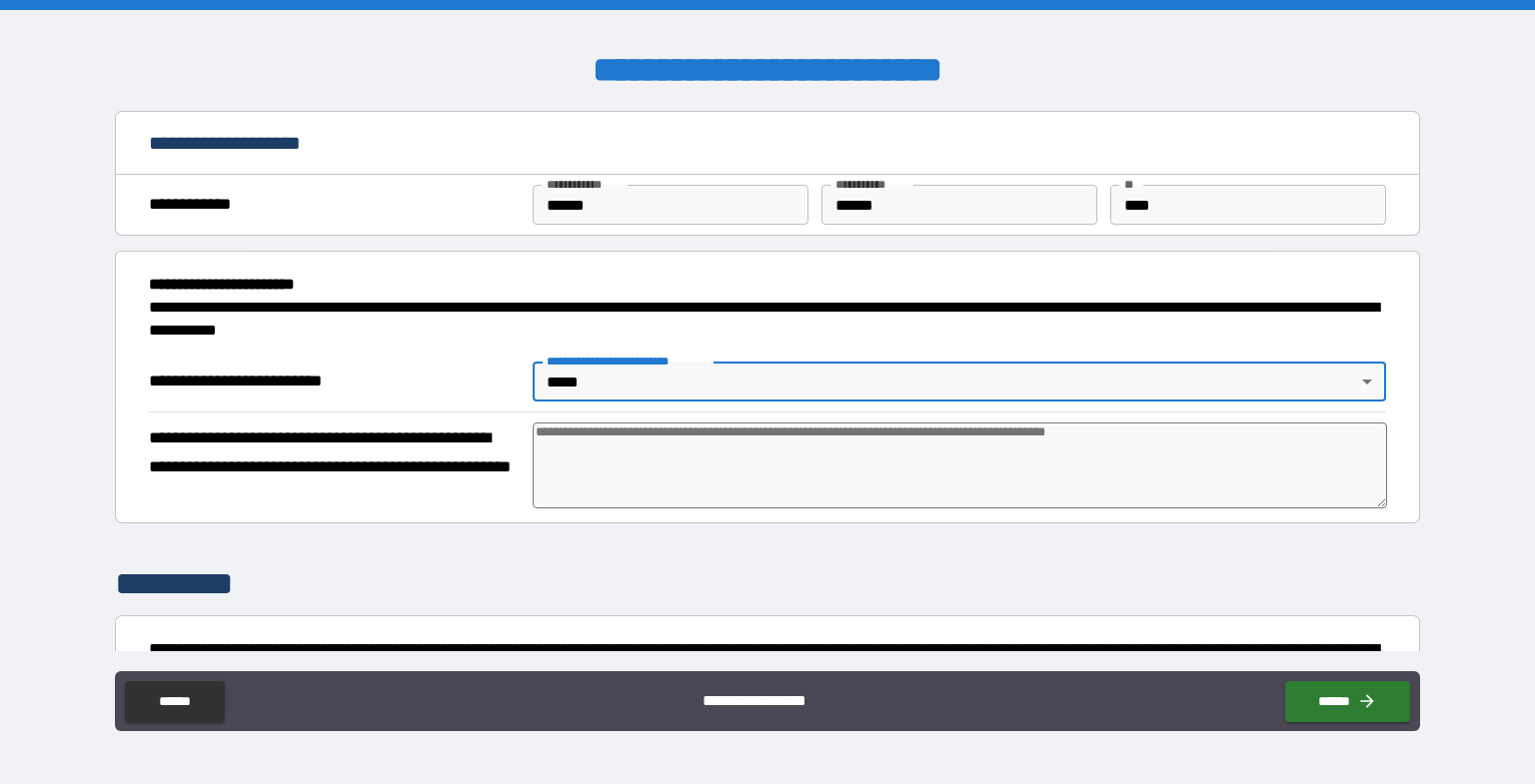 type on "*" 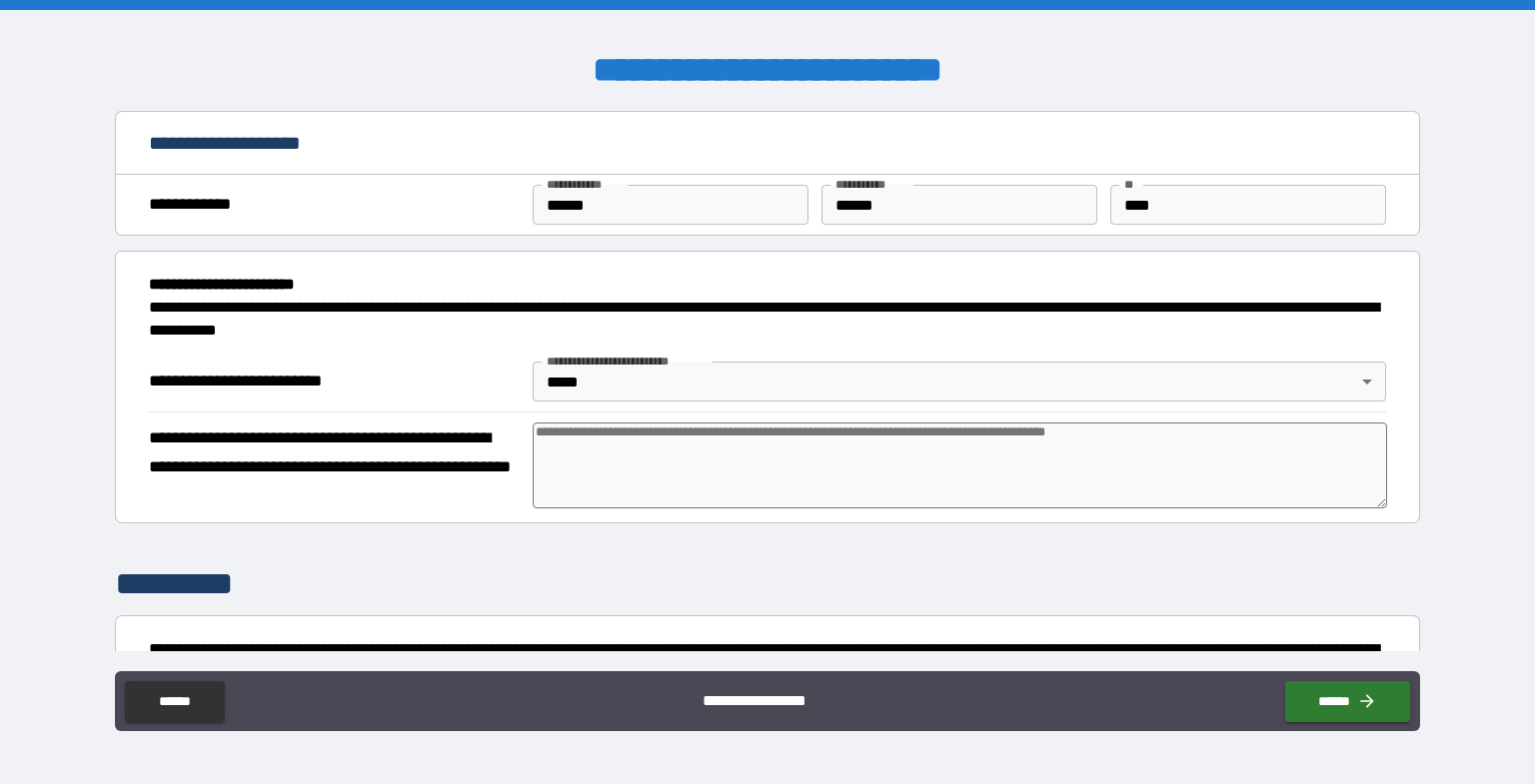 click at bounding box center (960, 465) 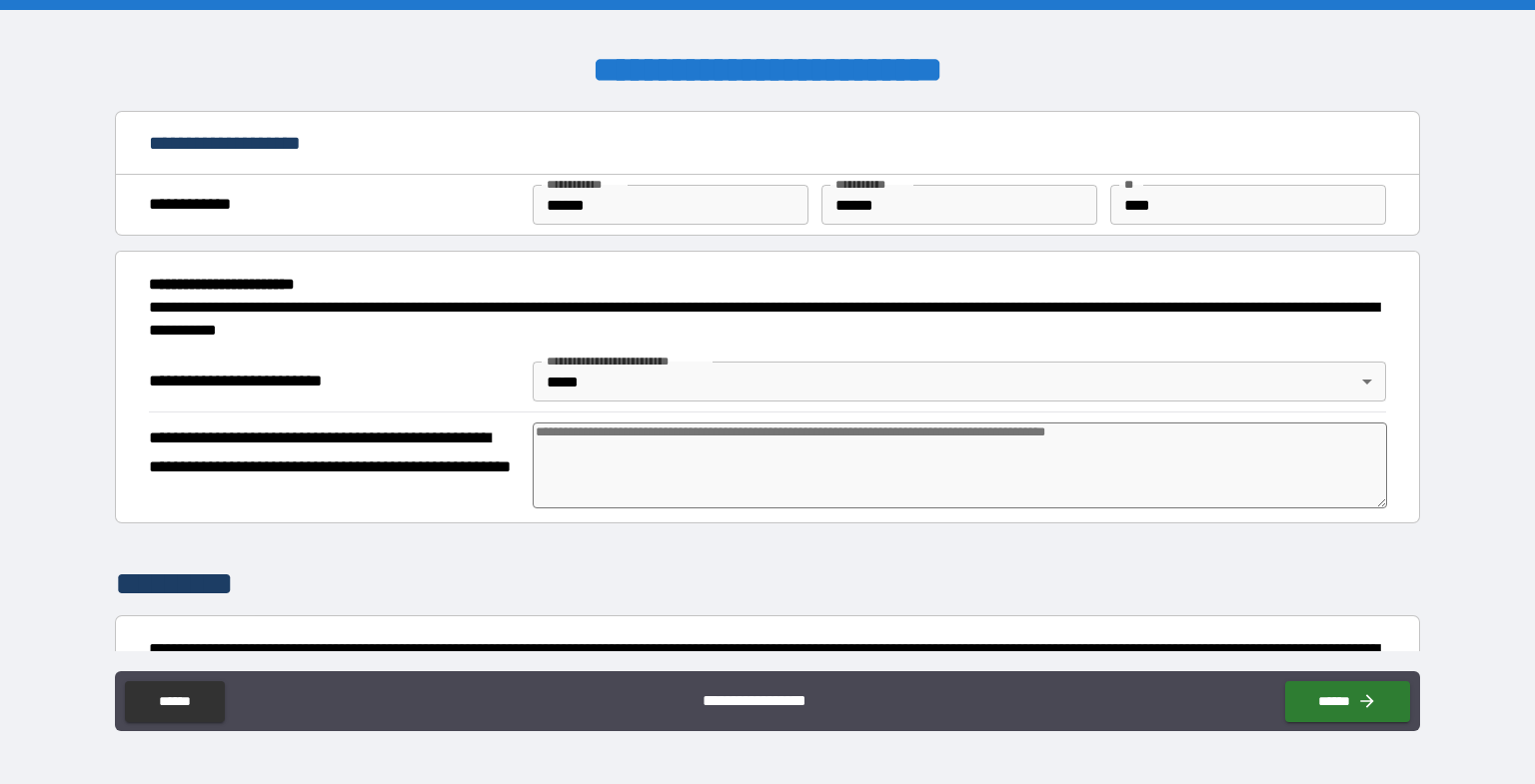 type on "*" 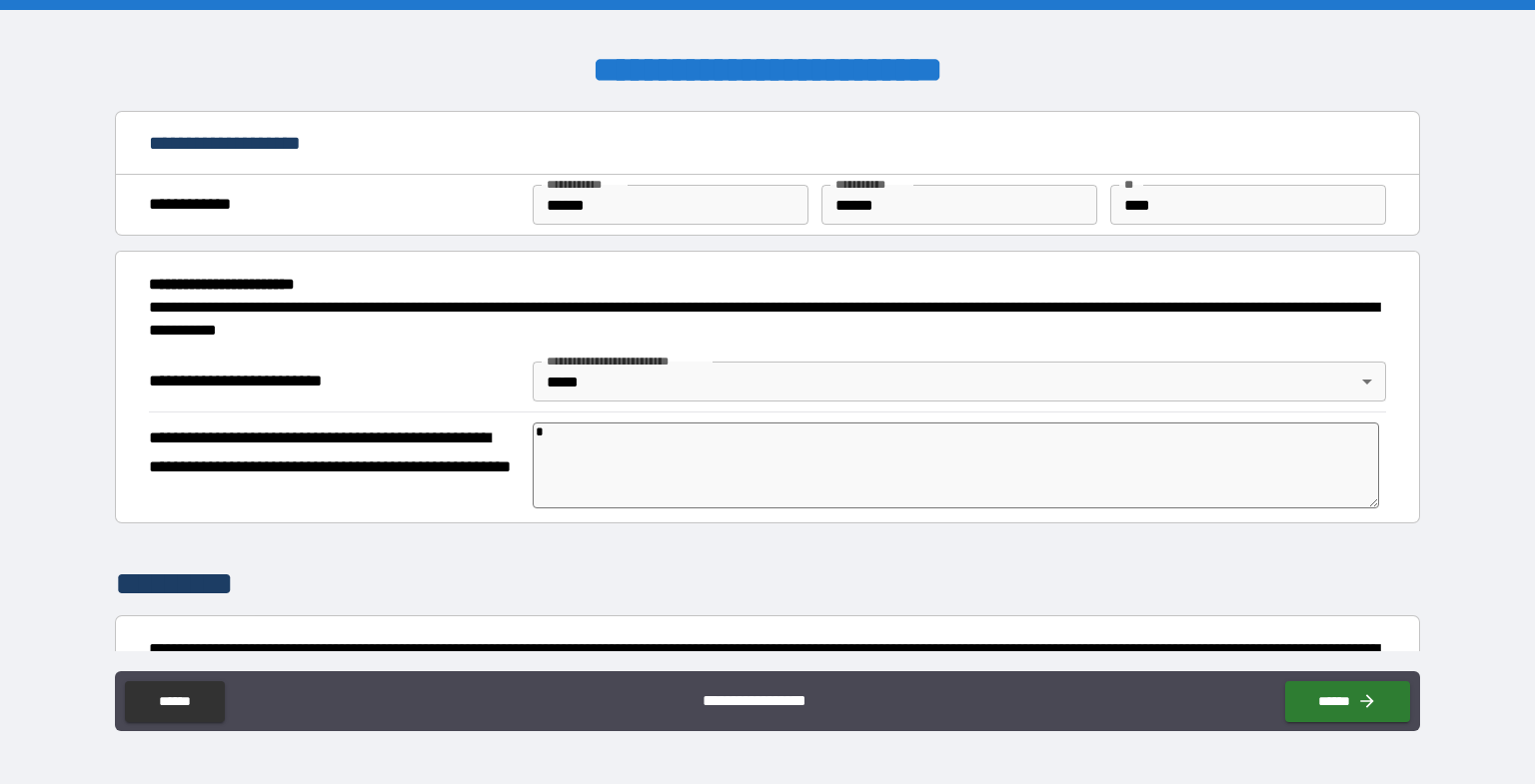 type on "*" 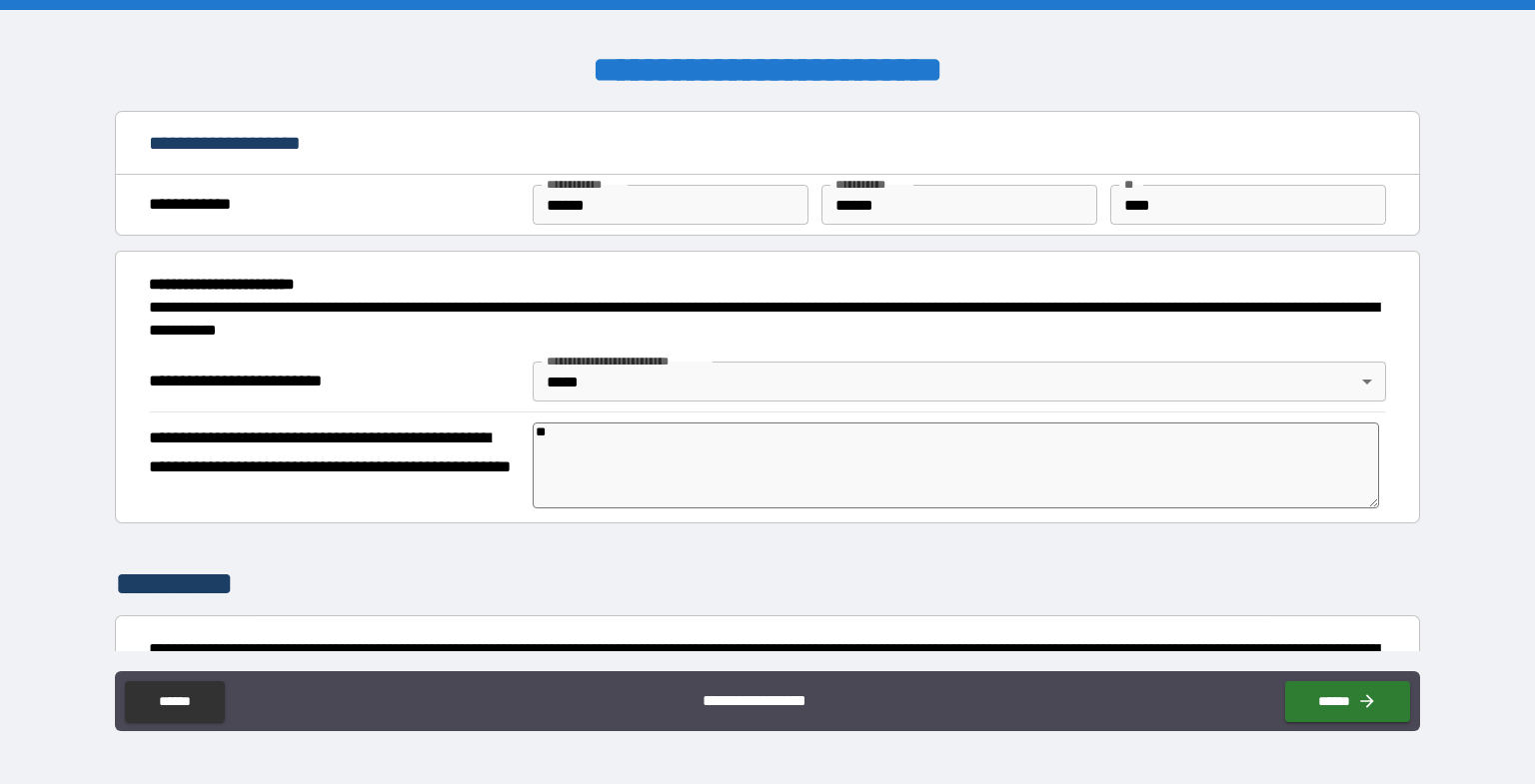 type on "*" 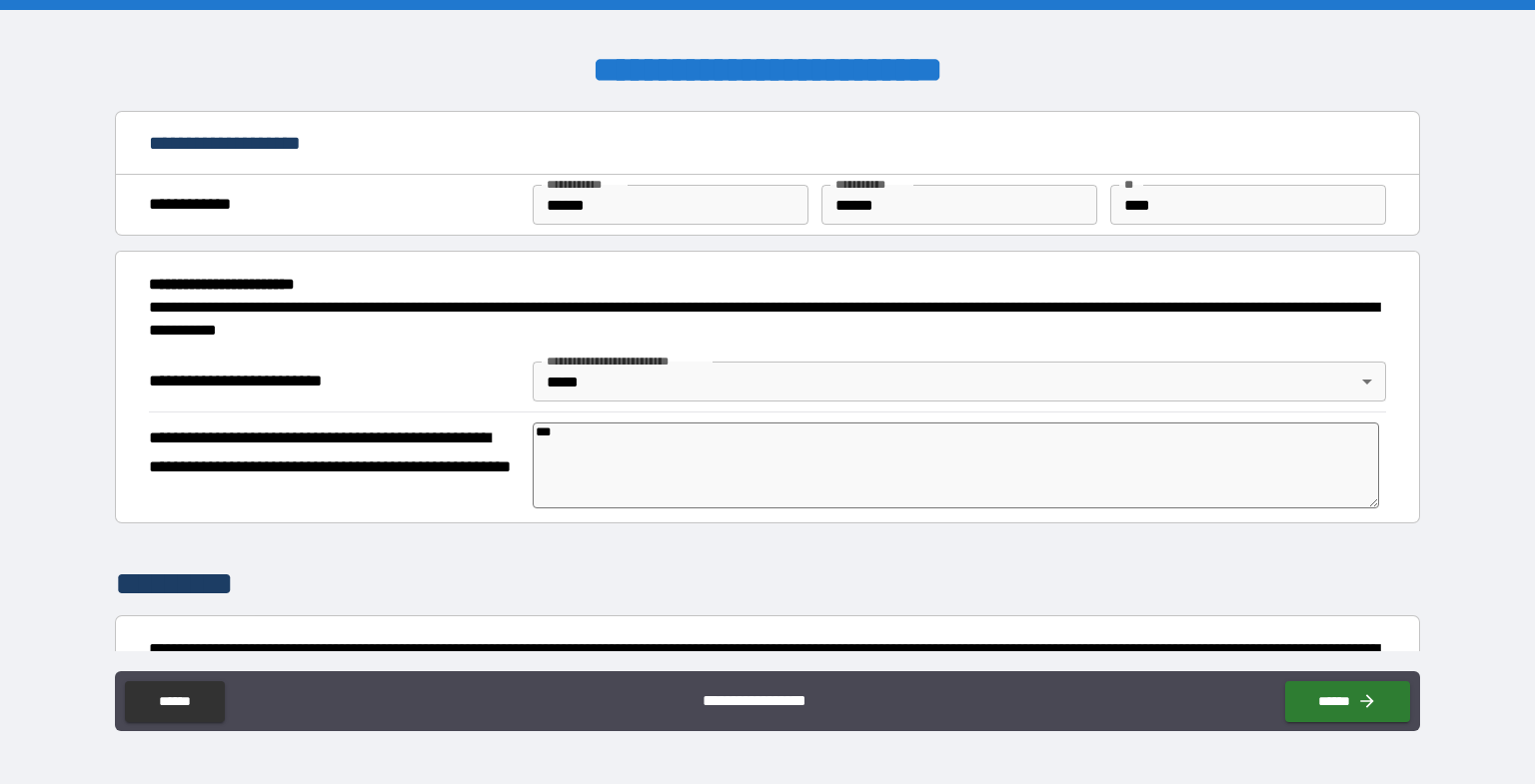 type on "*" 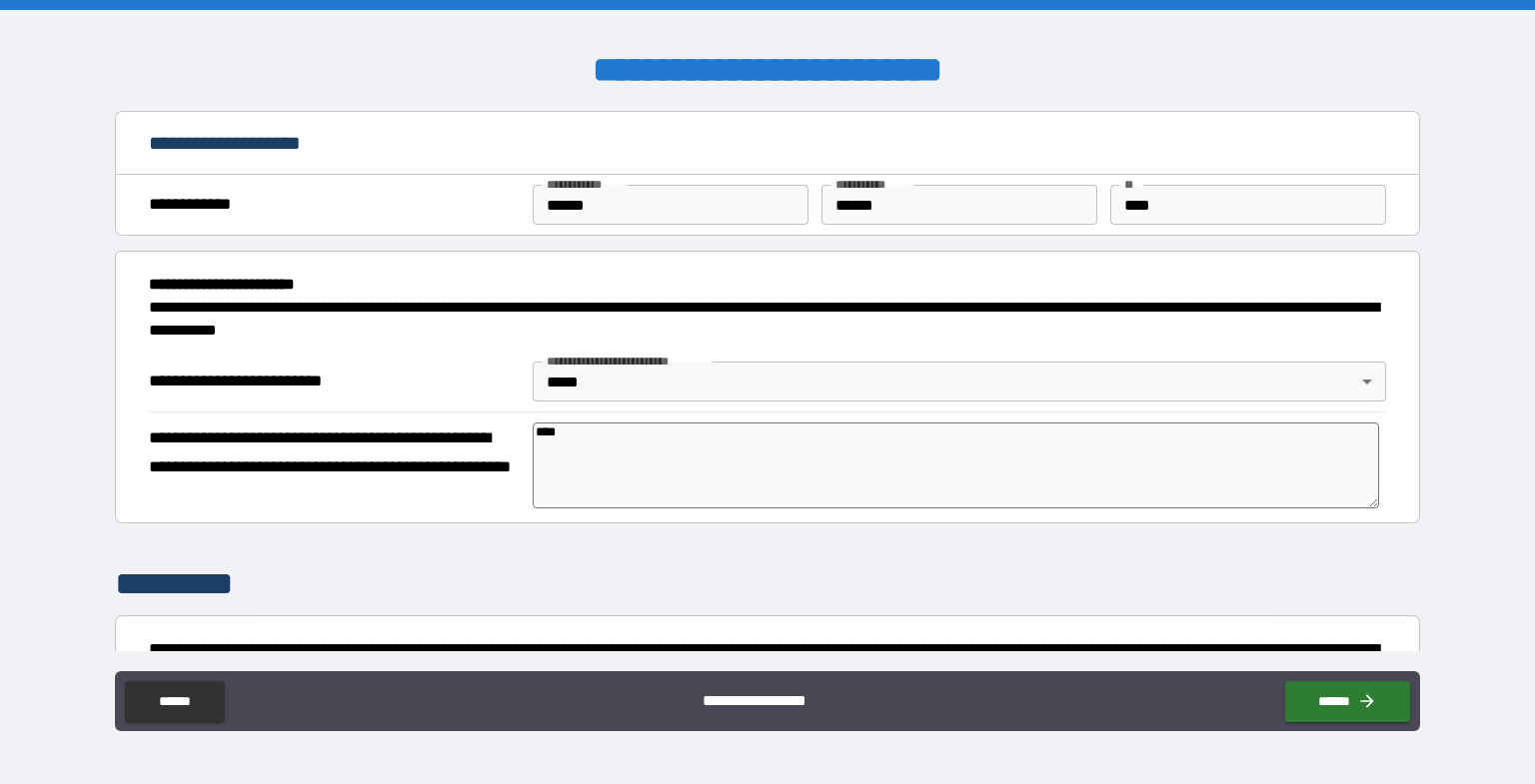 type on "*" 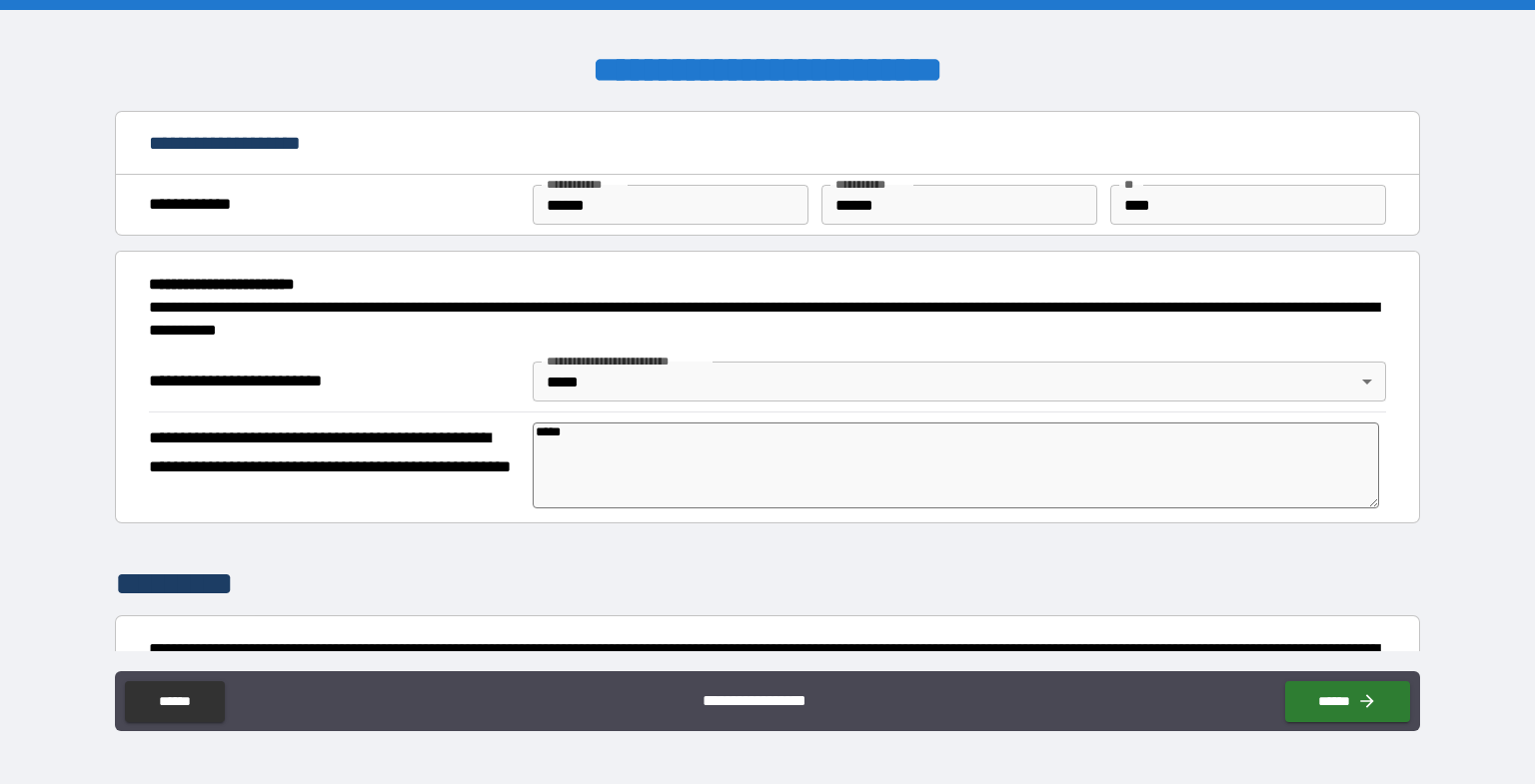 type on "*" 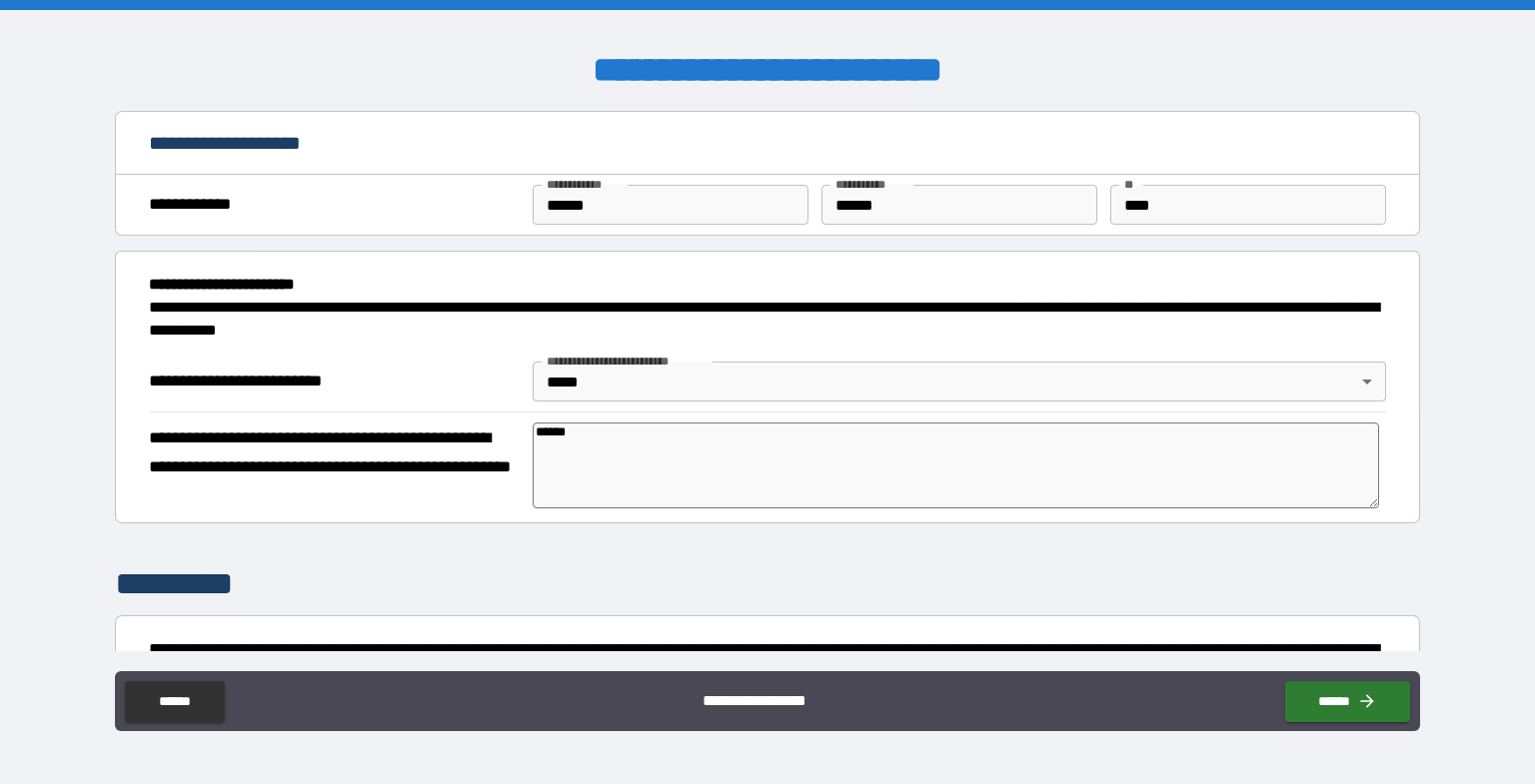type on "*" 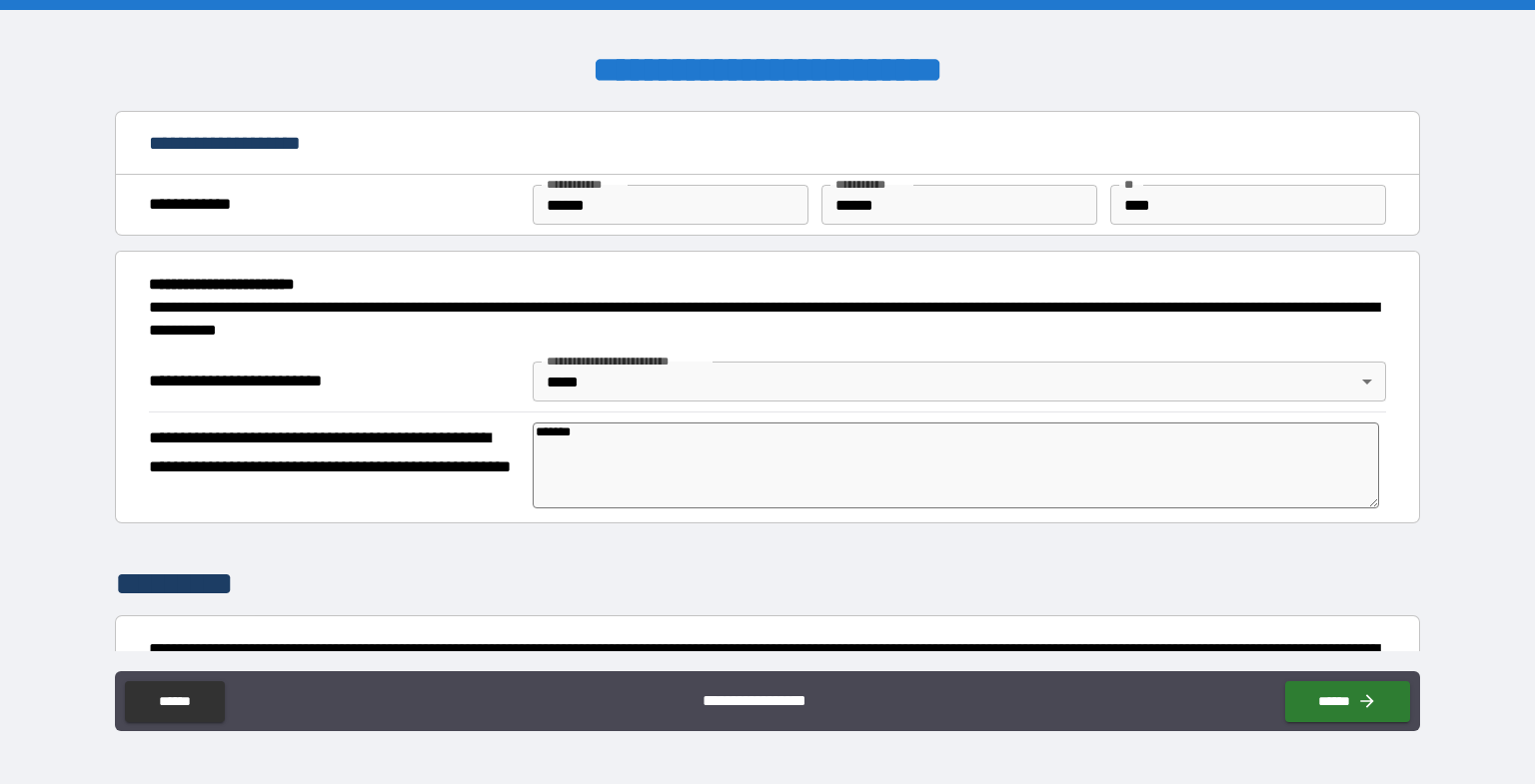 type on "*" 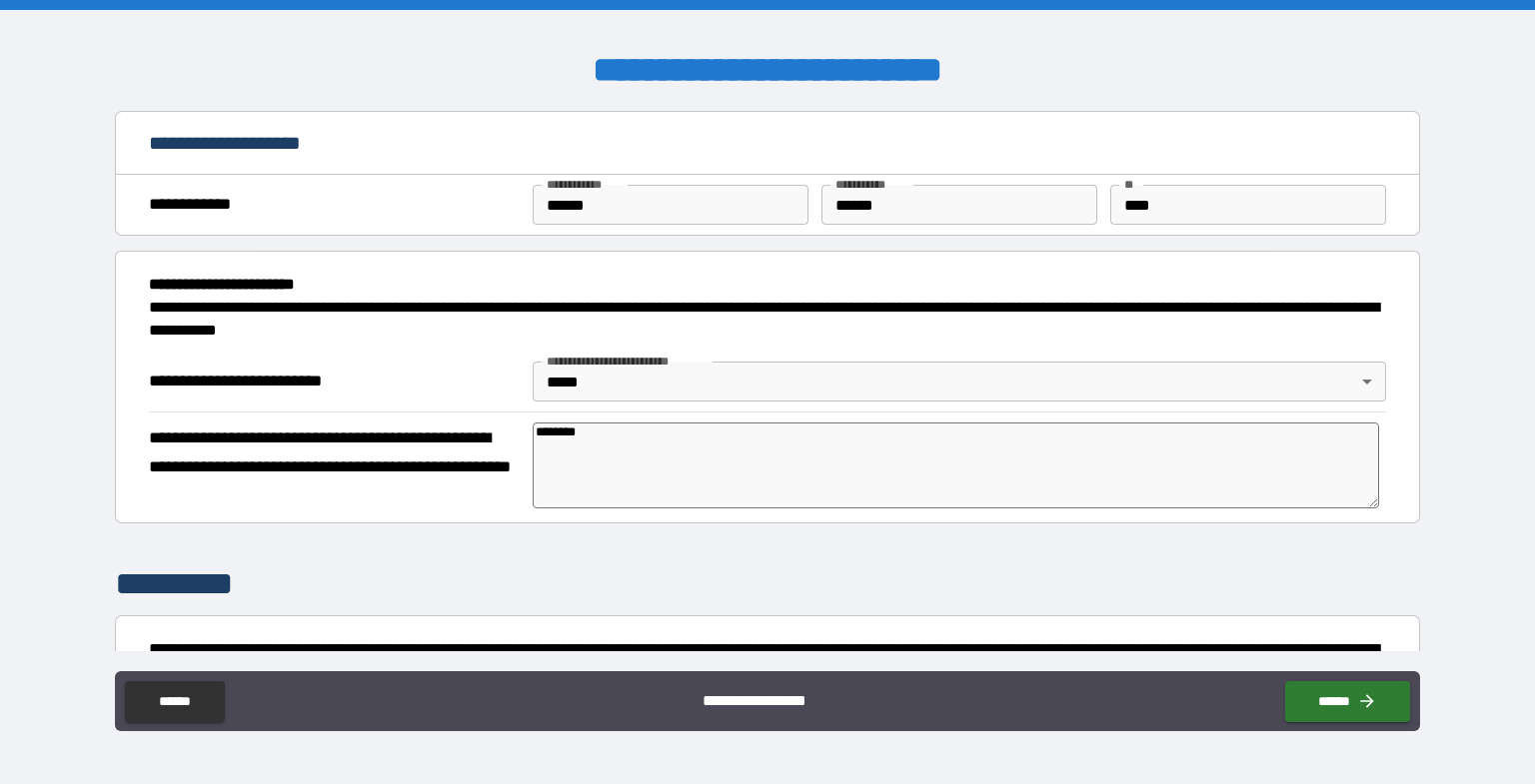 type on "*********" 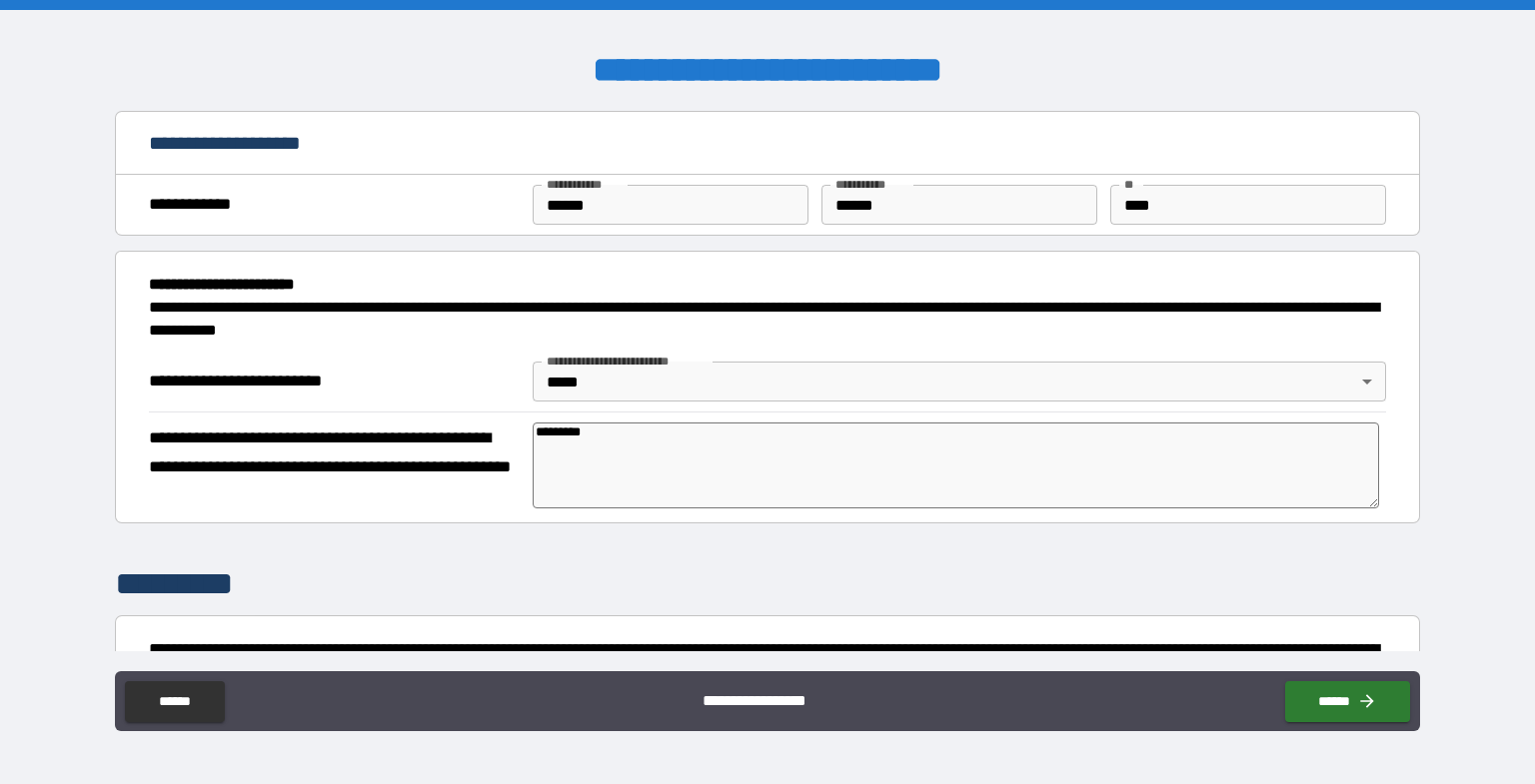 type on "*" 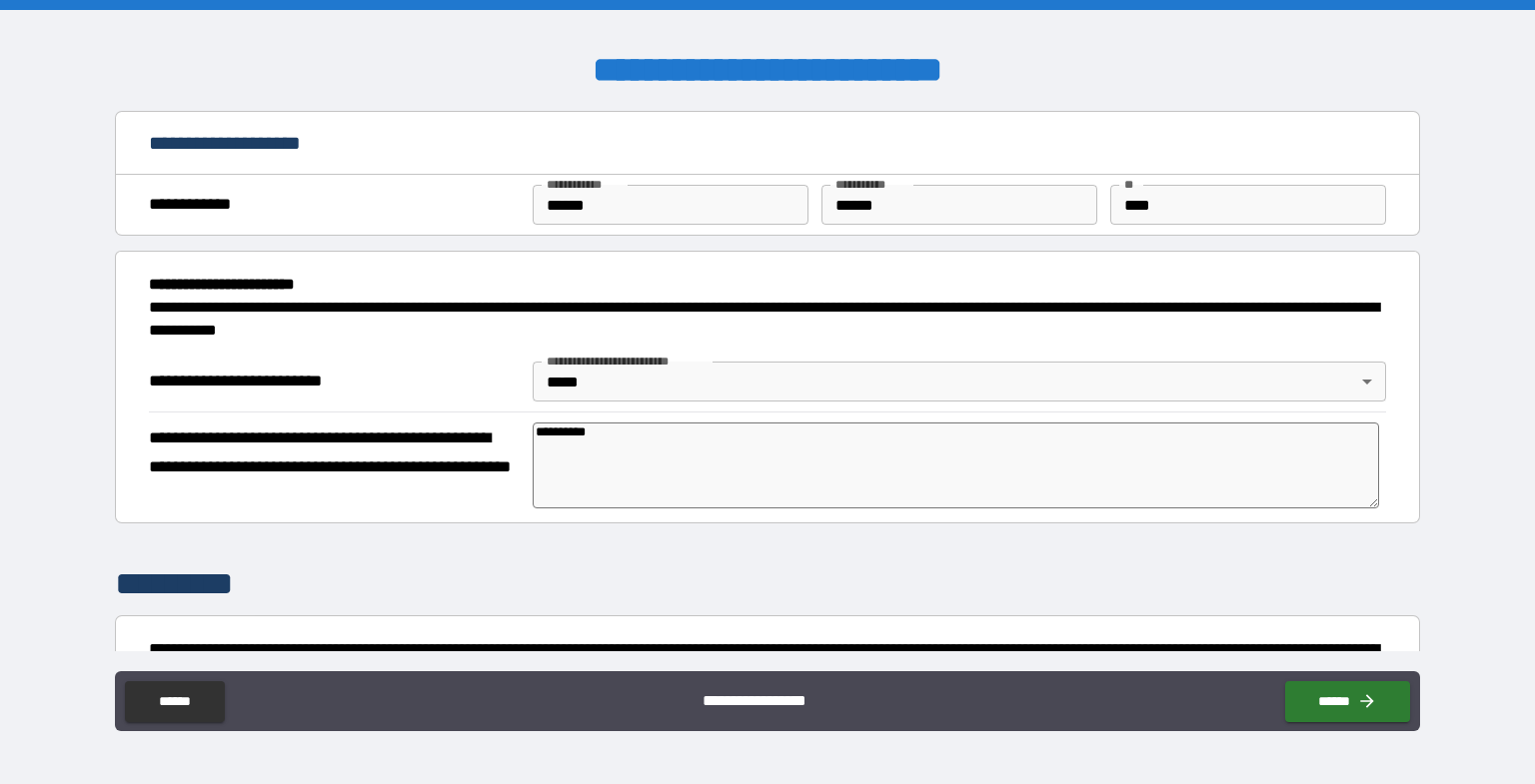 type on "*" 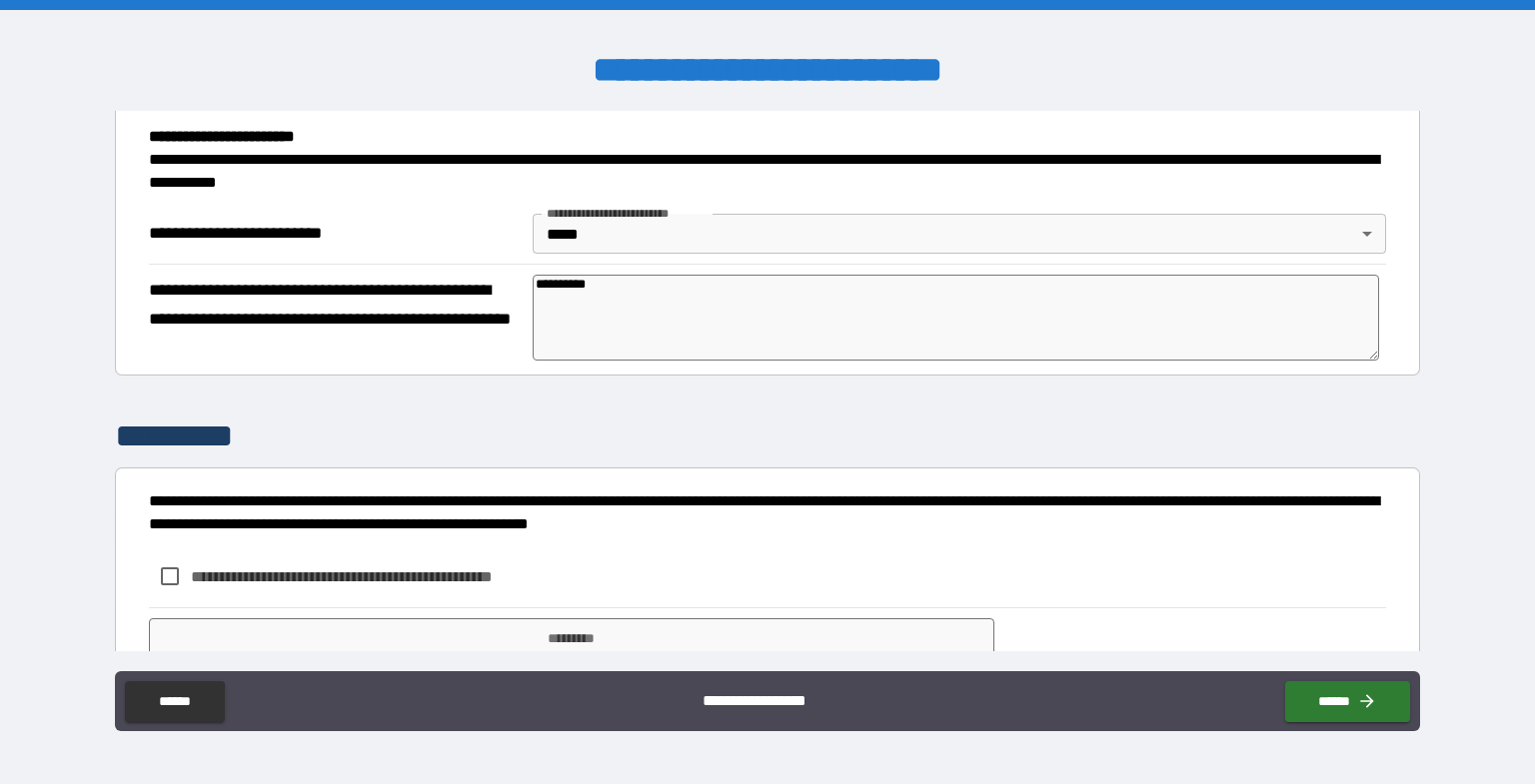 scroll, scrollTop: 224, scrollLeft: 0, axis: vertical 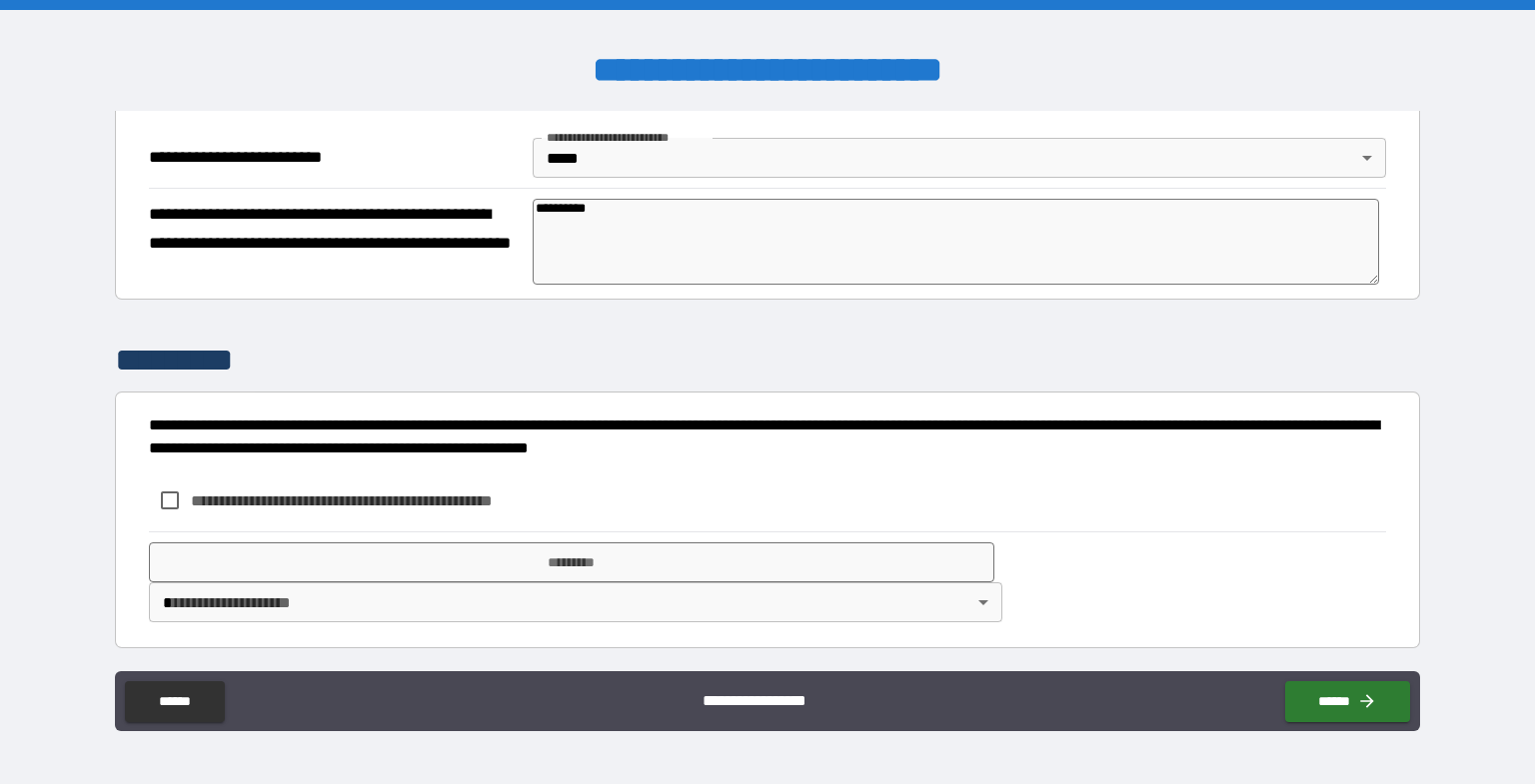 type on "**********" 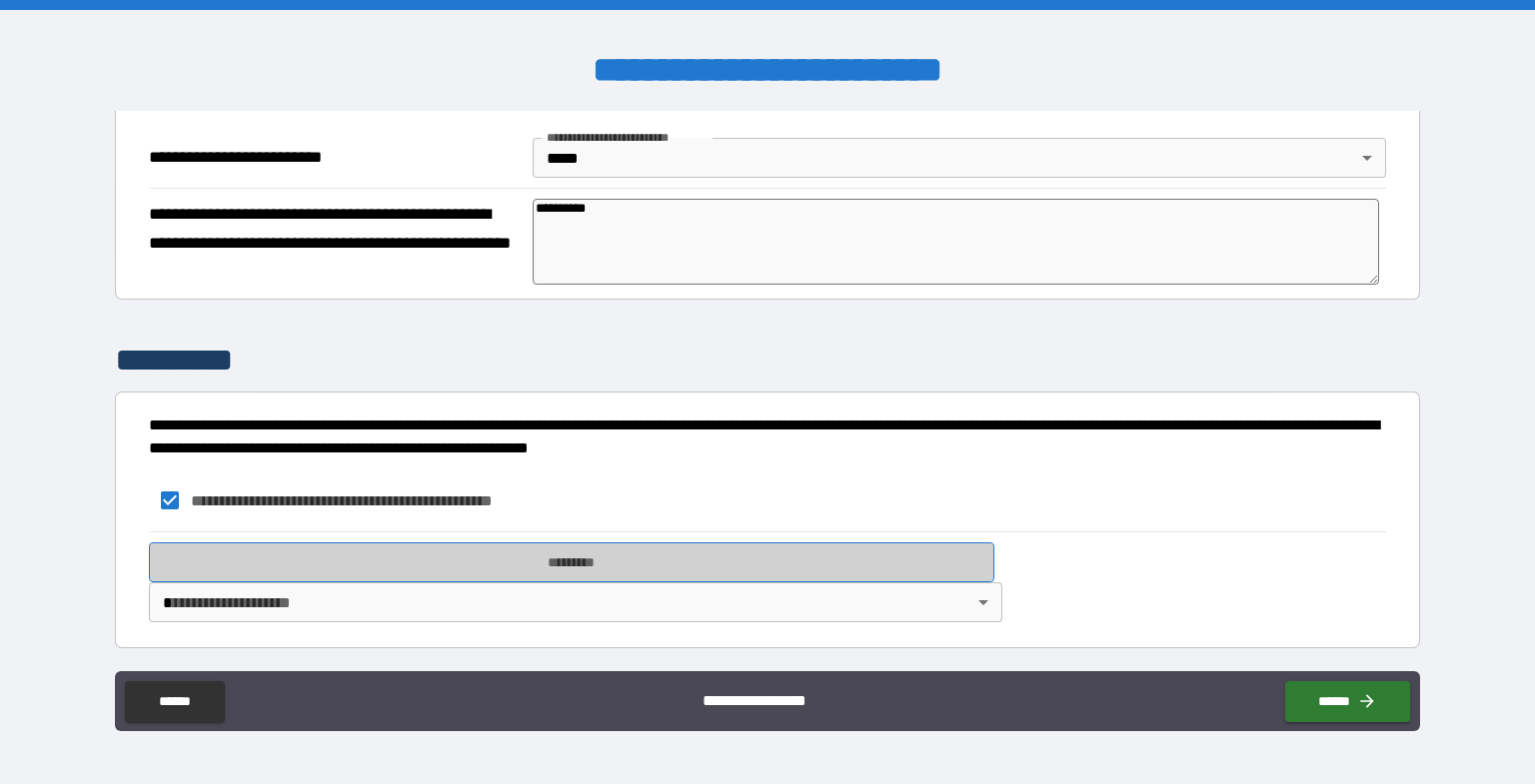 click on "*********" at bounding box center (572, 562) 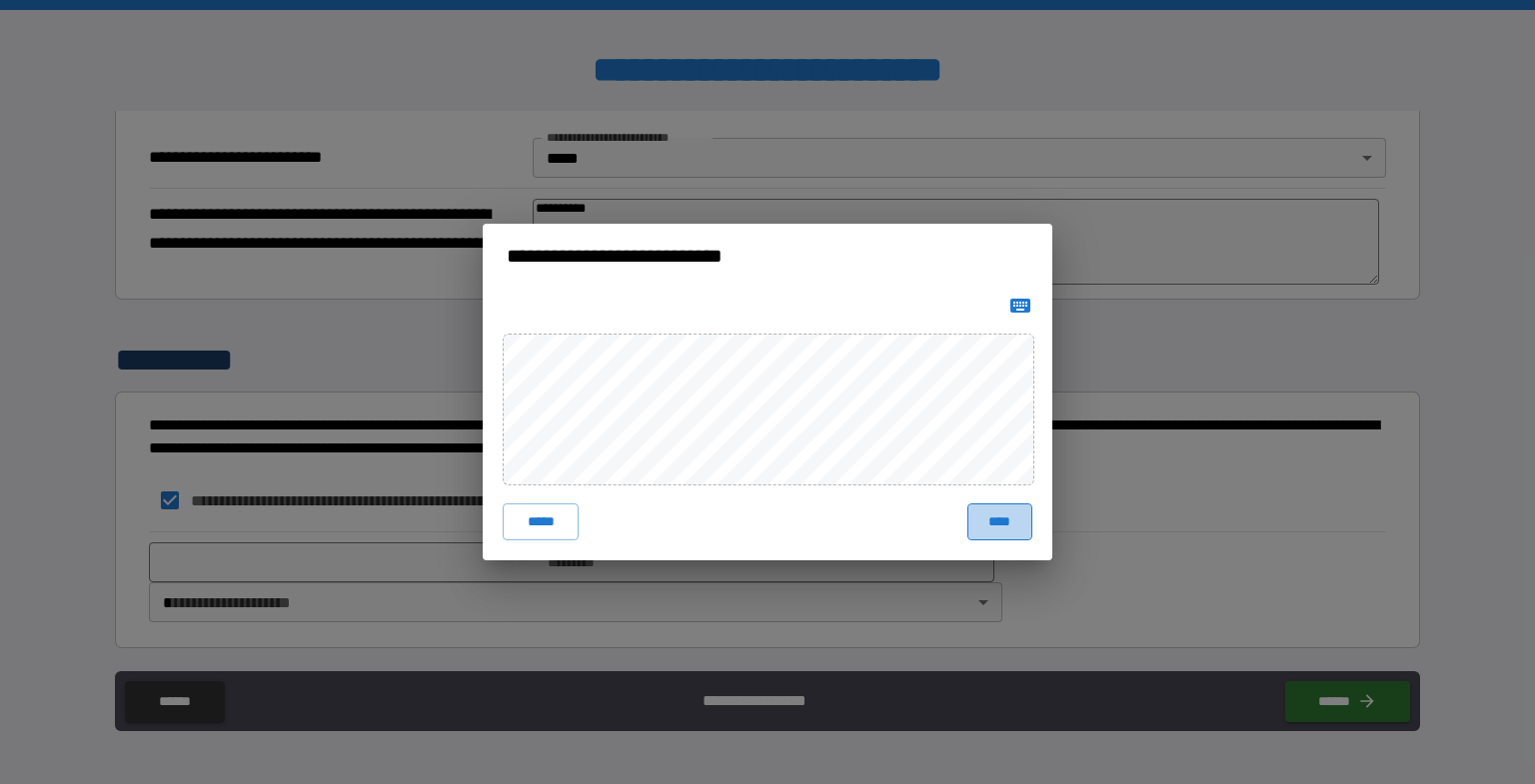 drag, startPoint x: 1005, startPoint y: 526, endPoint x: 1000, endPoint y: 512, distance: 14.866069 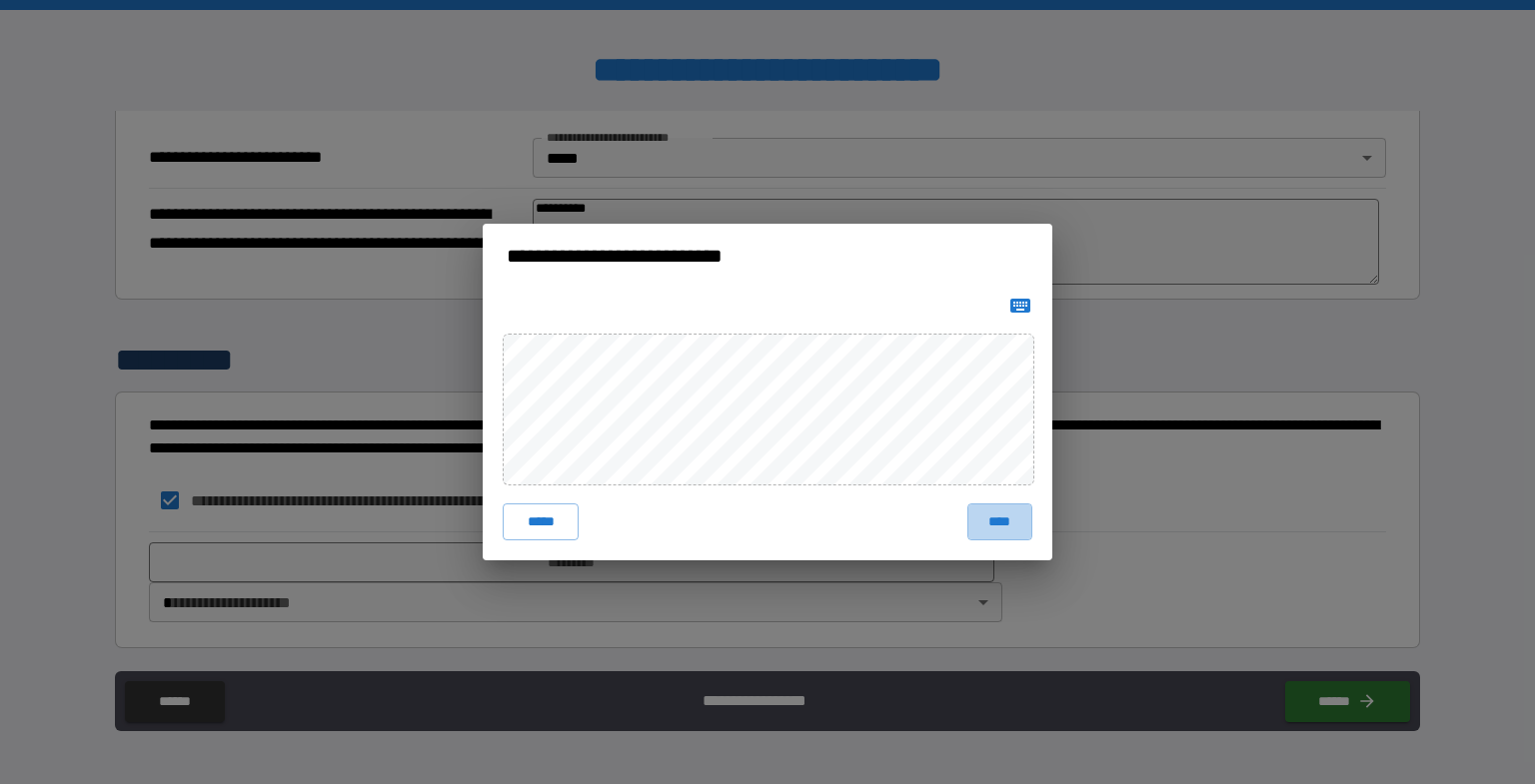click on "****" at bounding box center (999, 521) 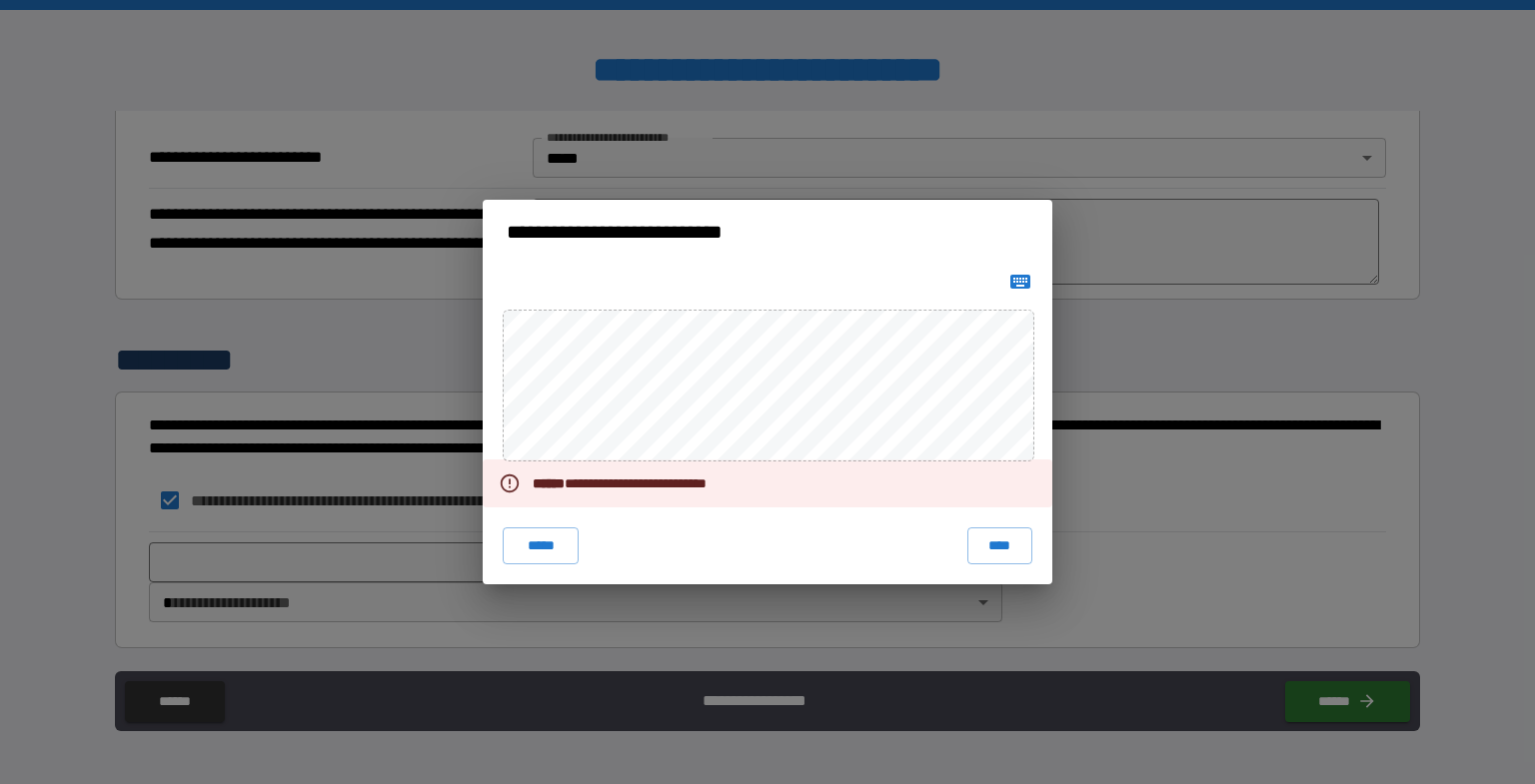 click on "******" at bounding box center (549, 483) 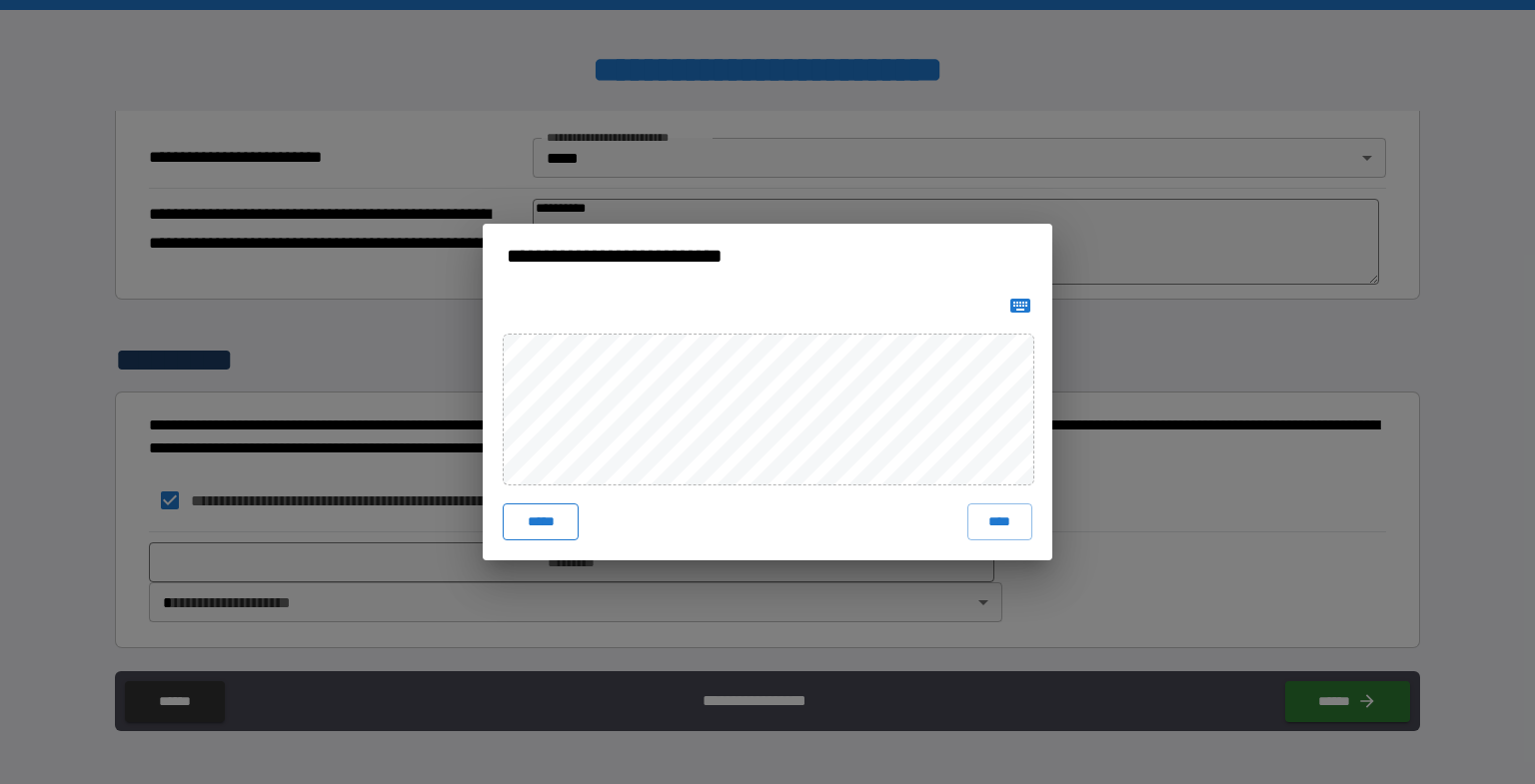 click on "*****" at bounding box center [541, 521] 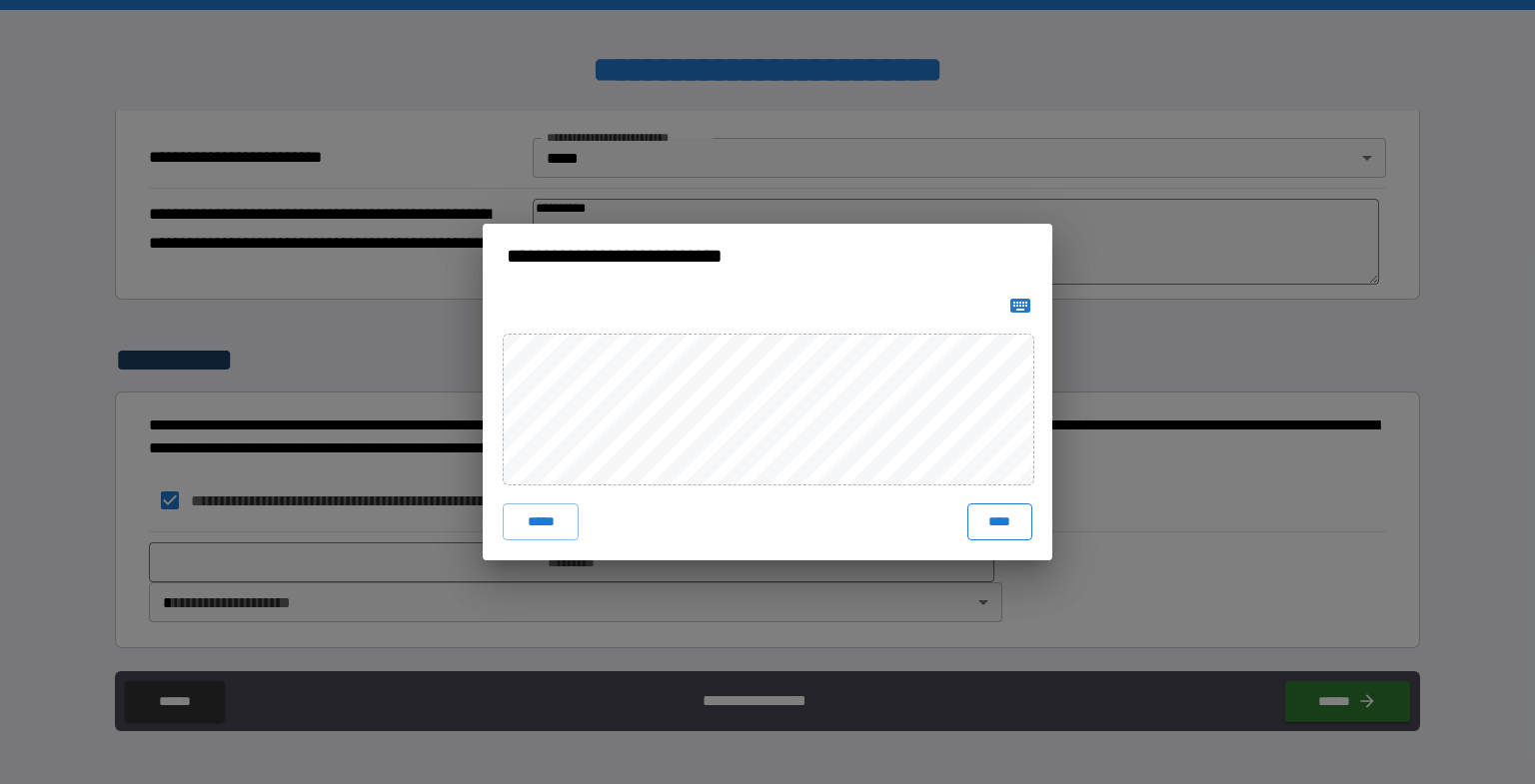 click on "****" at bounding box center [999, 521] 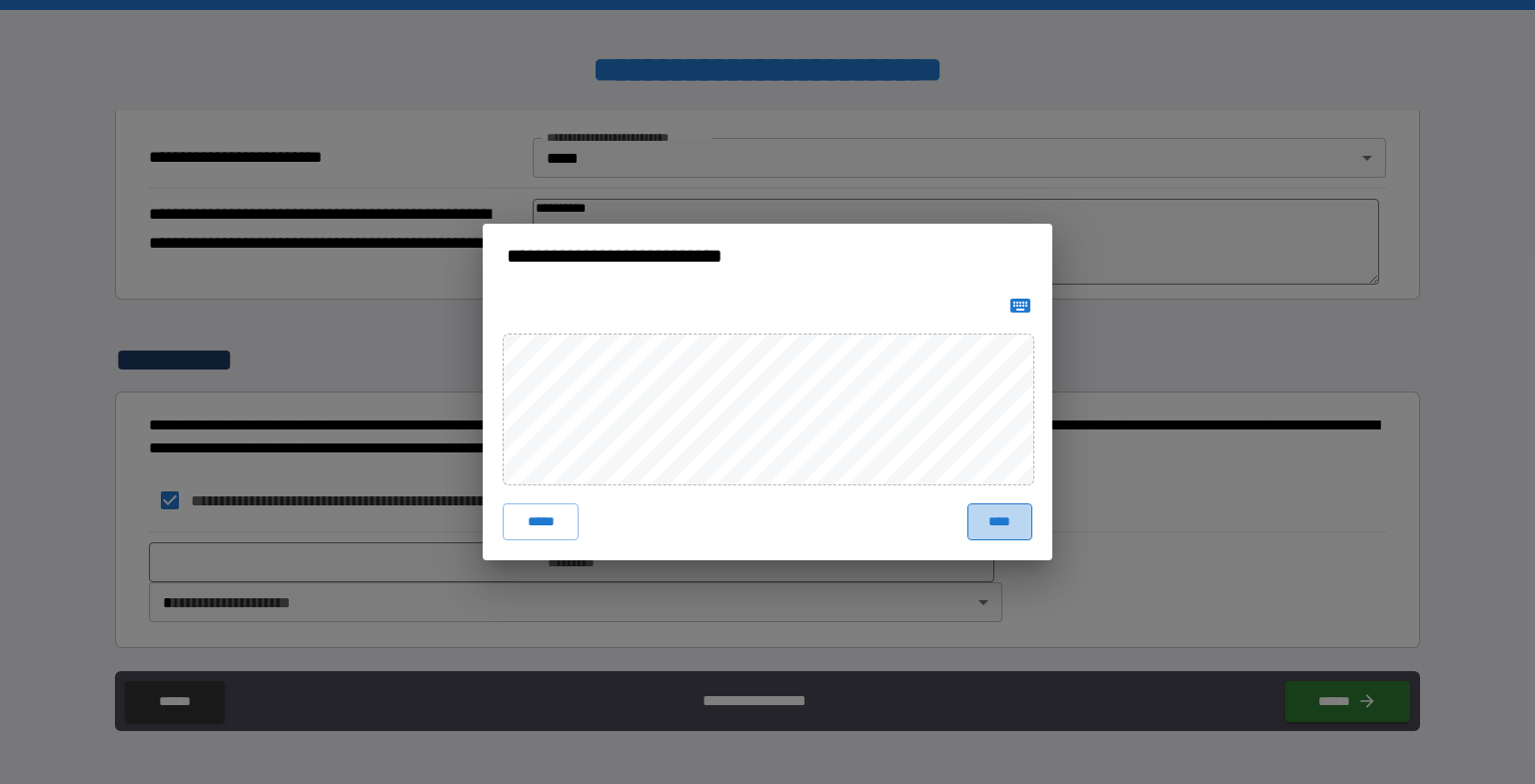 click on "****" at bounding box center [999, 521] 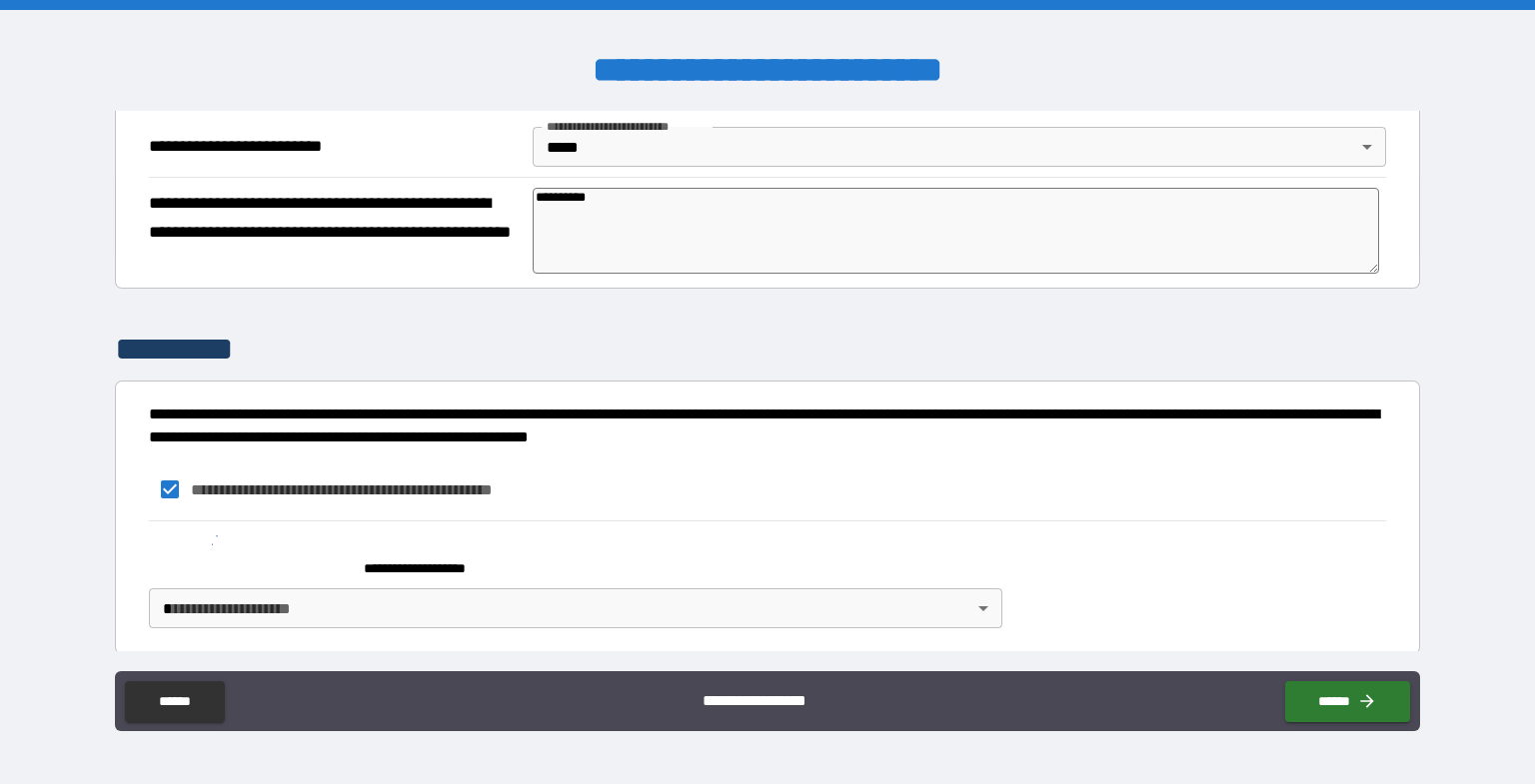scroll, scrollTop: 241, scrollLeft: 0, axis: vertical 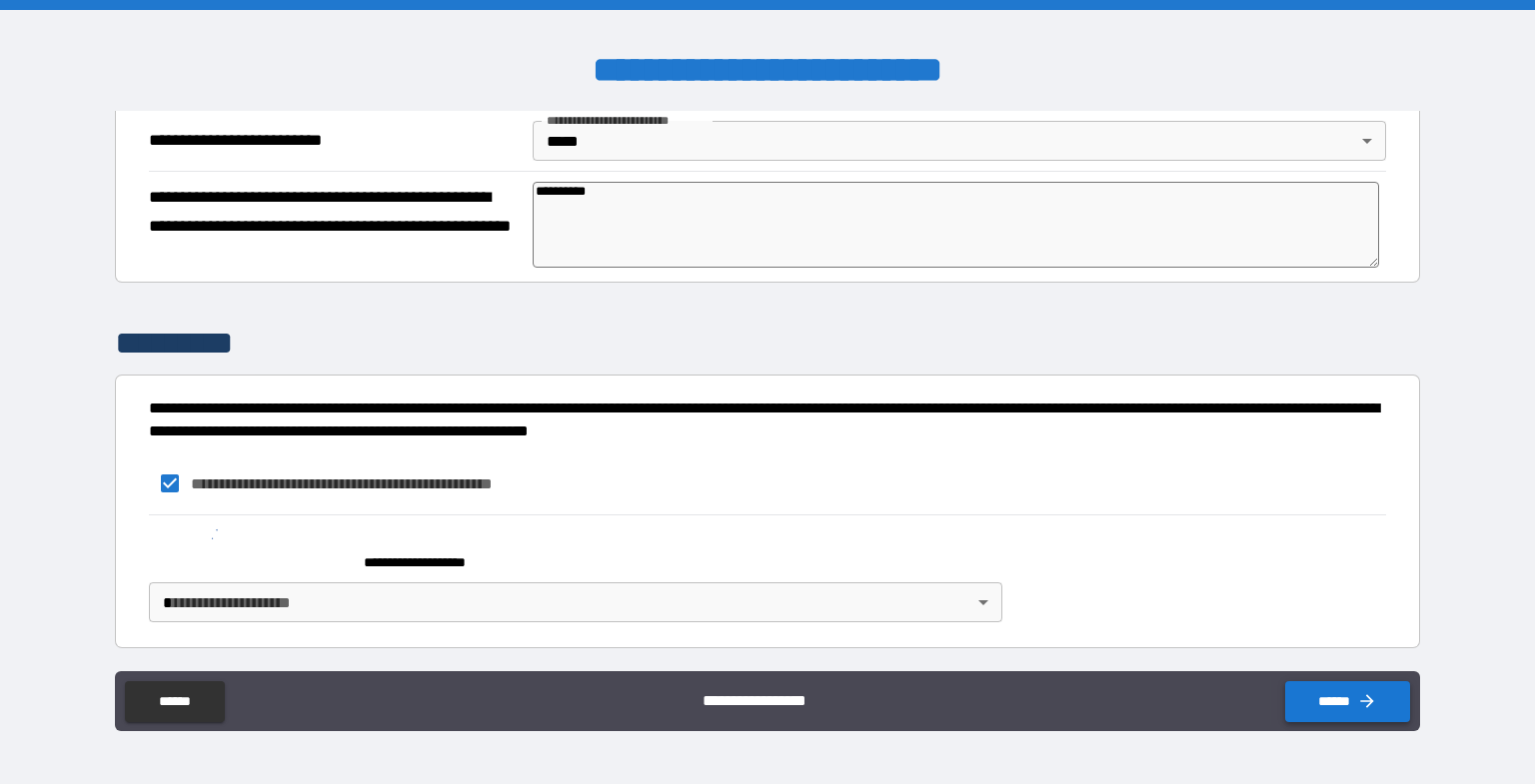click on "******" at bounding box center (1347, 701) 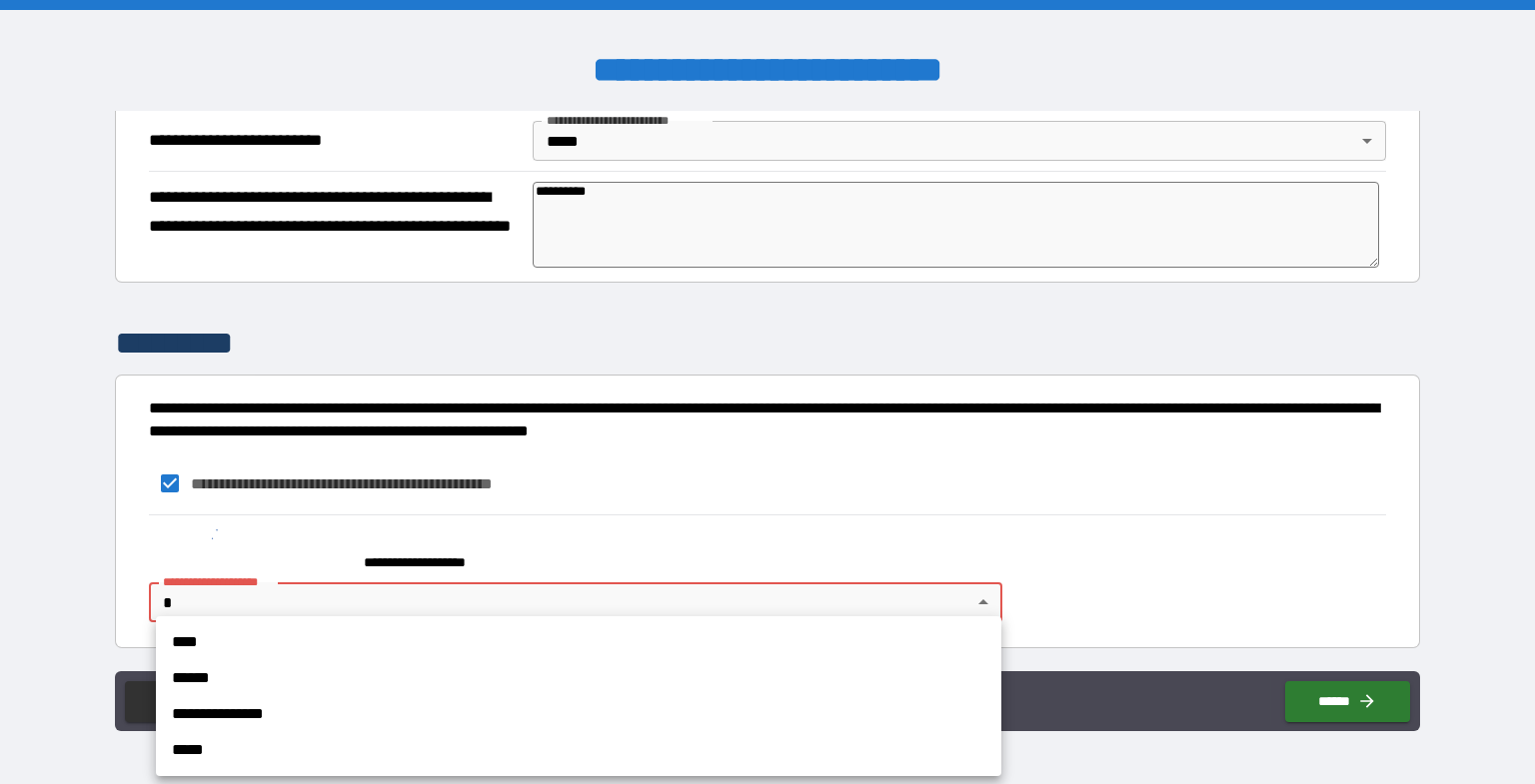 click on "**********" at bounding box center (768, 392) 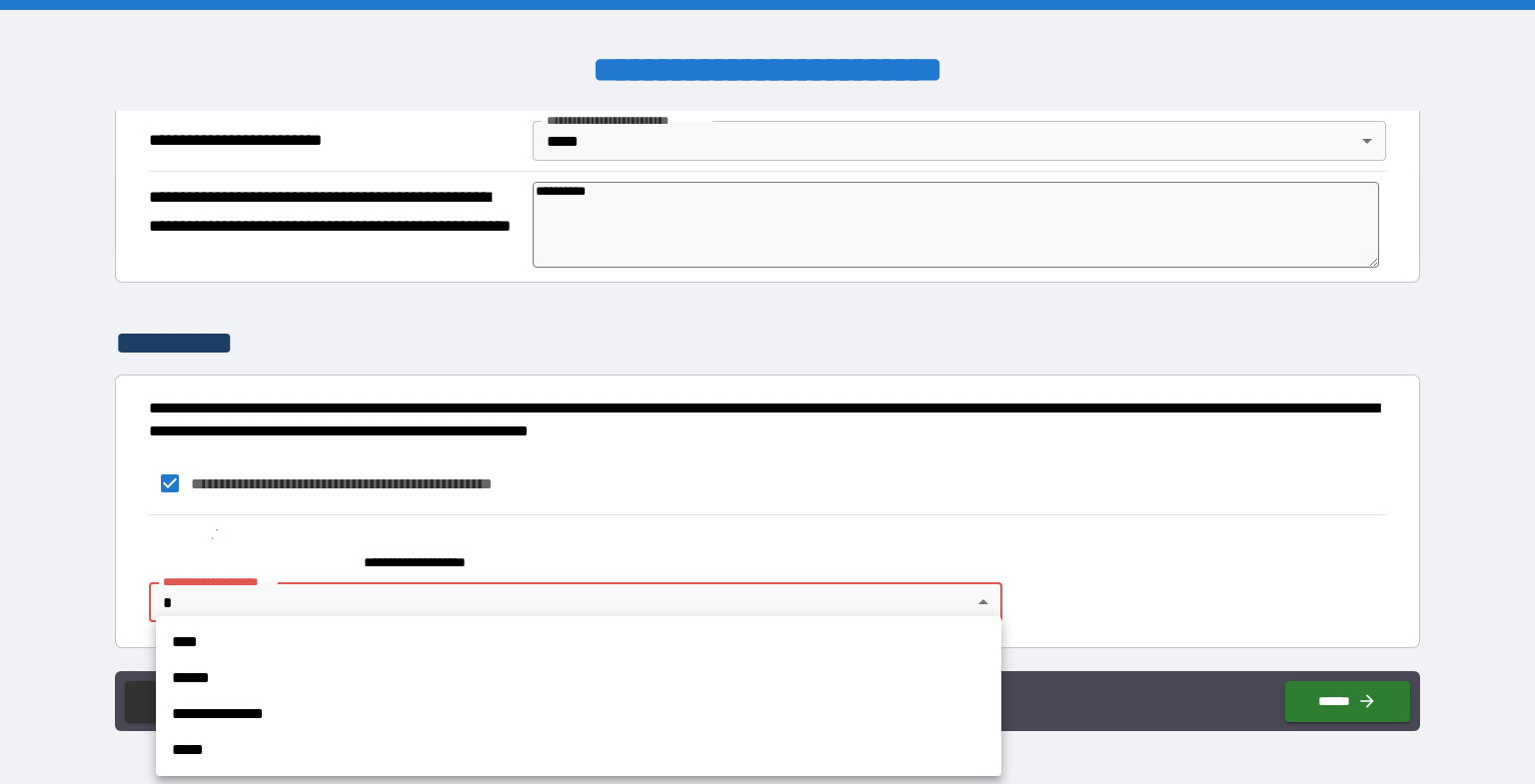 click on "****" at bounding box center (579, 642) 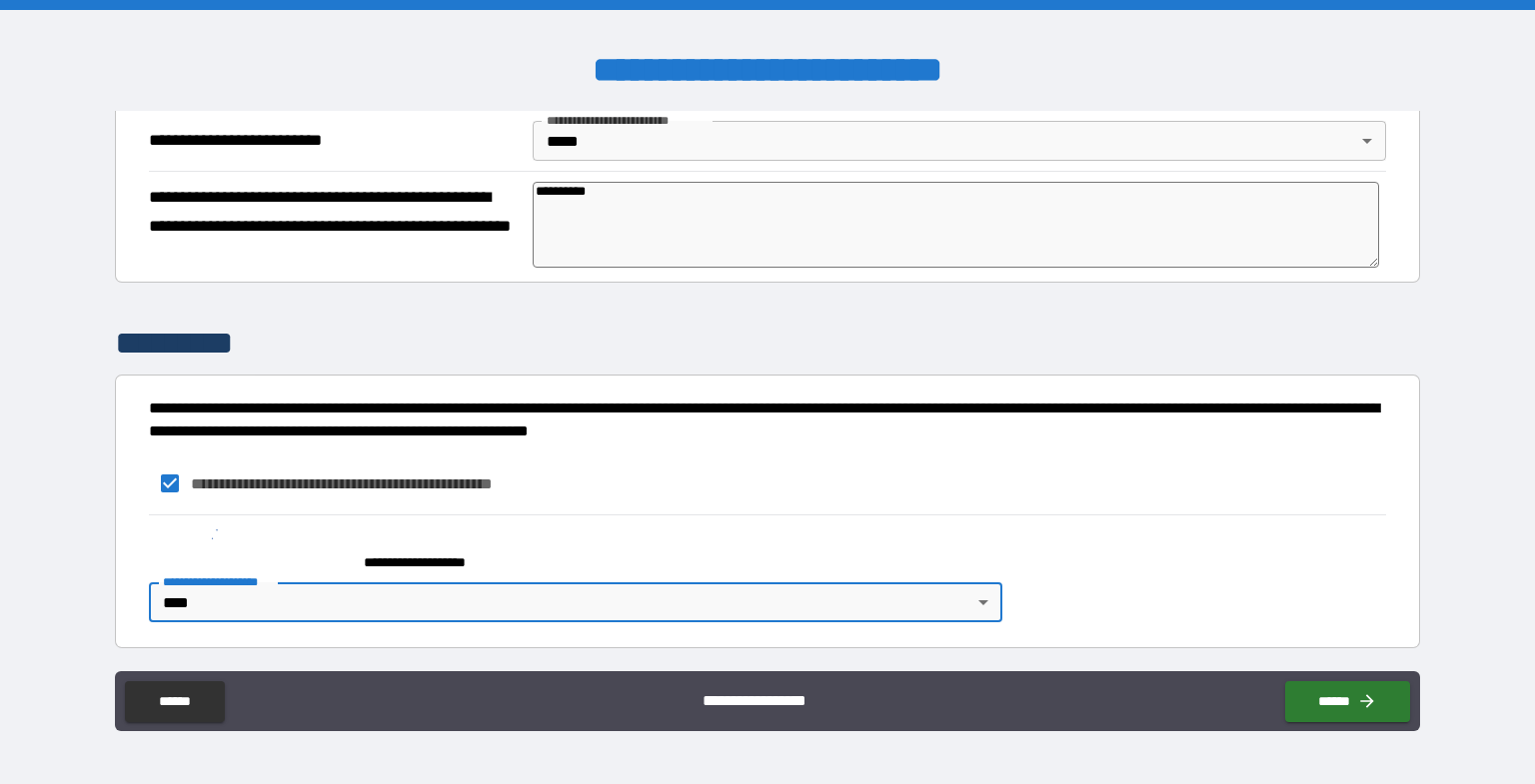 type on "*" 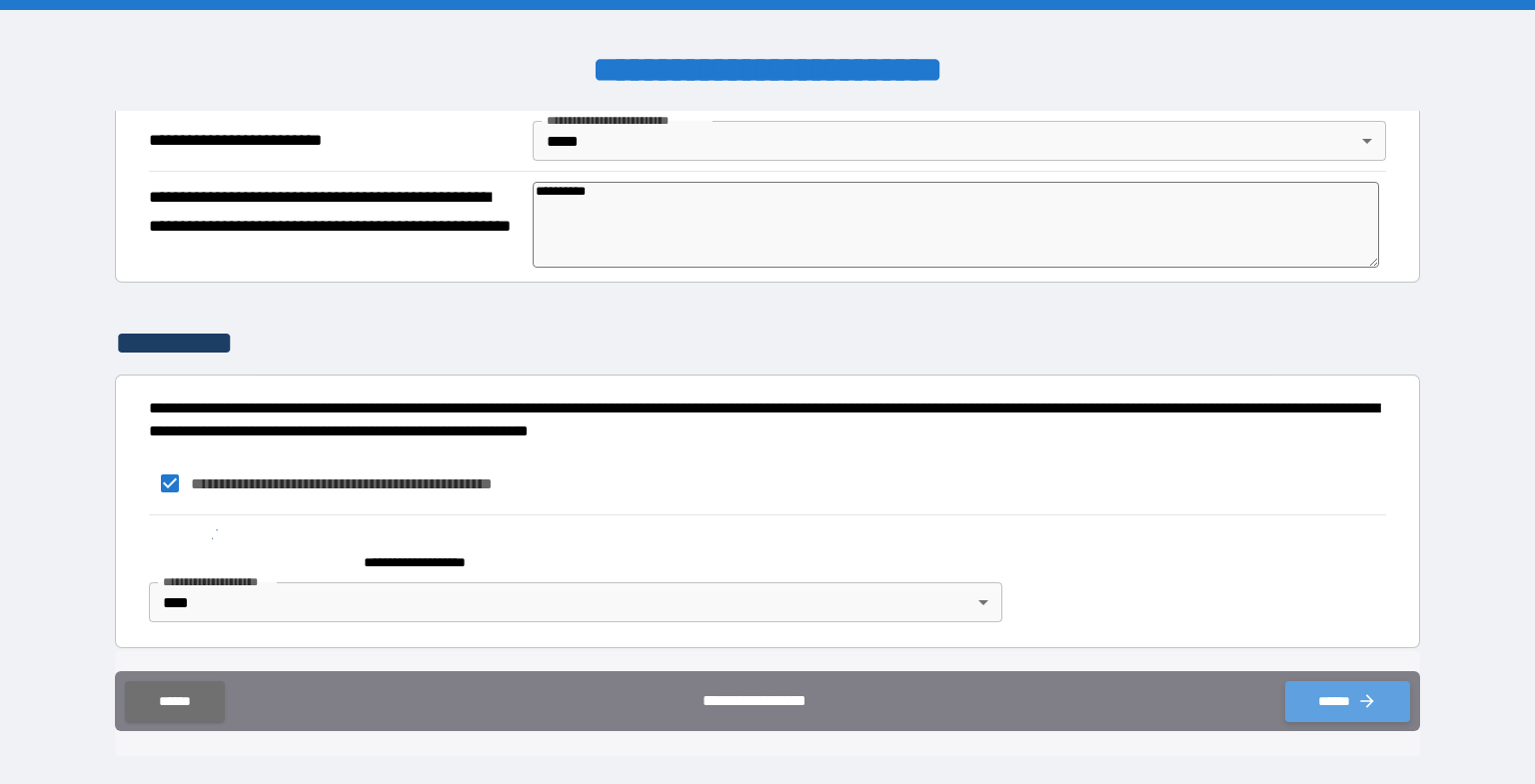 click on "******" at bounding box center [1347, 701] 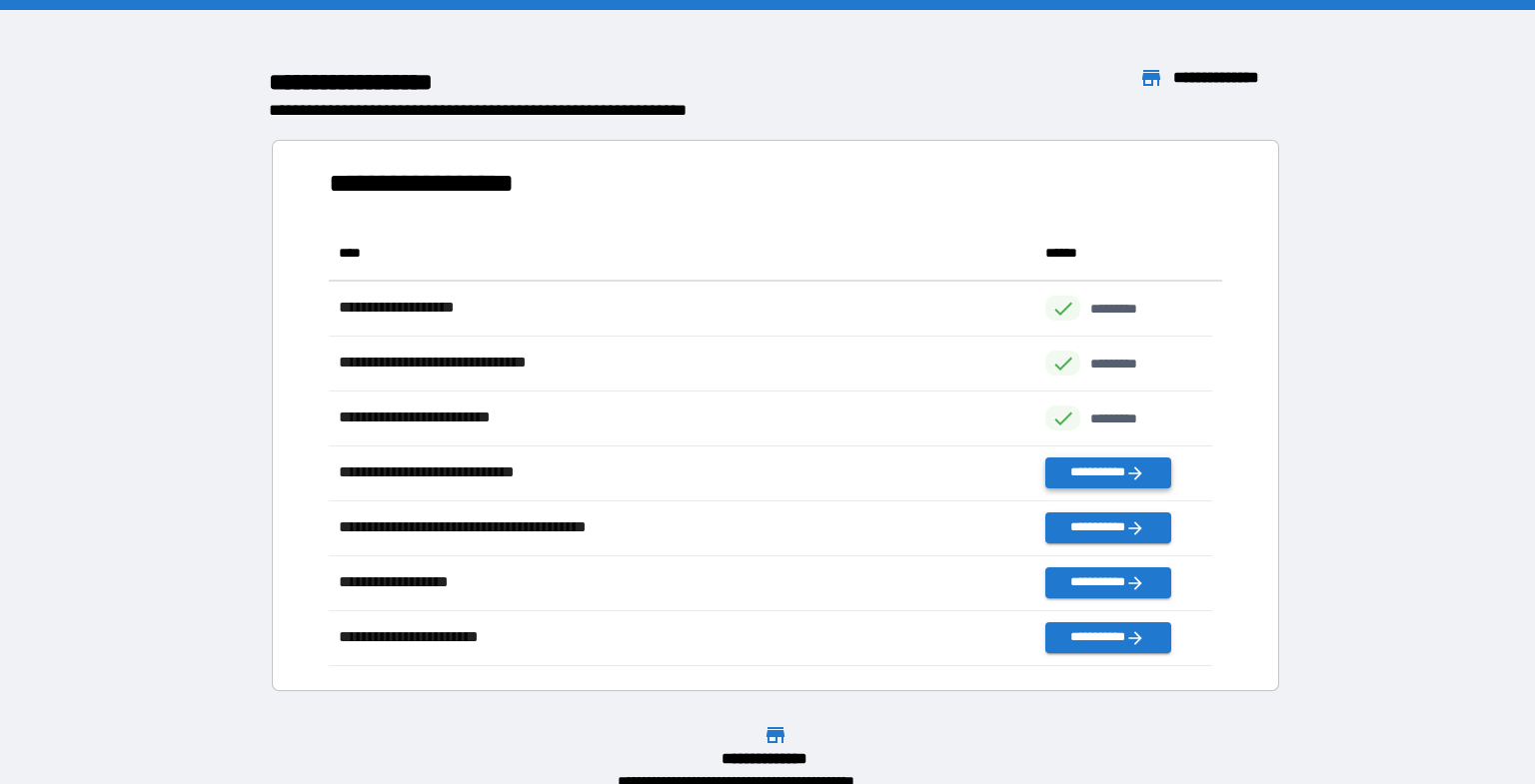 scroll, scrollTop: 16, scrollLeft: 16, axis: both 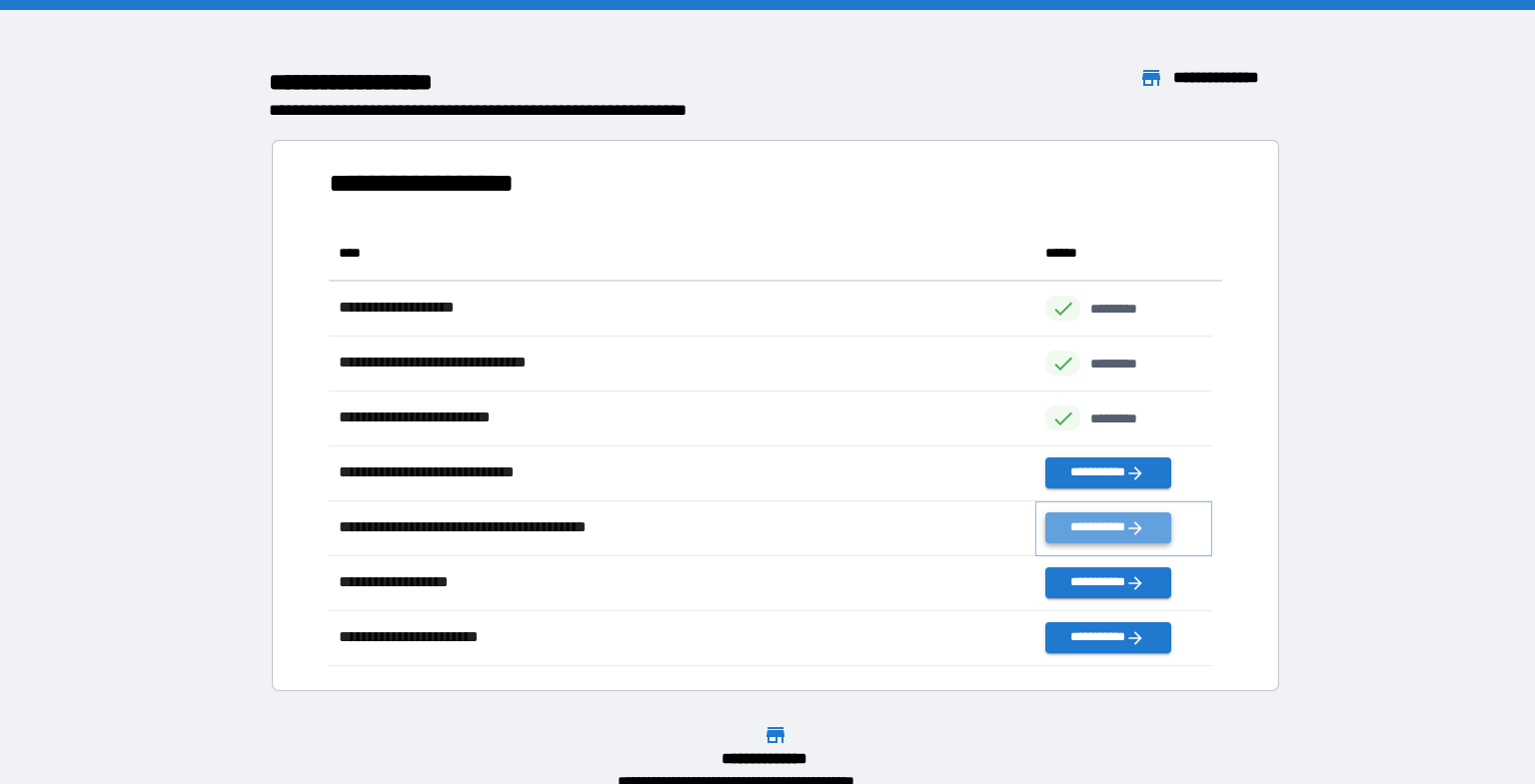 click on "**********" at bounding box center [1107, 527] 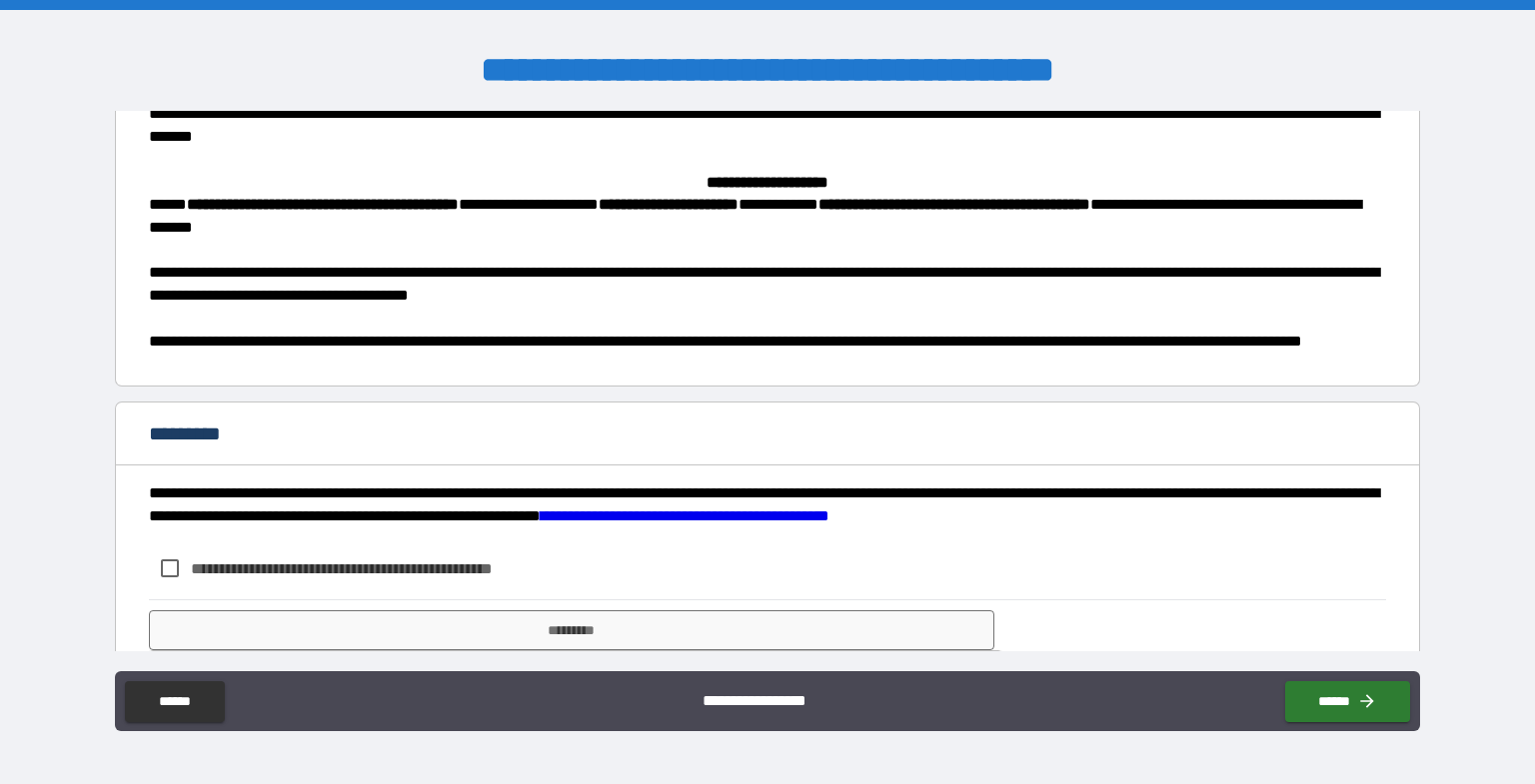 scroll, scrollTop: 600, scrollLeft: 0, axis: vertical 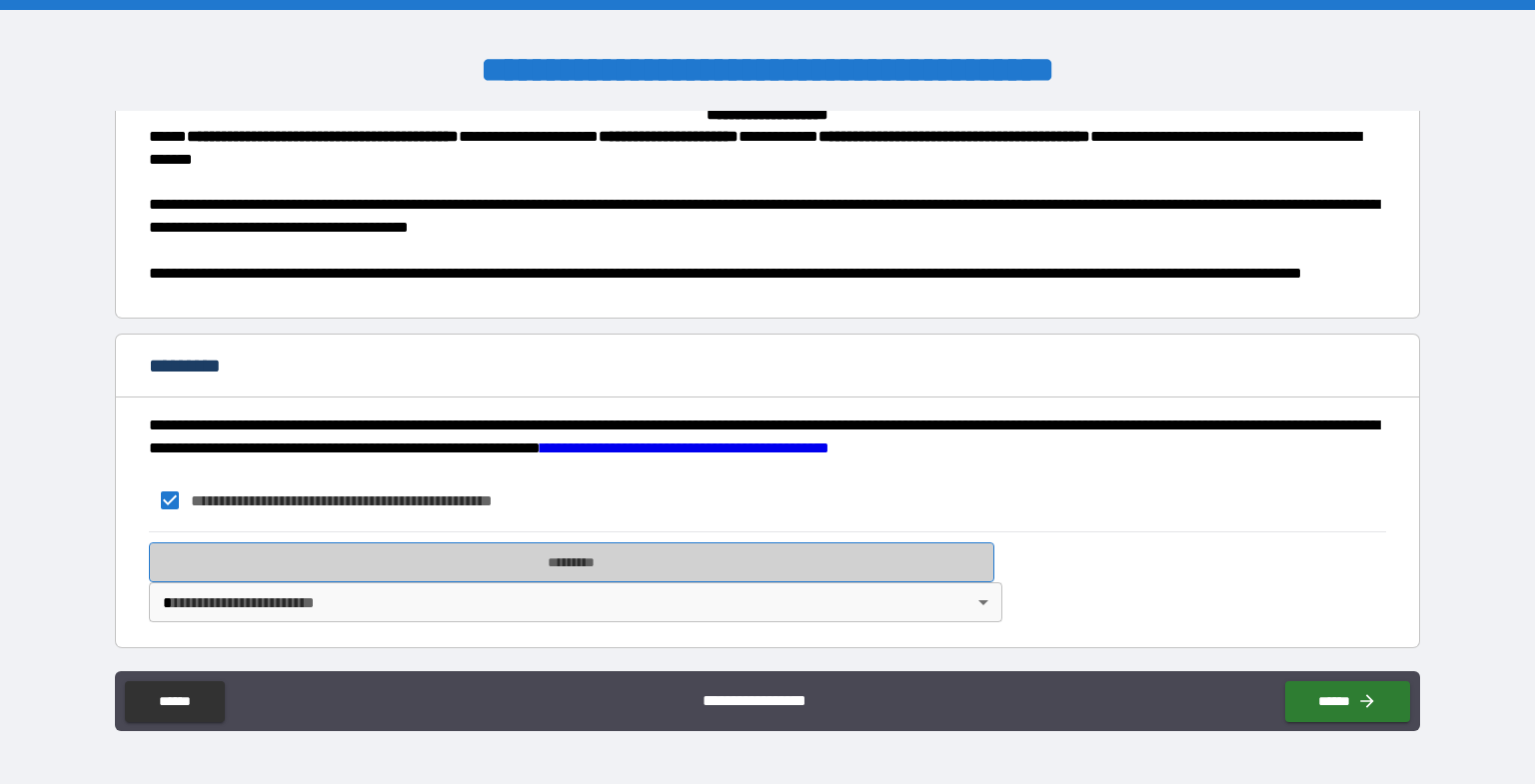 click on "*********" at bounding box center (572, 562) 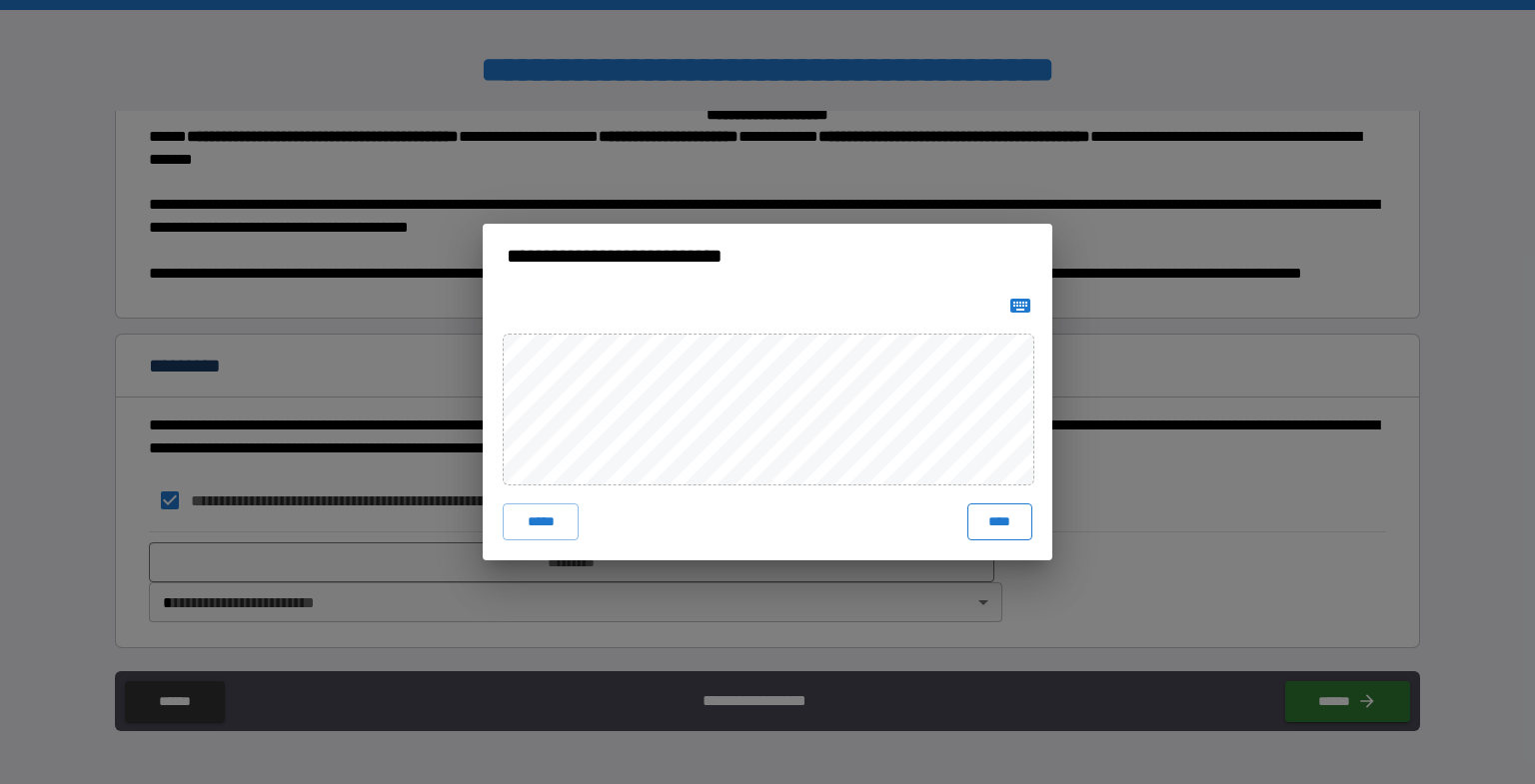 click on "****" at bounding box center [999, 521] 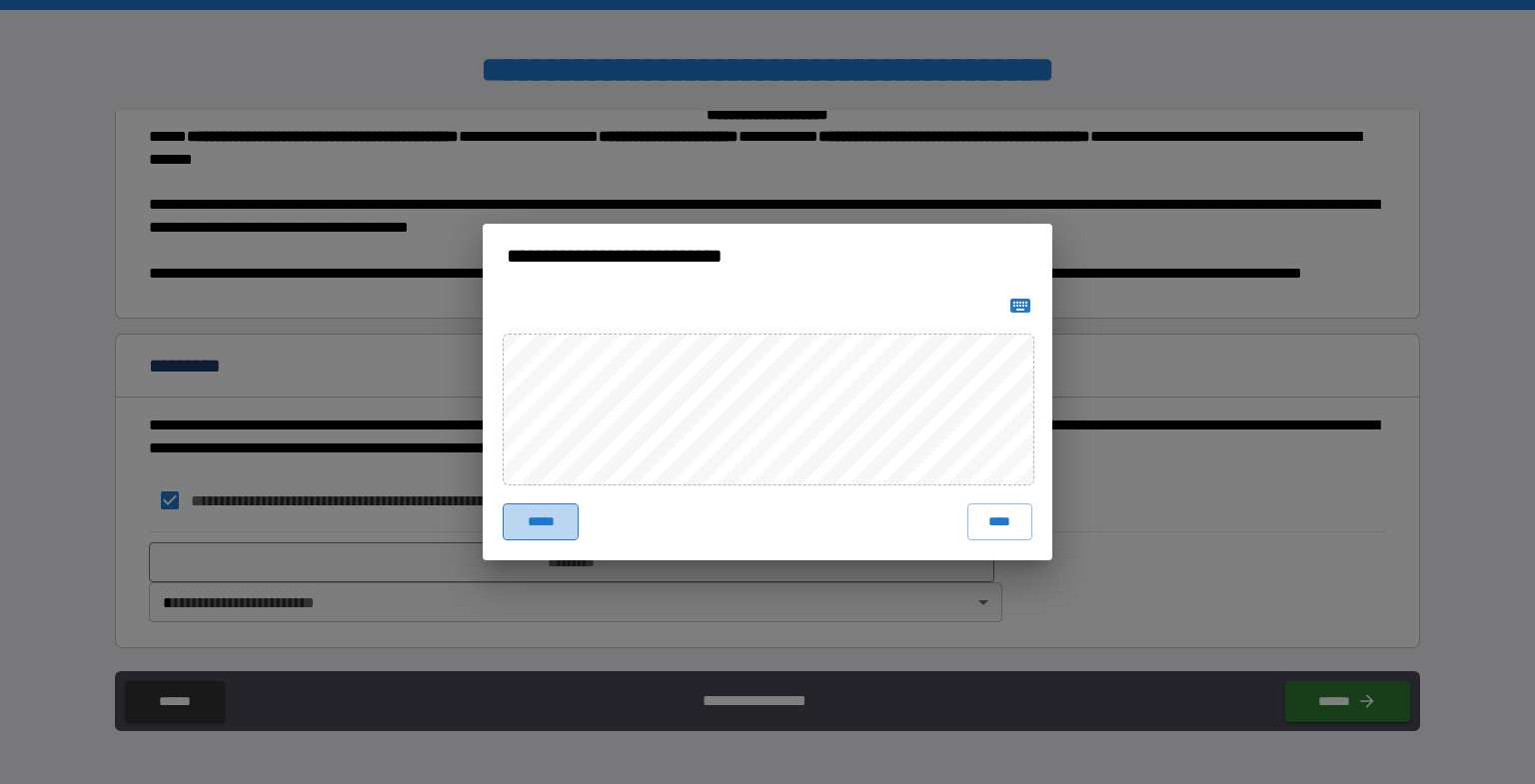 click on "*****" at bounding box center (541, 521) 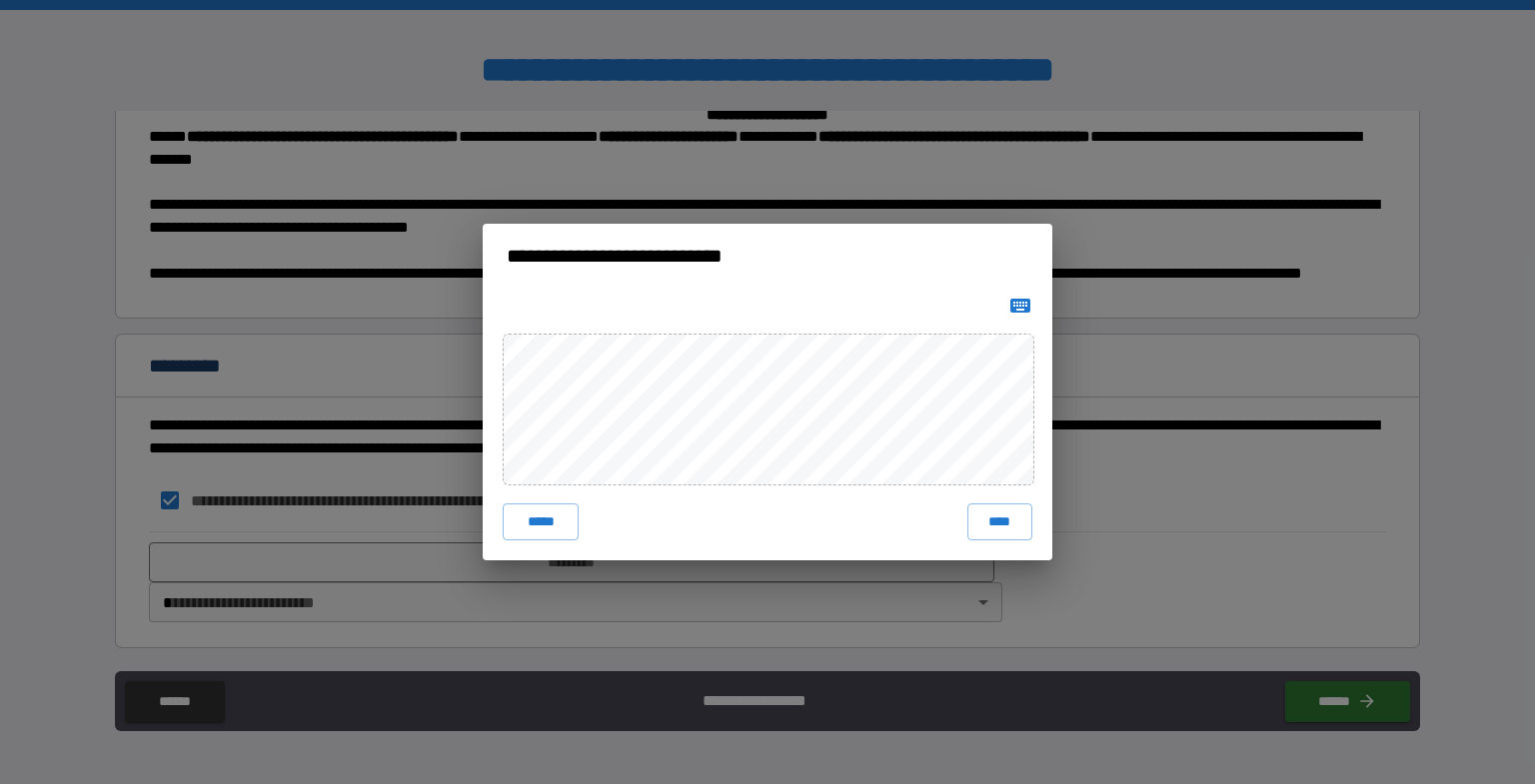 click on "**********" at bounding box center [768, 392] 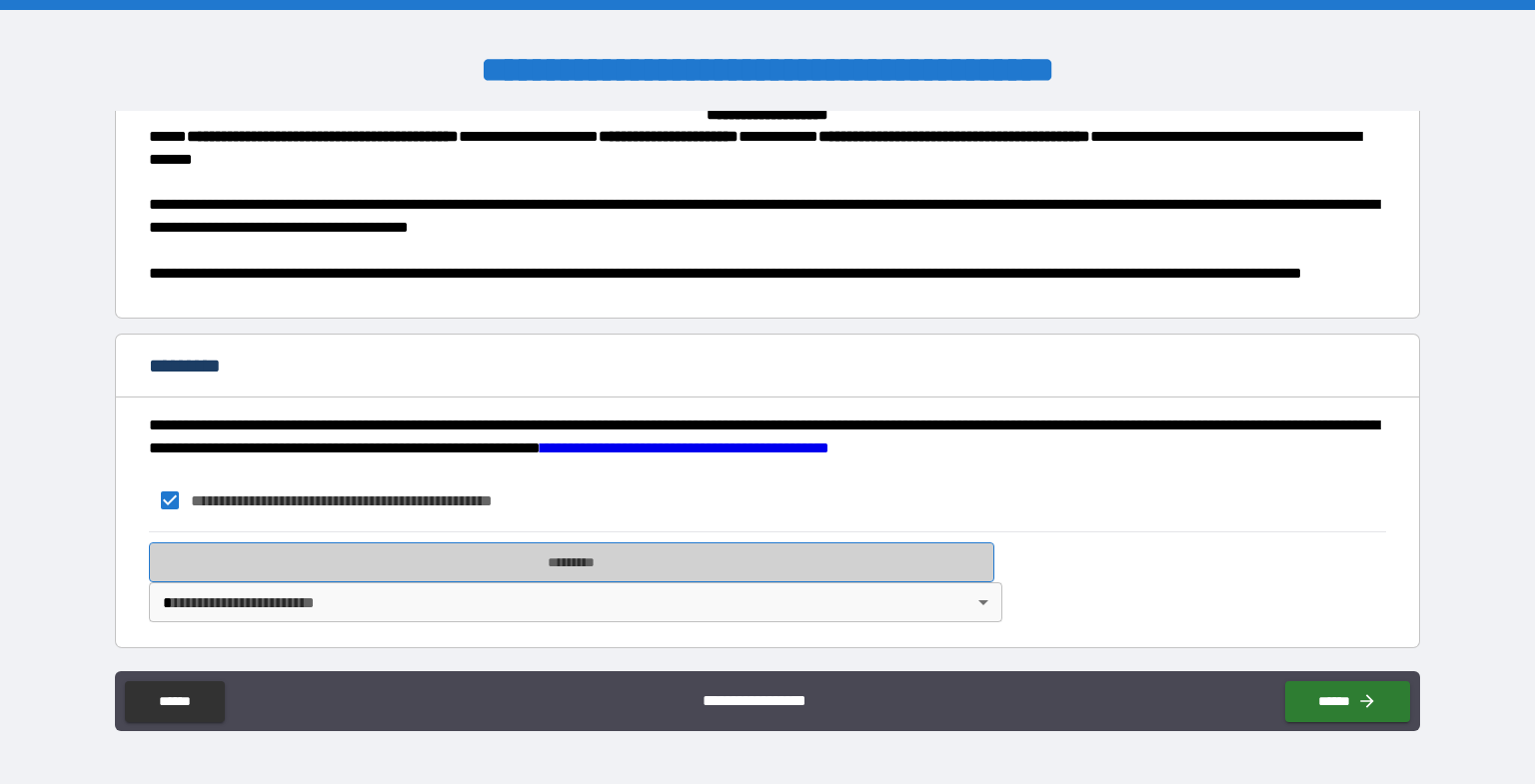 click on "*********" at bounding box center (572, 562) 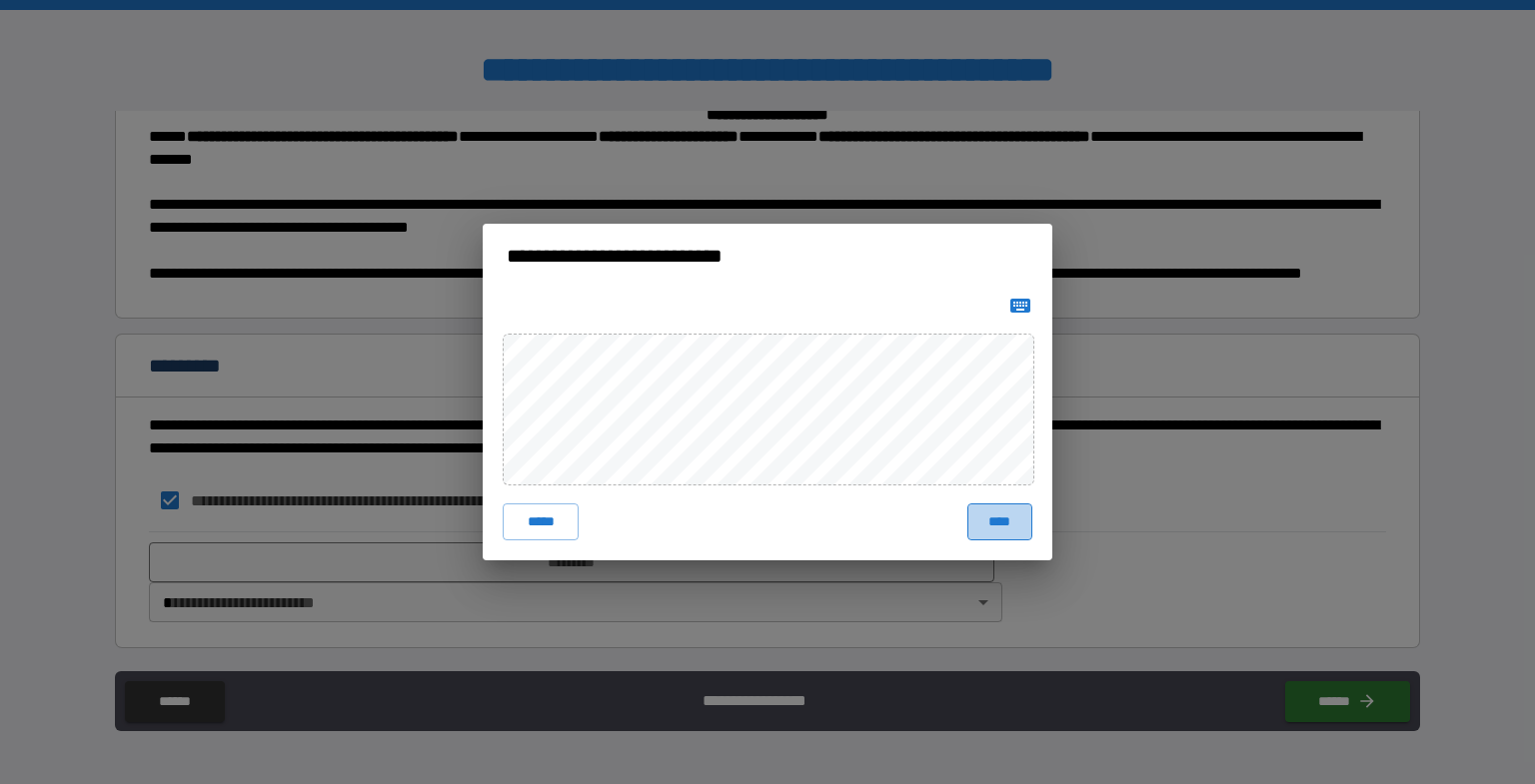 click on "****" at bounding box center [999, 521] 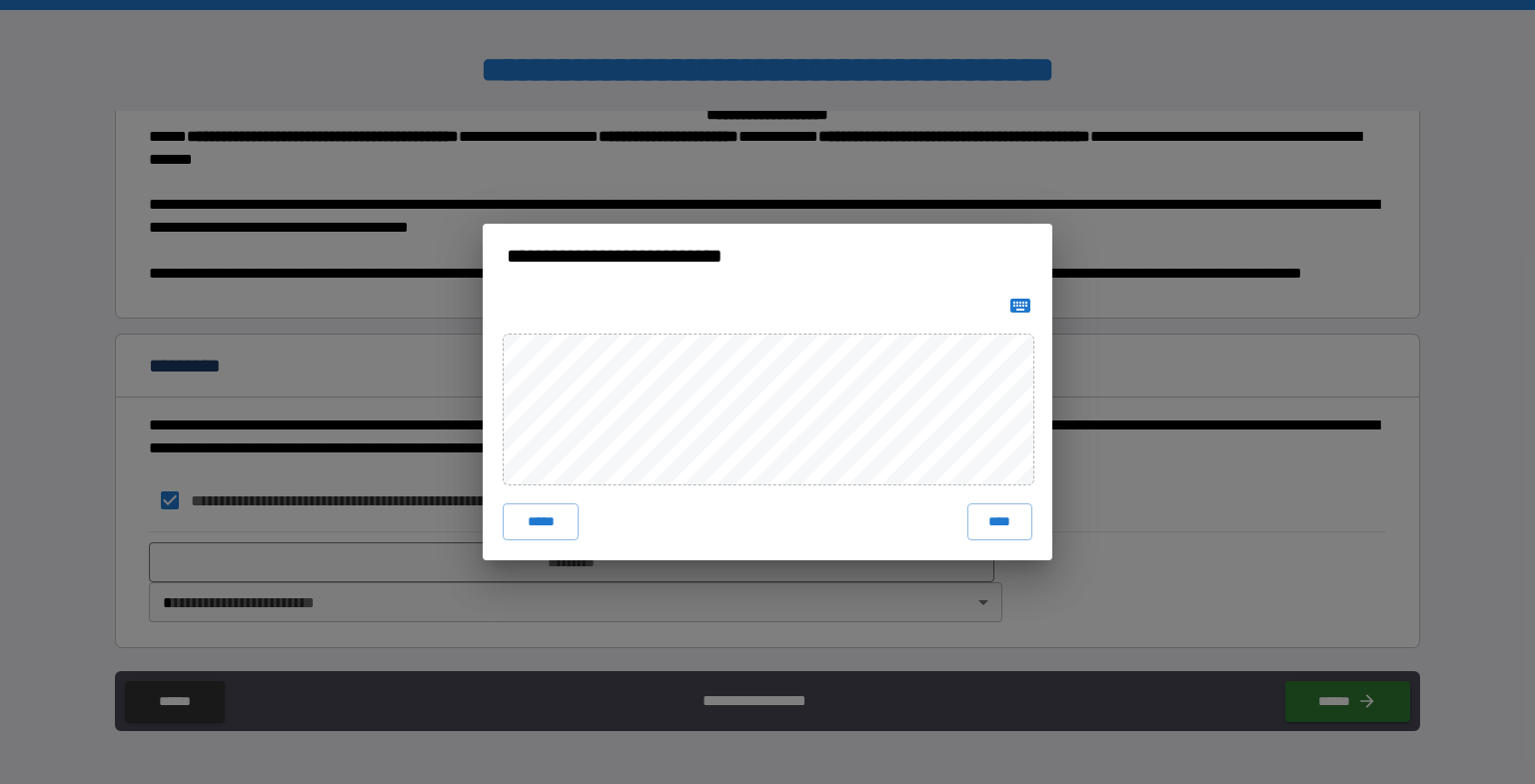 click on "**********" at bounding box center (768, 392) 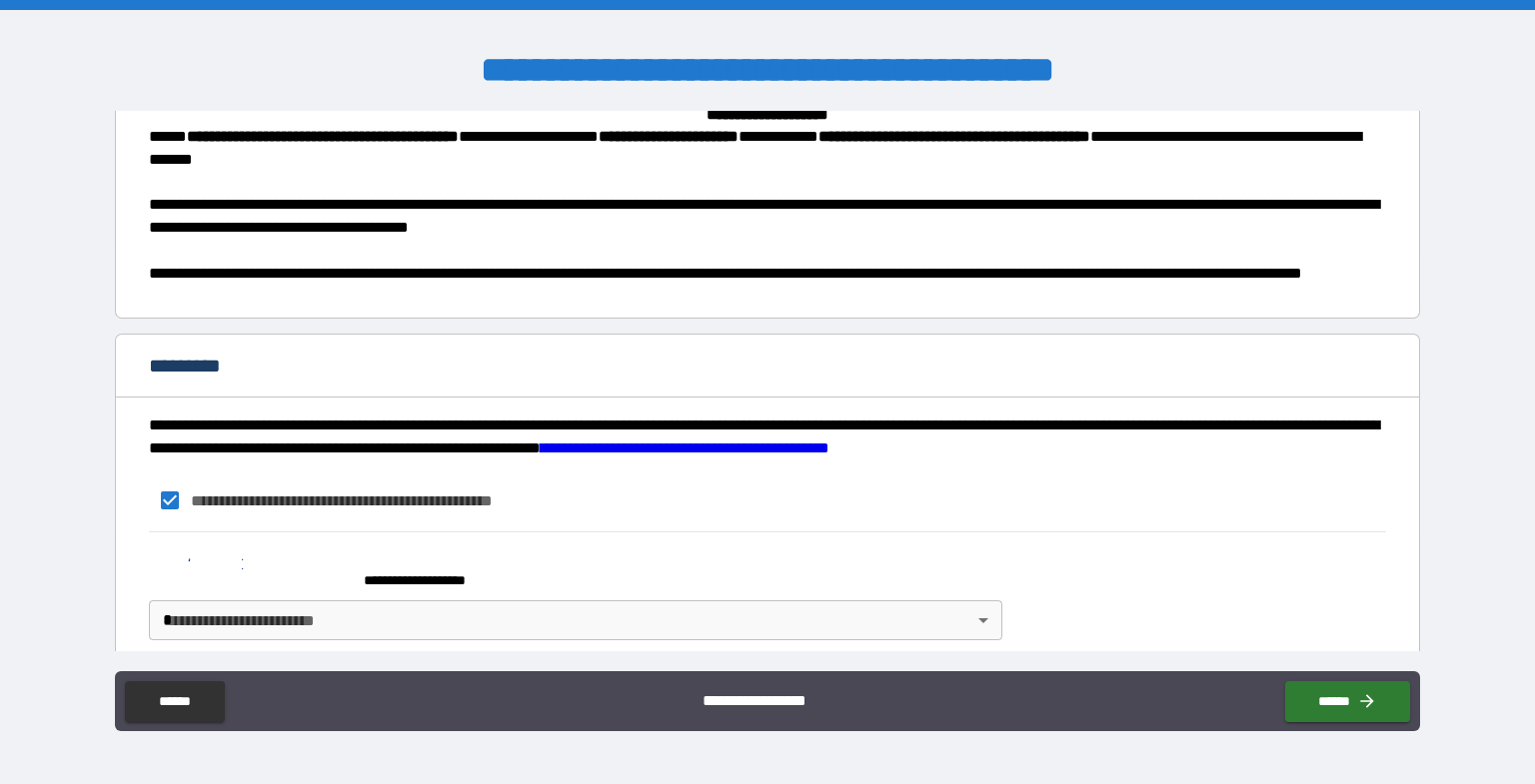 click on "*********" at bounding box center [195, 366] 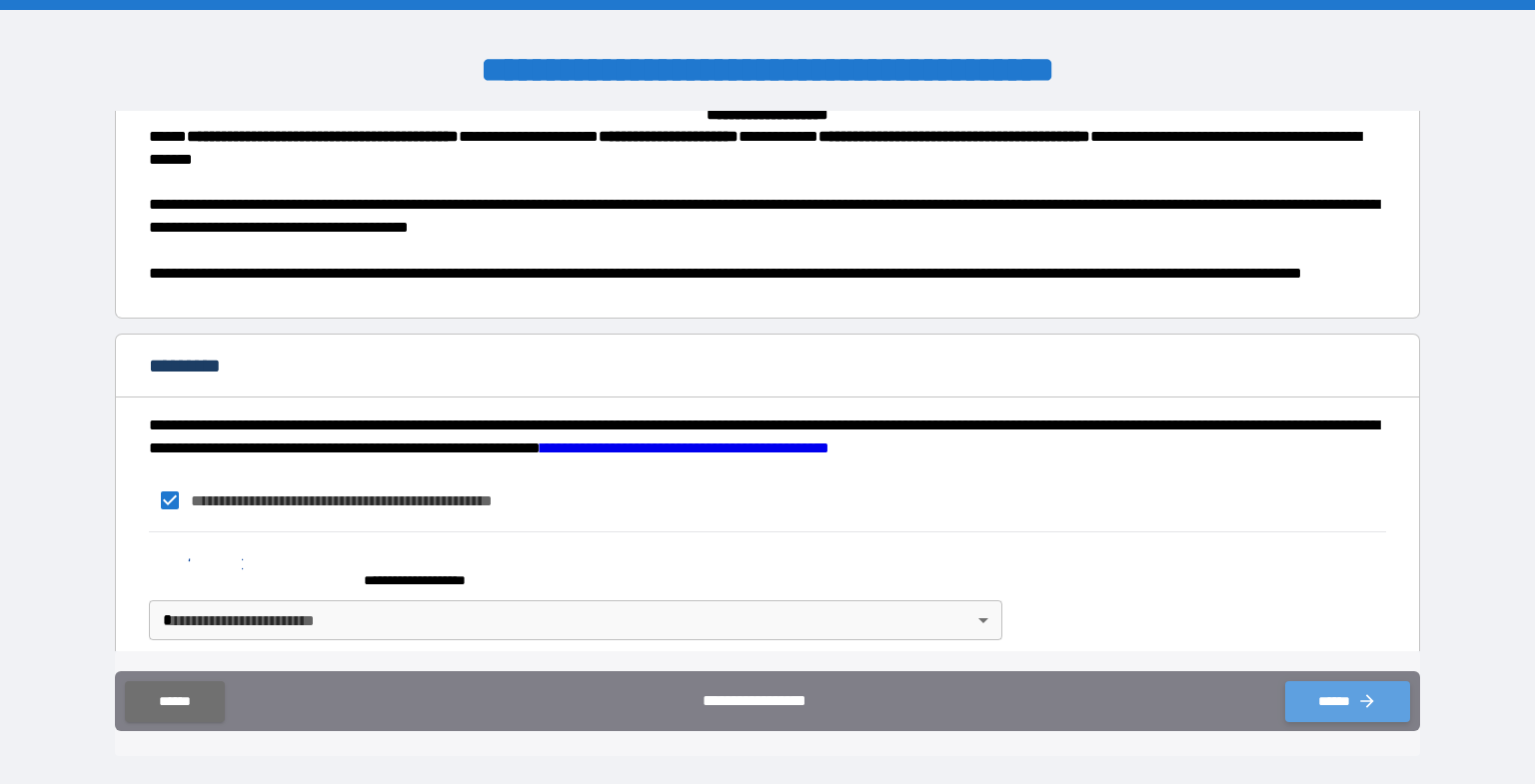 click on "******" at bounding box center [1347, 701] 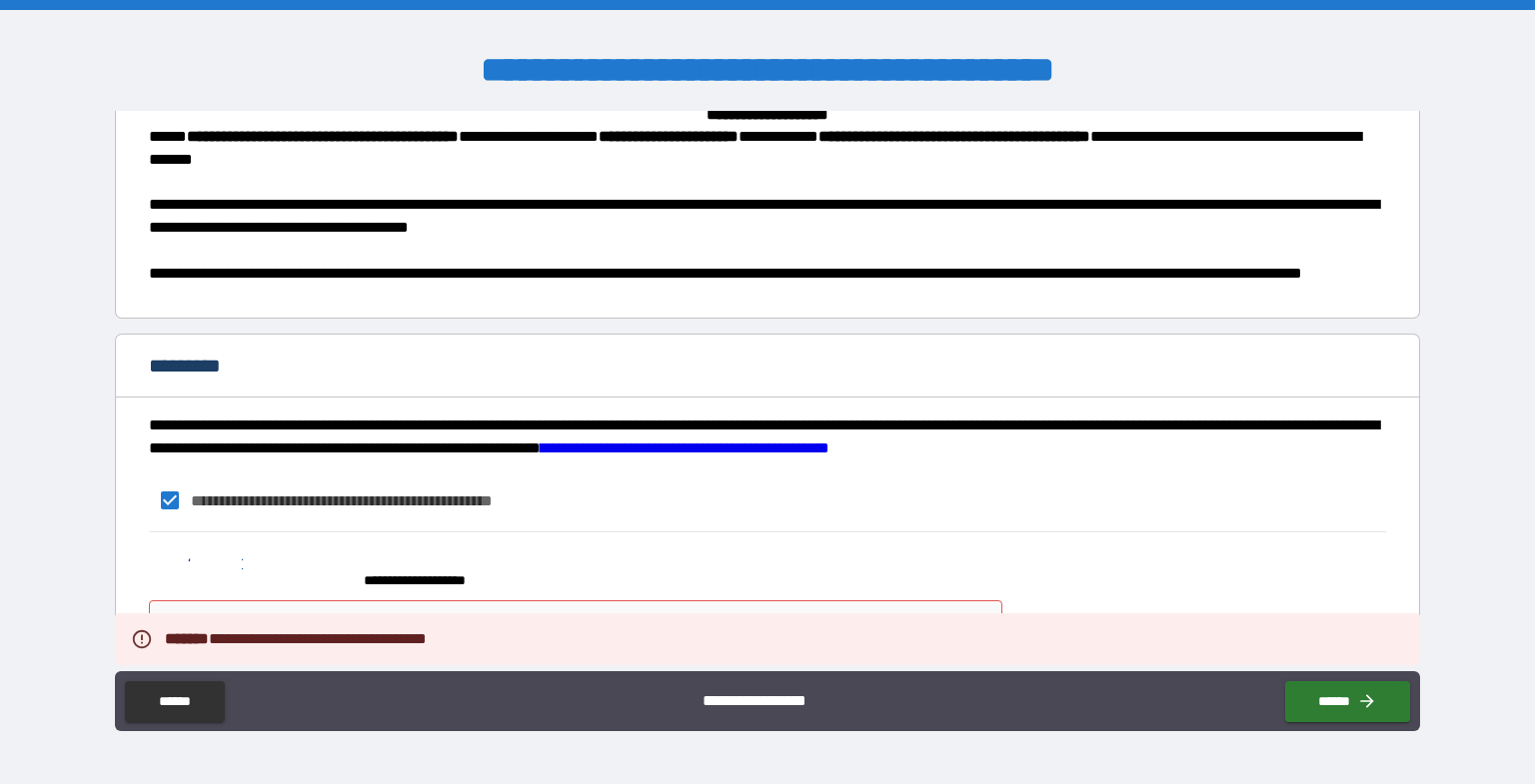click on "*********" at bounding box center [195, 366] 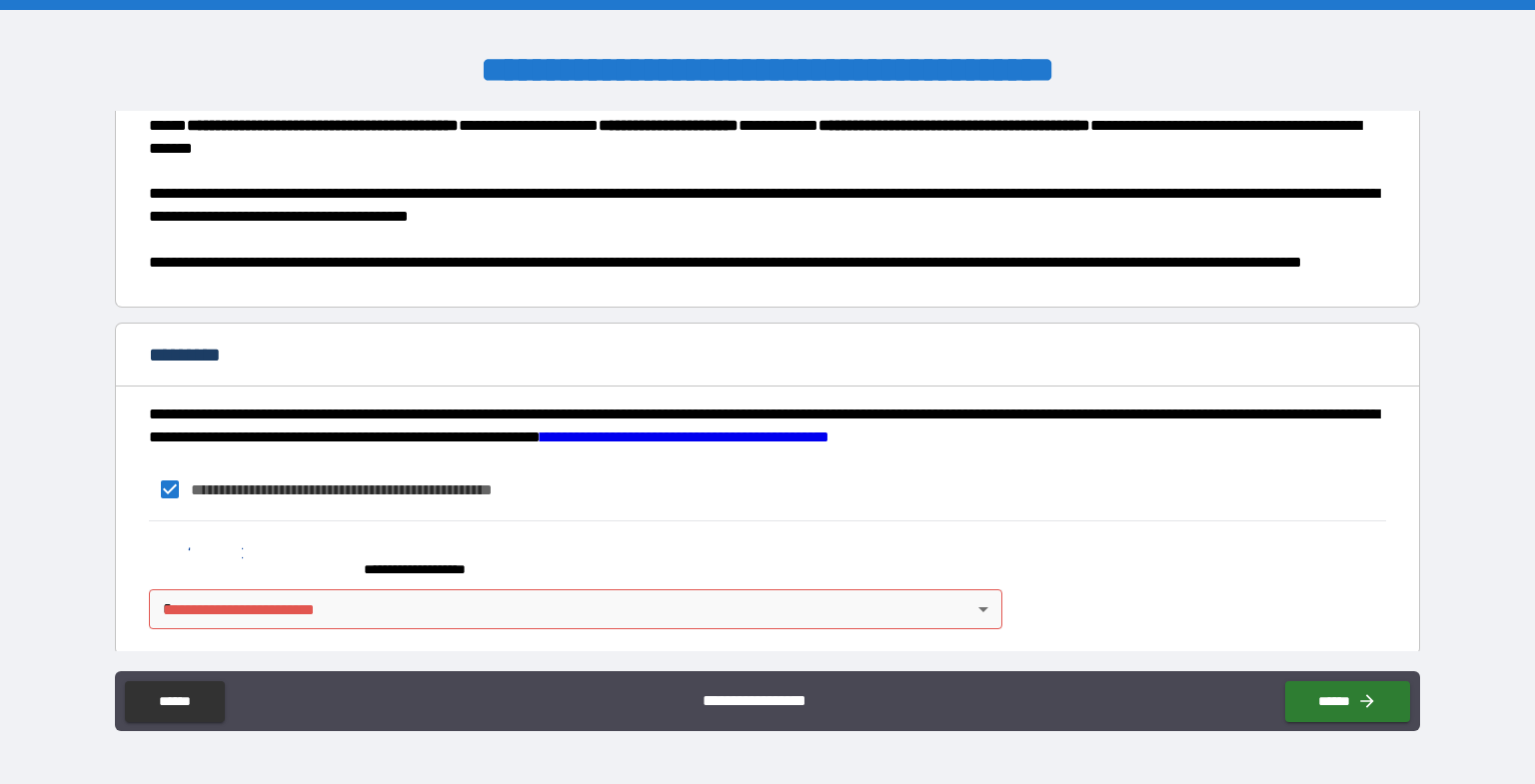 scroll, scrollTop: 617, scrollLeft: 0, axis: vertical 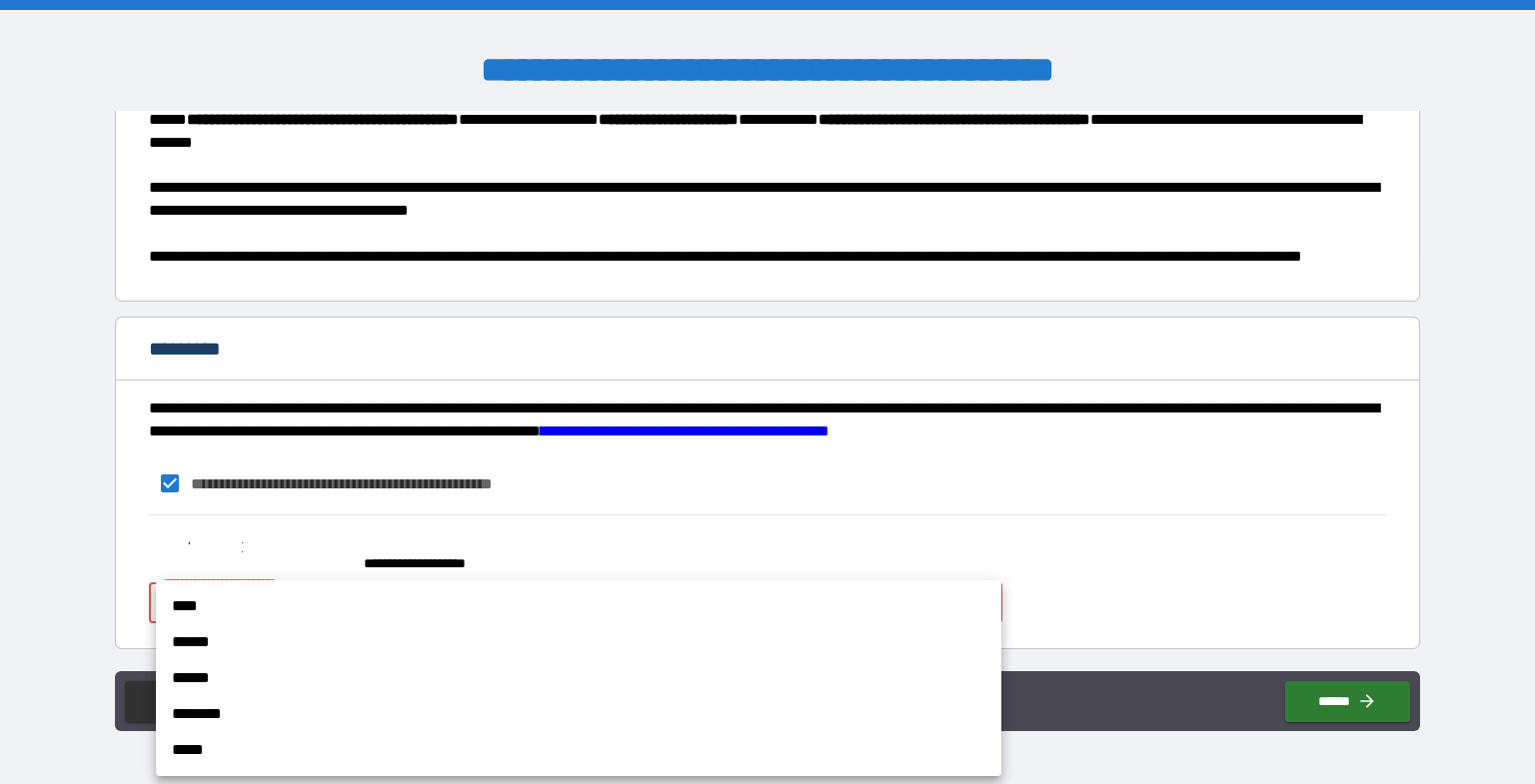 click on "**********" at bounding box center (768, 392) 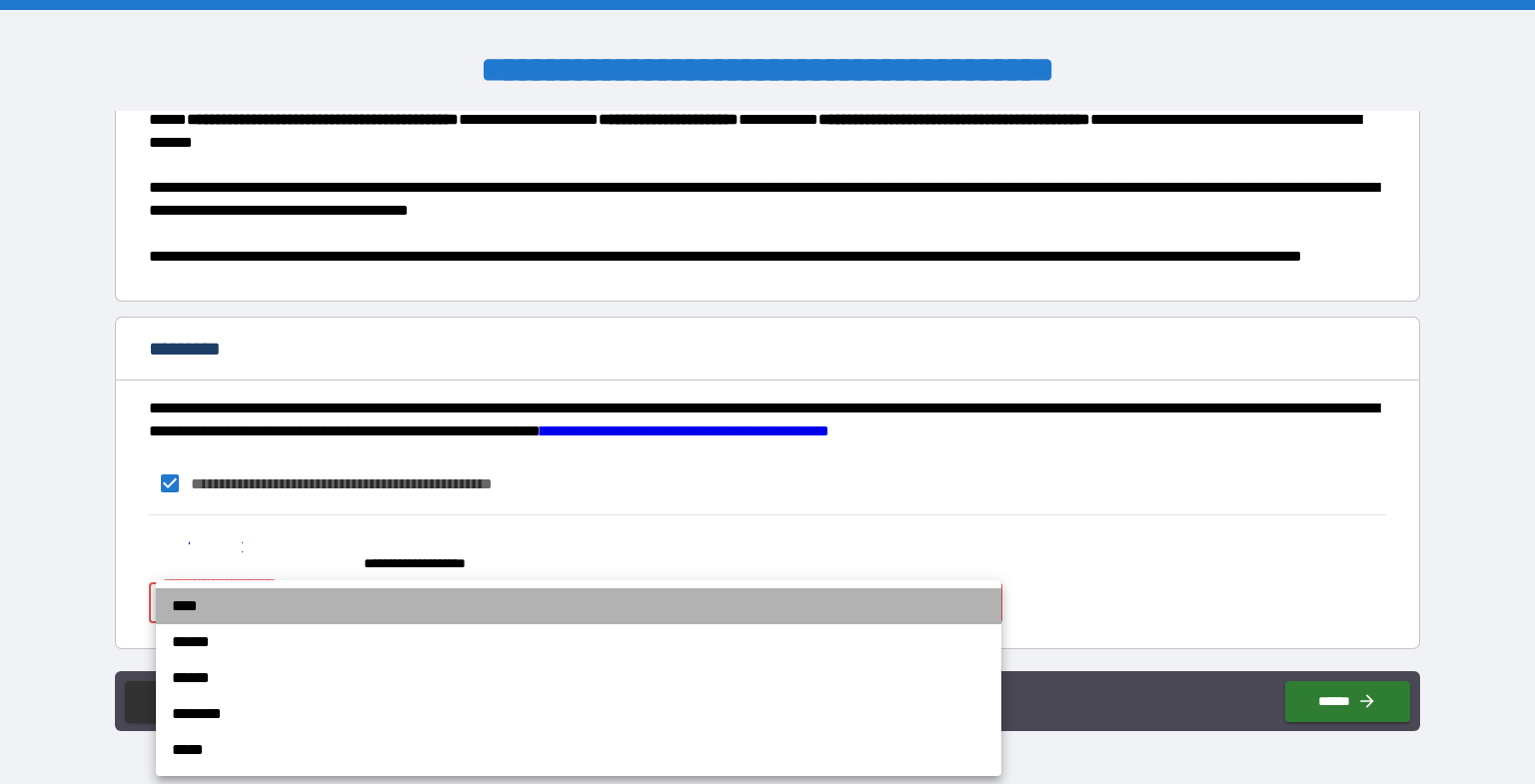 click on "****" at bounding box center [579, 606] 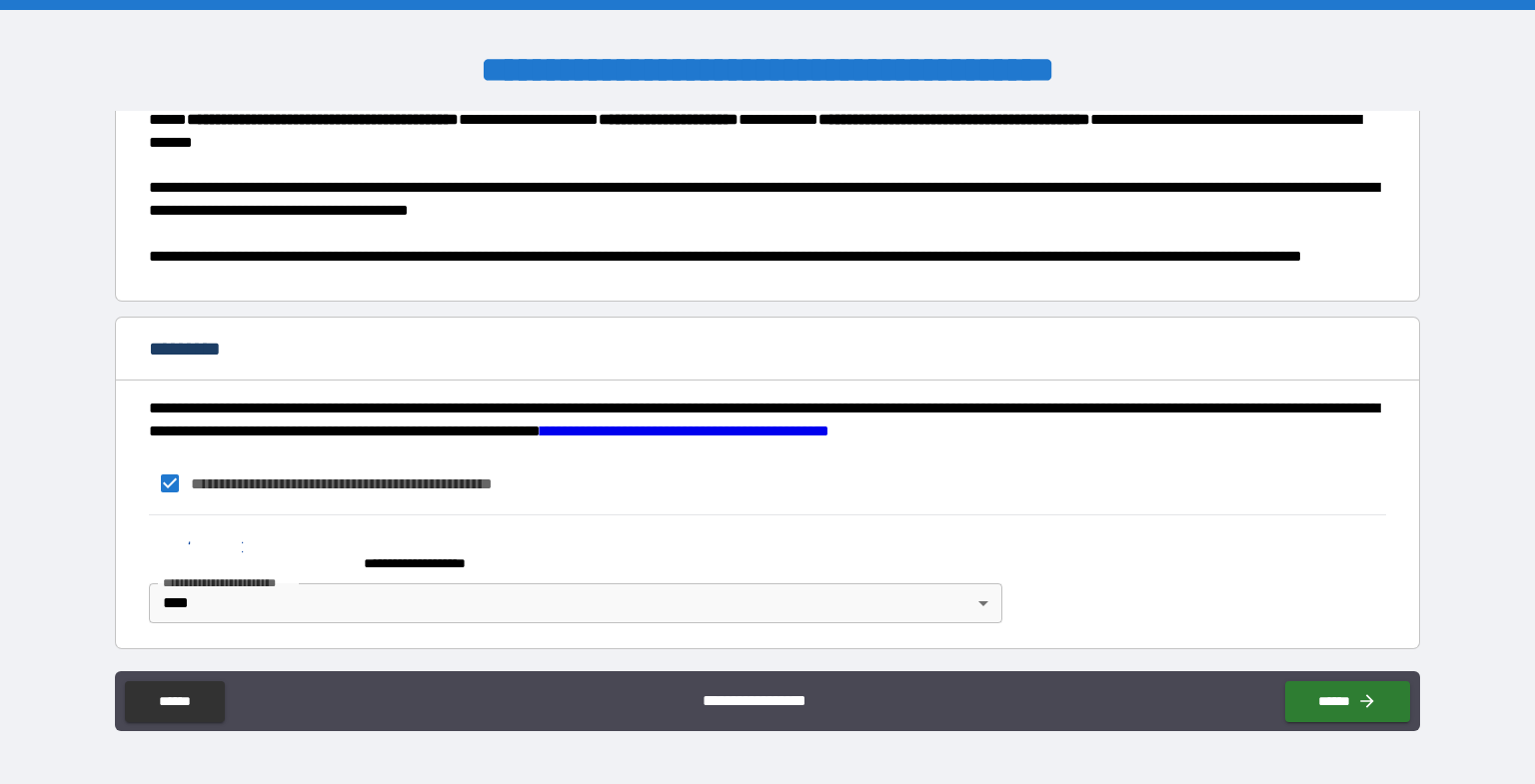 click on "*********" at bounding box center (768, 351) 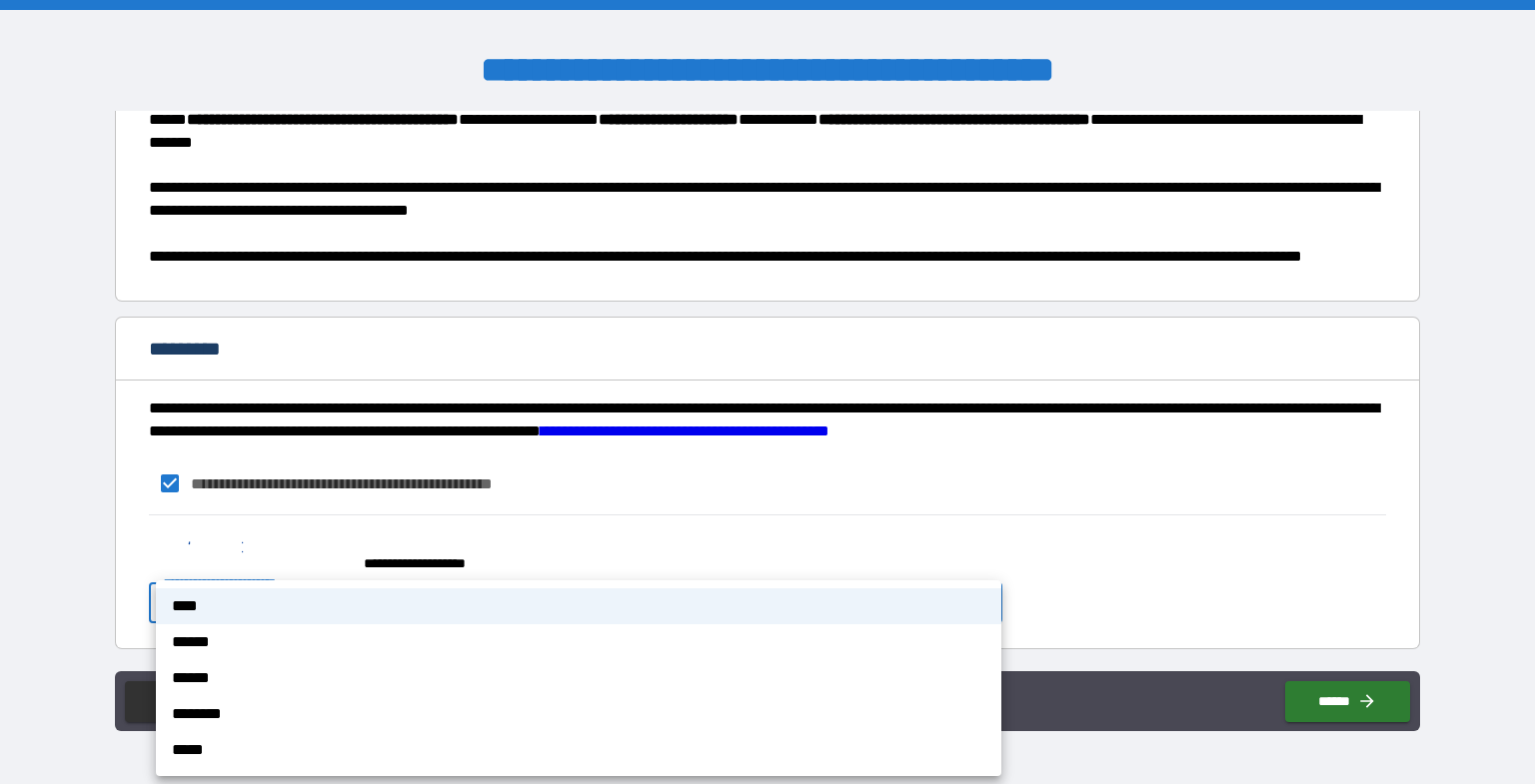 click on "**********" at bounding box center (768, 392) 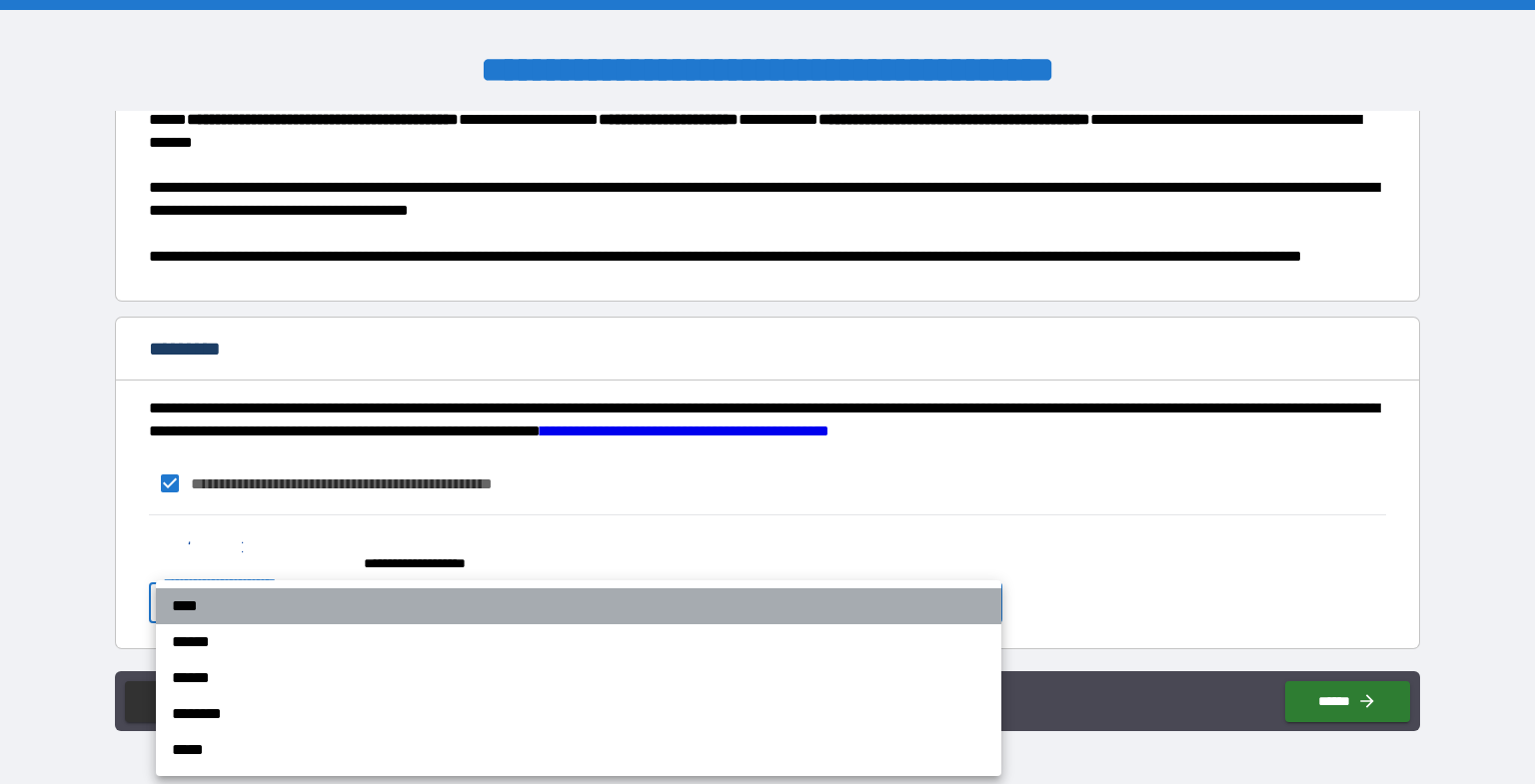 click on "****" at bounding box center [579, 606] 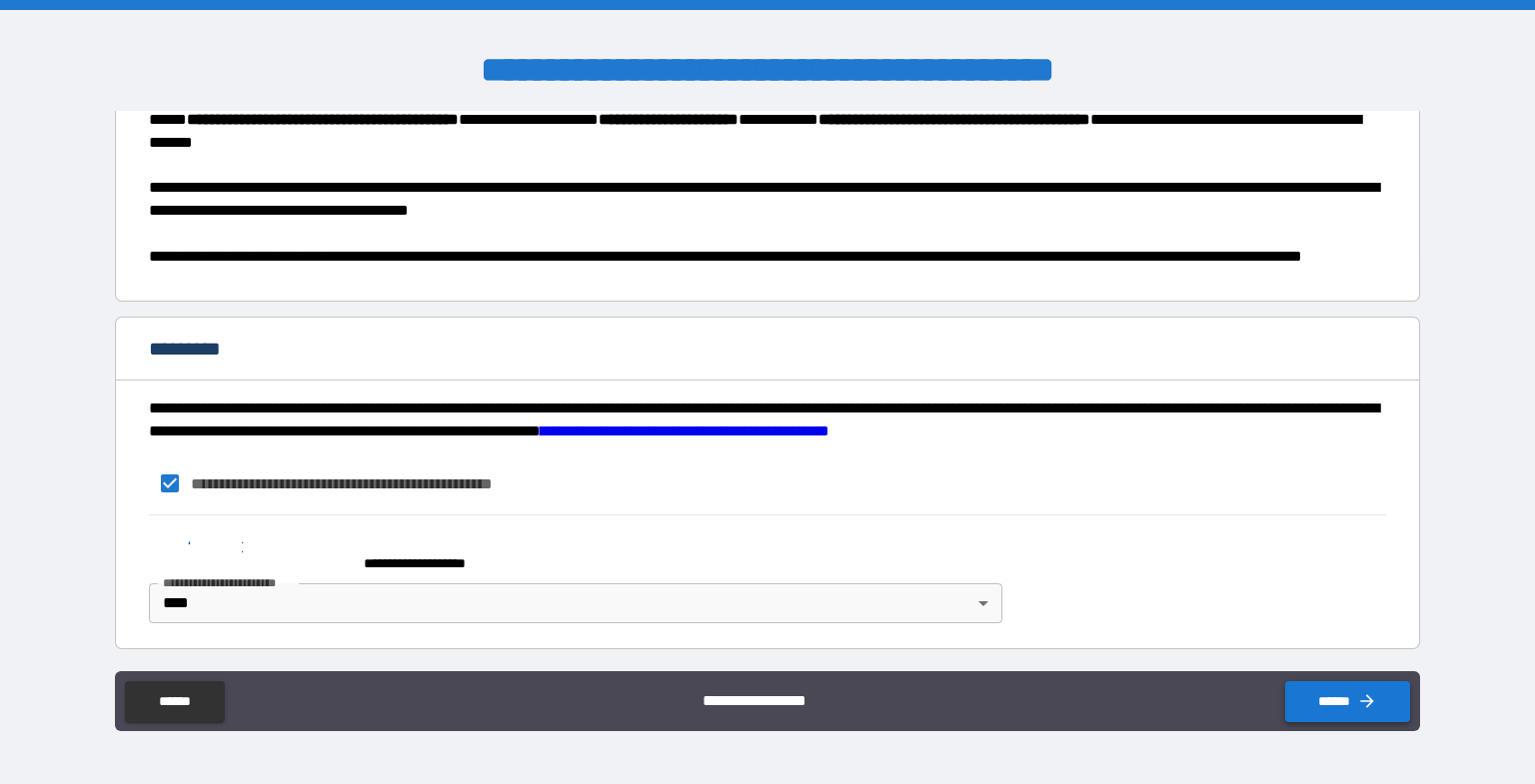 click on "******" at bounding box center (1347, 701) 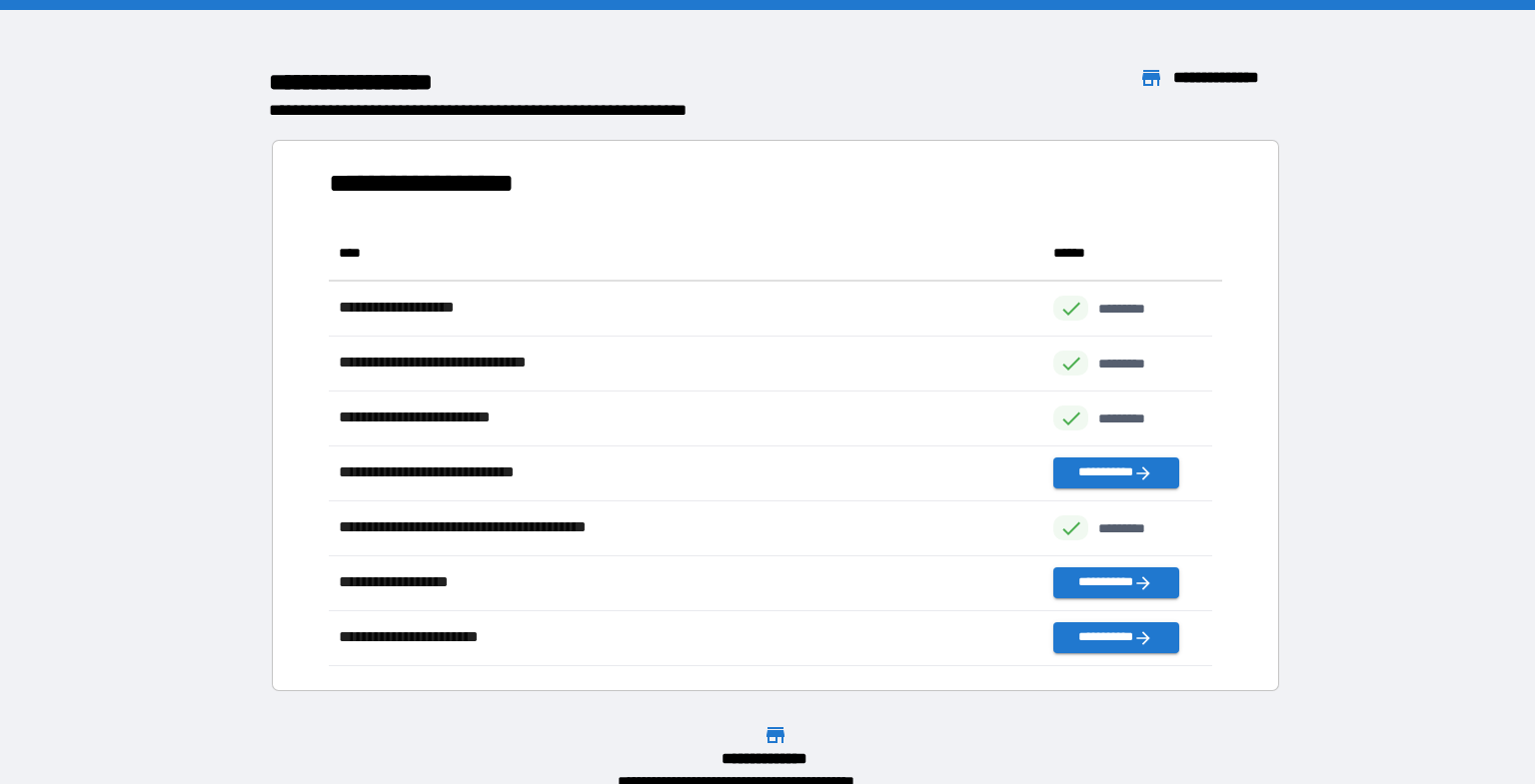 scroll, scrollTop: 424, scrollLeft: 867, axis: both 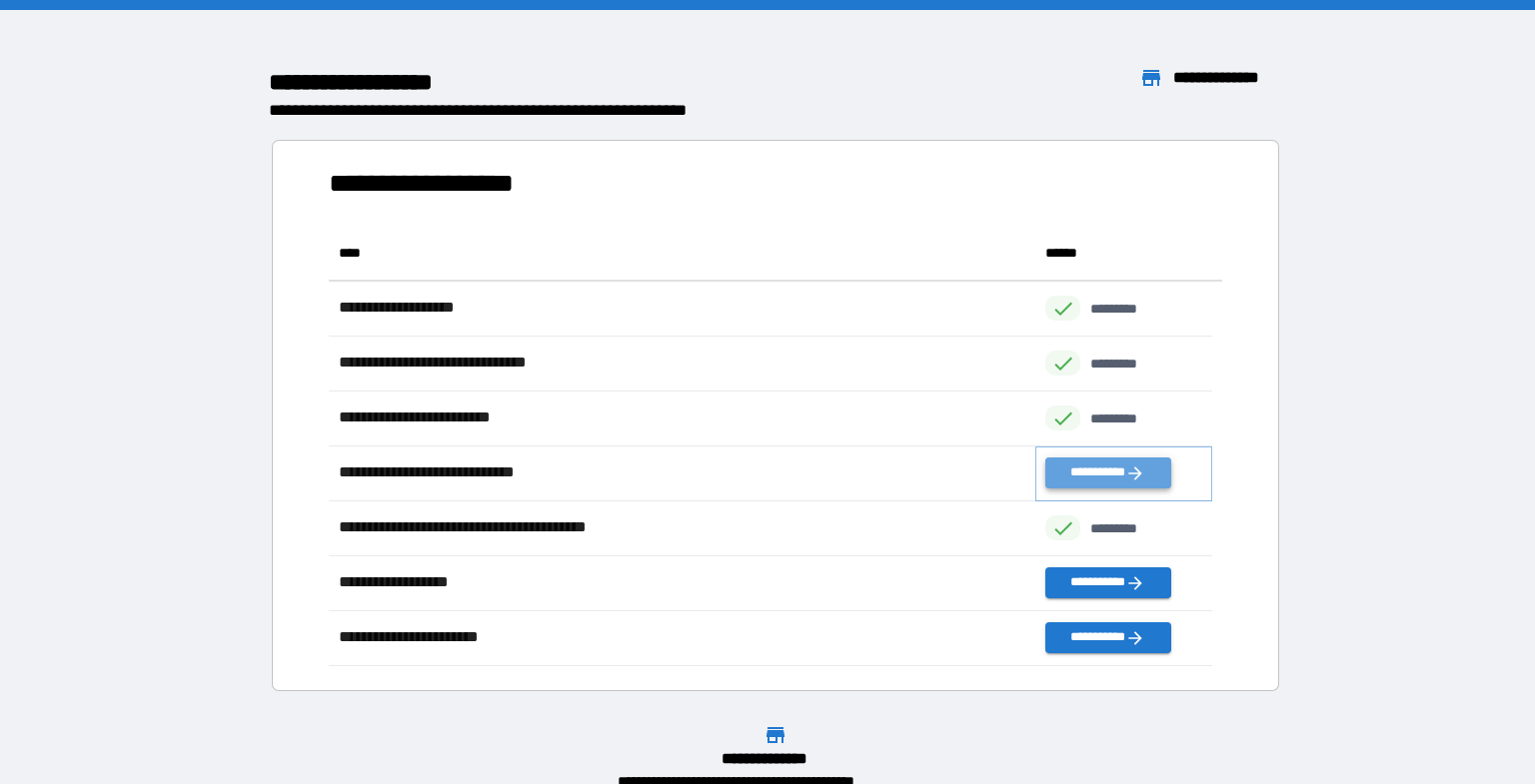 click on "**********" at bounding box center [1107, 472] 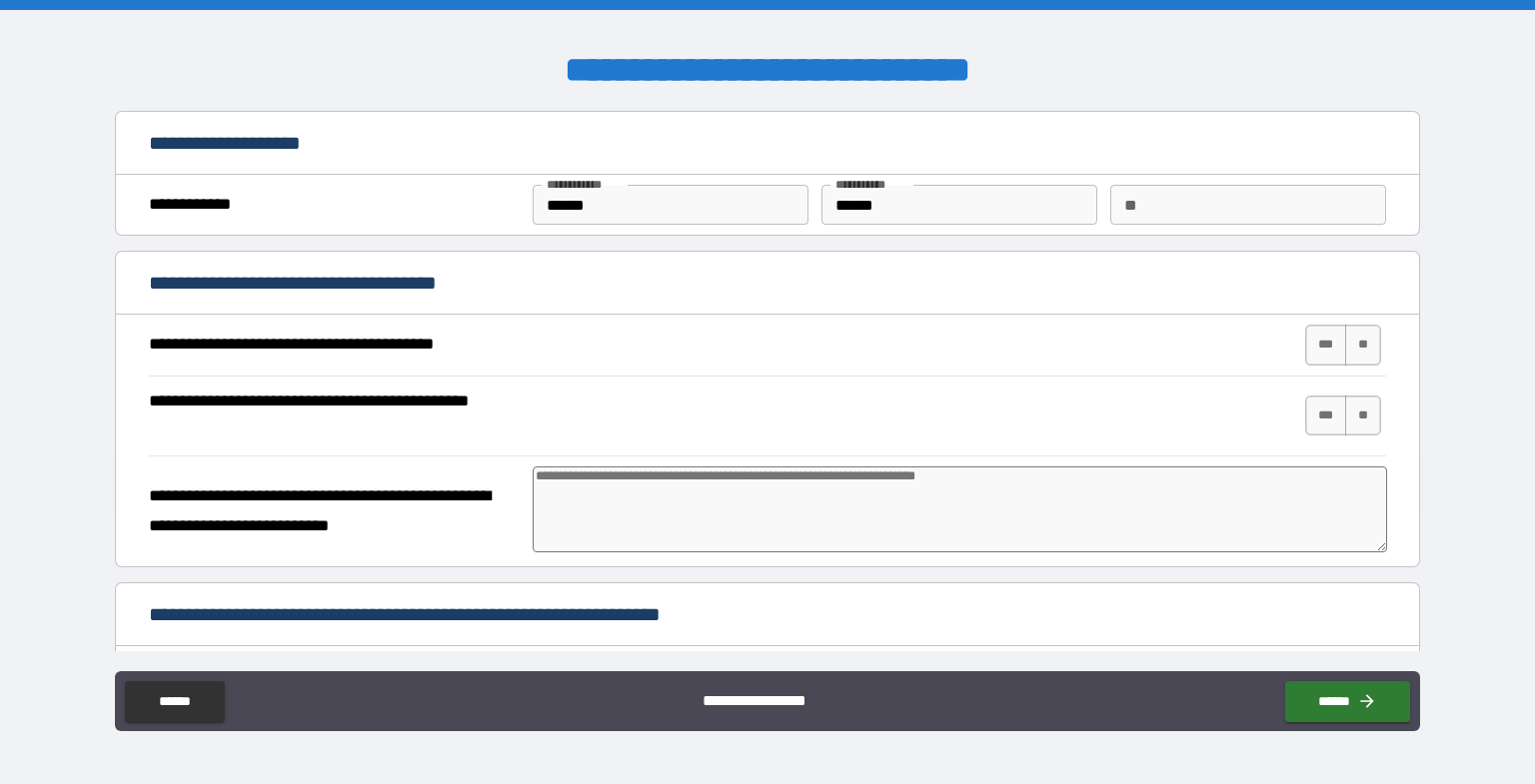 type on "*" 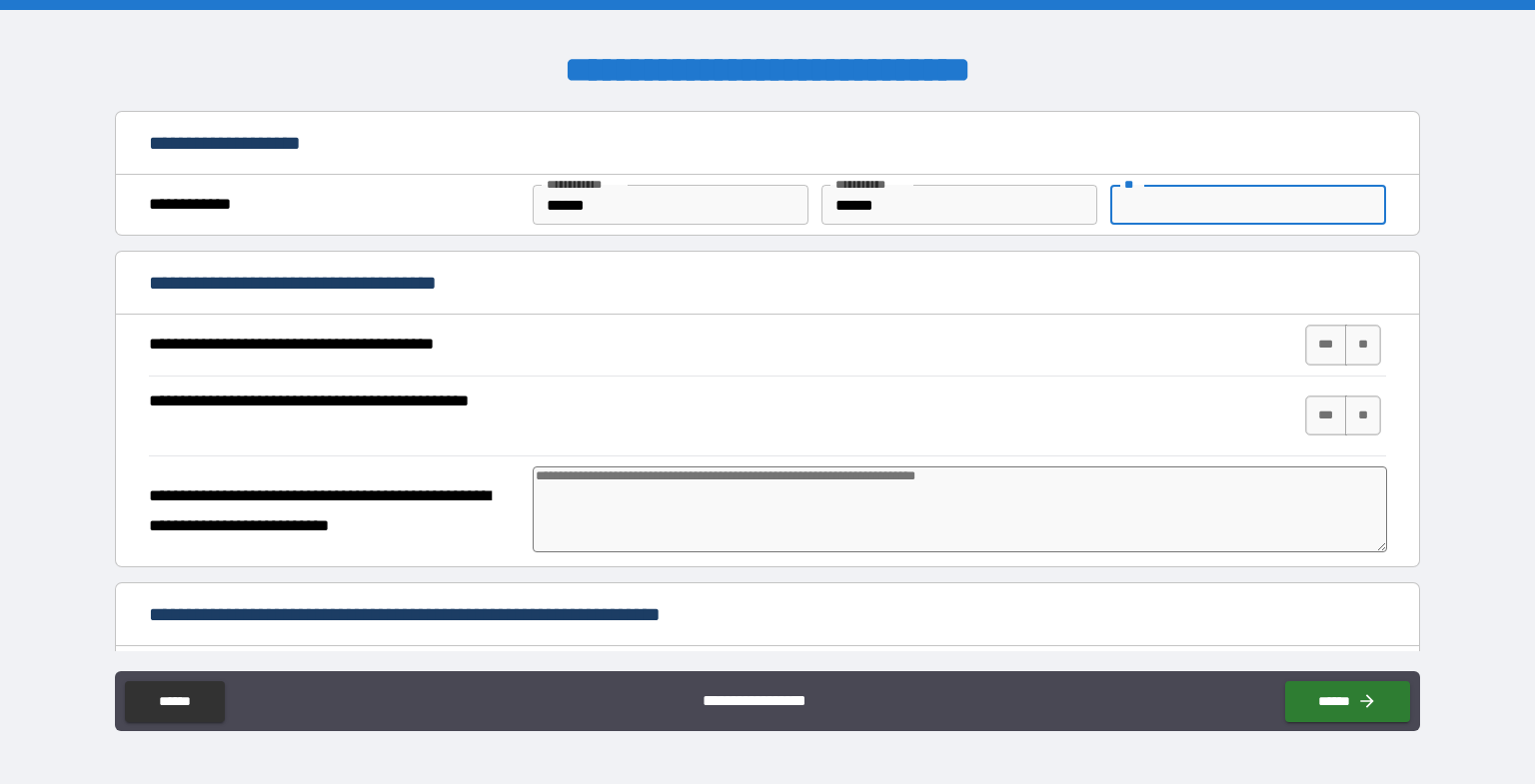 type on "*" 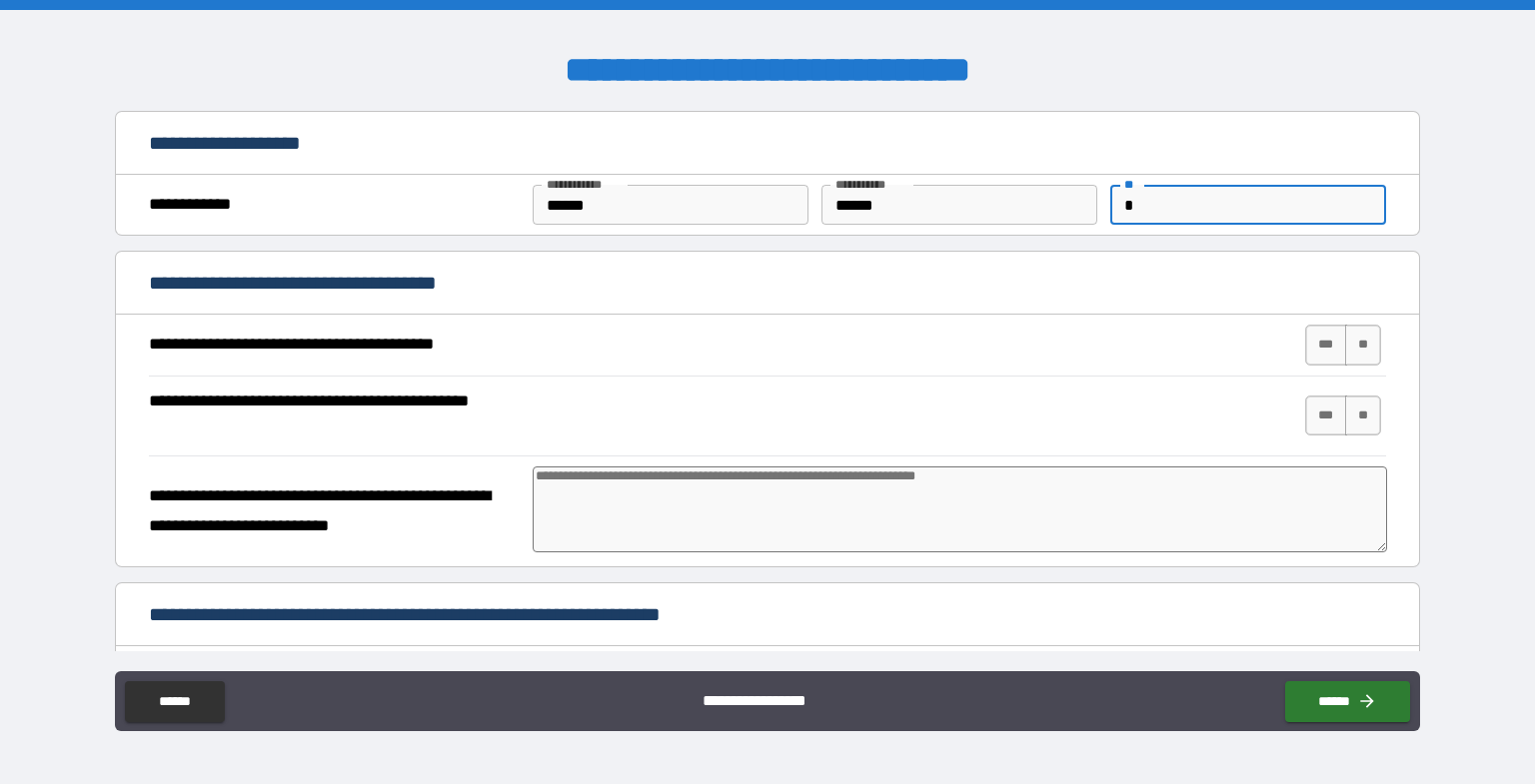 type on "*" 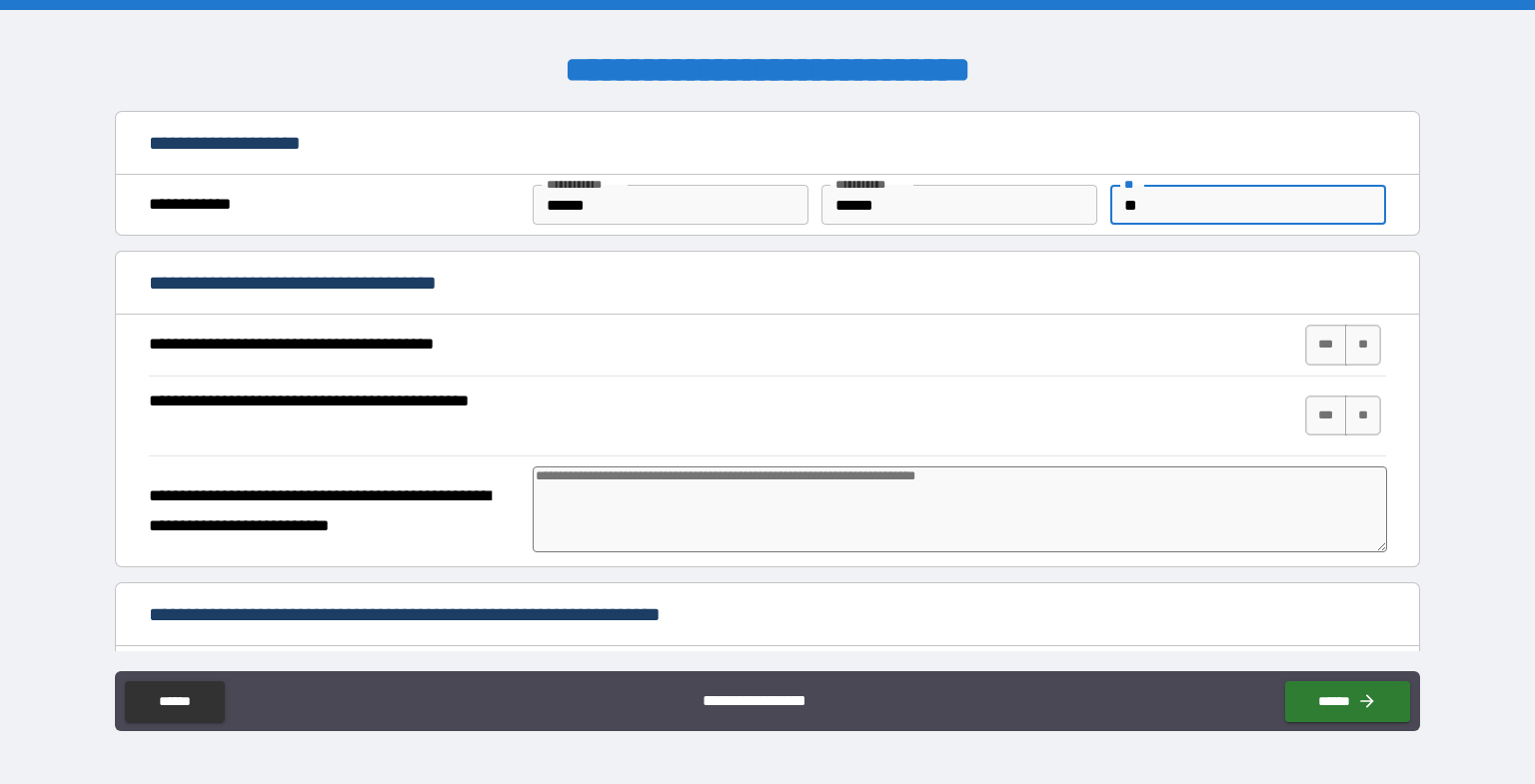 type on "*" 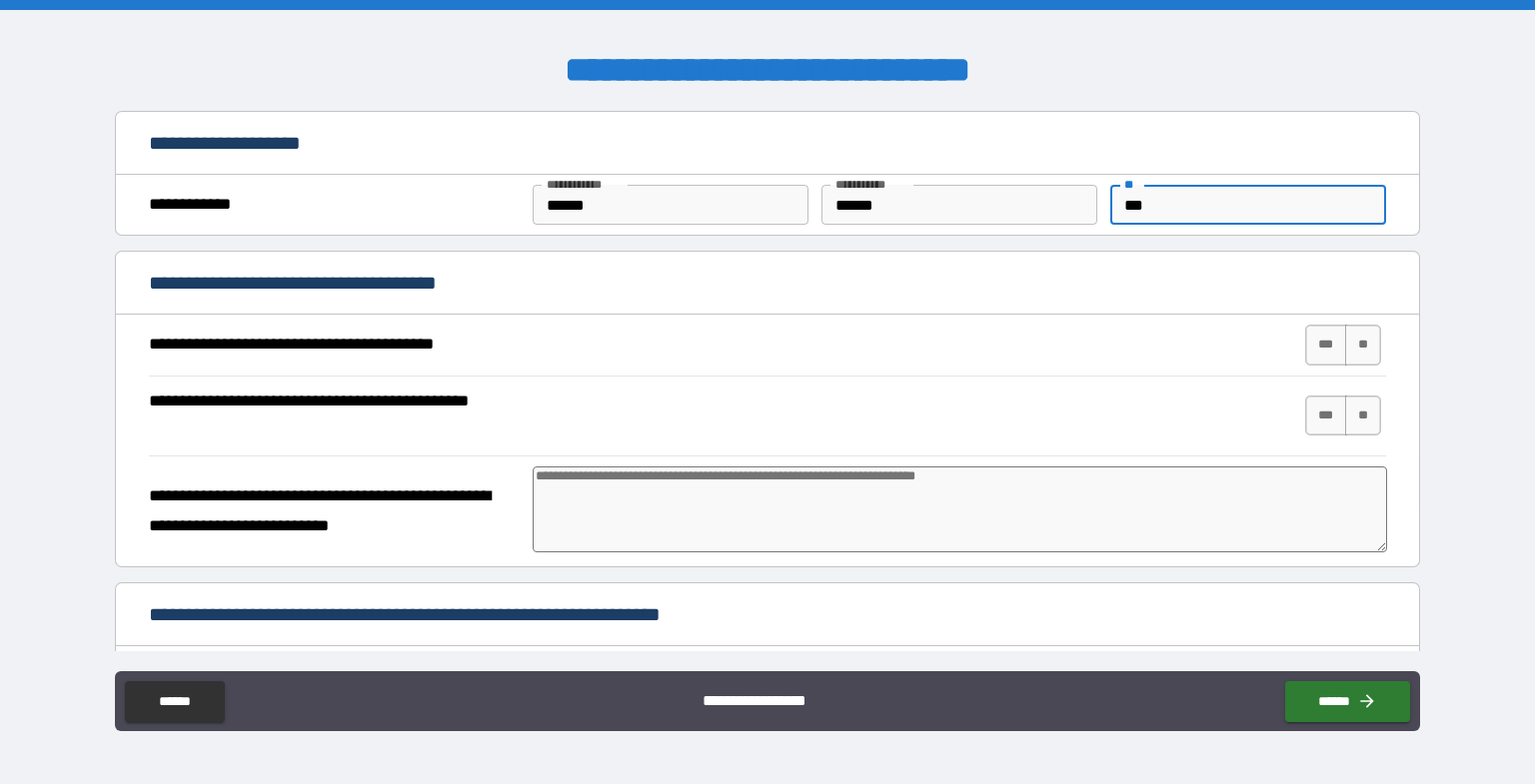 type on "*" 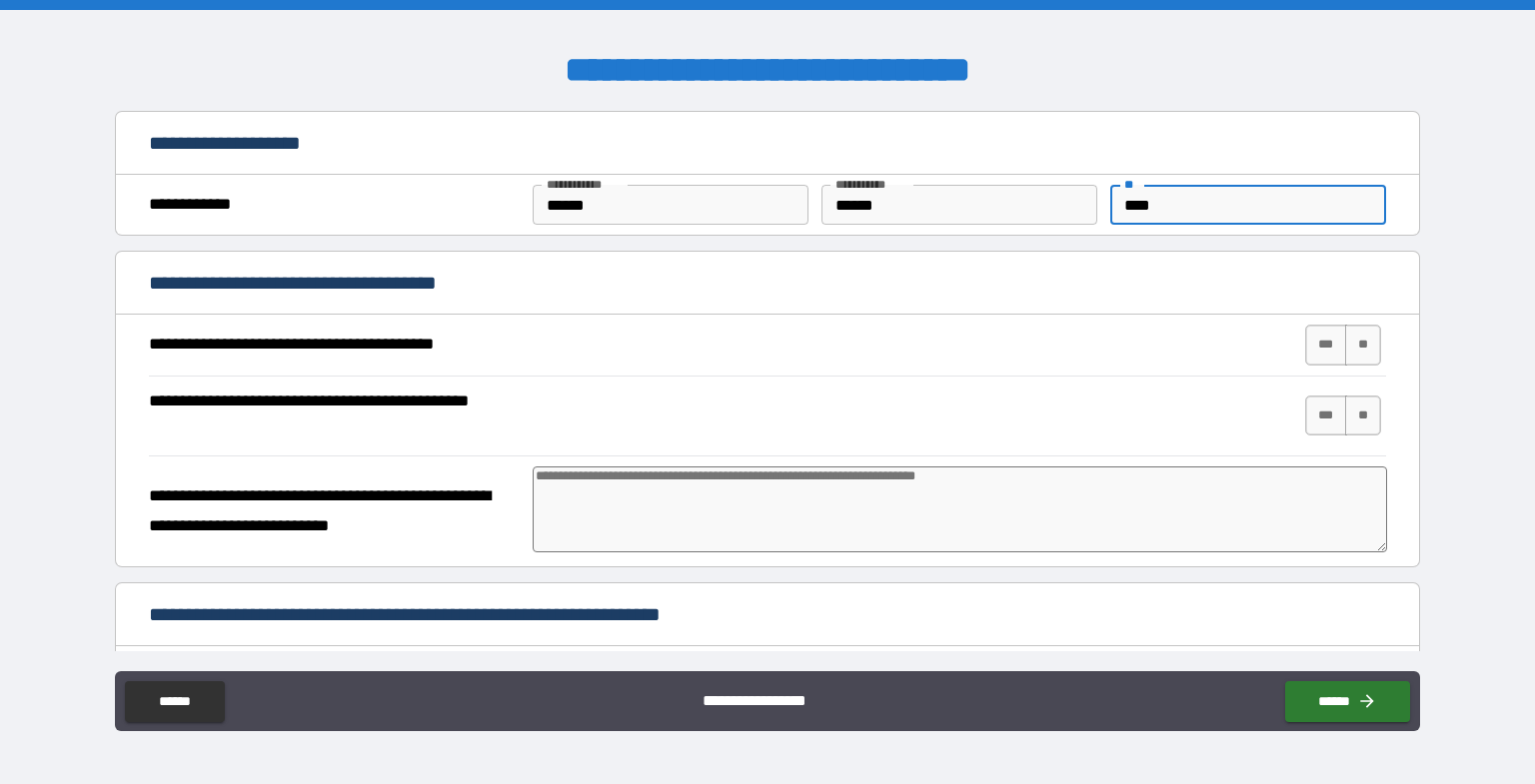 type on "*" 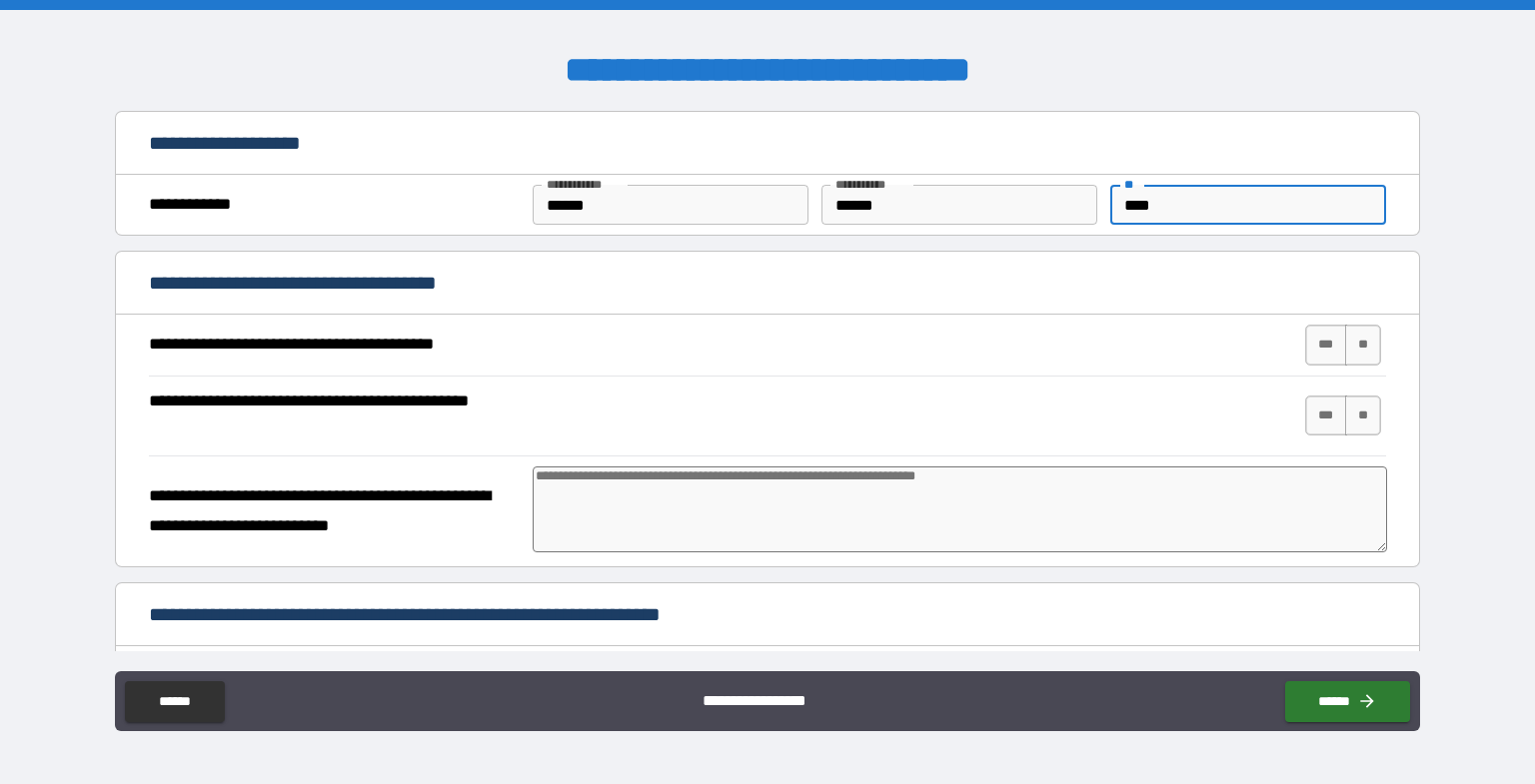 type on "****" 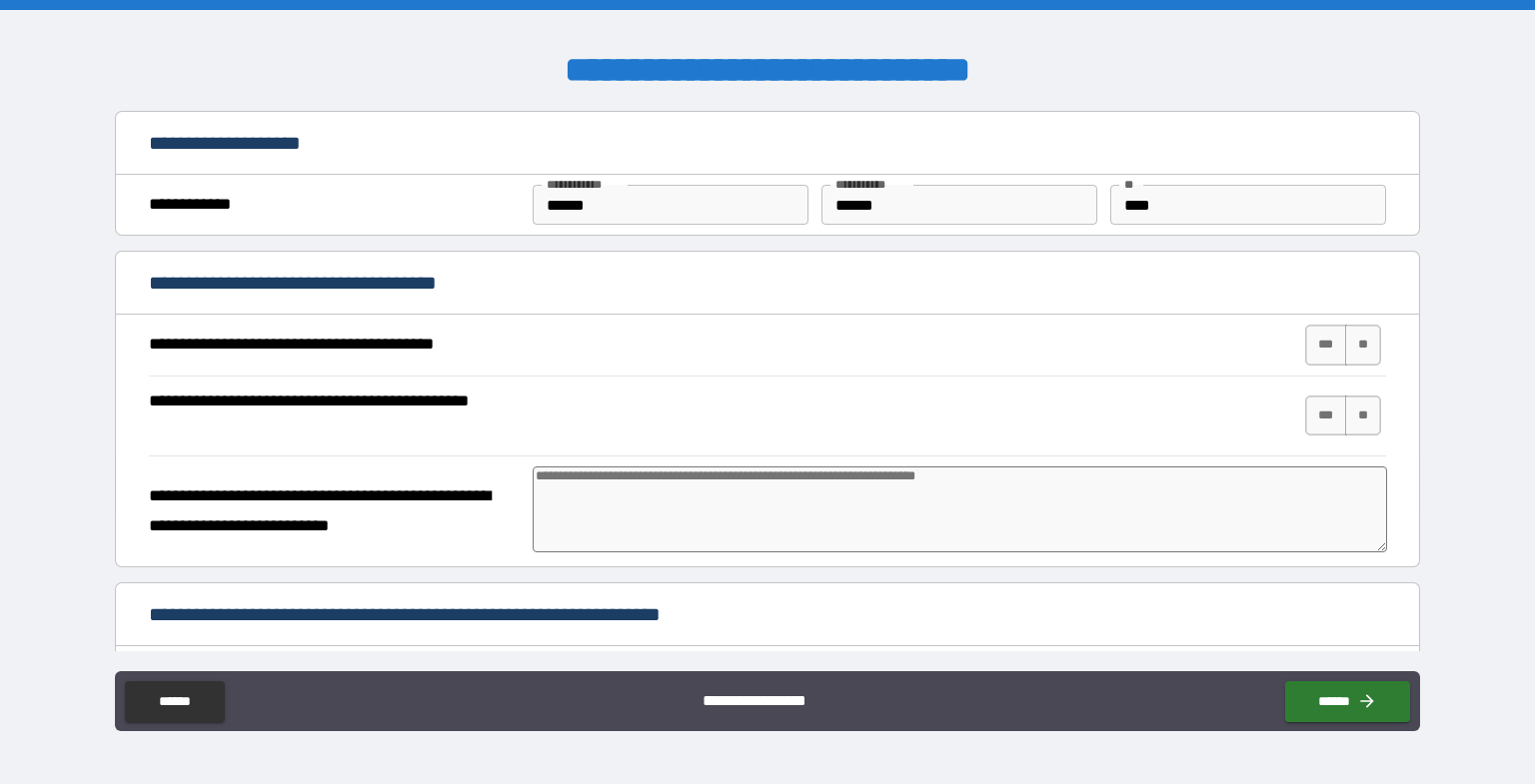 click on "**********" at bounding box center [768, 345] 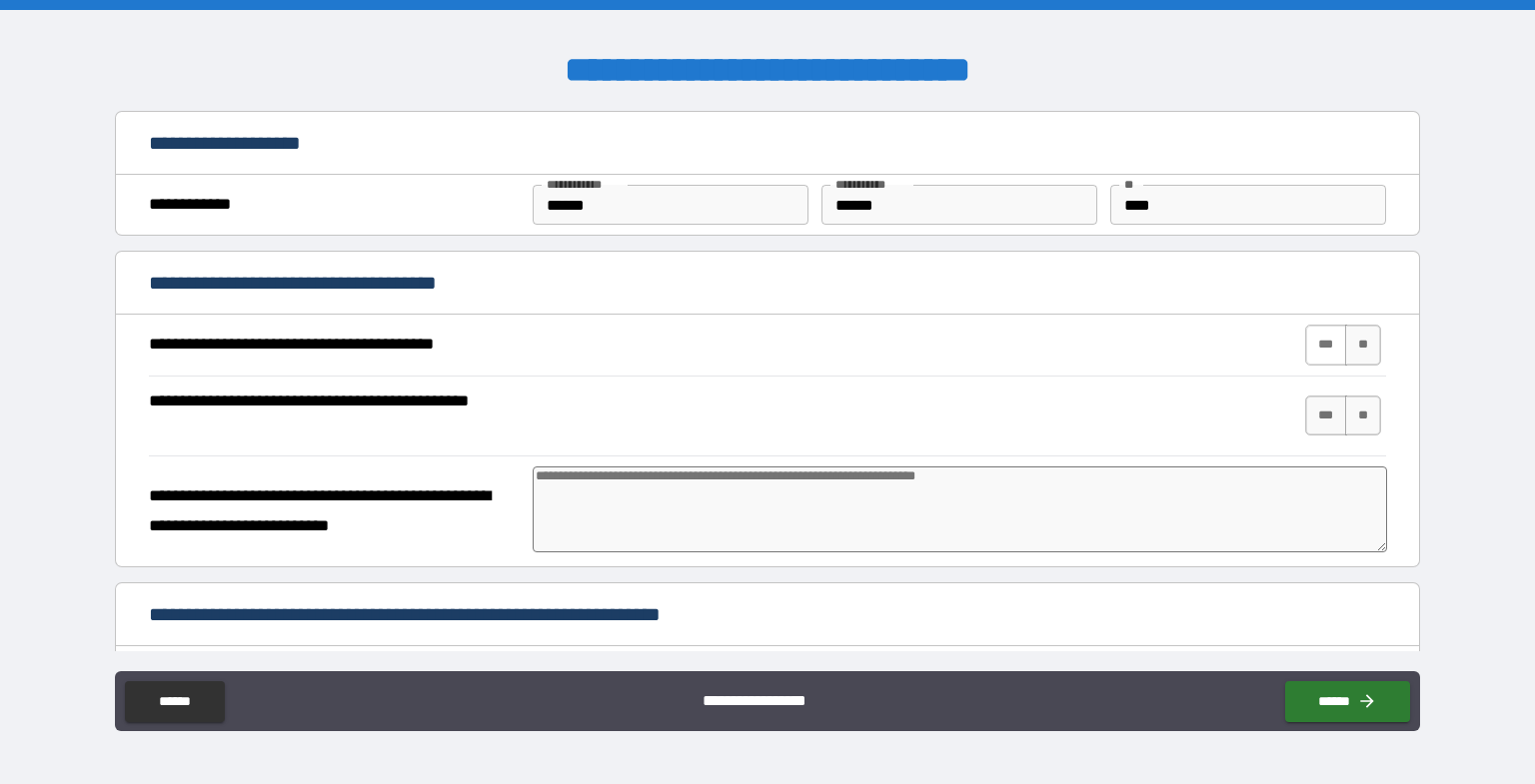 click on "***" at bounding box center [1326, 345] 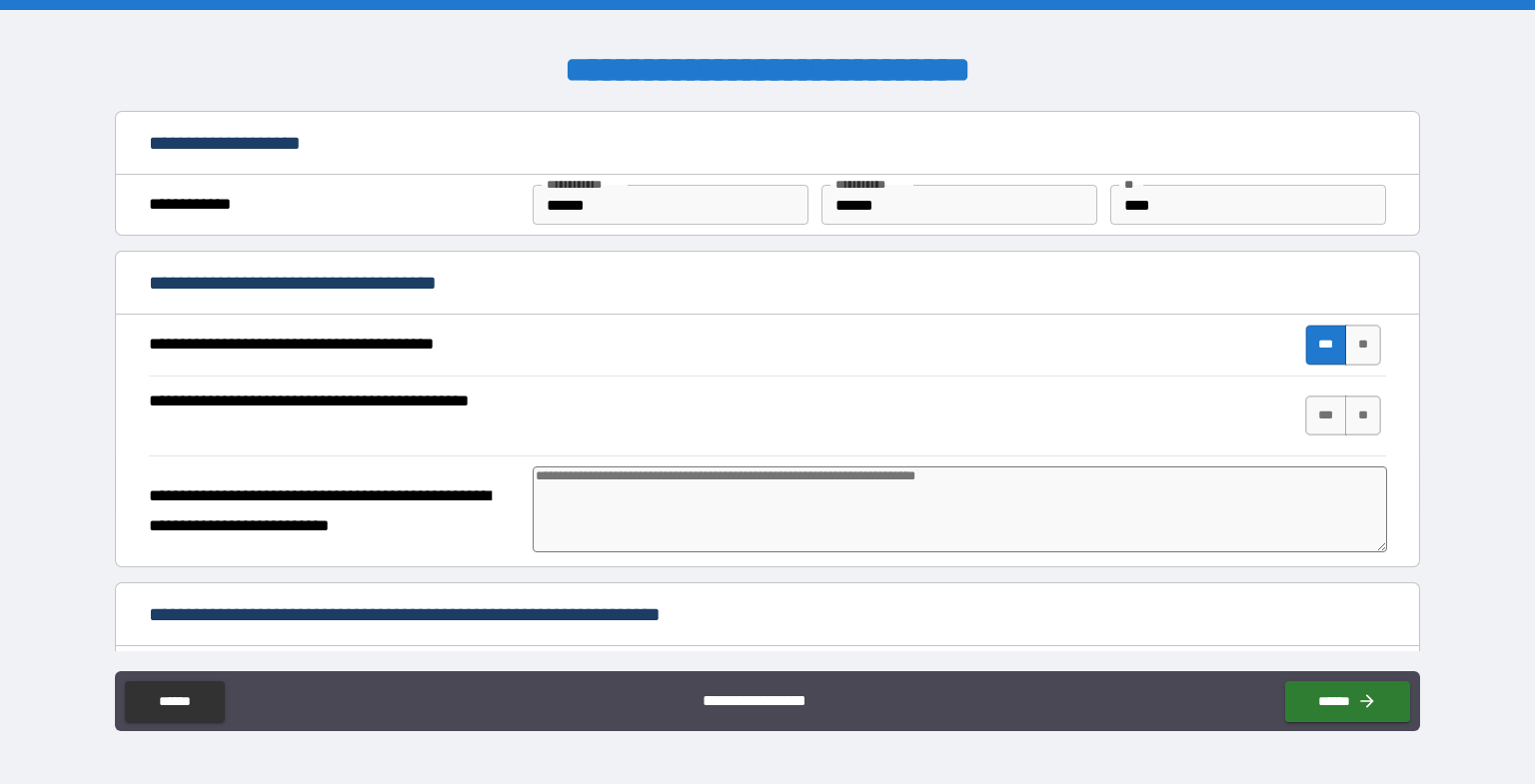 type on "*" 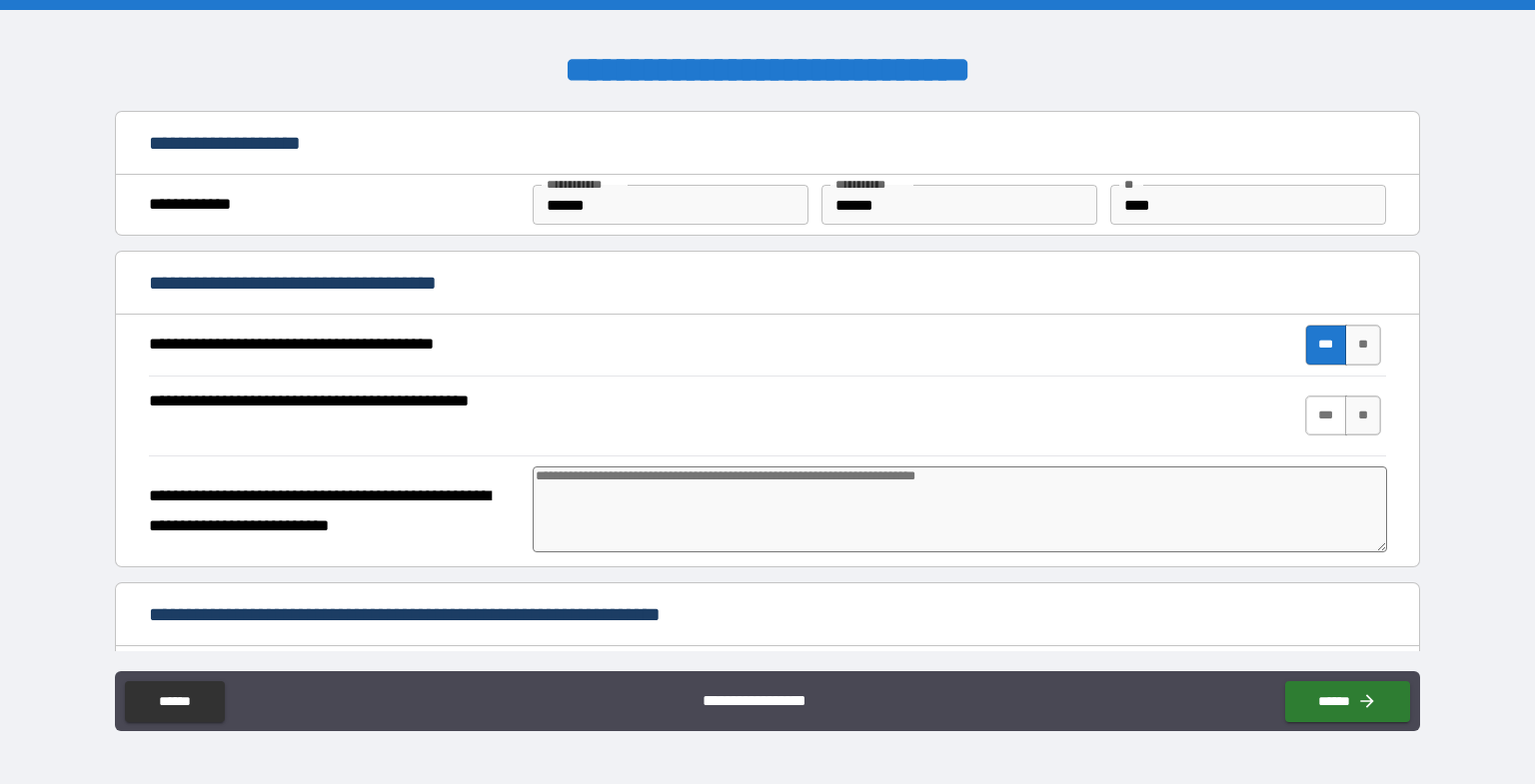 click on "***" at bounding box center [1326, 415] 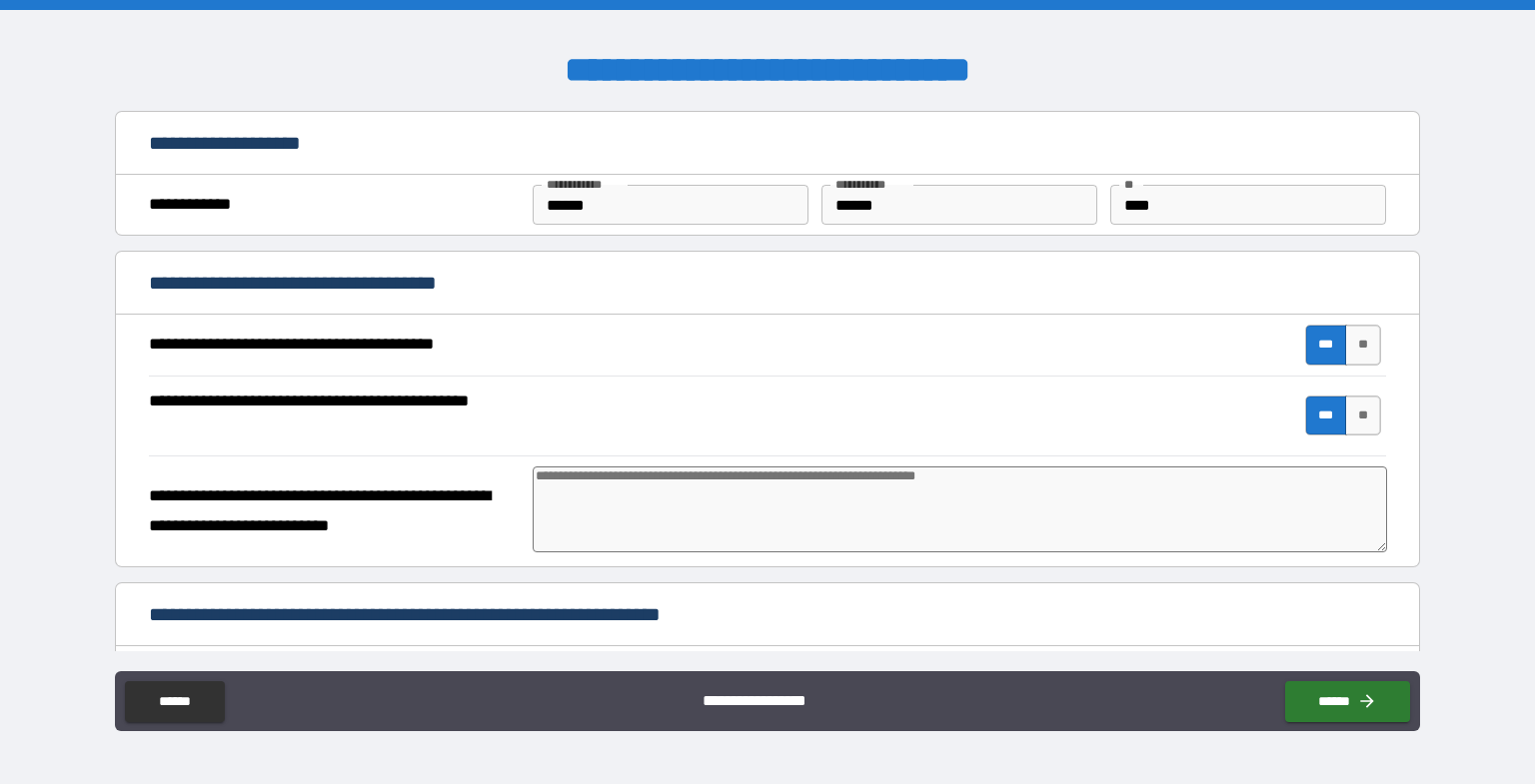 type on "*" 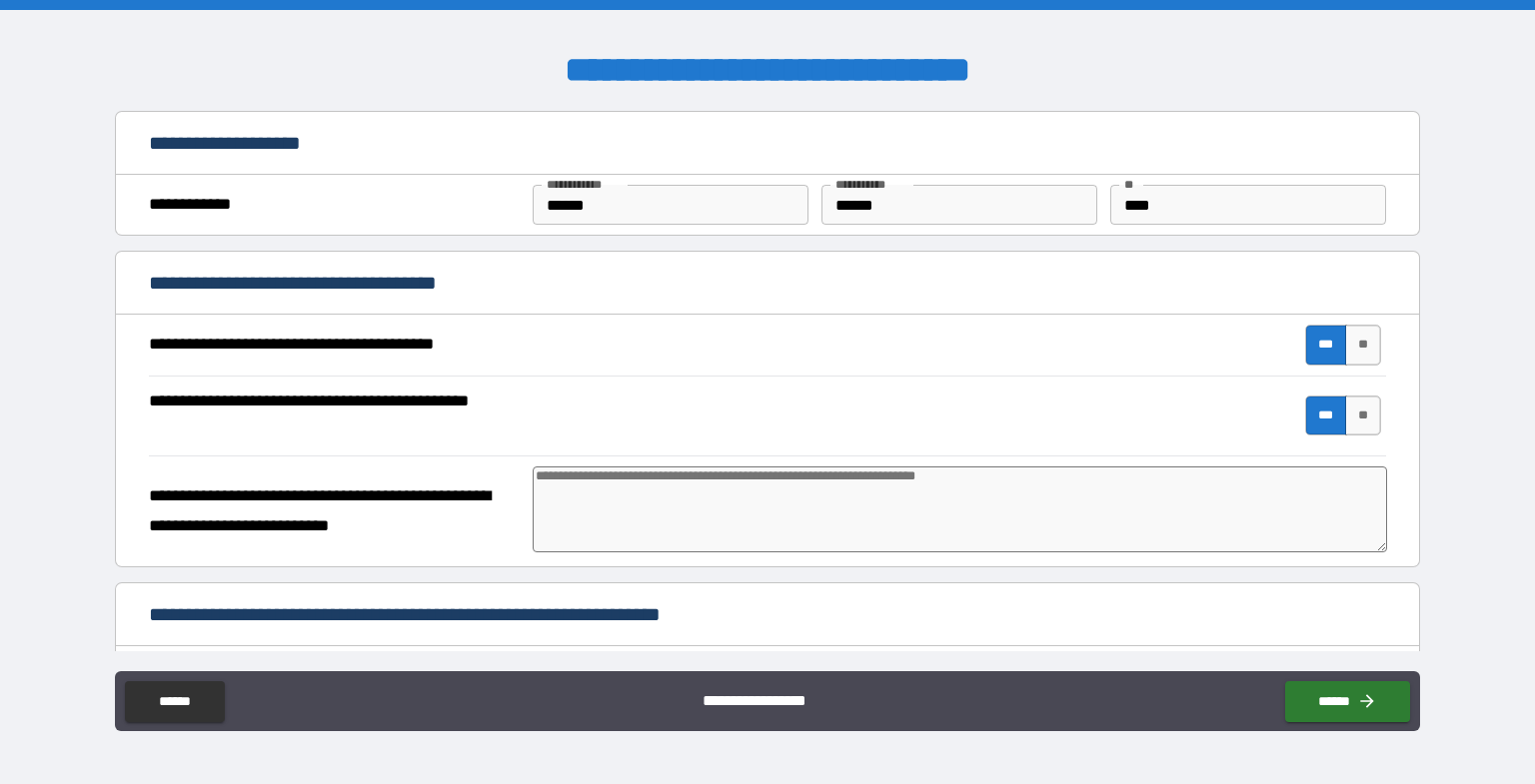 click at bounding box center (960, 509) 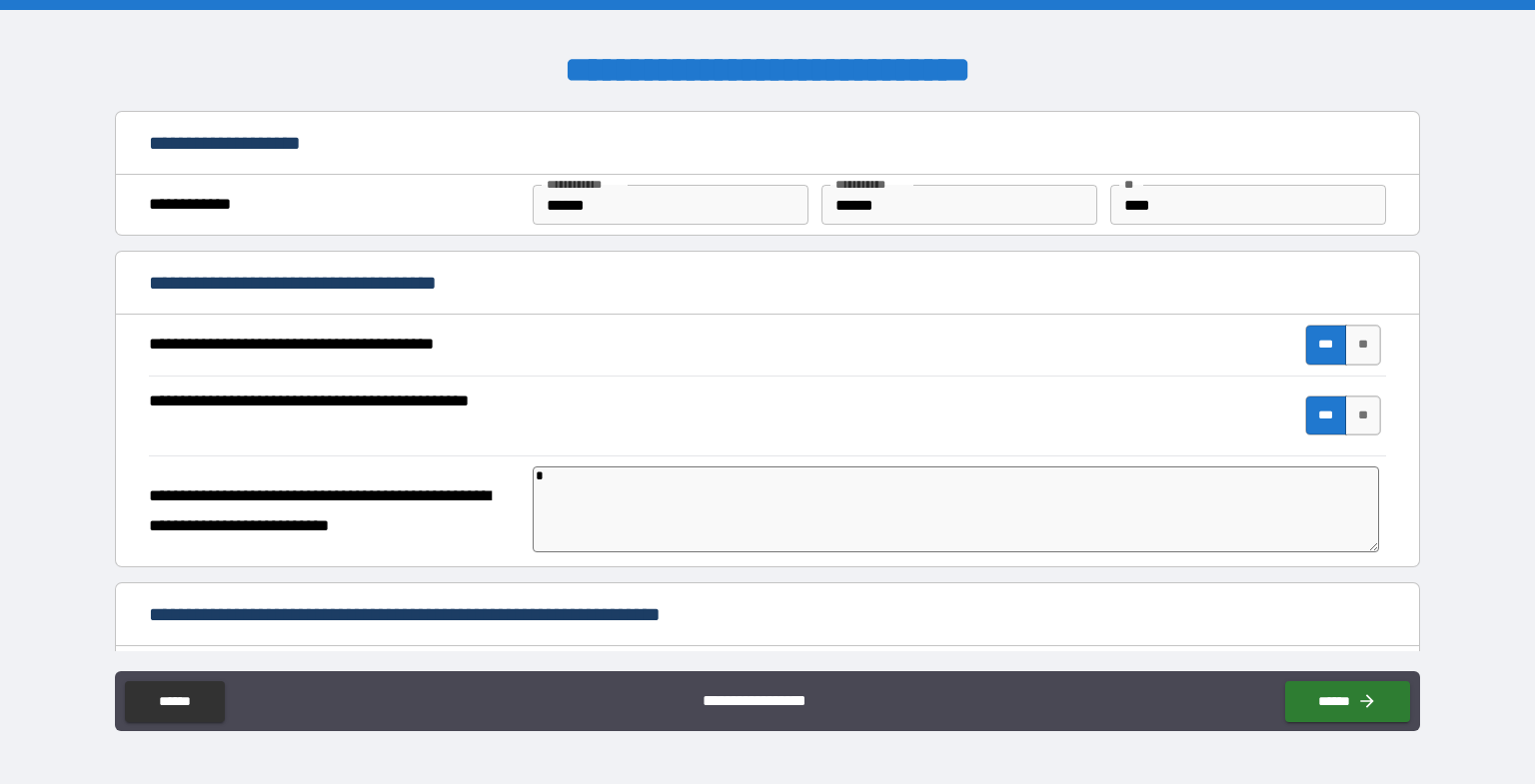 type on "*" 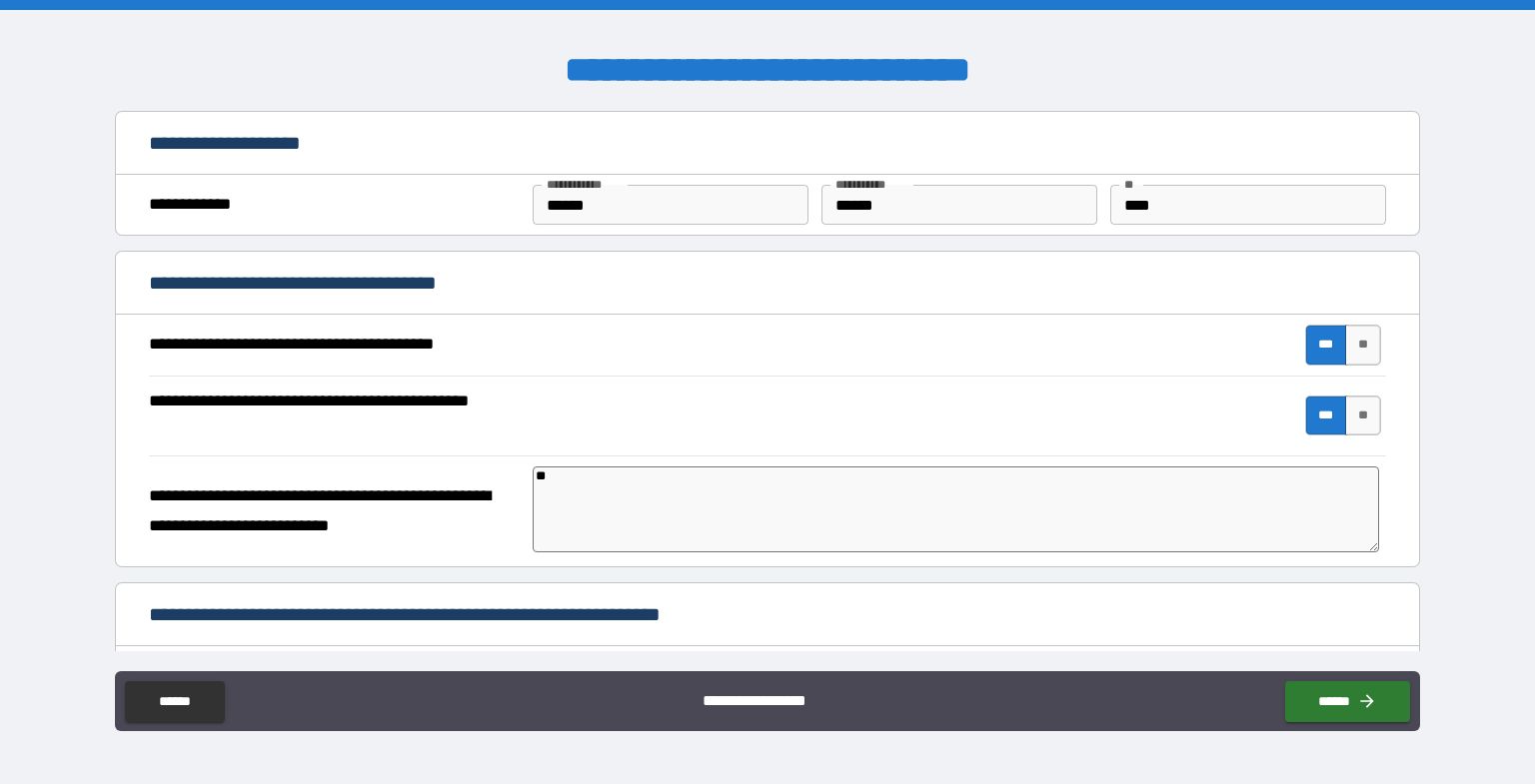 type on "*" 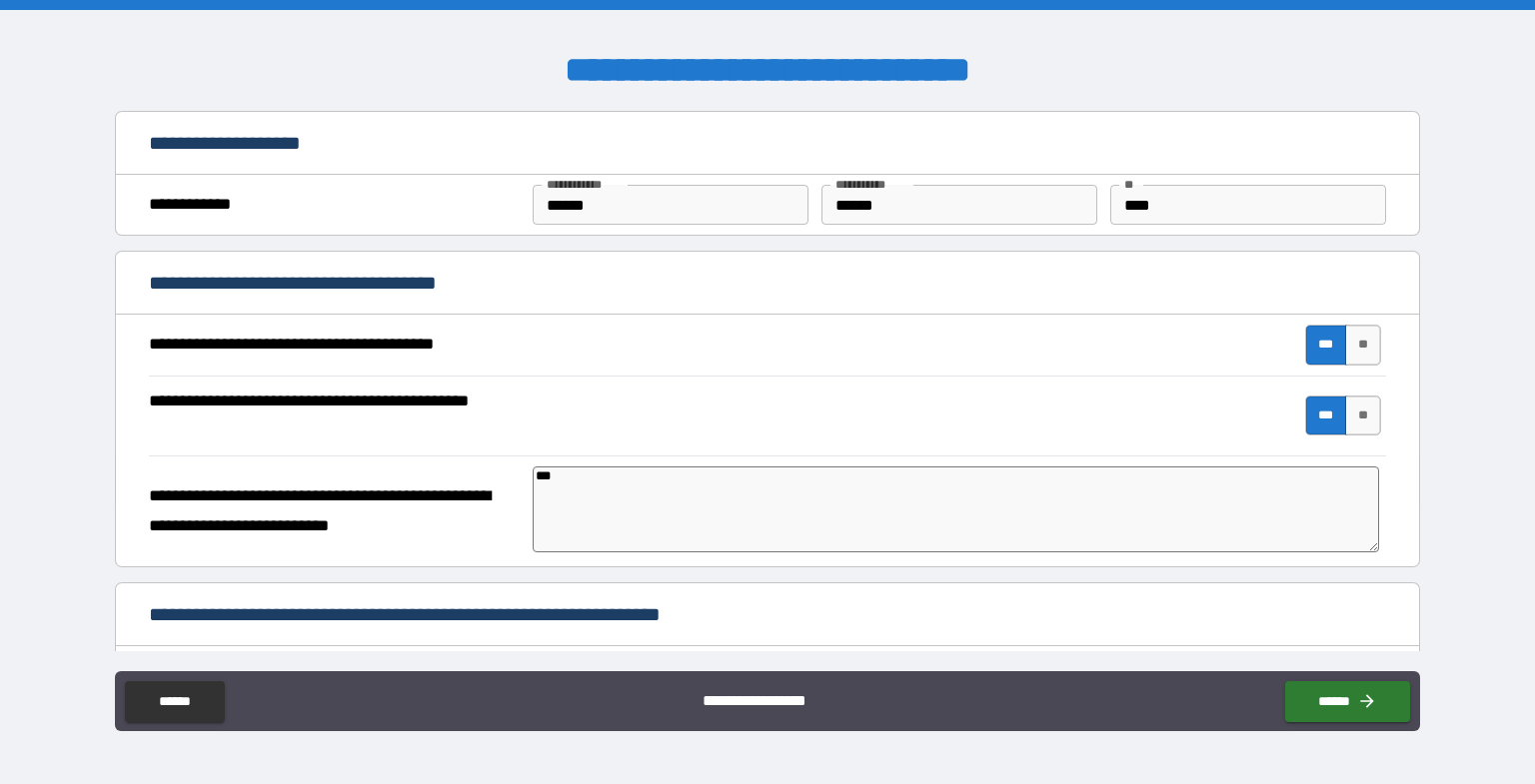 type on "*" 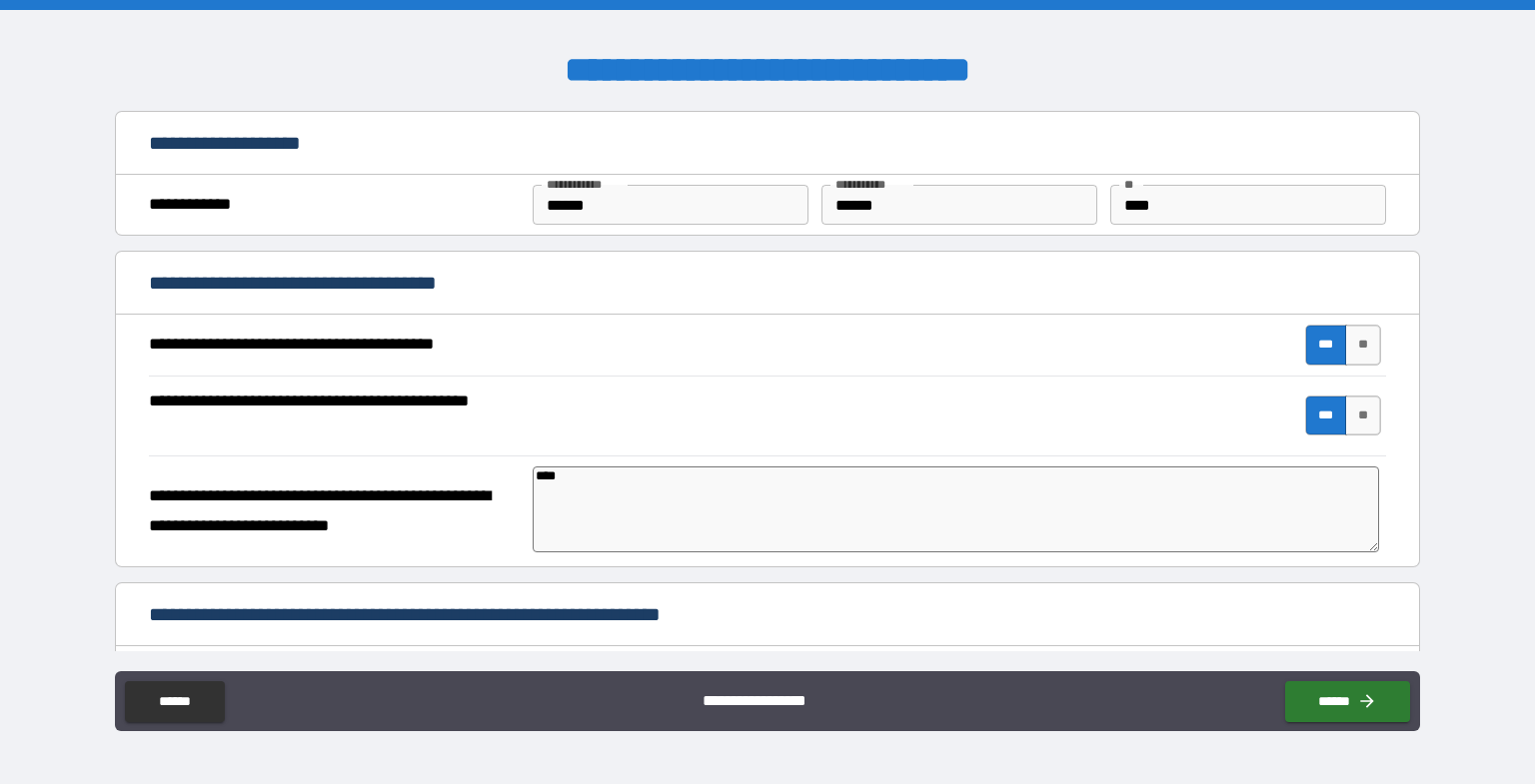 type on "*" 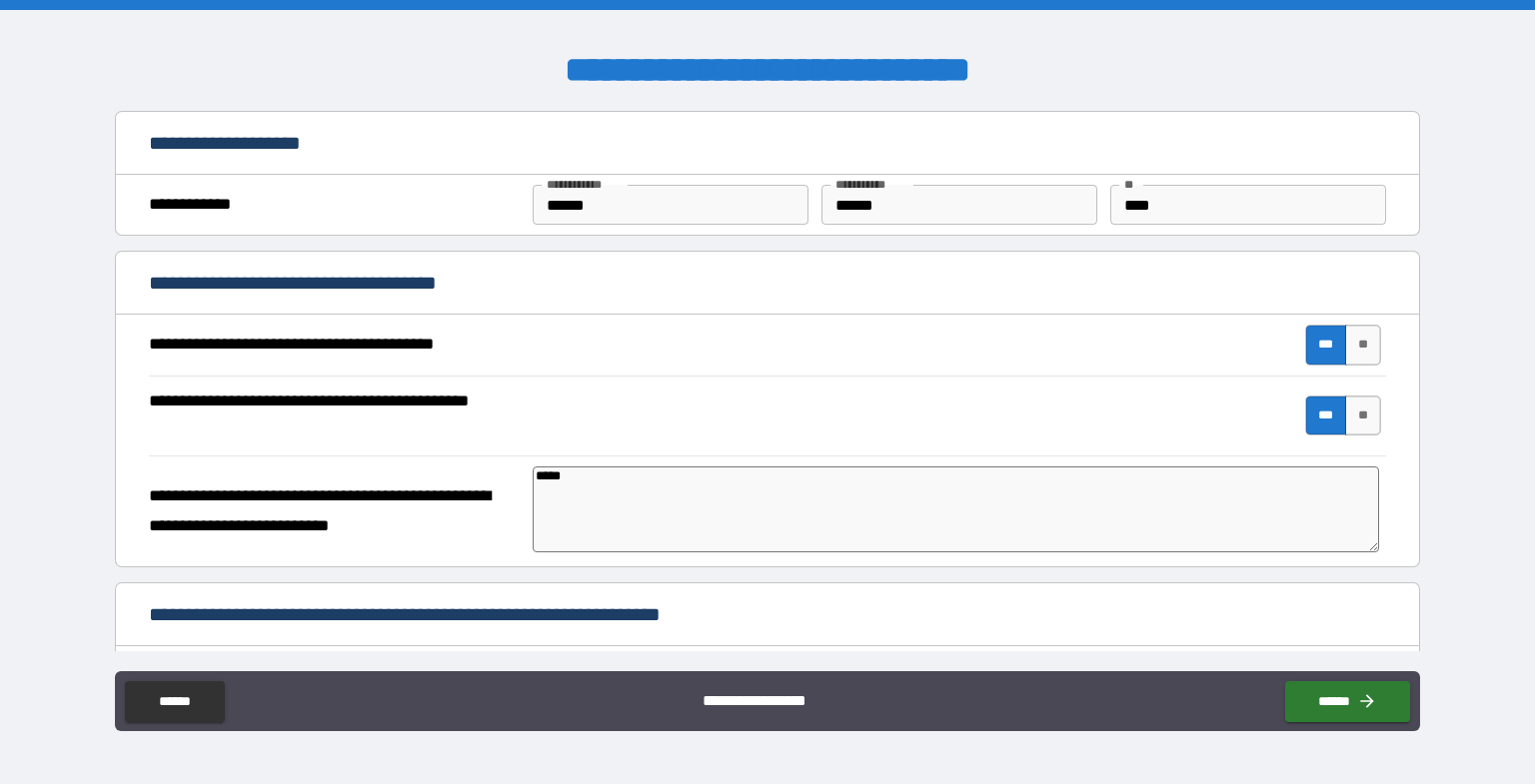 type on "*" 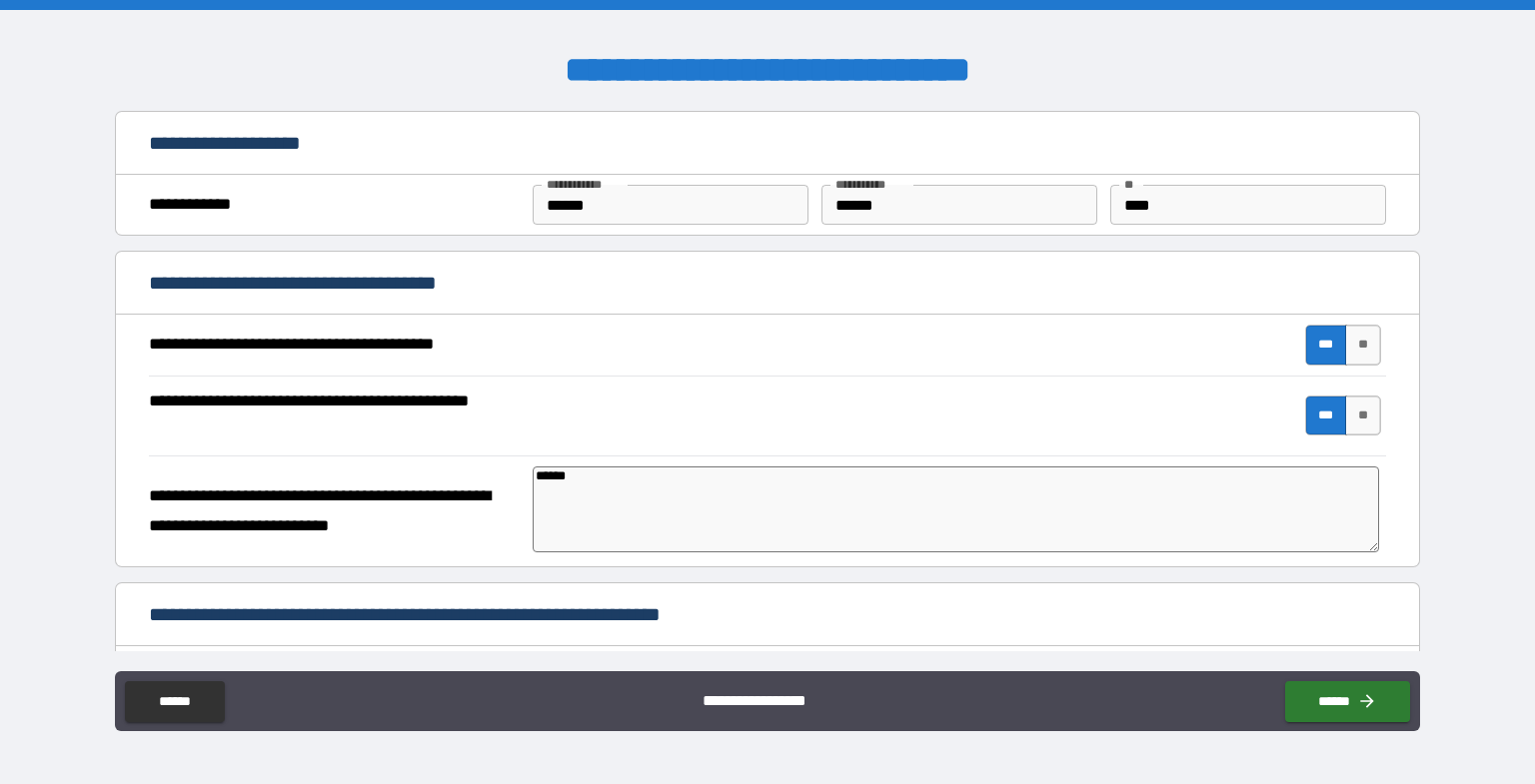 type on "*******" 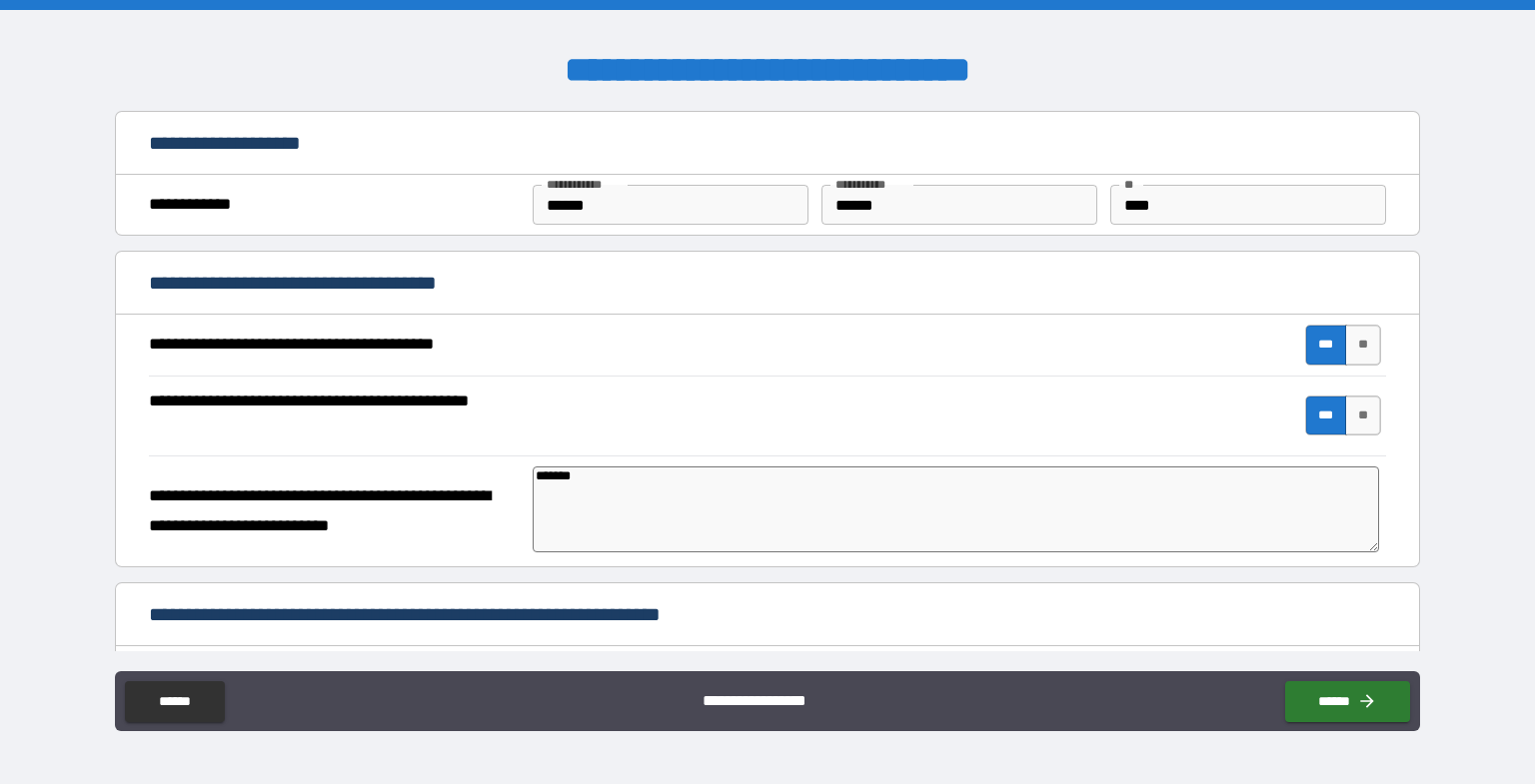 type on "*" 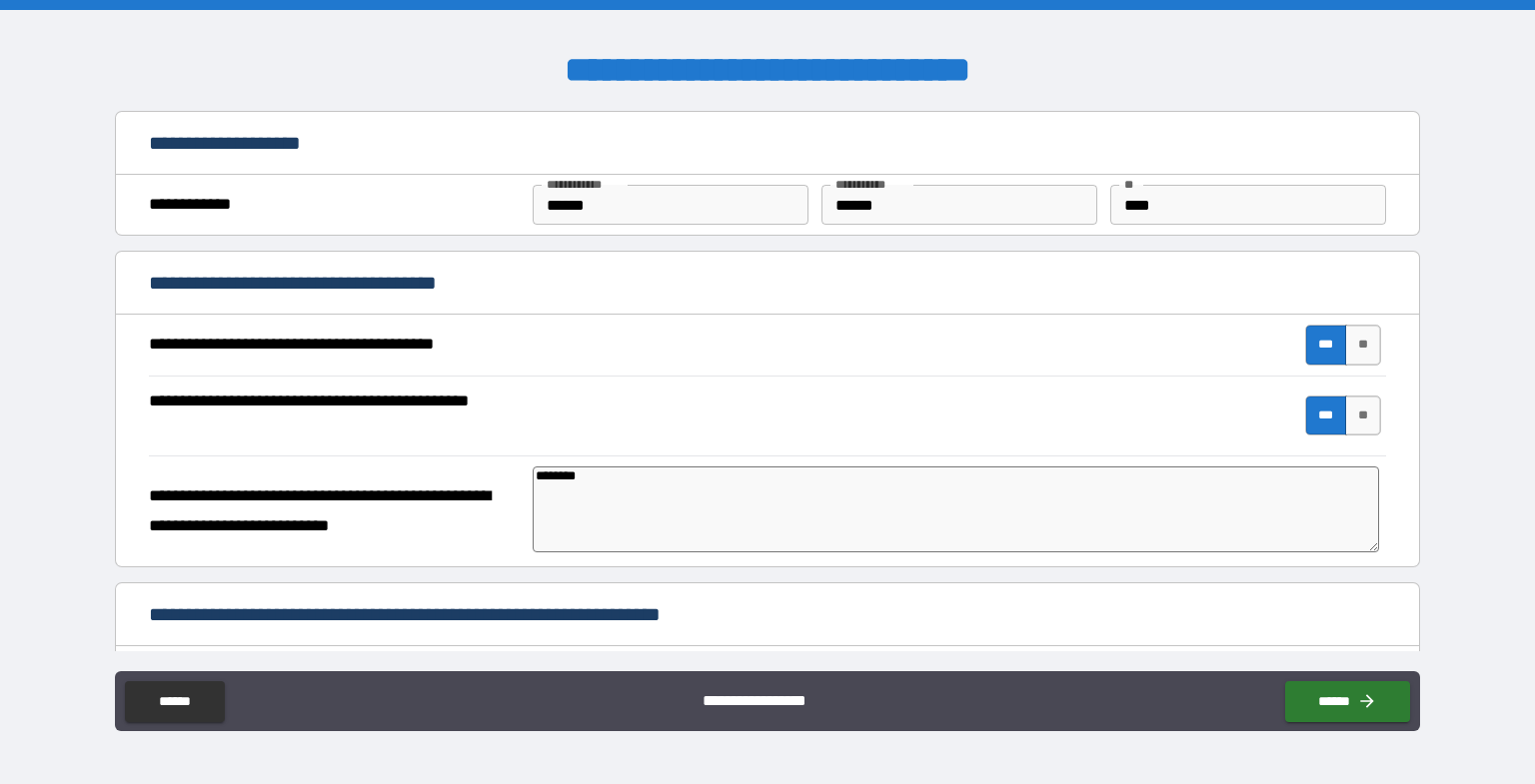 type on "*" 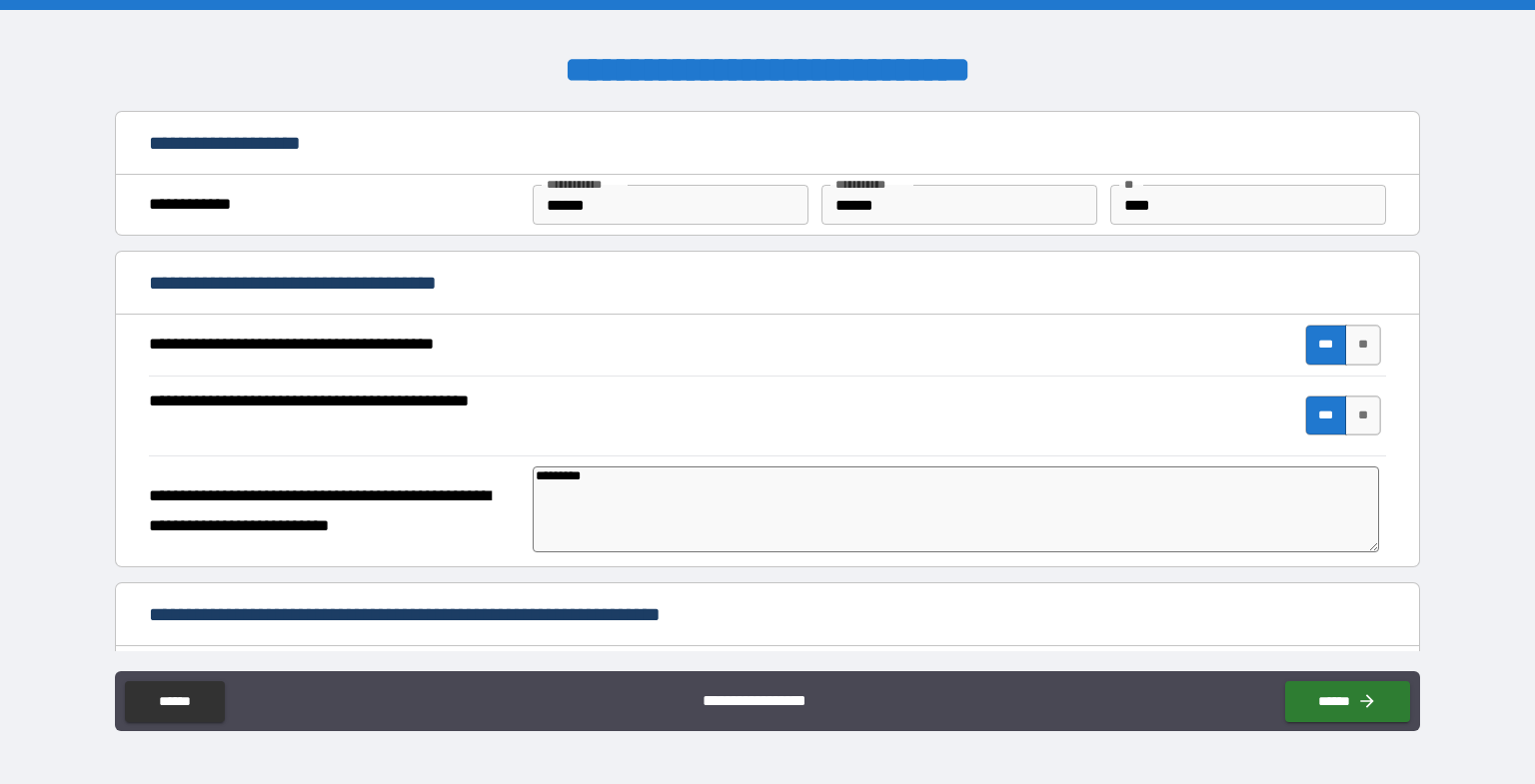 type on "*" 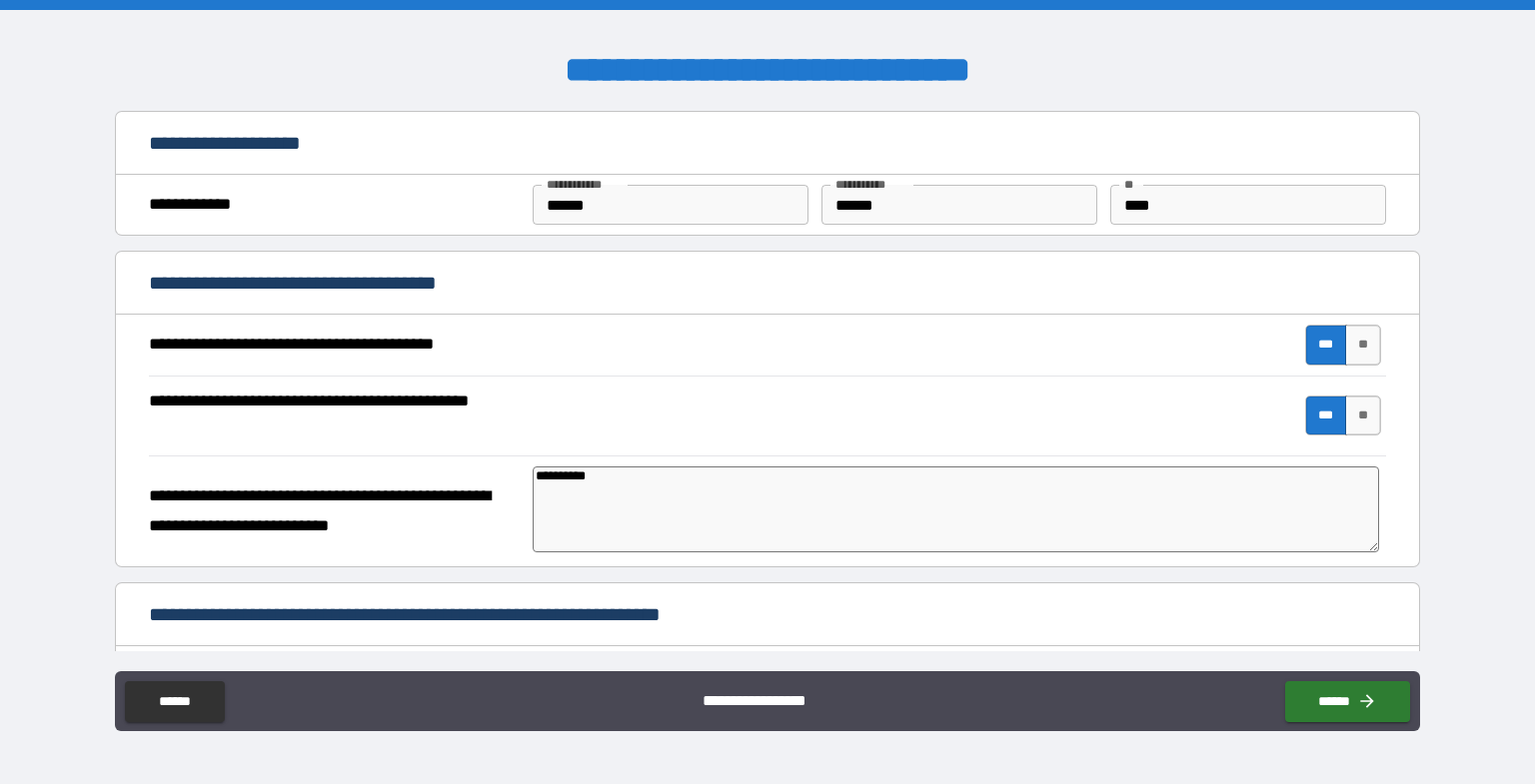 type on "*" 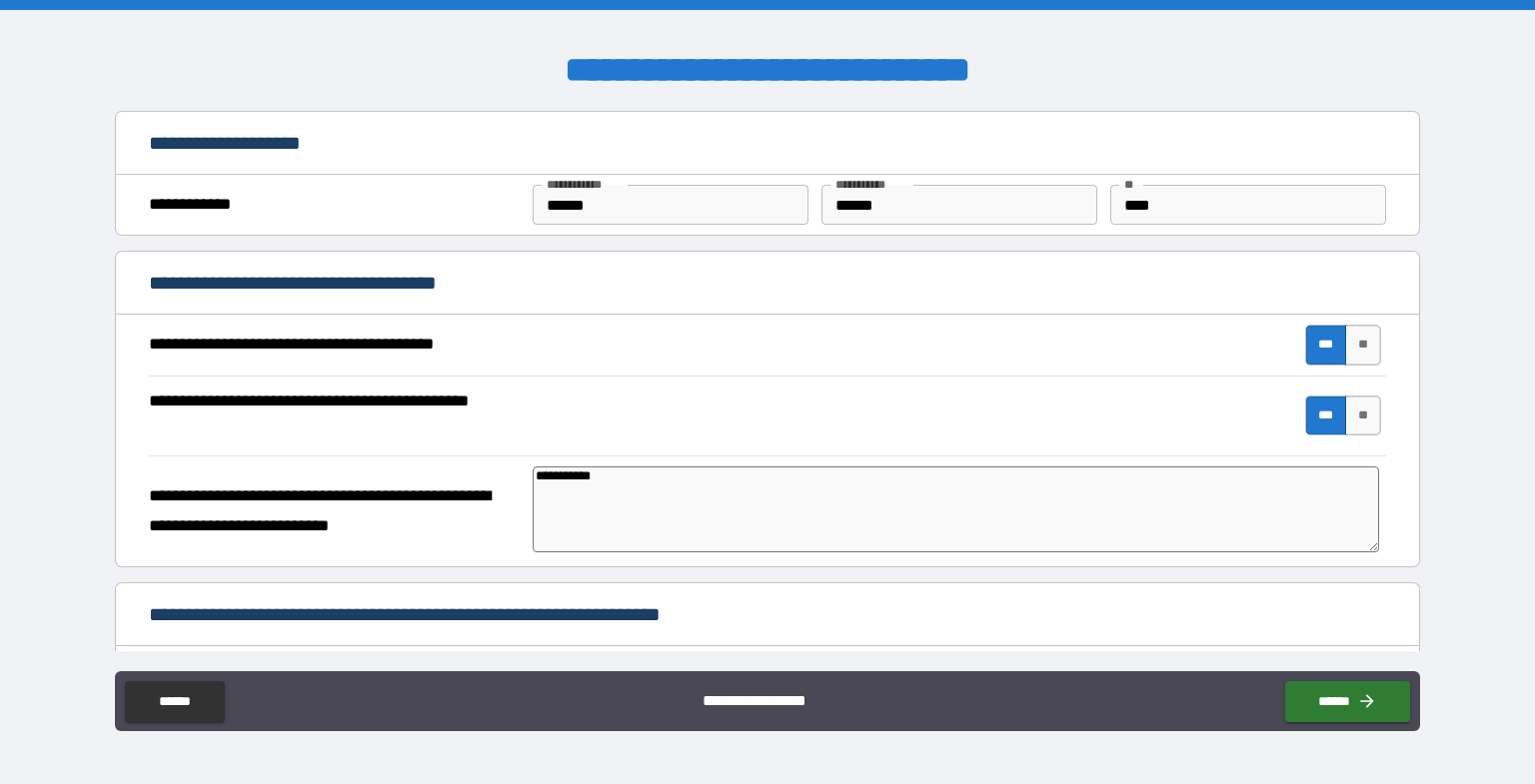 type on "*" 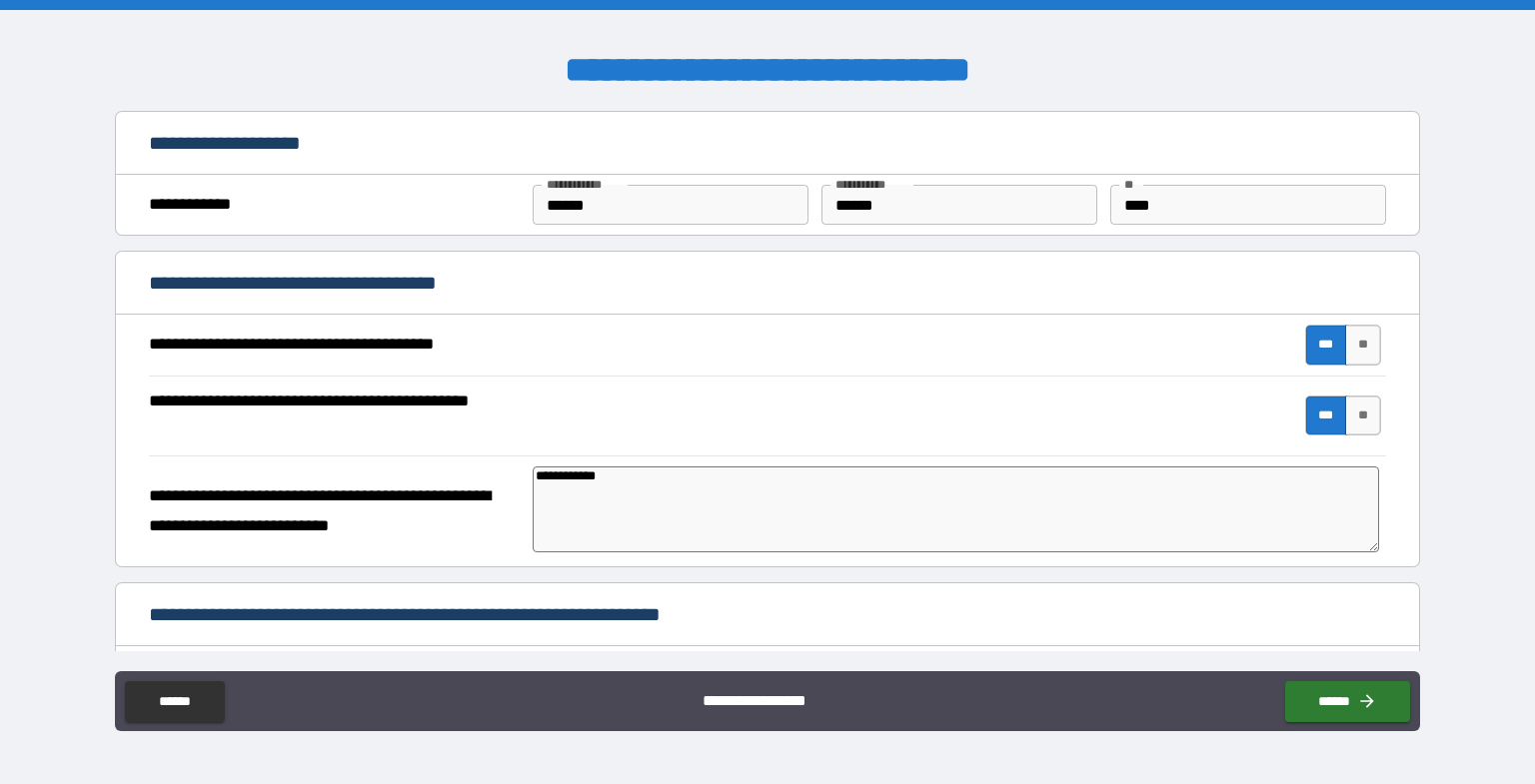 type on "*" 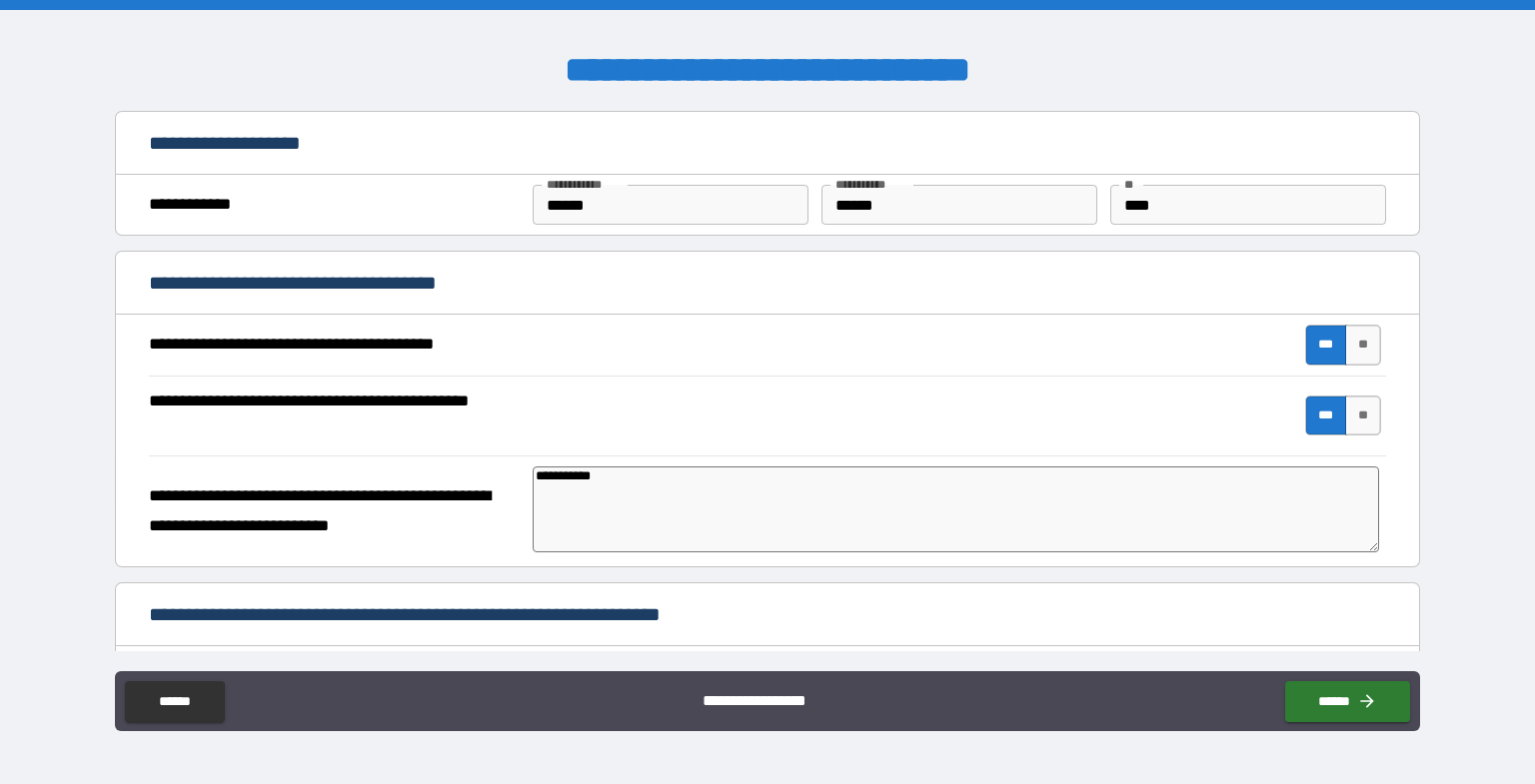 type on "*" 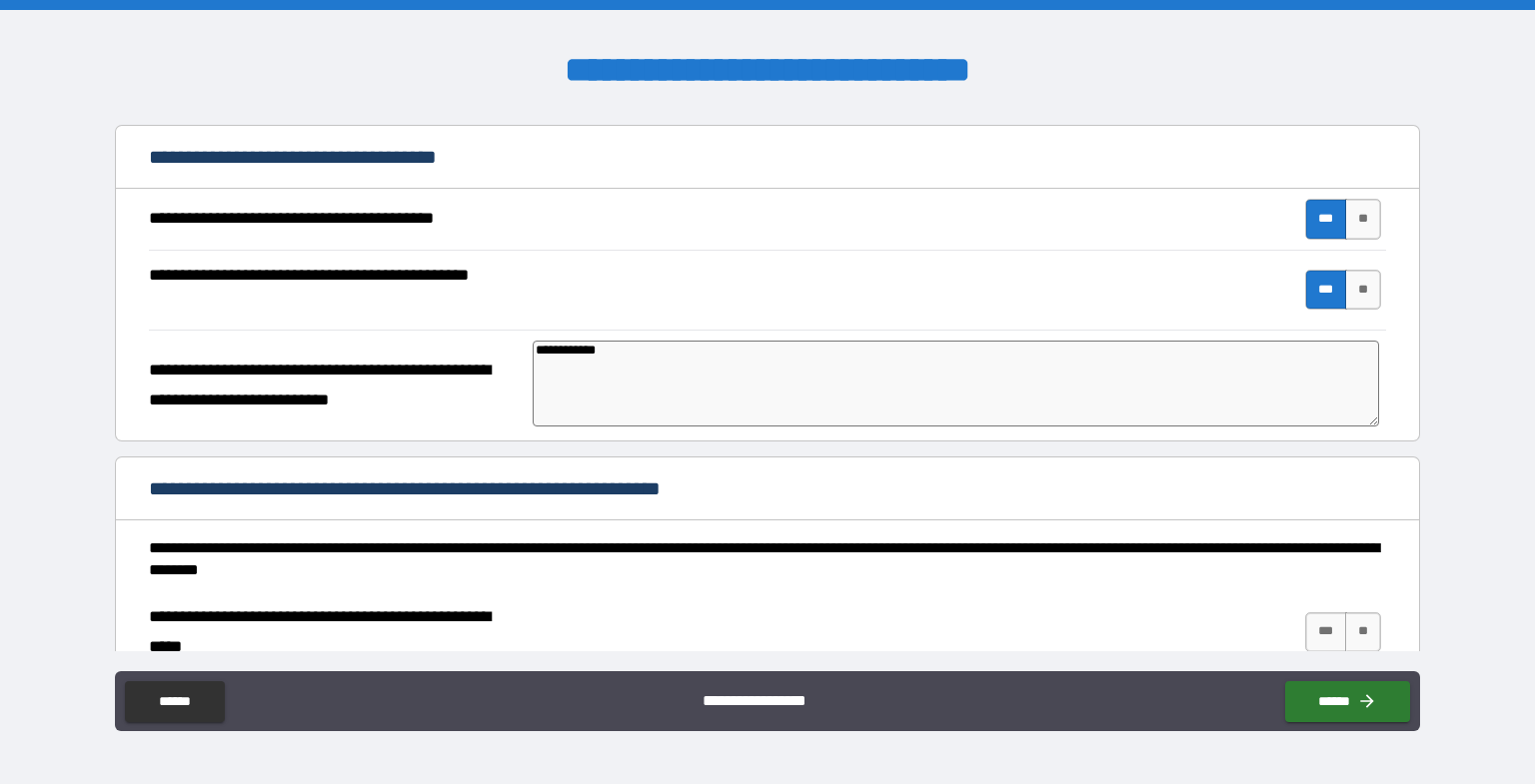scroll, scrollTop: 266, scrollLeft: 0, axis: vertical 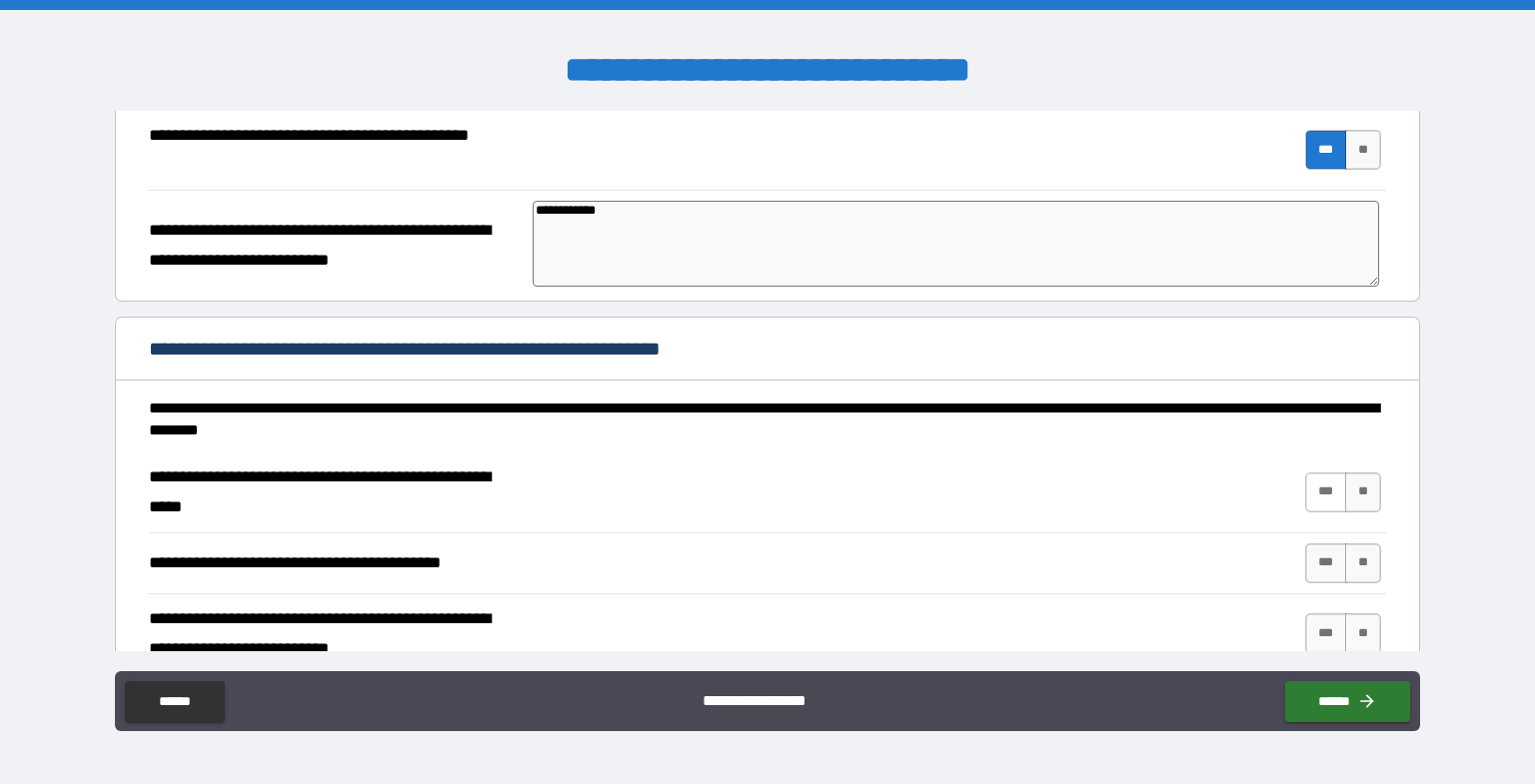 click on "***" at bounding box center [1326, 492] 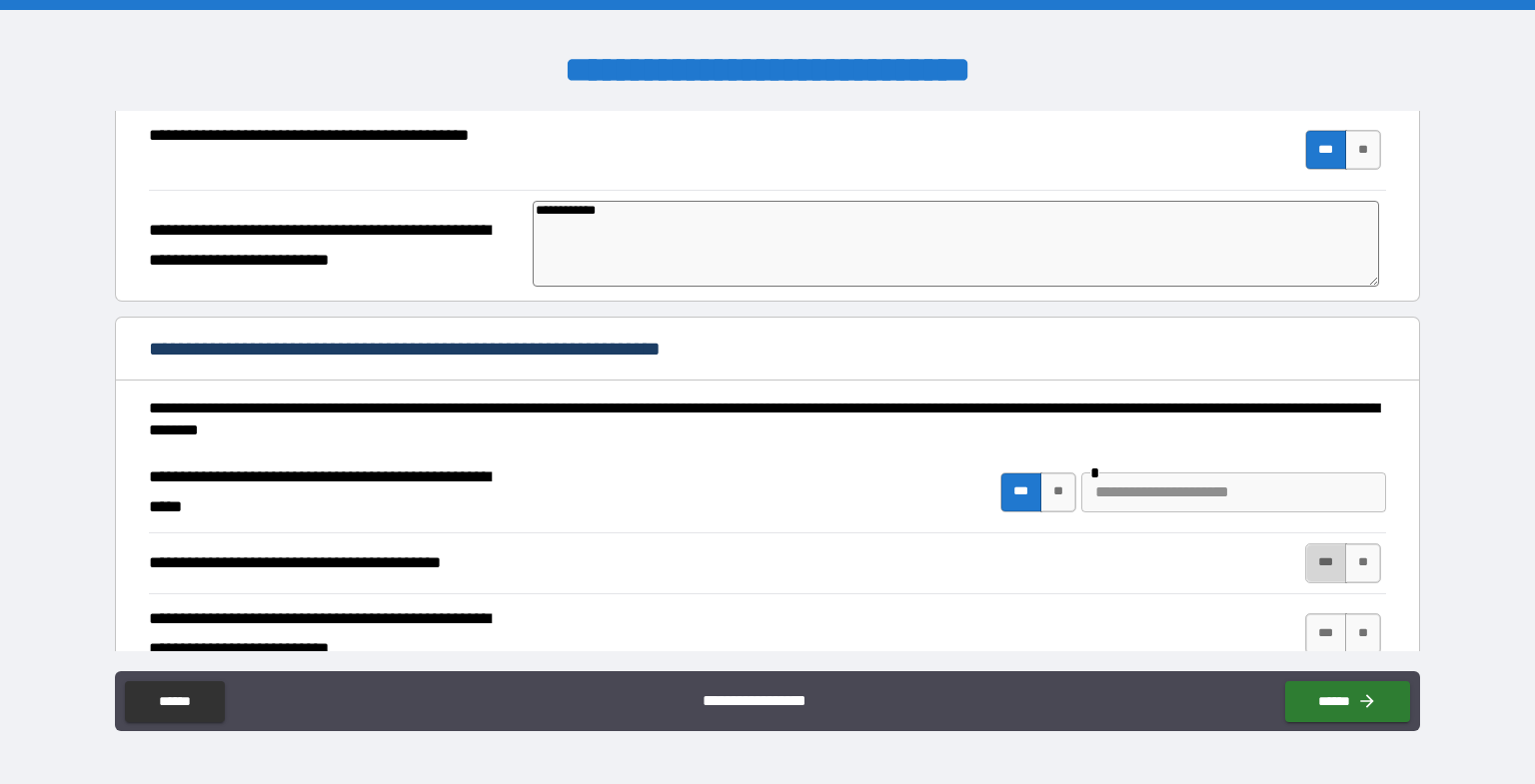 click on "***" at bounding box center (1326, 563) 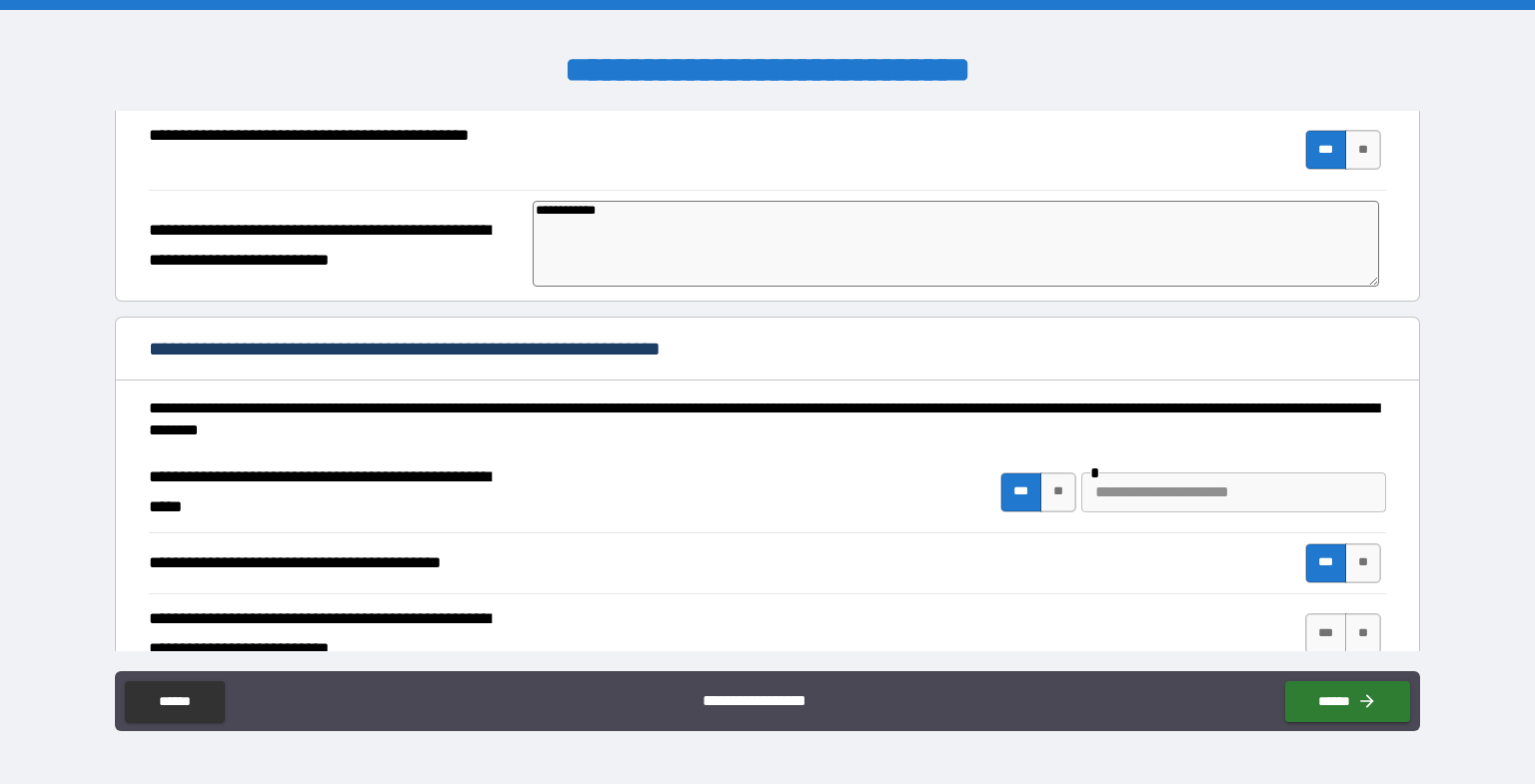 scroll, scrollTop: 399, scrollLeft: 0, axis: vertical 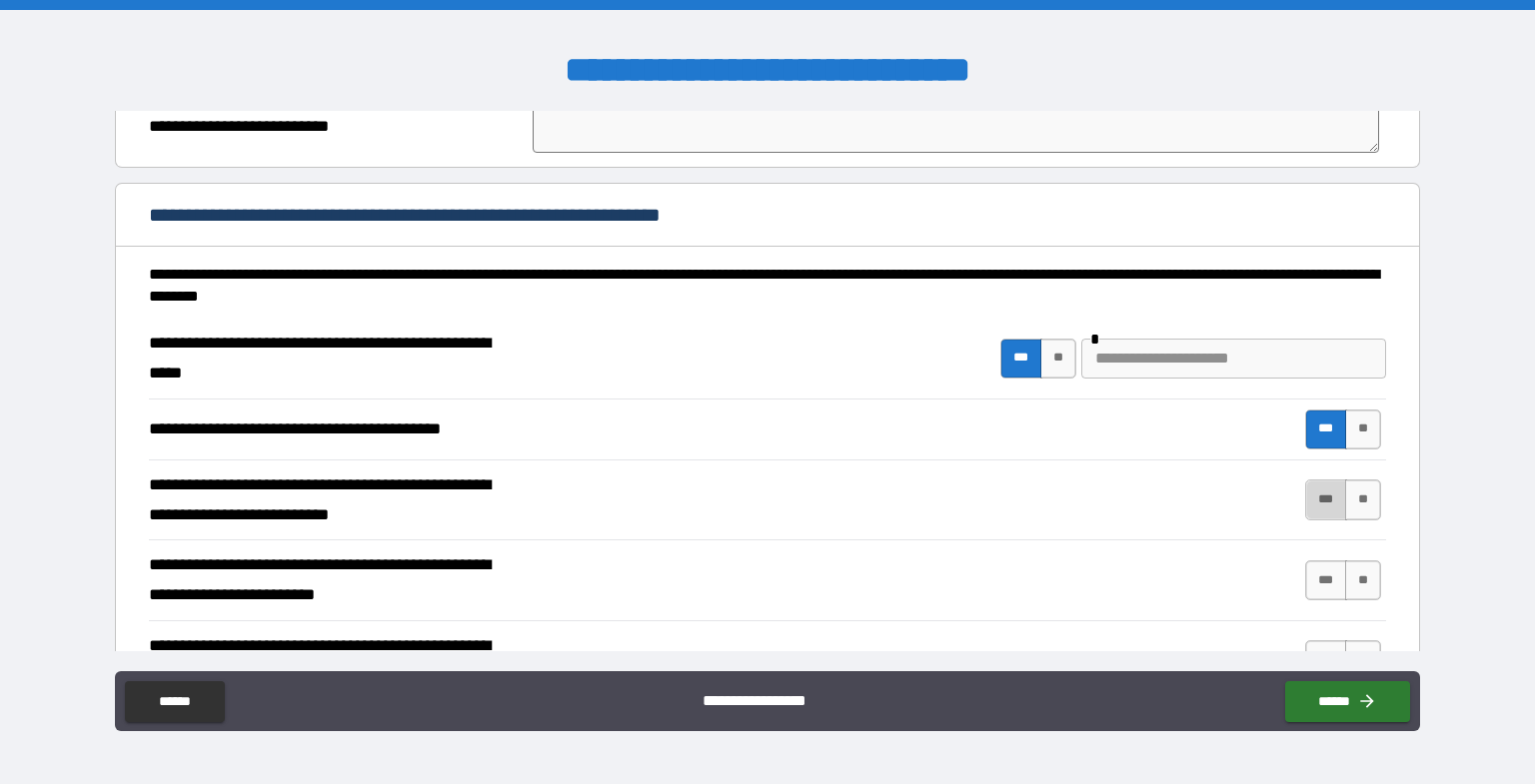 click on "***" at bounding box center (1326, 499) 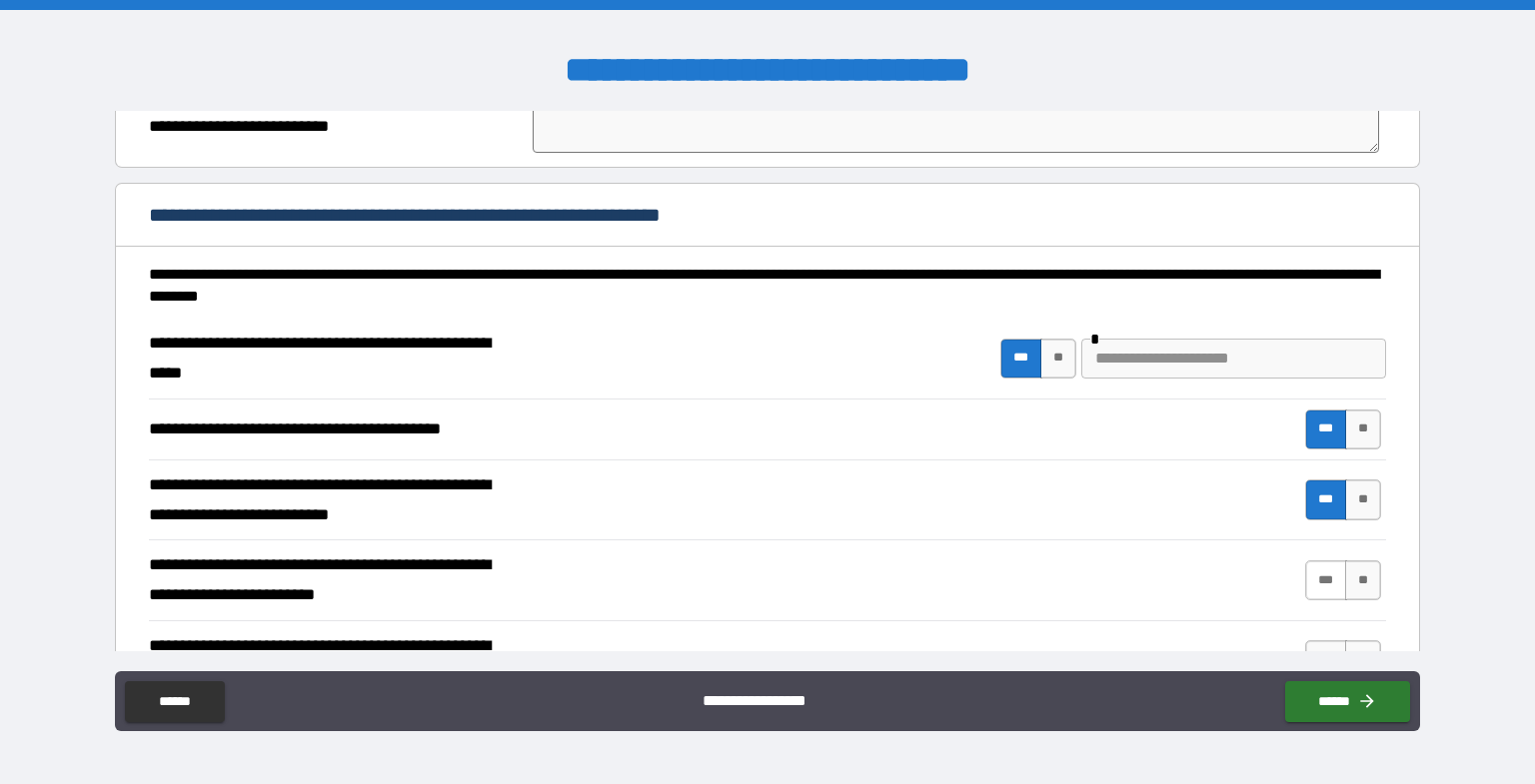 click on "***" at bounding box center [1326, 580] 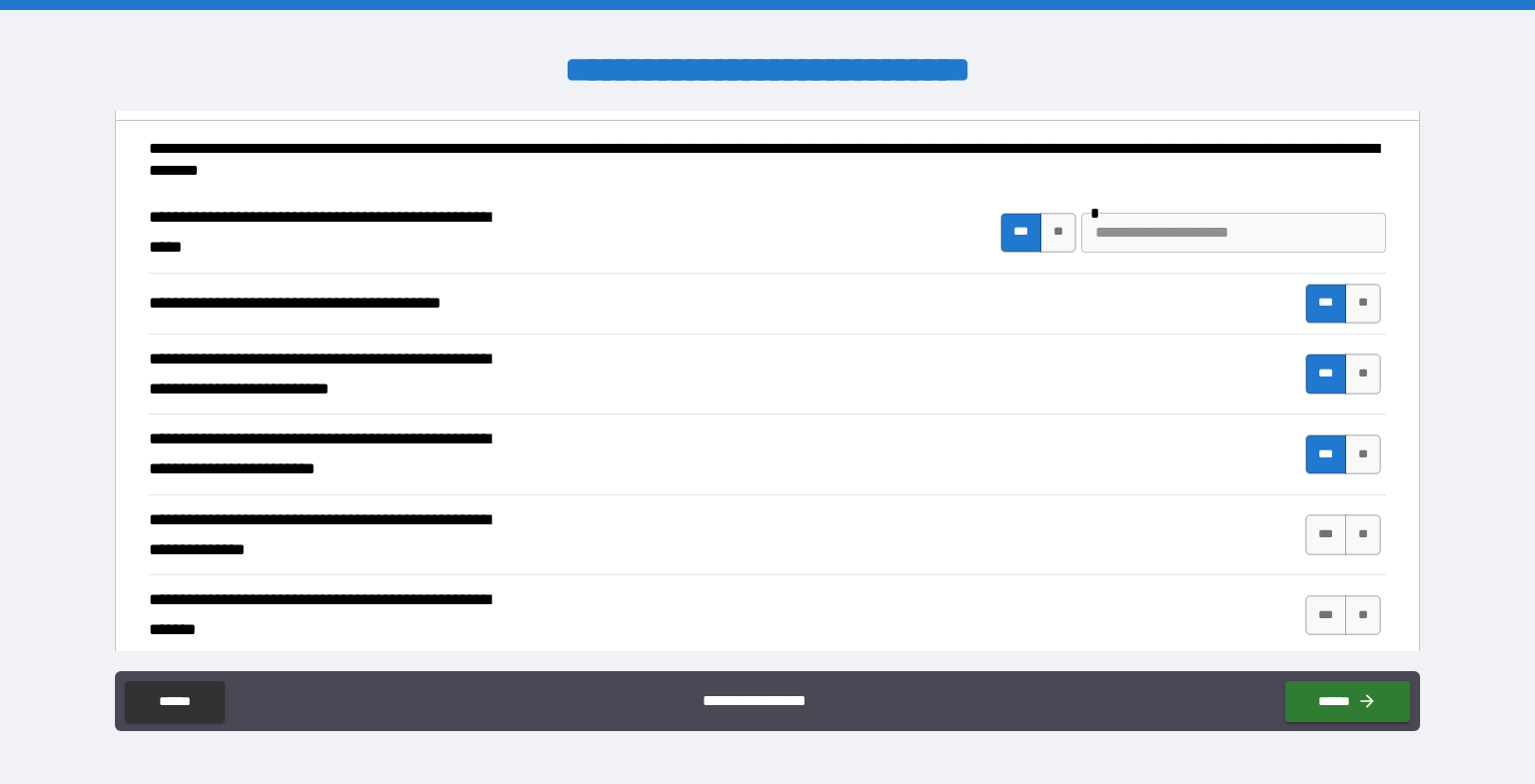 scroll, scrollTop: 532, scrollLeft: 0, axis: vertical 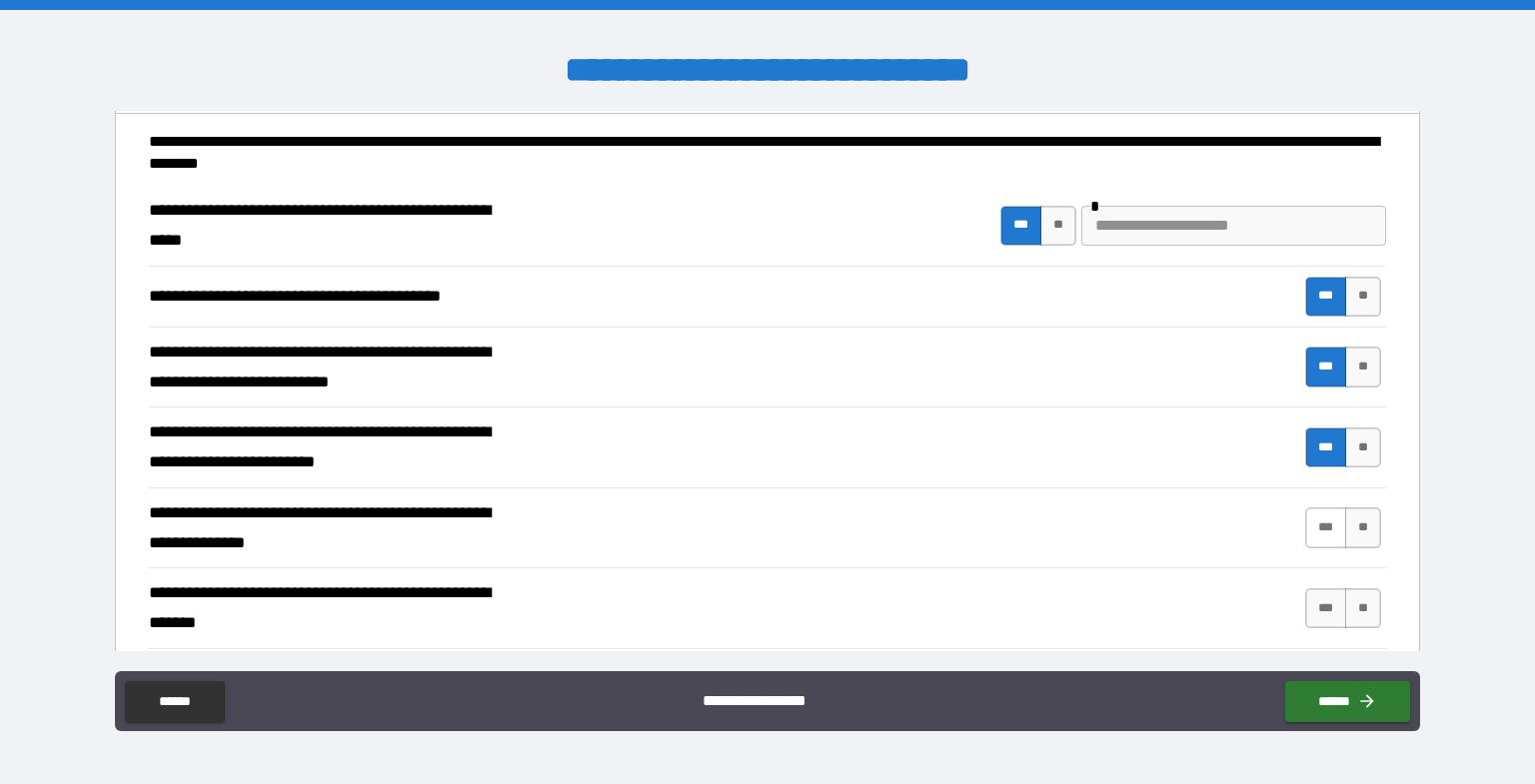 click on "***" at bounding box center [1326, 527] 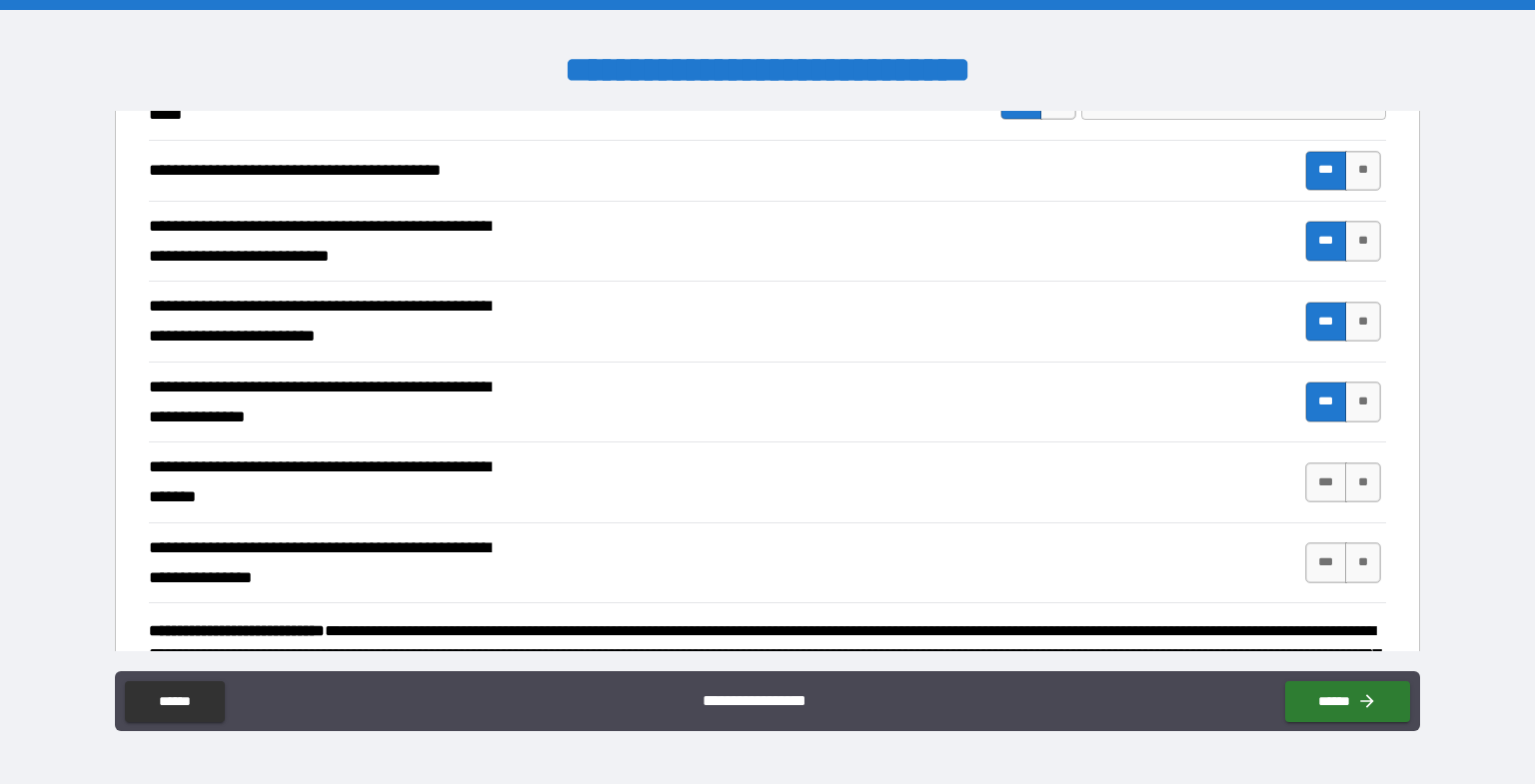 scroll, scrollTop: 665, scrollLeft: 0, axis: vertical 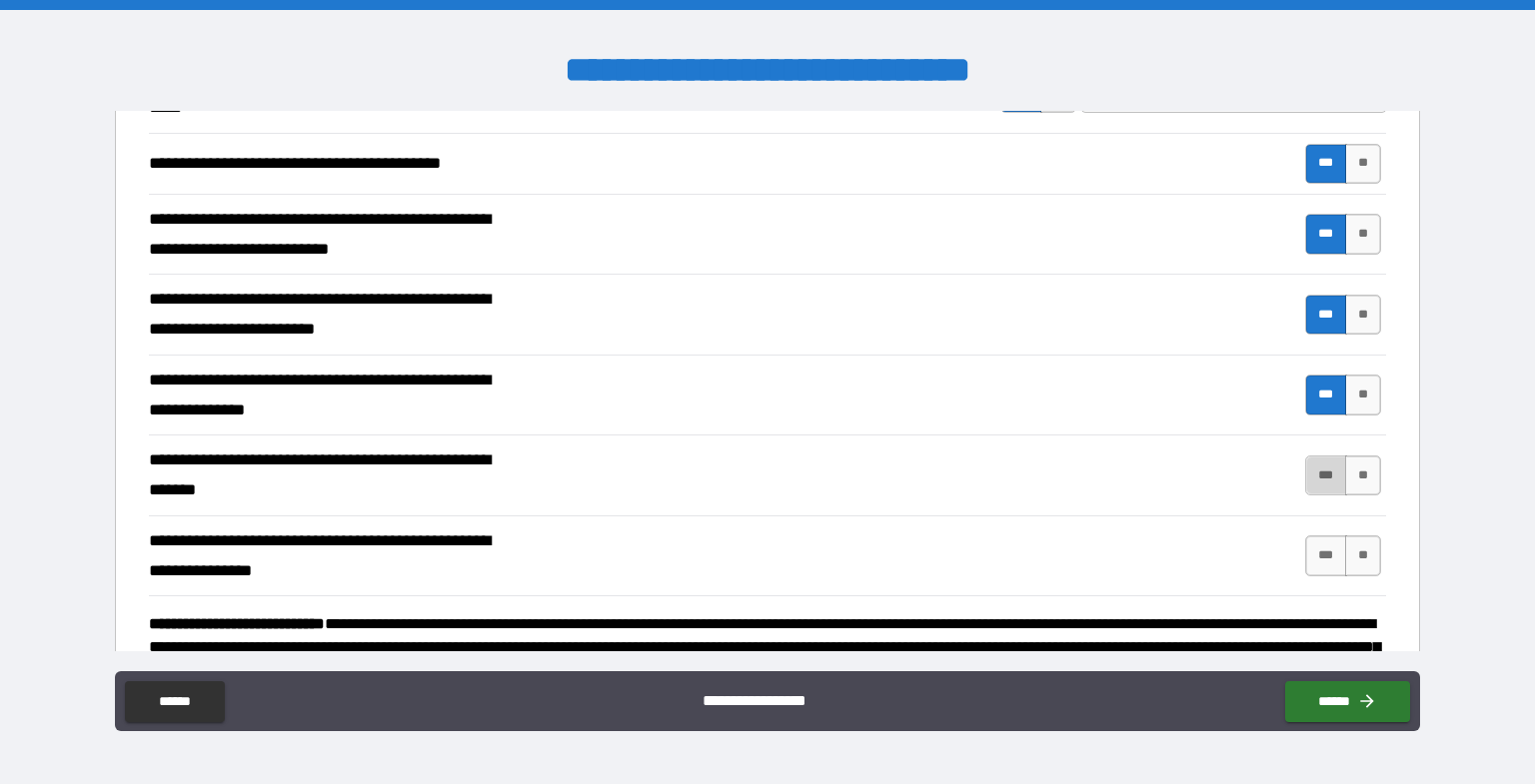 click on "***" at bounding box center [1326, 475] 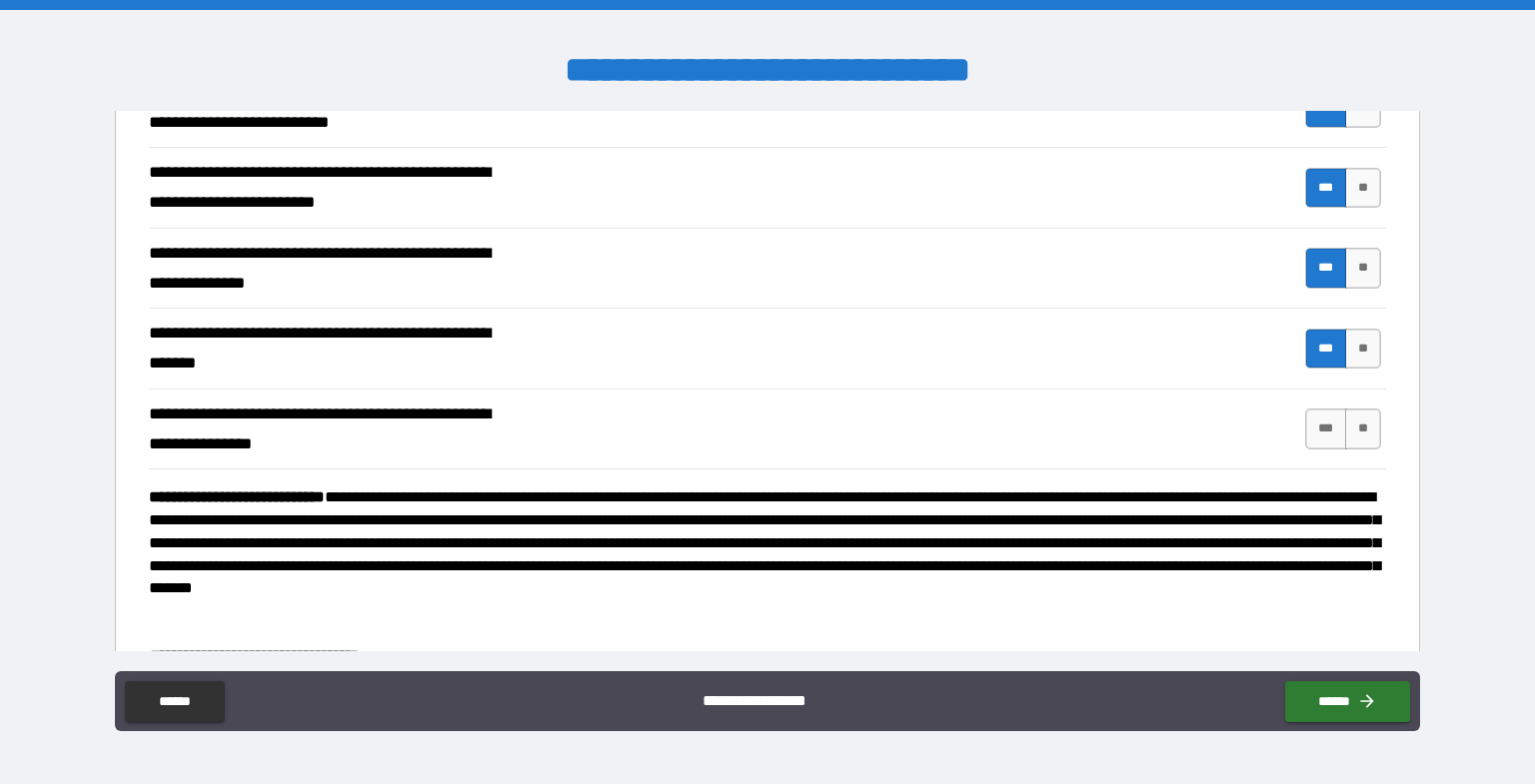 scroll, scrollTop: 799, scrollLeft: 0, axis: vertical 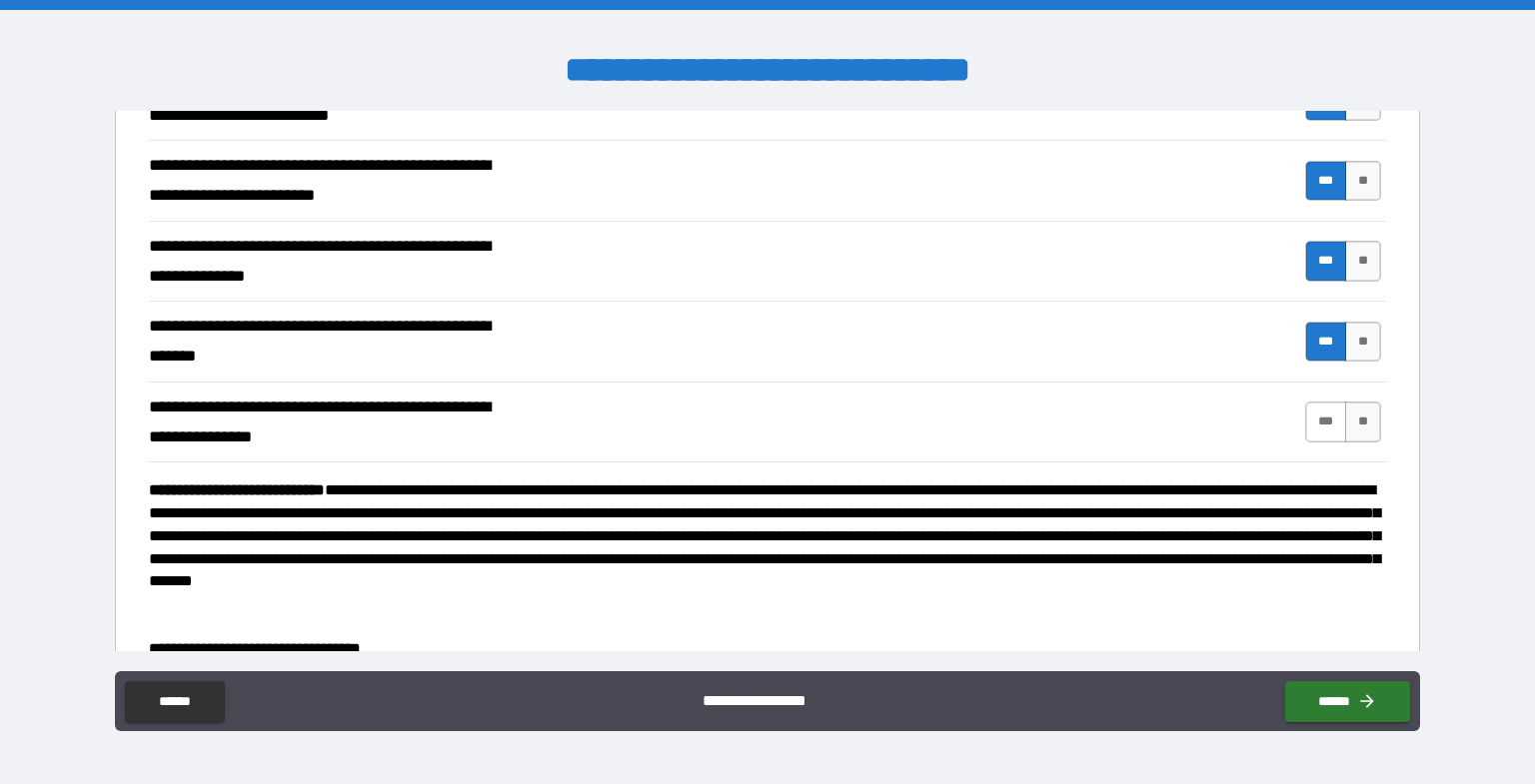 click on "***" at bounding box center (1326, 421) 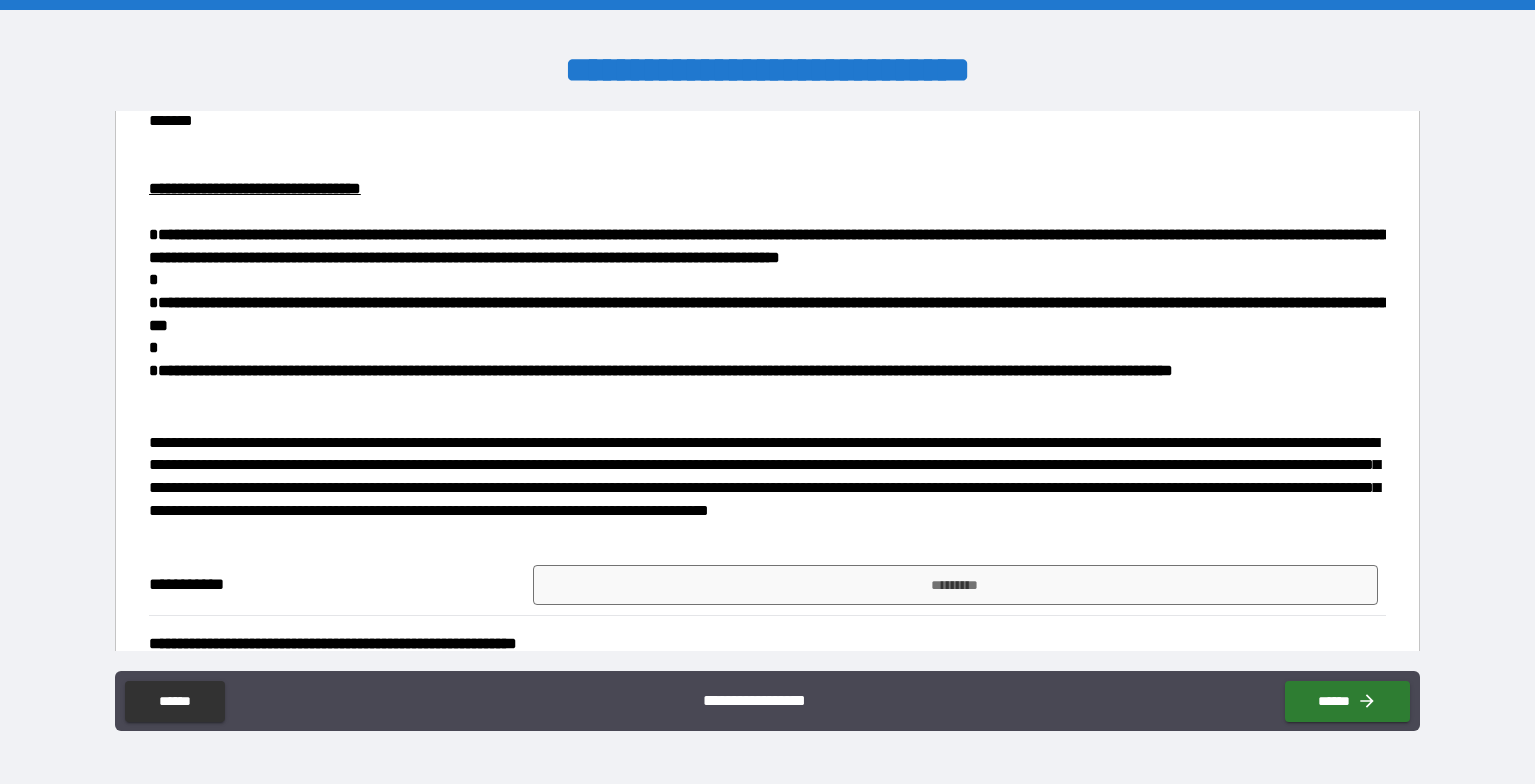 scroll, scrollTop: 1331, scrollLeft: 0, axis: vertical 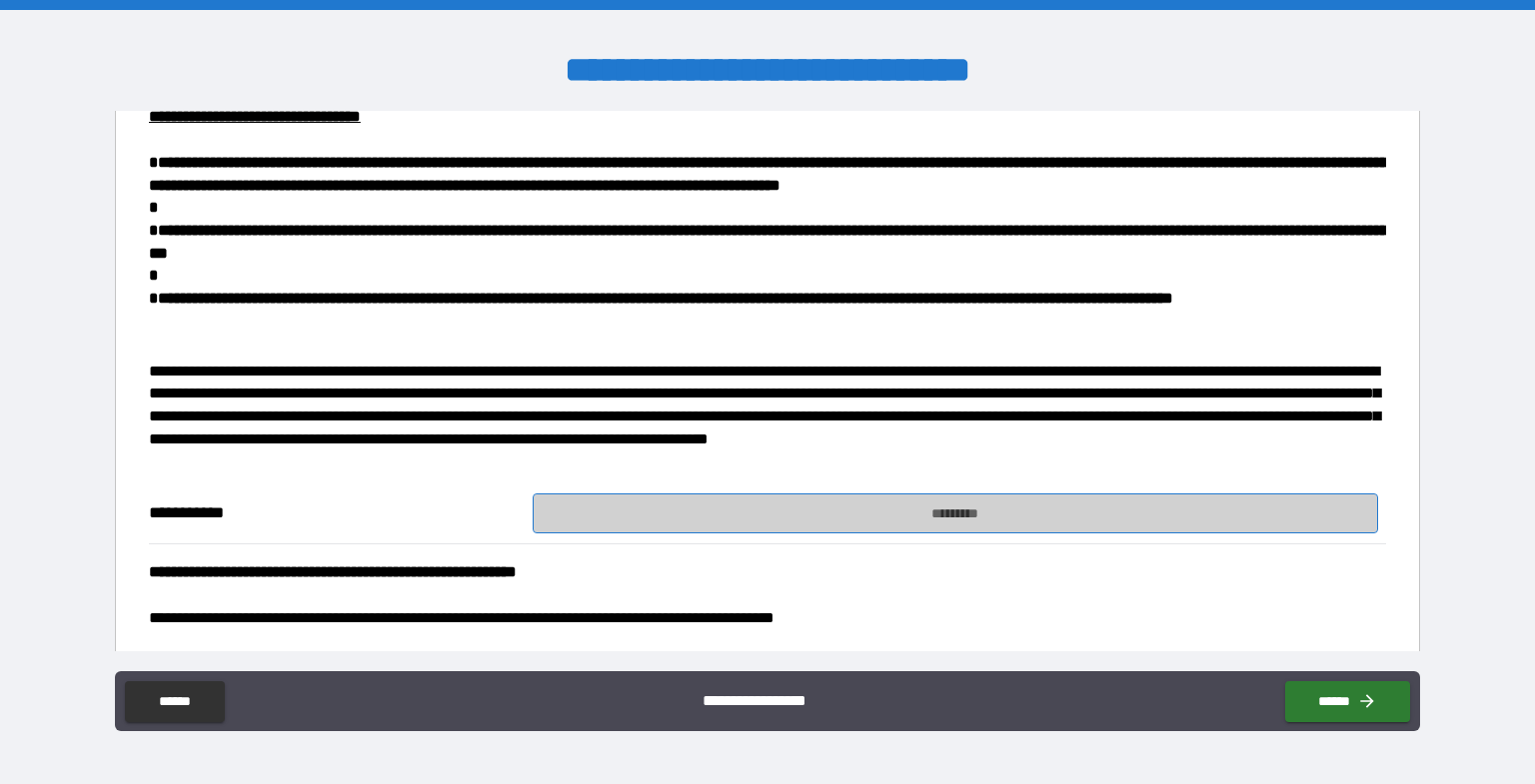 click on "*********" at bounding box center [955, 513] 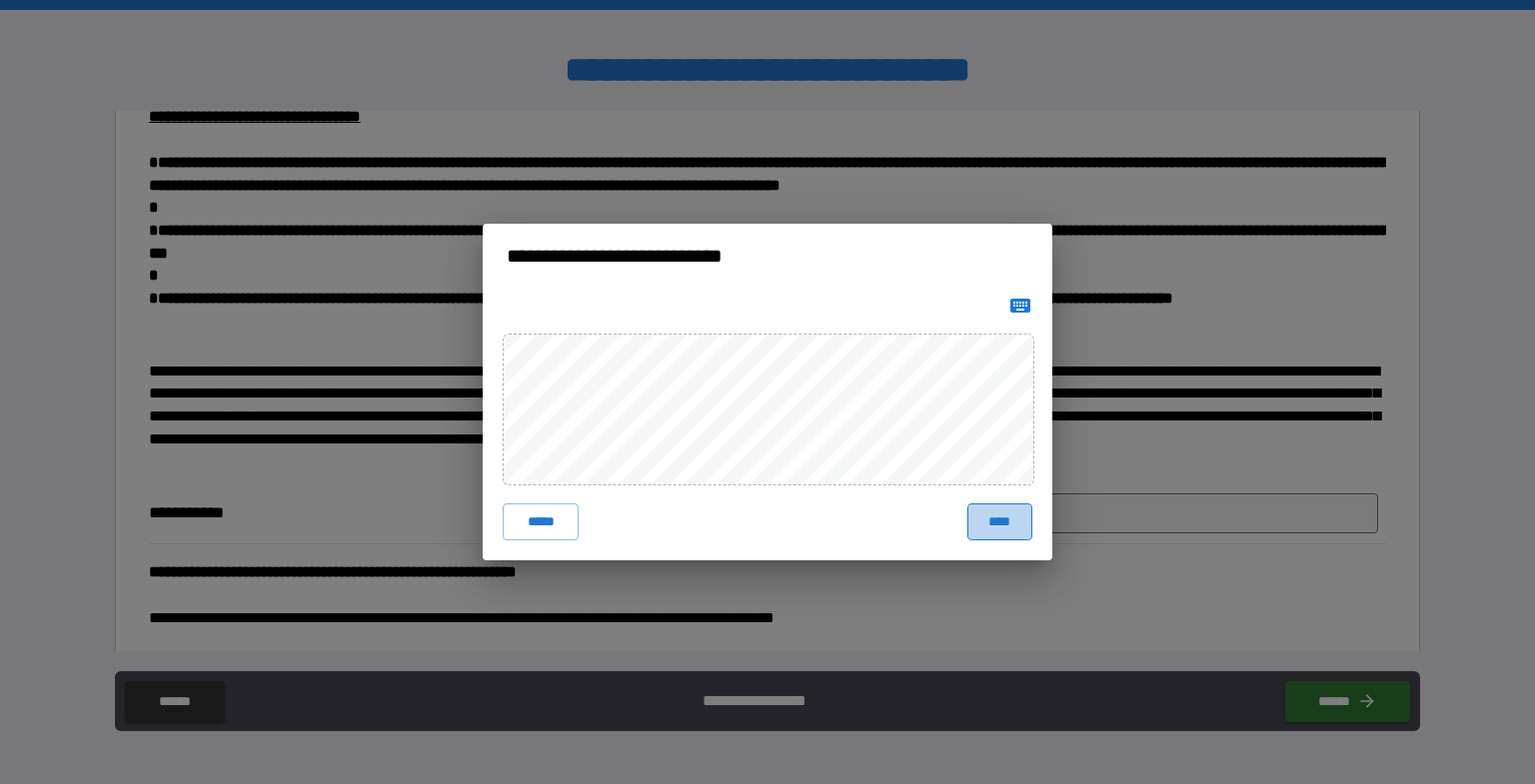 click on "****" at bounding box center [999, 521] 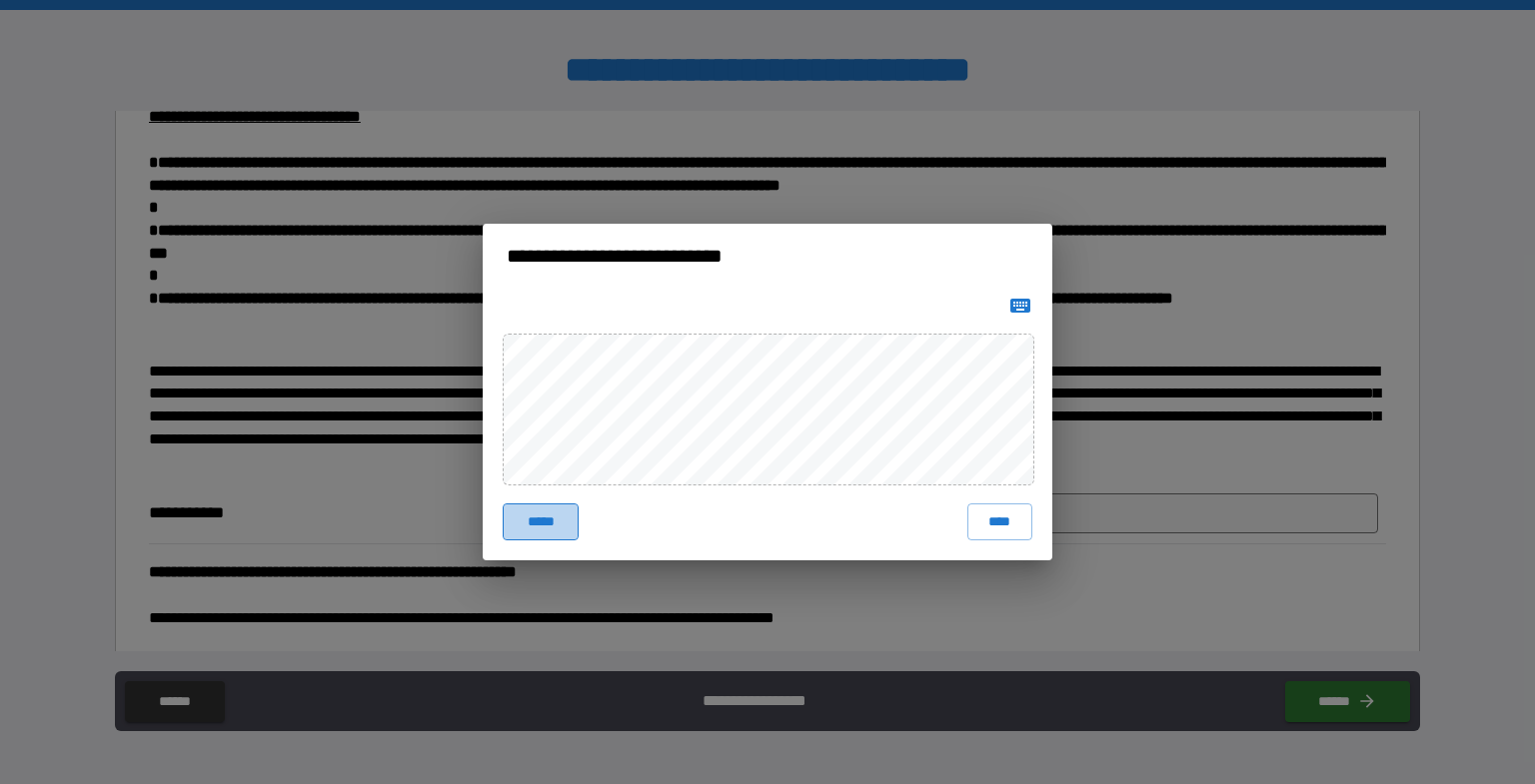 click on "*****" at bounding box center [541, 521] 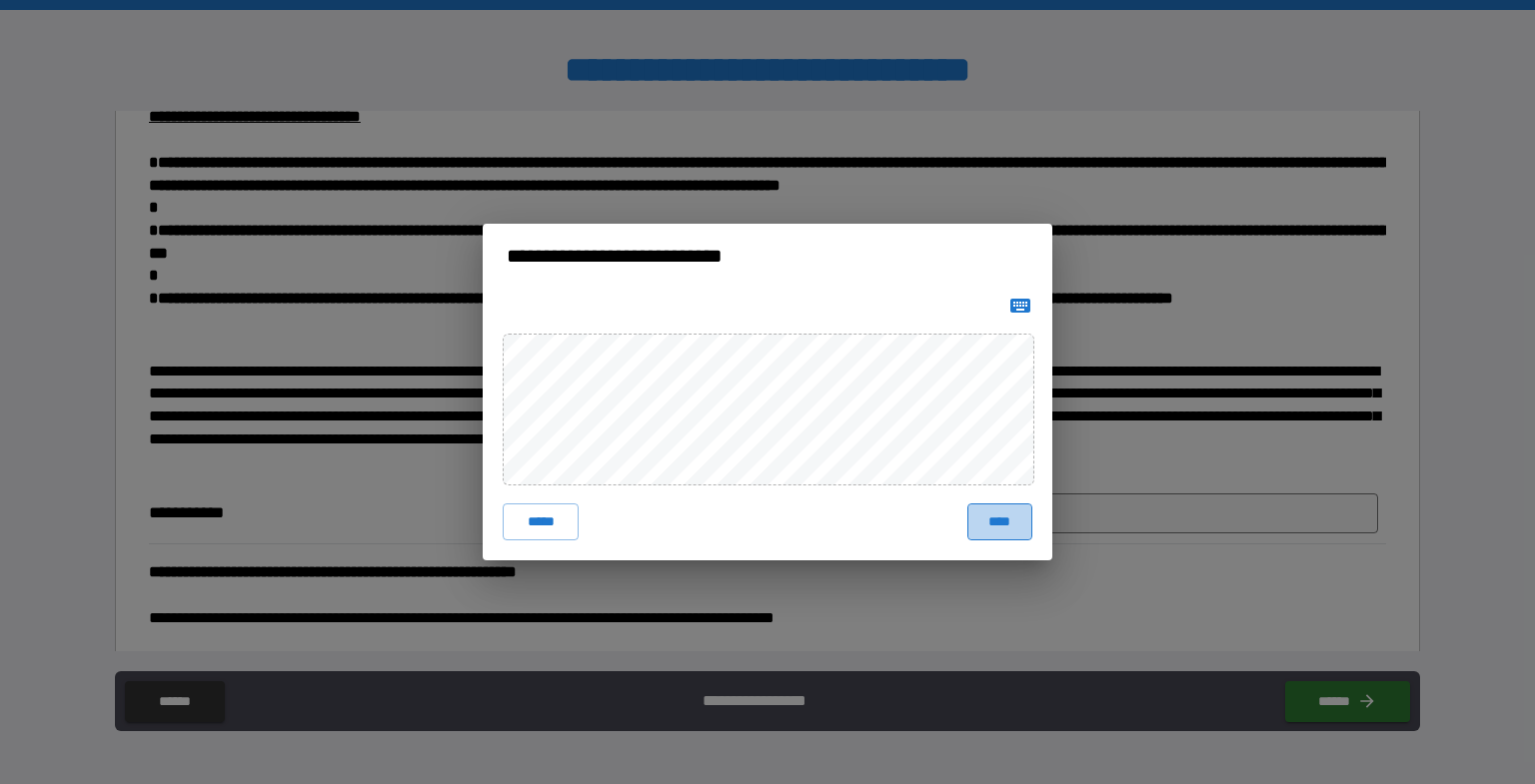 click on "****" at bounding box center [999, 521] 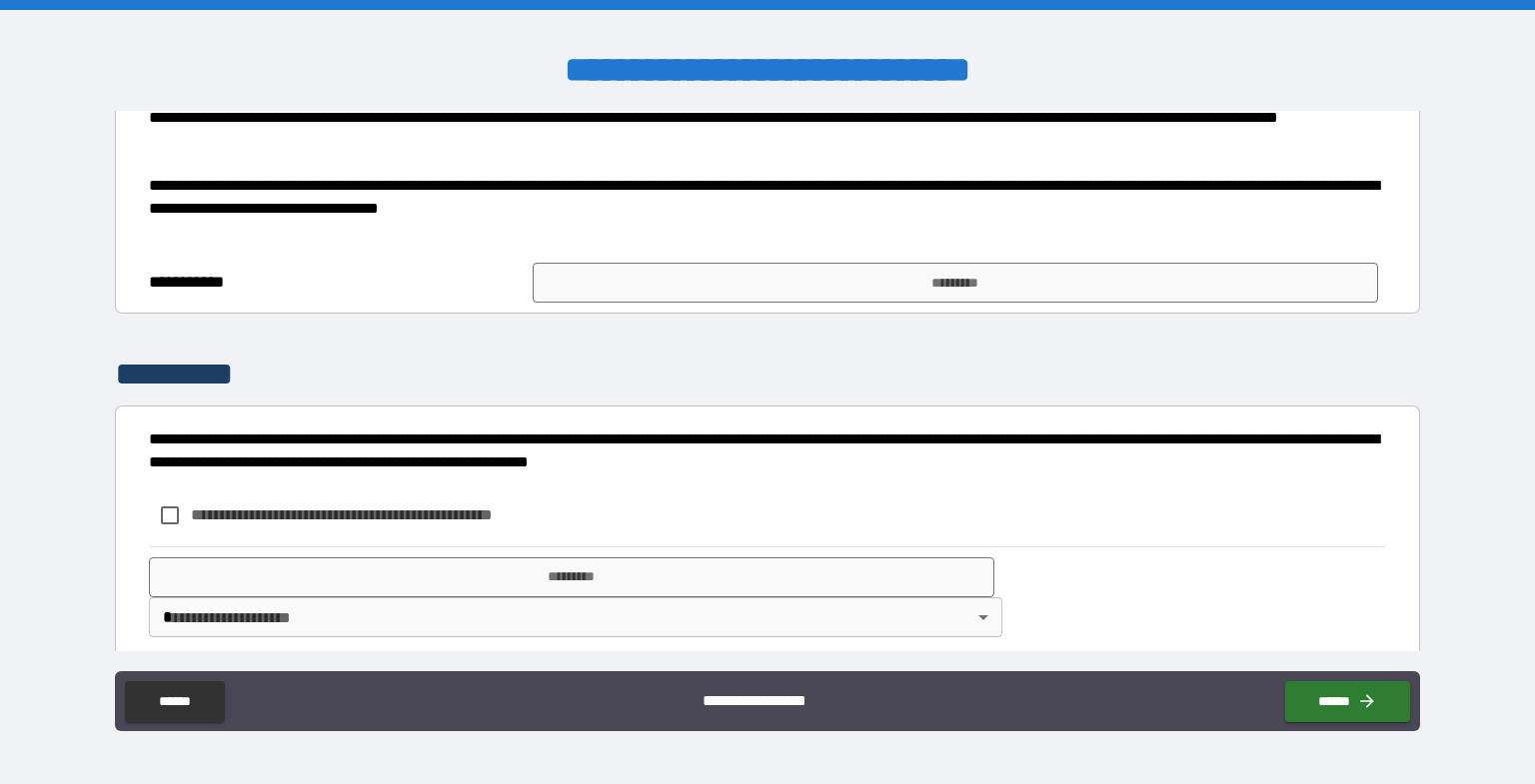 scroll, scrollTop: 2254, scrollLeft: 0, axis: vertical 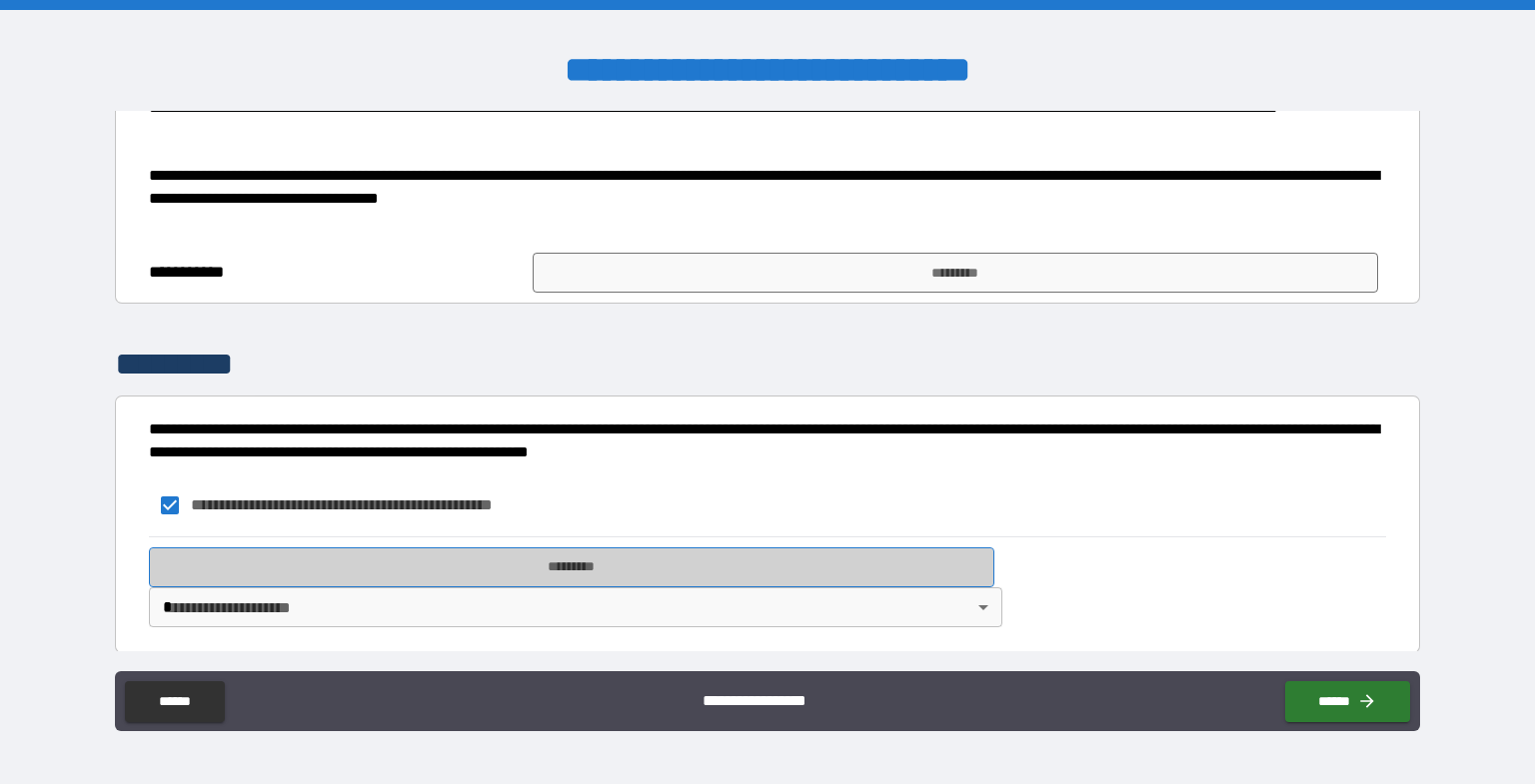 click on "*********" at bounding box center [572, 567] 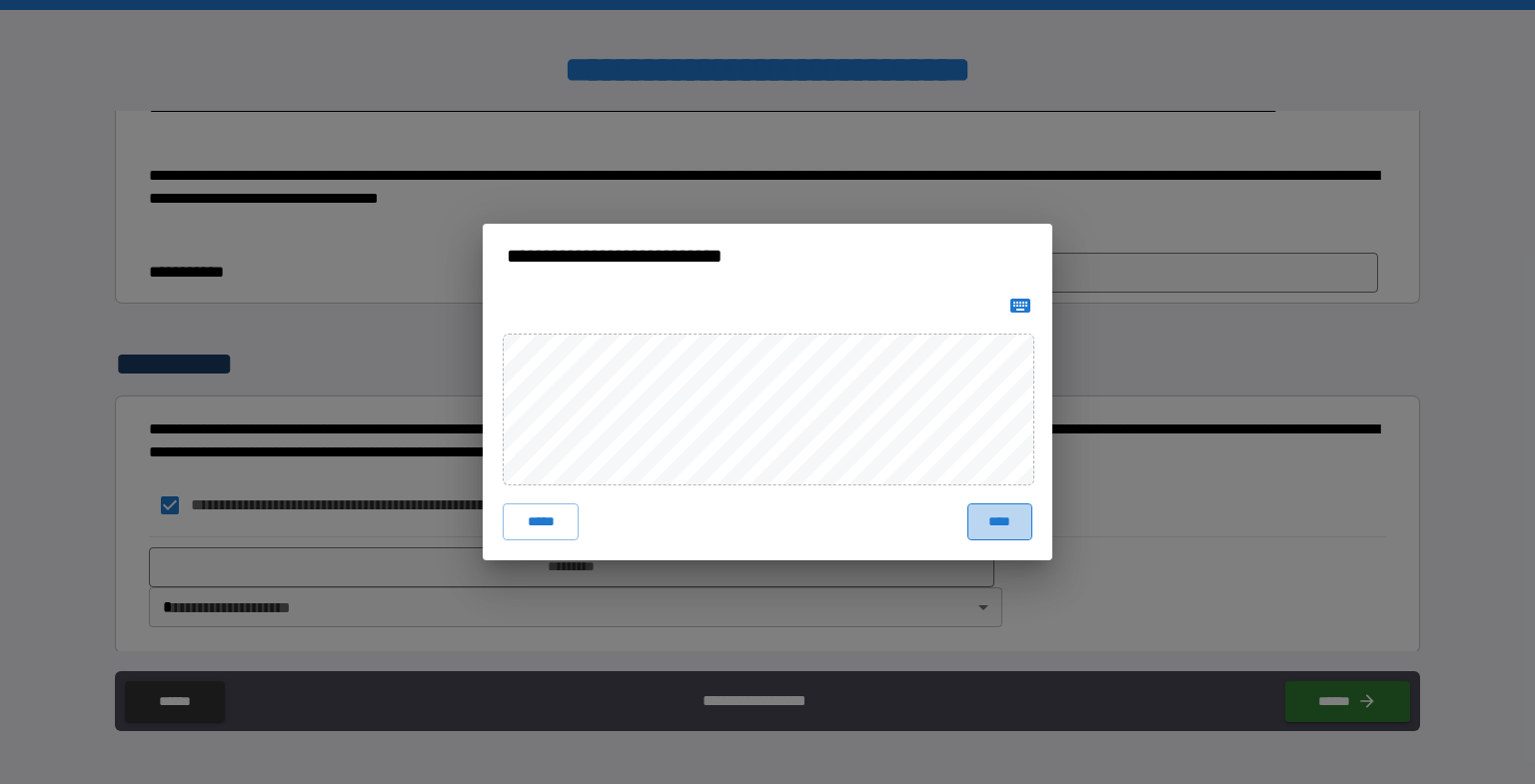 click on "****" at bounding box center (999, 521) 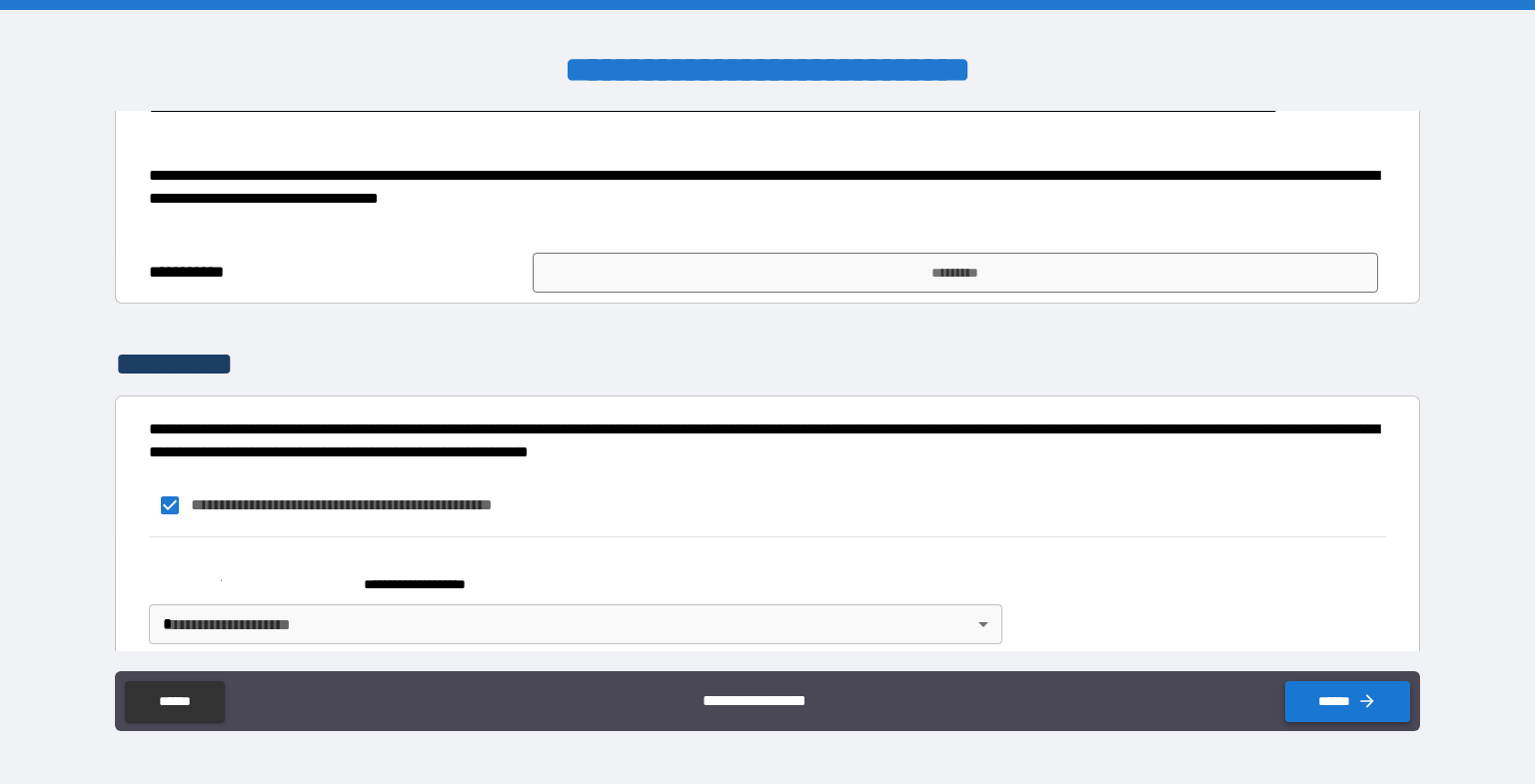 click on "******" at bounding box center [1347, 701] 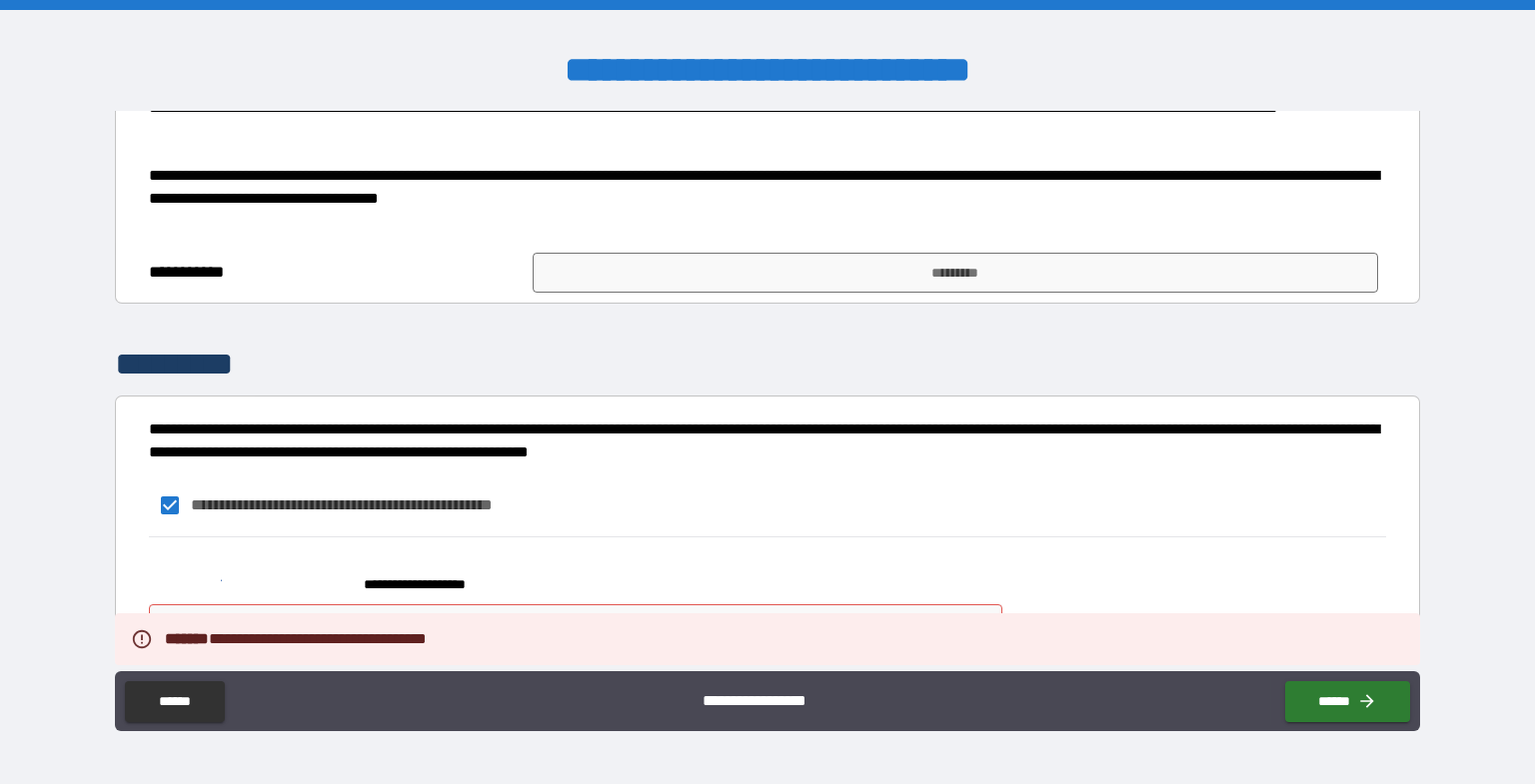 scroll, scrollTop: 2121, scrollLeft: 0, axis: vertical 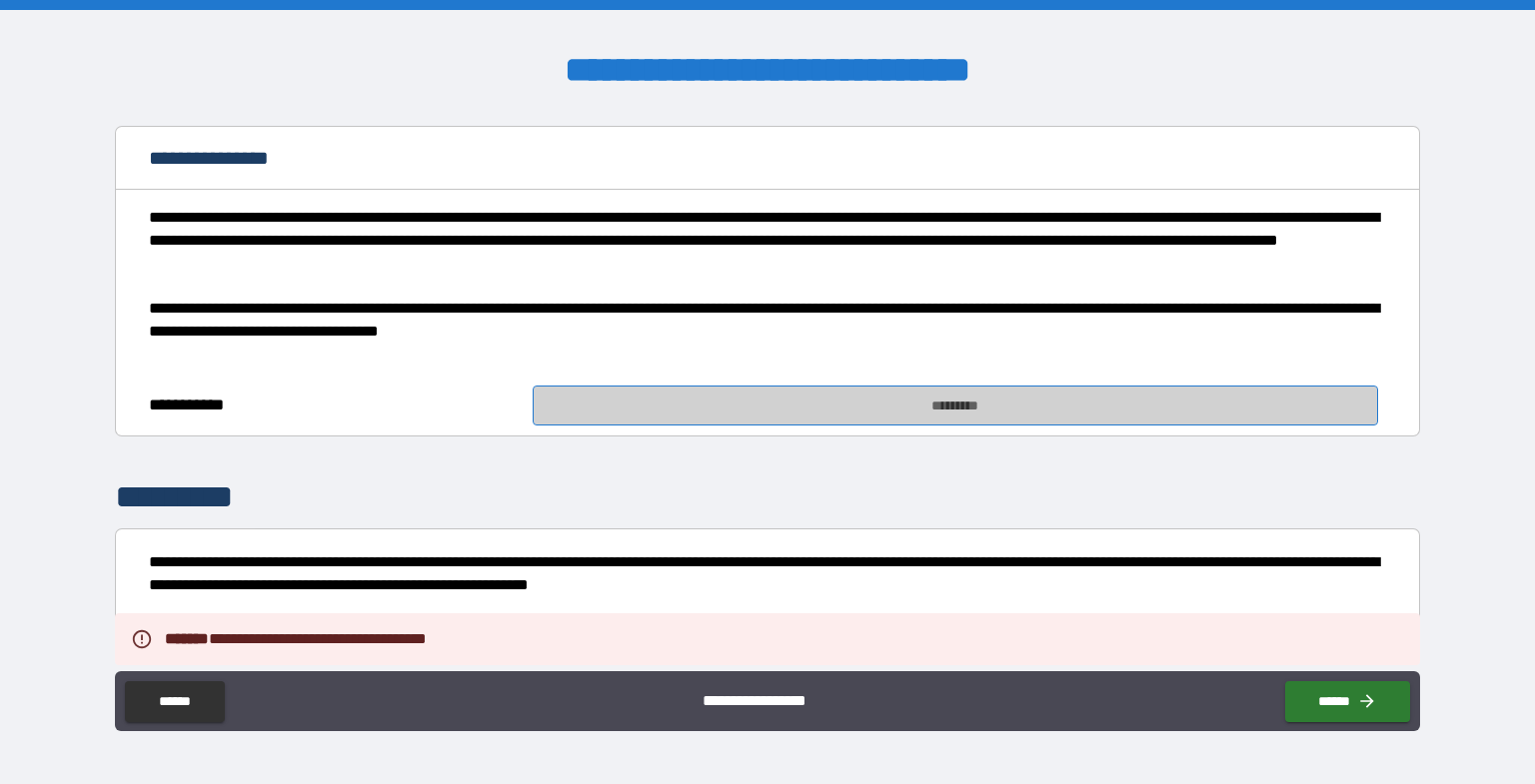 click on "*********" at bounding box center [955, 405] 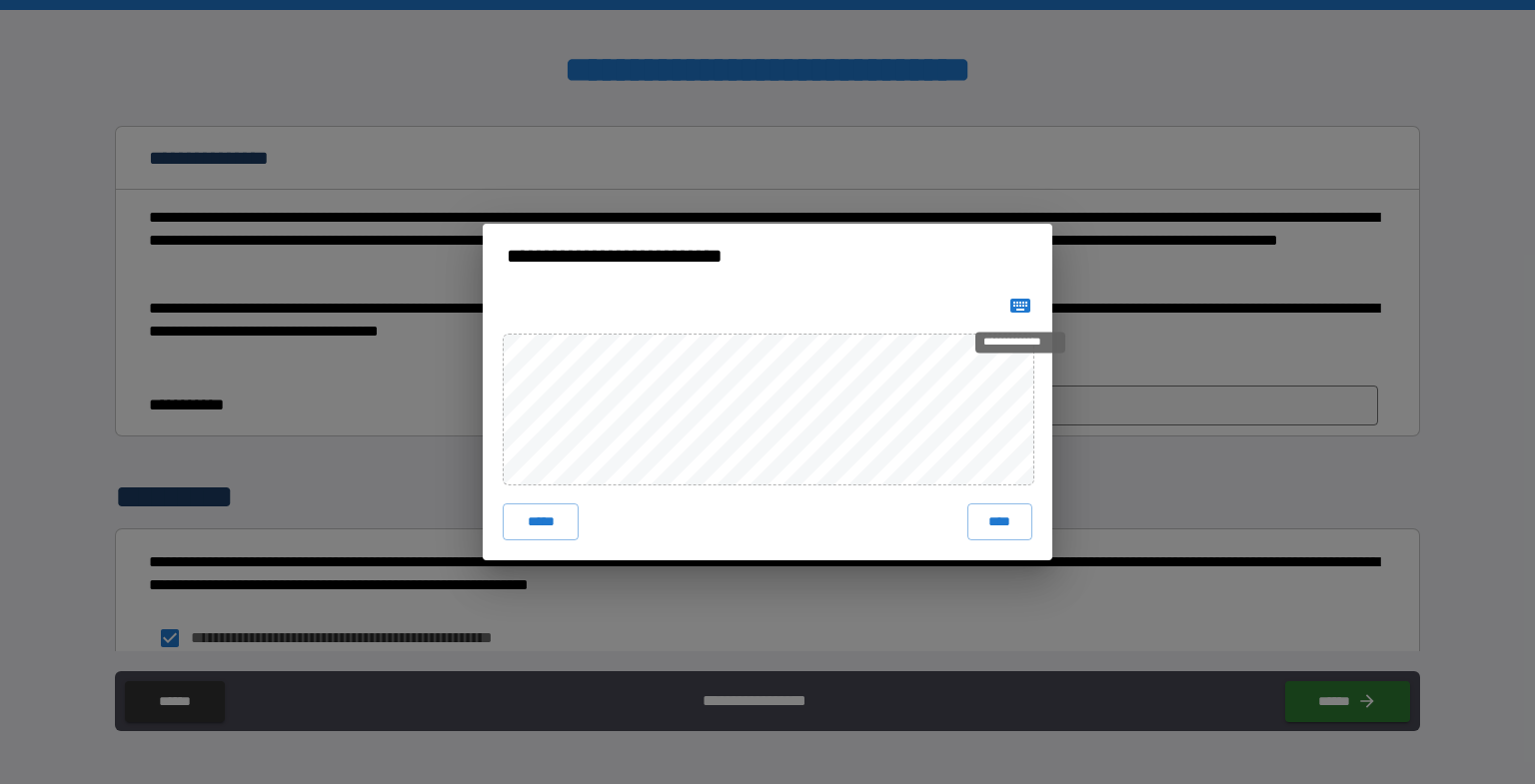 click 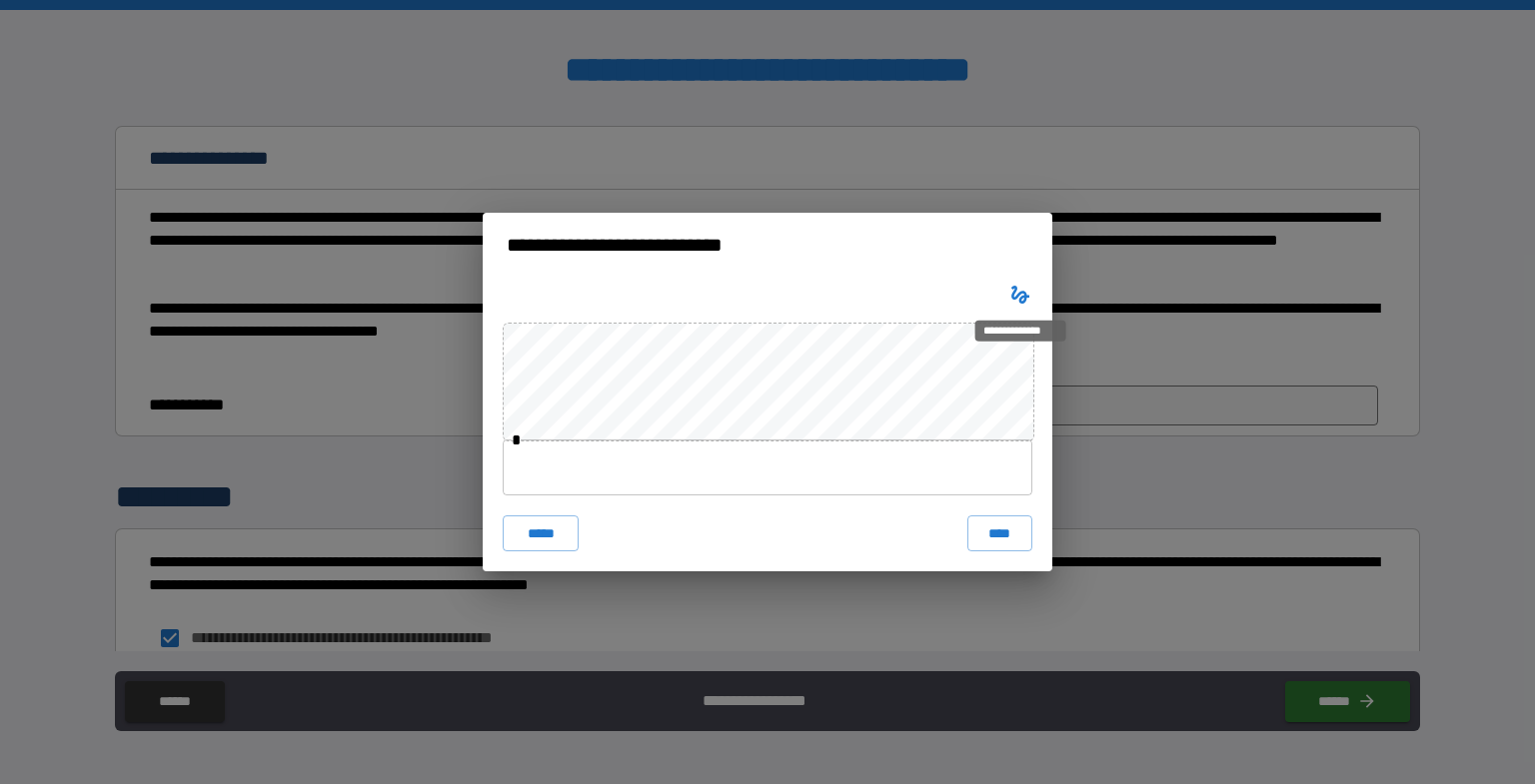 click on "**********" at bounding box center (1020, 331) 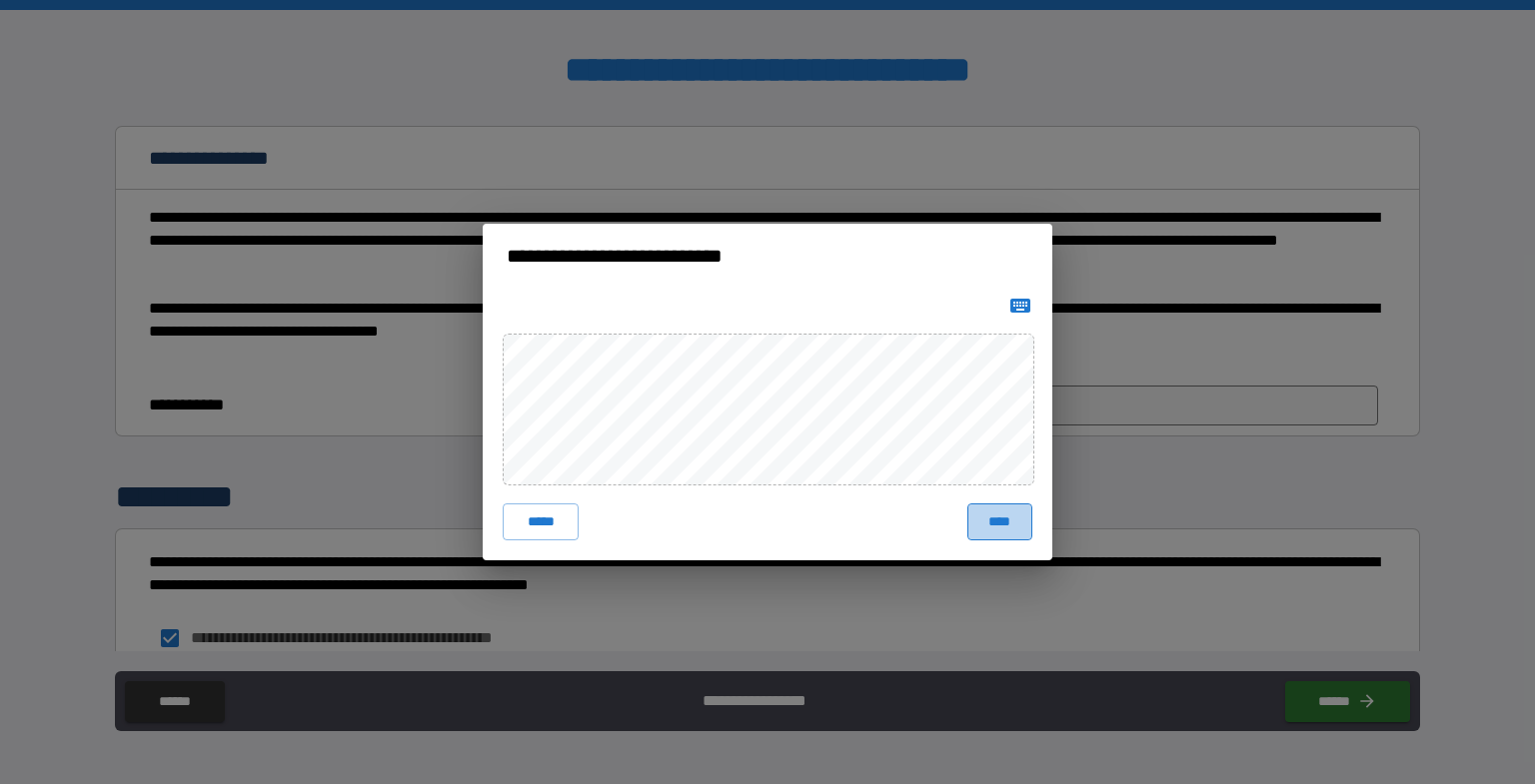 click on "****" at bounding box center [999, 521] 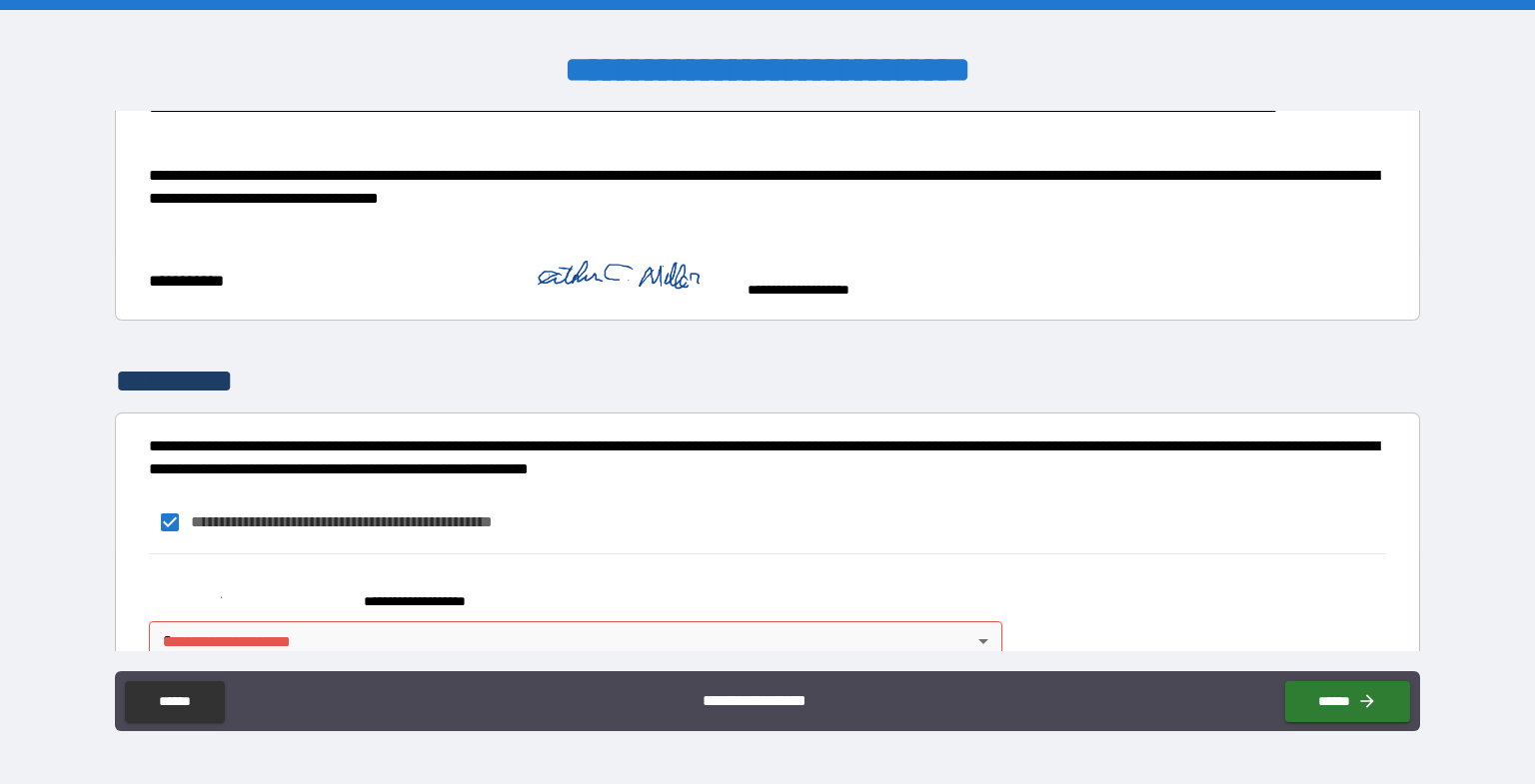 scroll, scrollTop: 2289, scrollLeft: 0, axis: vertical 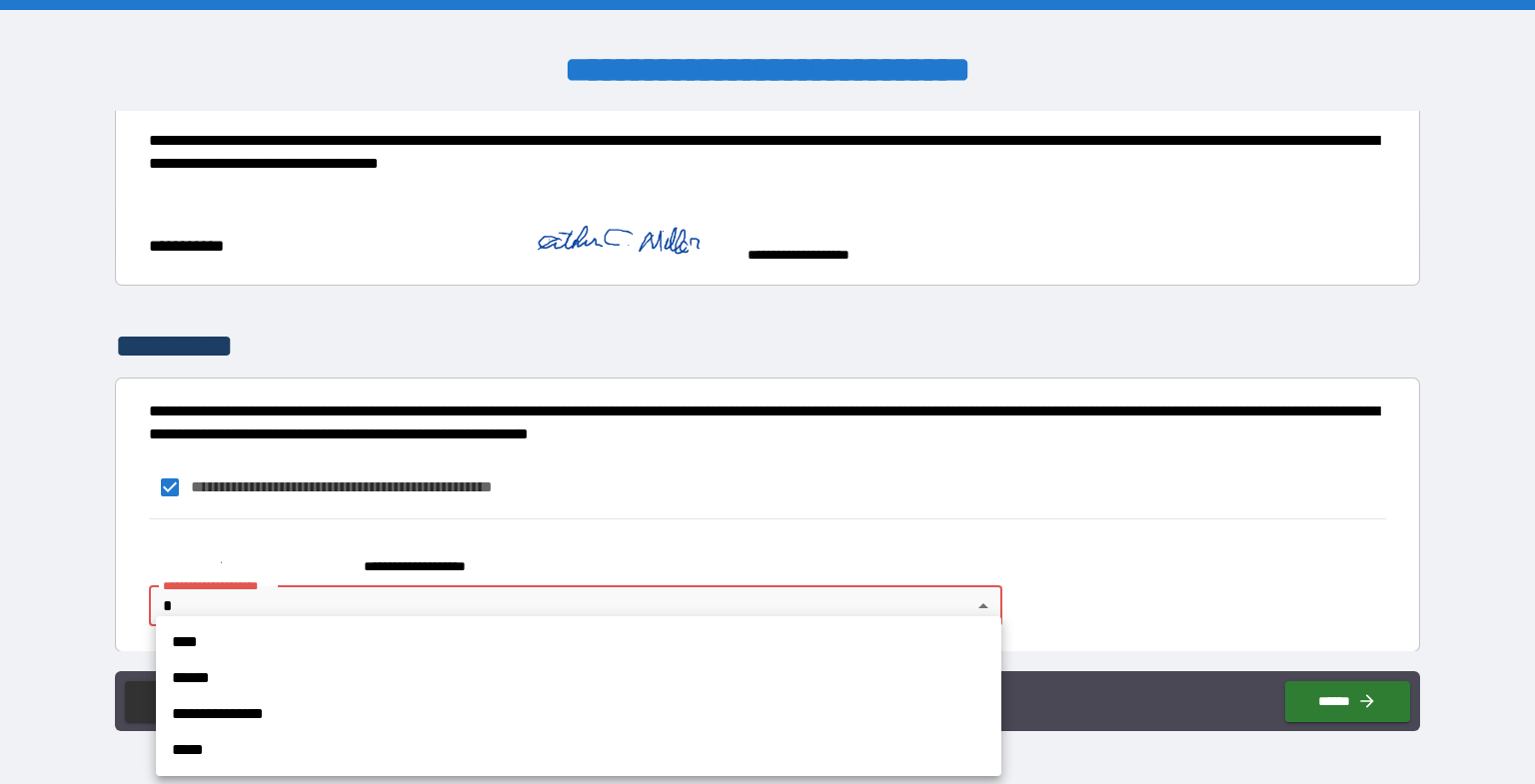click on "**********" at bounding box center [768, 392] 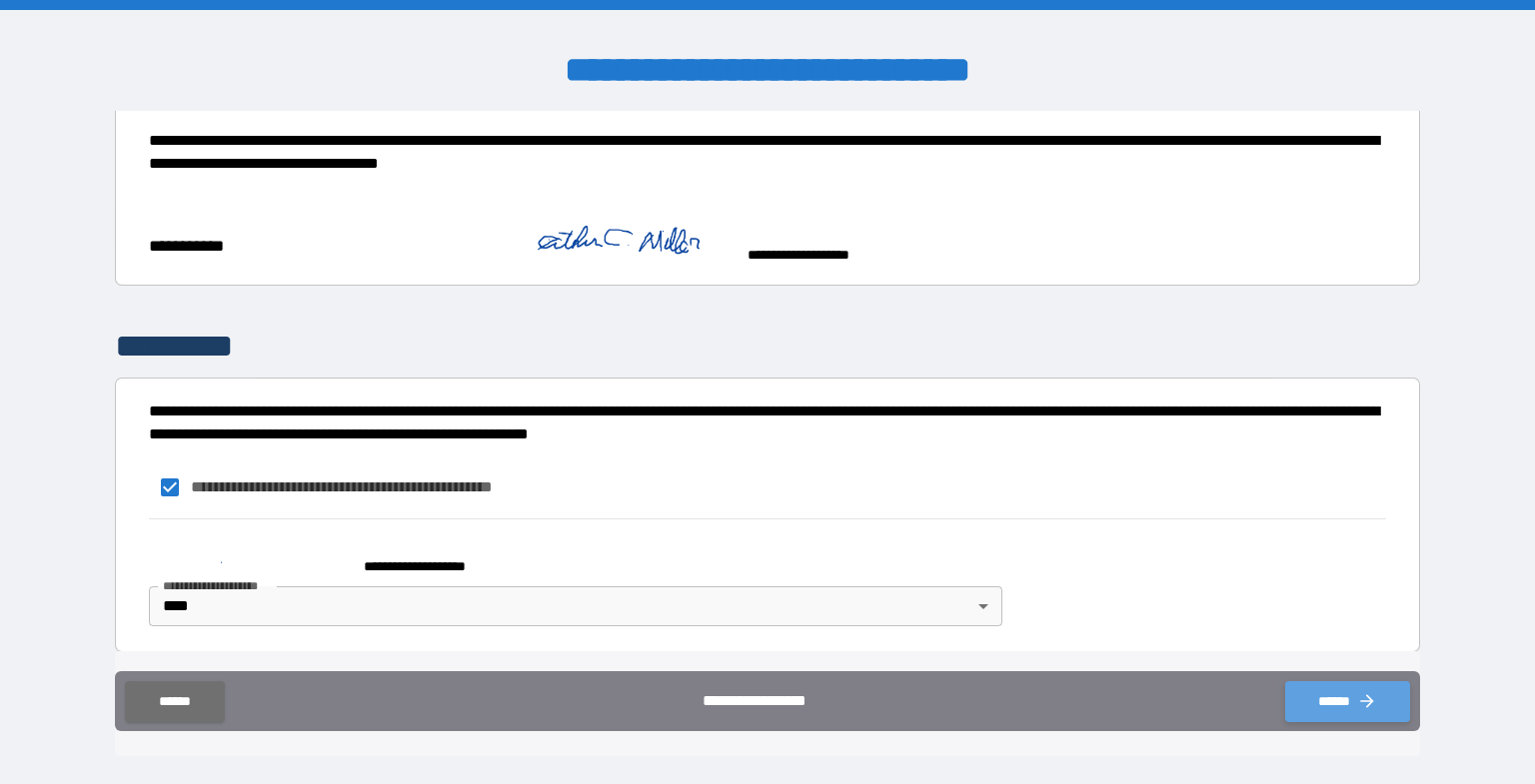 click on "******" at bounding box center (1347, 701) 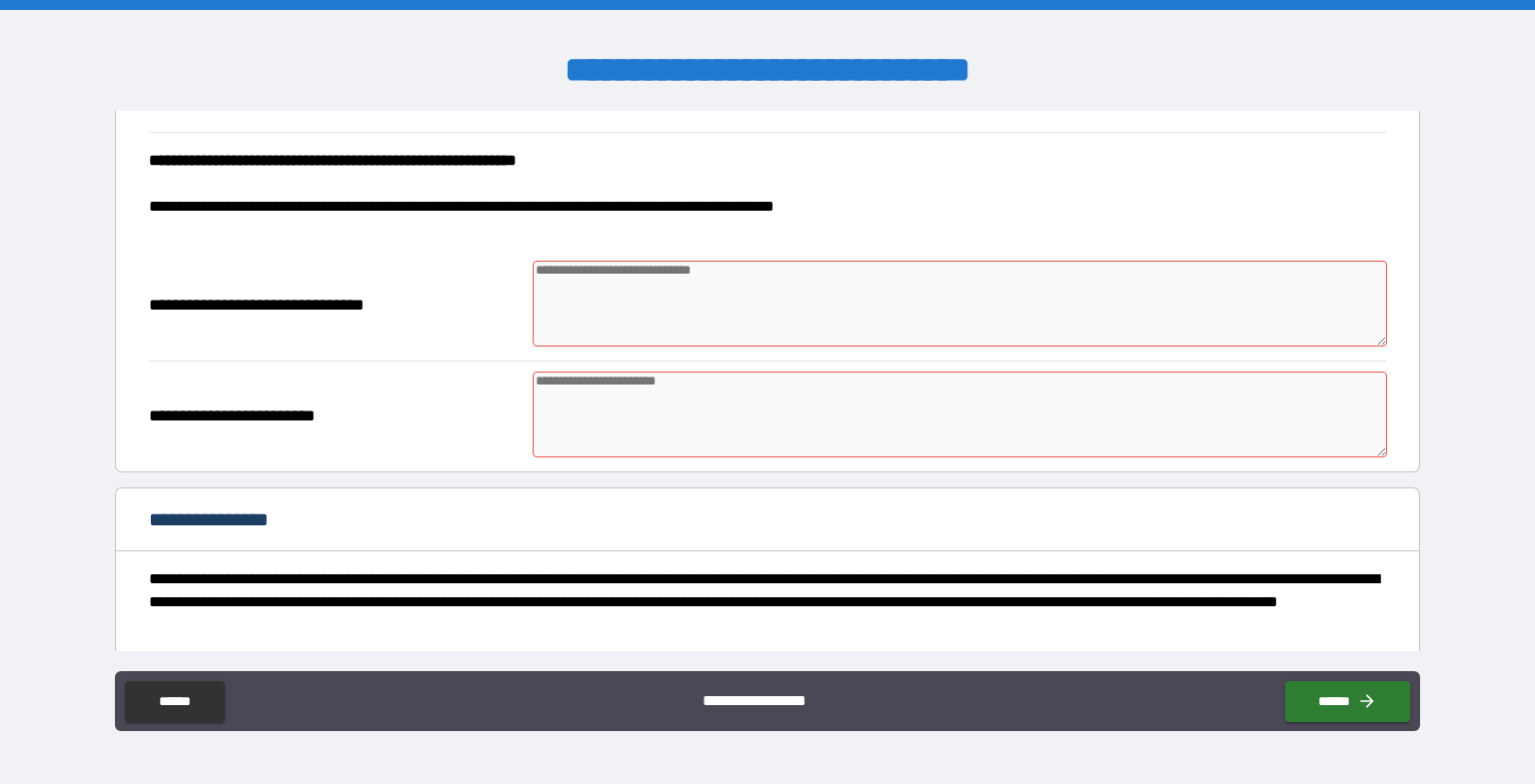 scroll, scrollTop: 1756, scrollLeft: 0, axis: vertical 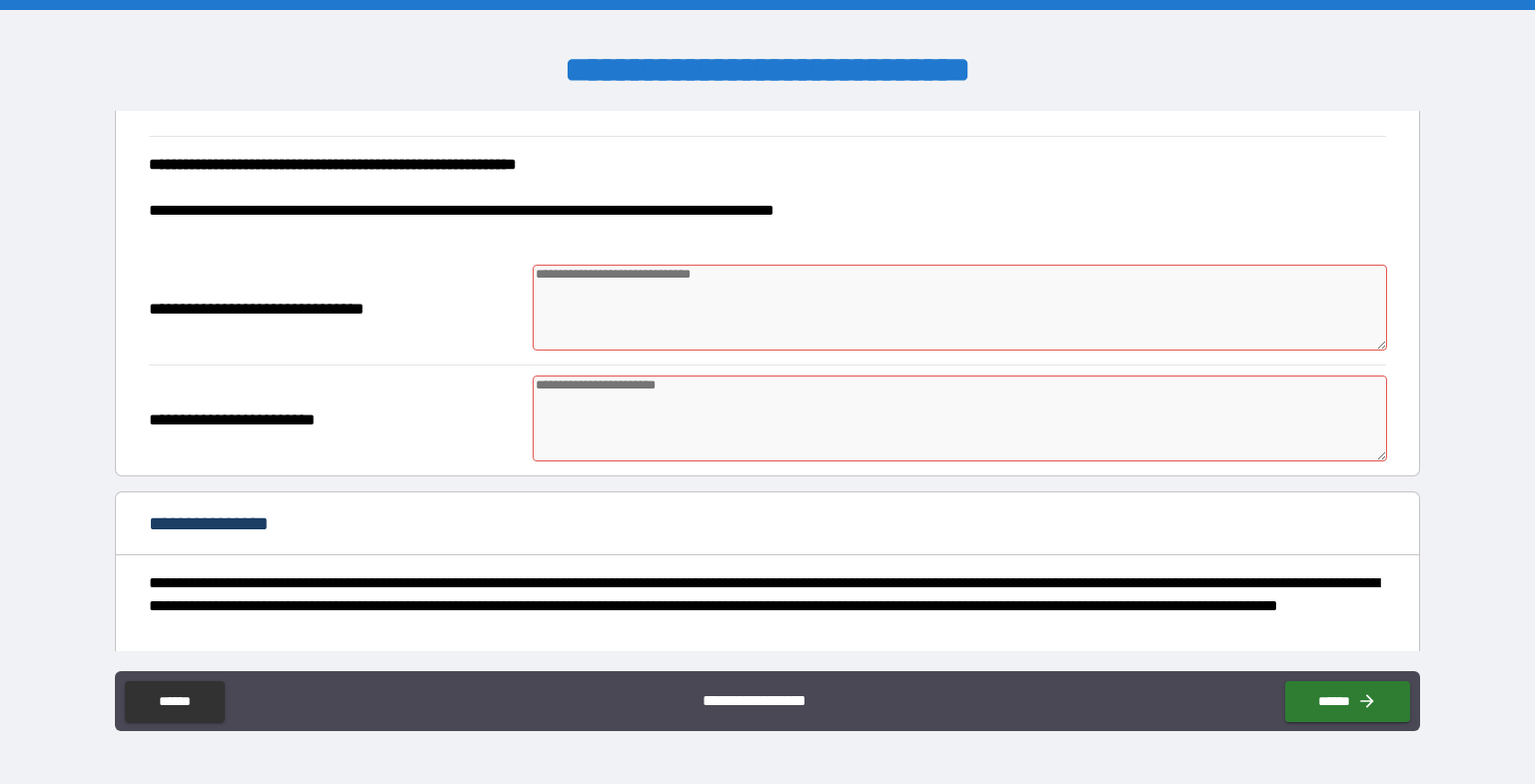 click at bounding box center [960, 308] 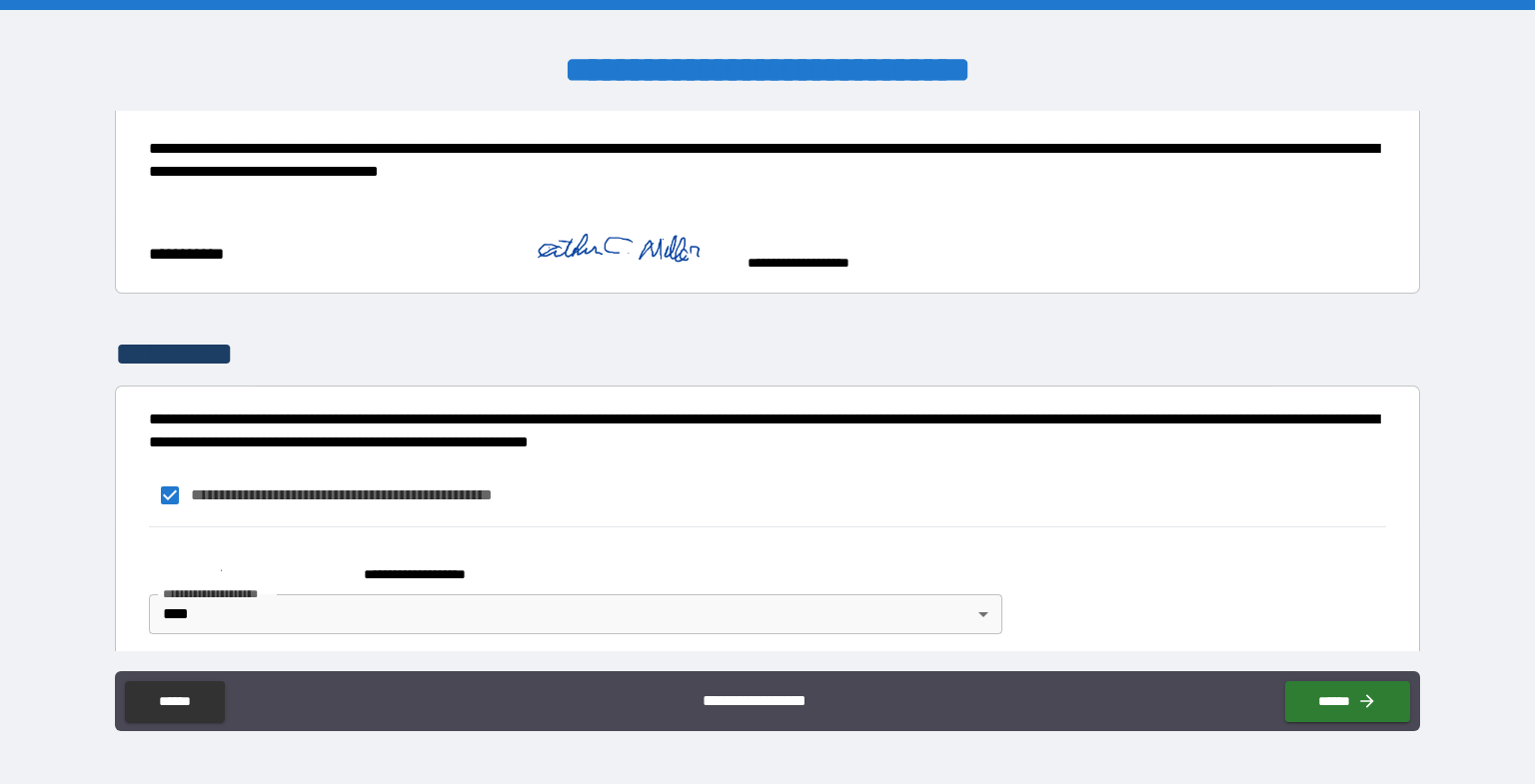 scroll, scrollTop: 2289, scrollLeft: 0, axis: vertical 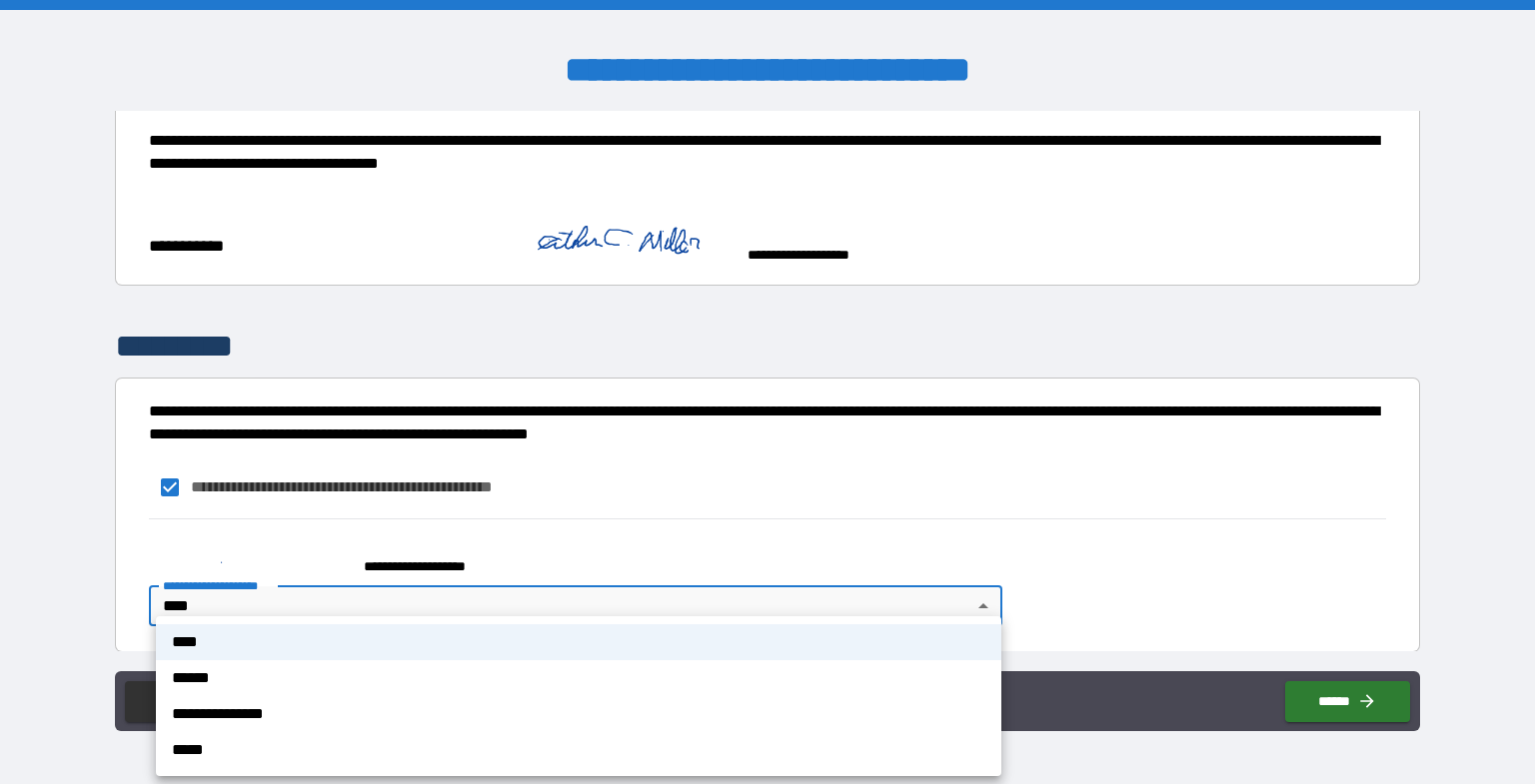 click on "**********" at bounding box center (768, 392) 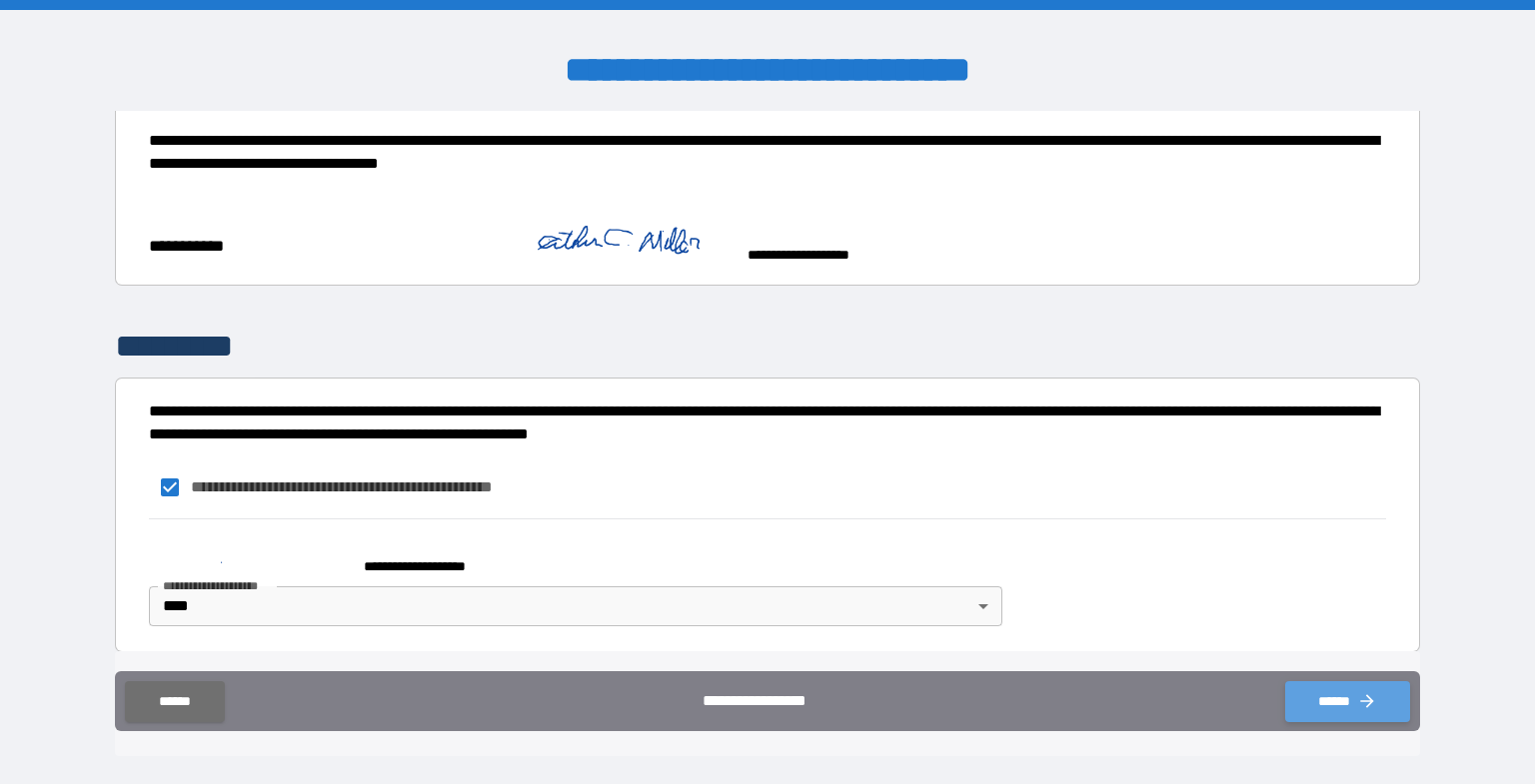 click on "******" at bounding box center (1347, 701) 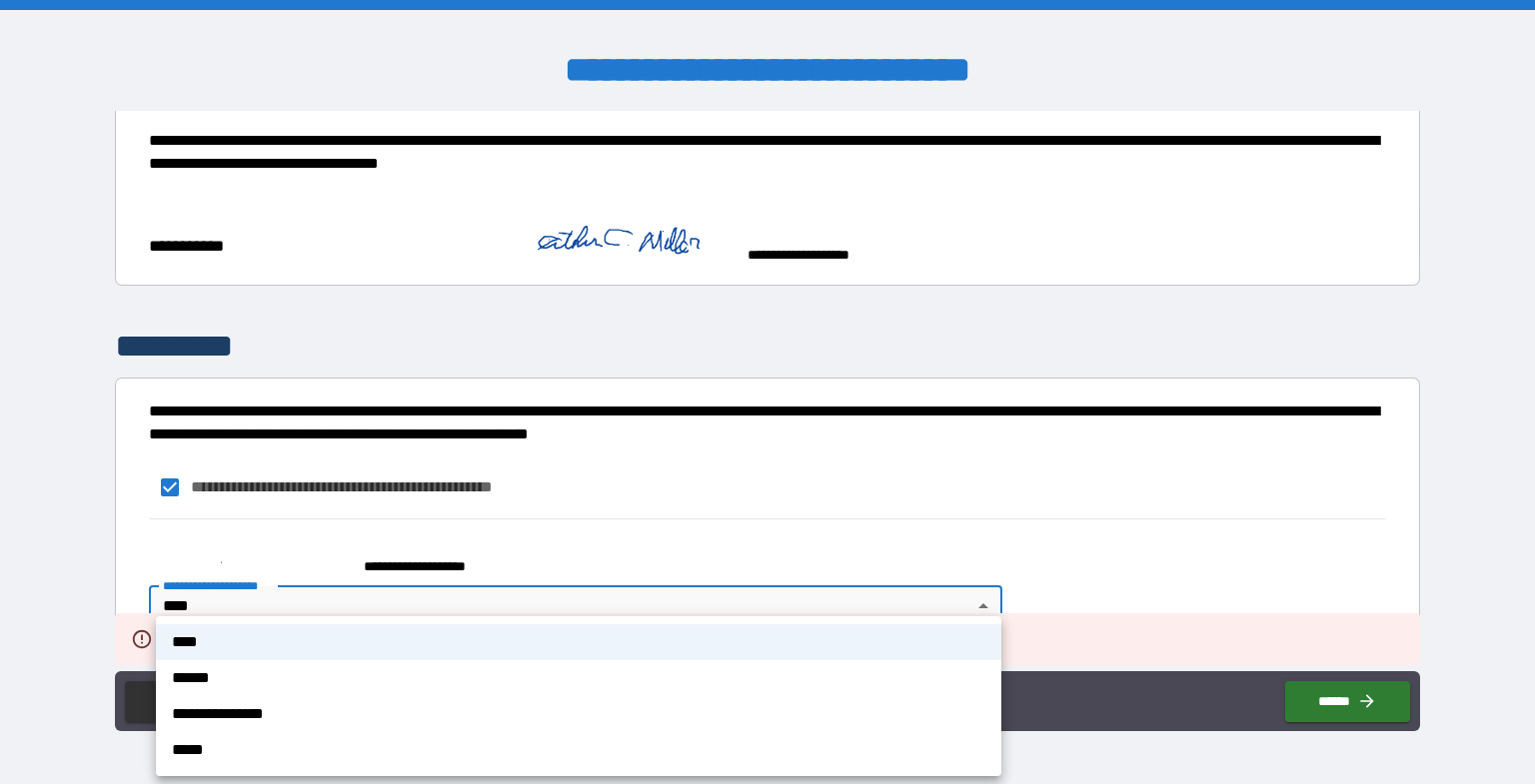 click on "**********" at bounding box center [768, 392] 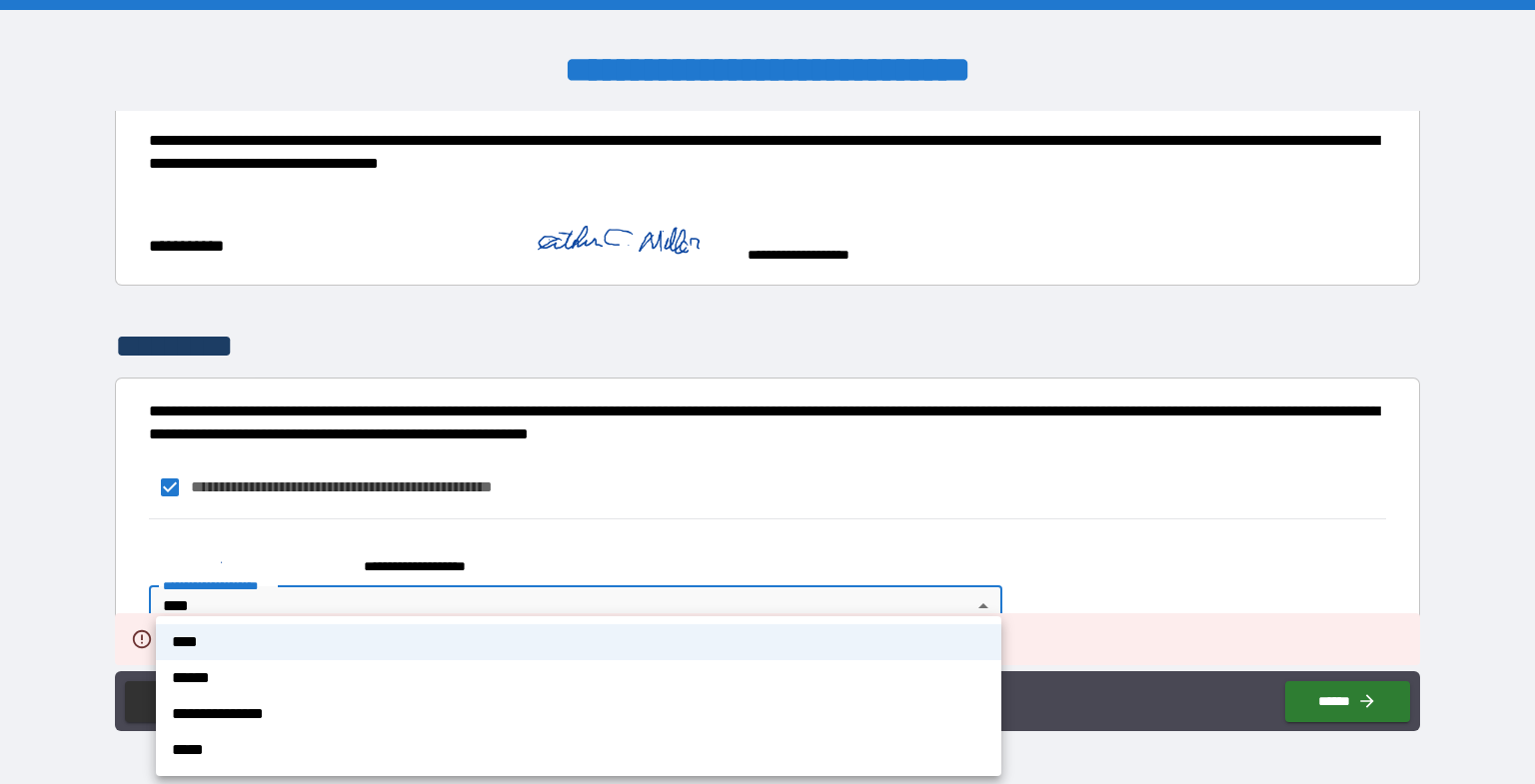 click at bounding box center (768, 392) 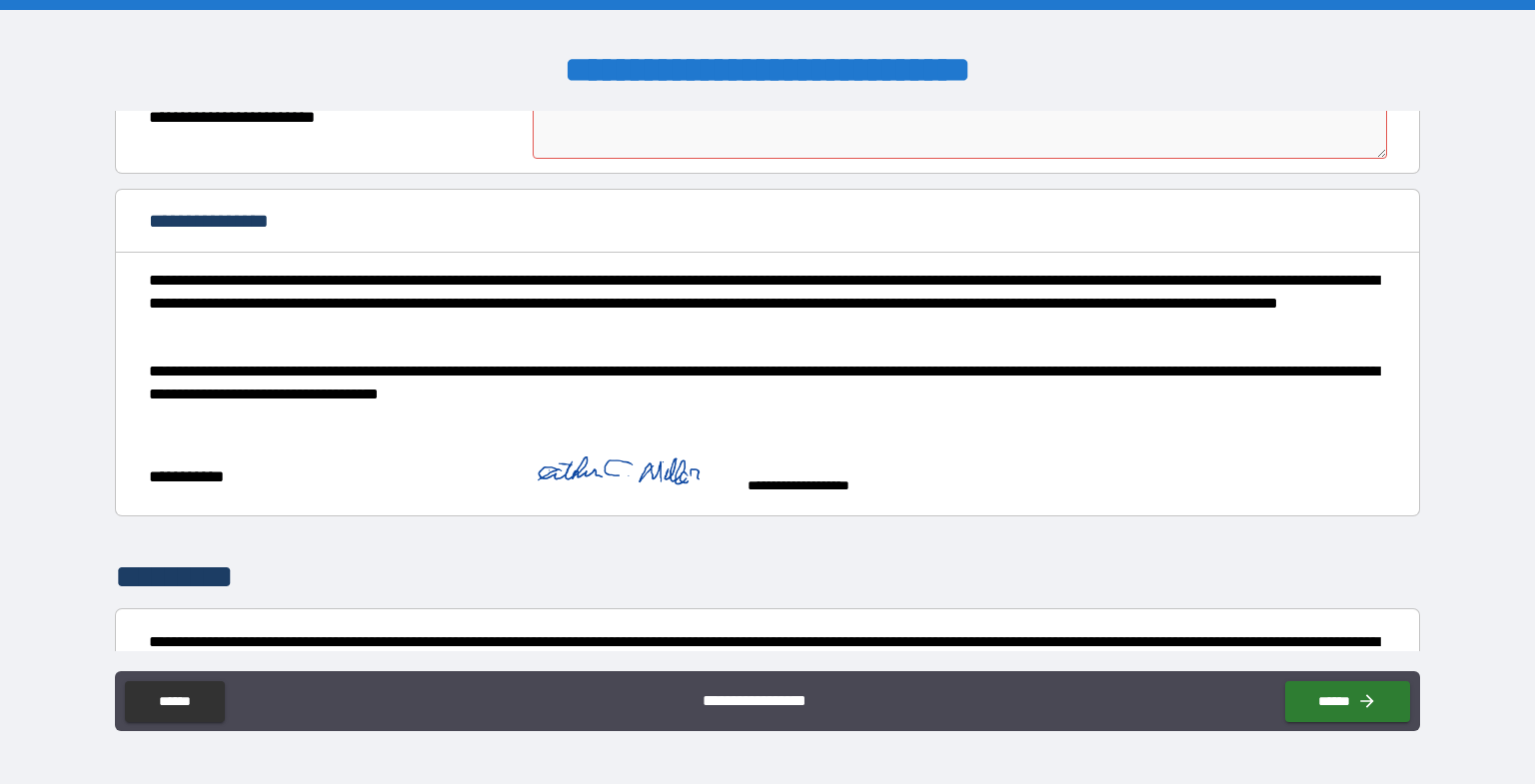 scroll, scrollTop: 2022, scrollLeft: 0, axis: vertical 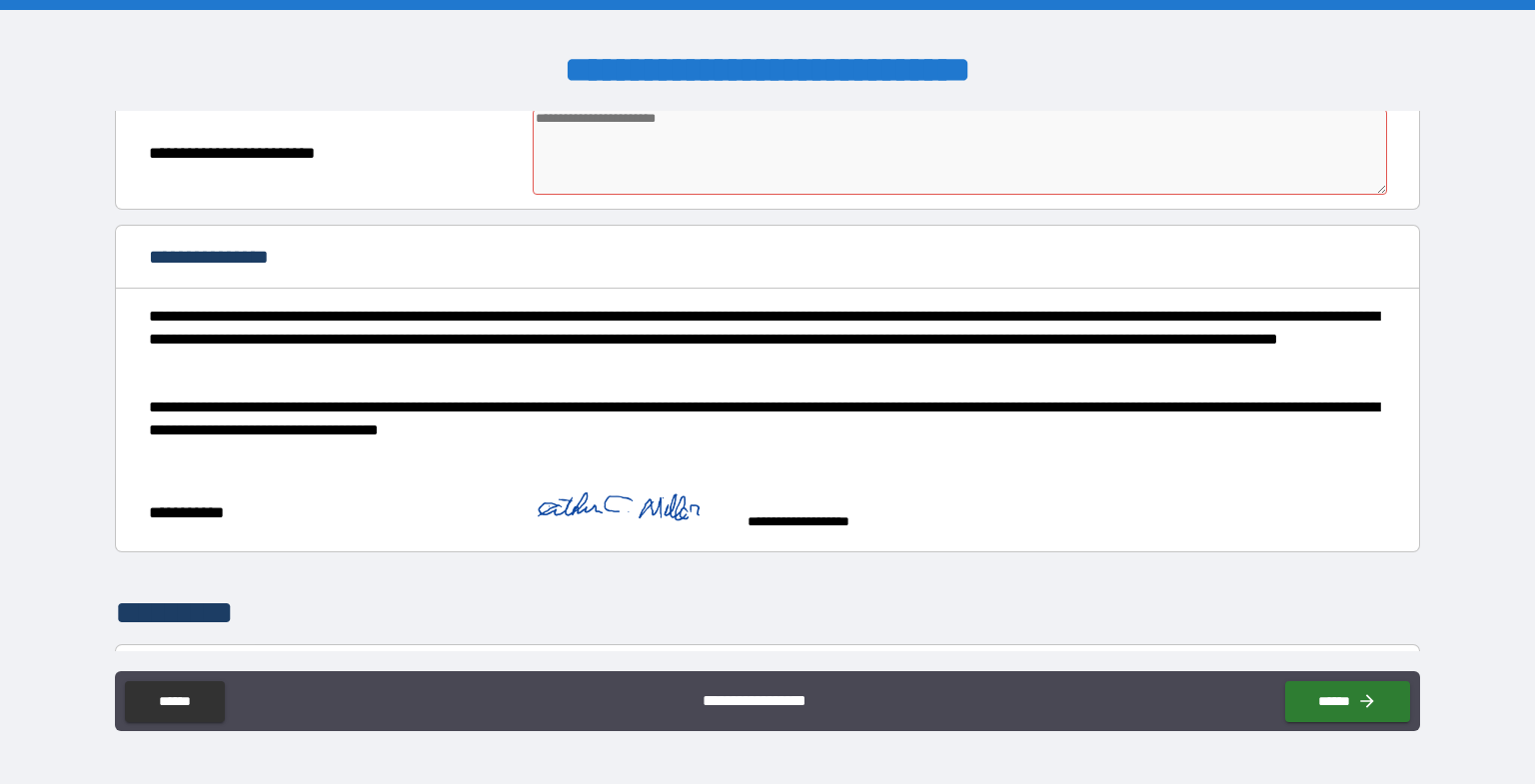 click at bounding box center (633, 512) 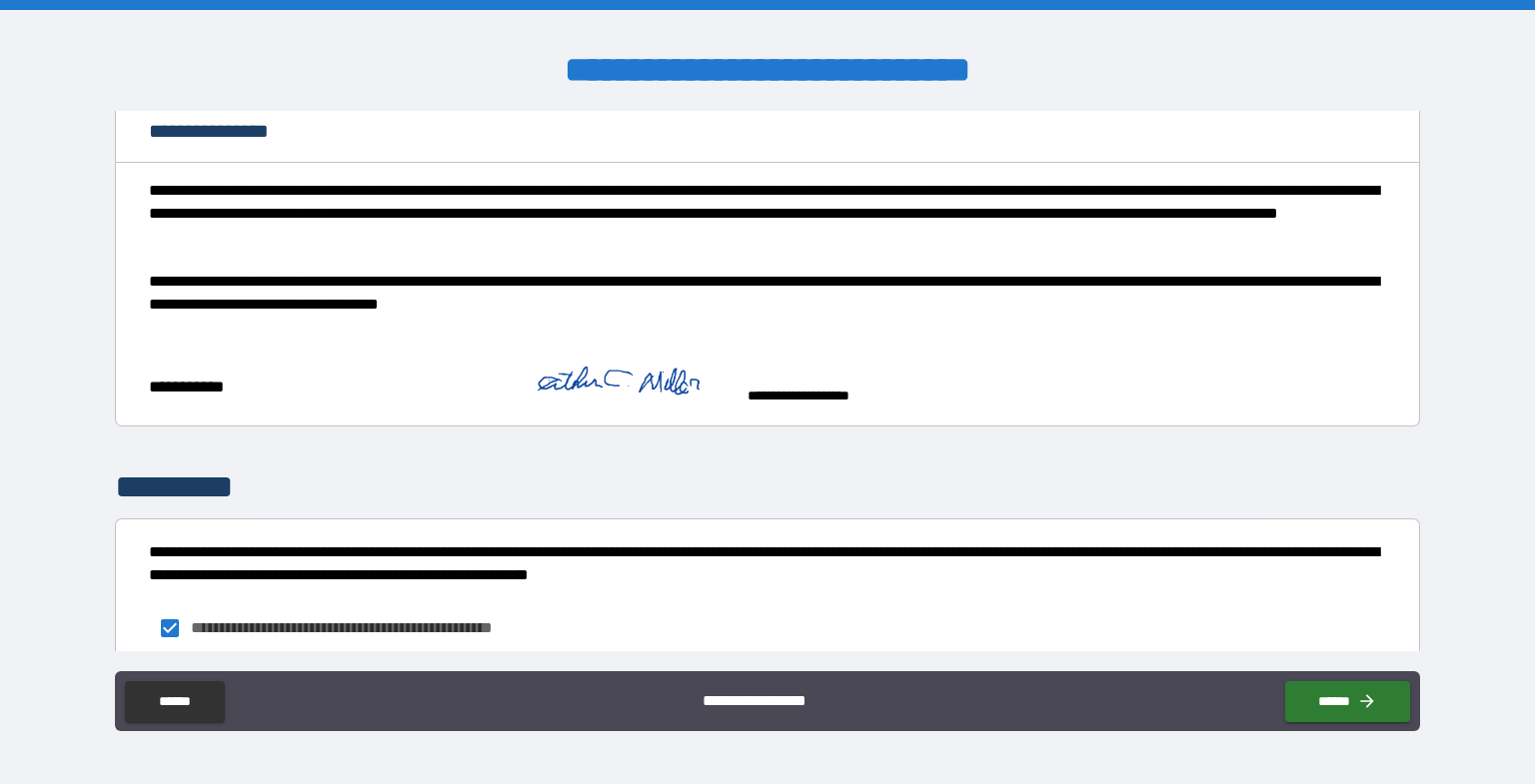 scroll, scrollTop: 2155, scrollLeft: 0, axis: vertical 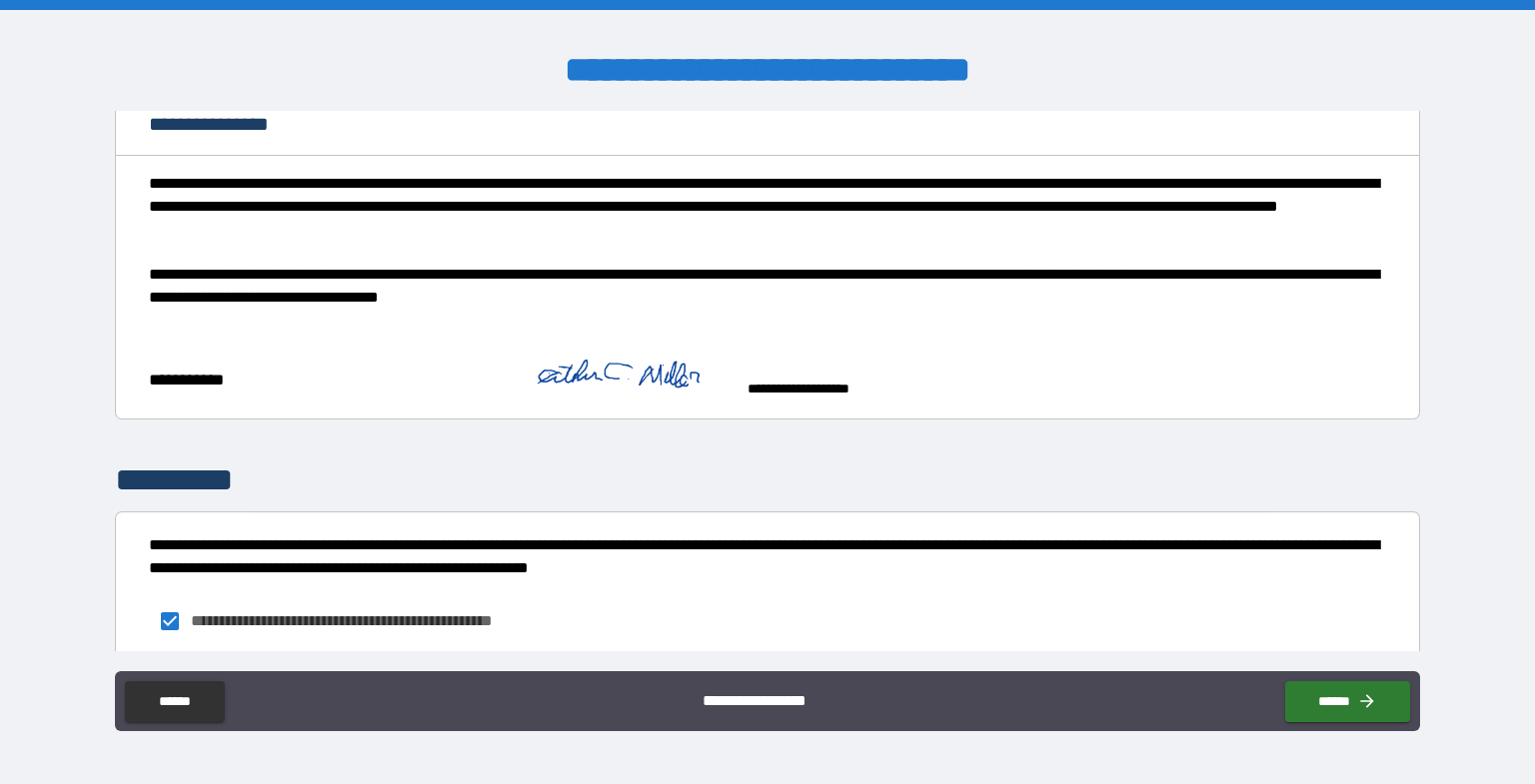 click on "**********" at bounding box center [333, 381] 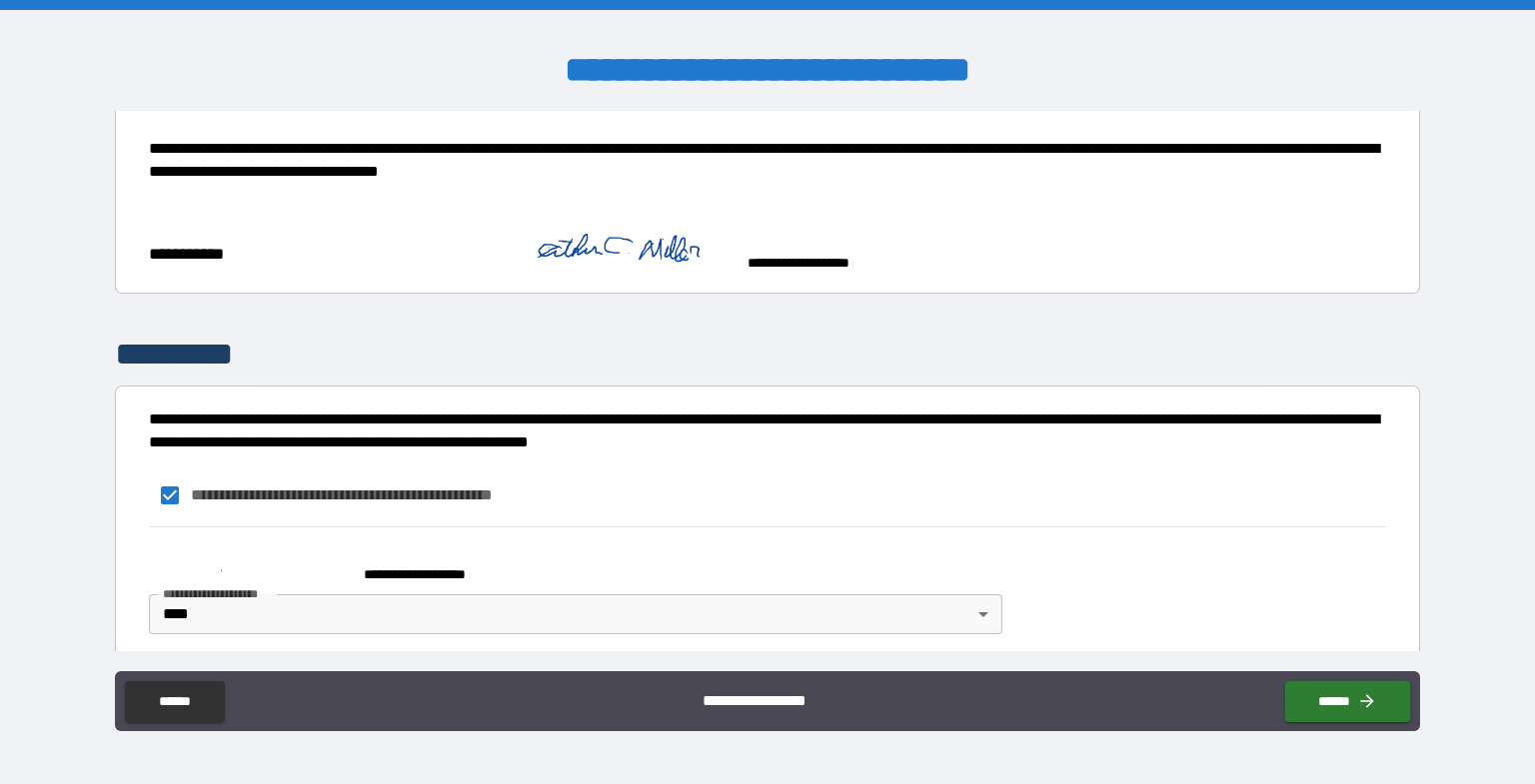 scroll, scrollTop: 2289, scrollLeft: 0, axis: vertical 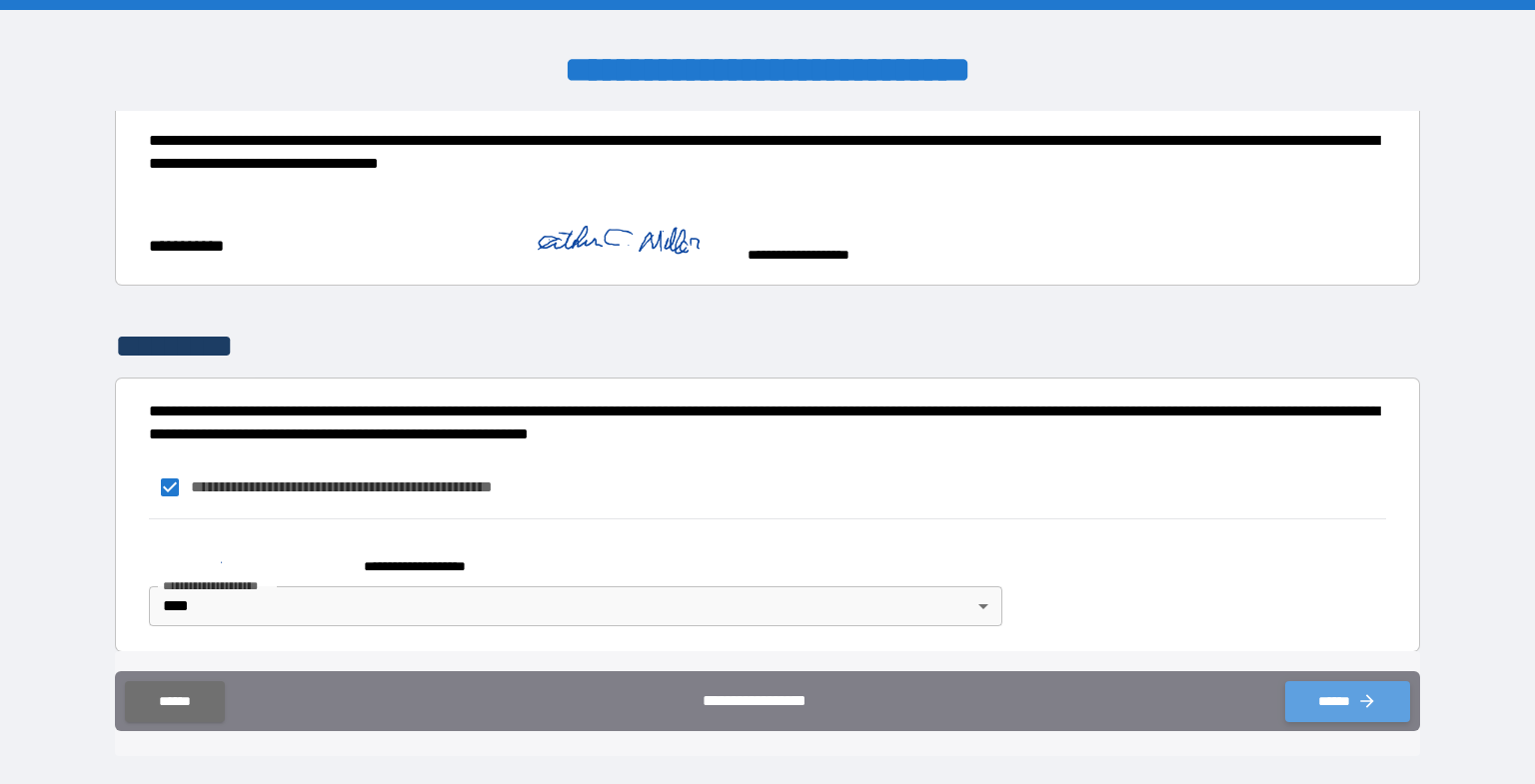 click on "******" at bounding box center (1347, 701) 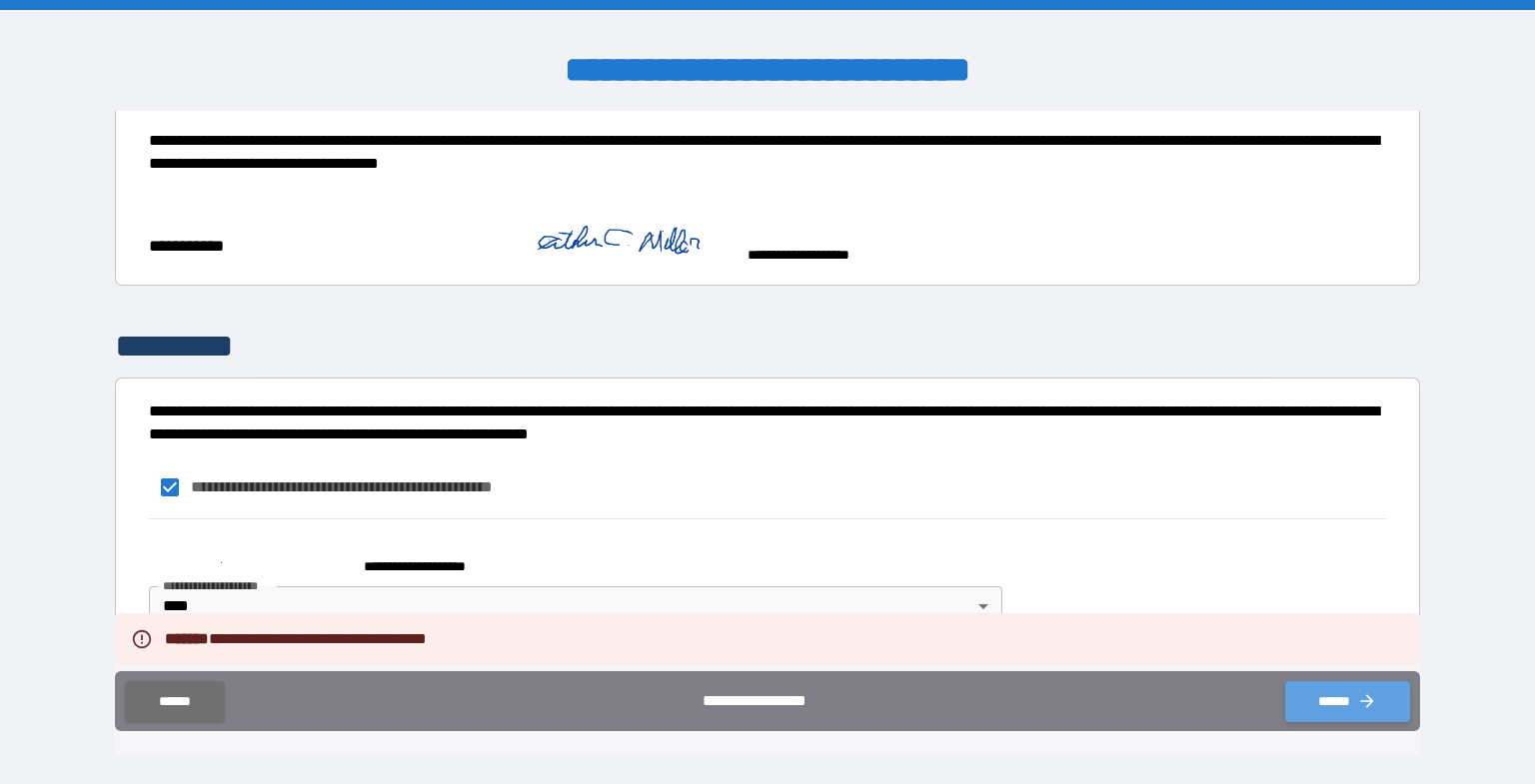 click on "******" at bounding box center [1347, 701] 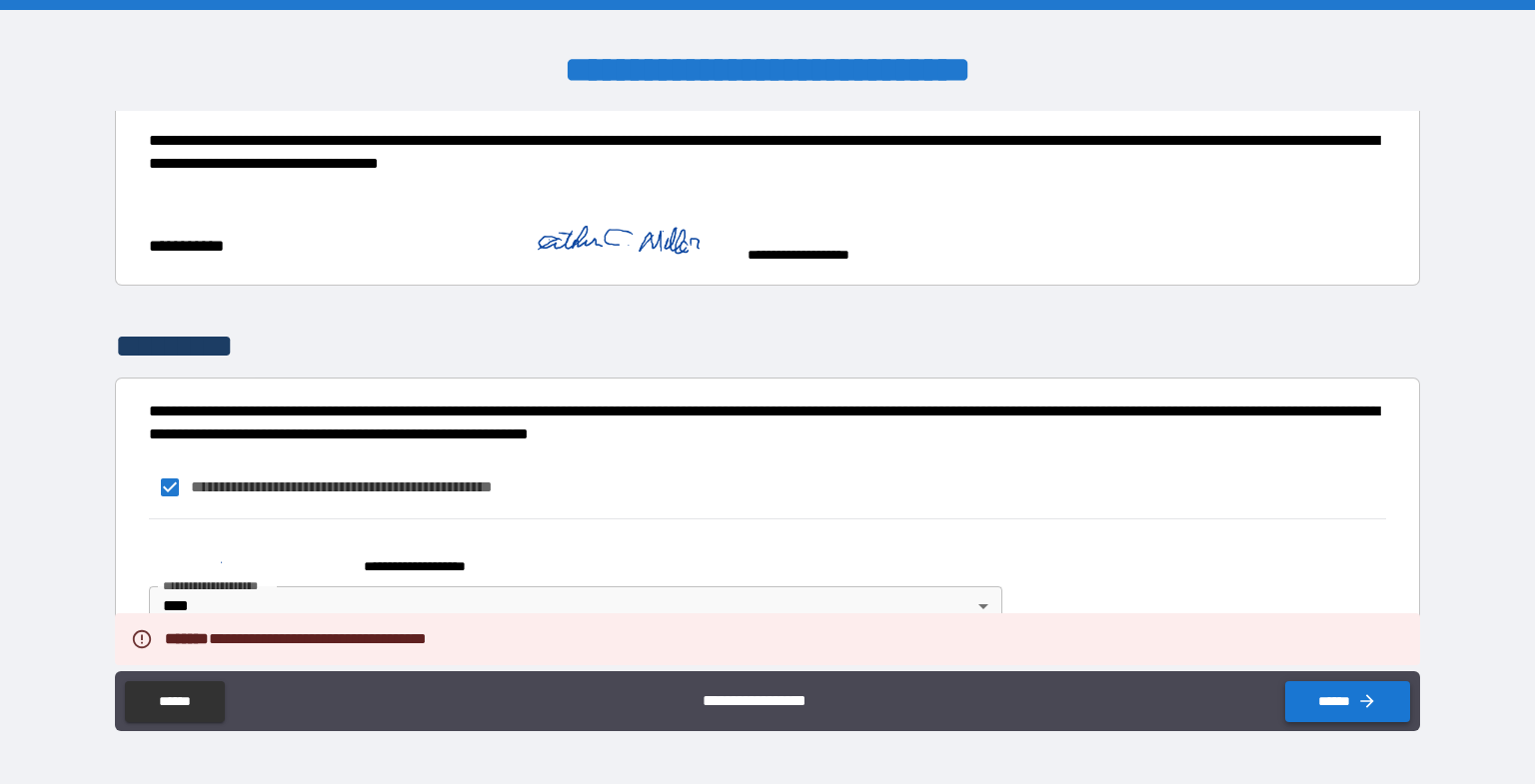 click on "******" at bounding box center [1347, 701] 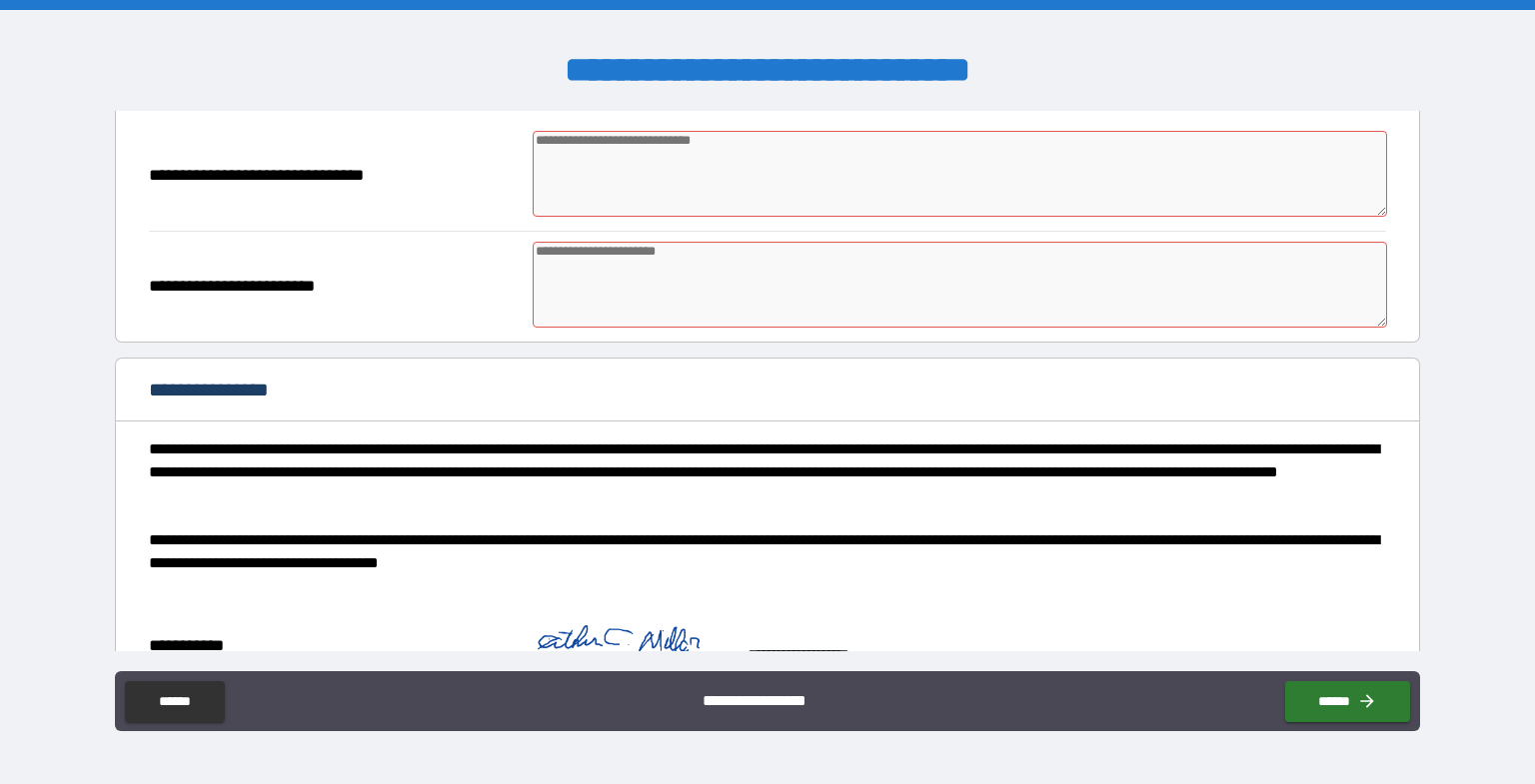 scroll, scrollTop: 1756, scrollLeft: 0, axis: vertical 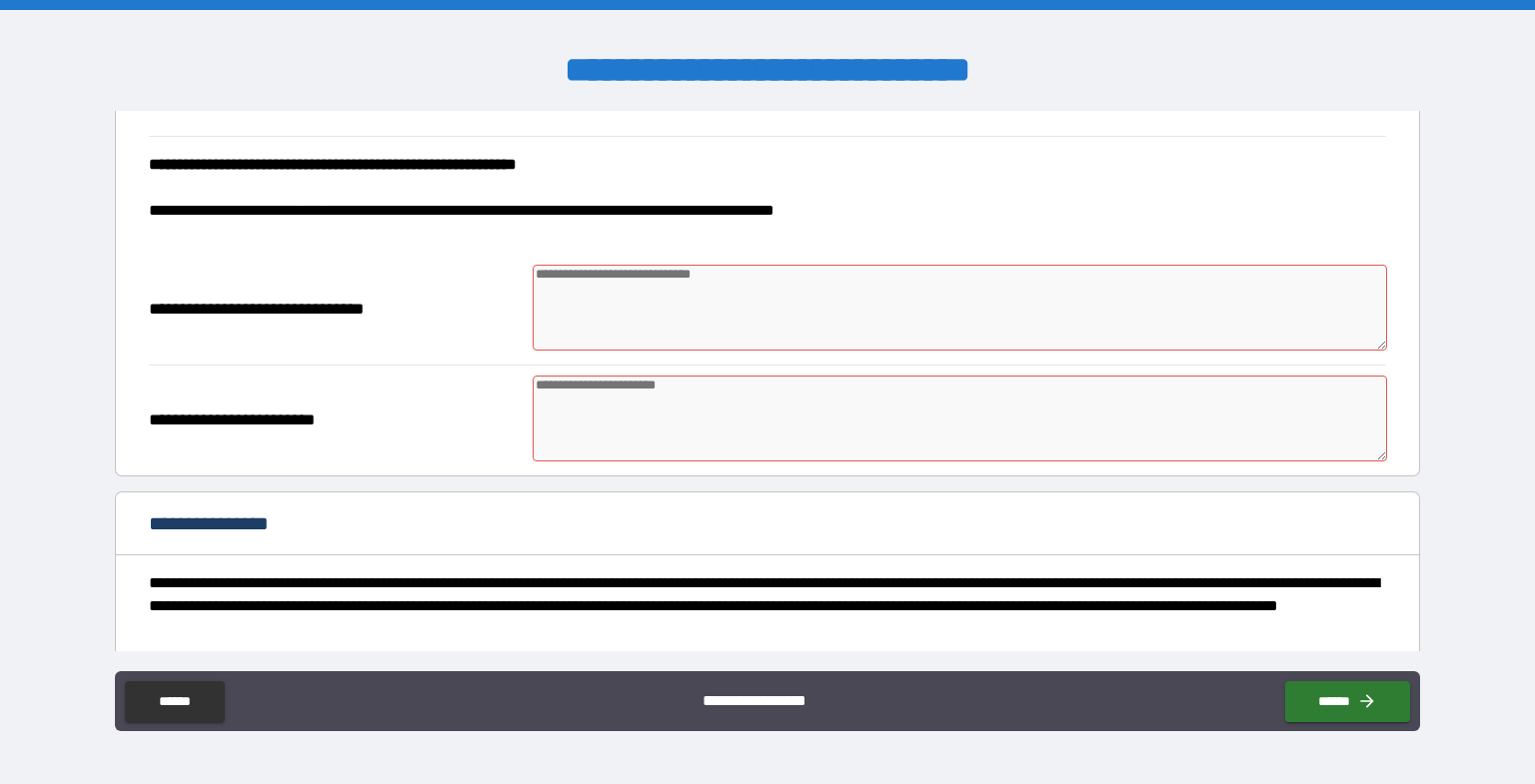 click at bounding box center [960, 308] 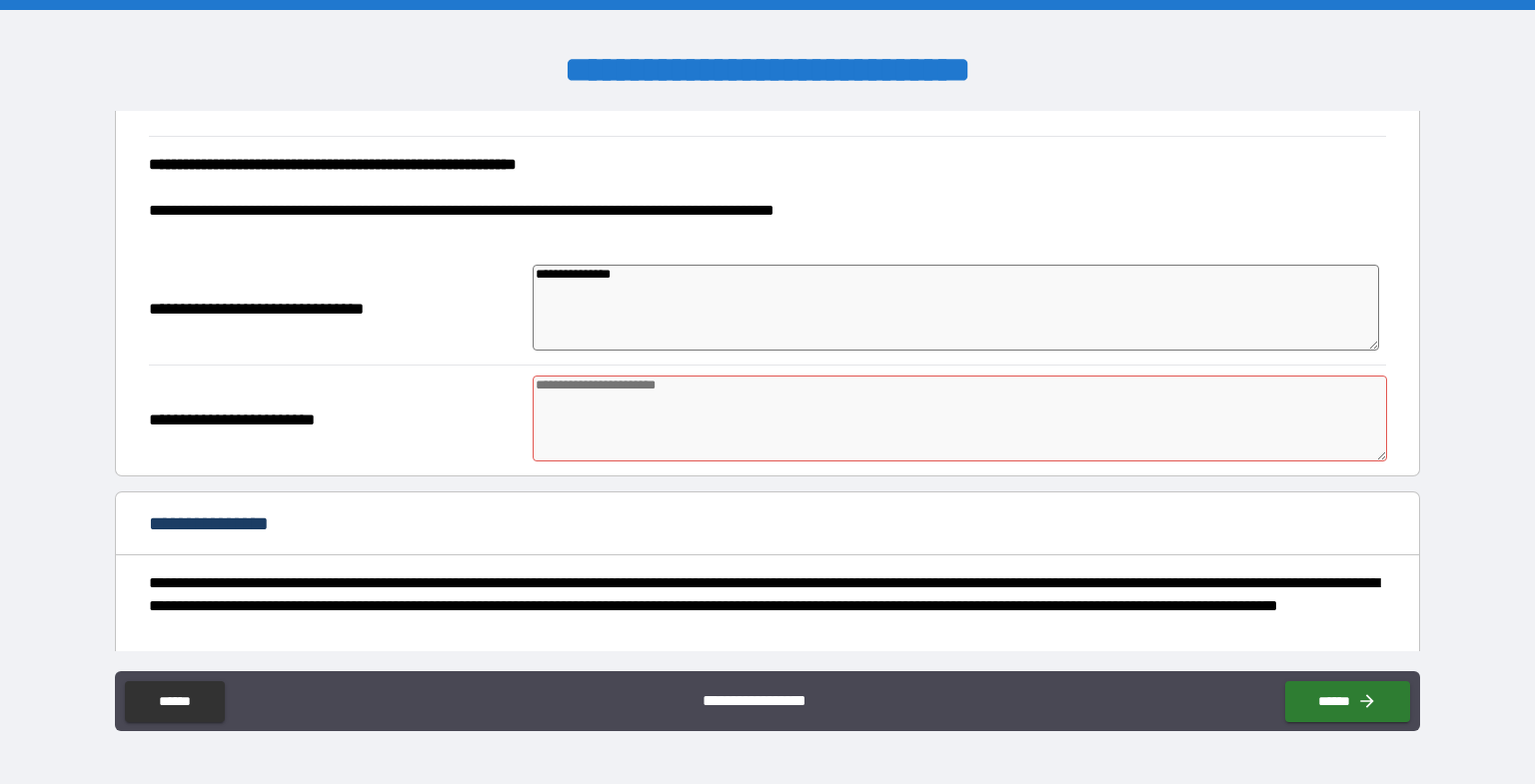 click at bounding box center [960, 418] 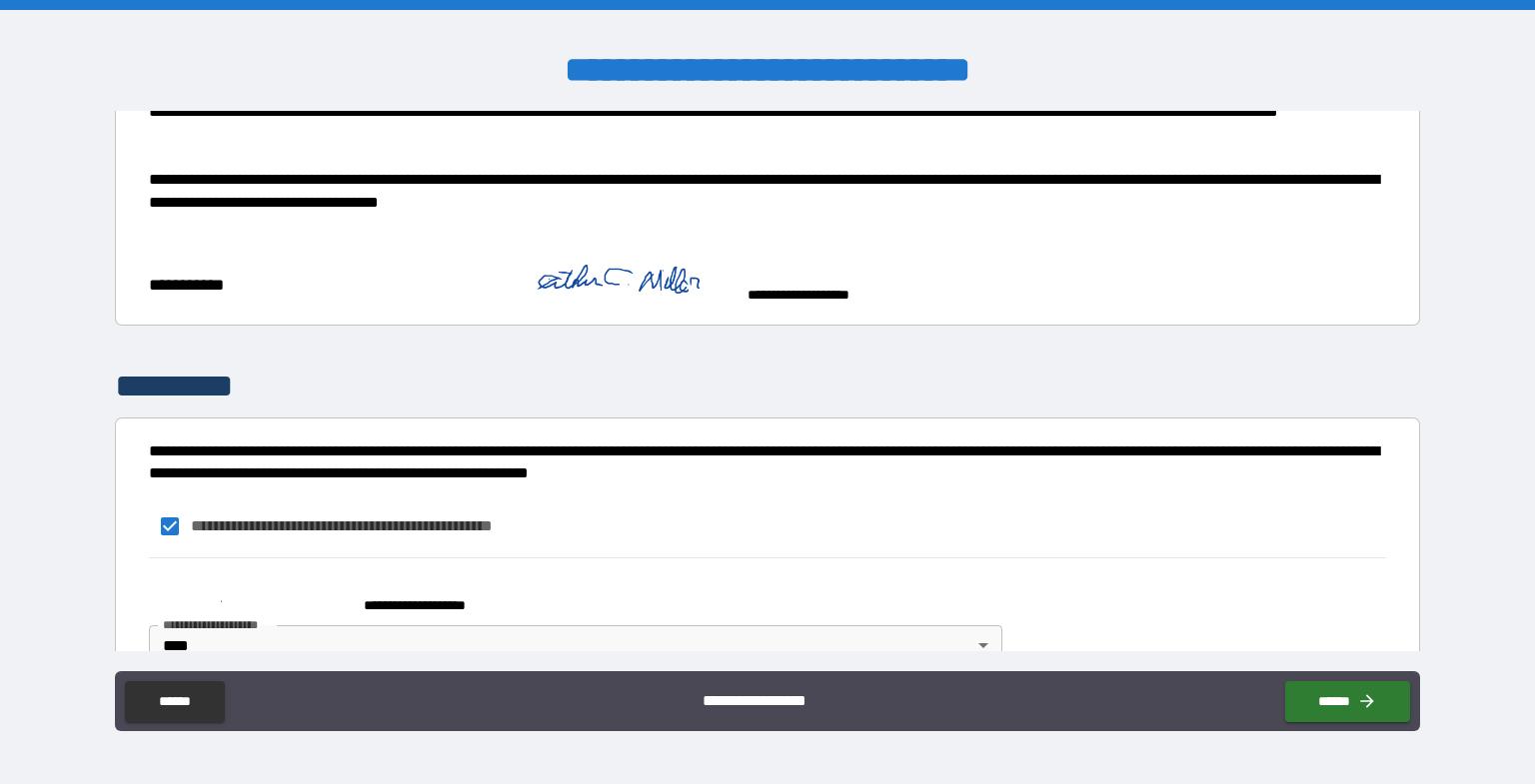 scroll, scrollTop: 2289, scrollLeft: 0, axis: vertical 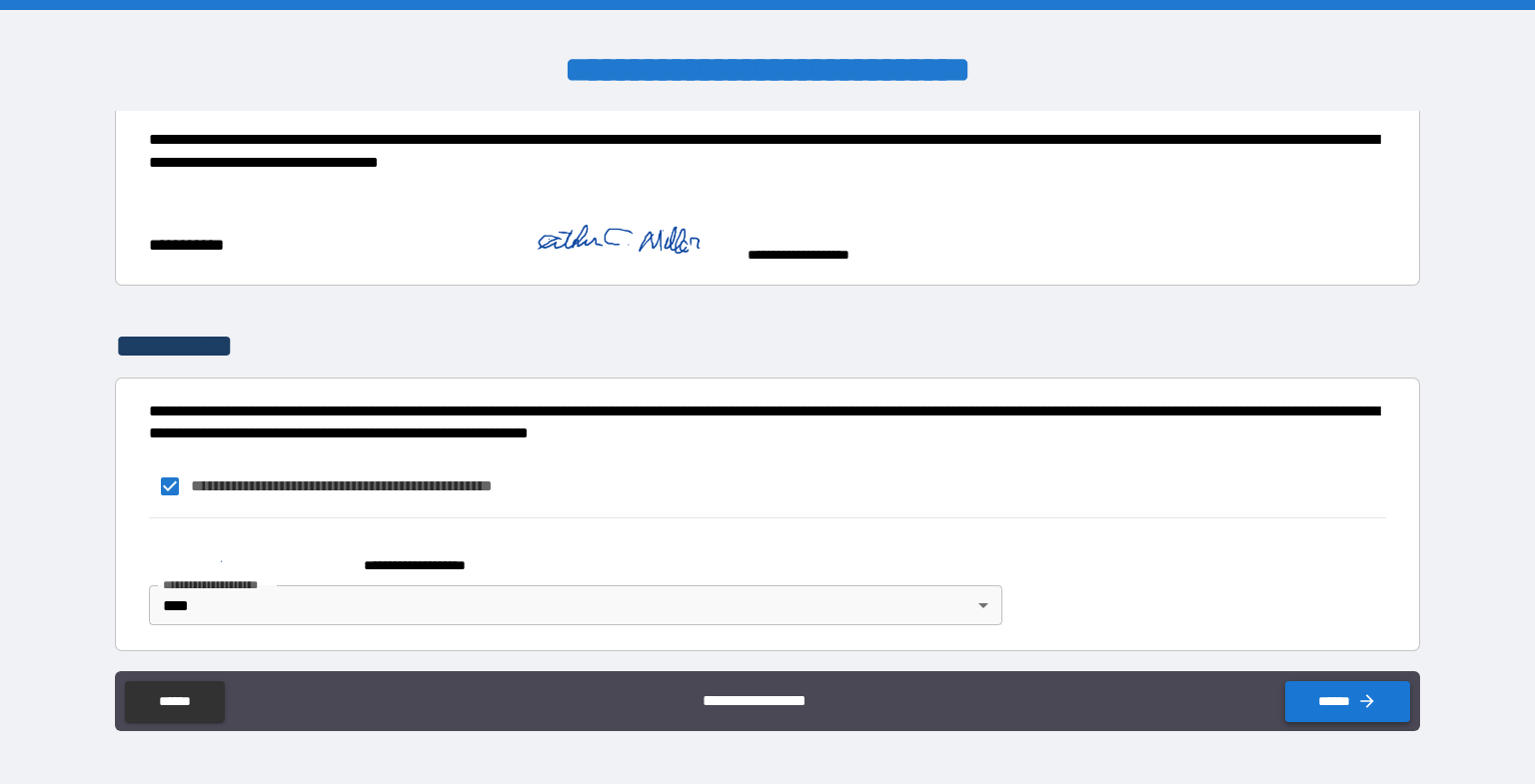 click on "******" at bounding box center [1347, 701] 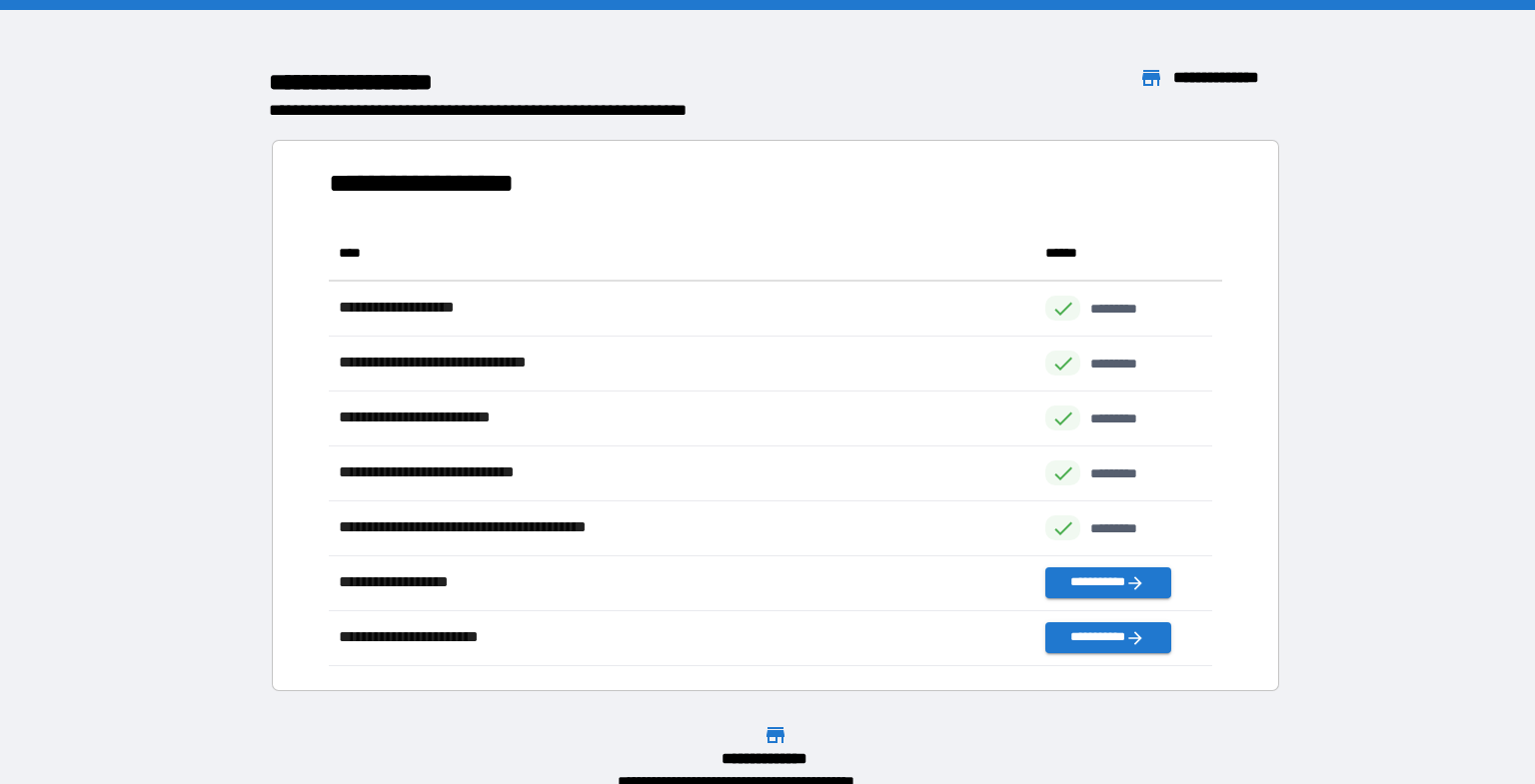 scroll, scrollTop: 16, scrollLeft: 16, axis: both 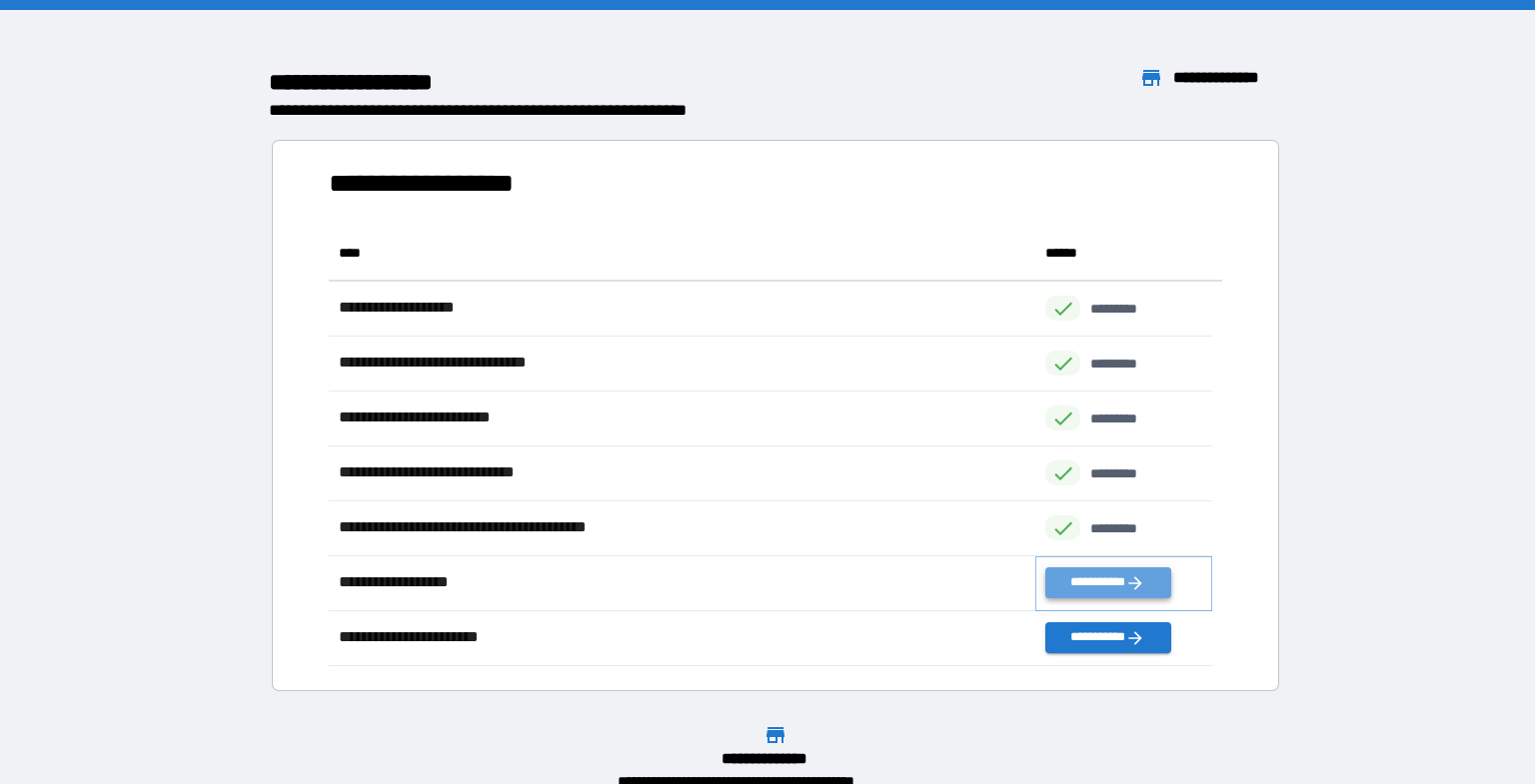 click on "**********" at bounding box center [1107, 582] 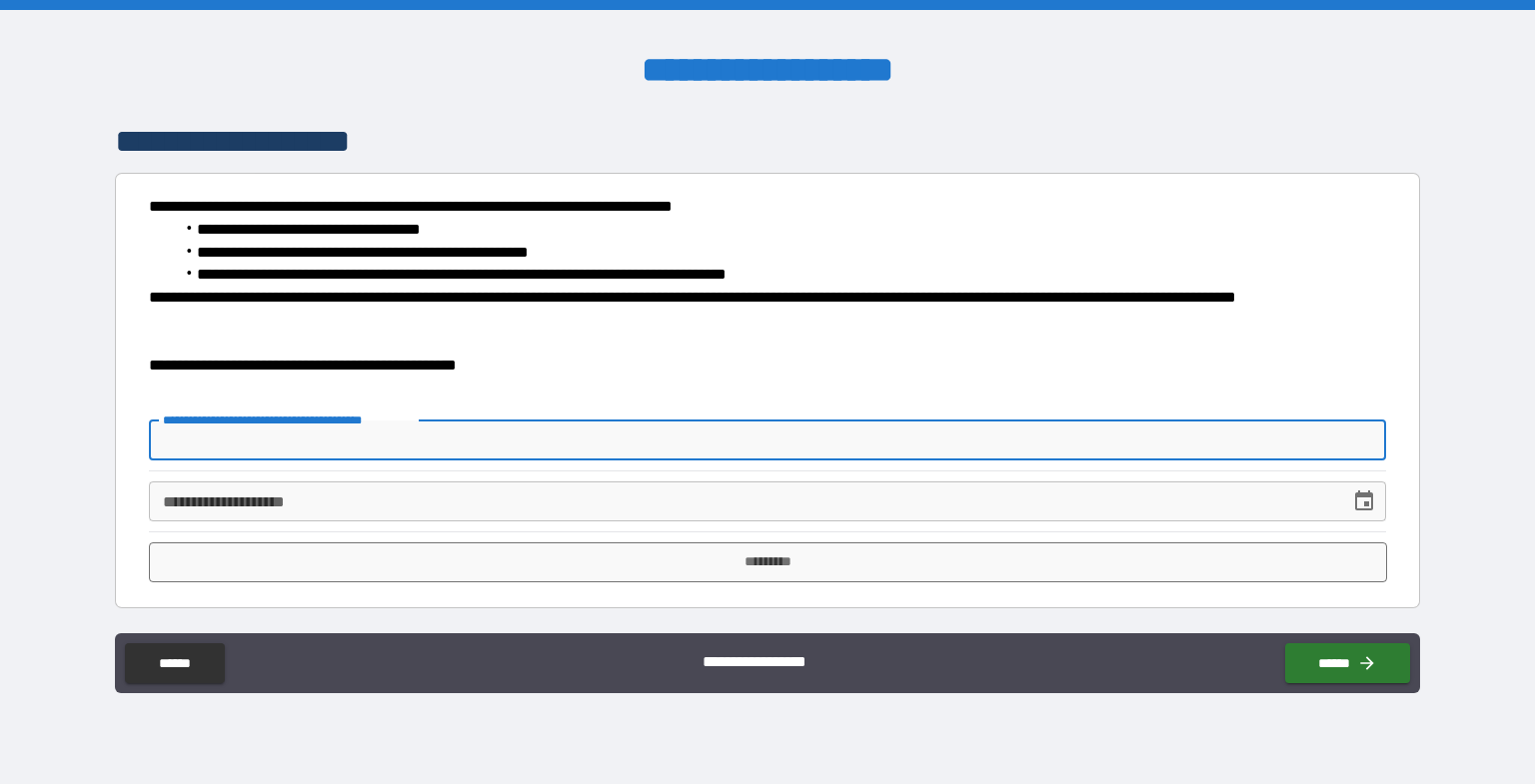 click on "**********" at bounding box center [768, 440] 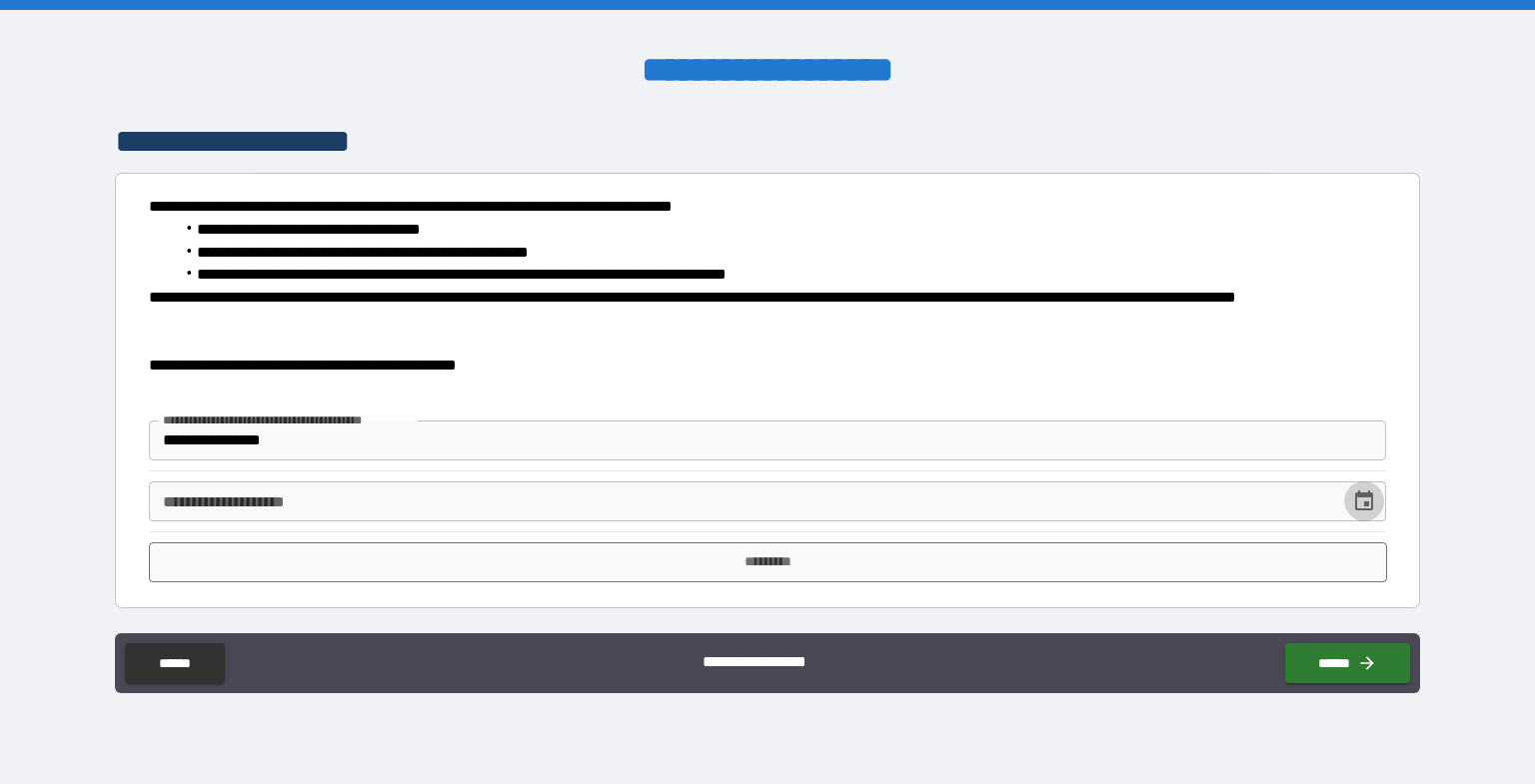 click 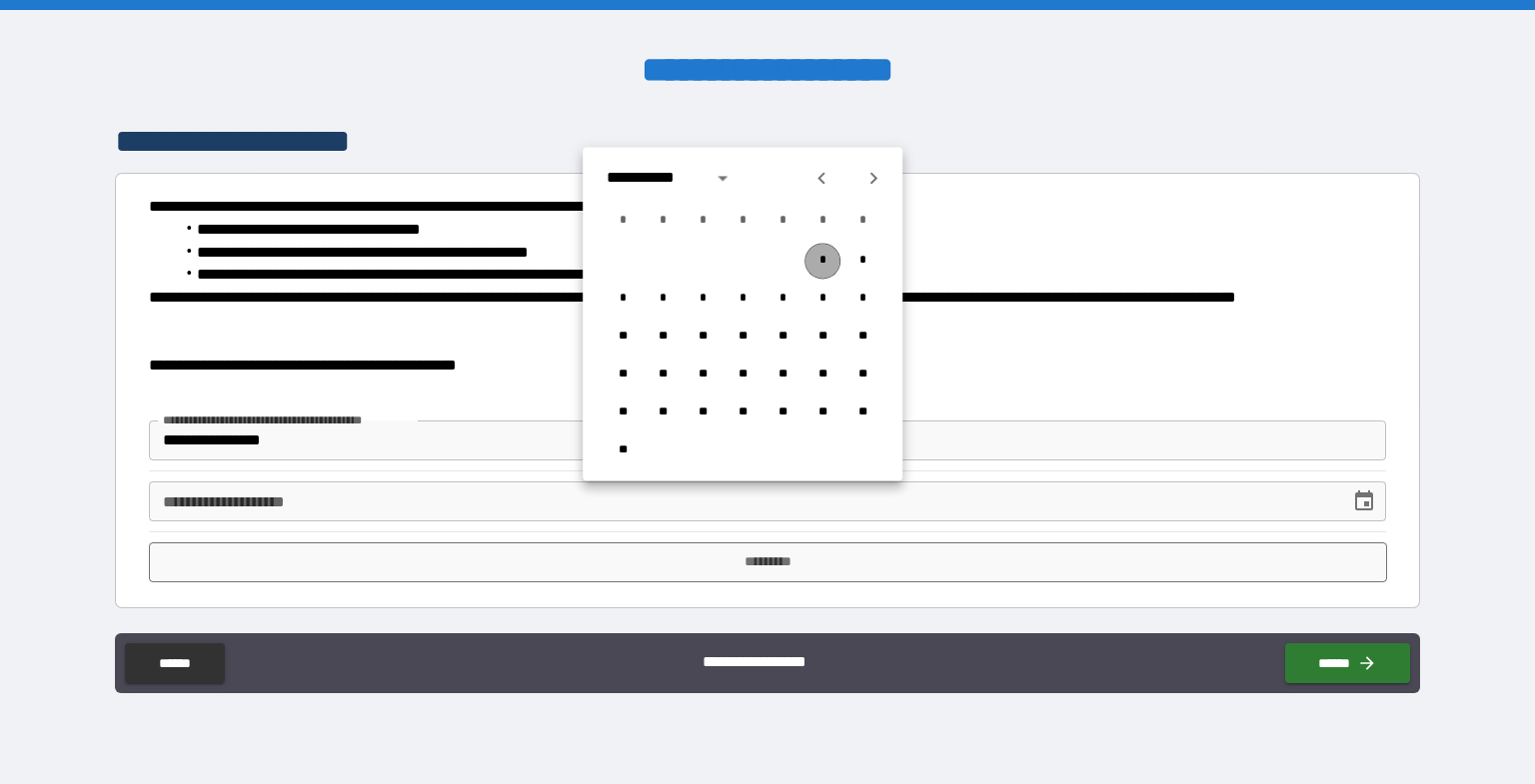 click on "*" at bounding box center [822, 261] 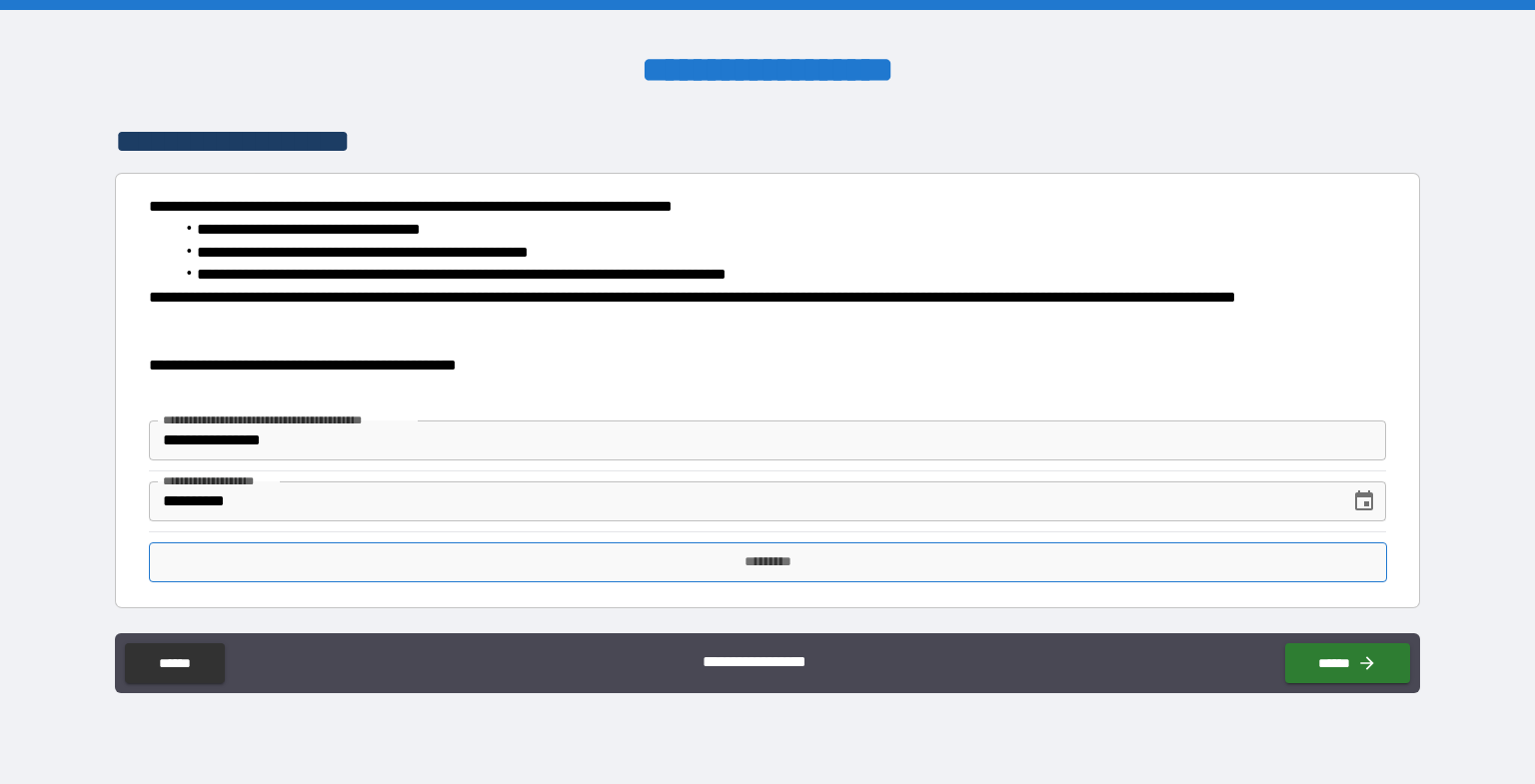 click on "*********" at bounding box center [768, 562] 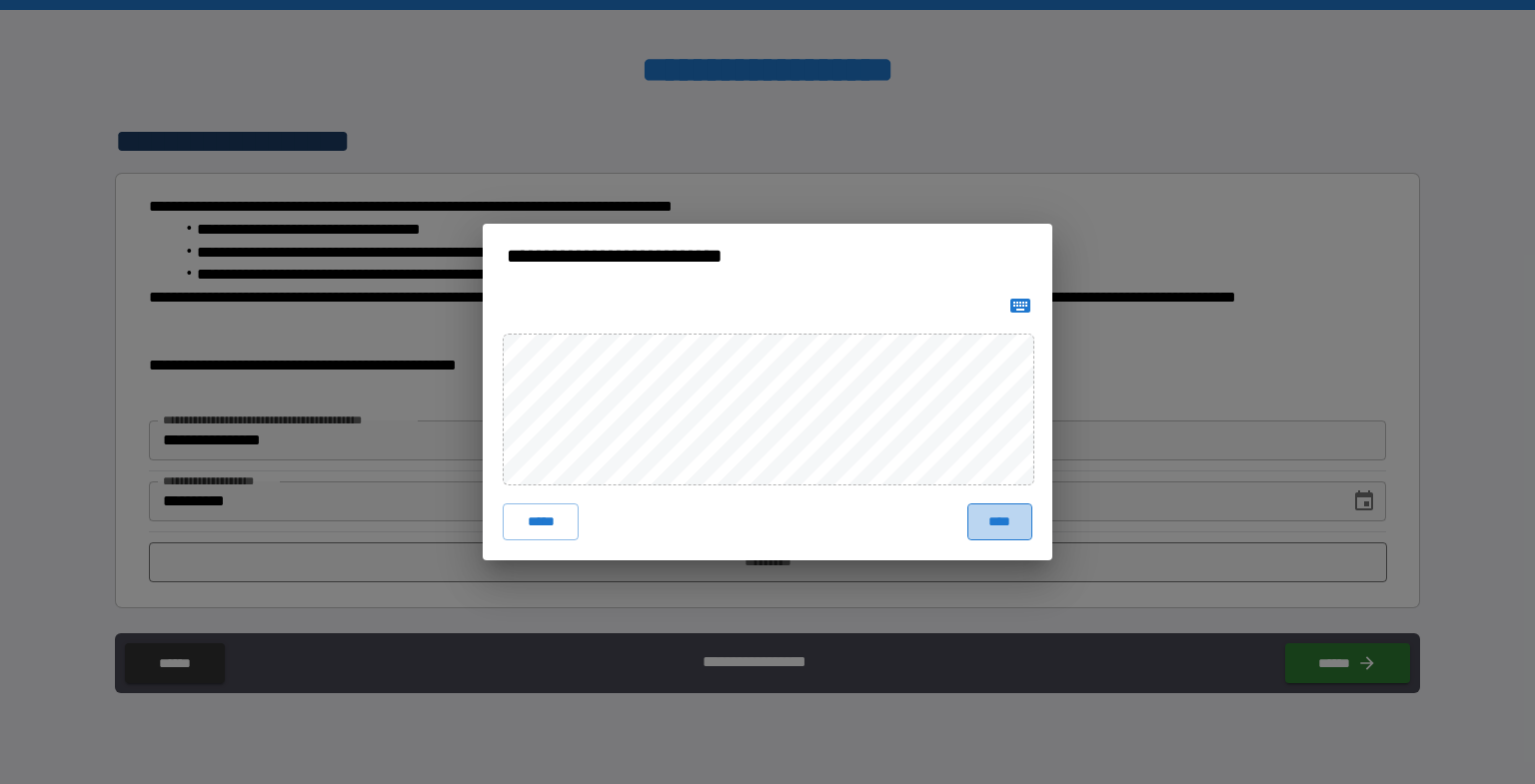 click on "****" at bounding box center (999, 521) 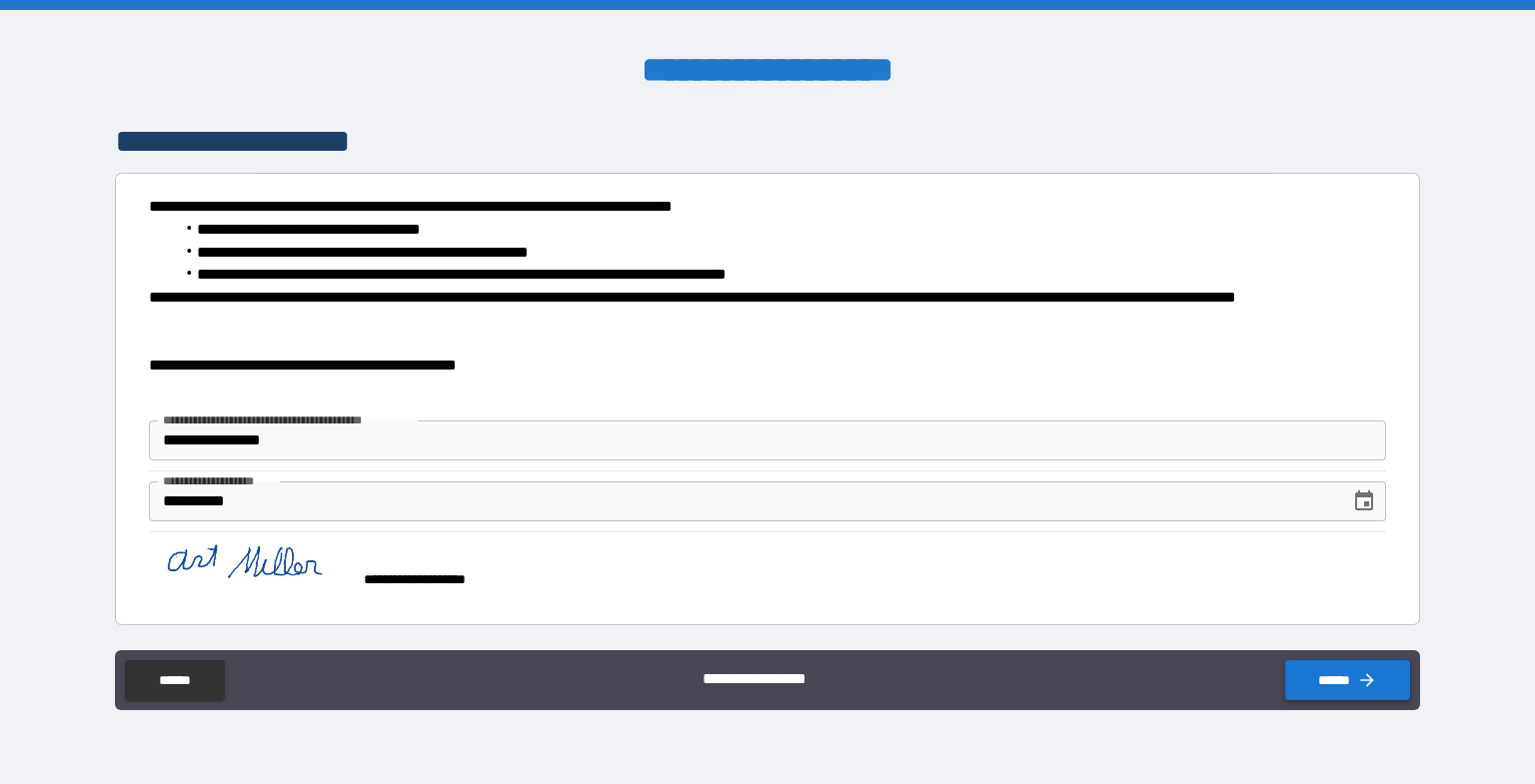 click on "******" at bounding box center (1347, 680) 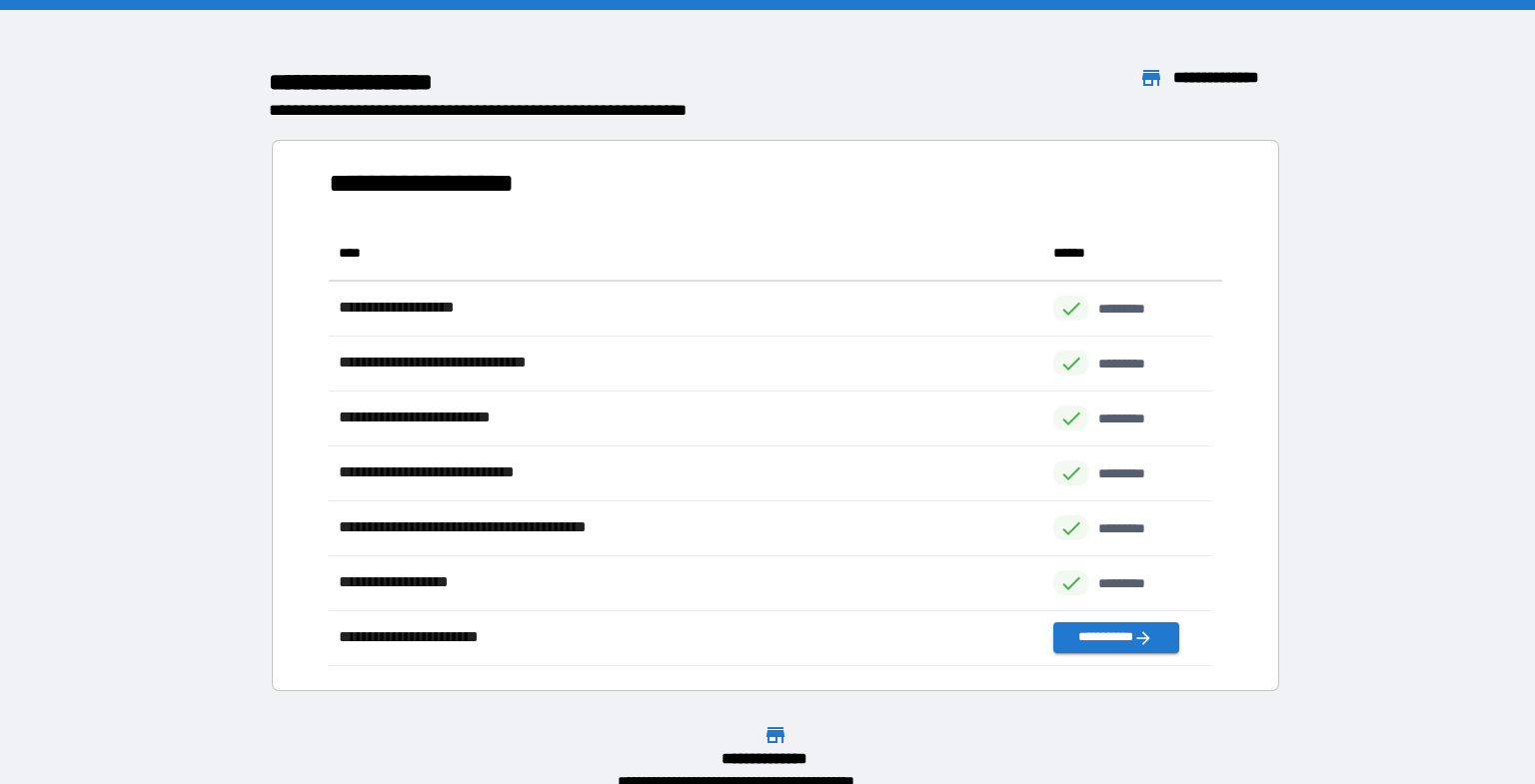 scroll, scrollTop: 424, scrollLeft: 867, axis: both 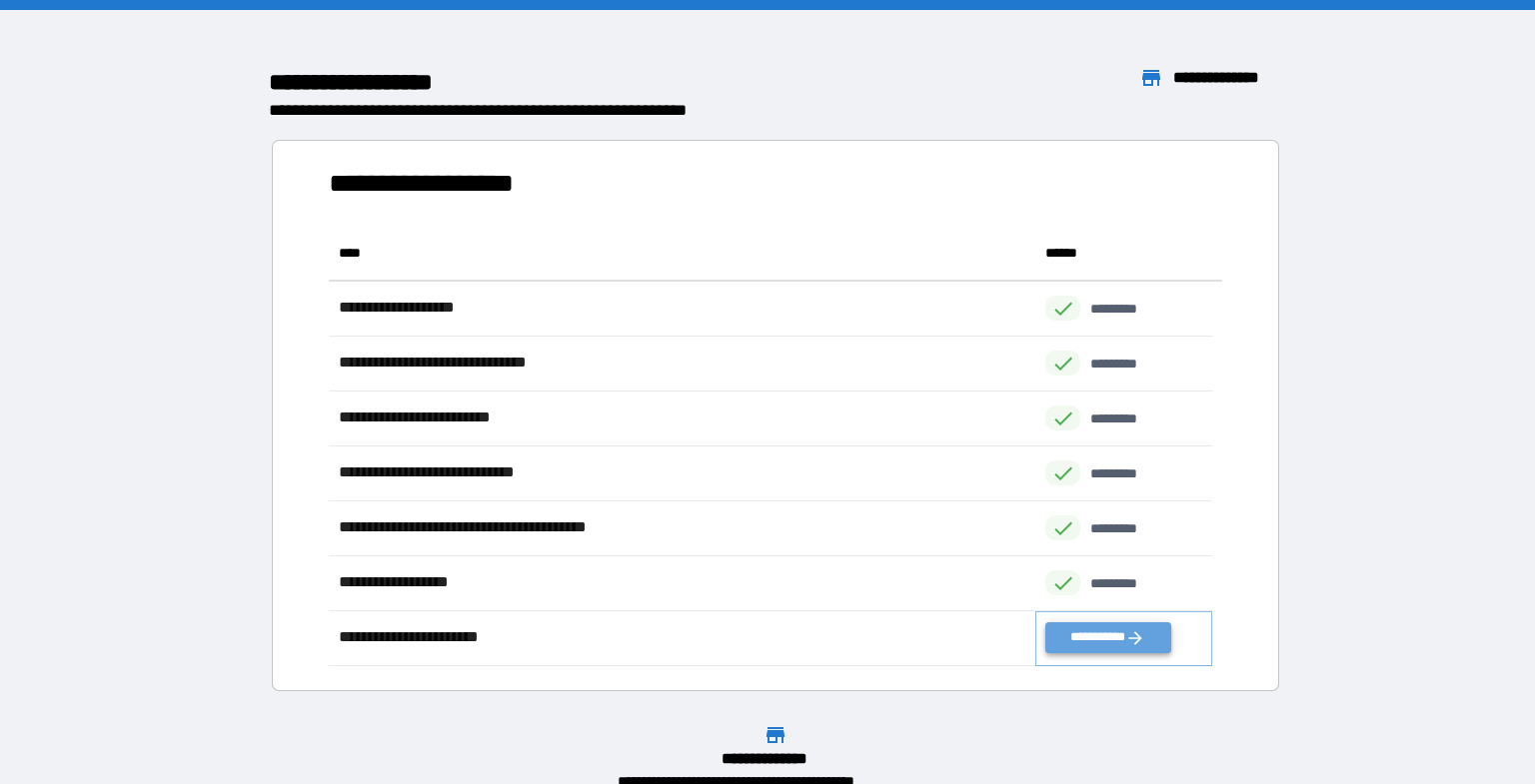 click on "**********" at bounding box center [1107, 637] 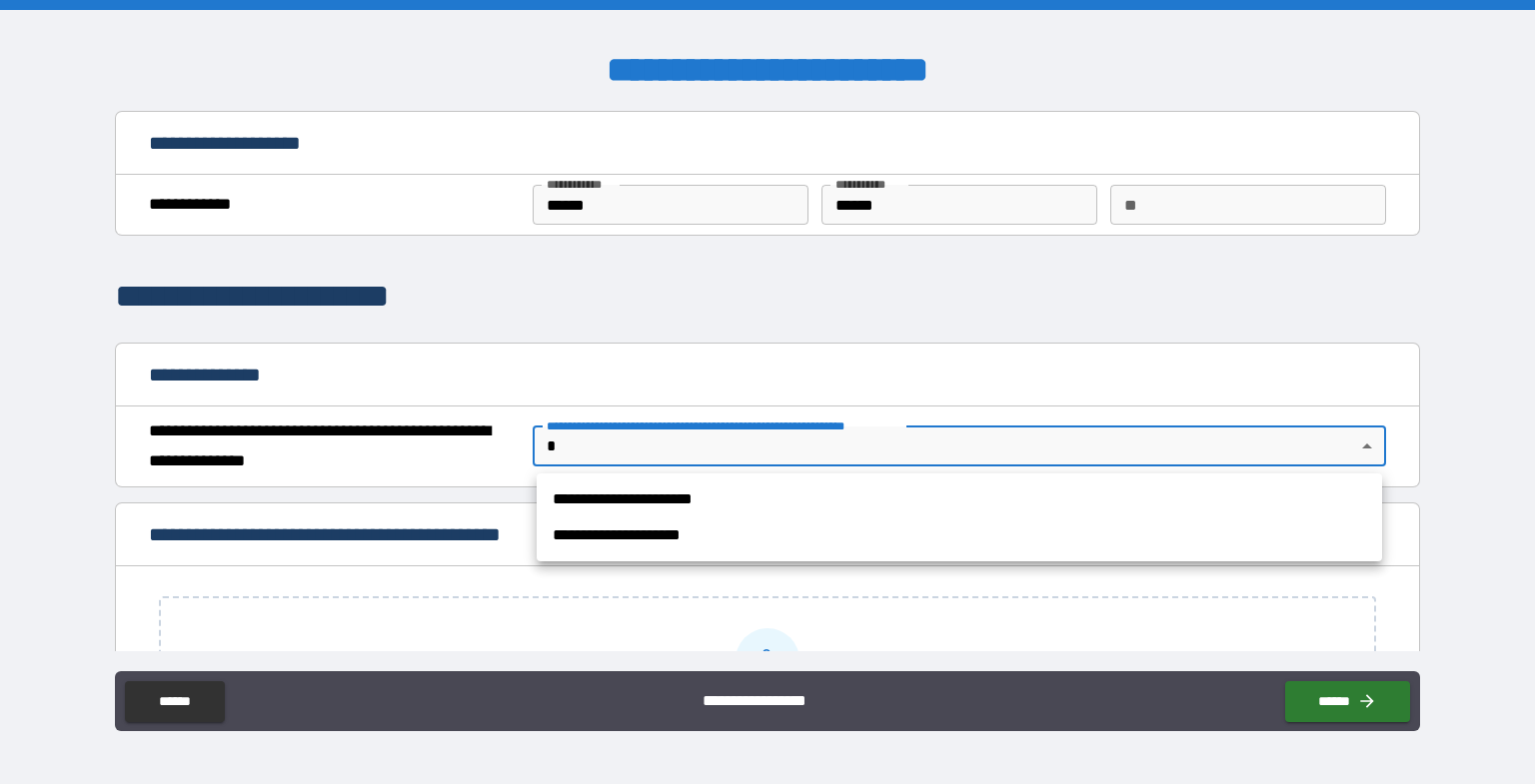 click on "**********" at bounding box center [768, 392] 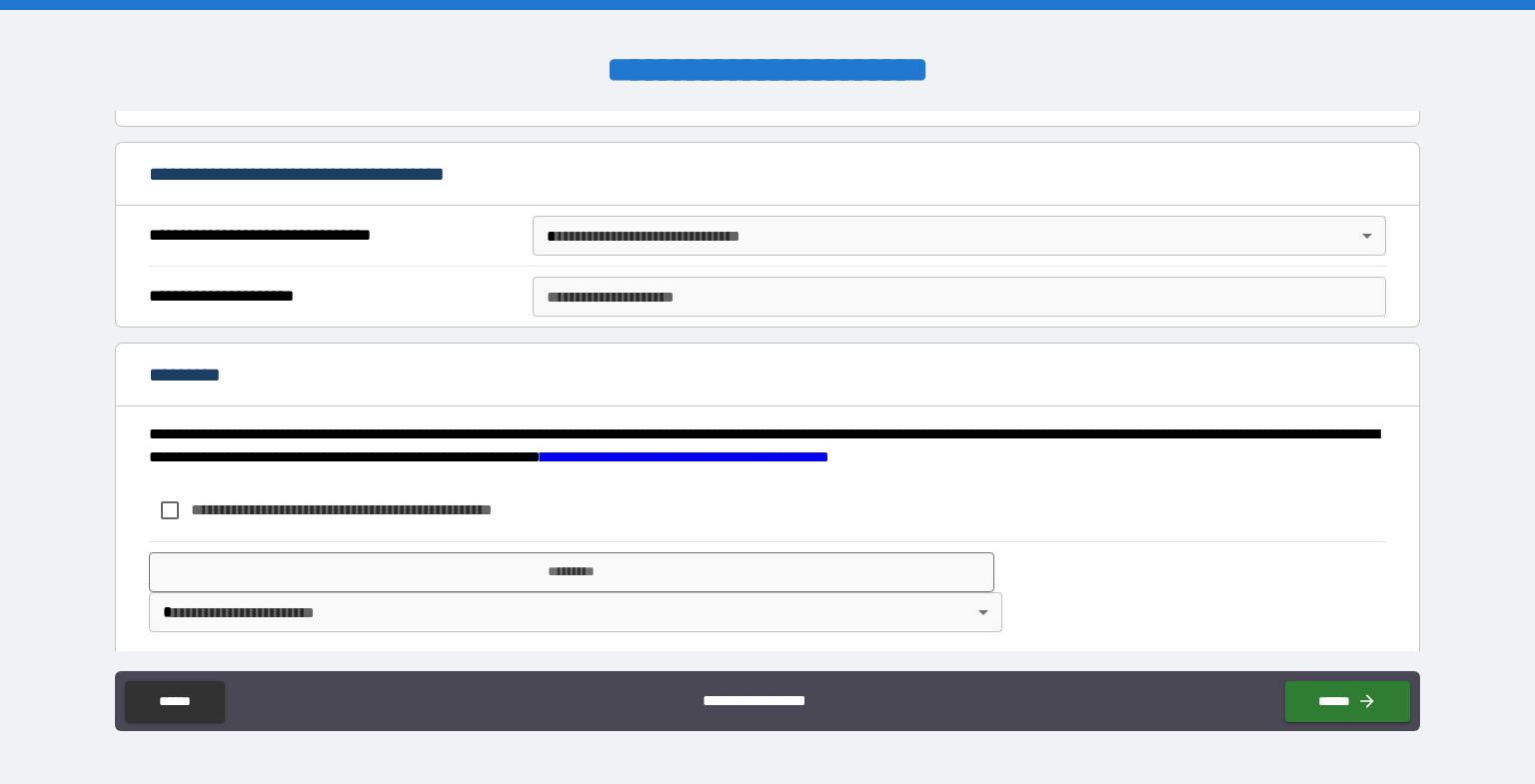 scroll, scrollTop: 3002, scrollLeft: 0, axis: vertical 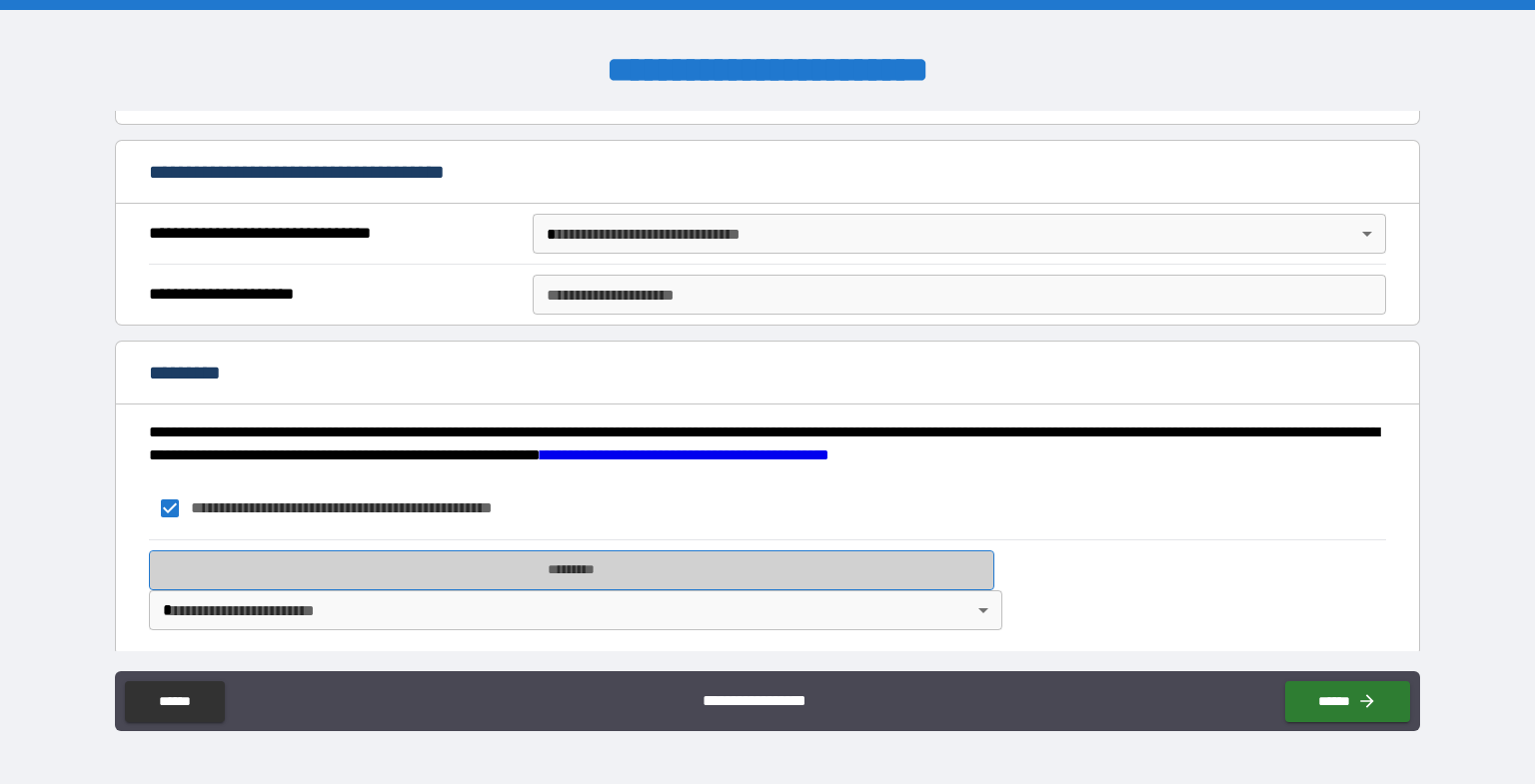 click on "*********" at bounding box center [572, 570] 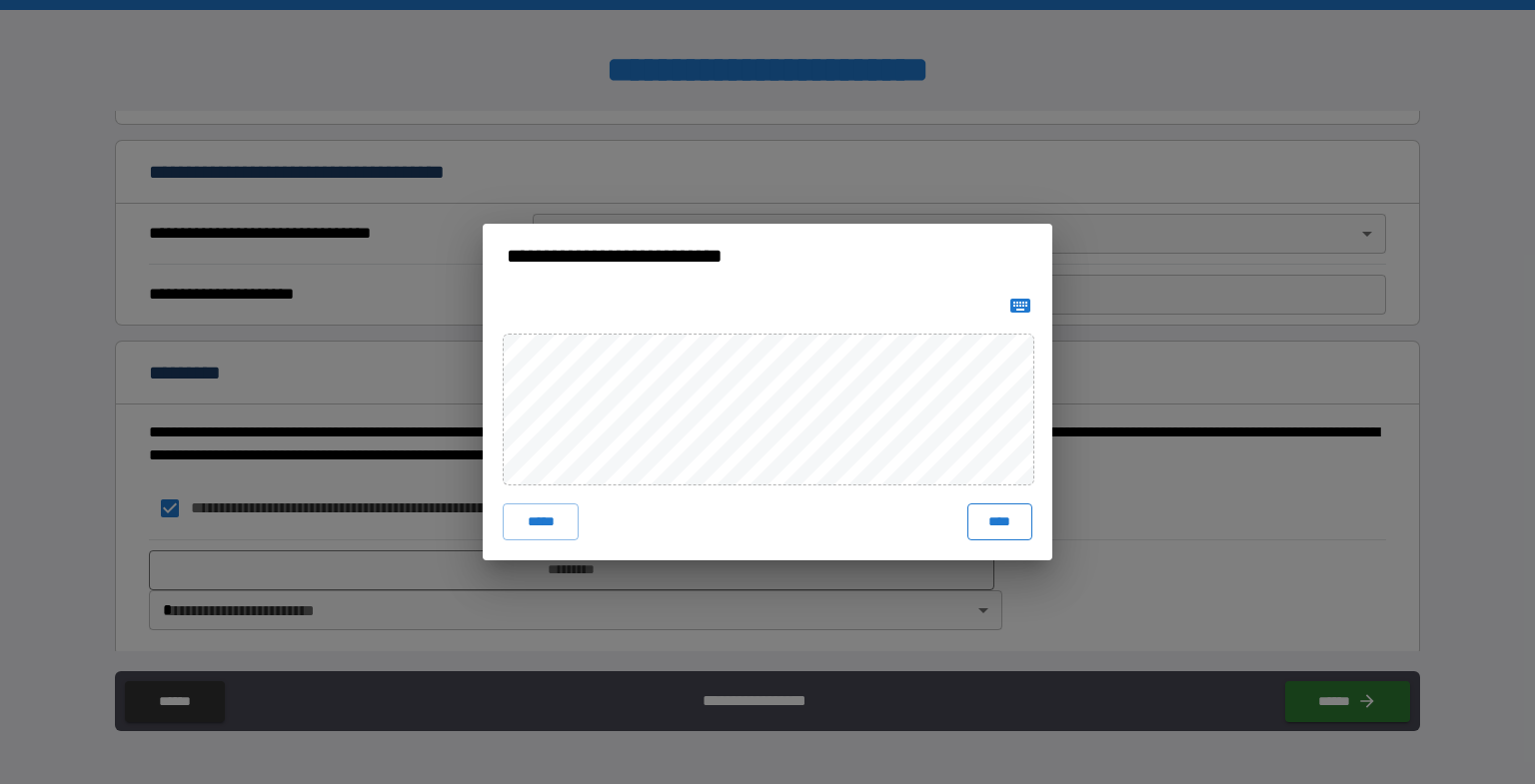 click on "****" at bounding box center [999, 521] 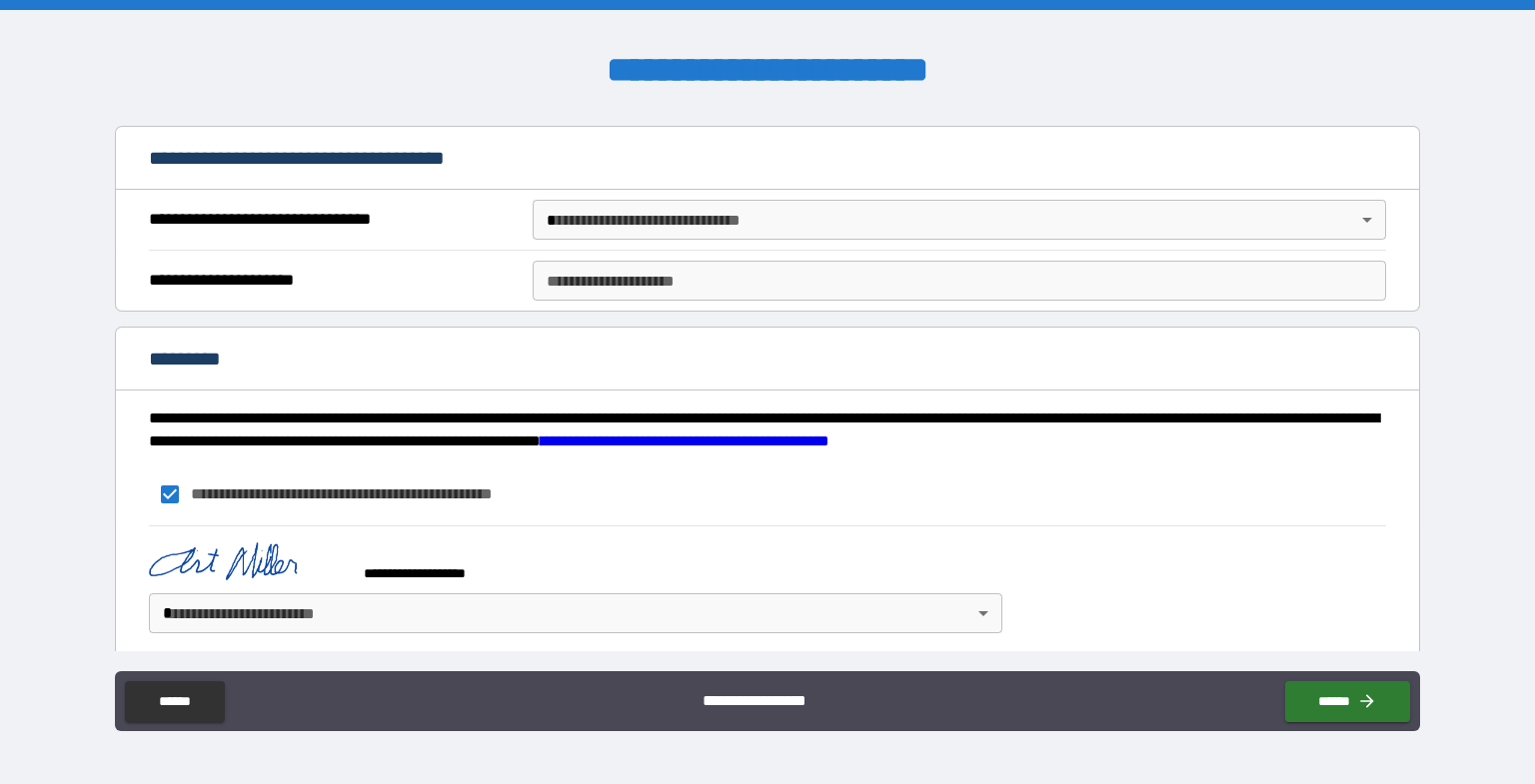 scroll, scrollTop: 3019, scrollLeft: 0, axis: vertical 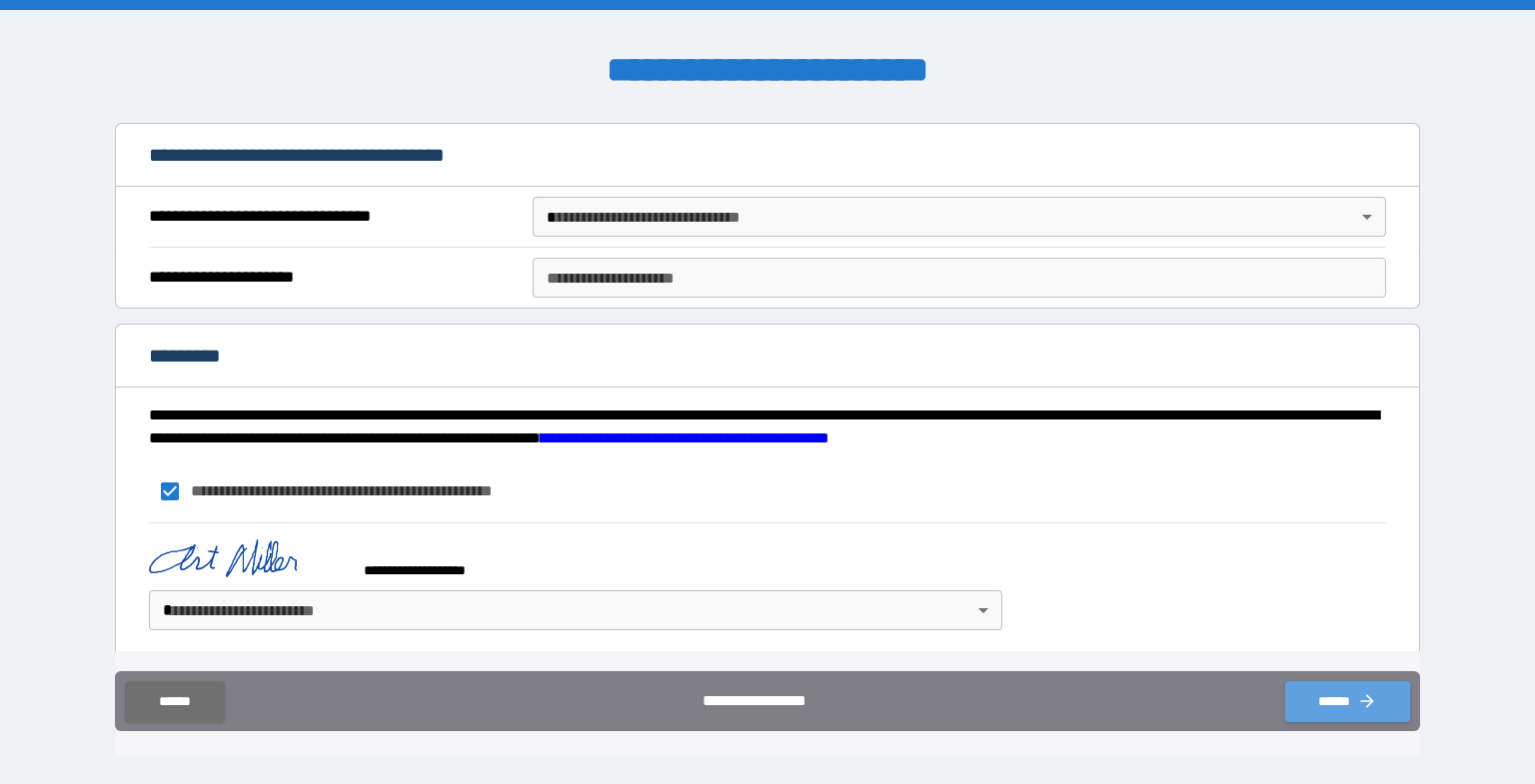 click on "******" at bounding box center [1347, 701] 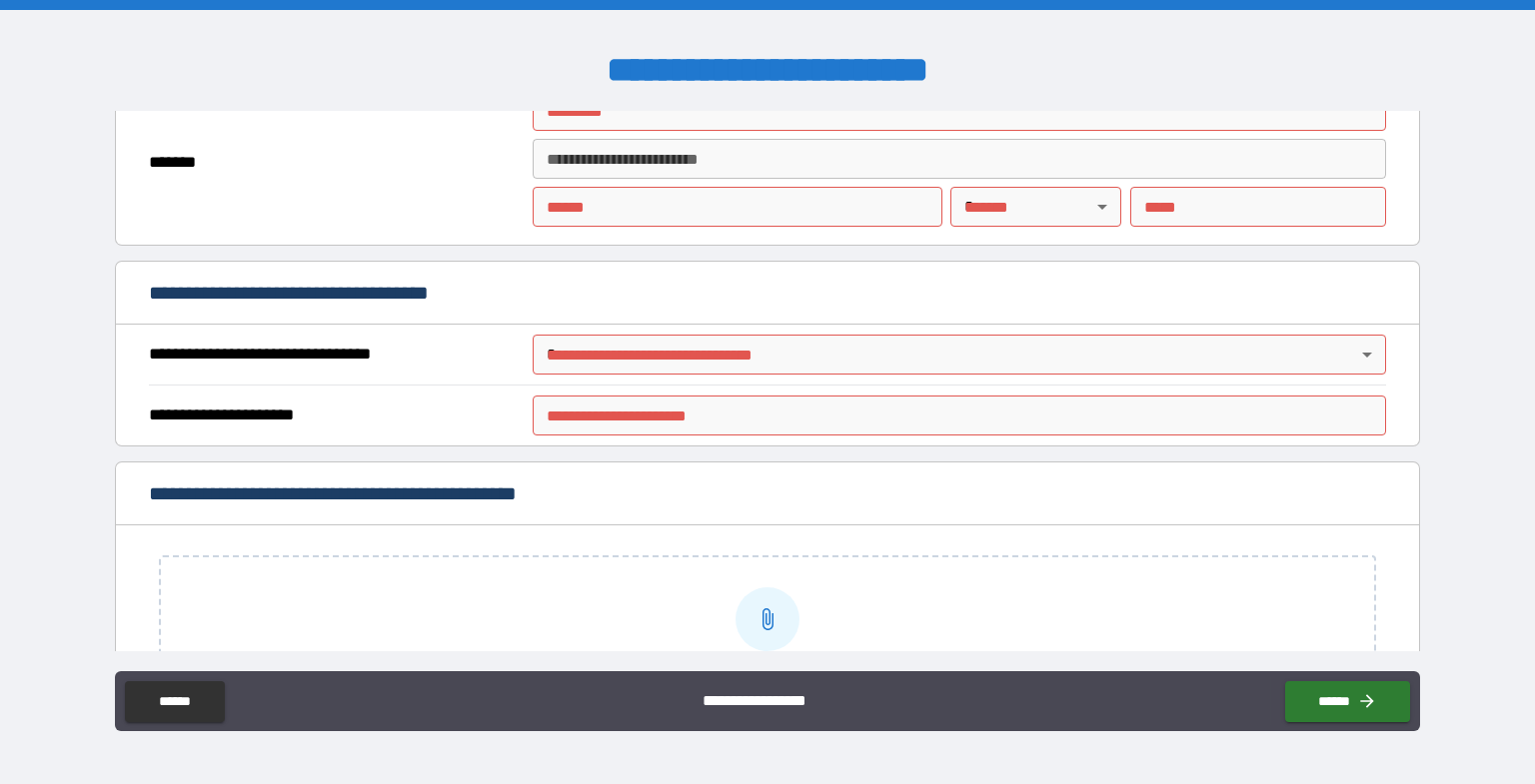 scroll, scrollTop: 1288, scrollLeft: 0, axis: vertical 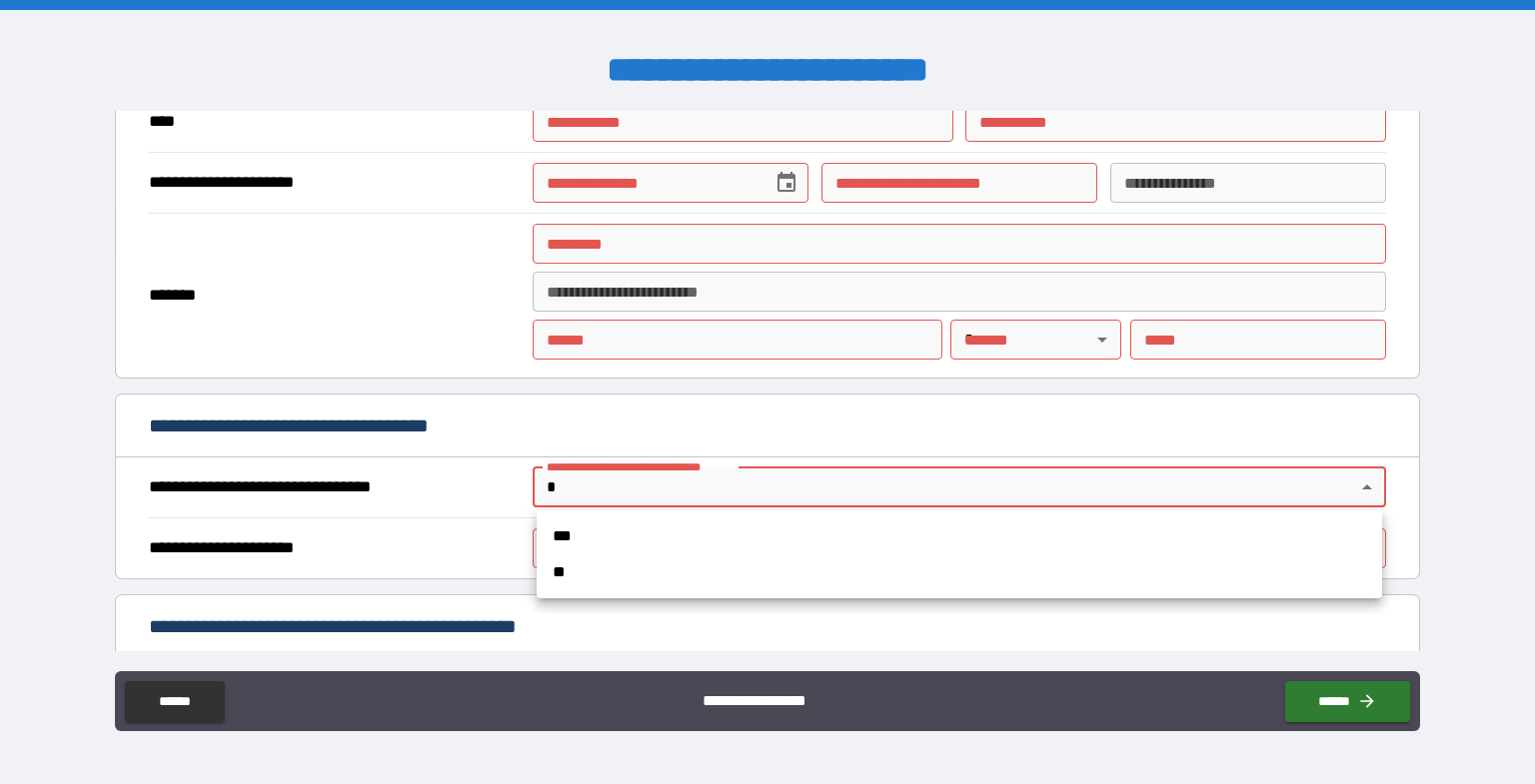 click on "**********" at bounding box center [768, 392] 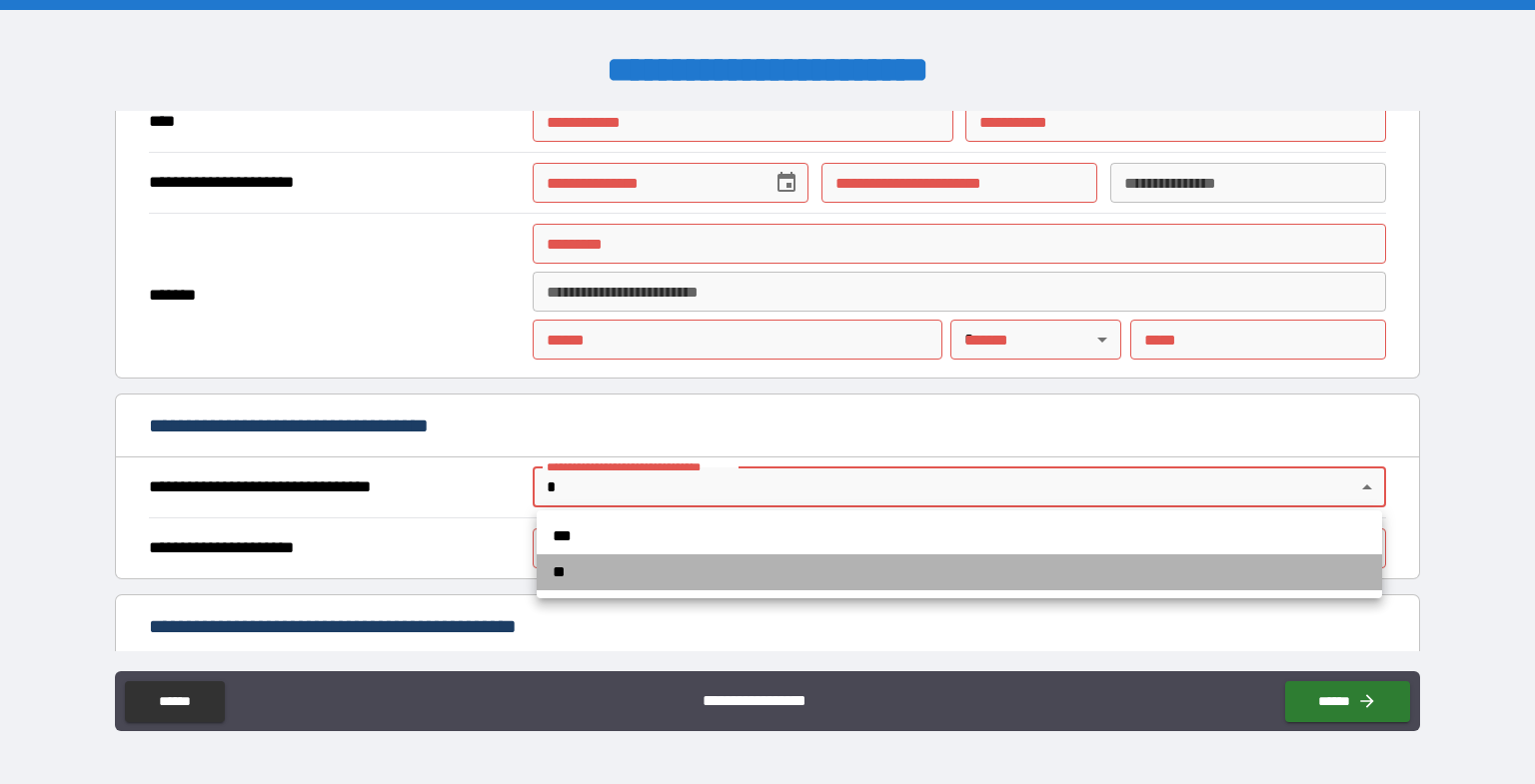 click on "**" at bounding box center (959, 572) 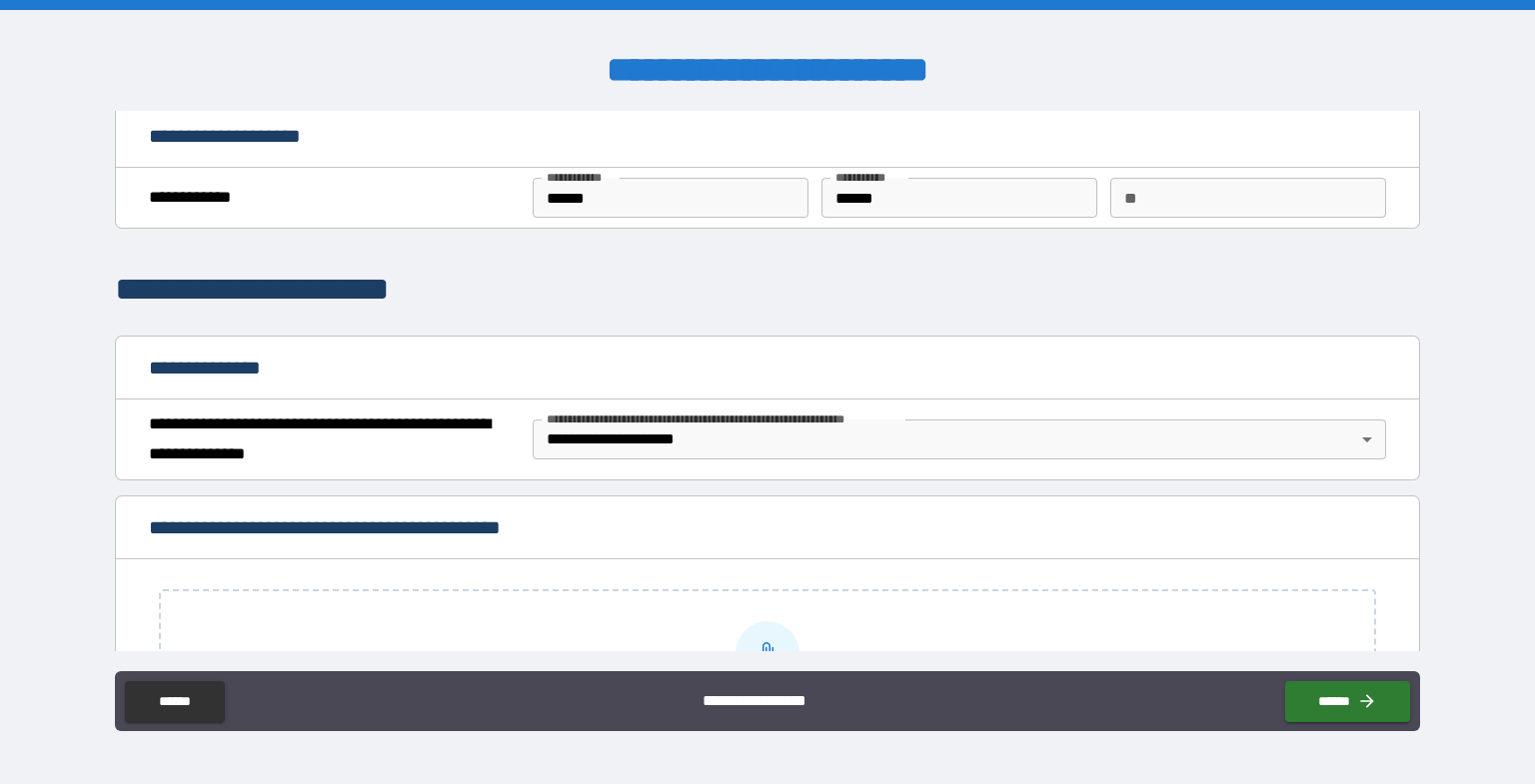 scroll, scrollTop: 0, scrollLeft: 0, axis: both 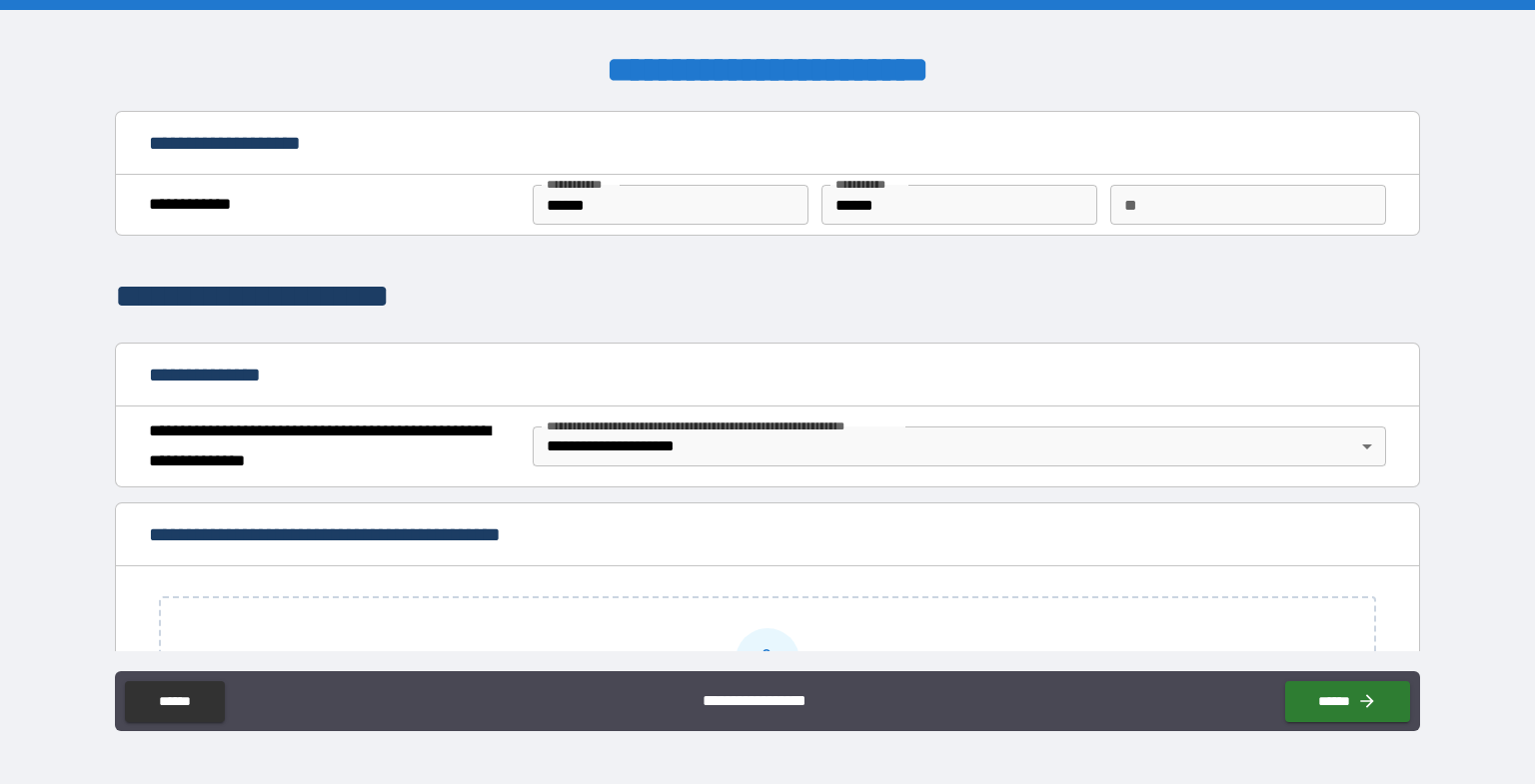 click on "**" at bounding box center [1248, 205] 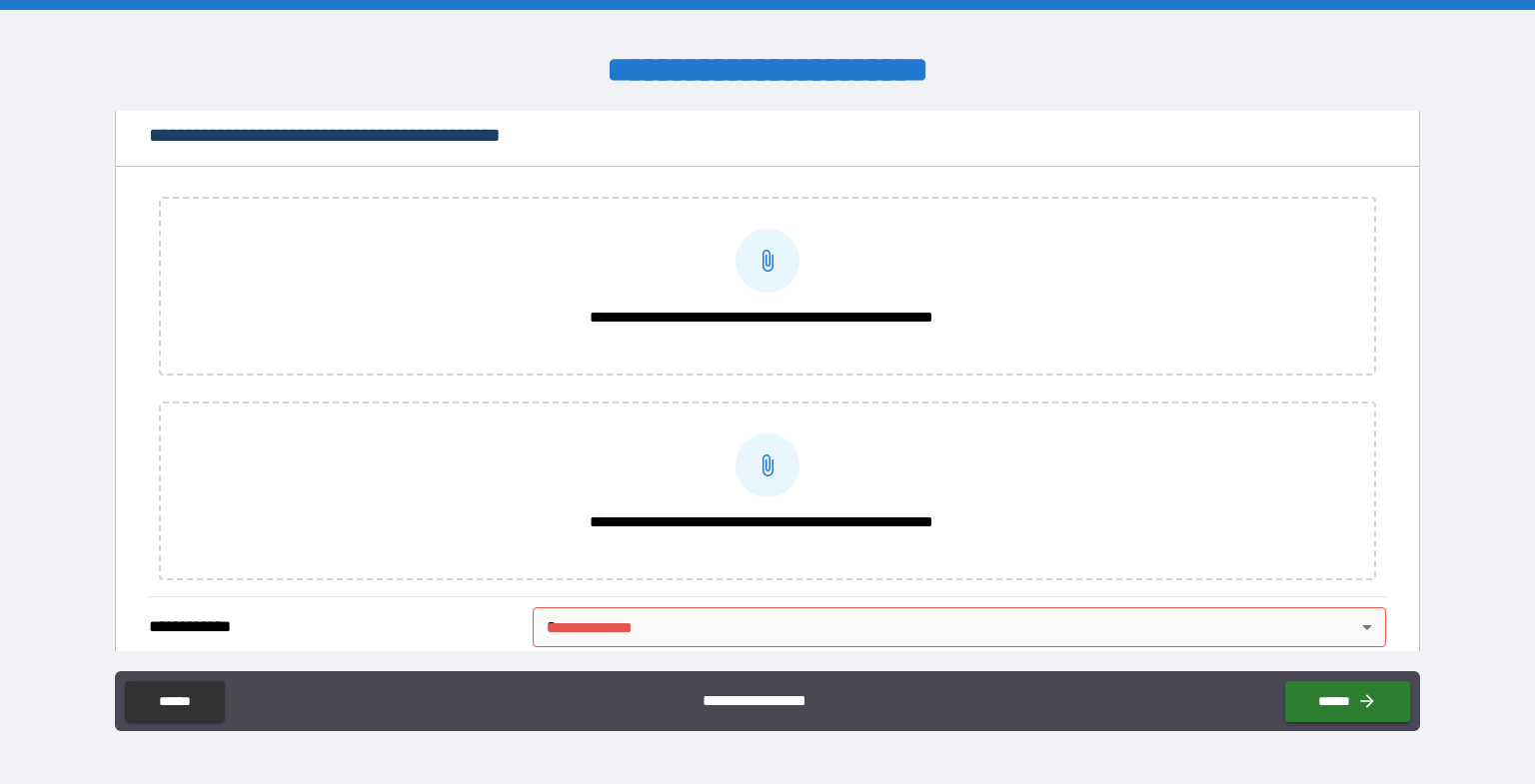 scroll, scrollTop: 532, scrollLeft: 0, axis: vertical 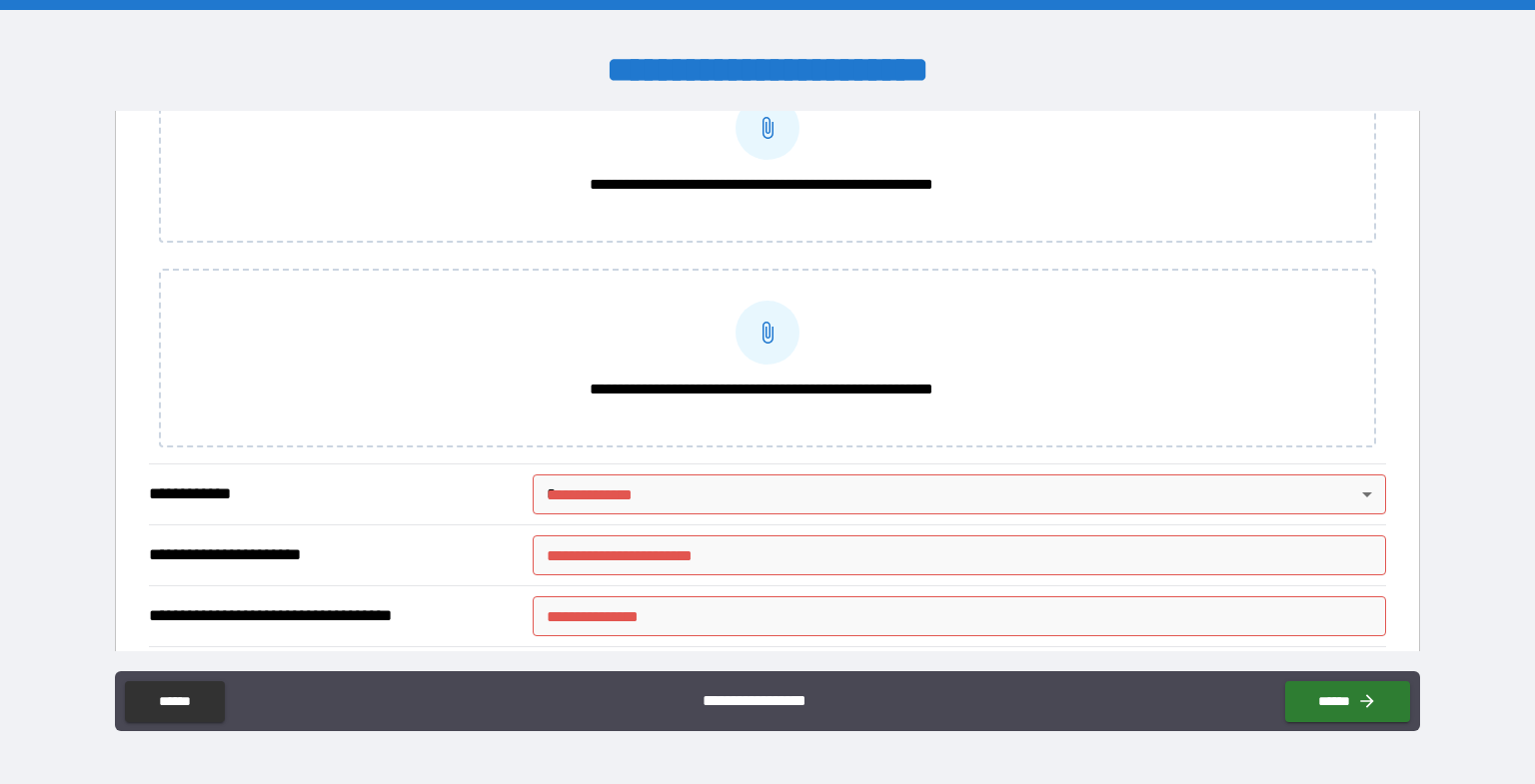 click on "**********" at bounding box center (768, 392) 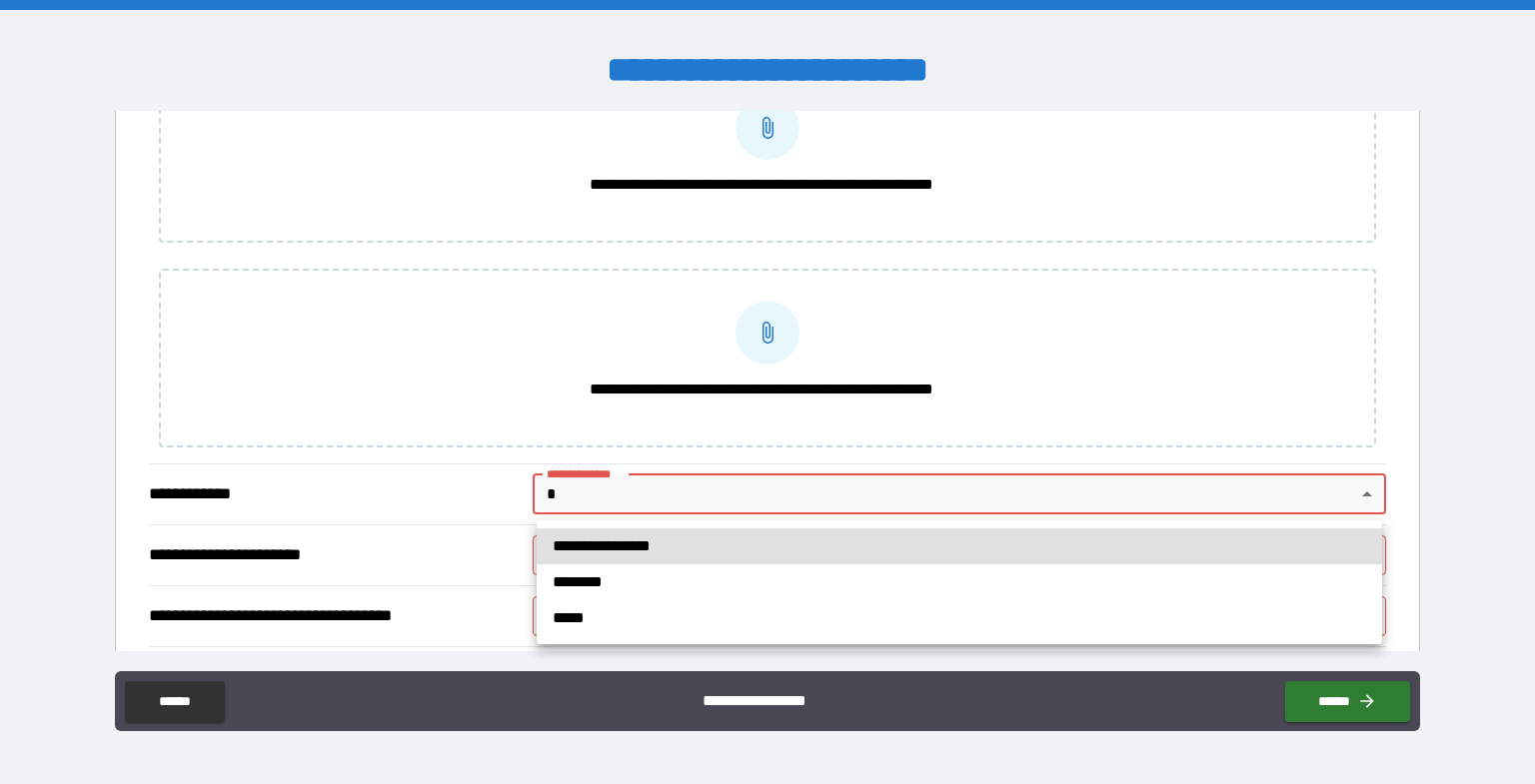 click at bounding box center [768, 392] 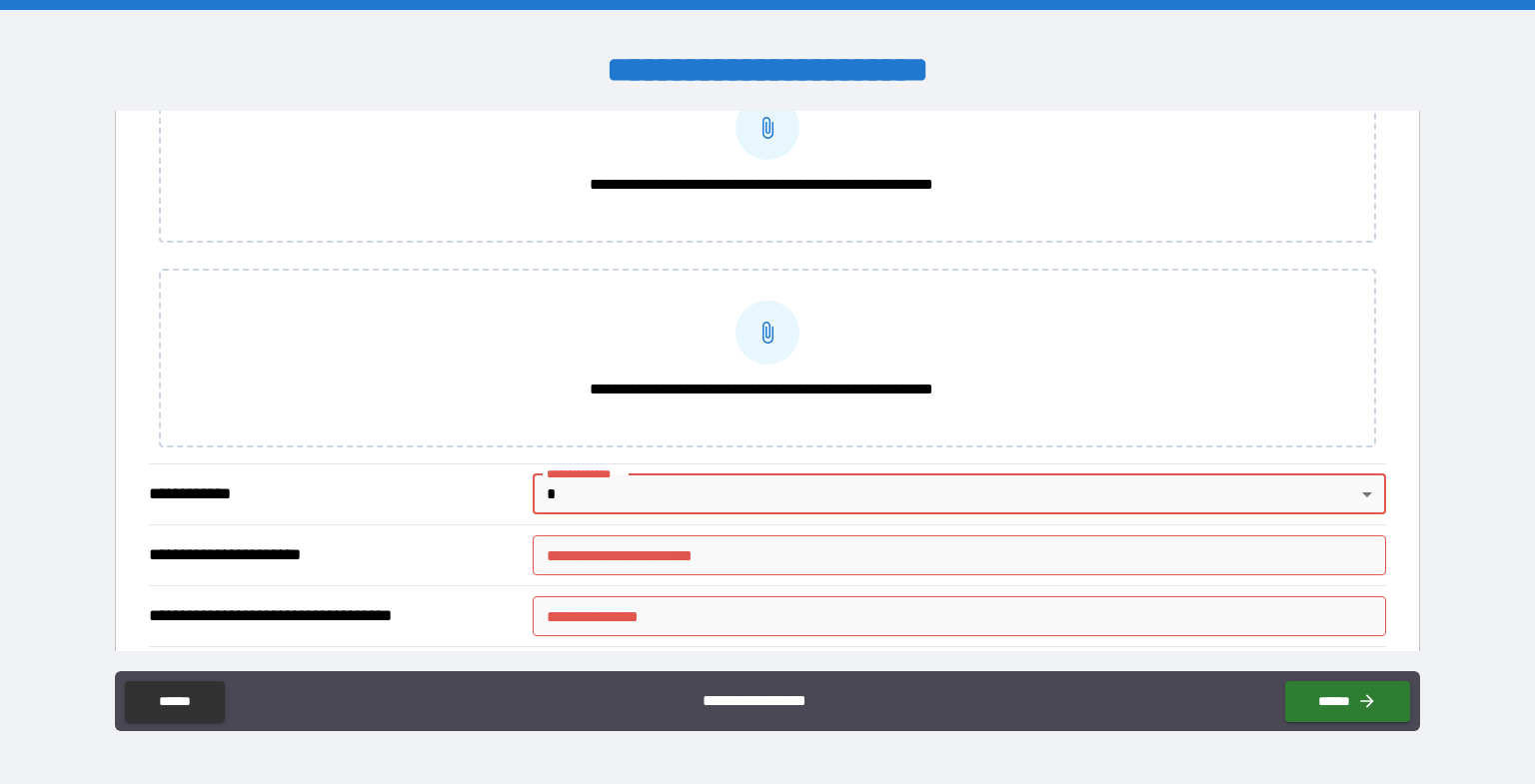 click on "**********" at bounding box center [959, 555] 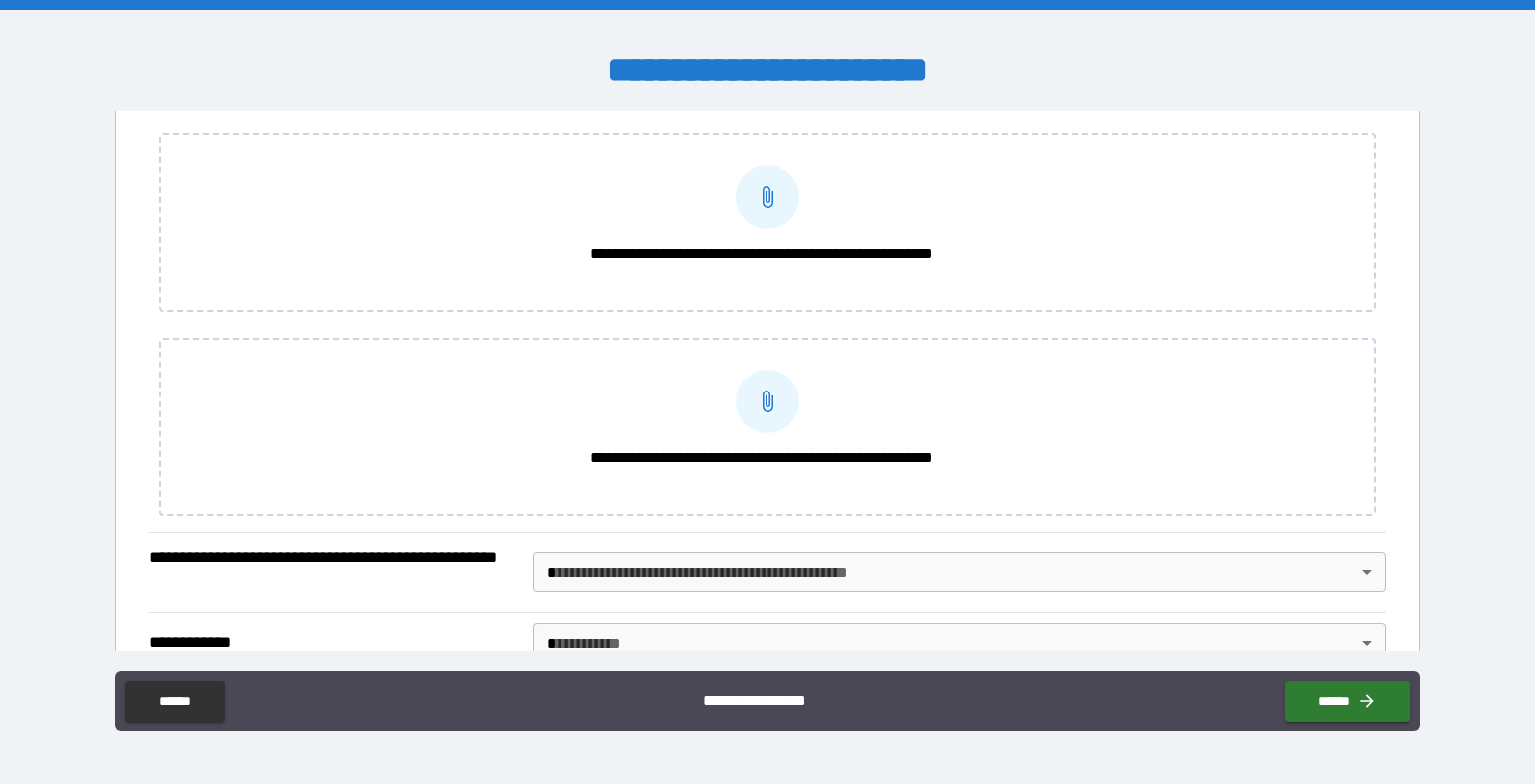 scroll, scrollTop: 1864, scrollLeft: 0, axis: vertical 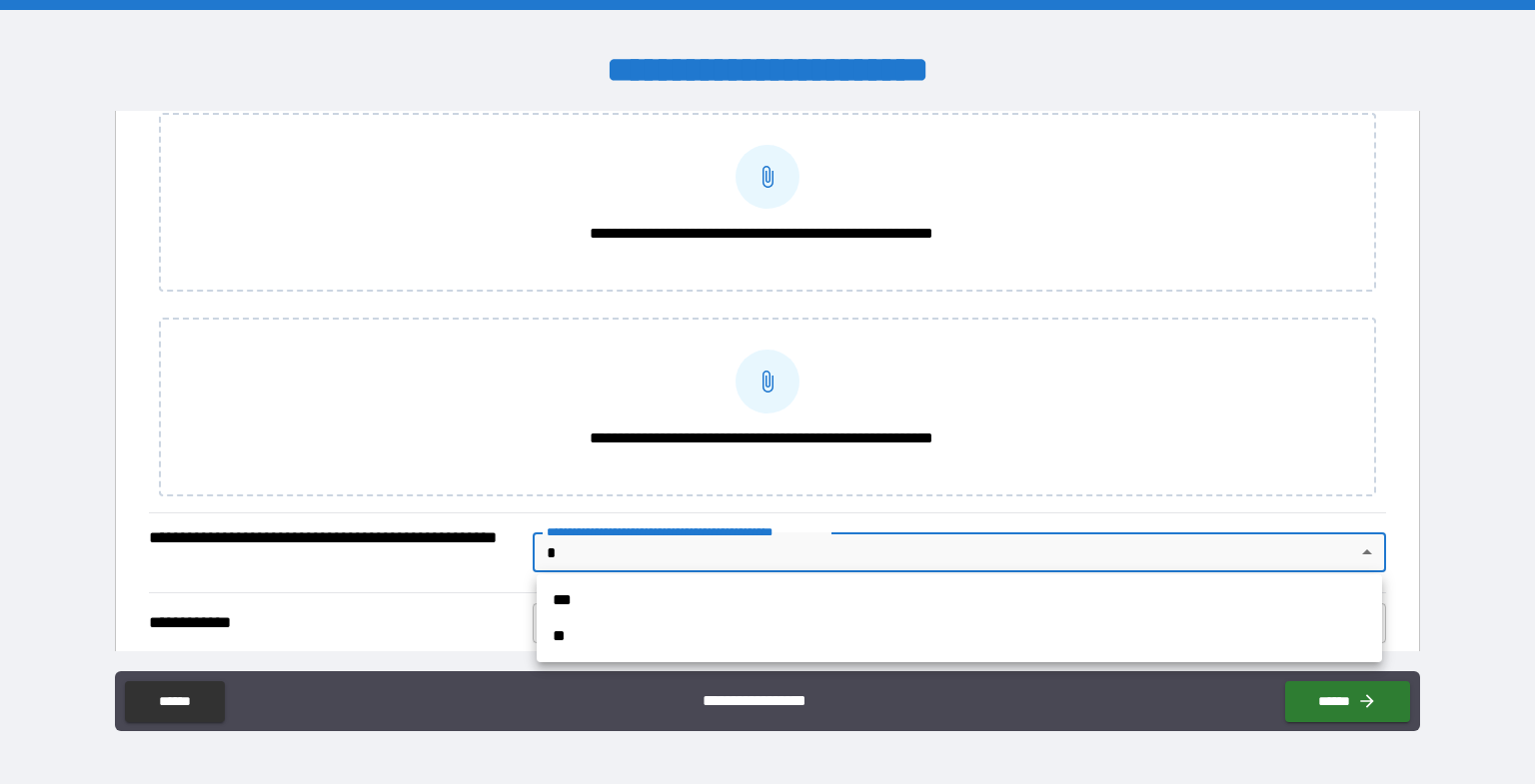 click on "**********" at bounding box center [768, 392] 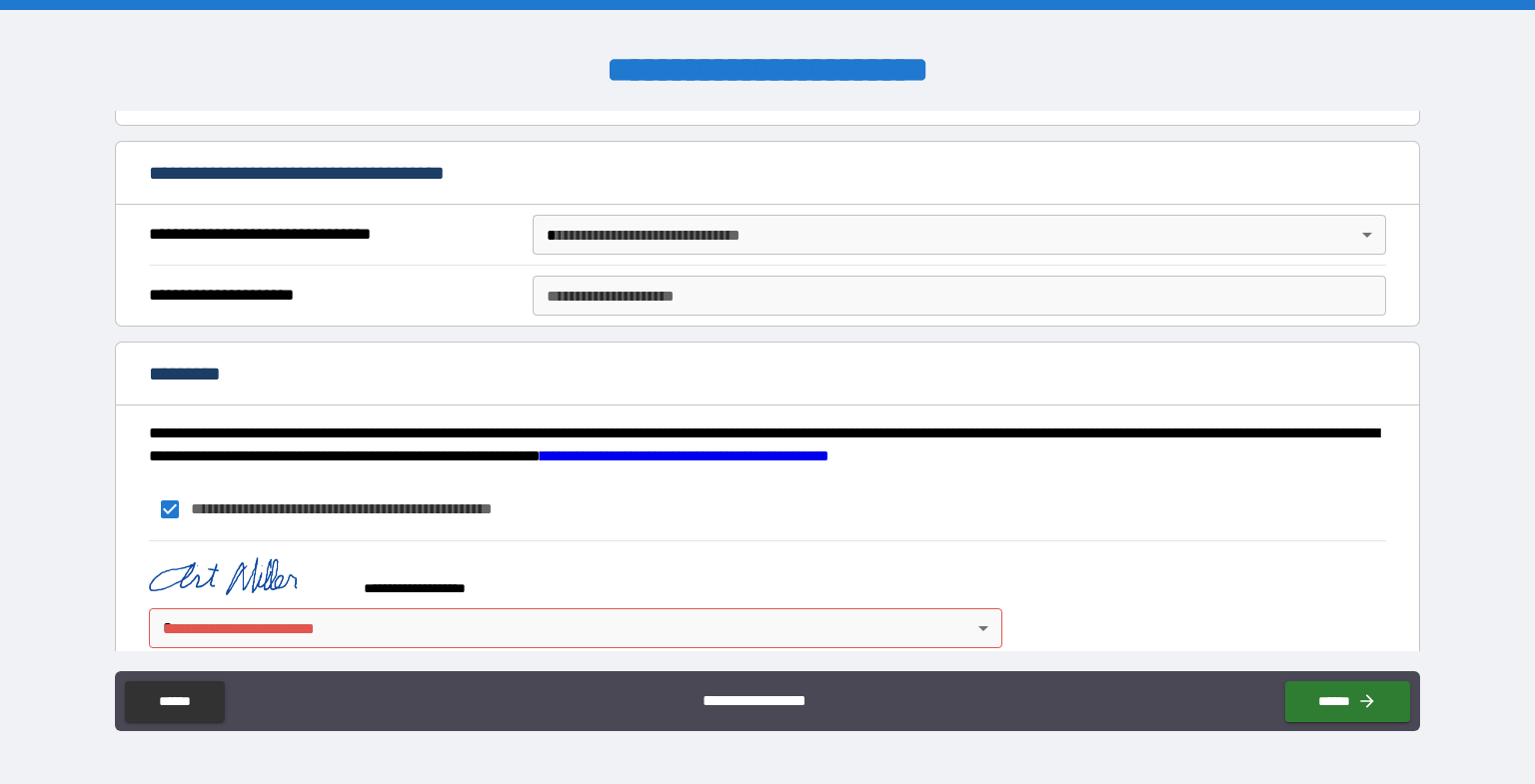 scroll, scrollTop: 3019, scrollLeft: 0, axis: vertical 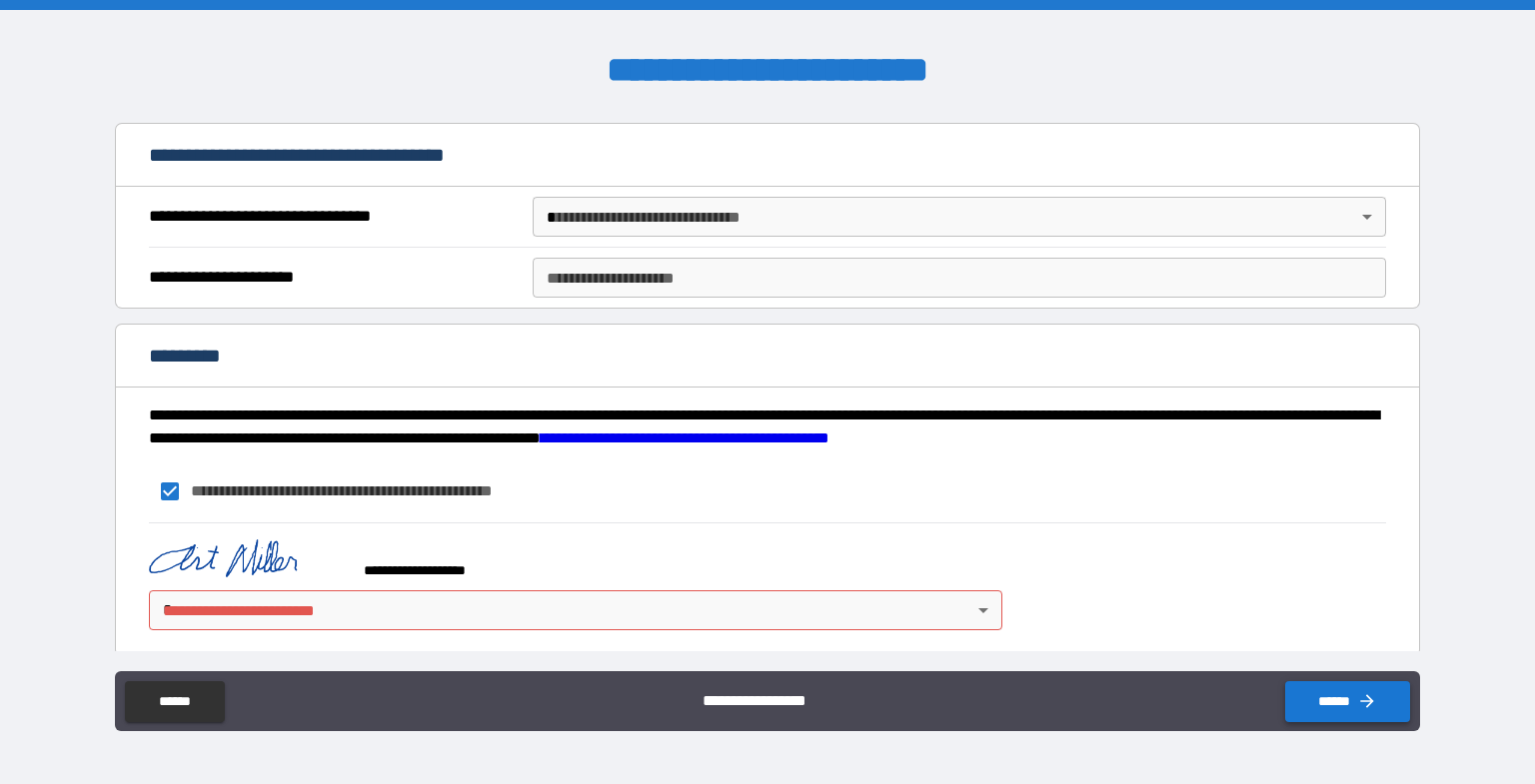 click on "******" at bounding box center [1347, 701] 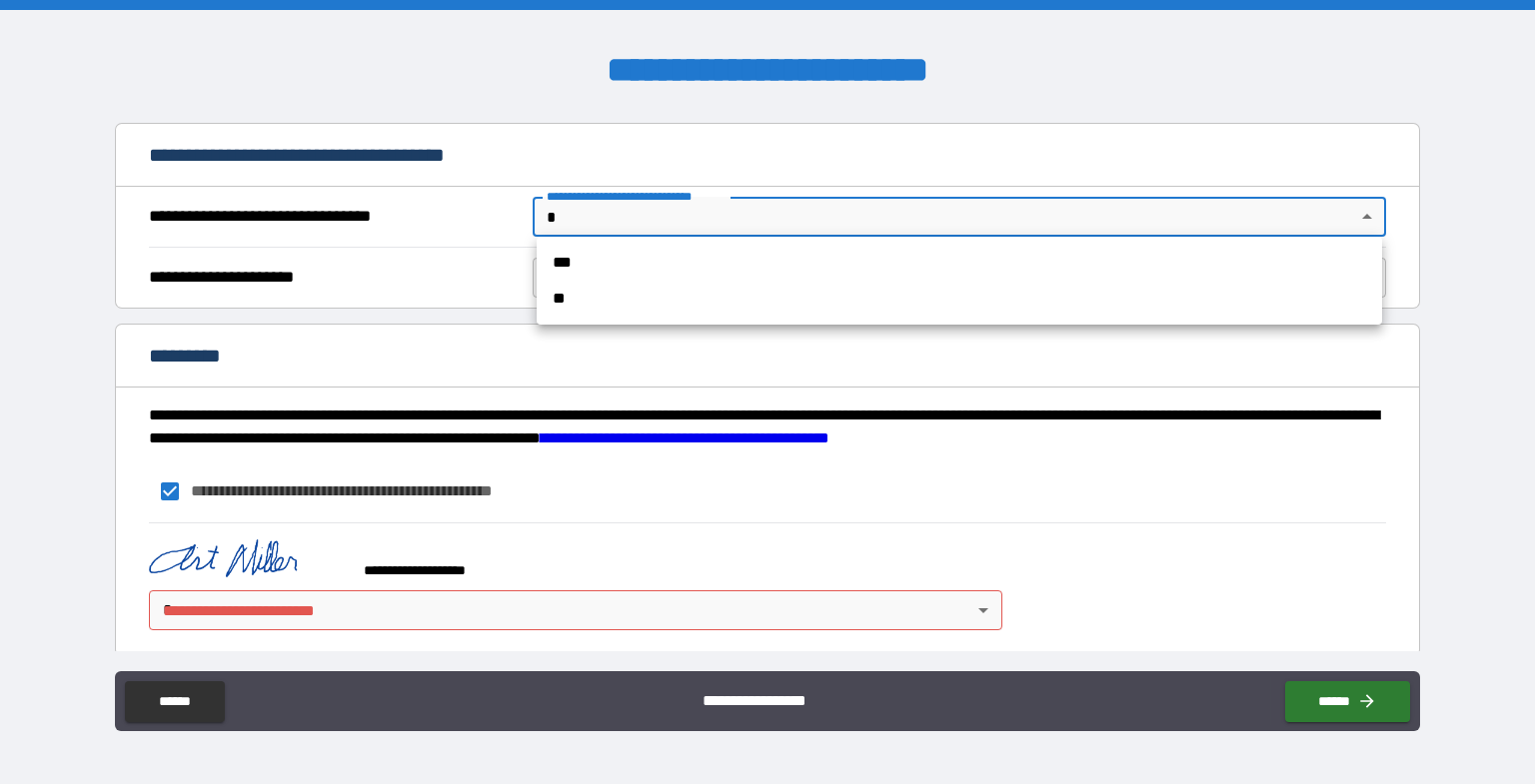 click on "**********" at bounding box center [768, 392] 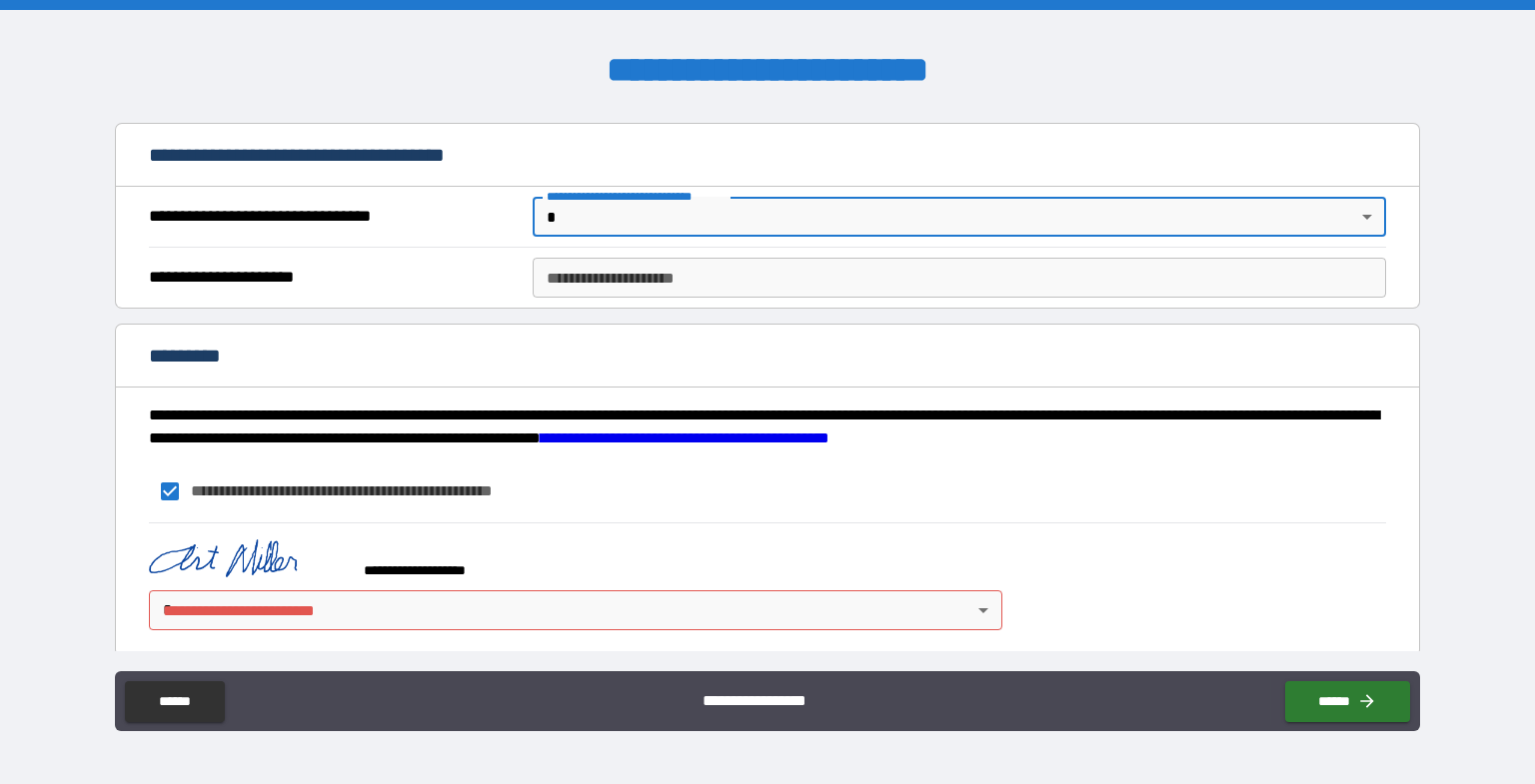 click on "**********" at bounding box center (768, 392) 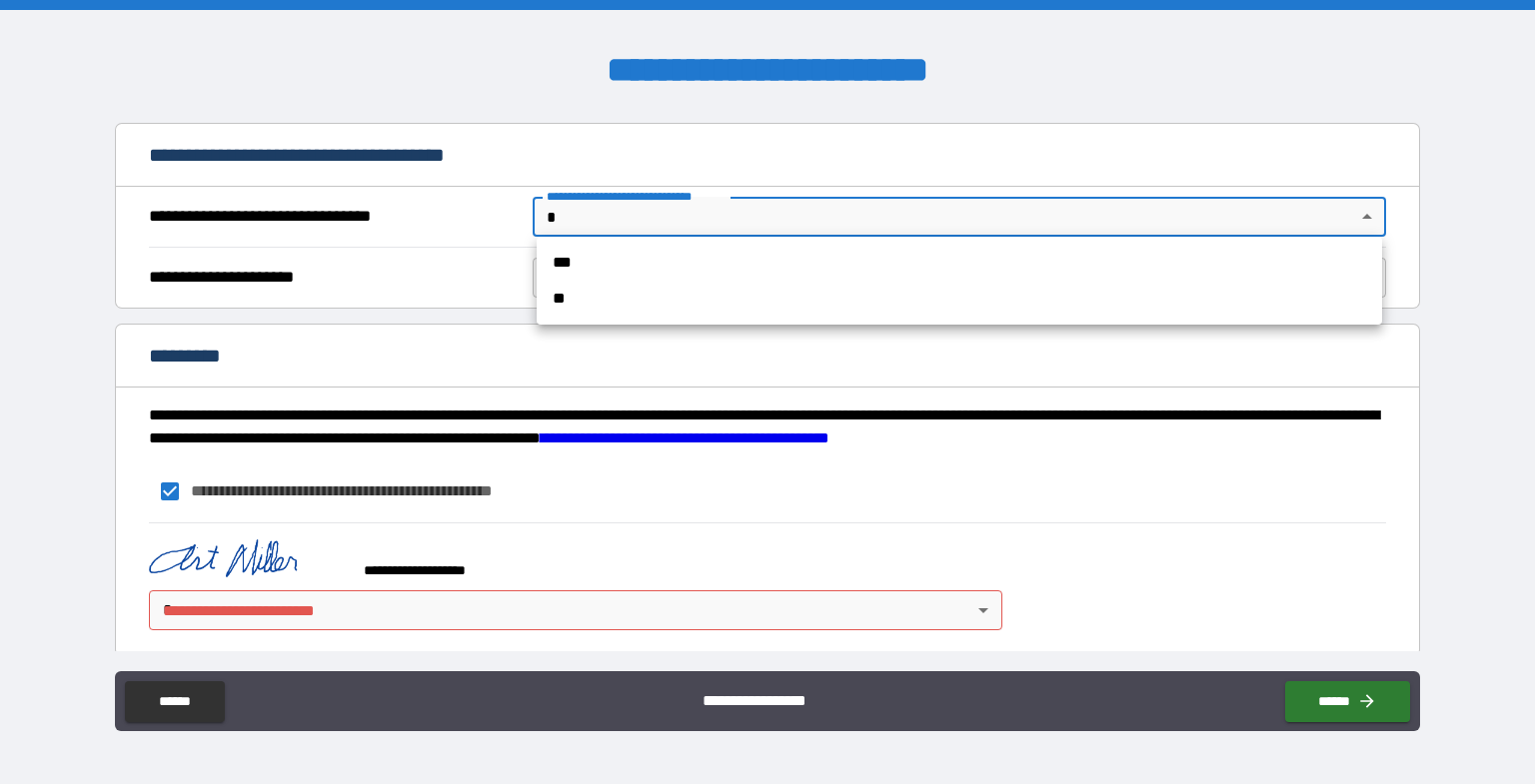 click on "**" at bounding box center [959, 299] 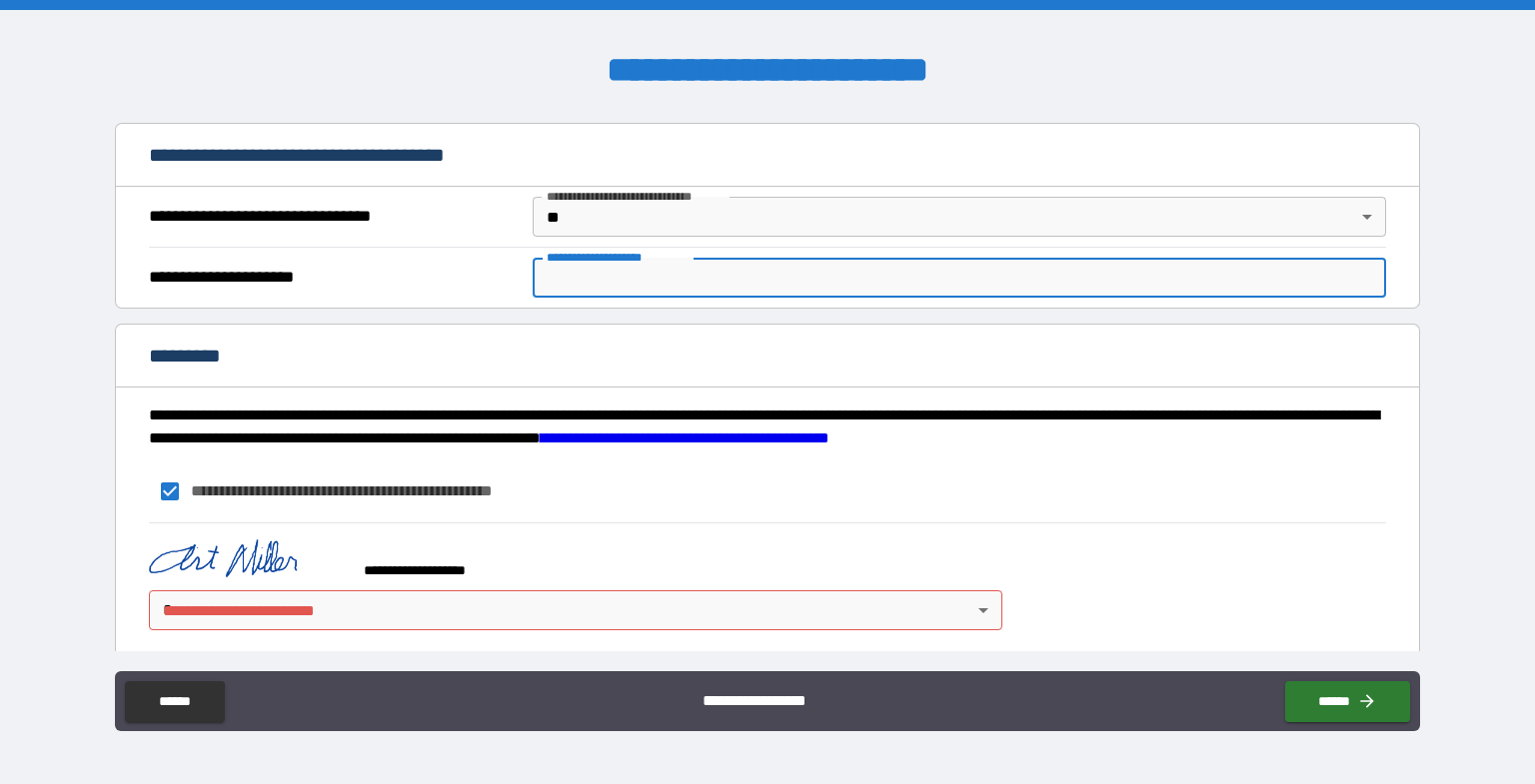 drag, startPoint x: 753, startPoint y: 275, endPoint x: 528, endPoint y: 276, distance: 225.00222 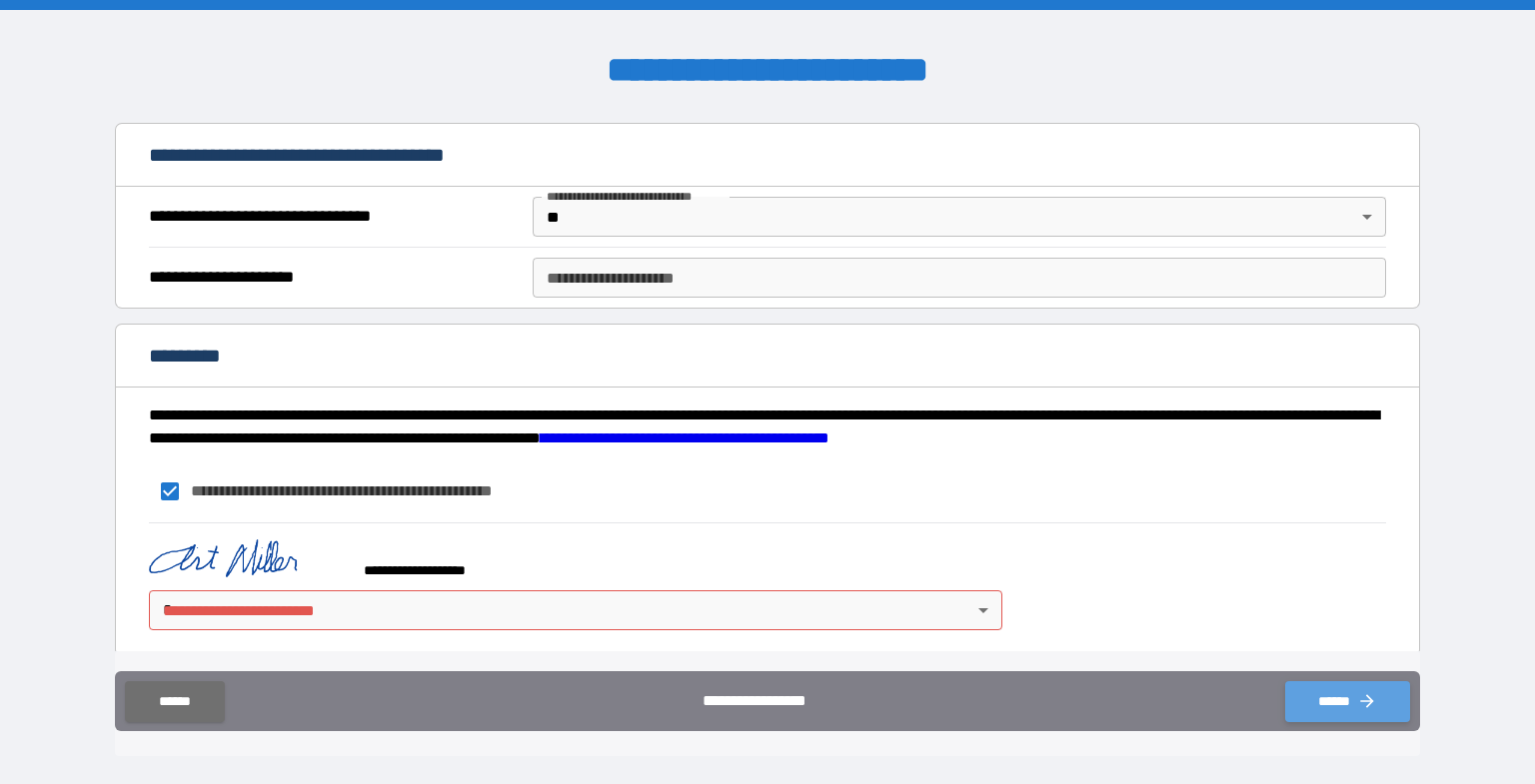 click on "******" at bounding box center (1347, 701) 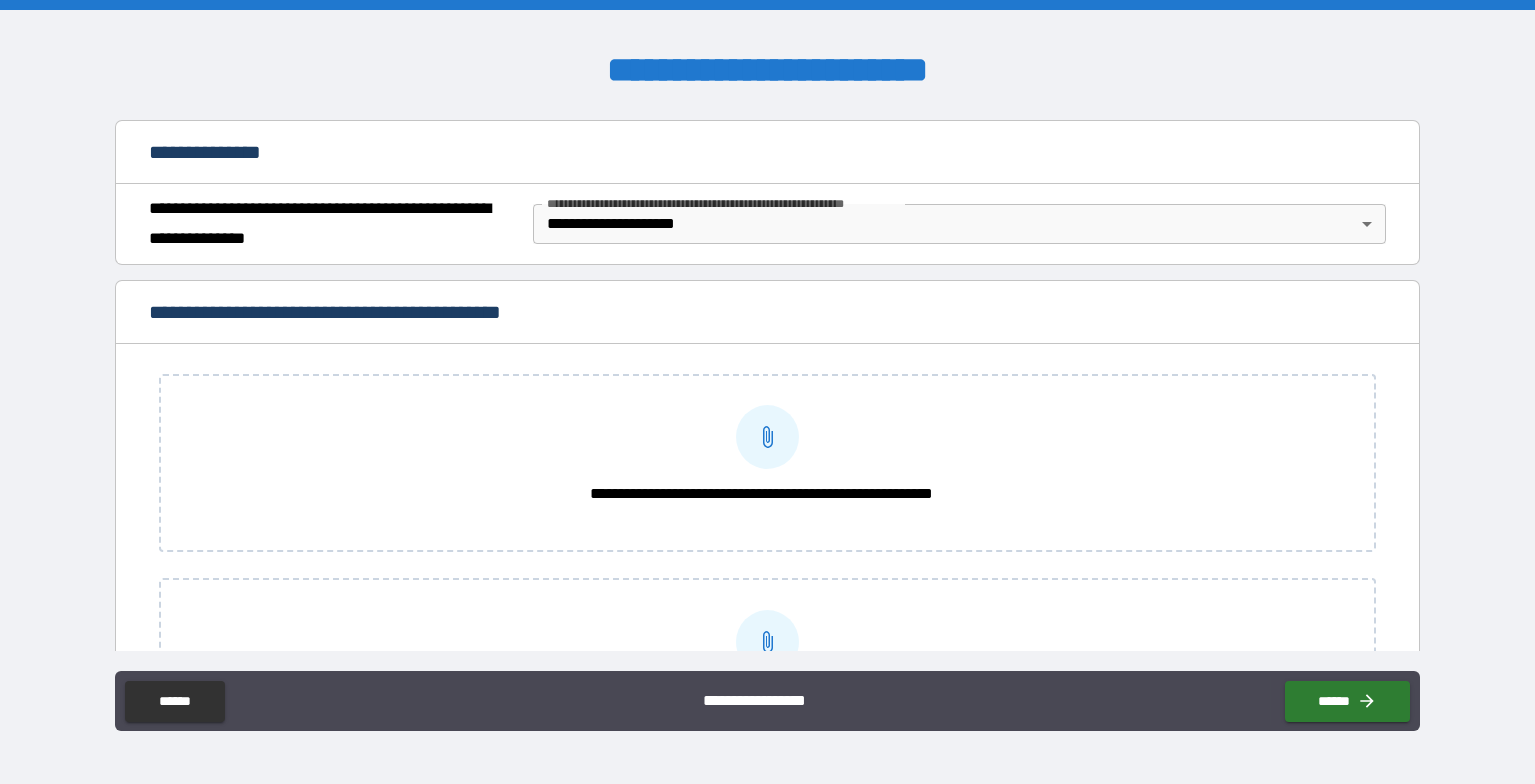 scroll, scrollTop: 0, scrollLeft: 0, axis: both 